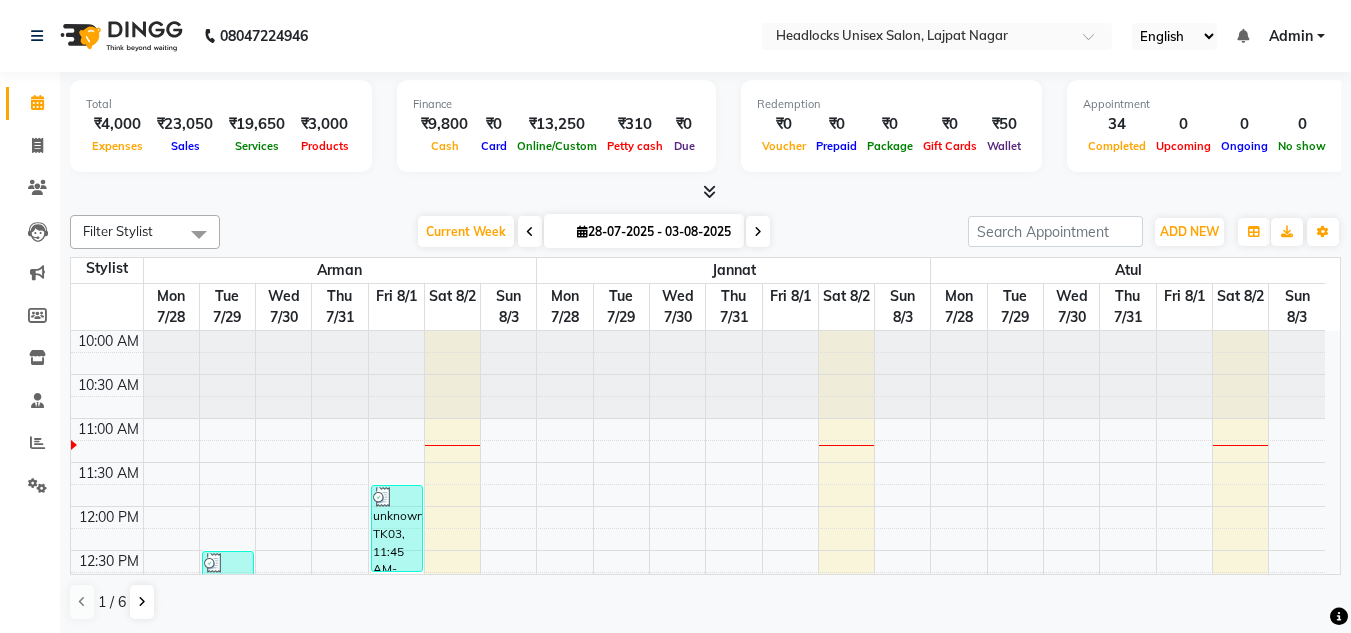 scroll, scrollTop: 0, scrollLeft: 0, axis: both 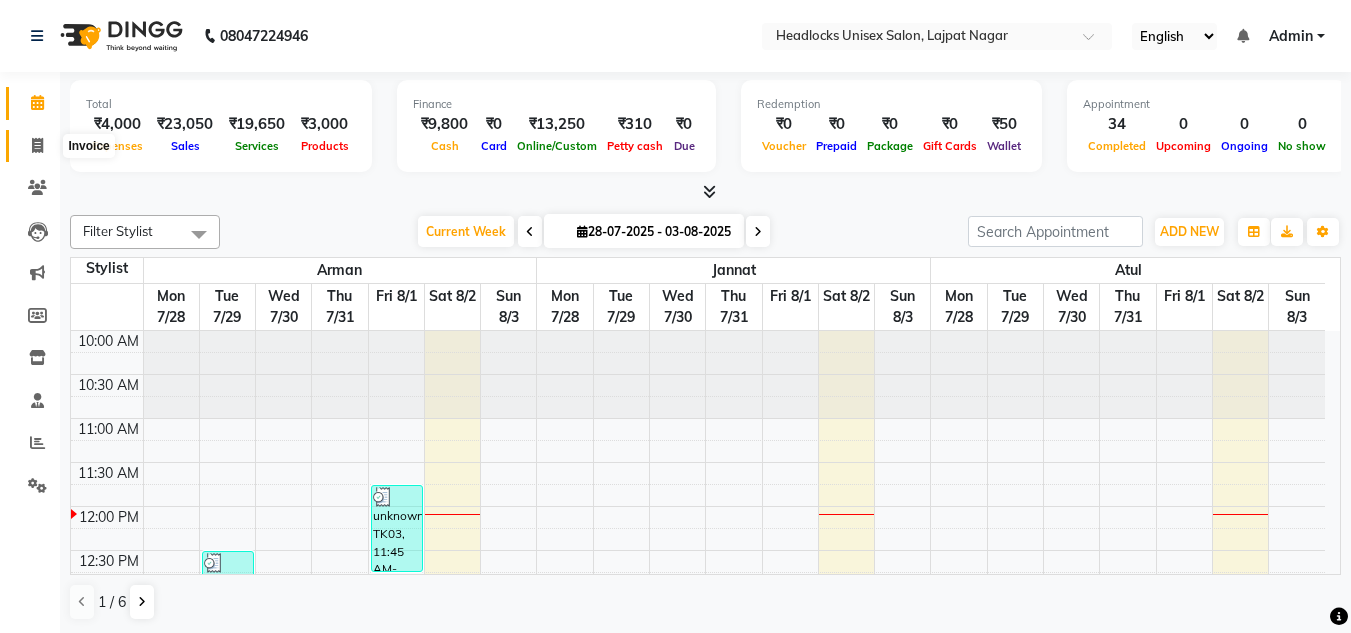 click on "Invoice" 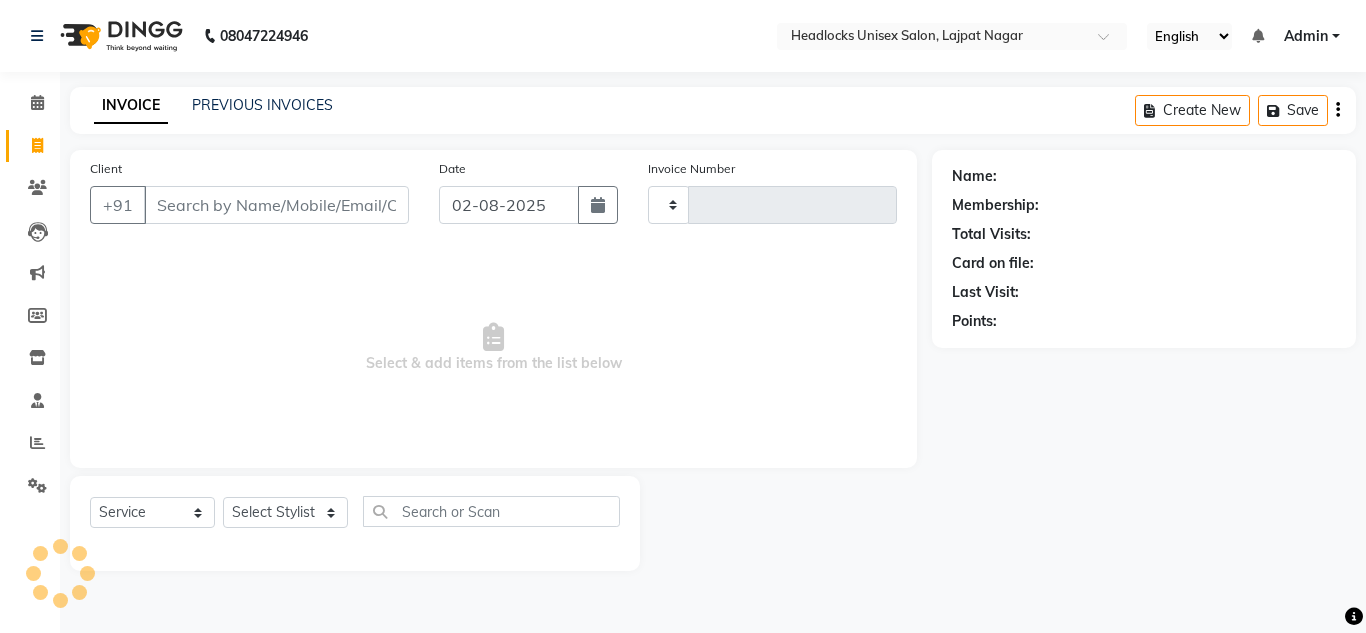 type on "2562" 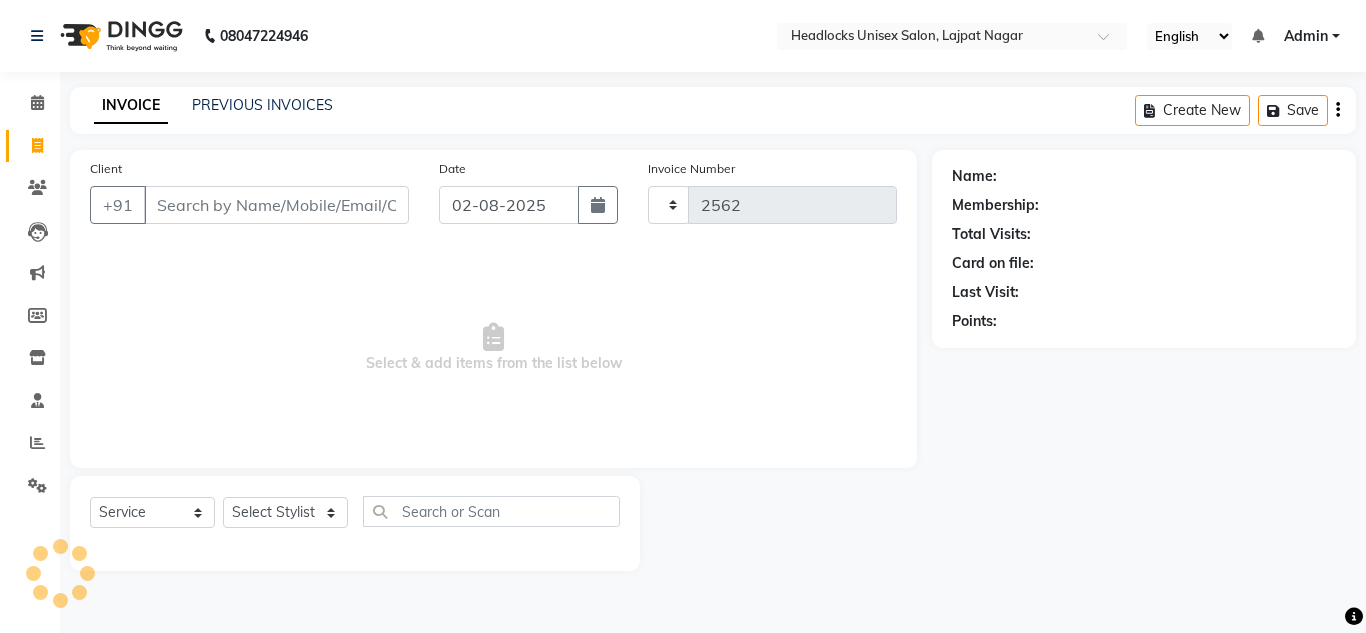 select on "6850" 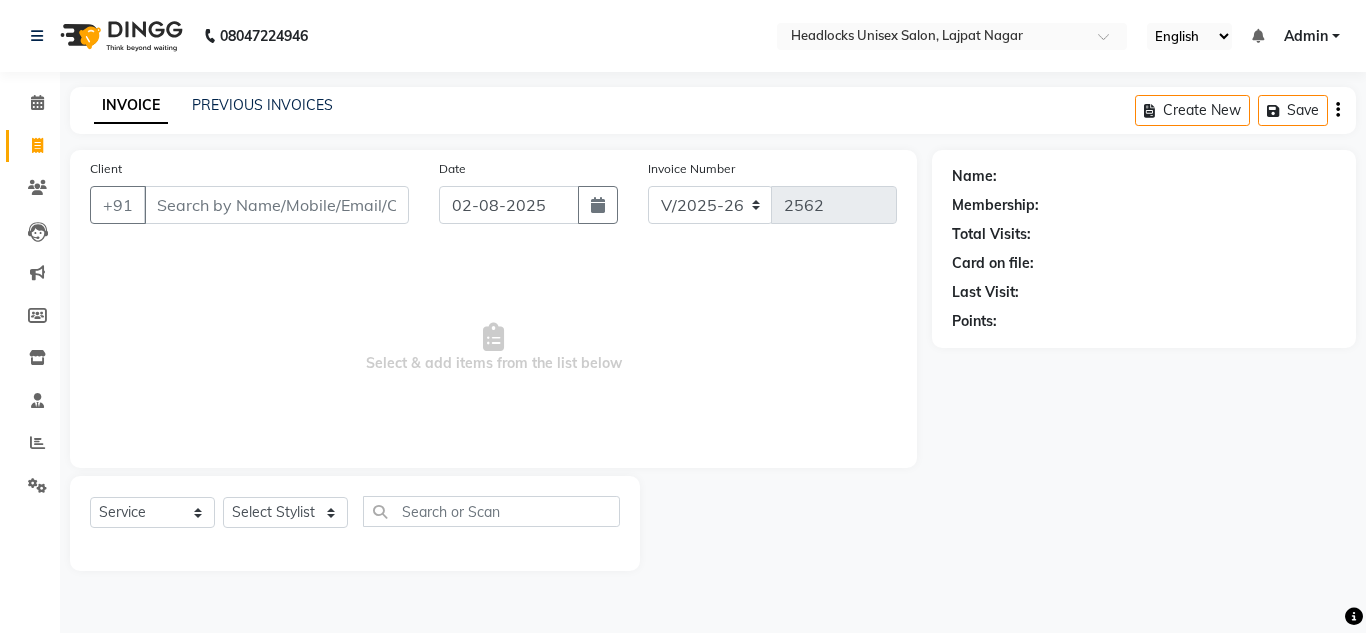 click on "Calendar" 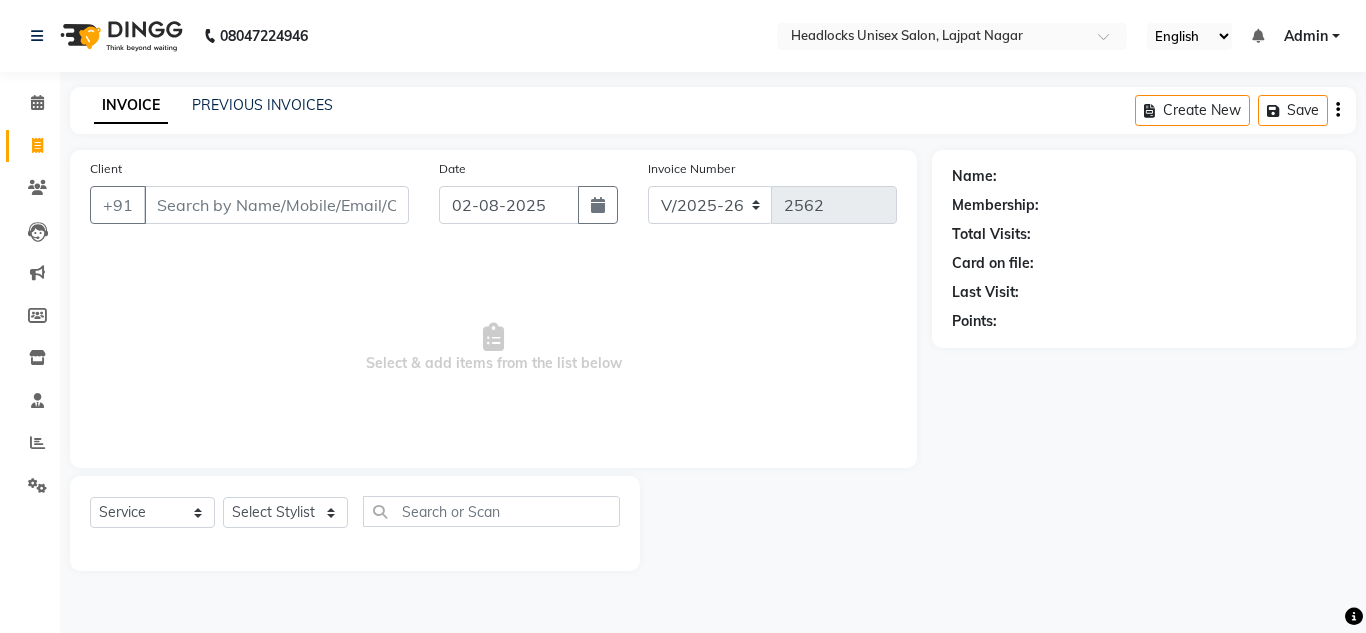 click on "INVOICE PREVIOUS INVOICES Create New   Save  Client +91 [PHONE] Date [DD]-[MM]-[YYYY] Invoice Number V/2025 V/2025-26 2562  Select & add items from the list below  Select  Service  Product  Membership  Package Voucher Prepaid Gift Card  Select Stylist [PERSON] [PERSON] [PERSON] [PERSON] [PERSON] [PERSON] [PERSON] [PERSON] [PERSON] [PERSON] [PERSON] [PERSON] [PERSON] [PERSON] [PERSON] [PERSON] [PERSON] [PERSON] Name: Membership: Total Visits: Card on file: Last Visit:  Points:" 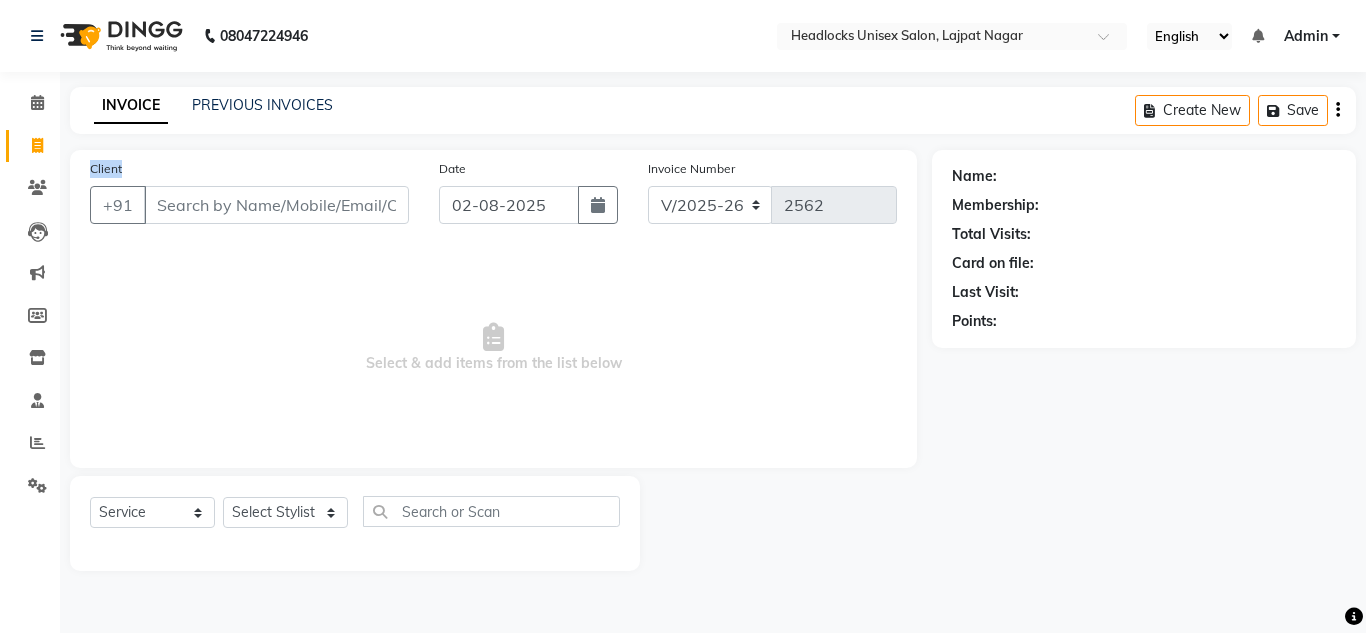 click on "INVOICE PREVIOUS INVOICES Create New   Save  Client +91 [PHONE] Date [DD]-[MM]-[YYYY] Invoice Number V/2025 V/2025-26 2562  Select & add items from the list below  Select  Service  Product  Membership  Package Voucher Prepaid Gift Card  Select Stylist [PERSON] [PERSON] [PERSON] [PERSON] [PERSON] [PERSON] [PERSON] [PERSON] [PERSON] [PERSON] [PERSON] [PERSON] [PERSON] [PERSON] [PERSON] [PERSON] [PERSON] [PERSON] Name: Membership: Total Visits: Card on file: Last Visit:  Points:" 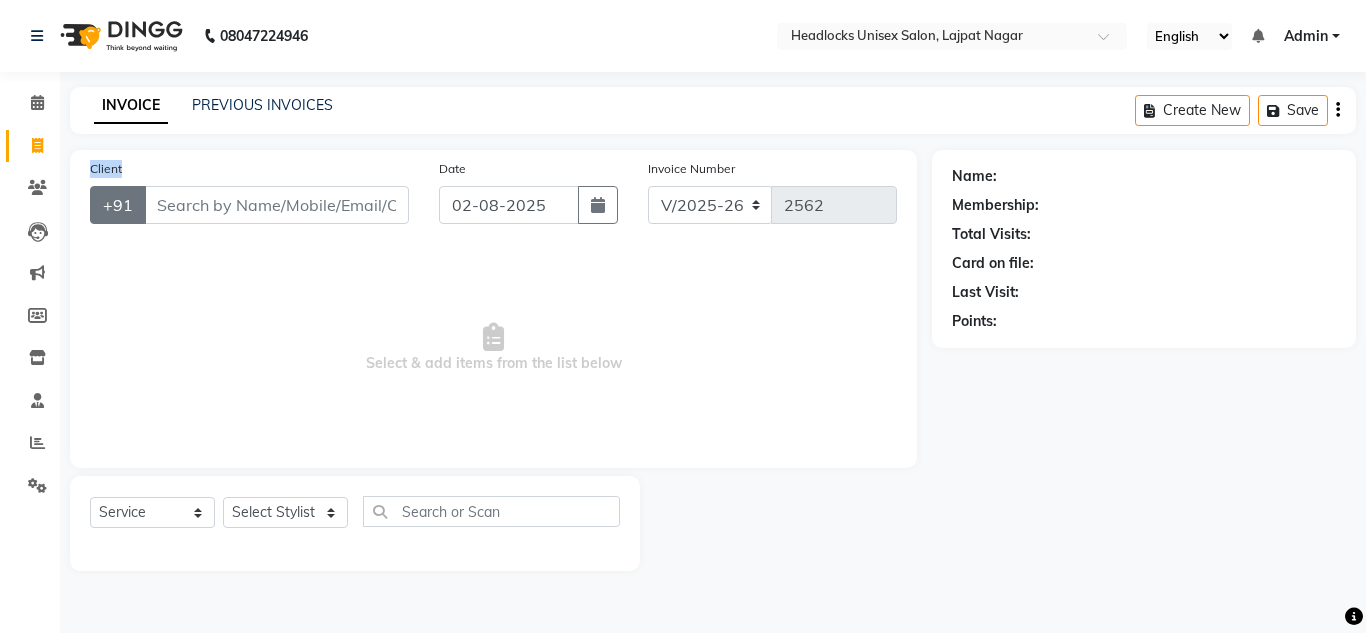drag, startPoint x: 68, startPoint y: 146, endPoint x: 94, endPoint y: 199, distance: 59.03389 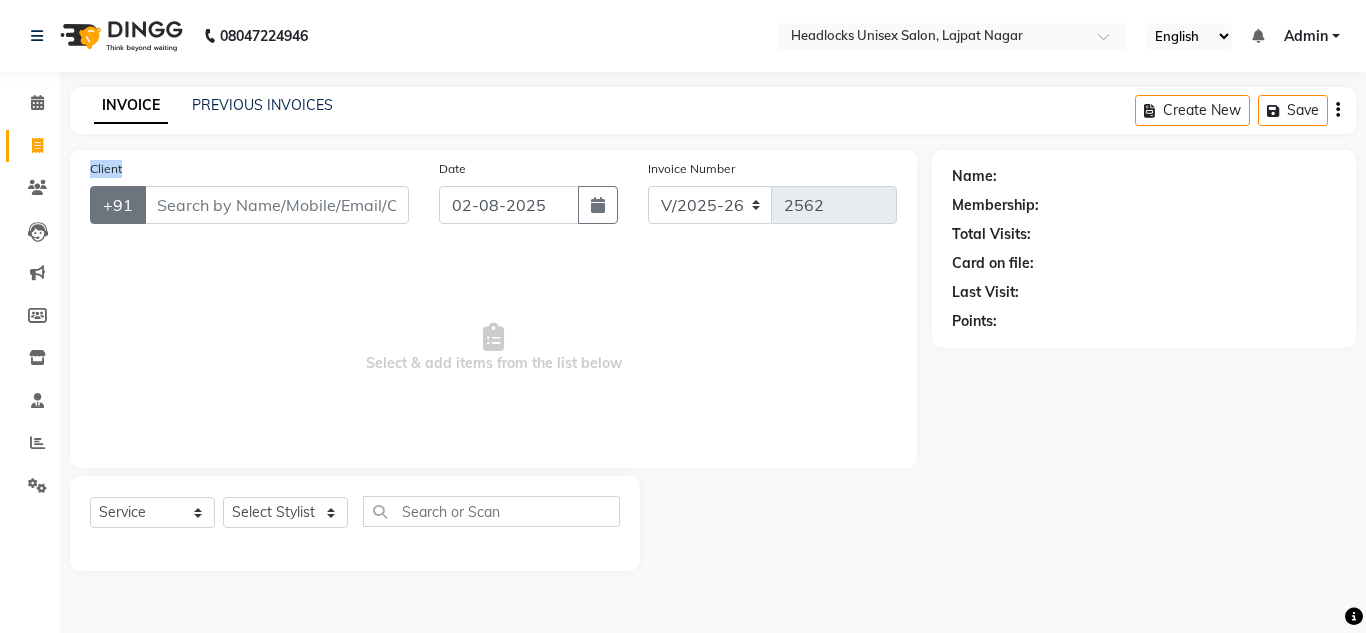 click on "+91" 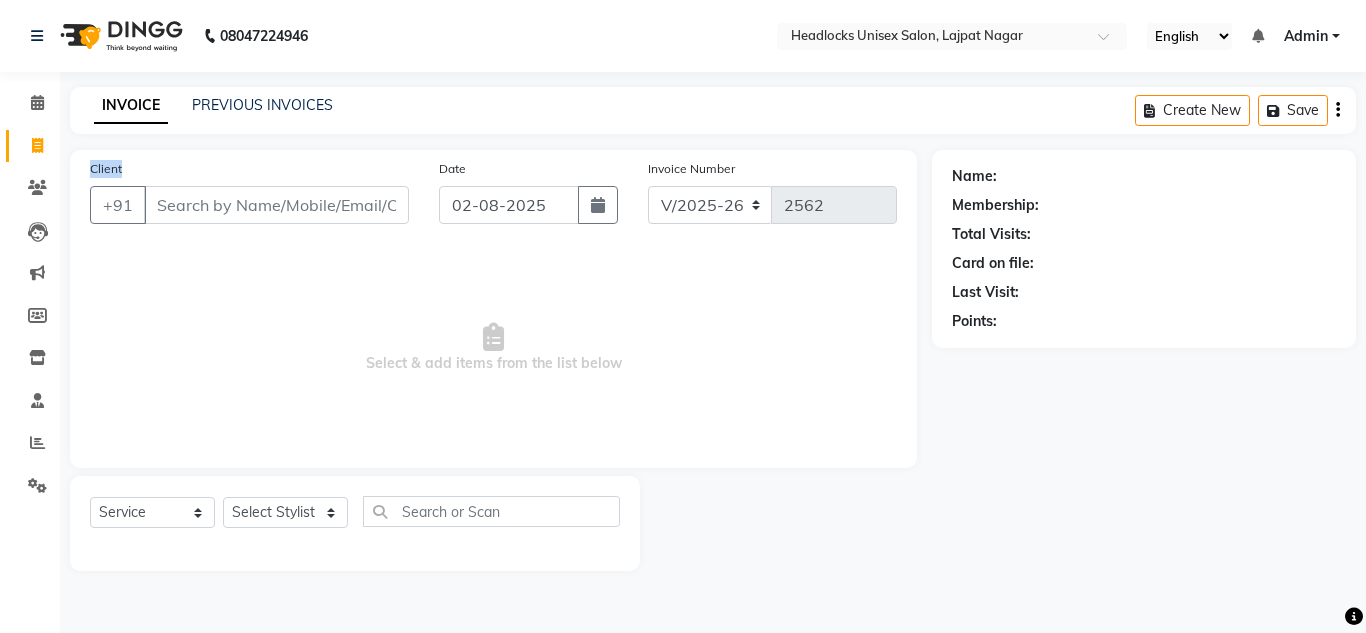 click on "+91" 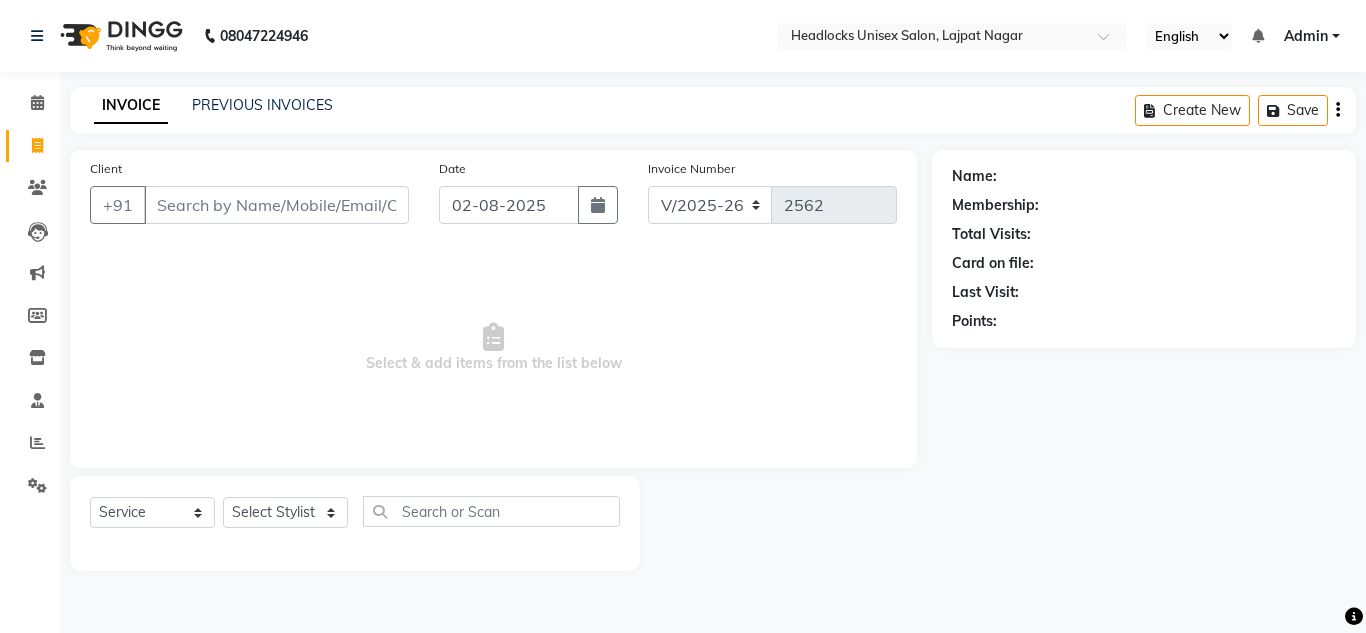 click on "Select & add items from the list below" at bounding box center [493, 348] 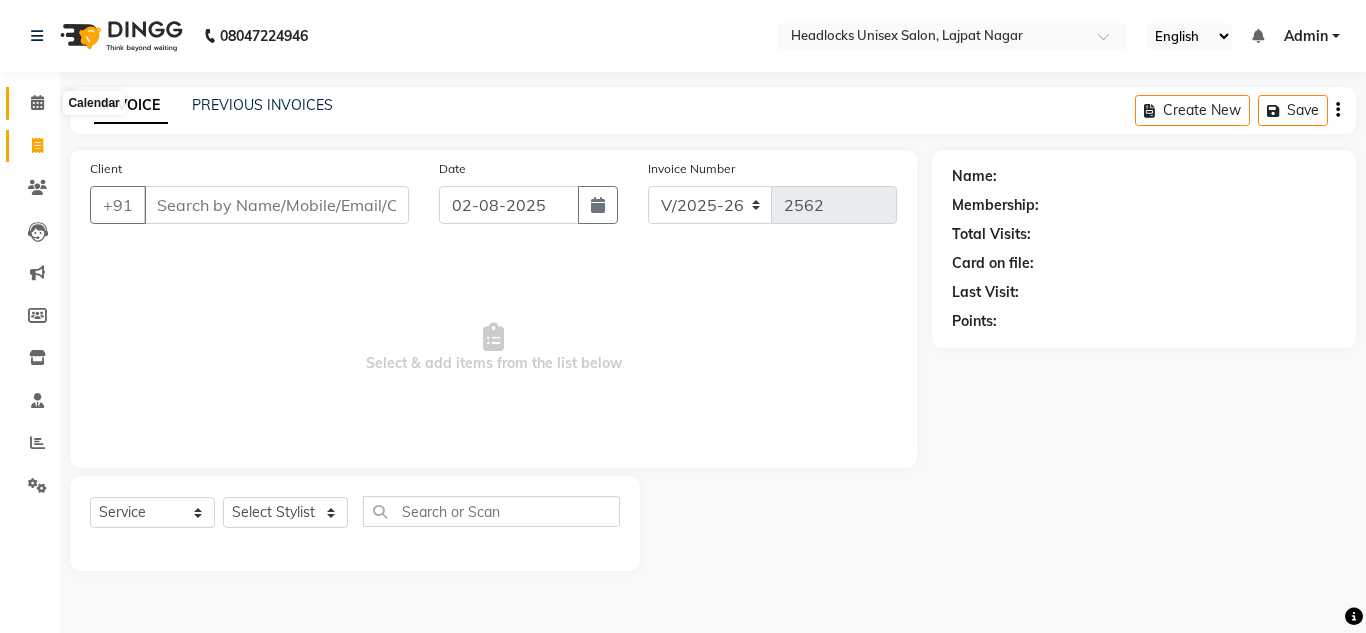 click 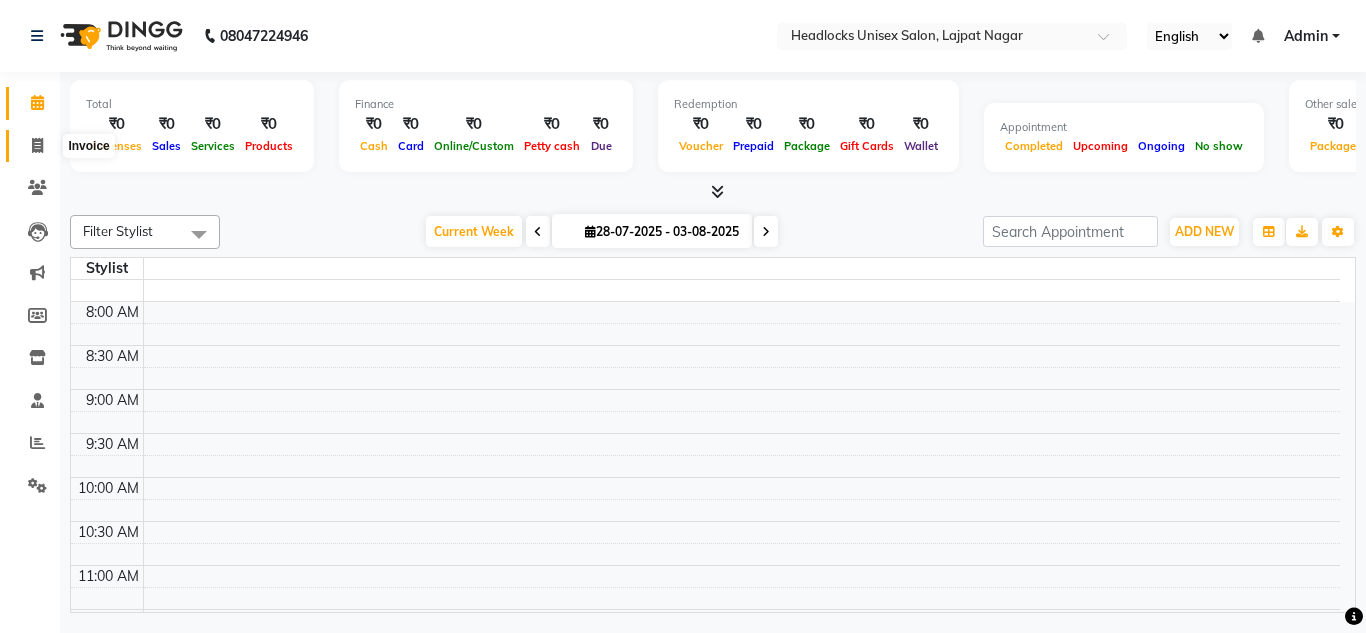 click 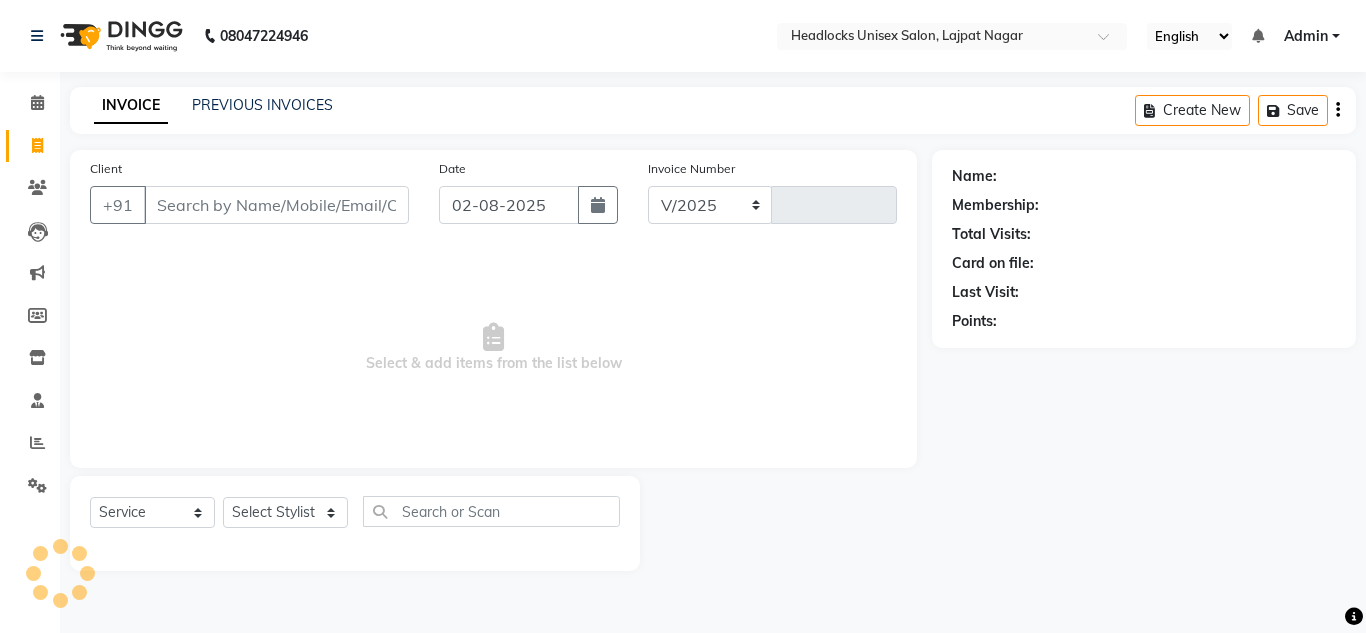 select on "6850" 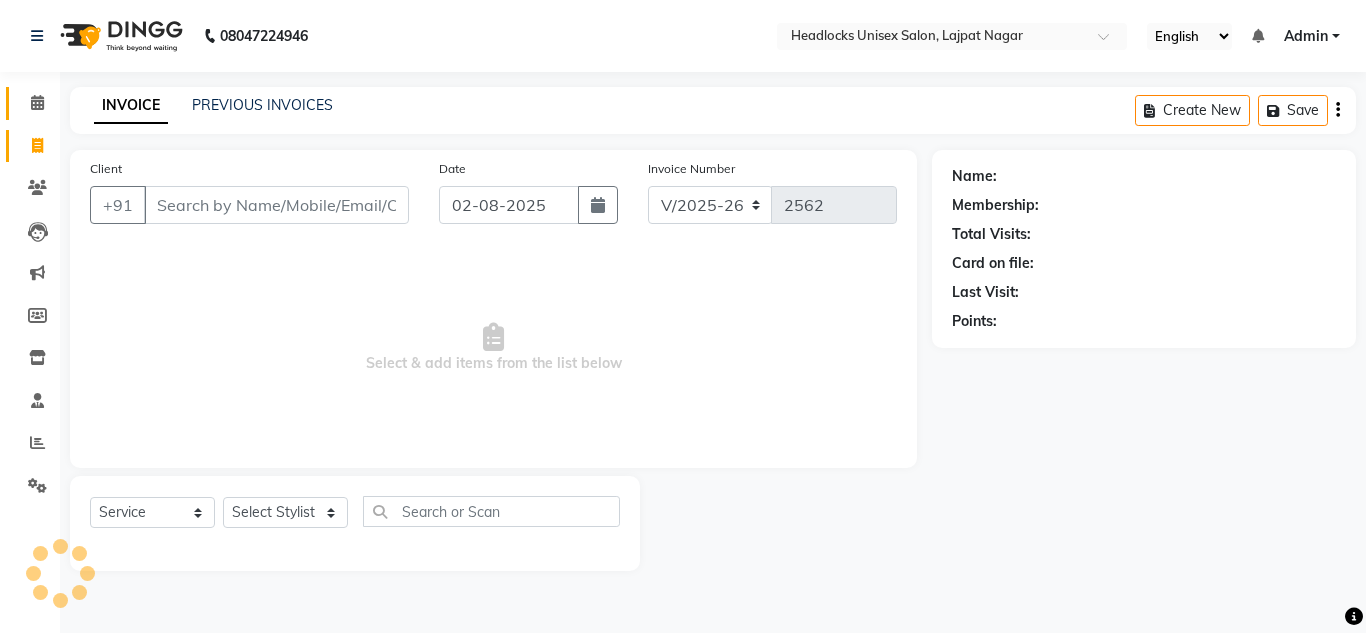 click 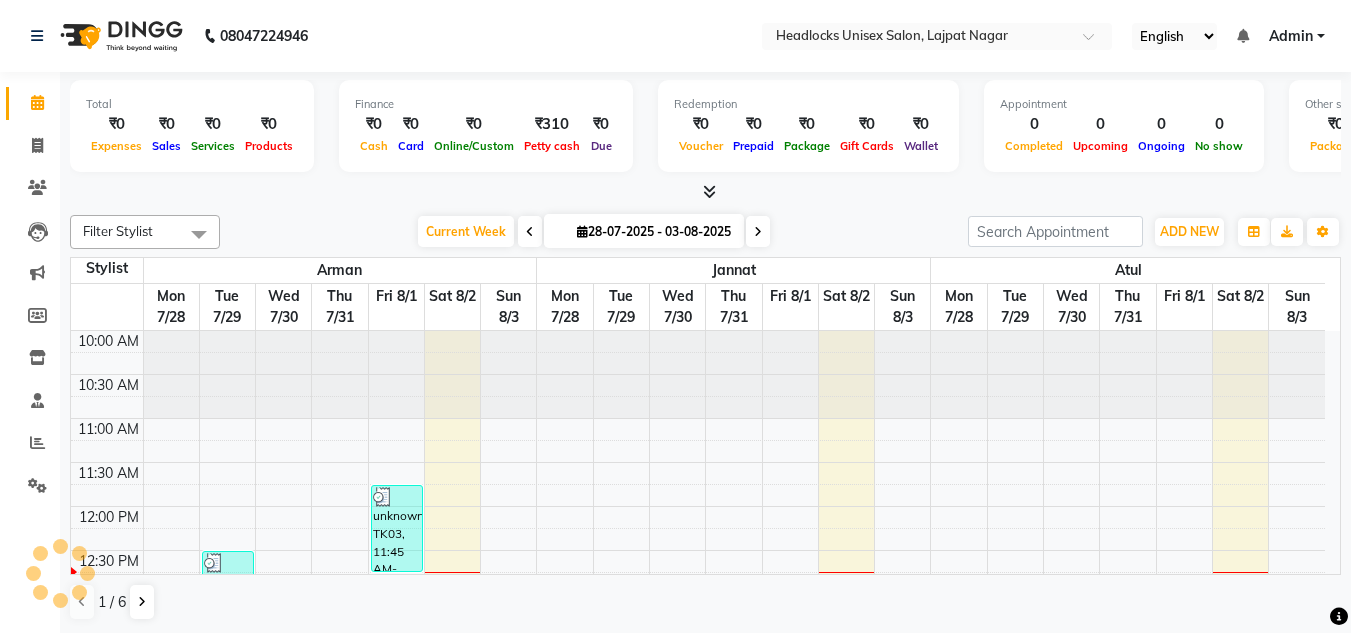 scroll, scrollTop: 0, scrollLeft: 0, axis: both 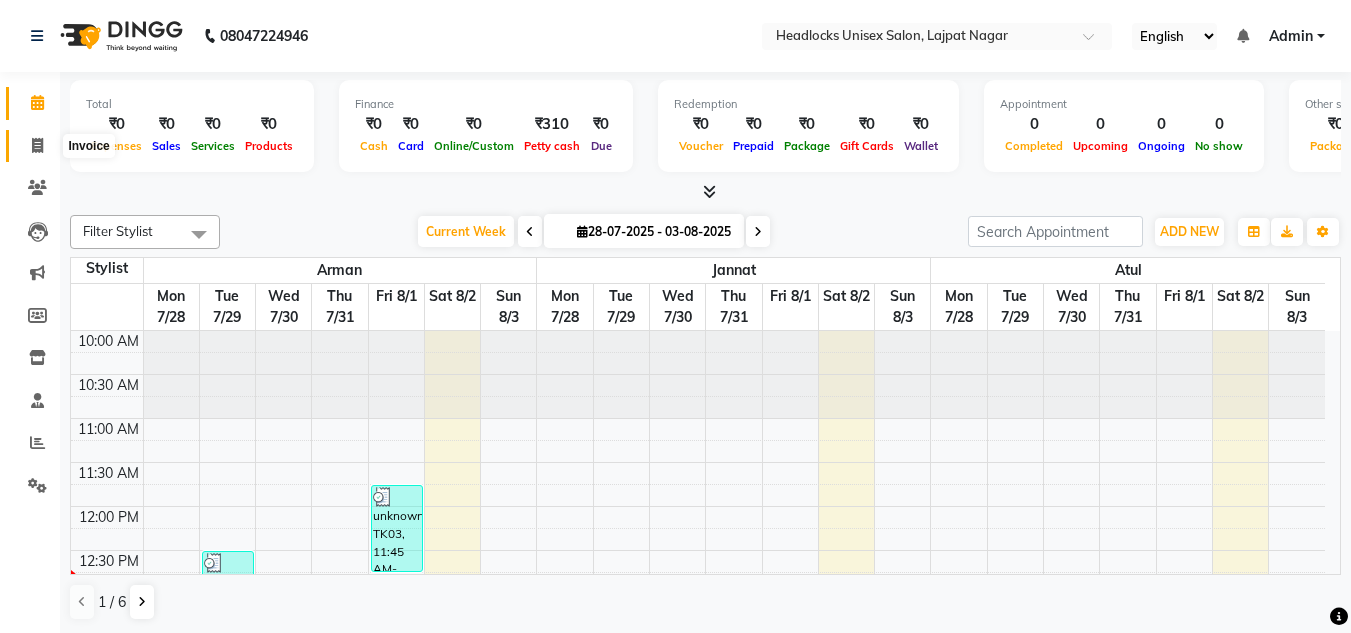 click 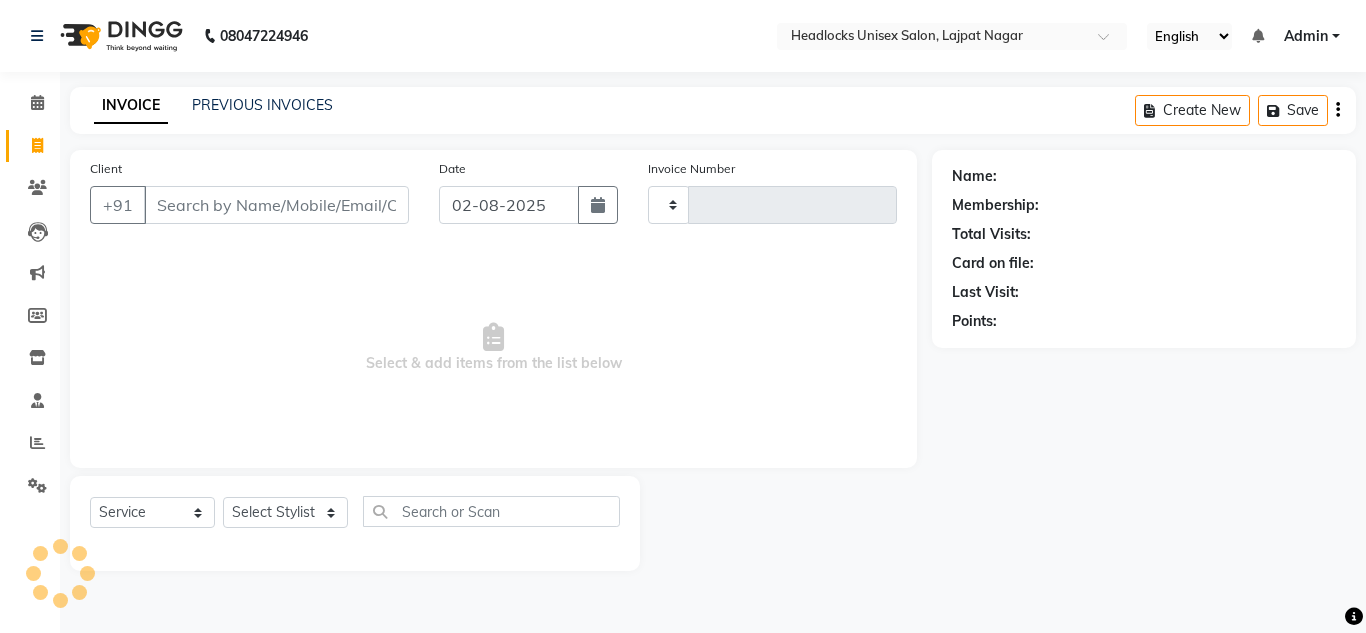 type on "2562" 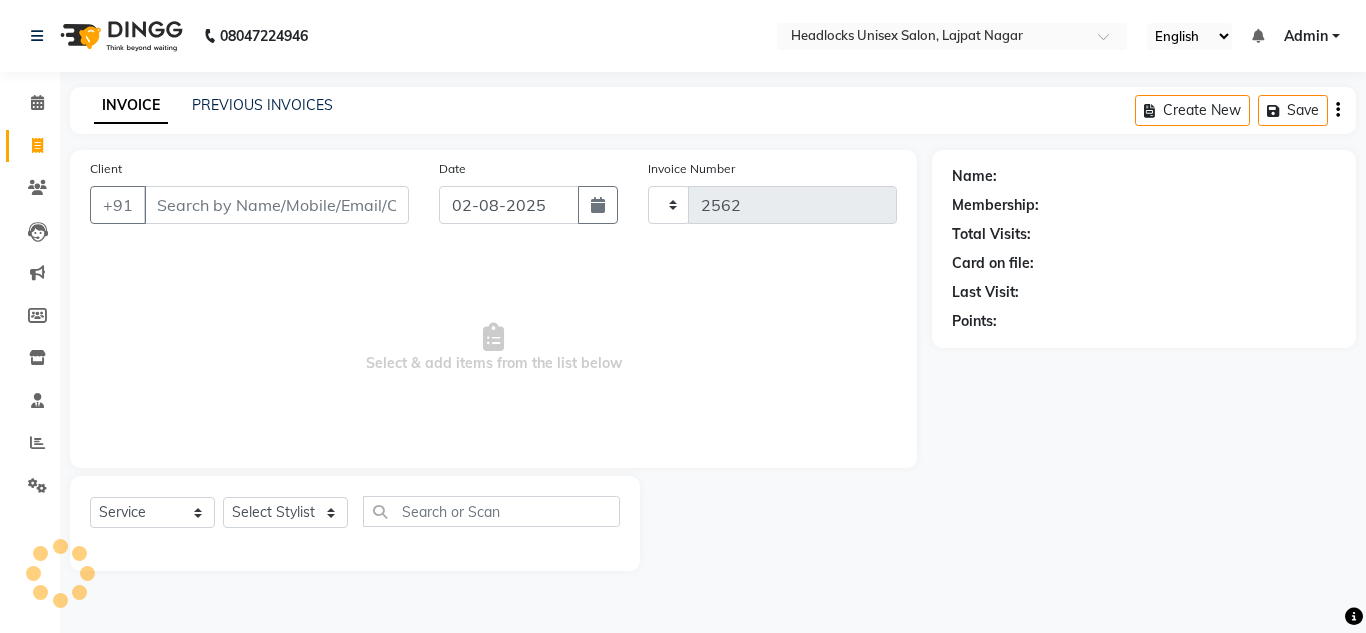 select on "6850" 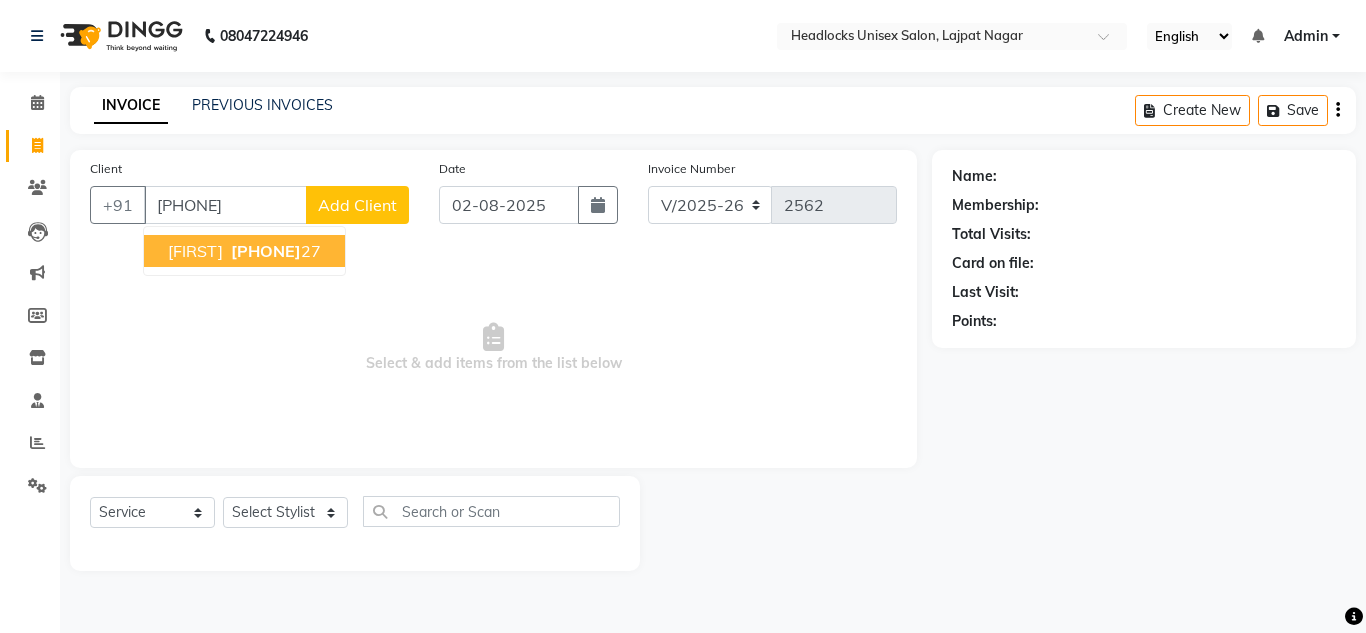 click on "[FIRST]" at bounding box center (195, 251) 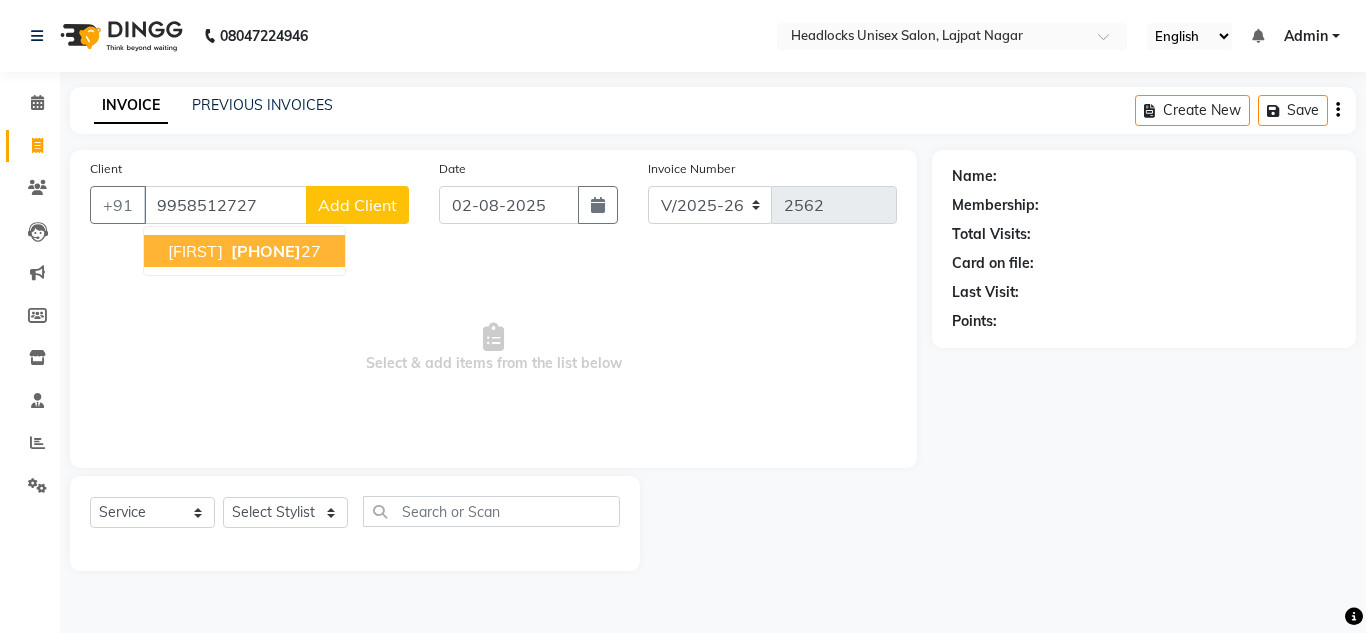 type on "9958512727" 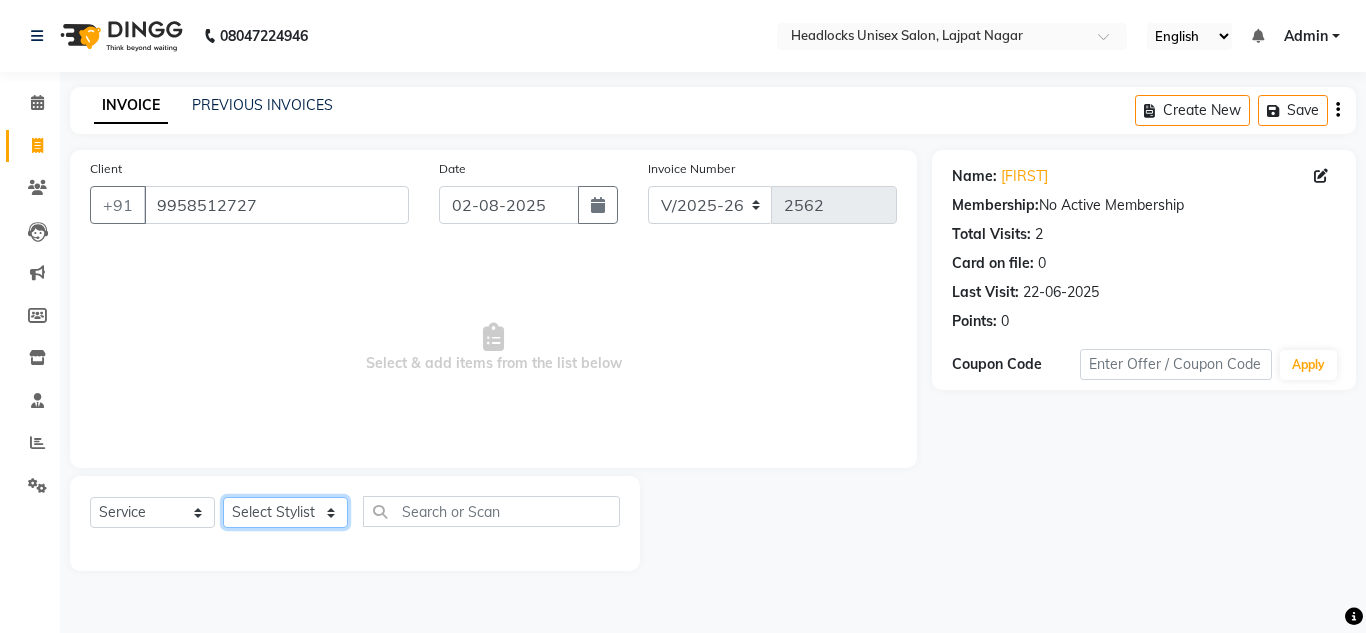 click on "Select Stylist Arman Atul Jannat Kaif Kartik Lucky Nazia Pinky Rashid Sabiya Sandeep Shankar Shavaz Malik Sudhir Suraj Vikas Vinay Roy Vinod" 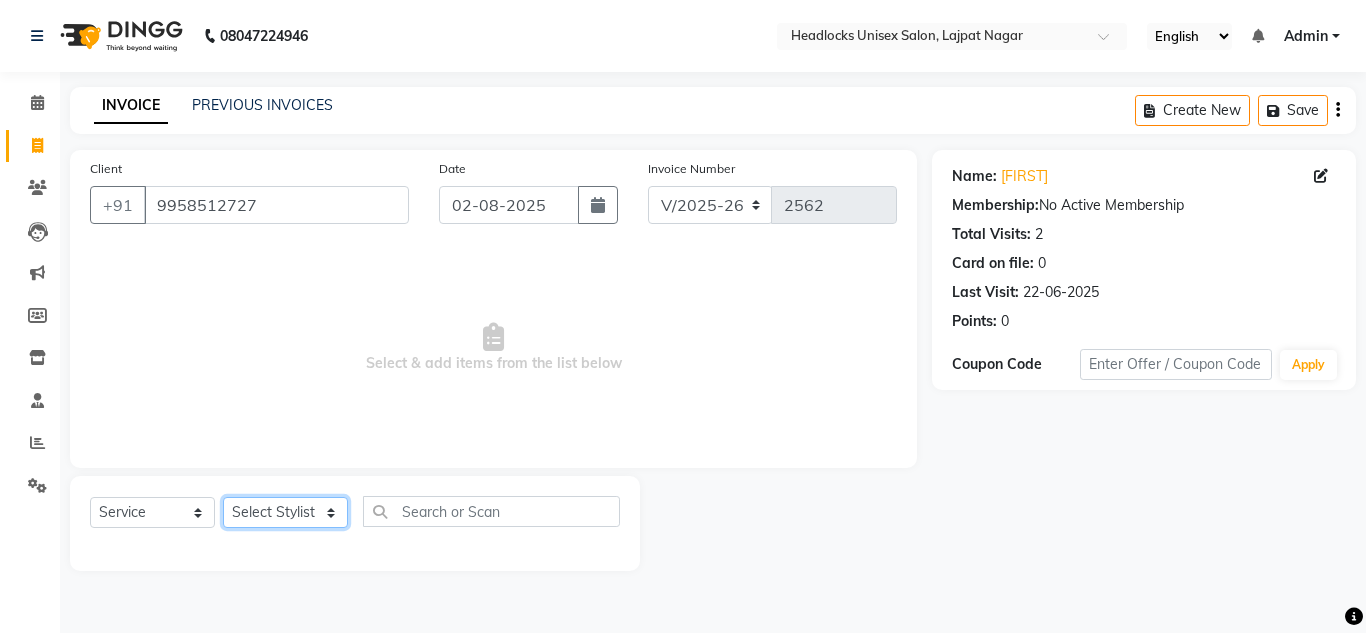 select on "66496" 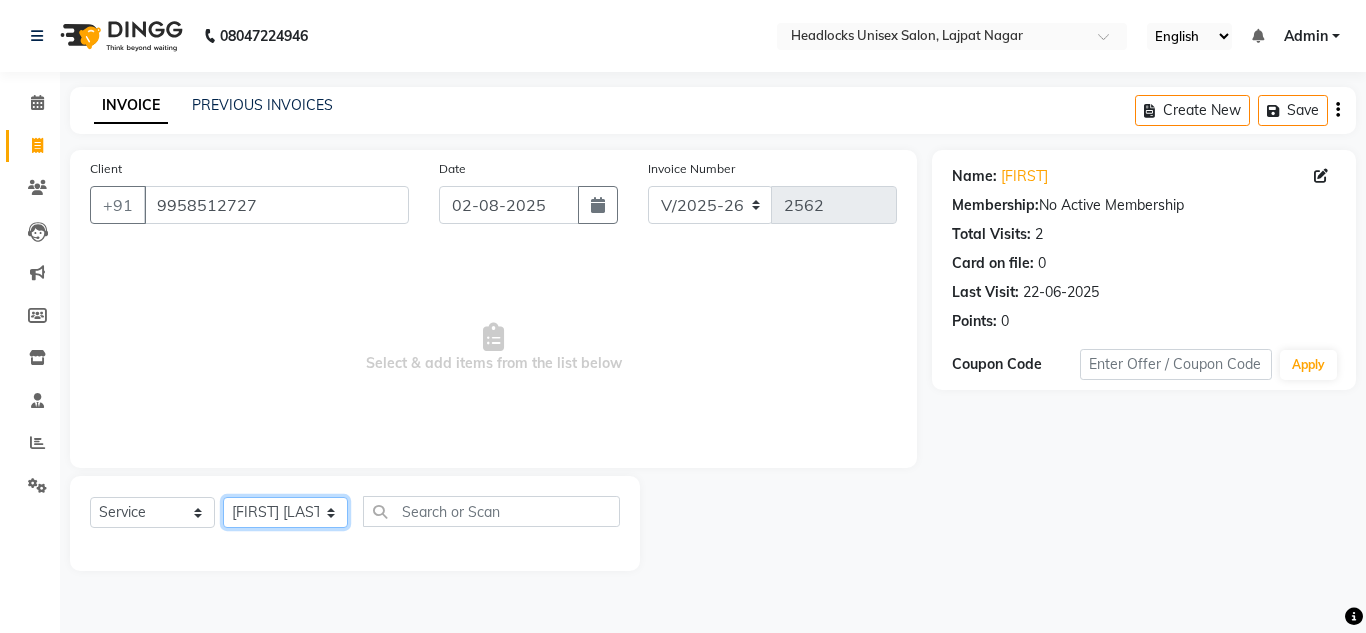 click on "Select Stylist Arman Atul Jannat Kaif Kartik Lucky Nazia Pinky Rashid Sabiya Sandeep Shankar Shavaz Malik Sudhir Suraj Vikas Vinay Roy Vinod" 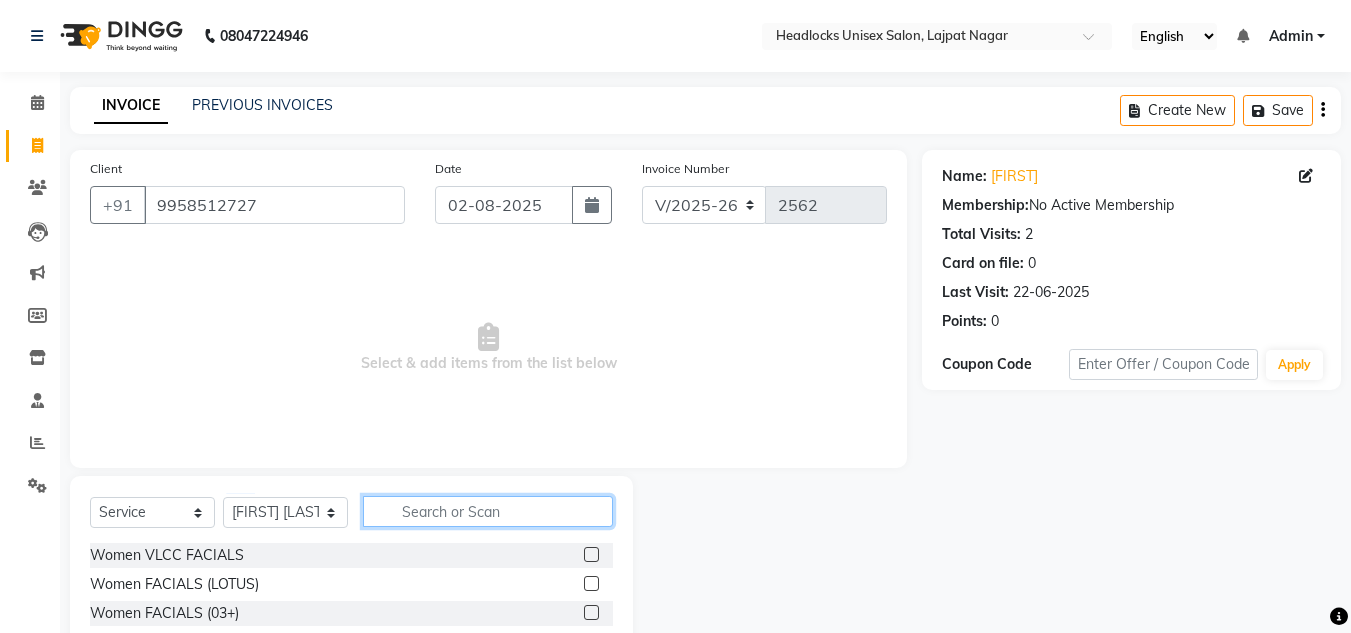 click 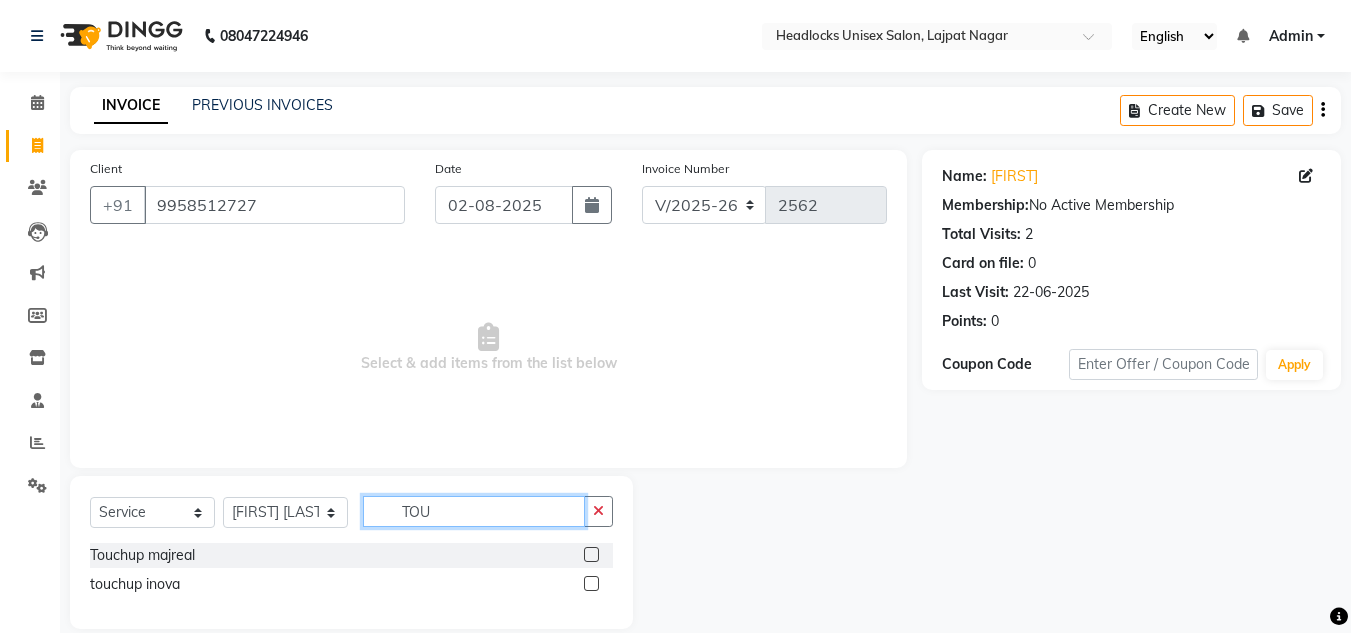 type on "TOU" 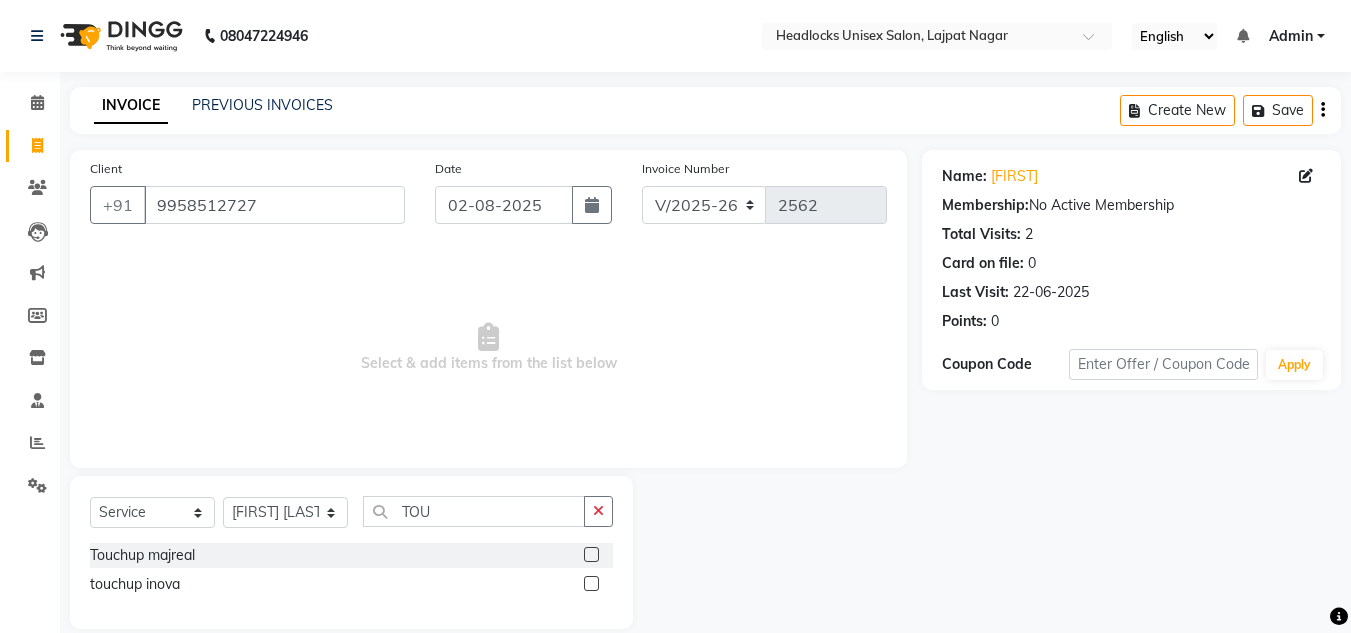click 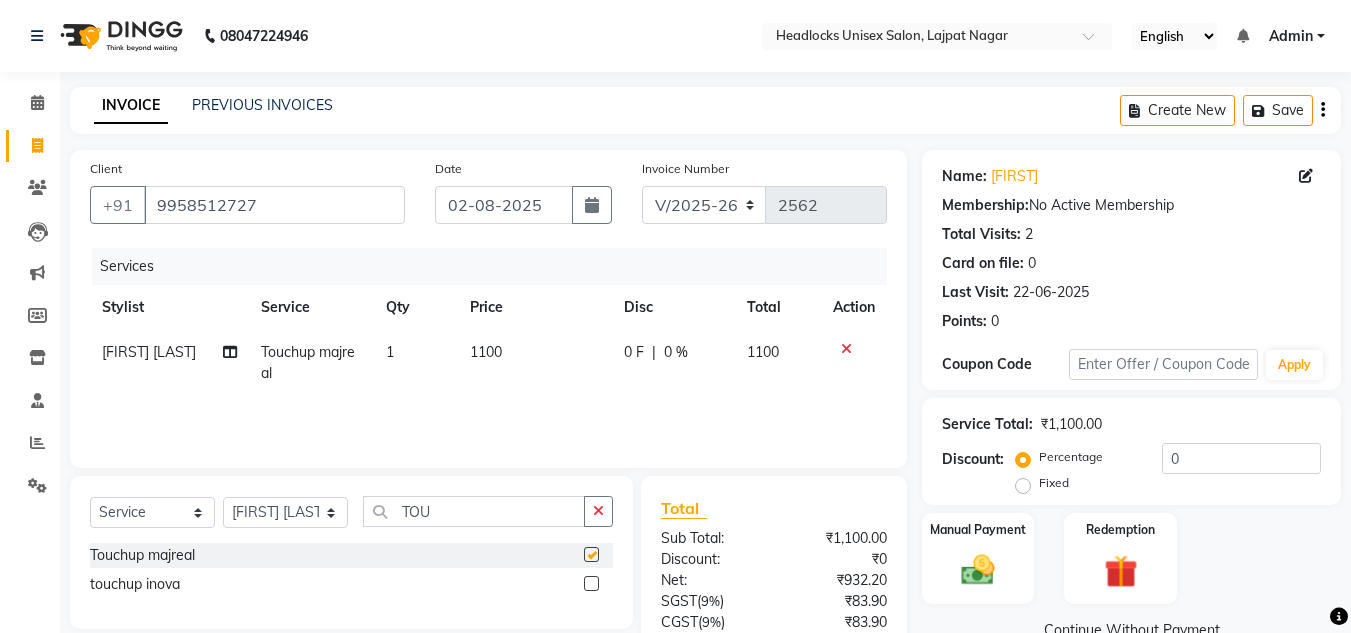 checkbox on "false" 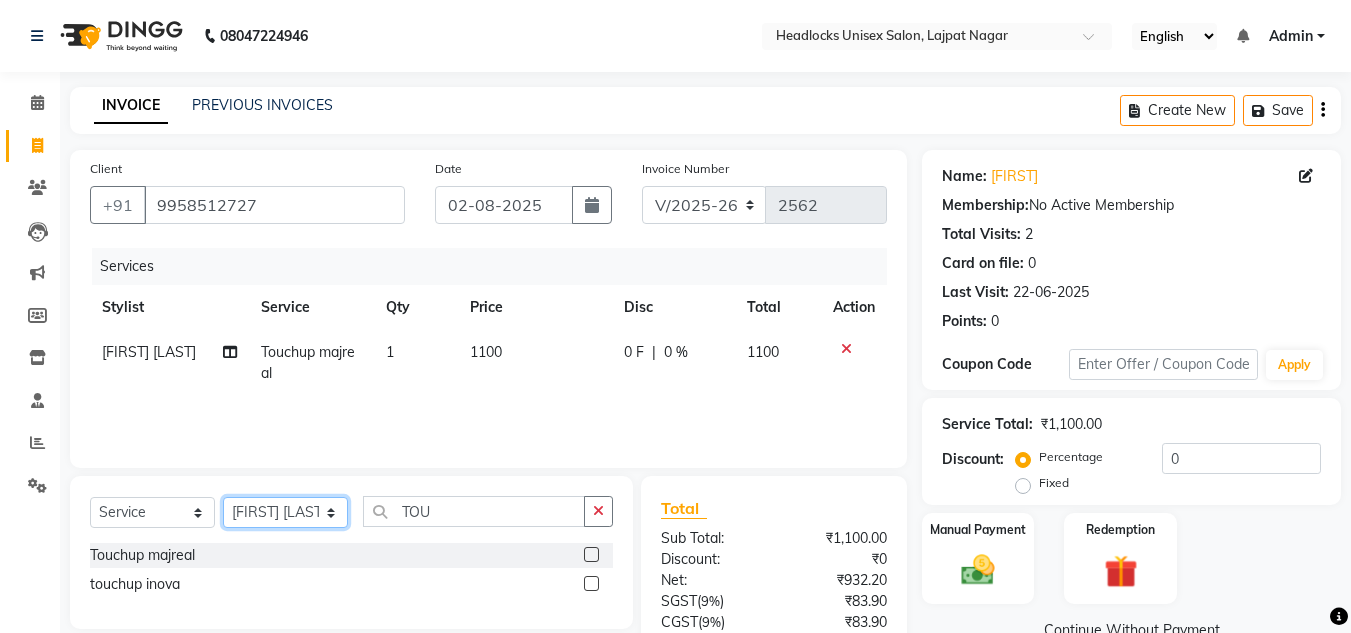 click on "Select Stylist Arman Atul Jannat Kaif Kartik Lucky Nazia Pinky Rashid Sabiya Sandeep Shankar Shavaz Malik Sudhir Suraj Vikas Vinay Roy Vinod" 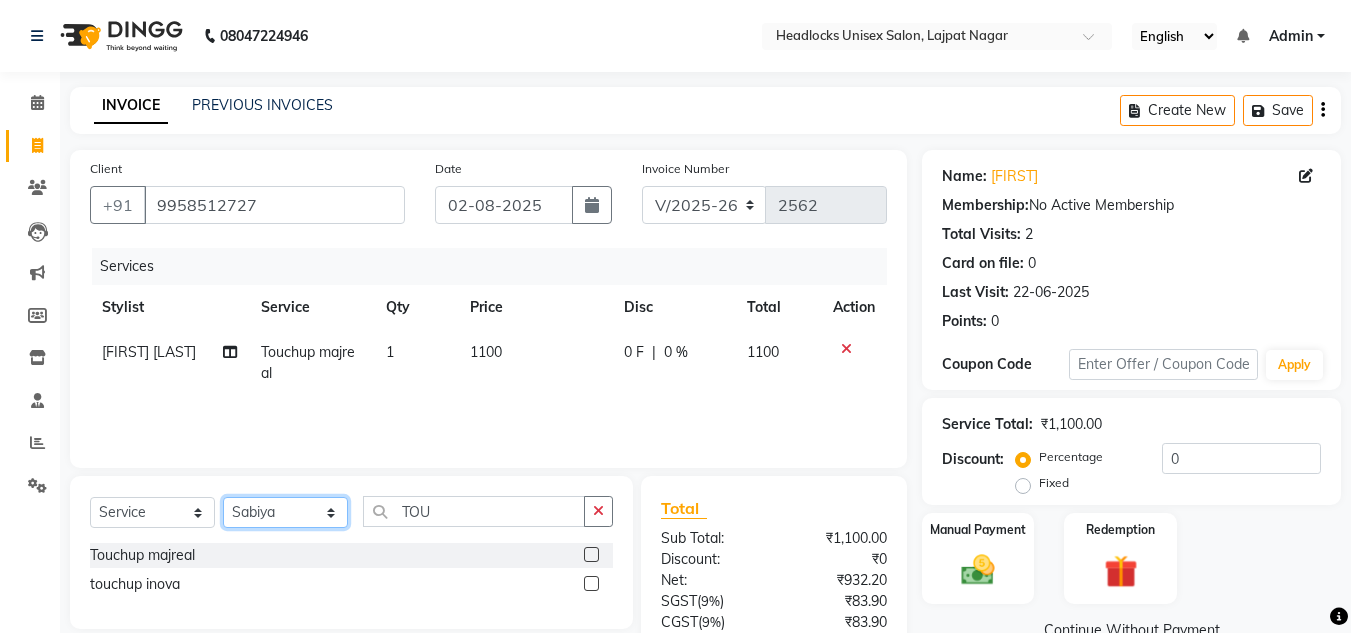 click on "Select Stylist Arman Atul Jannat Kaif Kartik Lucky Nazia Pinky Rashid Sabiya Sandeep Shankar Shavaz Malik Sudhir Suraj Vikas Vinay Roy Vinod" 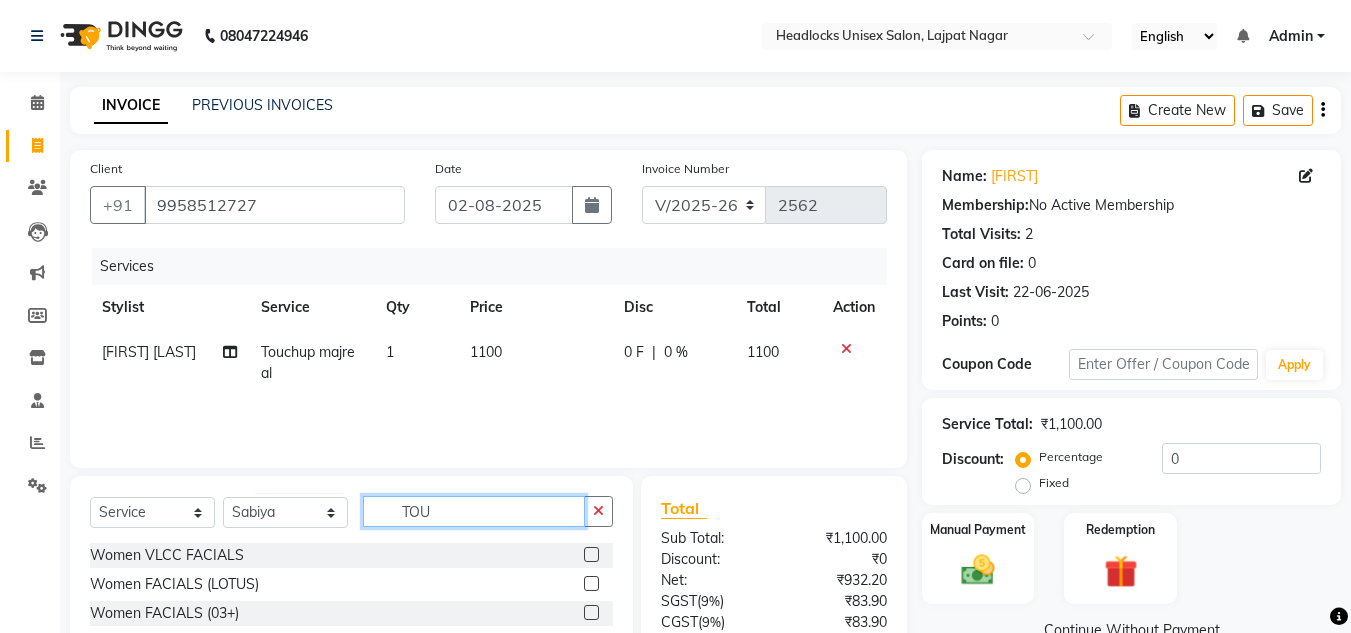 click on "TOU" 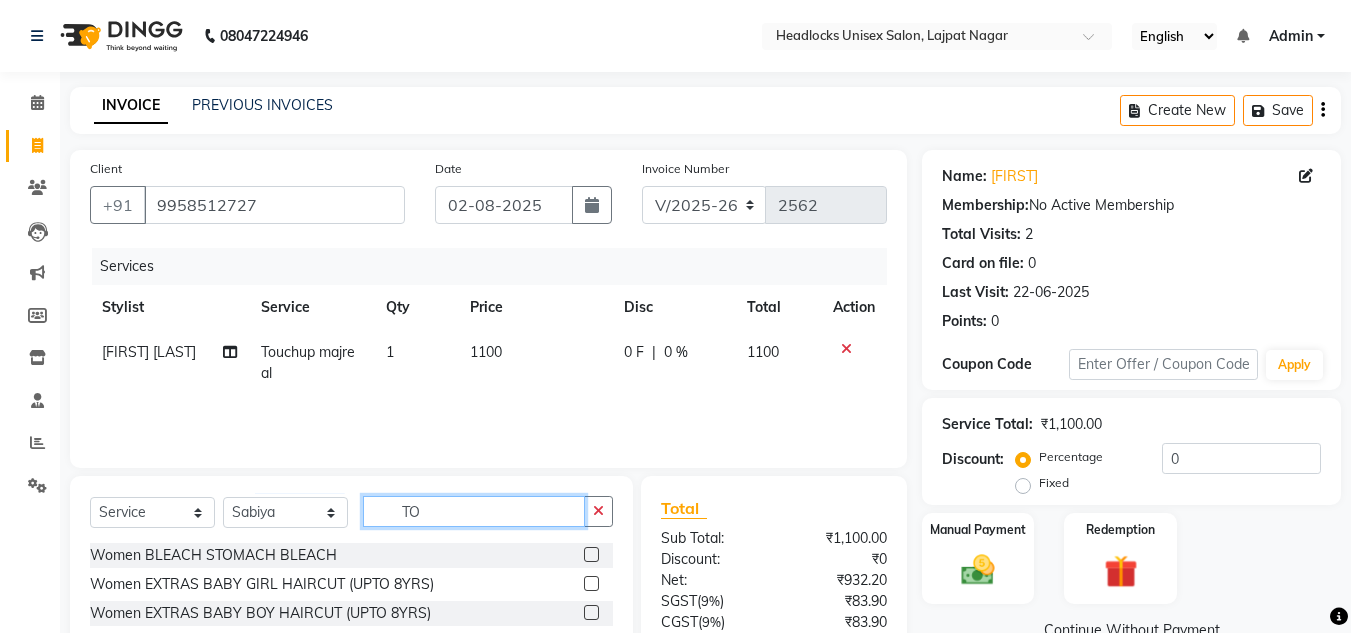 type on "T" 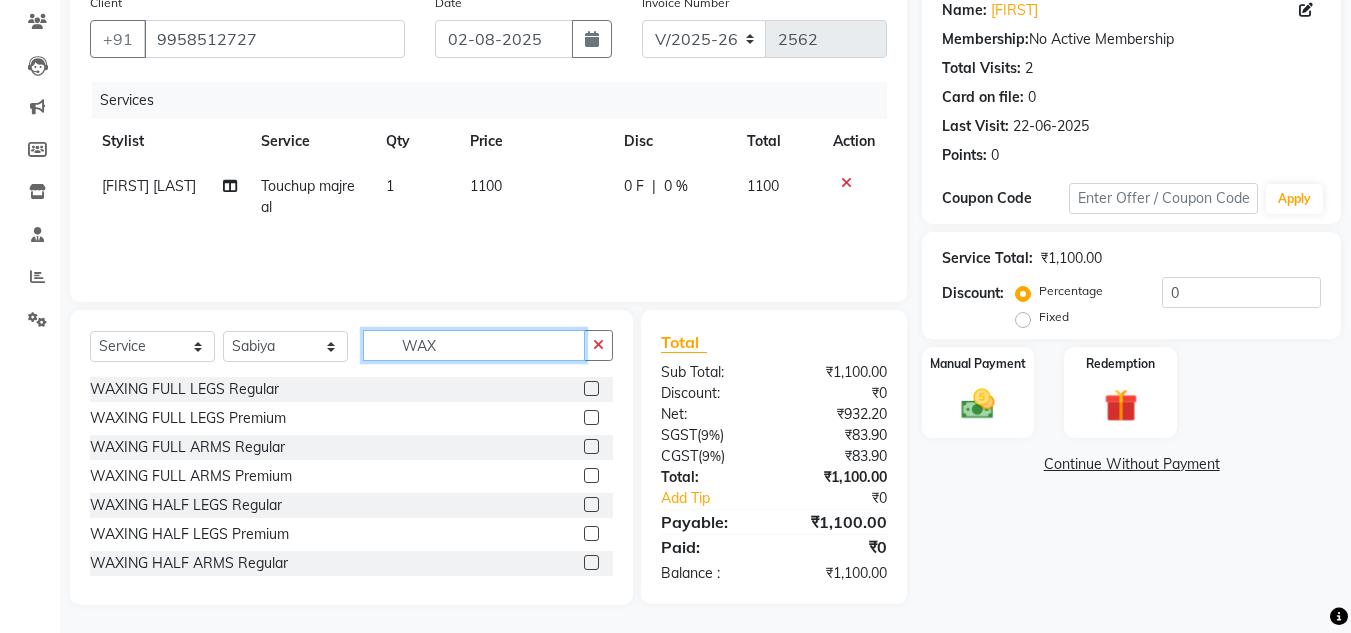 scroll, scrollTop: 167, scrollLeft: 0, axis: vertical 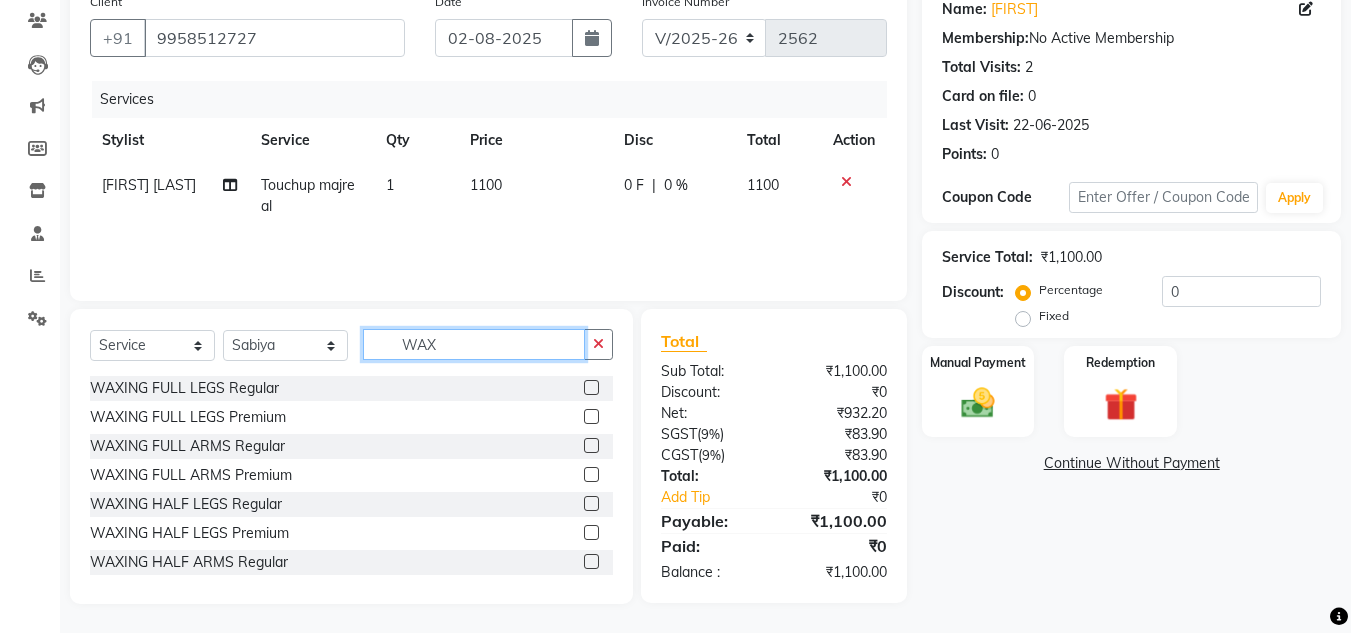type on "WAX" 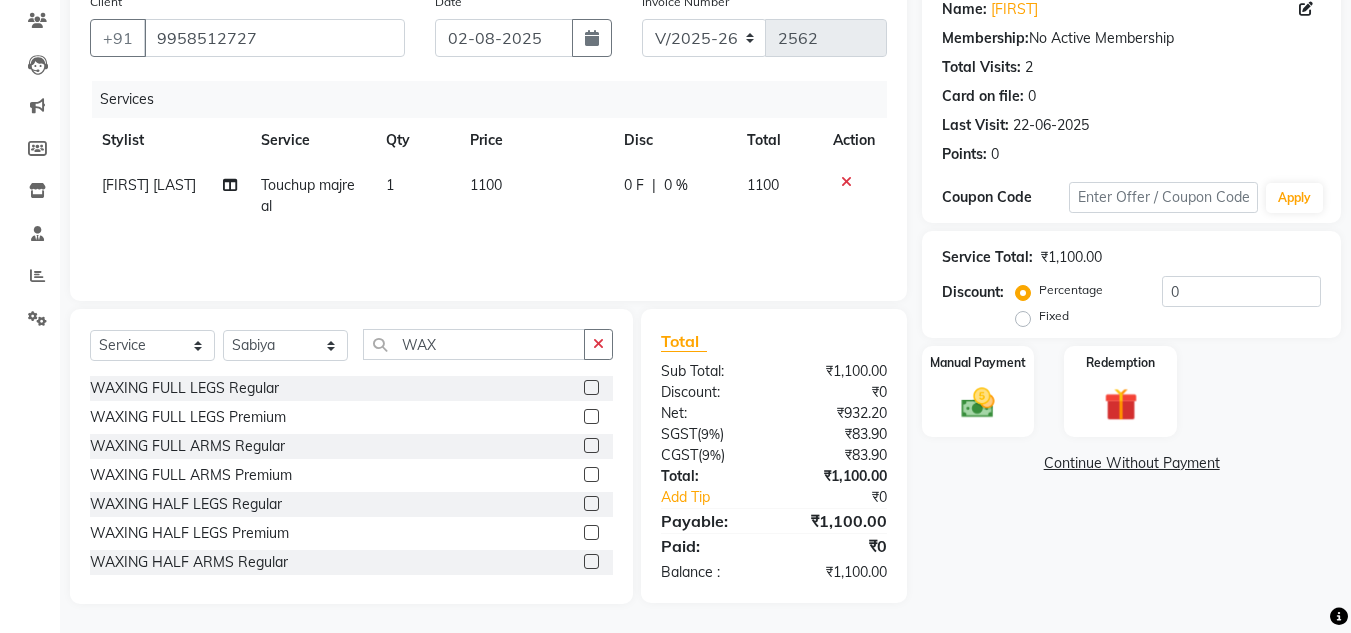 click 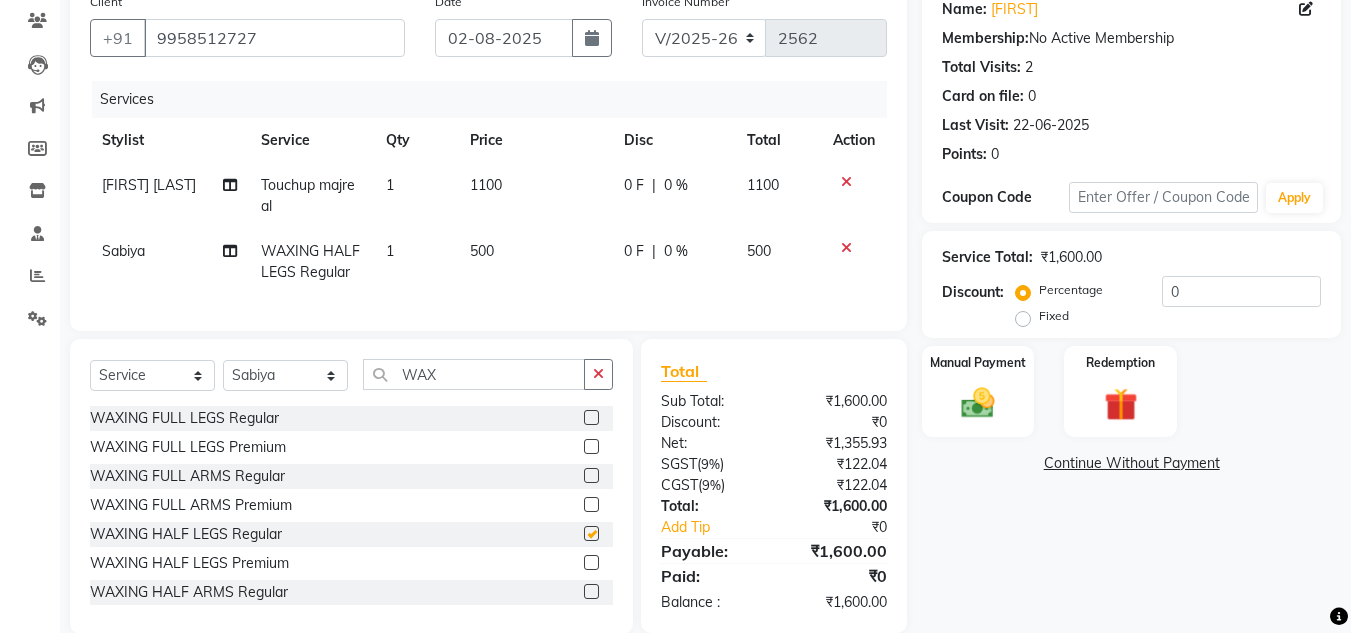 checkbox on "false" 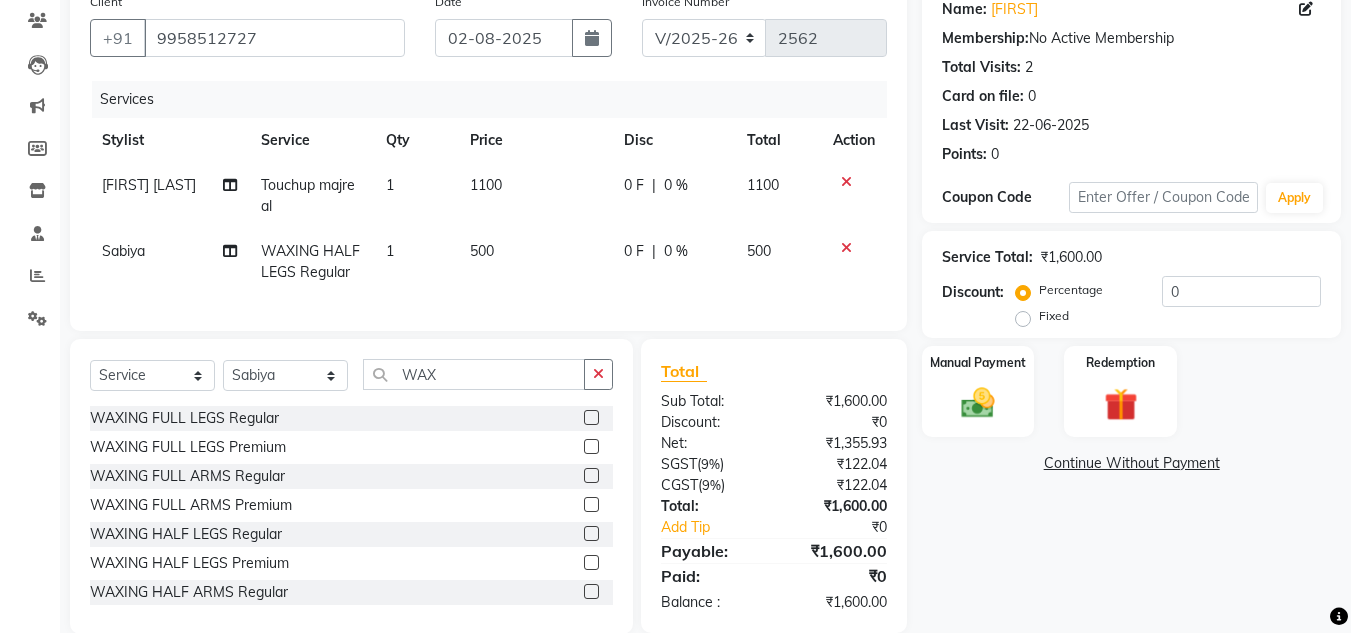 click on "500" 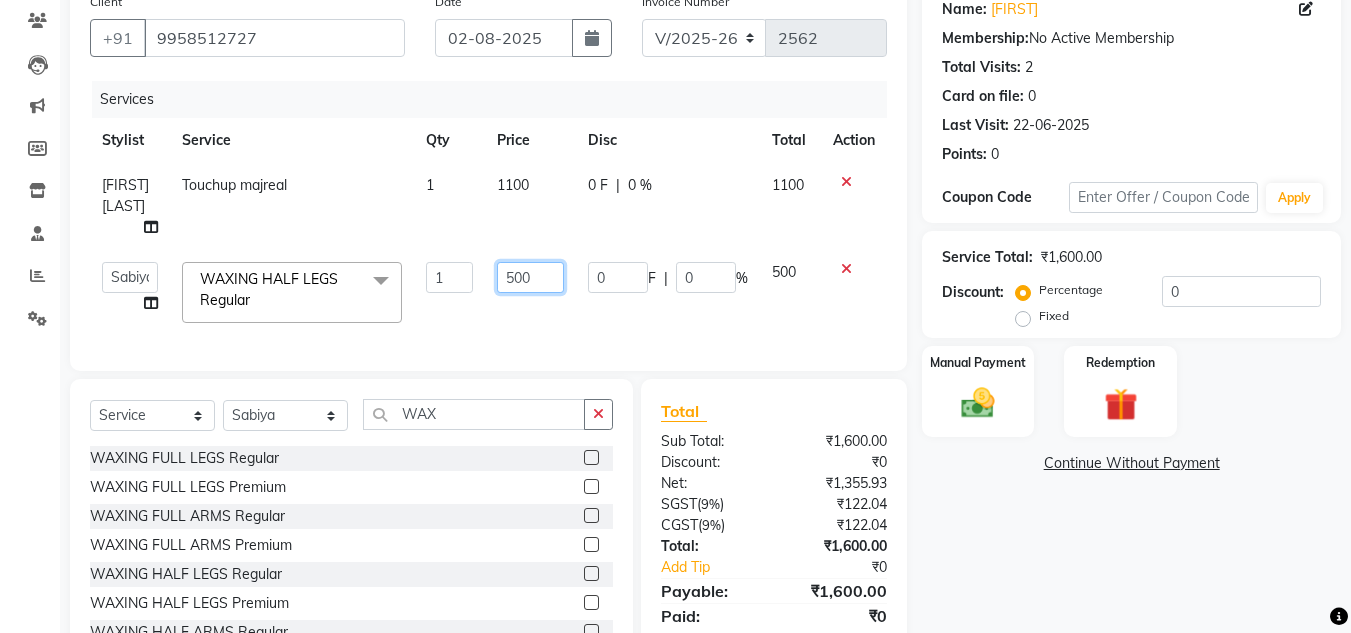 click on "500" 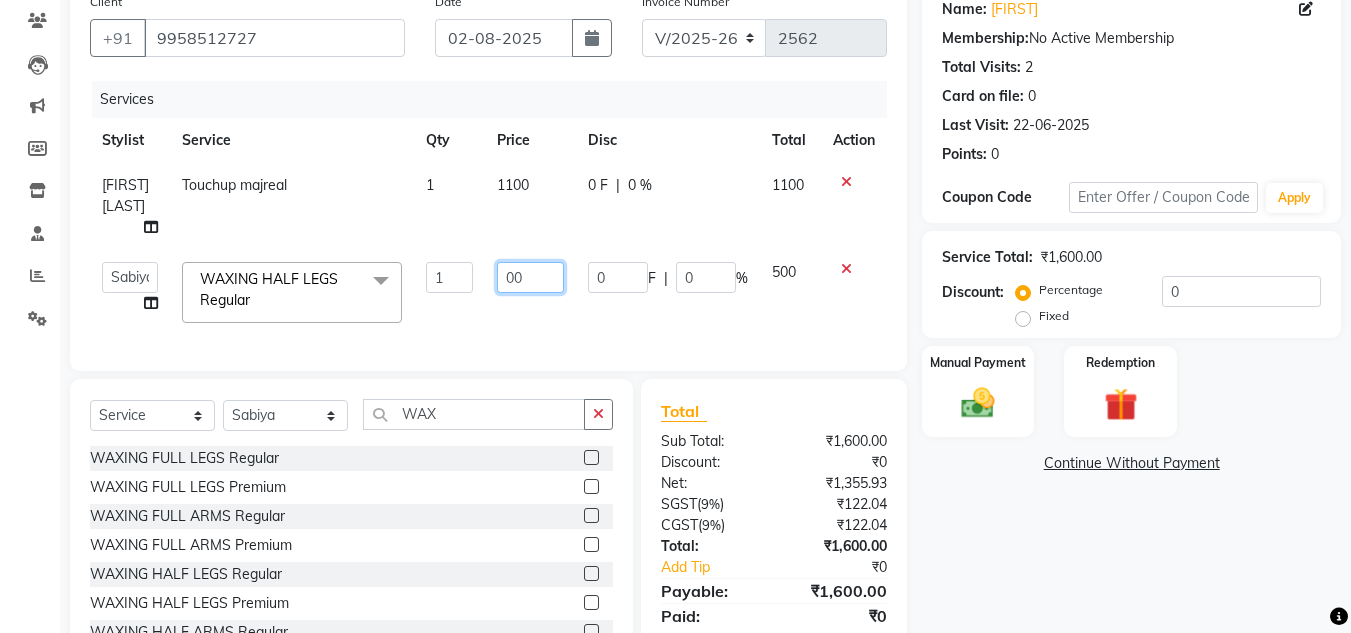 type on "300" 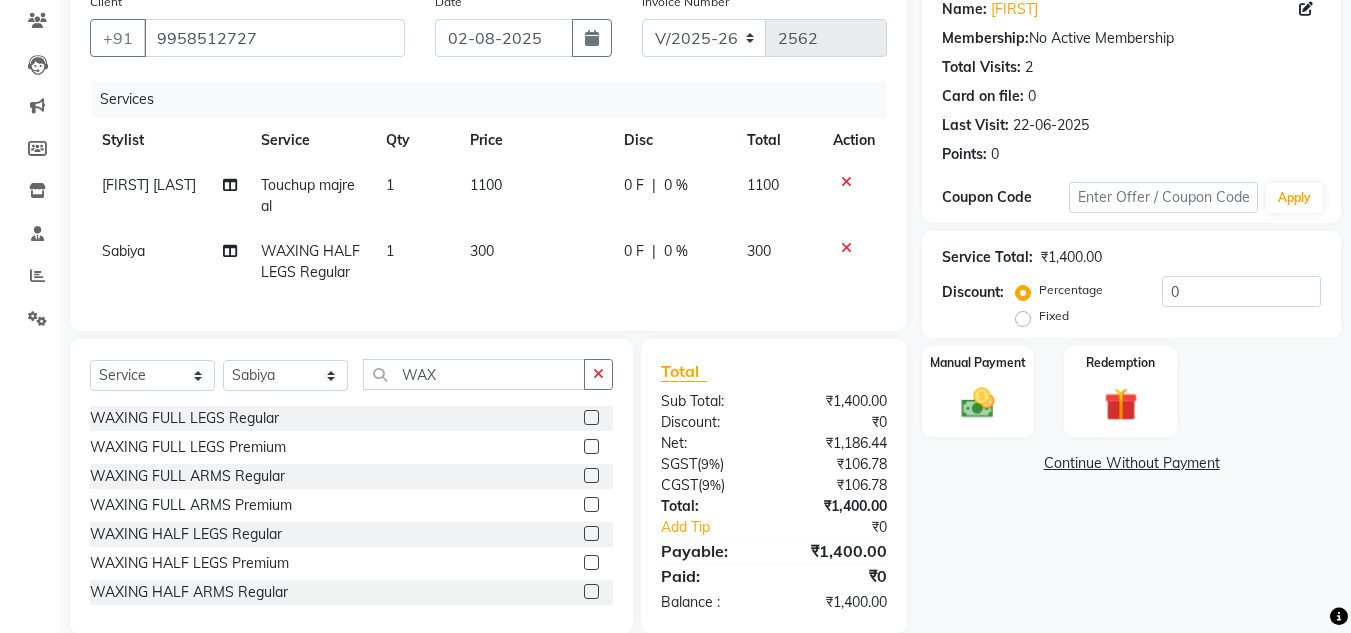 click on "Name: [NAME] Membership: No Active Membership Total Visits: 2 Card on file: 0 Last Visit: [DATE] Points: 0 Coupon Code Apply Service Total: ₹1,400.00 Discount: Percentage Fixed 0 Manual Payment Redemption Continue Without Payment" 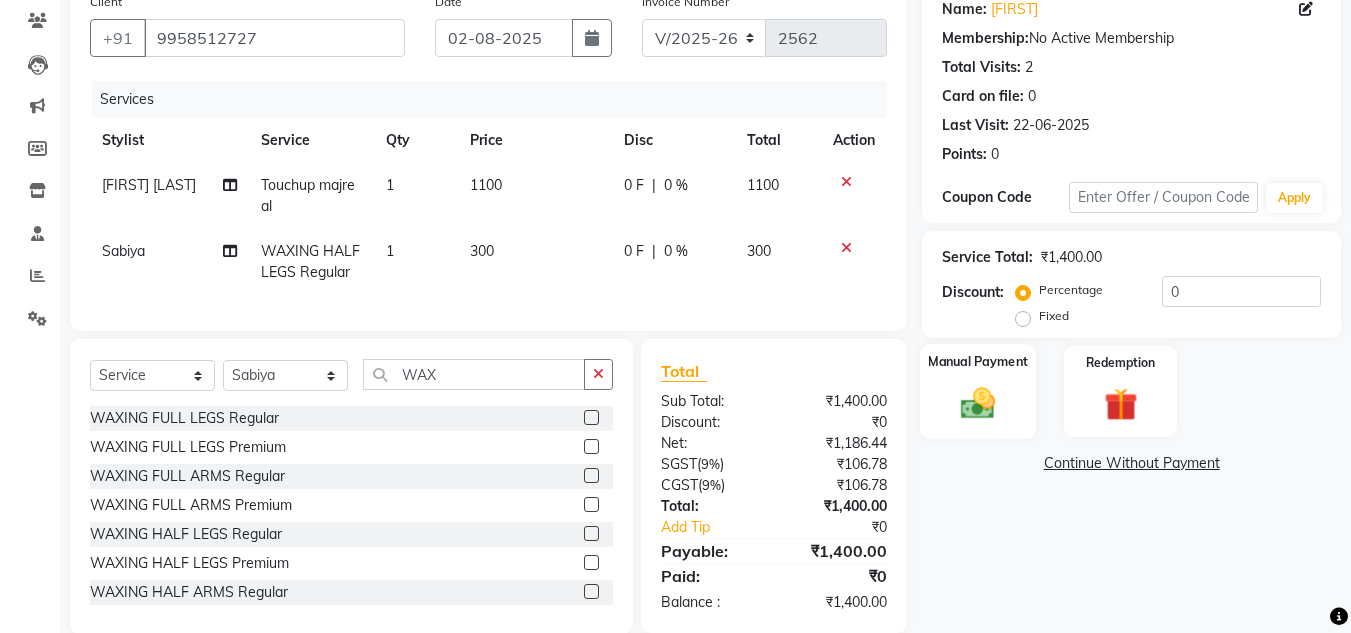 click 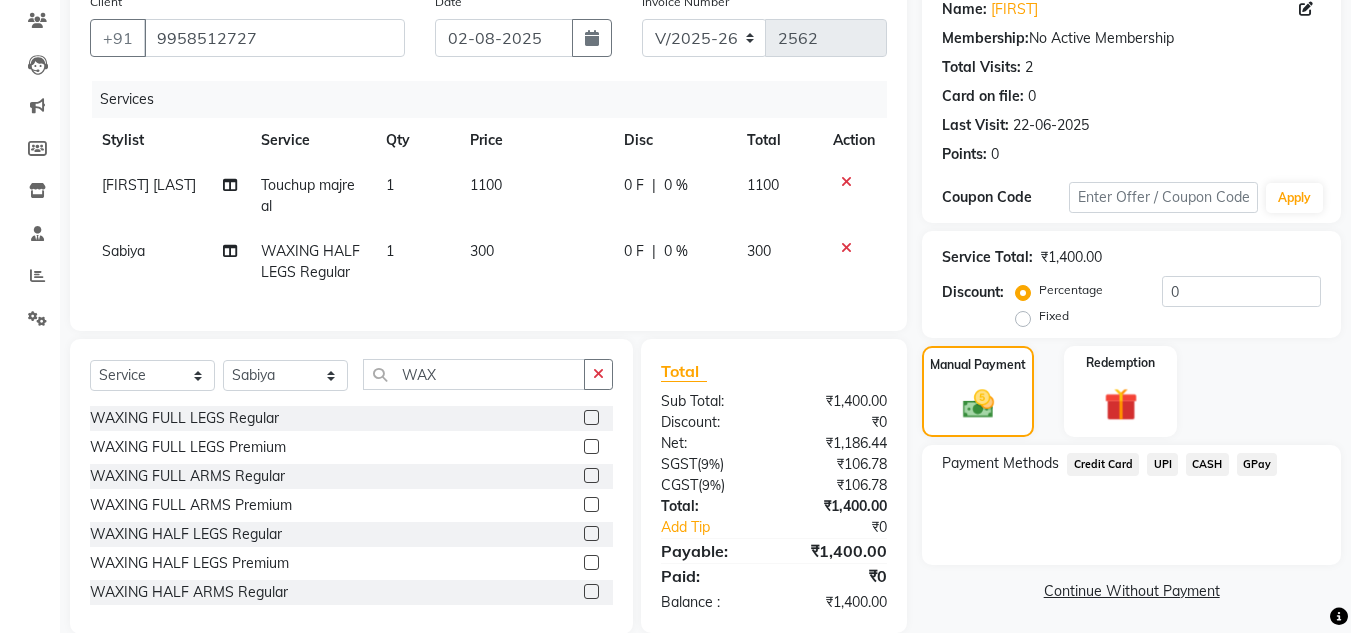 click on "CASH" 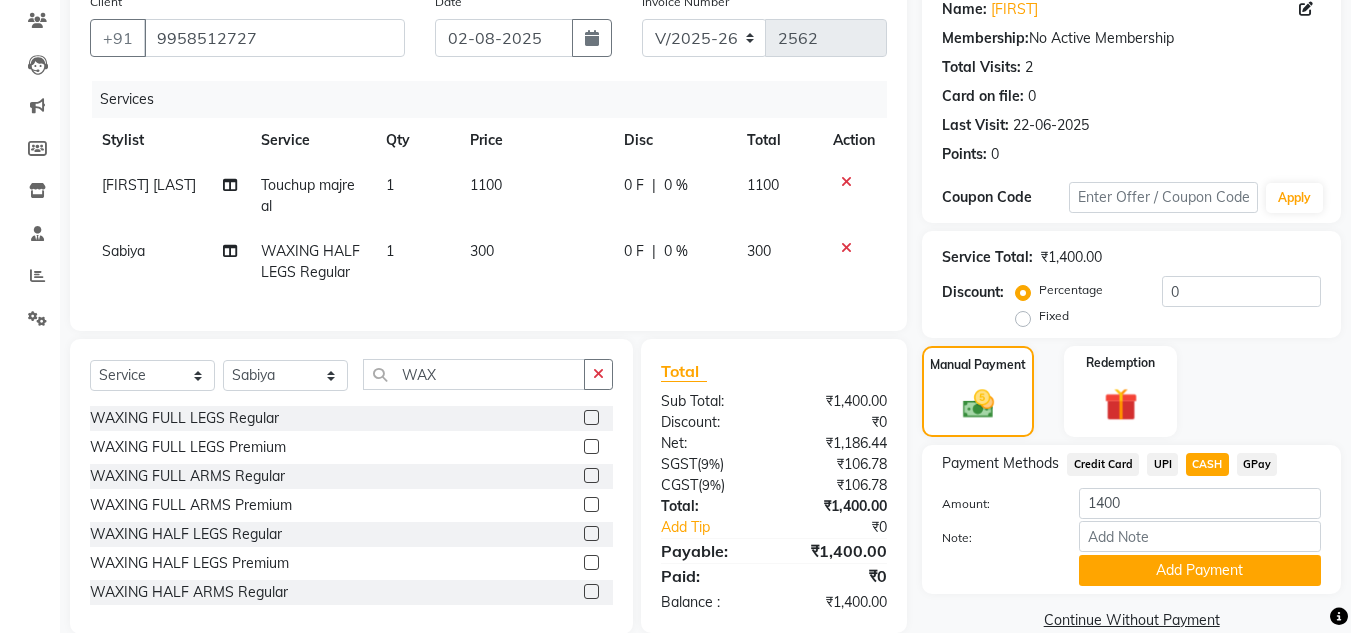 click on "UPI" 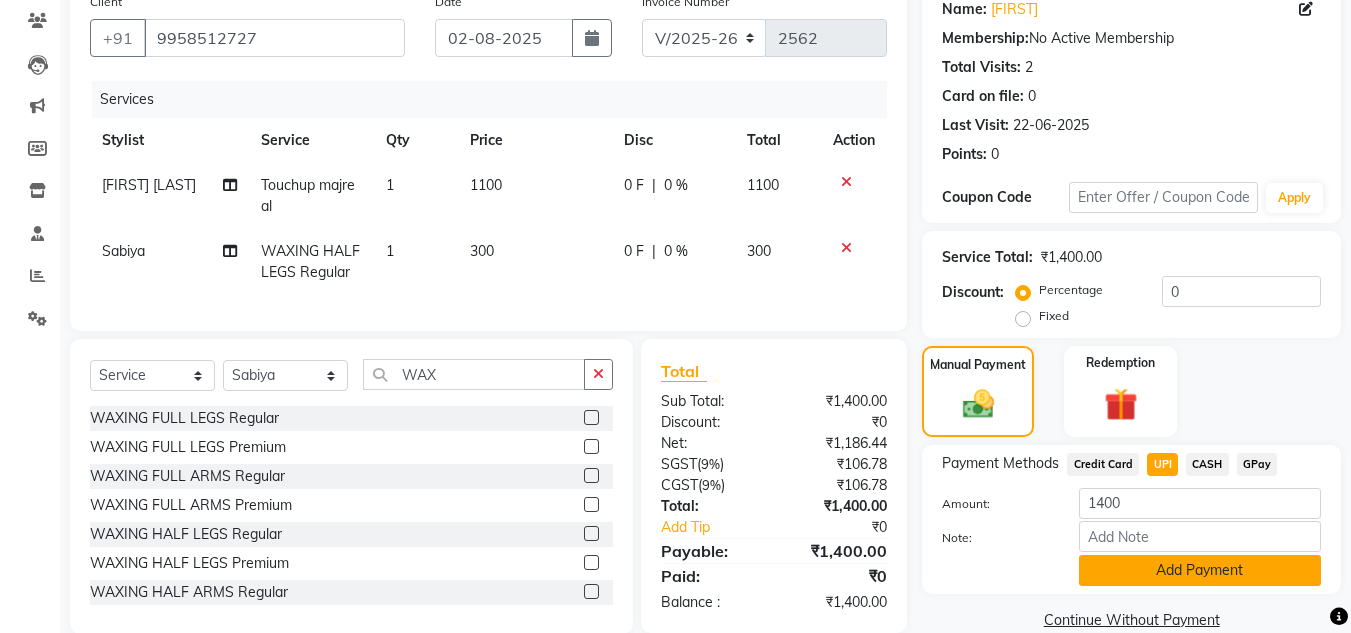 click on "Add Payment" 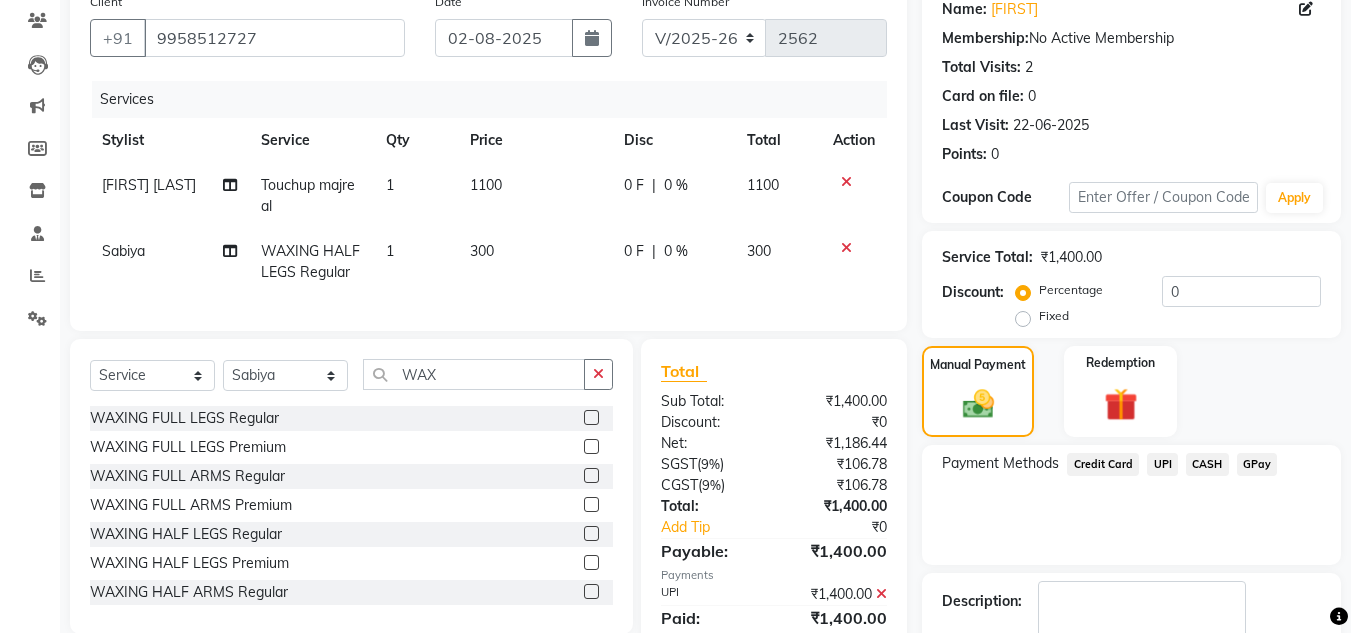scroll, scrollTop: 283, scrollLeft: 0, axis: vertical 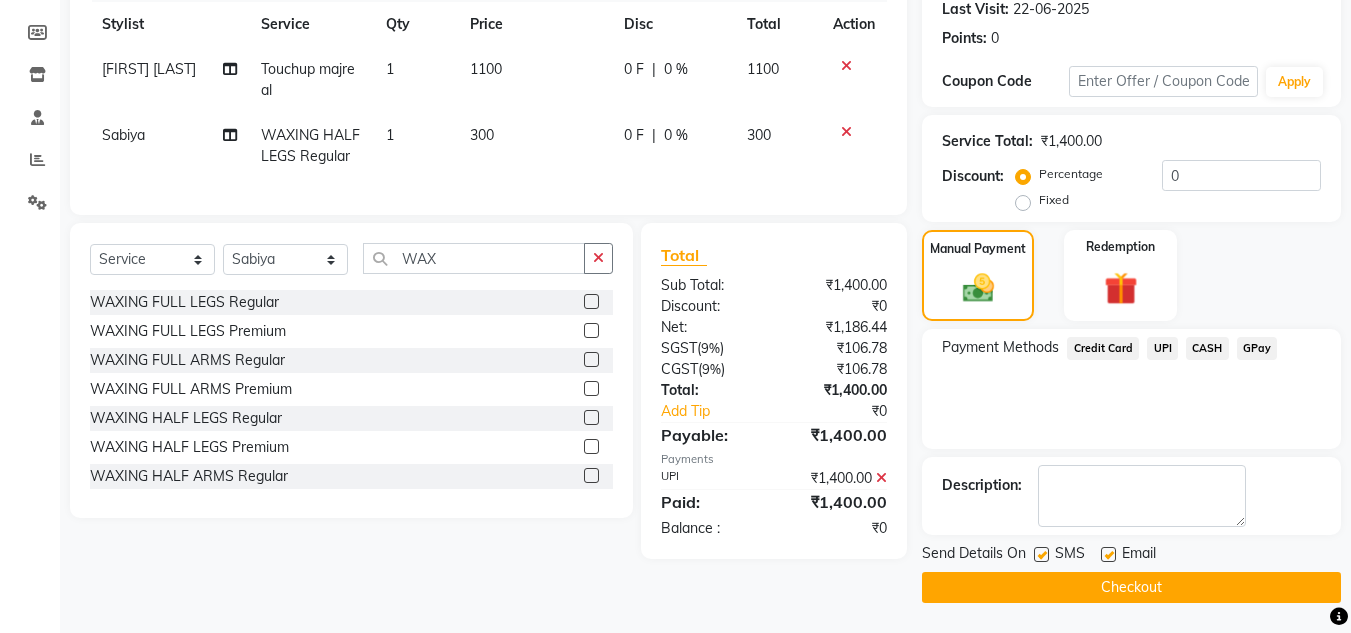 click on "Checkout" 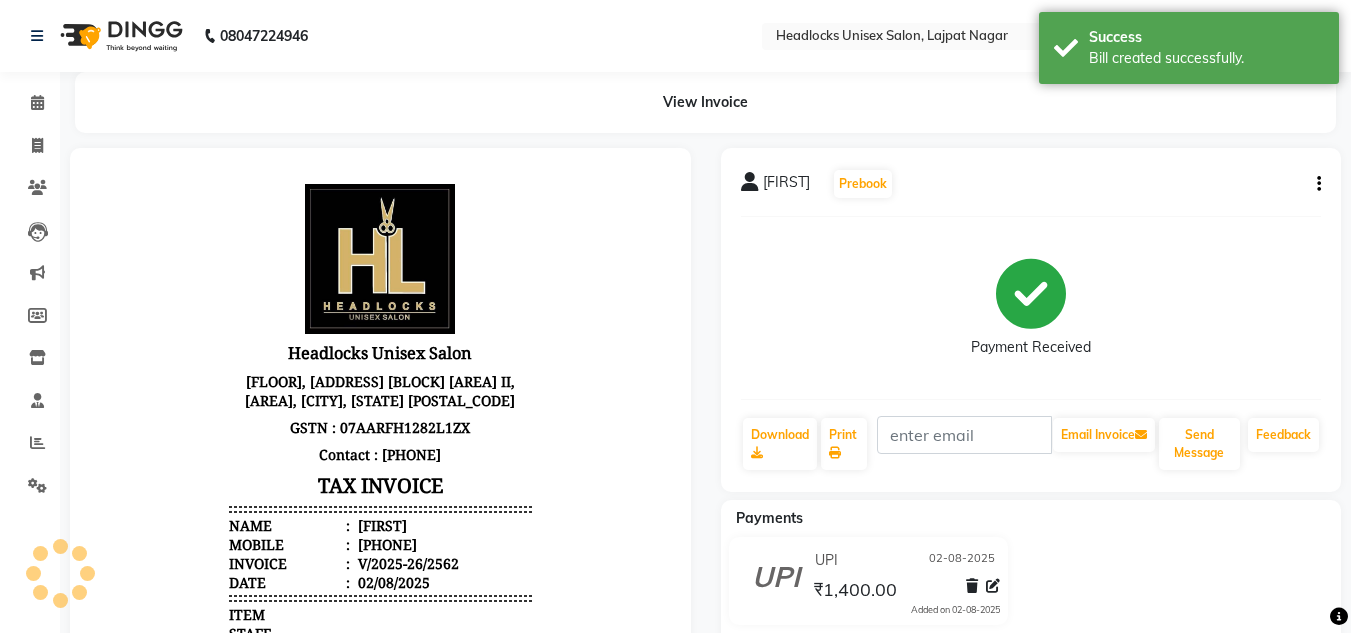 scroll, scrollTop: 0, scrollLeft: 0, axis: both 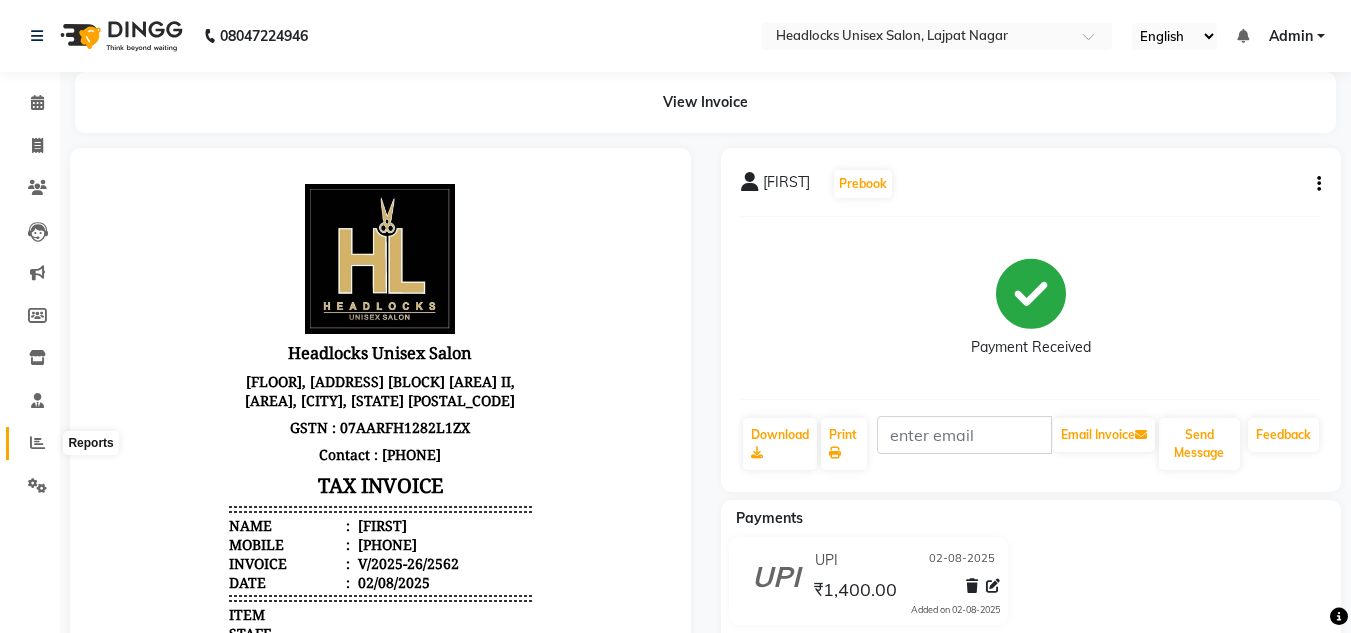 click 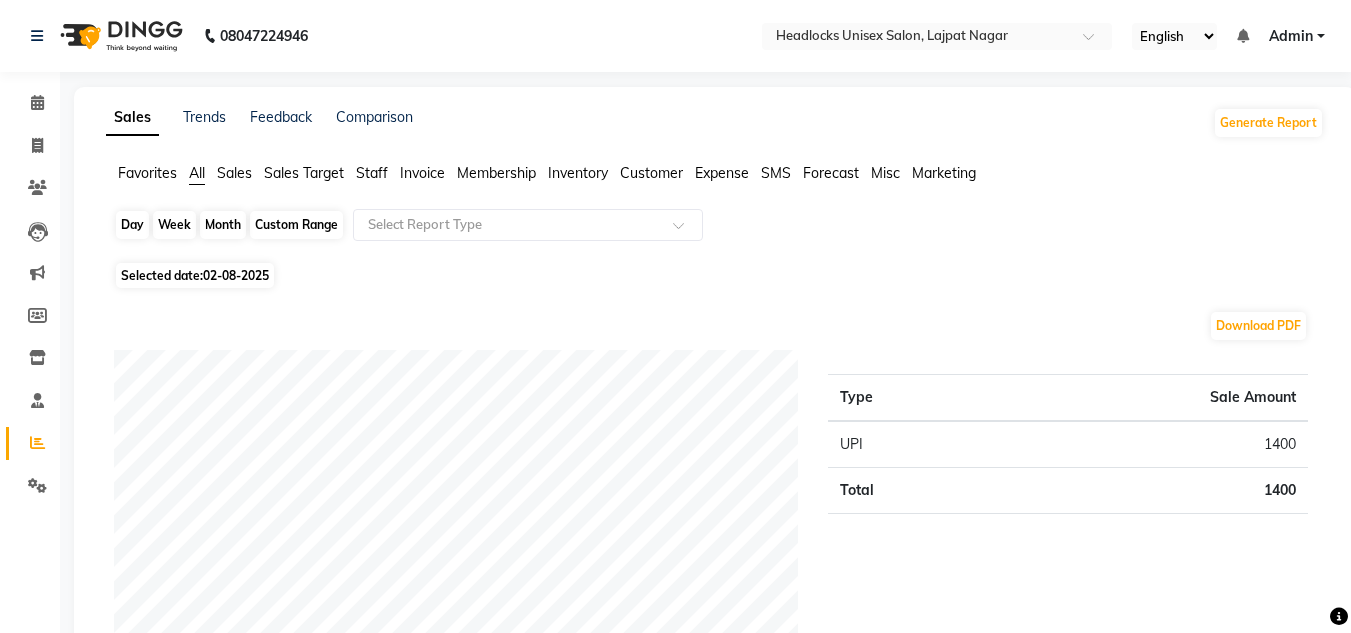 click on "Day" 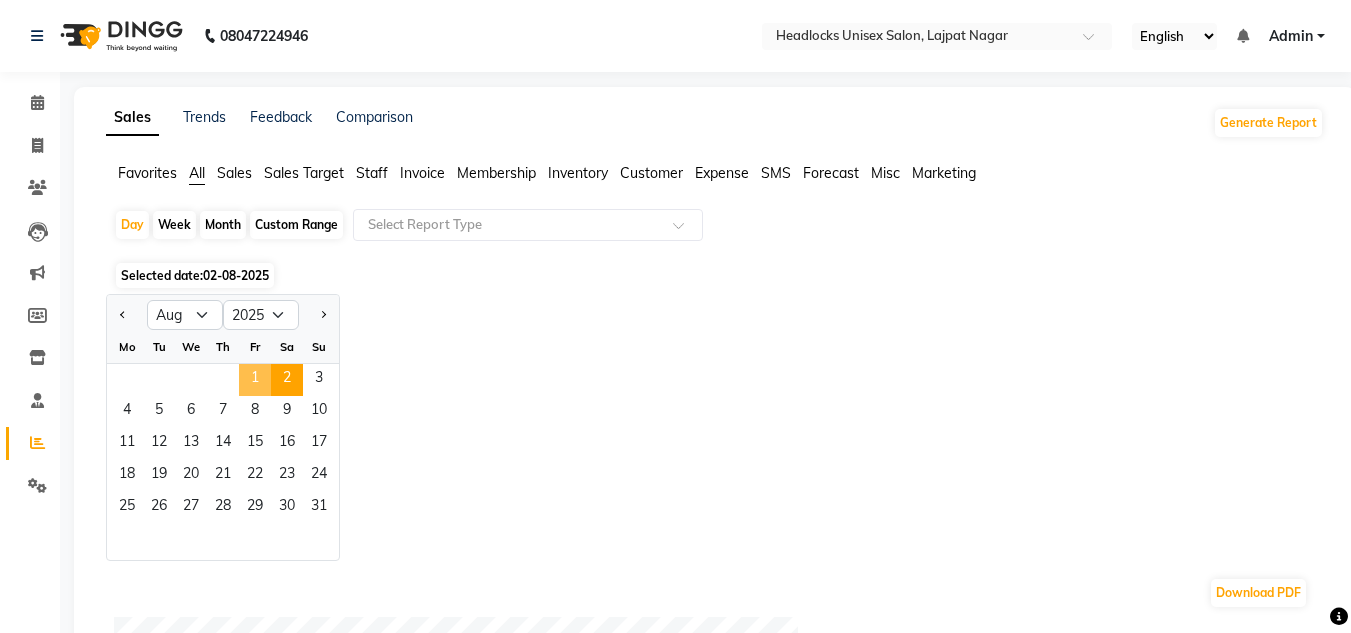 click on "1" 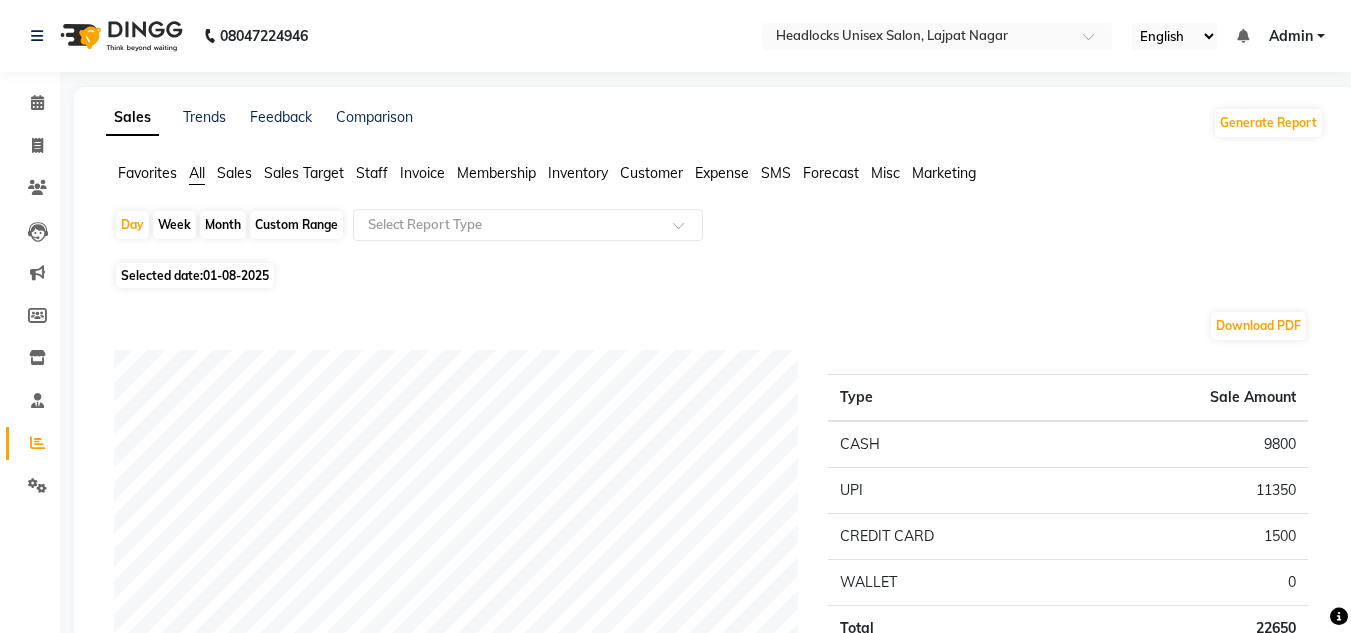 click on "Selected date:  01-08-2025" 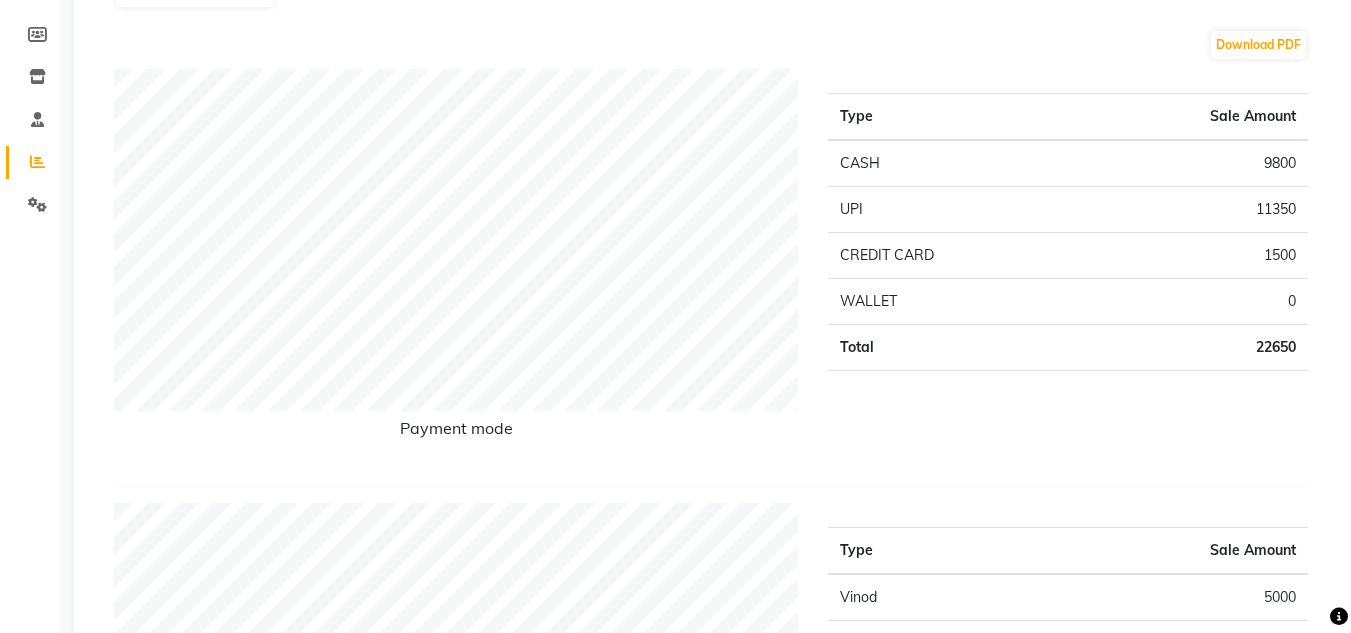 scroll, scrollTop: 280, scrollLeft: 0, axis: vertical 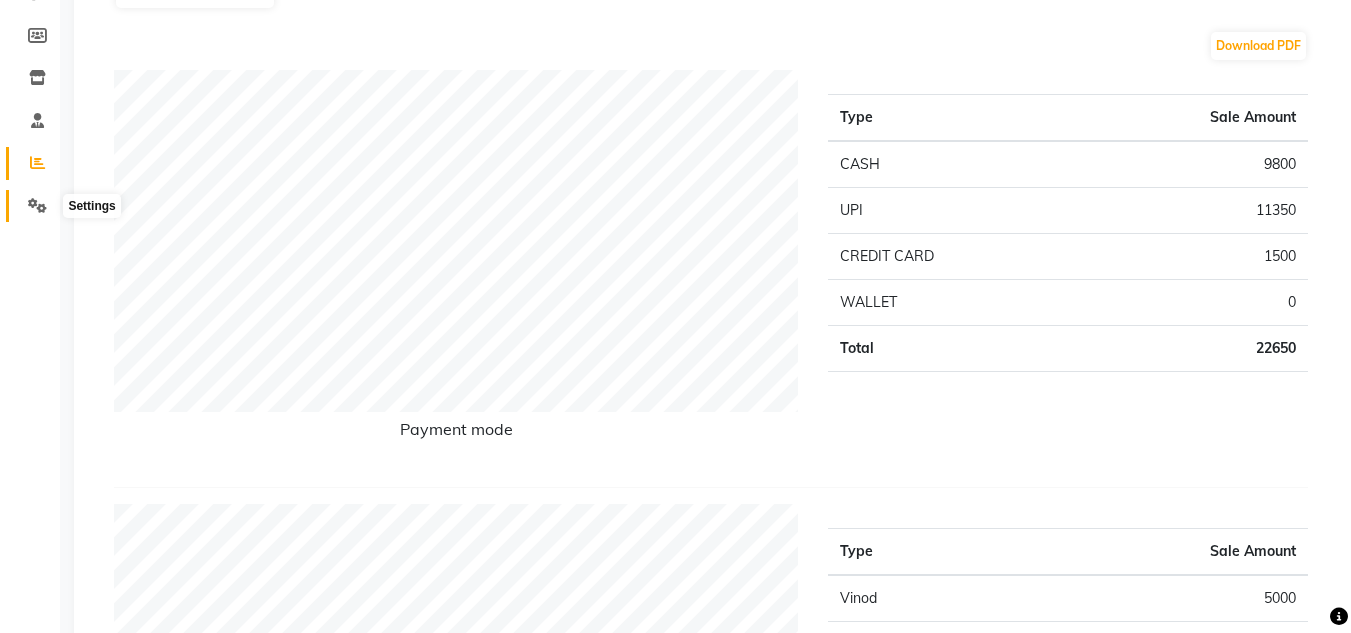 click 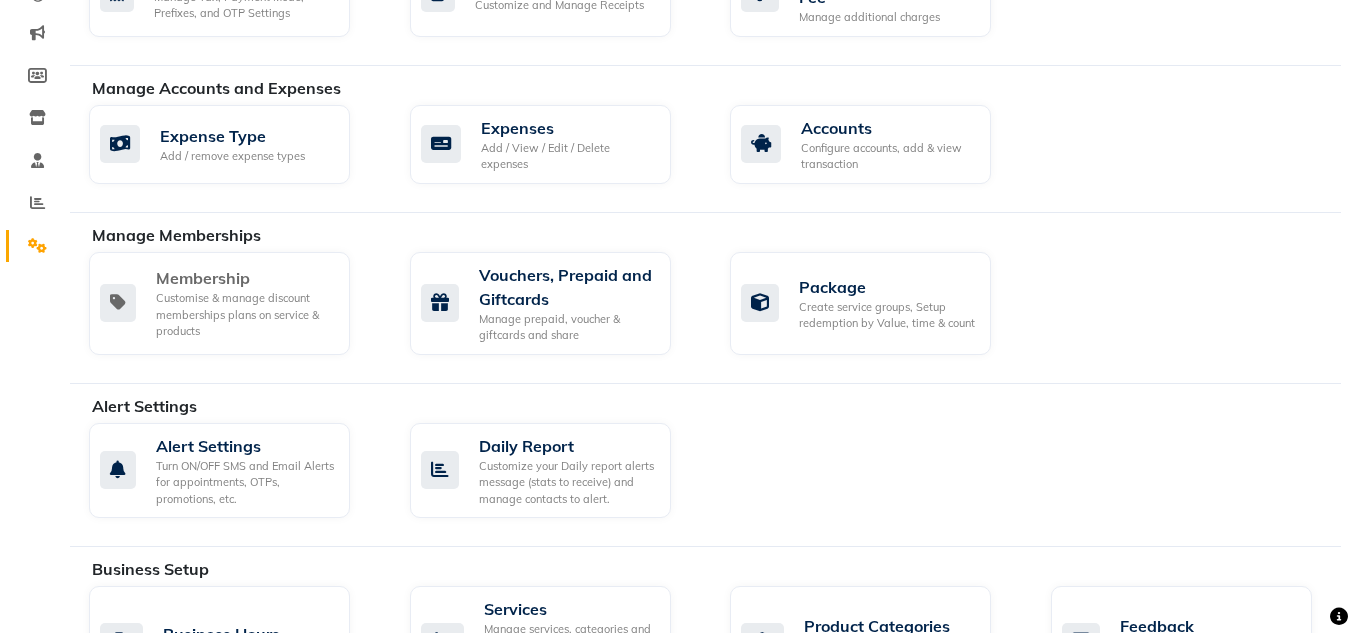 scroll, scrollTop: 0, scrollLeft: 0, axis: both 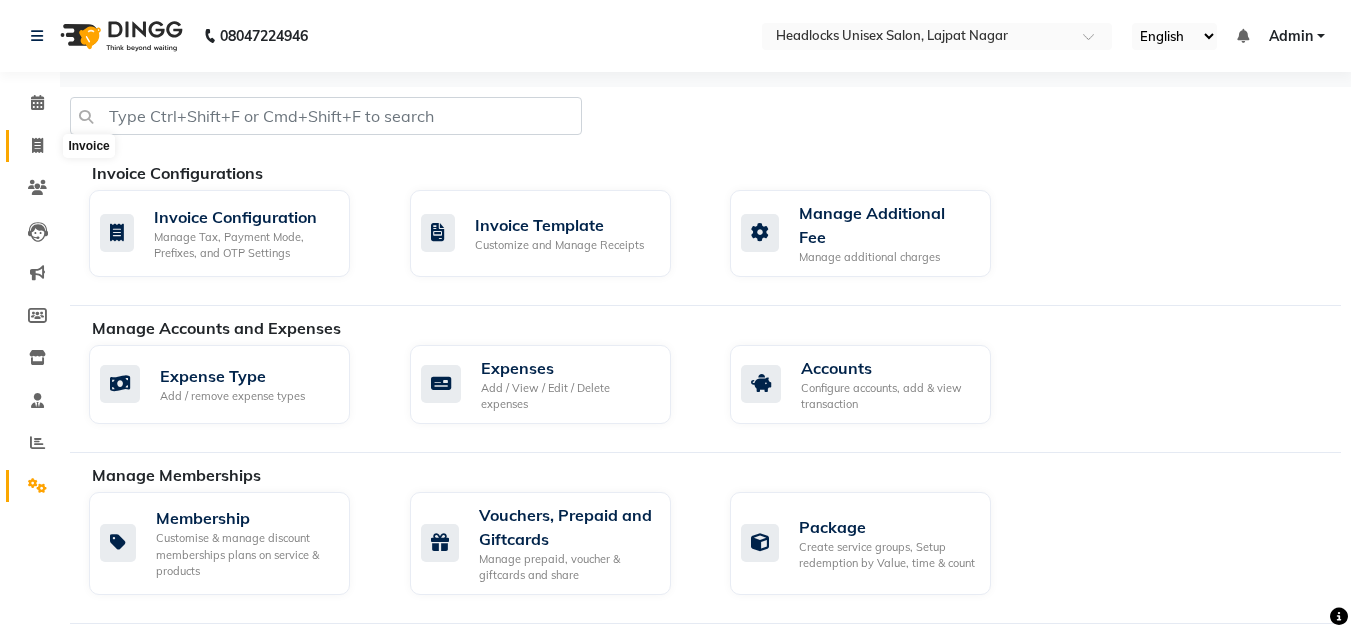 click 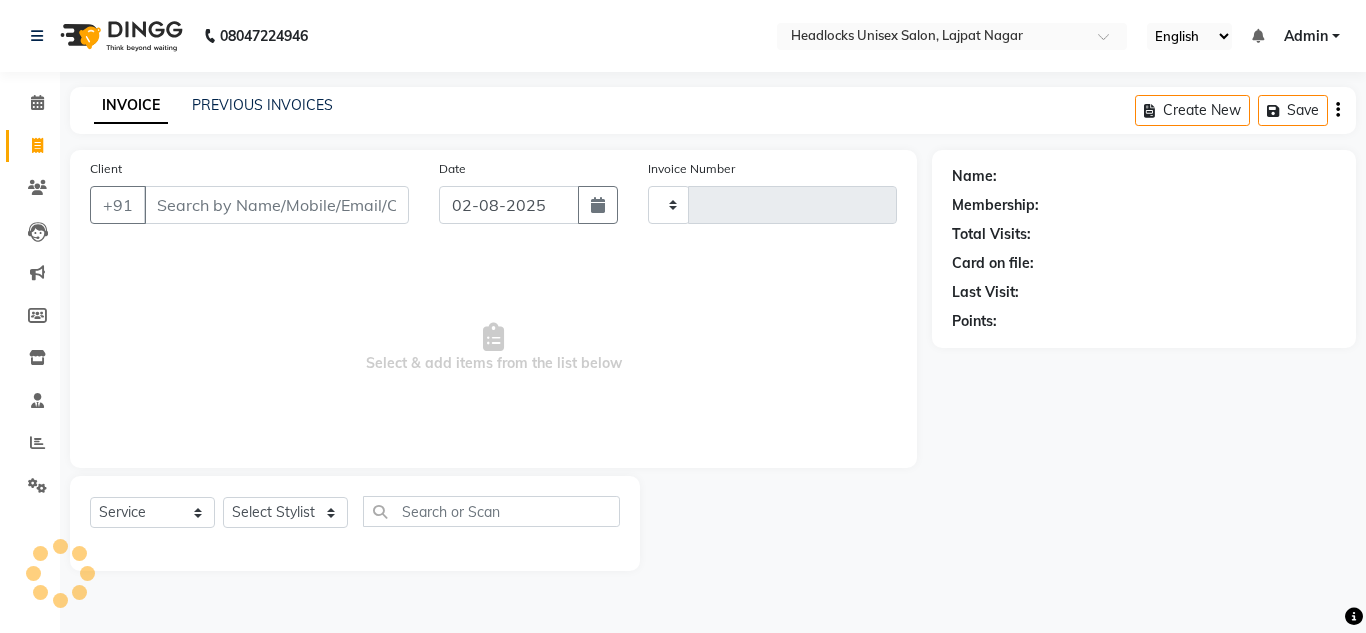 type on "2563" 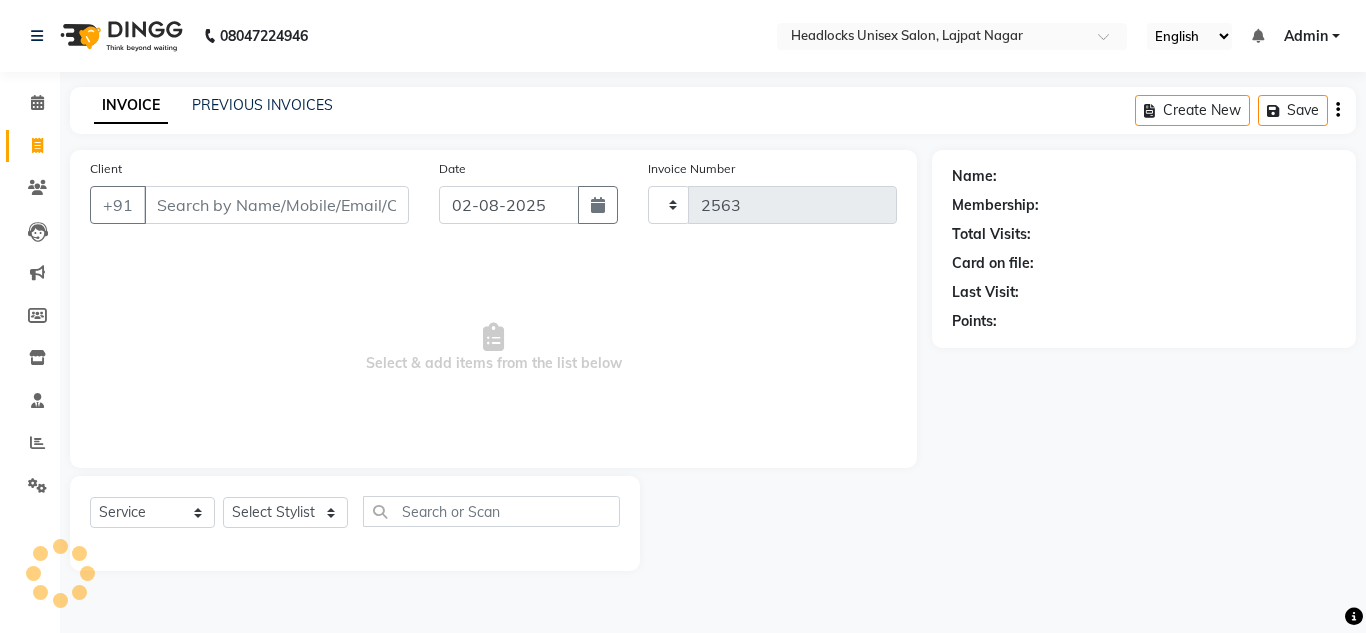 select on "6850" 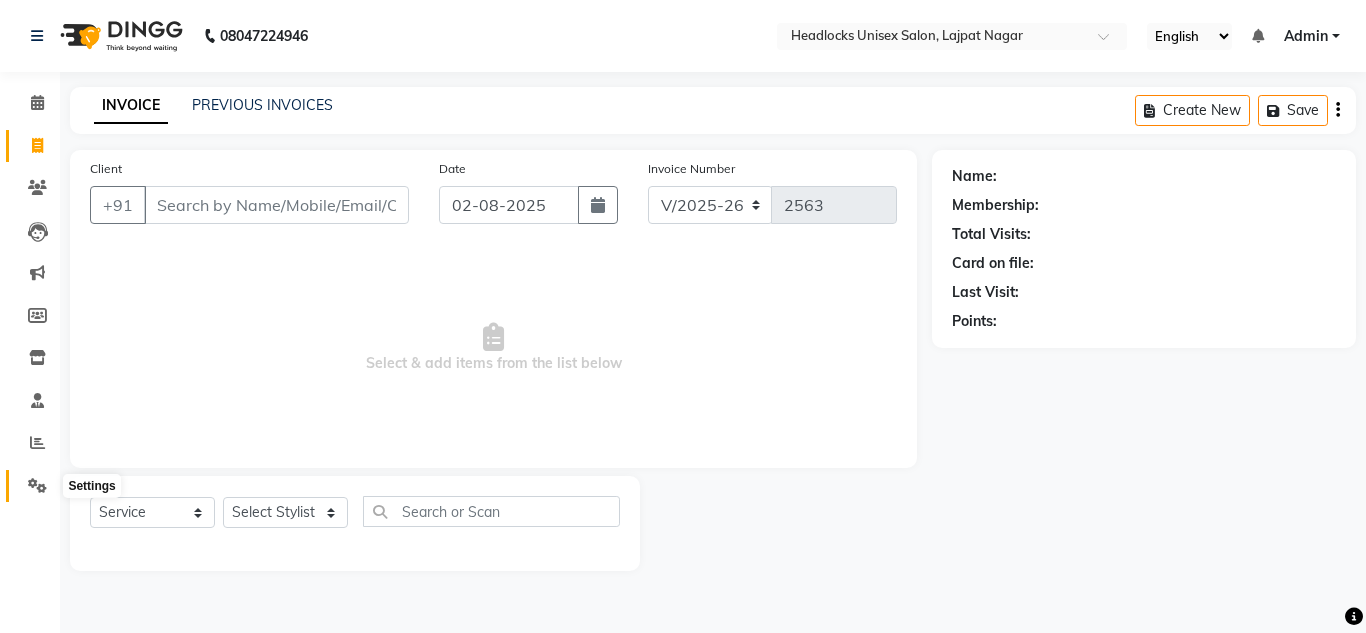 click 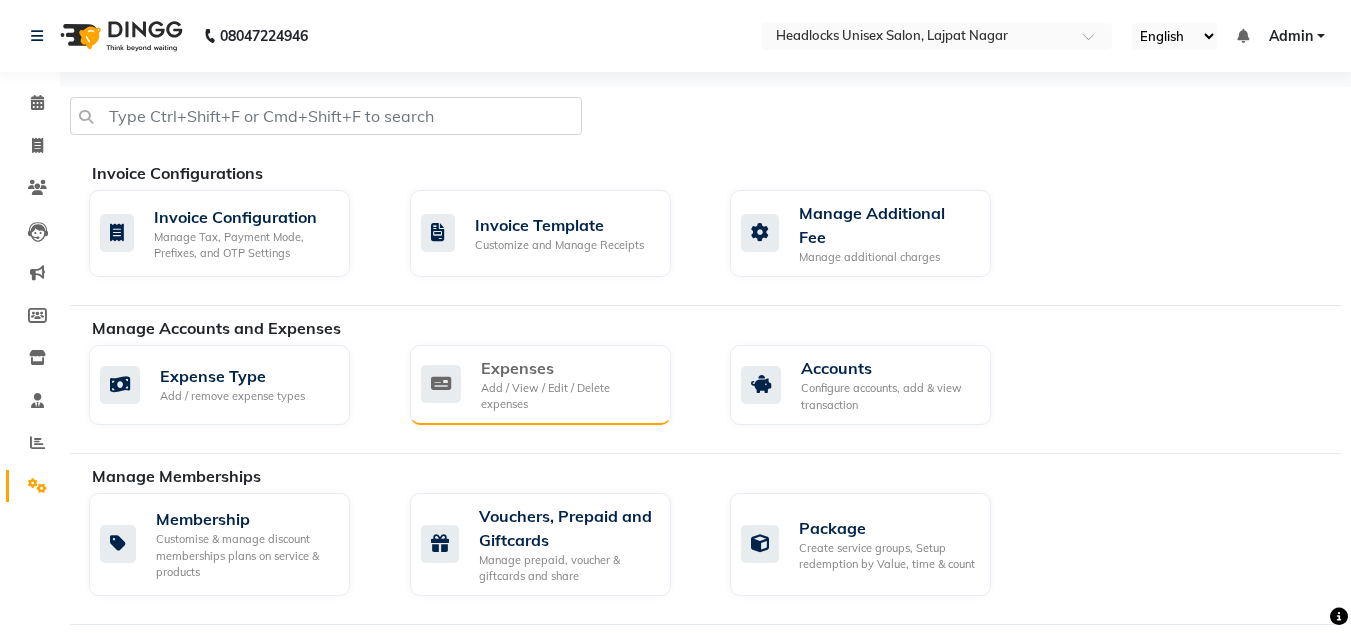 click on "Expenses" 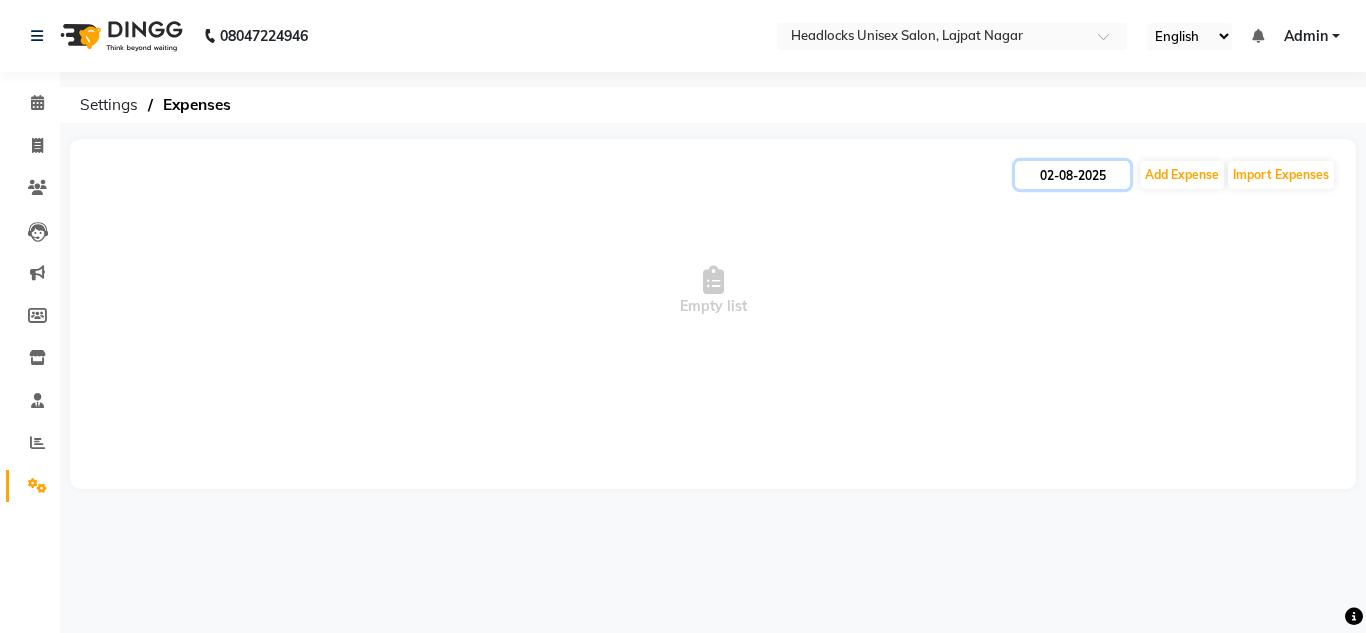 click on "02-08-2025" 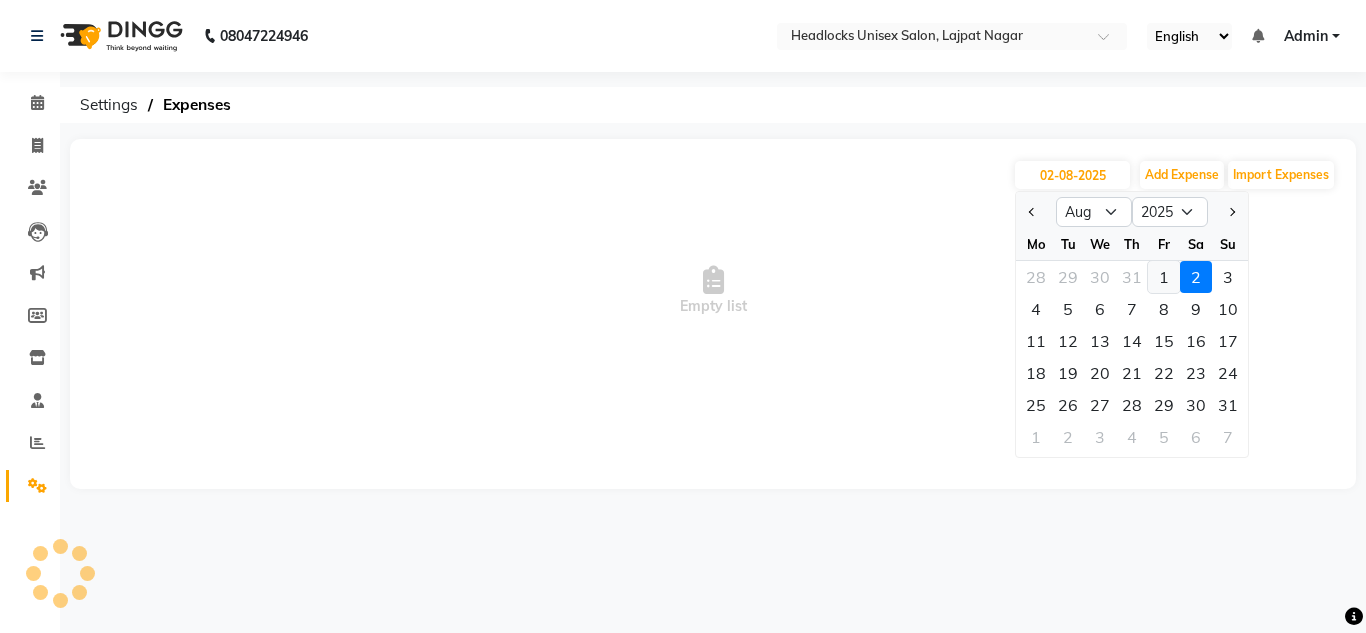 click on "1" 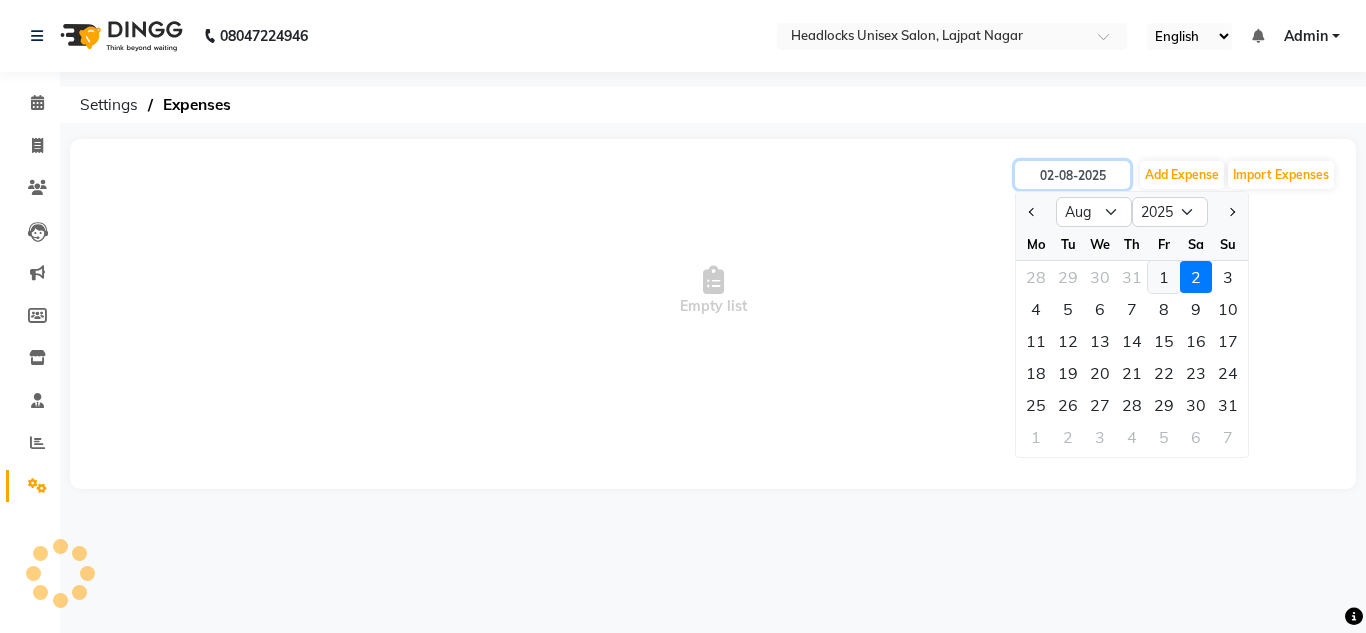 type on "01-08-2025" 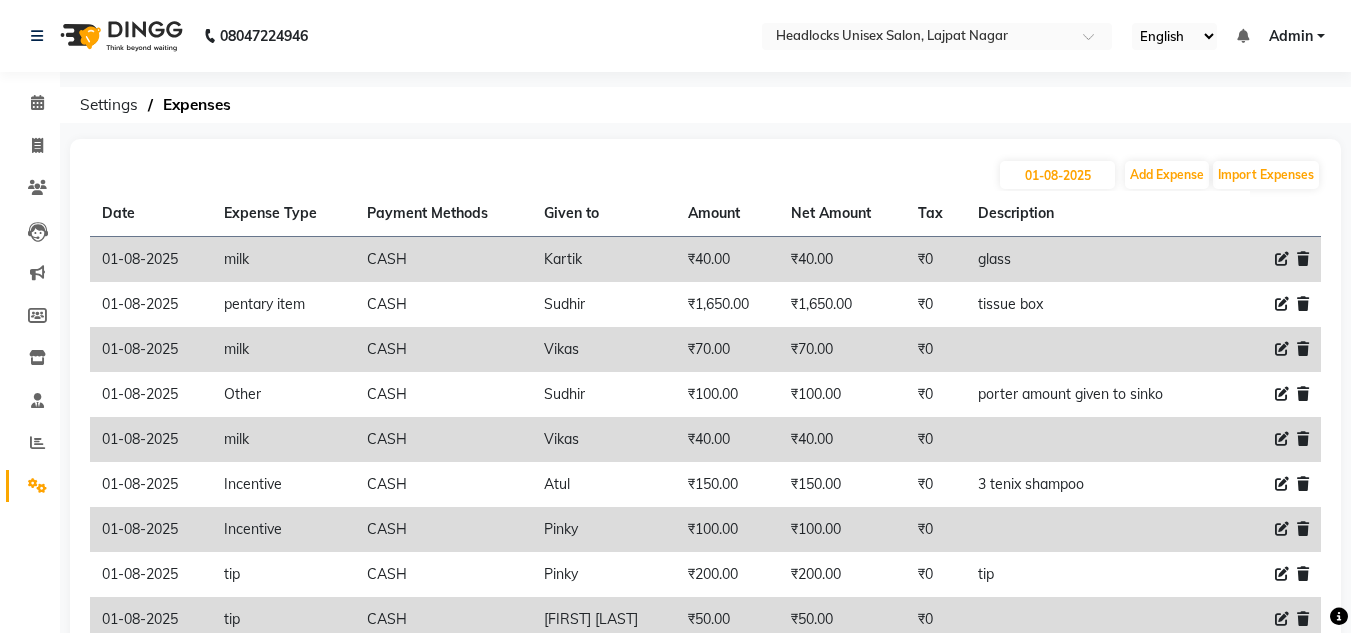 click on "Date [DATE] Add Expense Import Expenses Date Expense Type Payment Methods Given to Amount Net Amount Tax Description 01-08-2025 milk CASH [NAME] ₹40.00 ₹40.00 ₹0 glass 01-08-2025 pentary item CASH [NAME] ₹1,650.00 ₹1,650.00 ₹0 tissue box 01-08-2025 milk CASH [NAME] ₹70.00 ₹70.00 ₹0 01-08-2025 Other CASH [NAME] ₹100.00 ₹100.00 ₹0 porter amount given to sinko 01-08-2025 milk CASH [NAME] ₹40.00 ₹40.00 ₹0 01-08-2025 Incentive CASH [NAME] ₹150.00 ₹150.00 ₹0 3 tenix shampoo 01-08-2025 Incentive CASH [NAME] ₹100.00 ₹100.00 ₹0 01-08-2025 tip CASH [NAME] ₹200.00 ₹200.00 ₹0 tip 01-08-2025 tip CASH [NAME] ₹50.00 ₹50.00 ₹0 01-08-2025 Salary CASH [NAME] ₹1,000.00 ₹1,000.00 ₹0 last month remaining salary Previous page 1 / 2 You're on page 1 page 2 Next page" 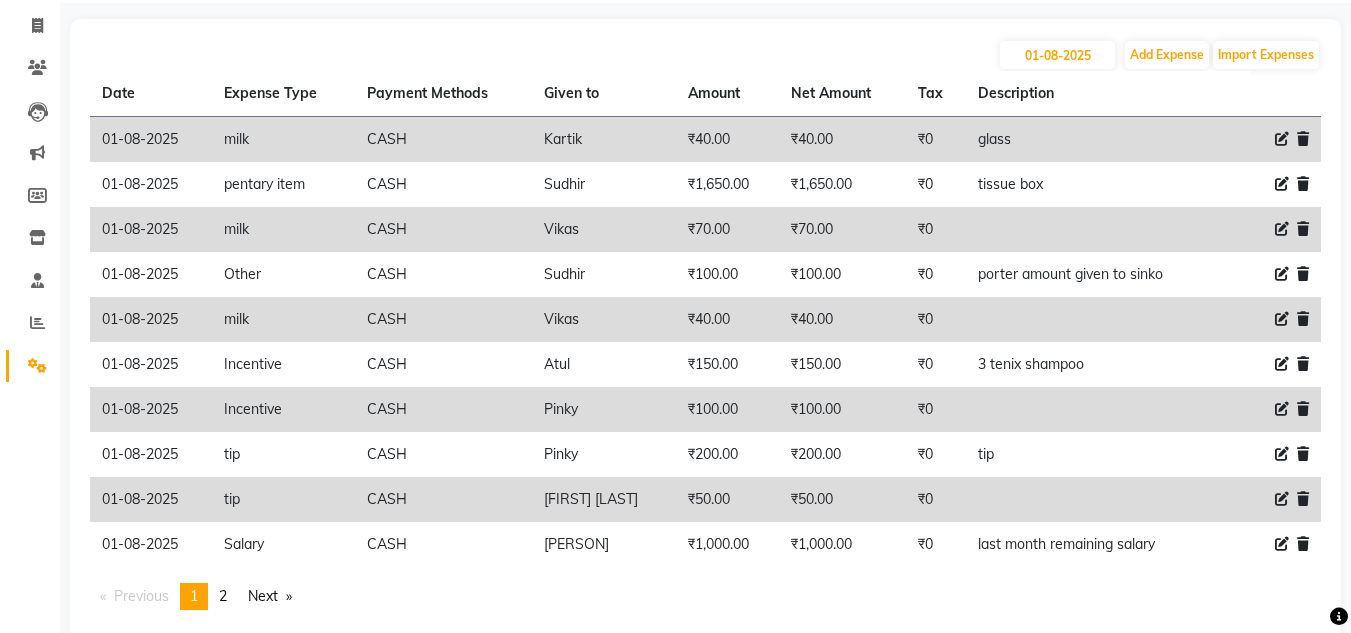 scroll, scrollTop: 160, scrollLeft: 0, axis: vertical 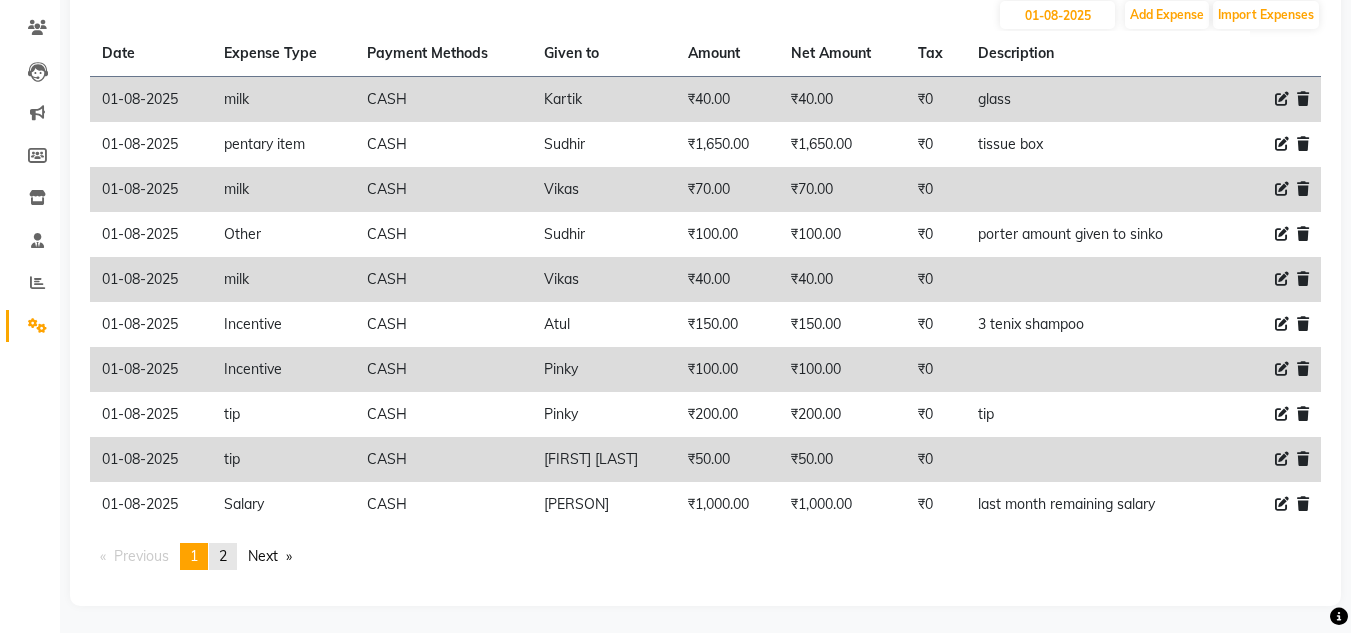 click on "page  2" at bounding box center (223, 556) 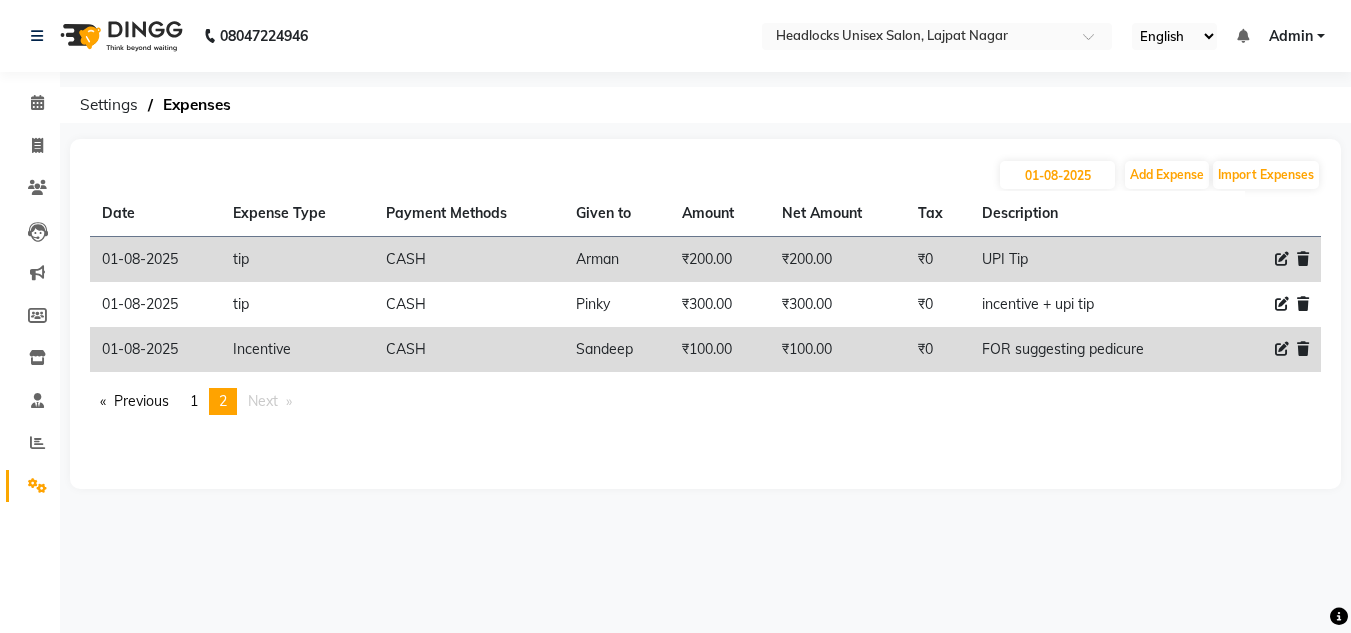 scroll, scrollTop: 0, scrollLeft: 0, axis: both 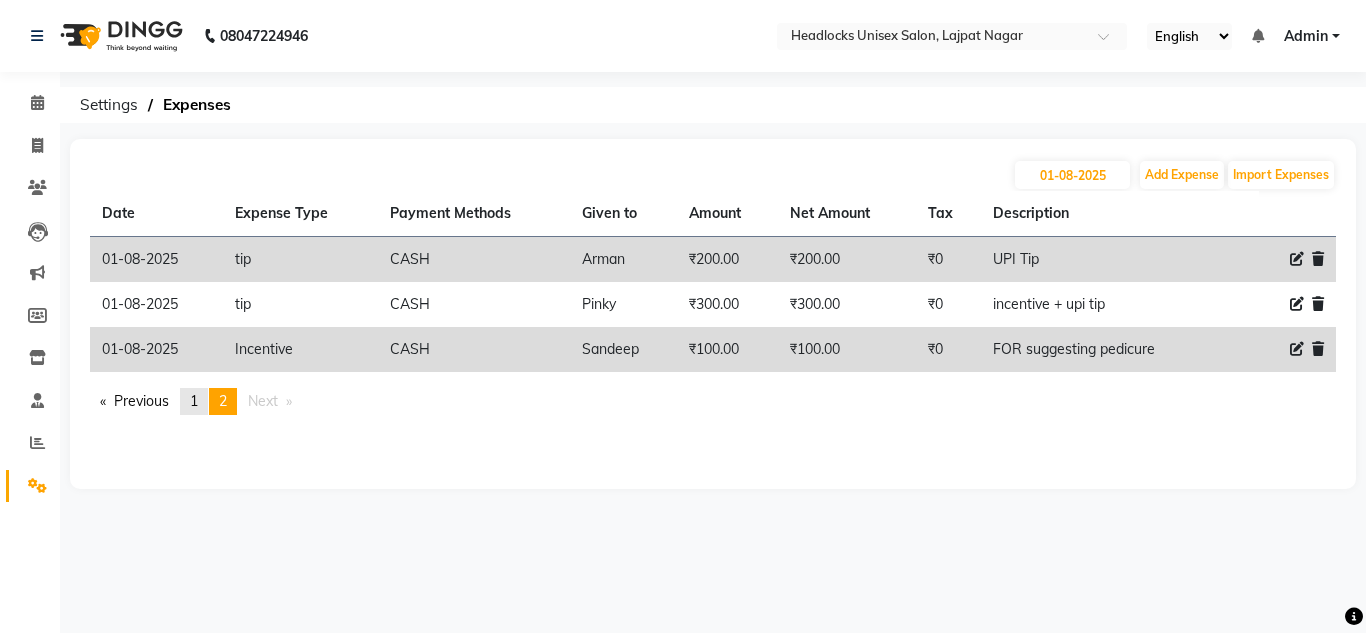 click on "1" at bounding box center (194, 401) 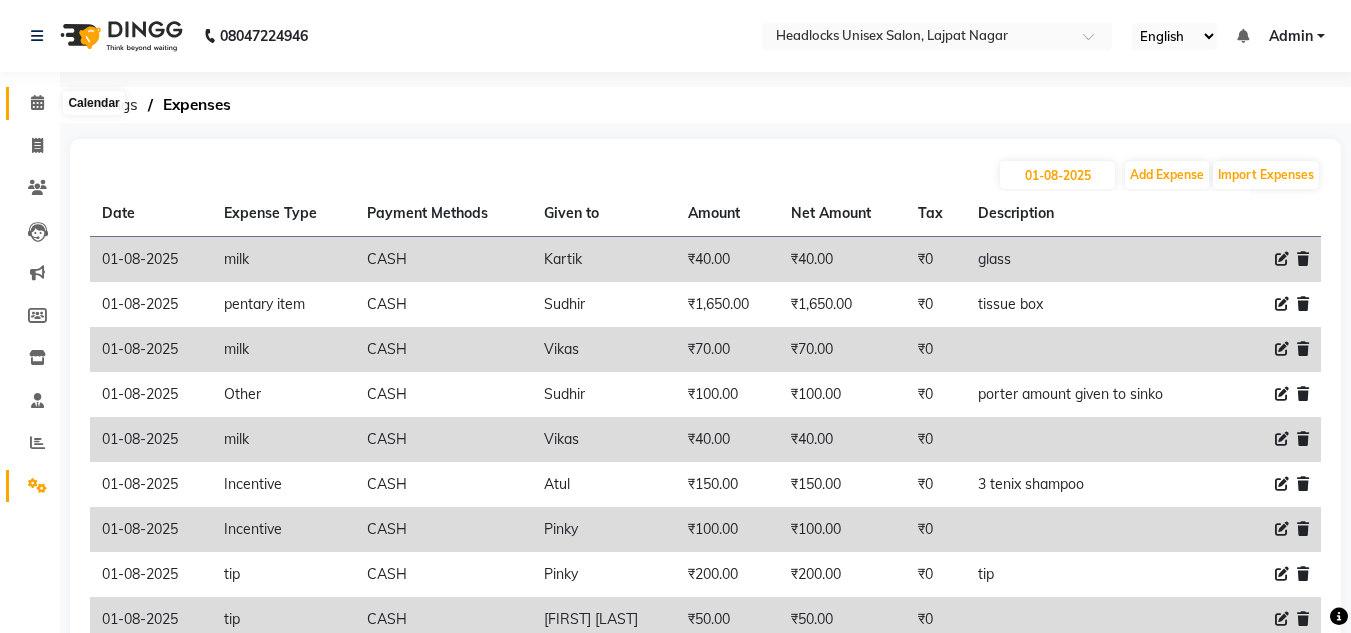 click 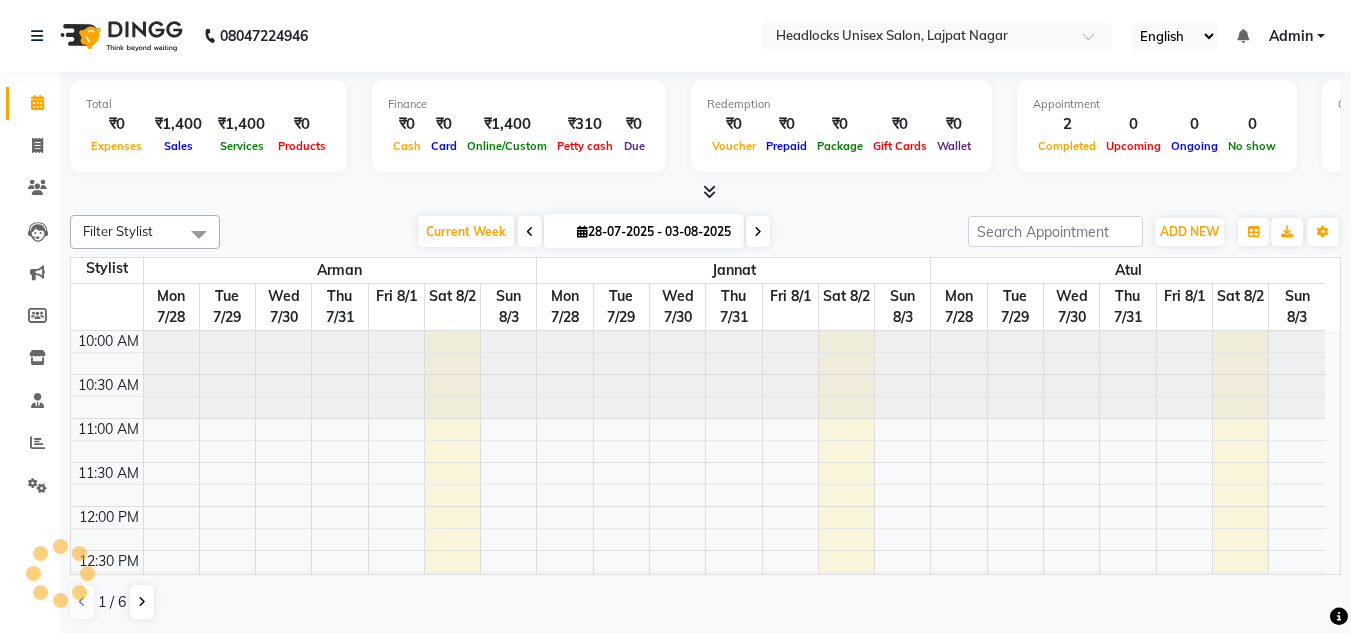 scroll, scrollTop: 0, scrollLeft: 0, axis: both 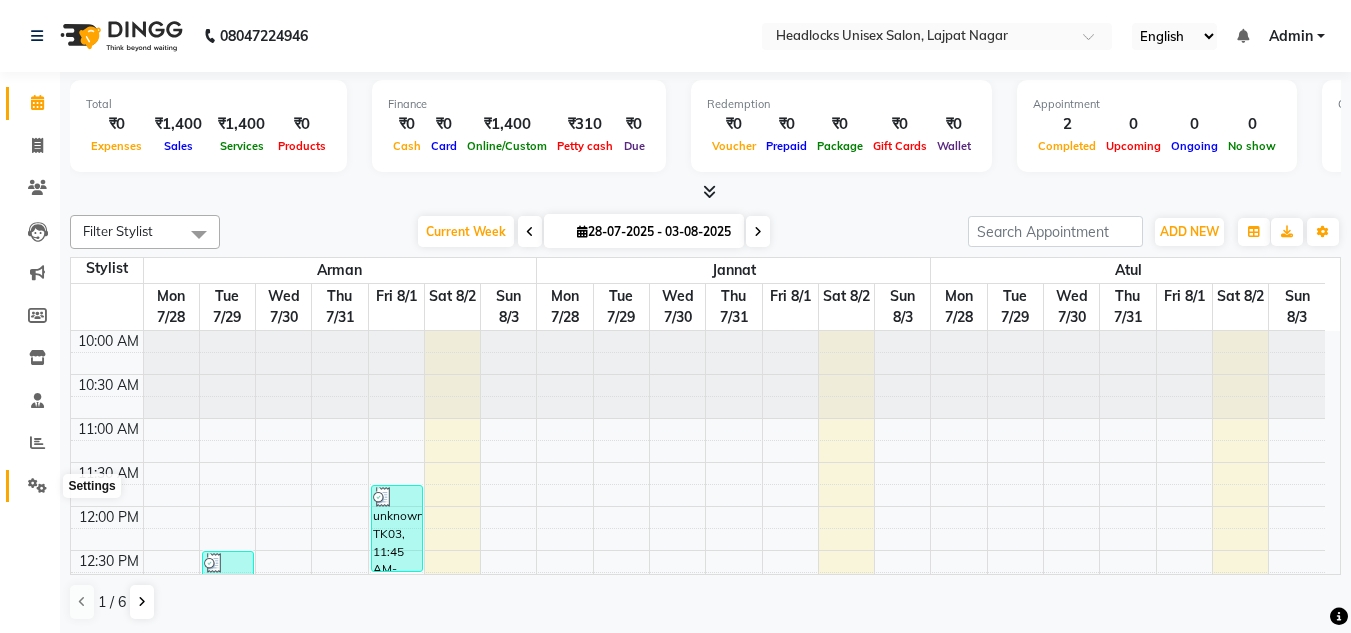 click 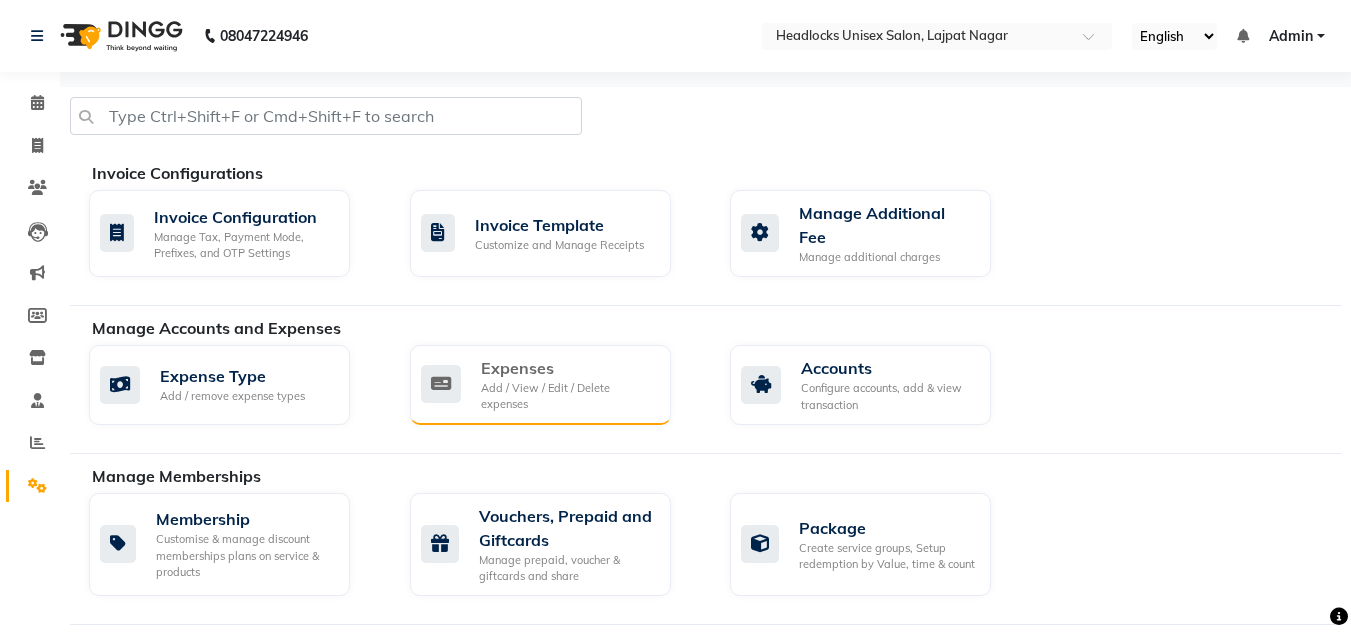 click on "Expenses" 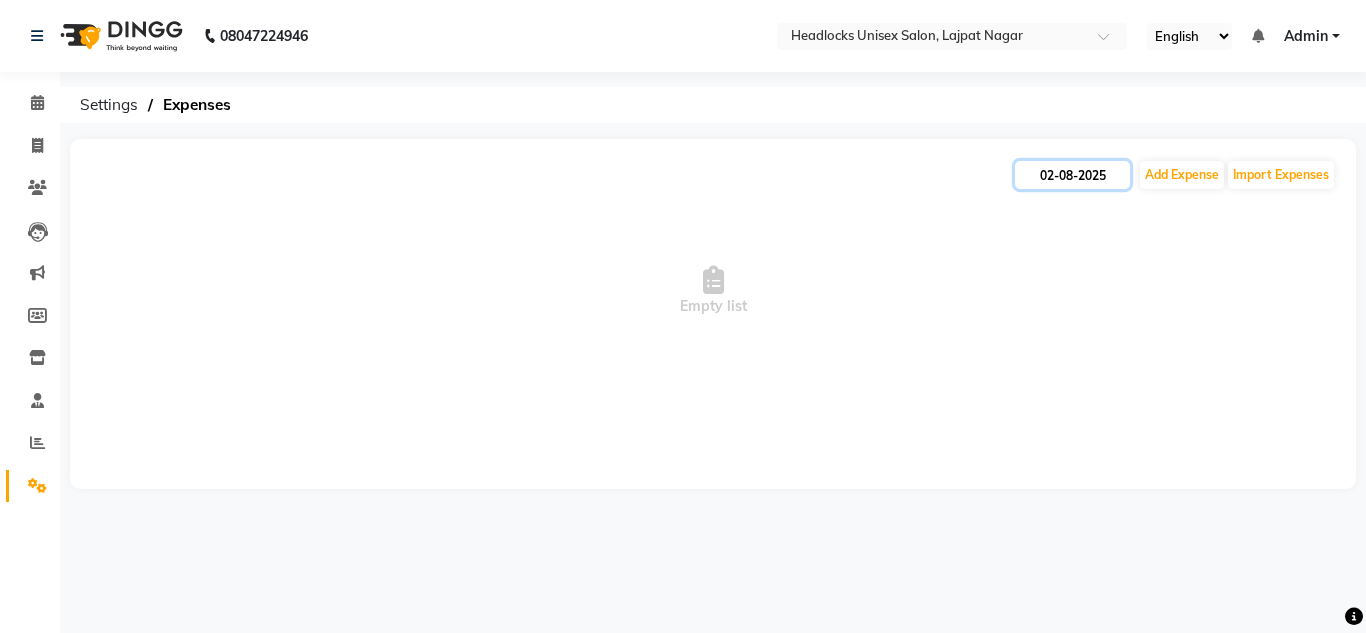 click on "02-08-2025" 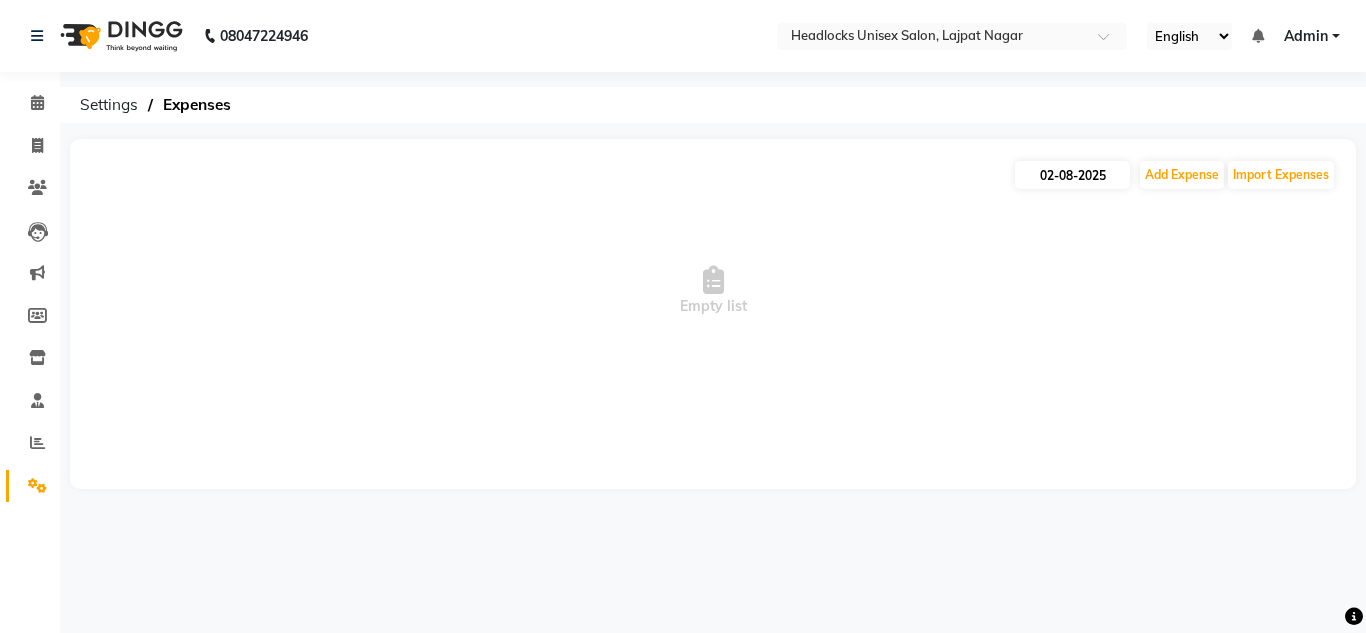 select on "8" 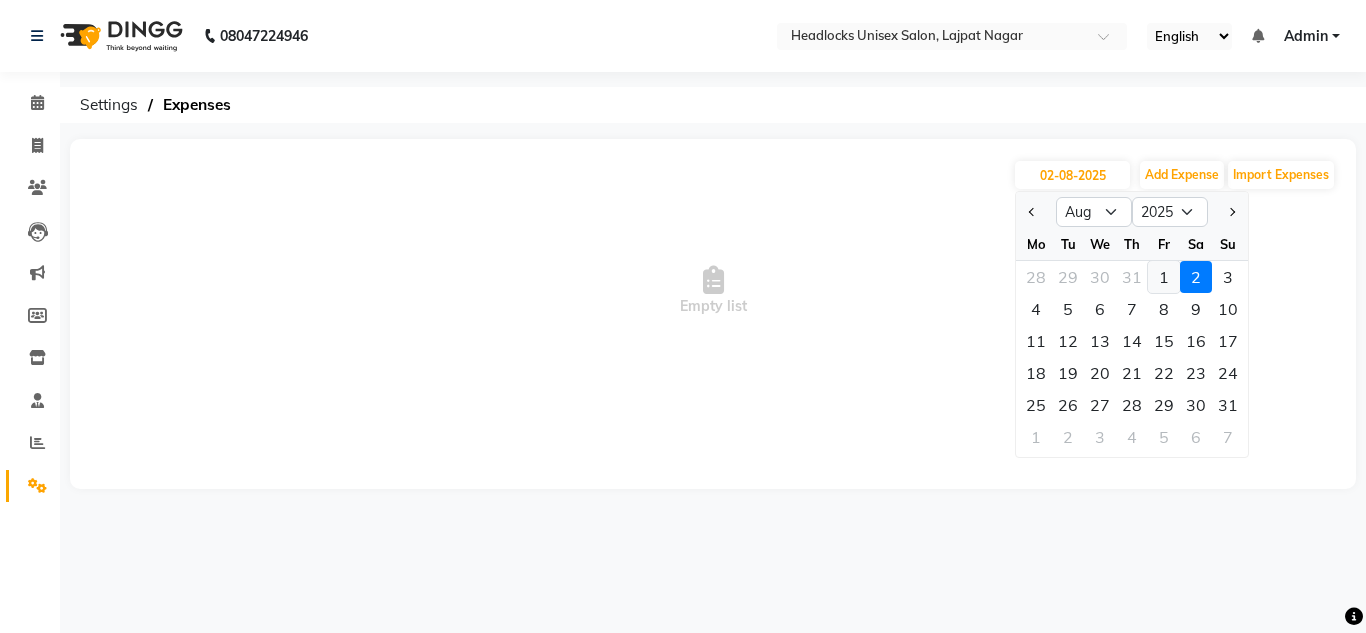 click on "1" 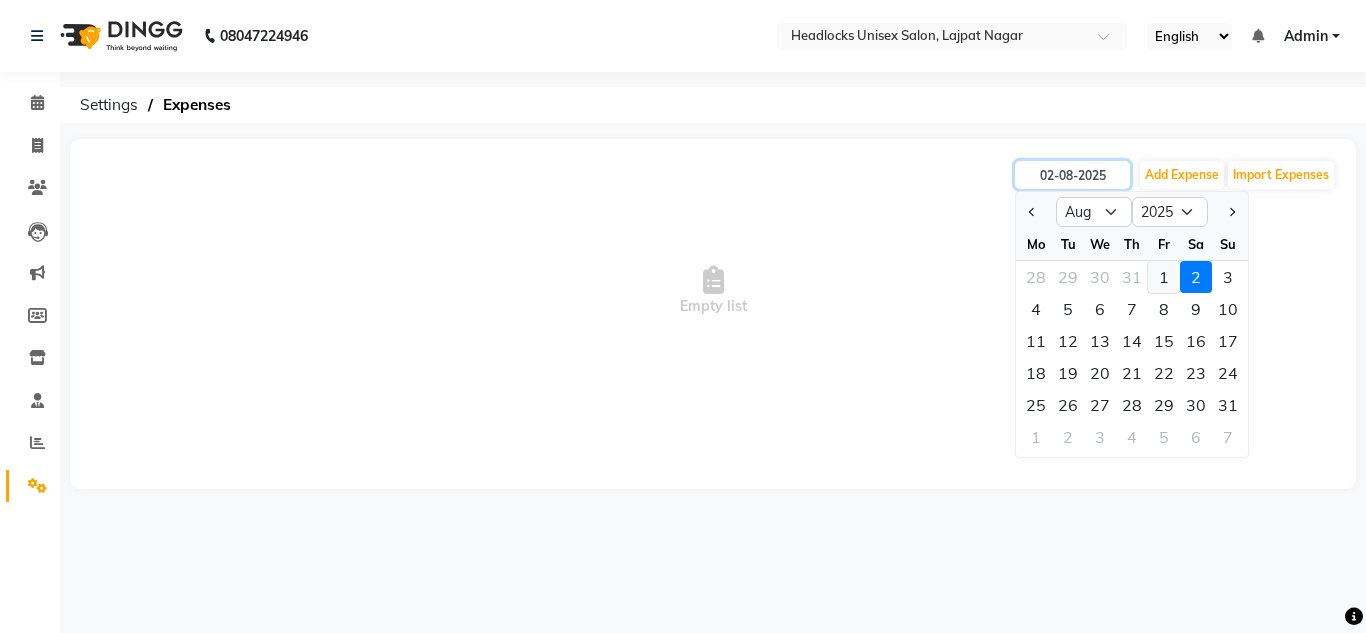 type on "01-08-2025" 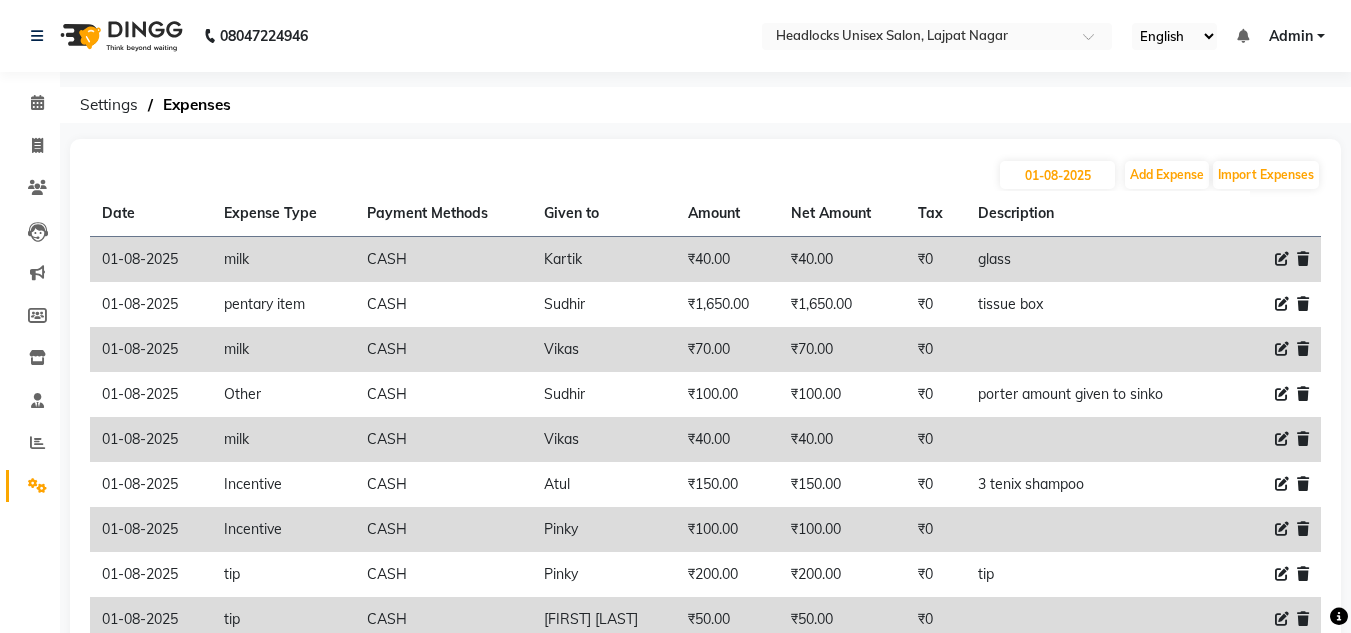 click on "Settings  Expenses" 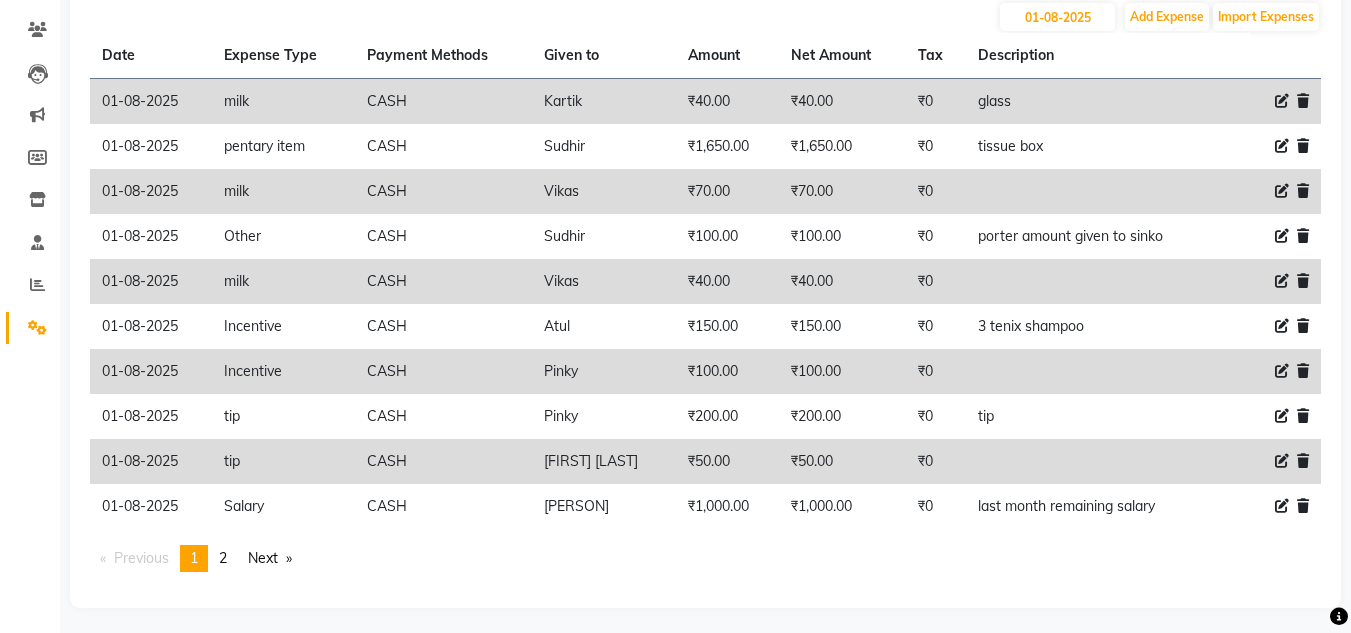 scroll, scrollTop: 163, scrollLeft: 0, axis: vertical 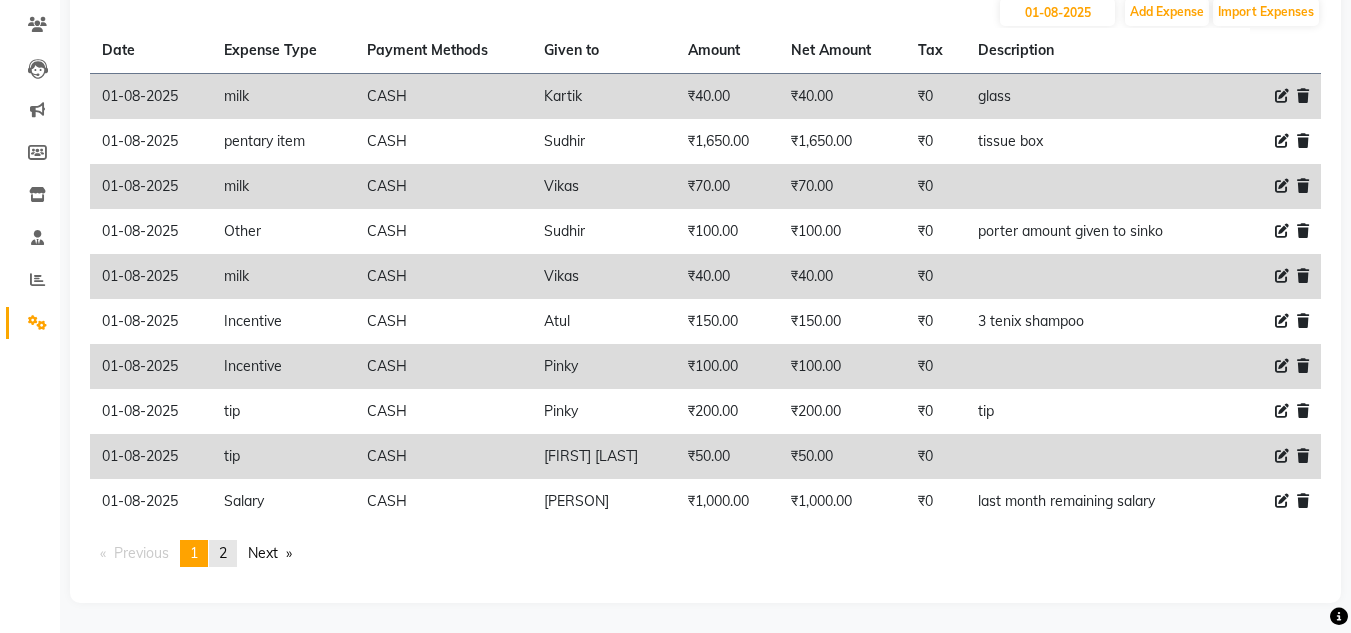click on "2" at bounding box center [223, 553] 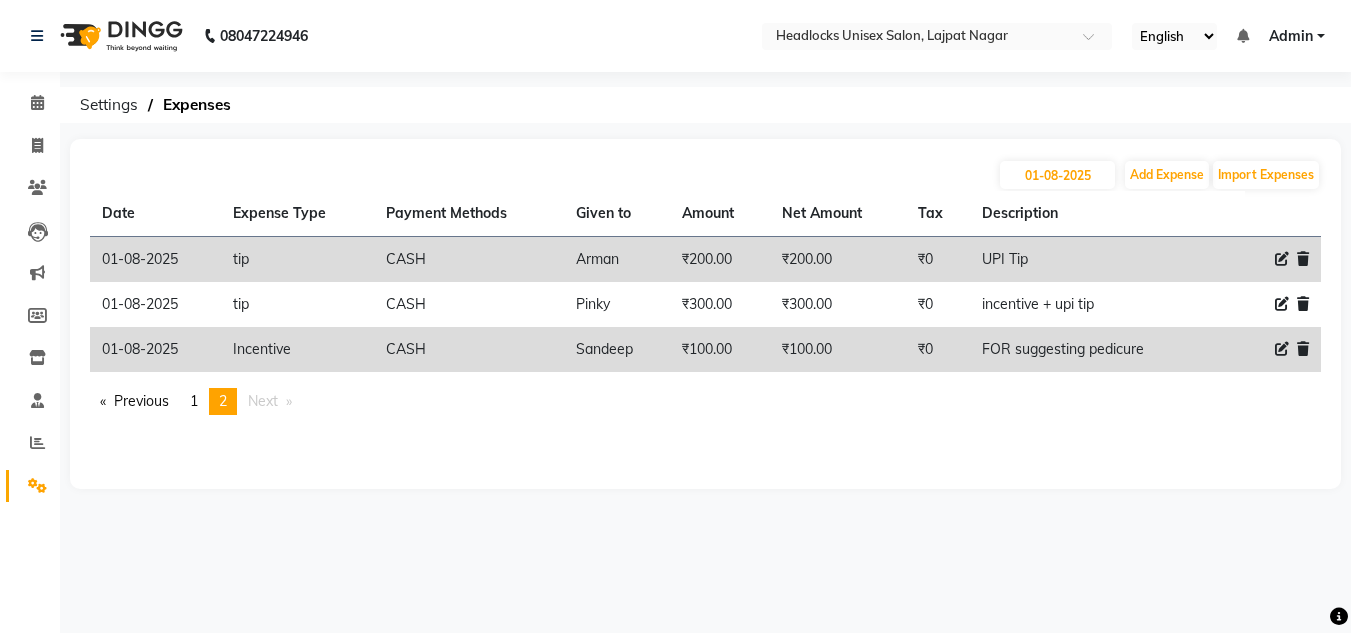 scroll, scrollTop: 0, scrollLeft: 0, axis: both 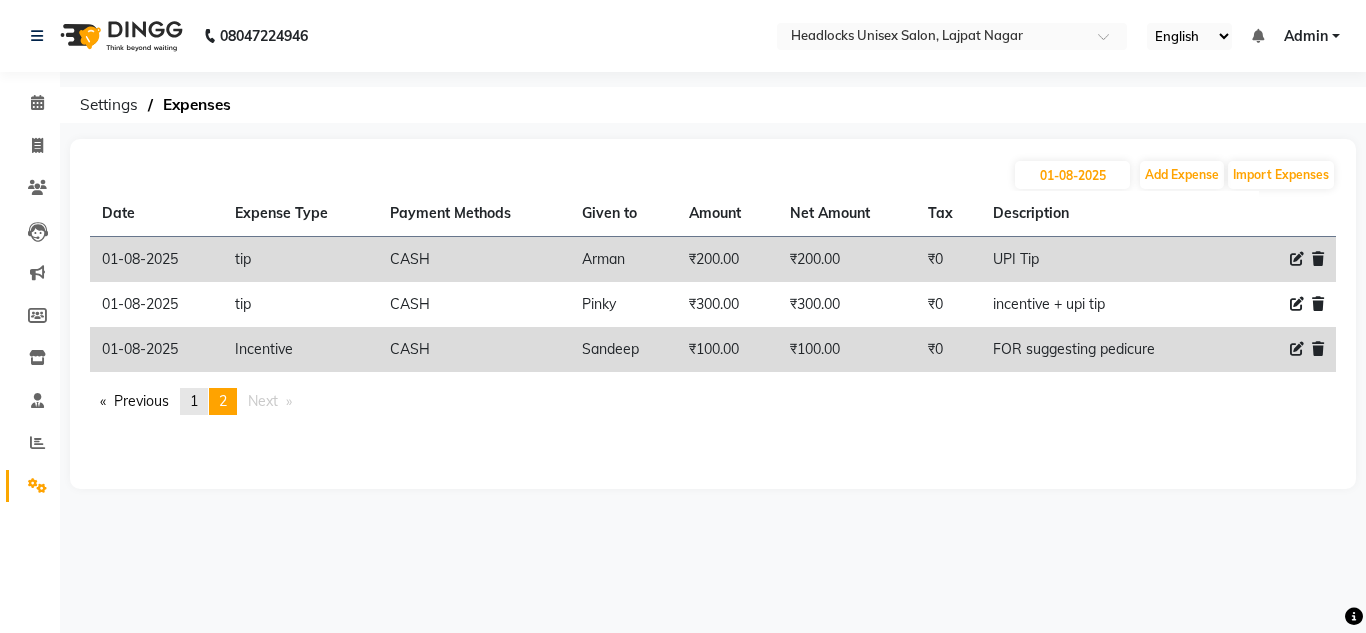 click on "1" at bounding box center [194, 401] 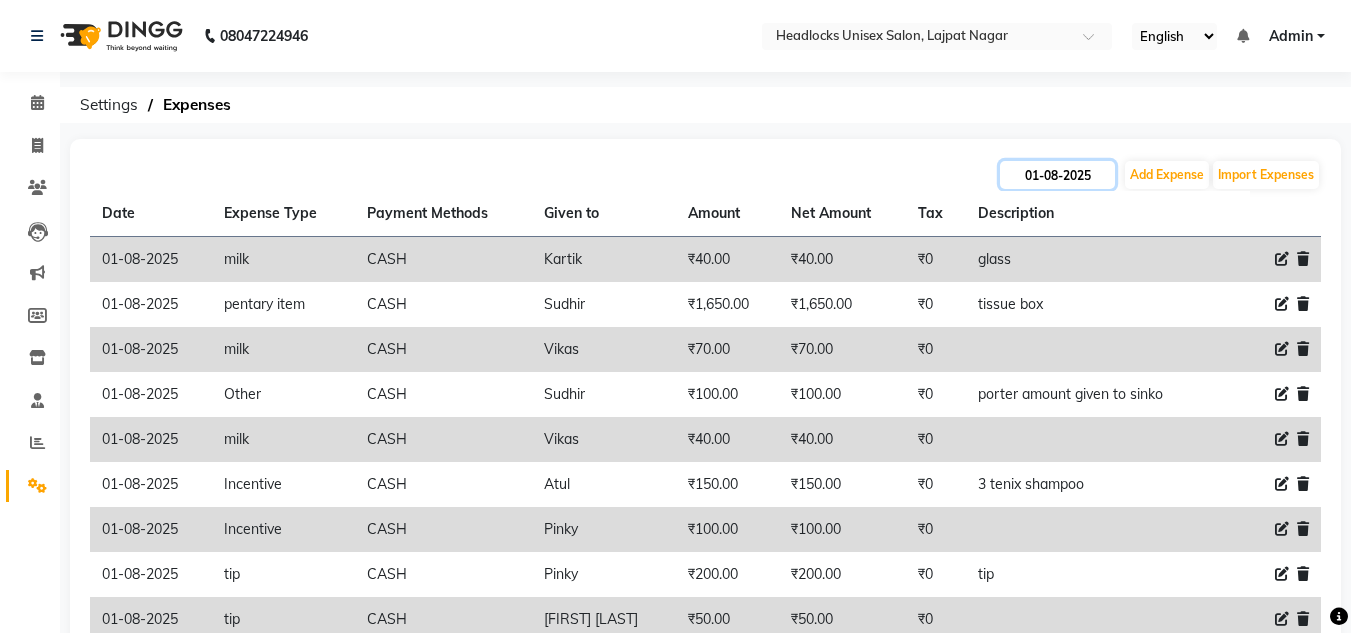 click on "01-08-2025" 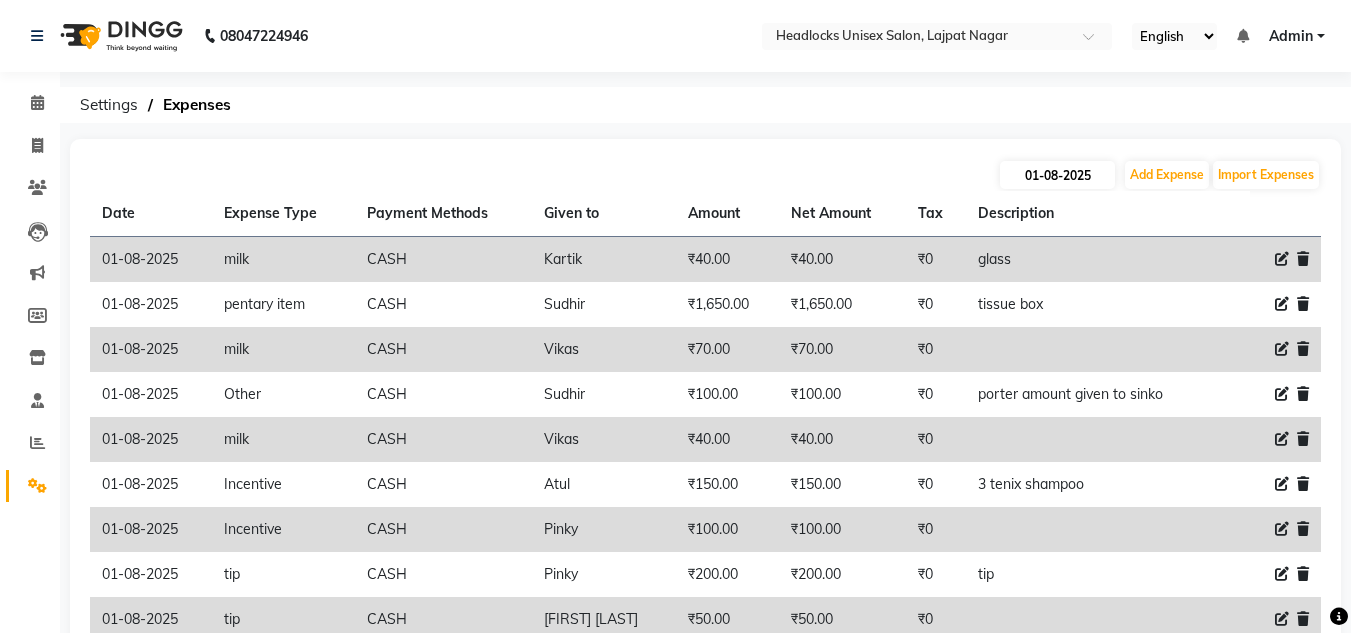select on "8" 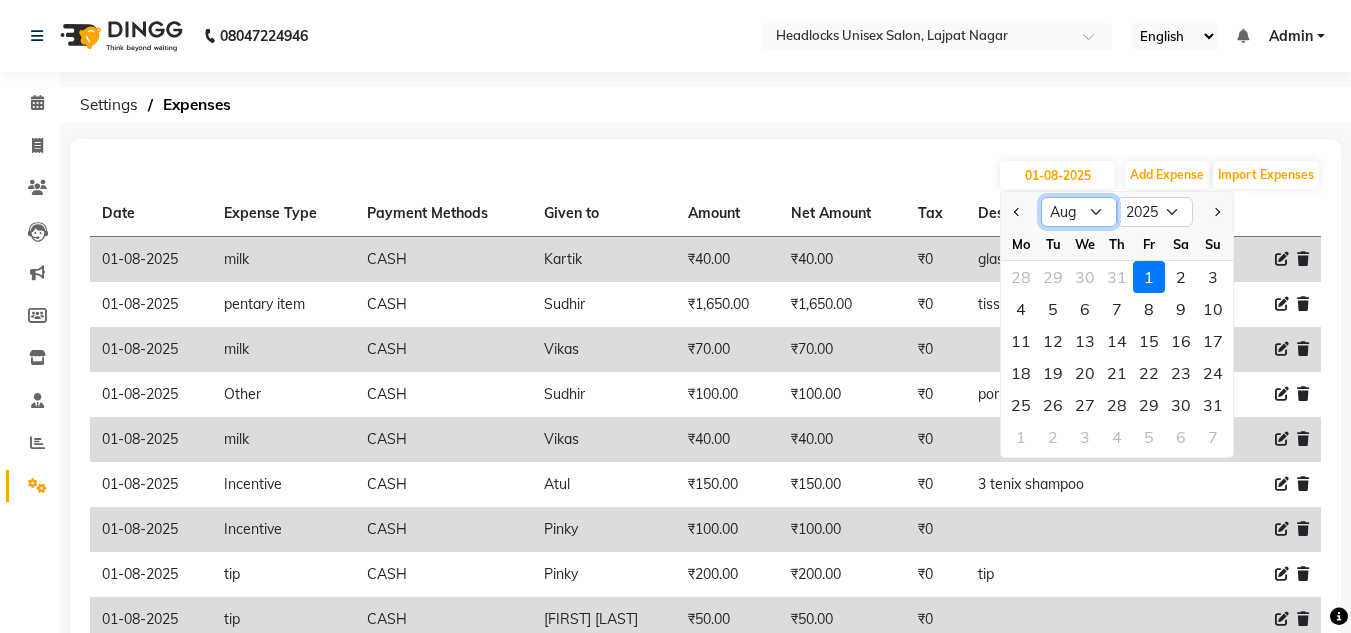 click on "Jan Feb Mar Apr May Jun Jul Aug Sep Oct Nov Dec" 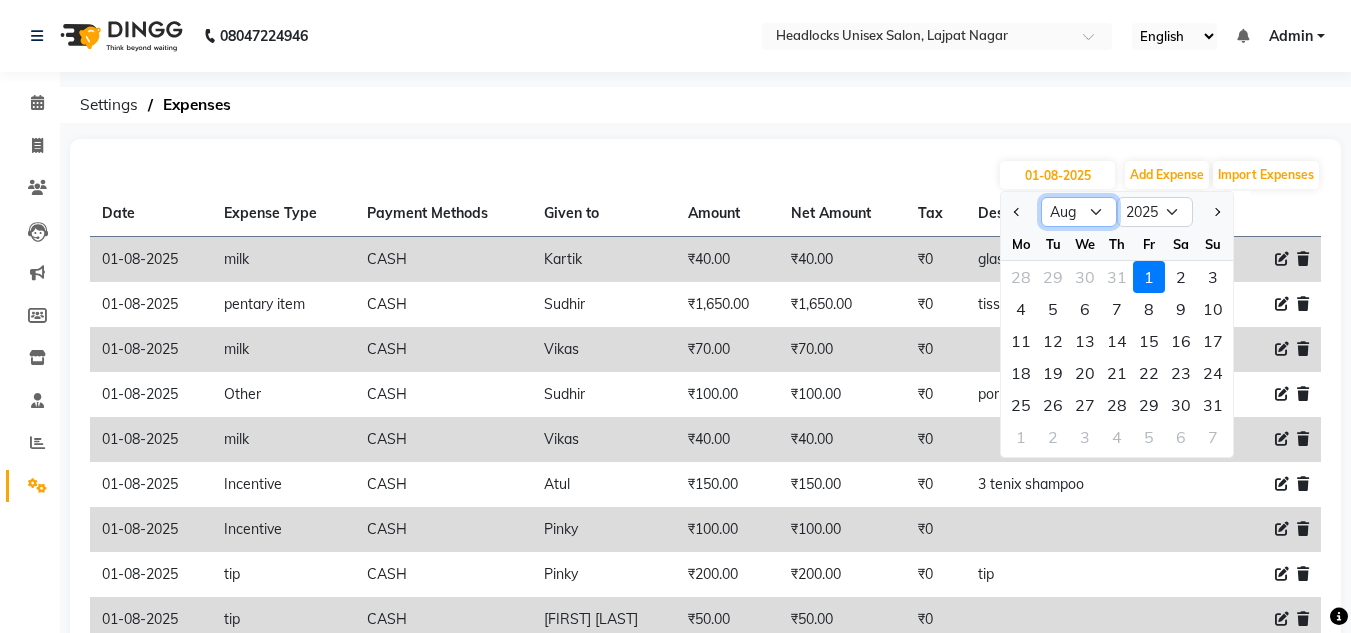 select on "7" 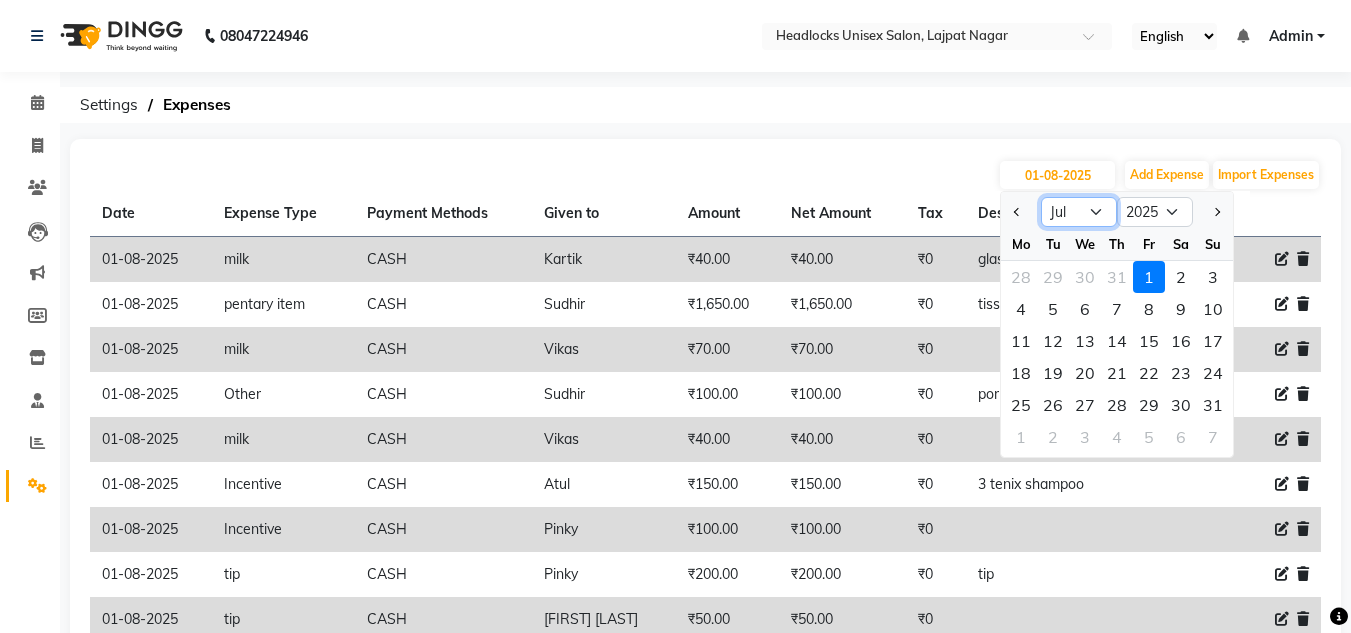 click on "Jan Feb Mar Apr May Jun Jul Aug Sep Oct Nov Dec" 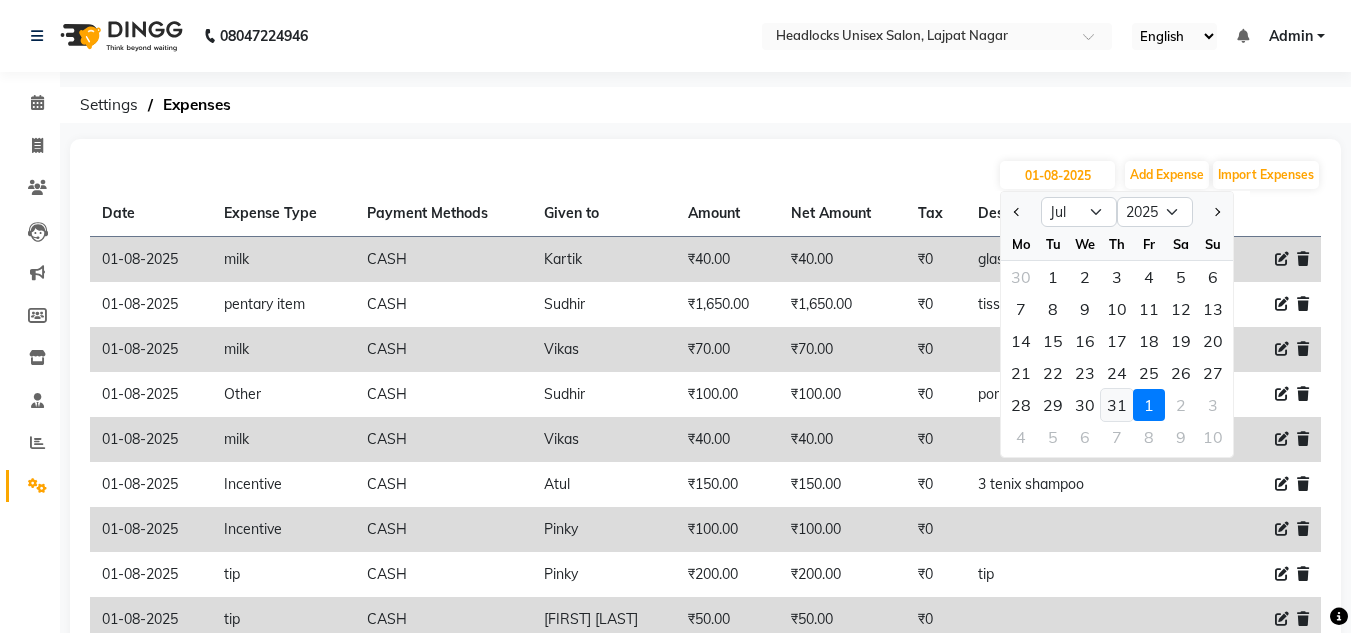 click on "31" 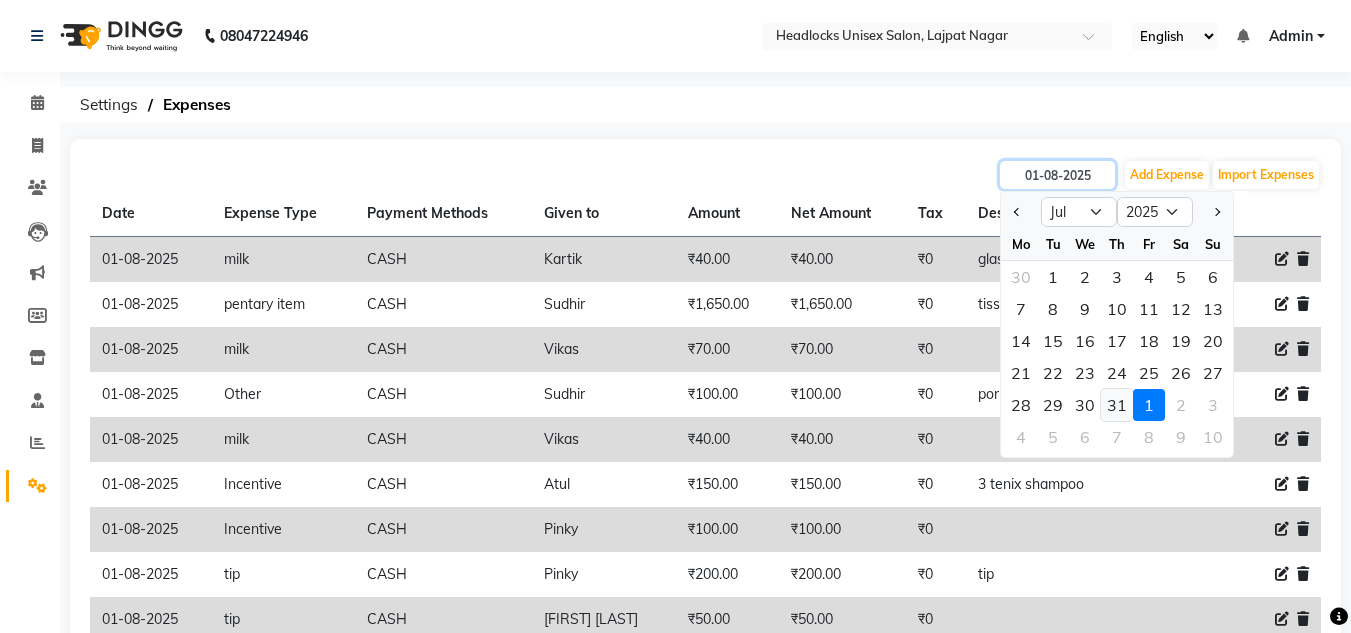 type on "31-07-2025" 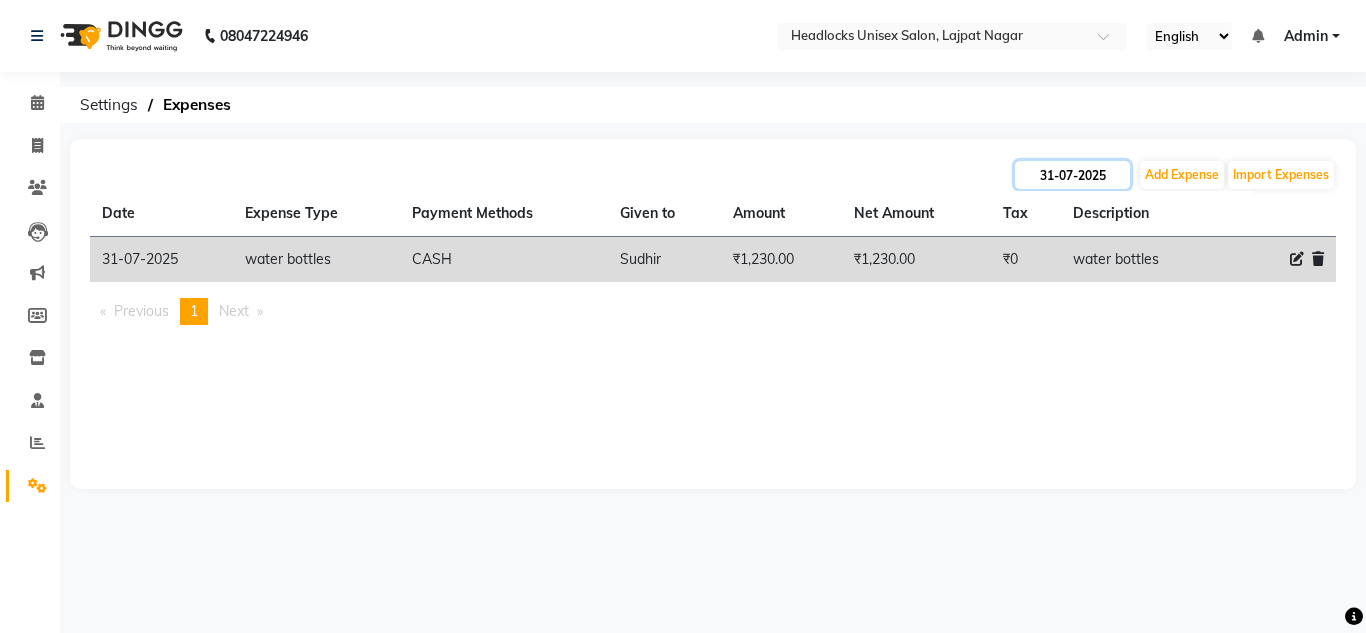 click on "31-07-2025" 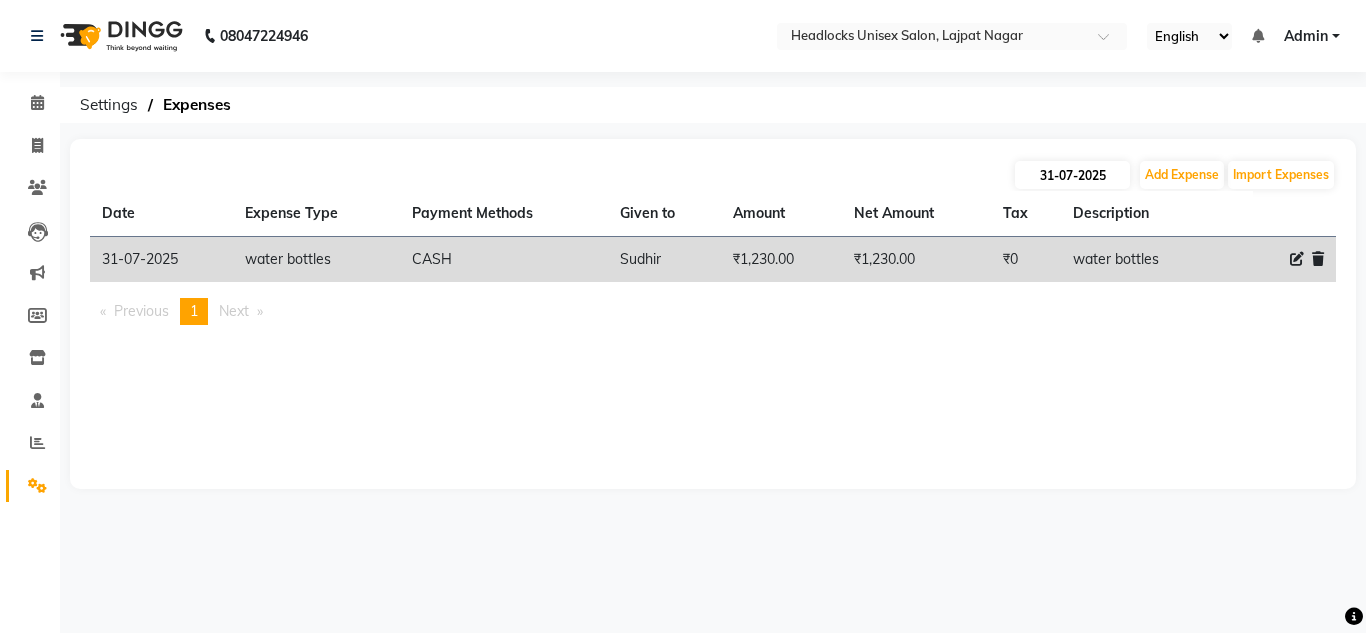 select on "7" 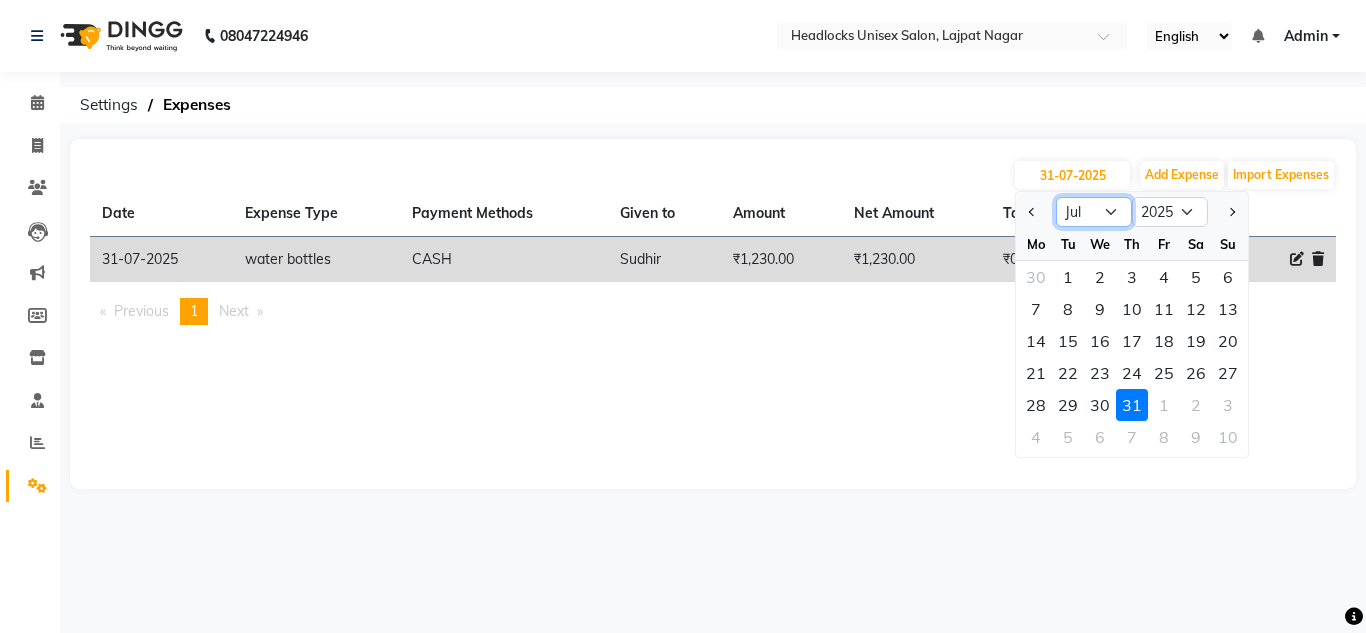click on "Jan Feb Mar Apr May Jun Jul Aug Sep Oct Nov Dec" 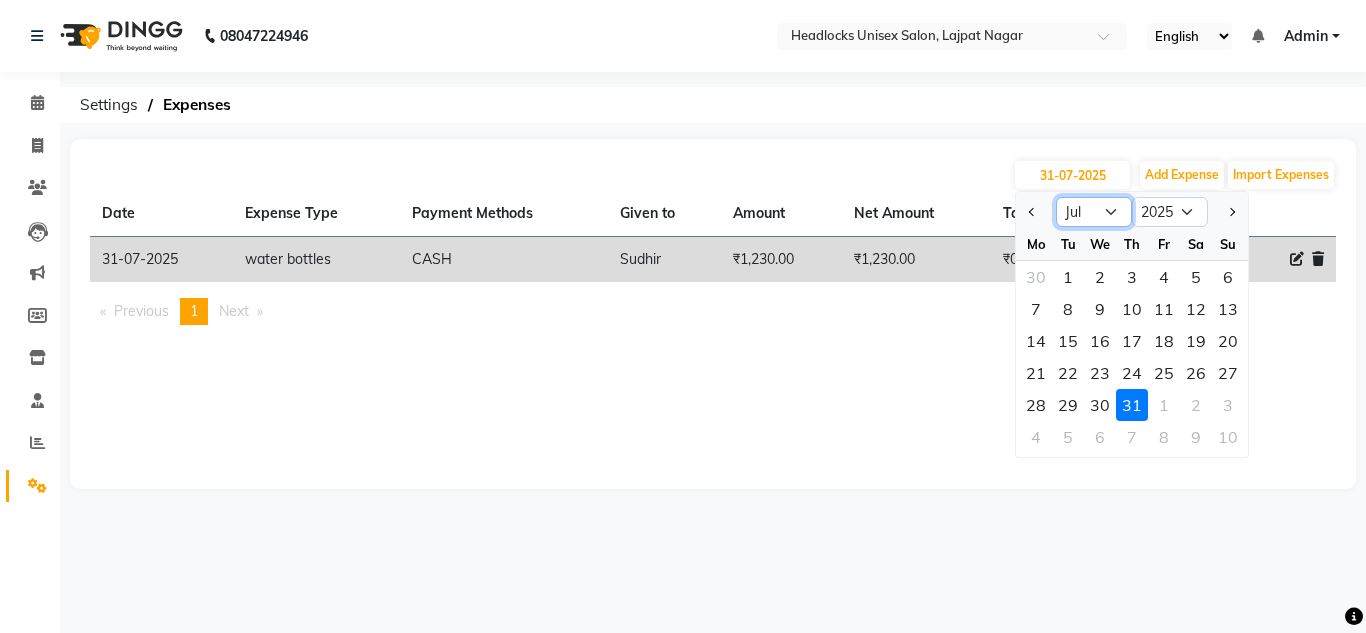 select on "8" 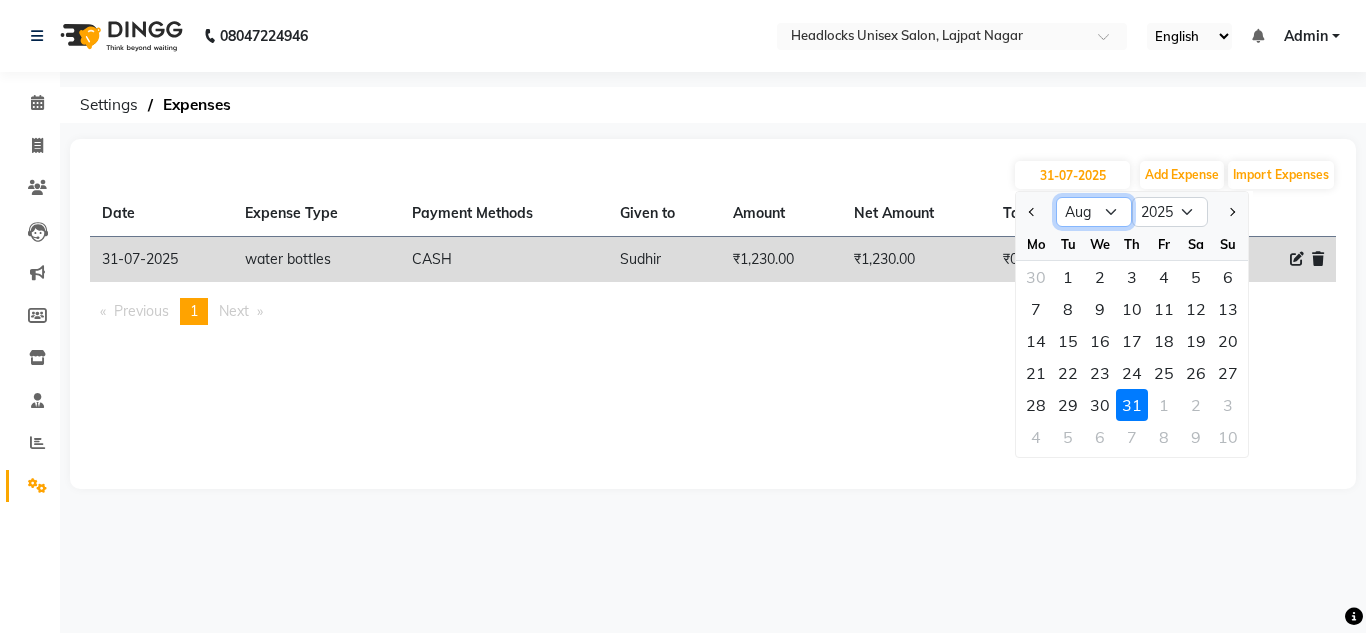 click on "Jan Feb Mar Apr May Jun Jul Aug Sep Oct Nov Dec" 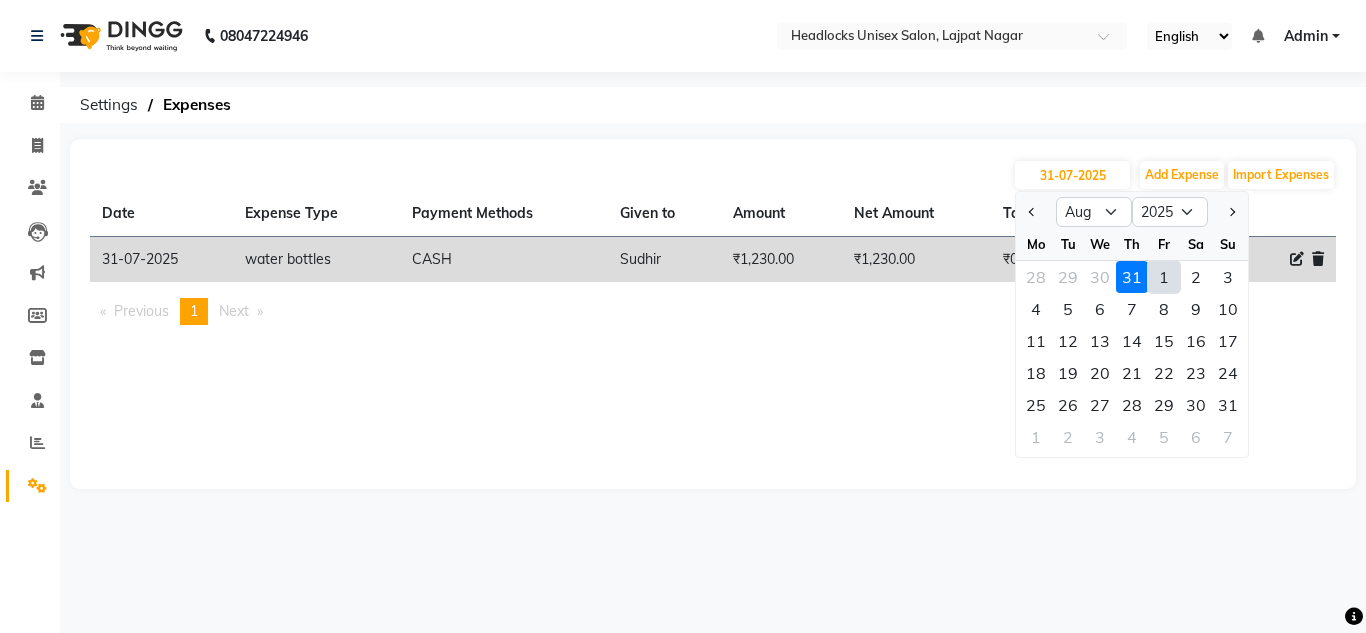 click on "1" 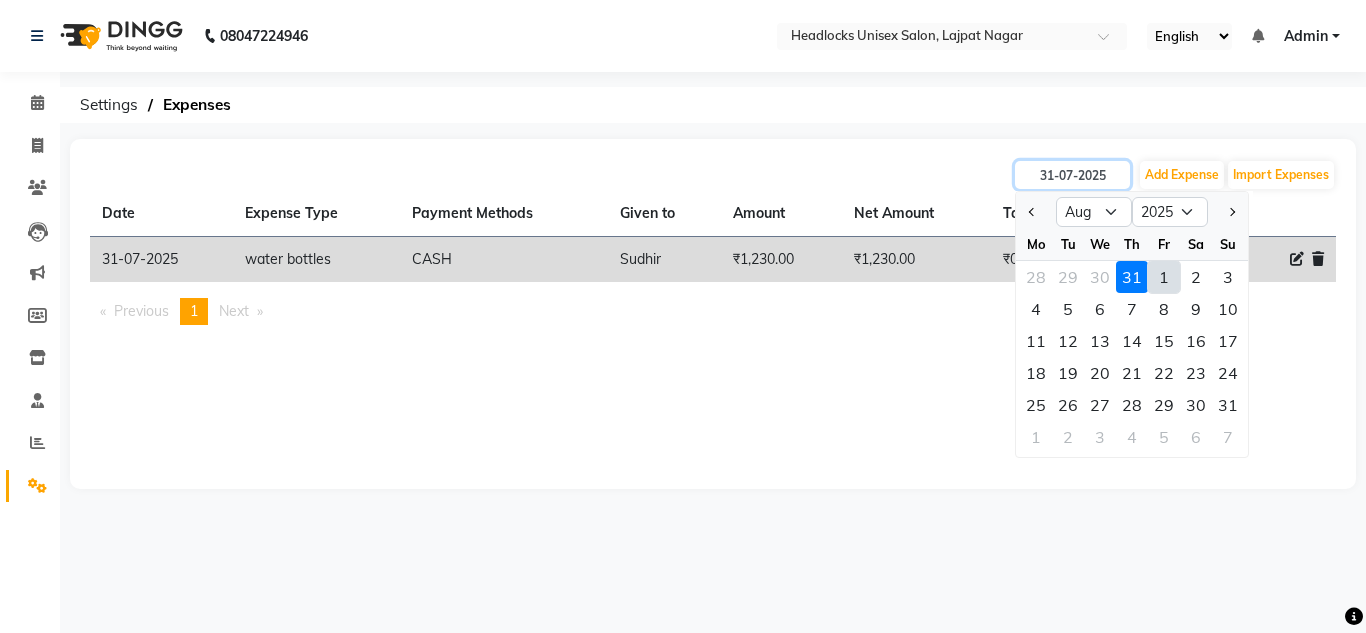 type on "01-08-2025" 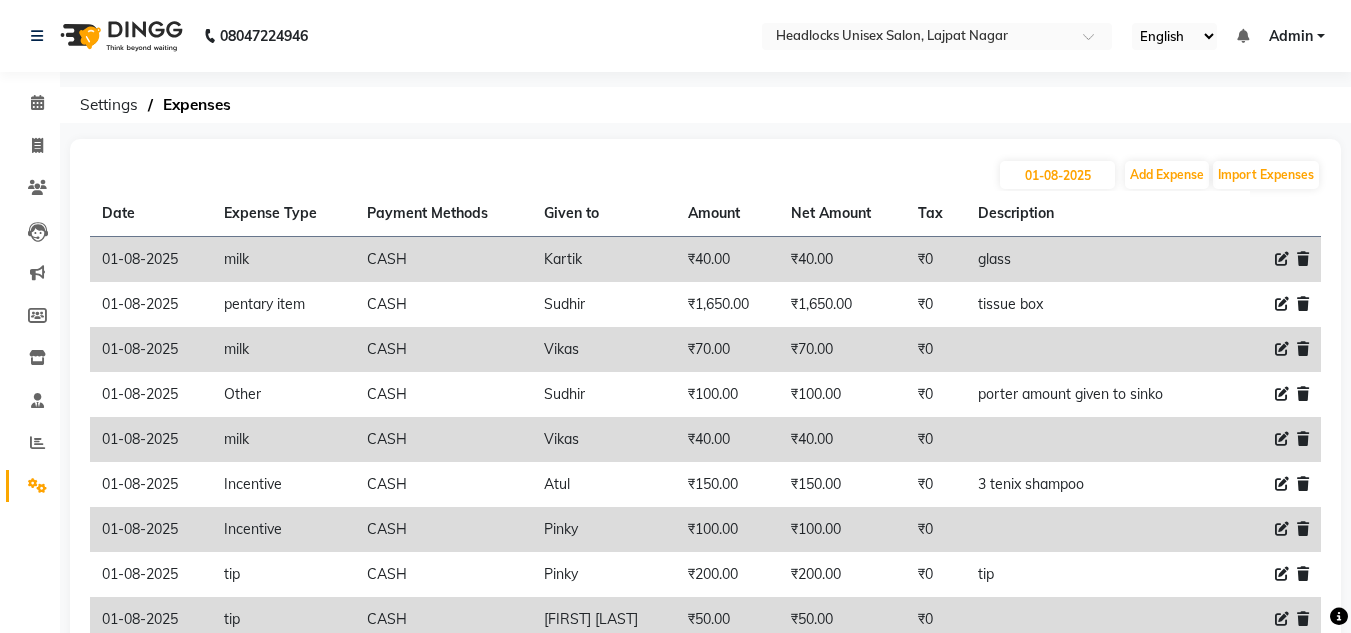 click on "Settings  Expenses" 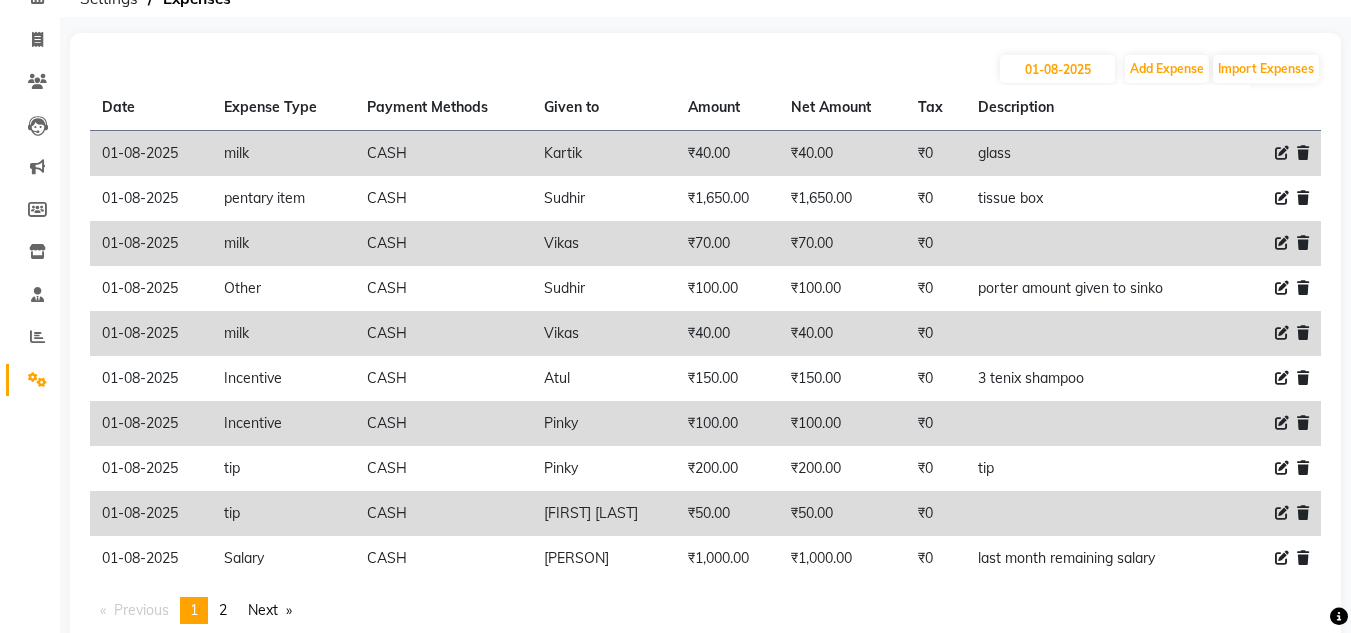 scroll, scrollTop: 163, scrollLeft: 0, axis: vertical 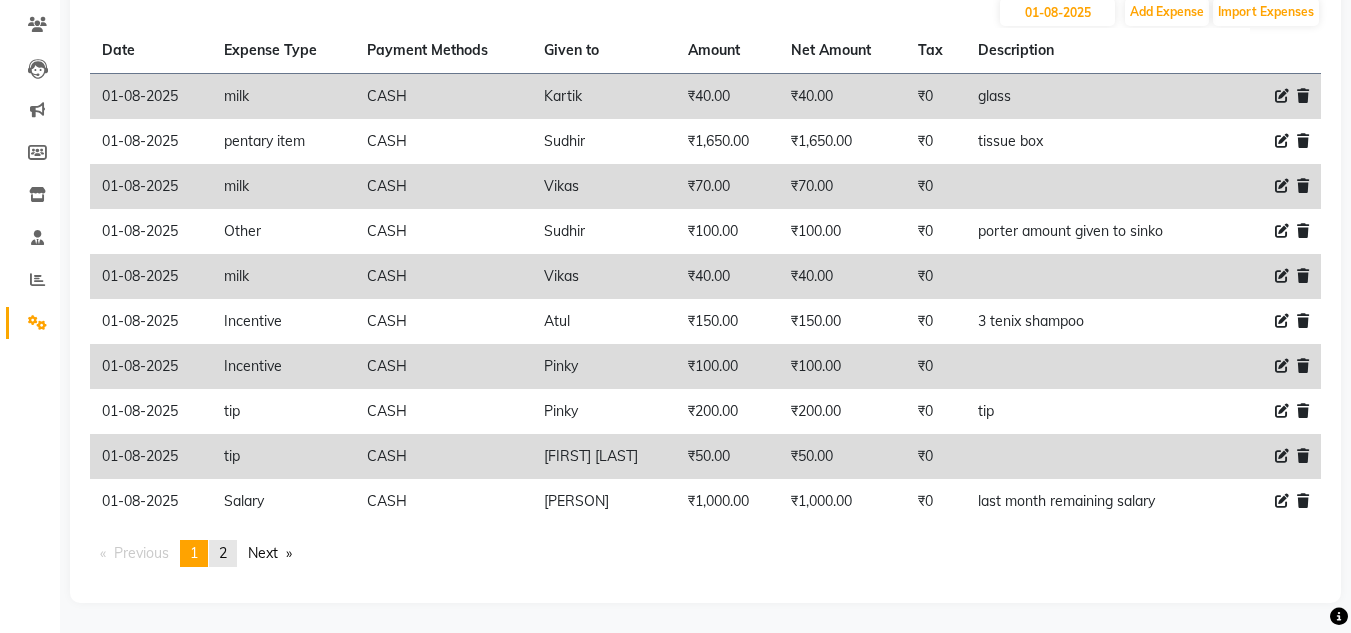 click on "2" at bounding box center (223, 553) 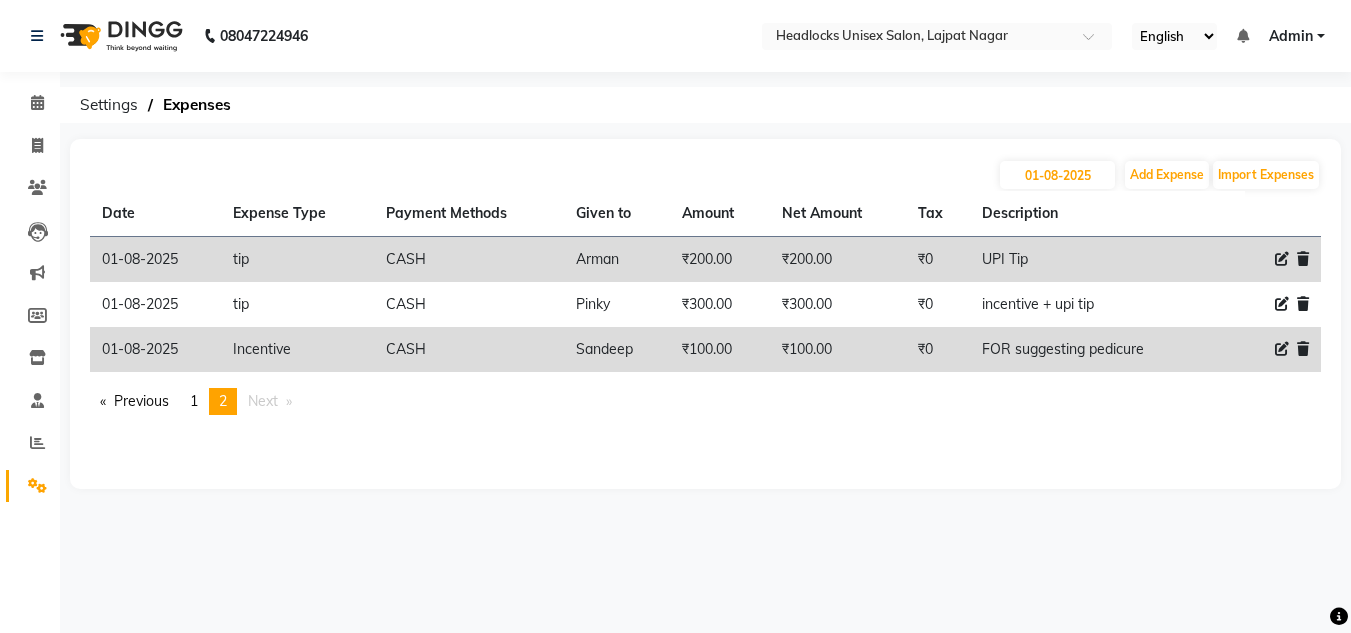 scroll, scrollTop: 0, scrollLeft: 0, axis: both 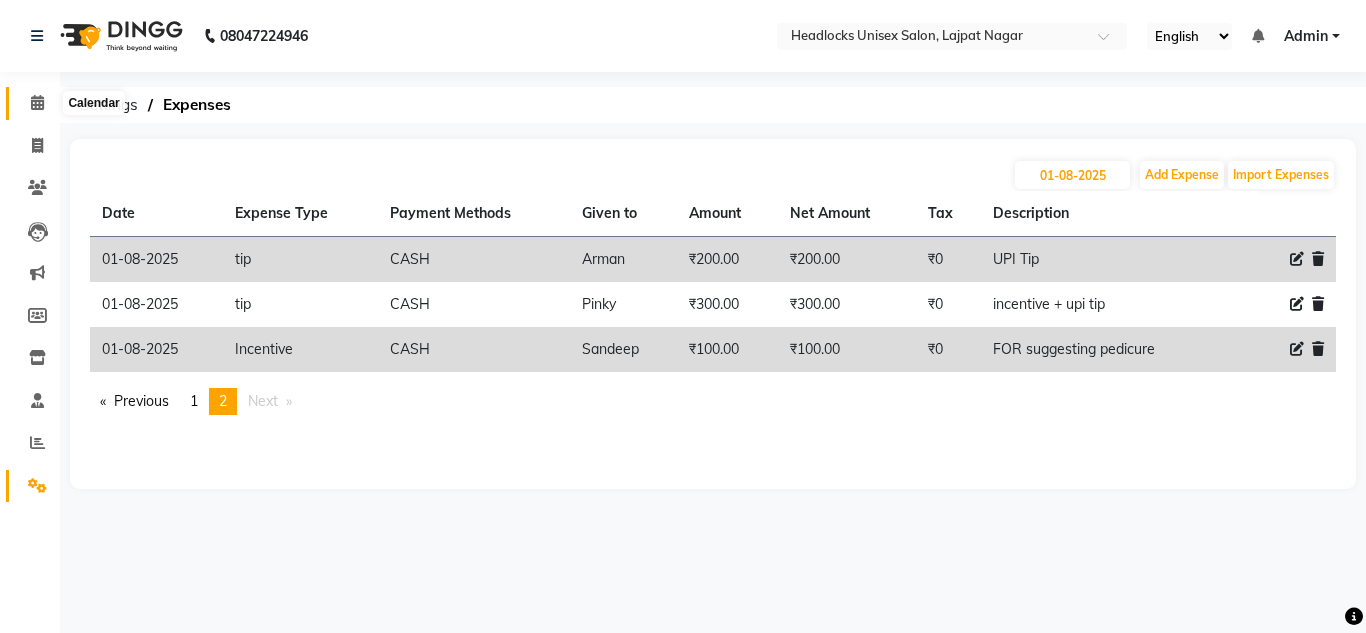 click 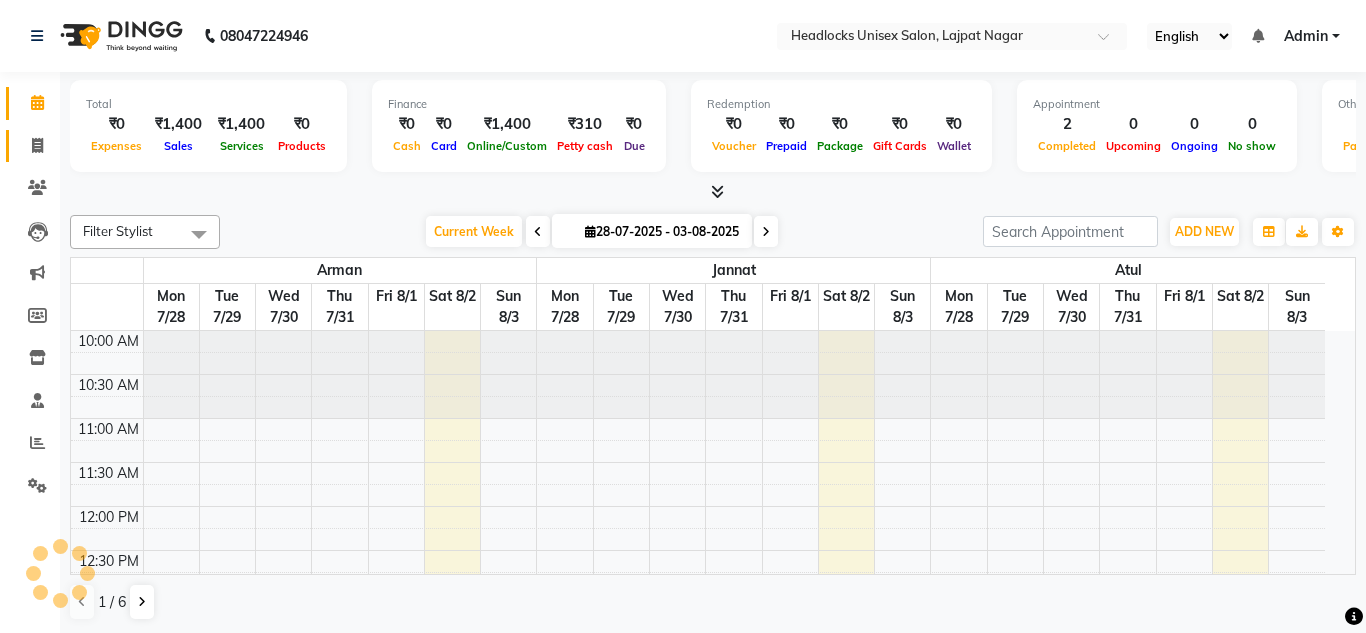 click 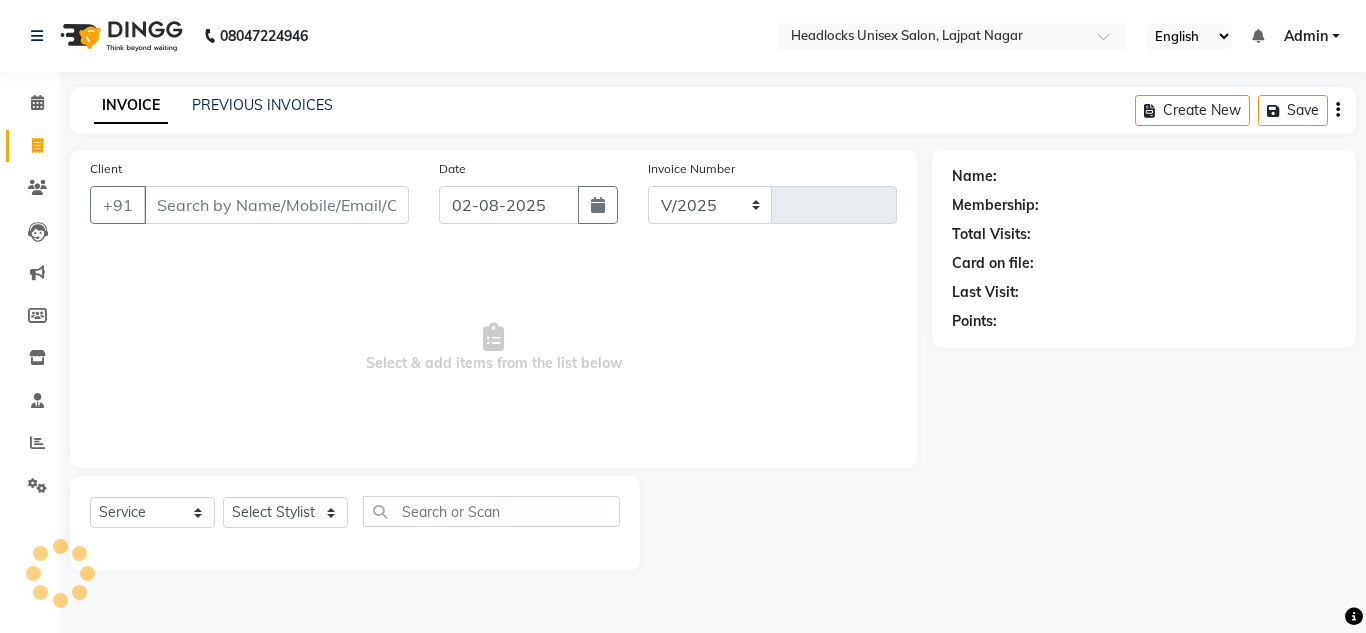 select on "6850" 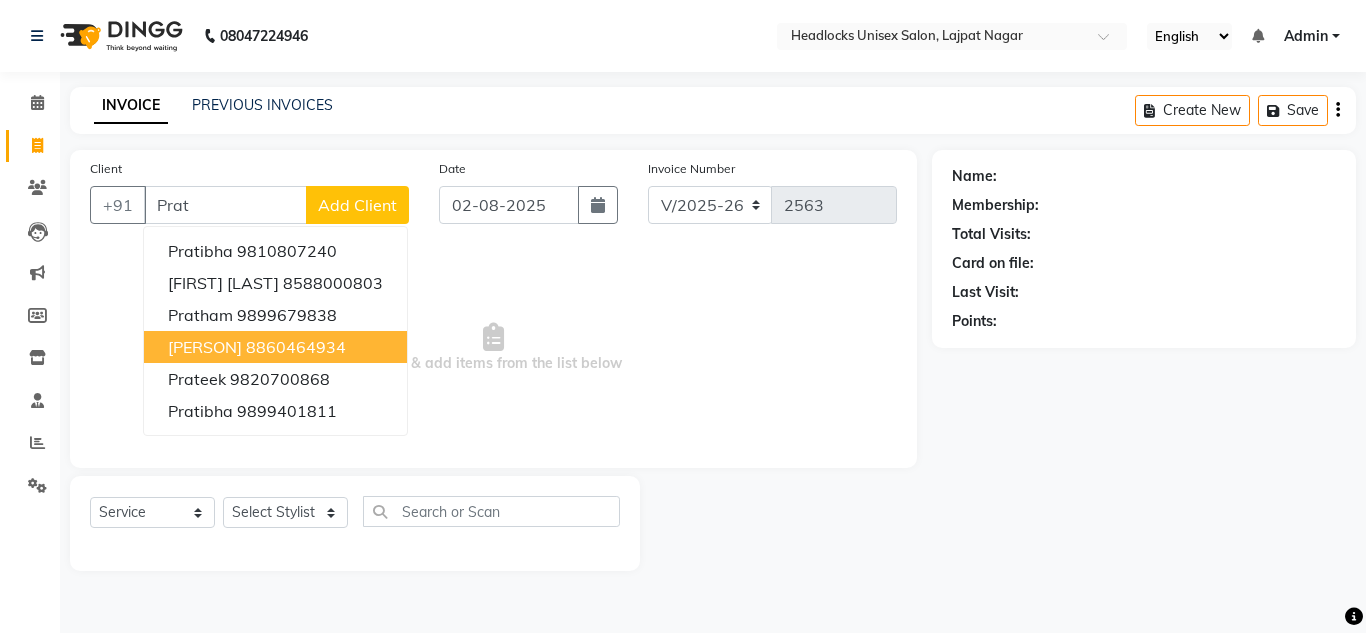 click on "[PERSON]" at bounding box center (205, 347) 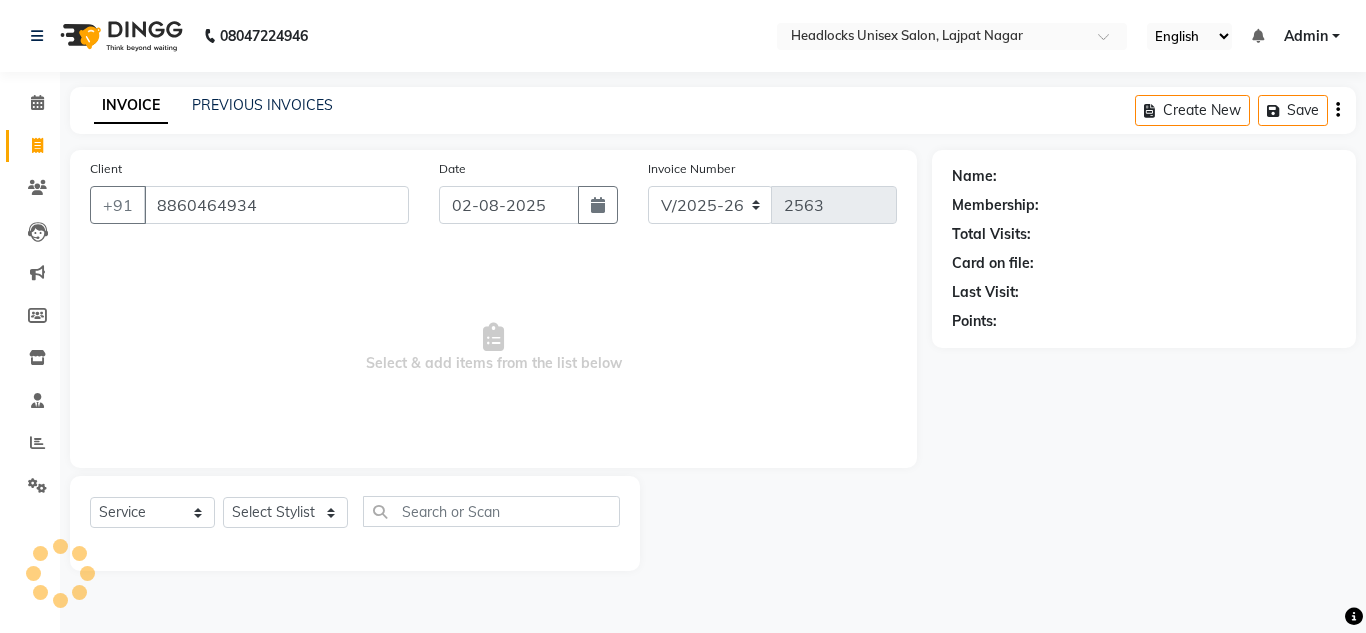 type on "8860464934" 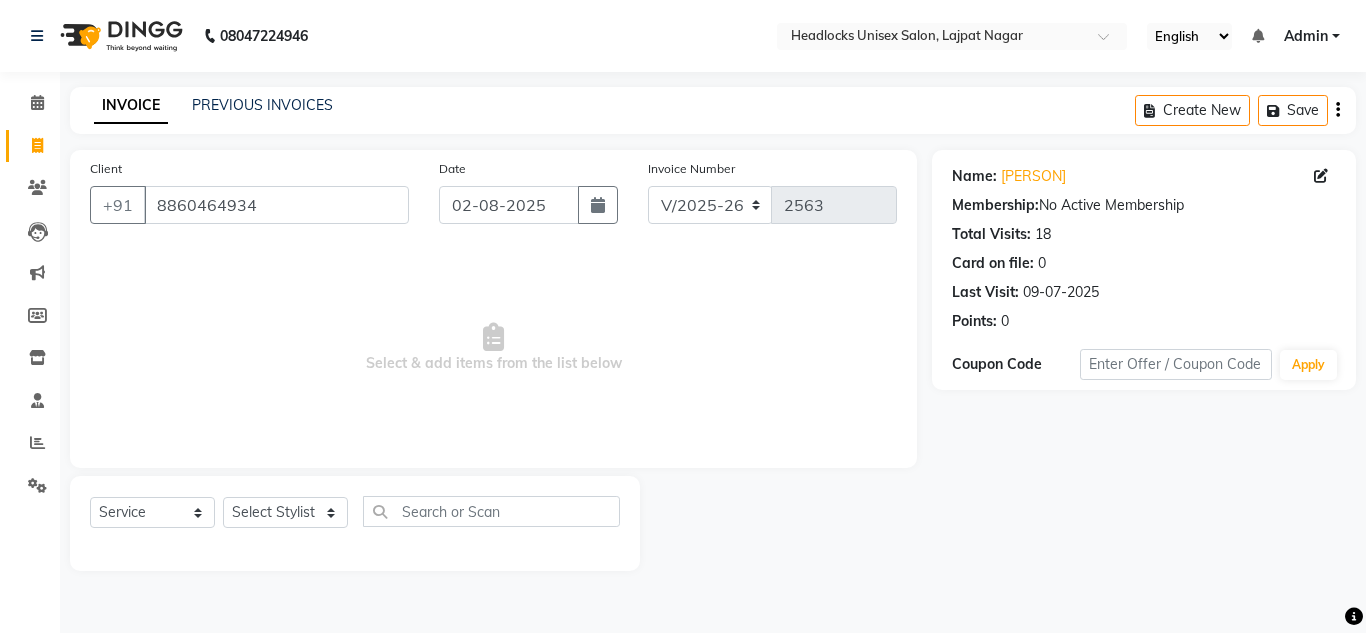 click on "Select & add items from the list below" at bounding box center [493, 348] 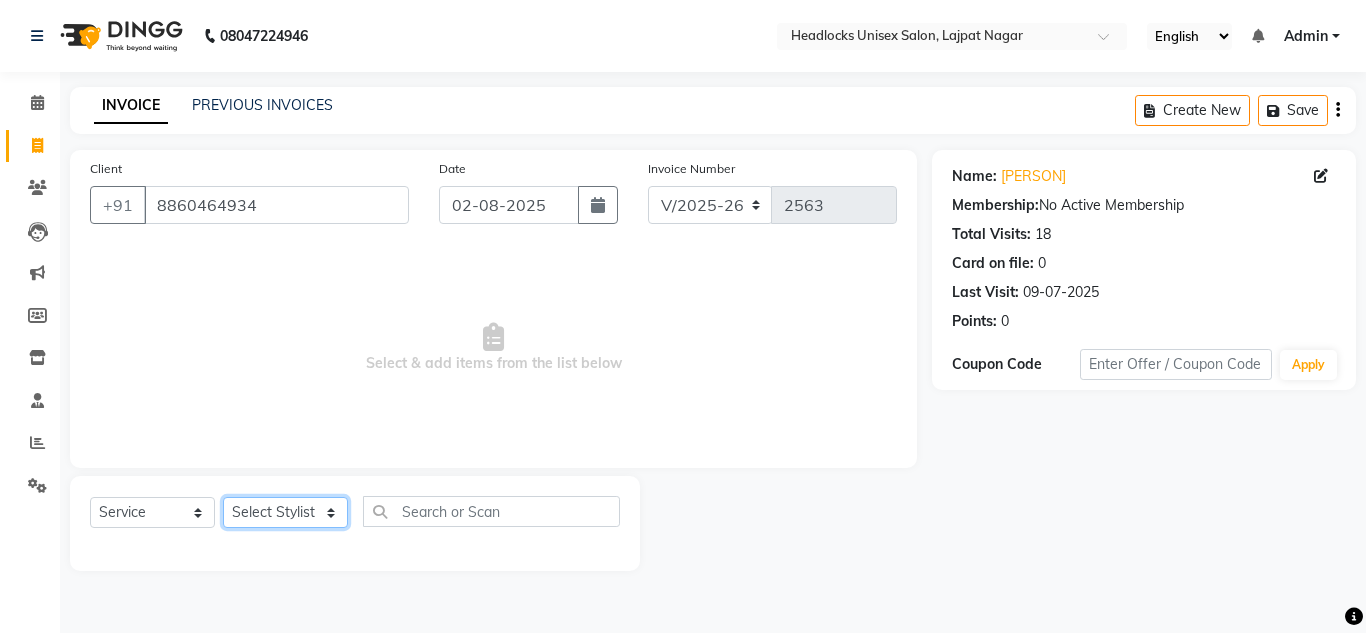 click on "Select Stylist Arman Atul Jannat Kaif Kartik Lucky Nazia Pinky Rashid Sabiya Sandeep Shankar Shavaz Malik Sudhir Suraj Vikas Vinay Roy Vinod" 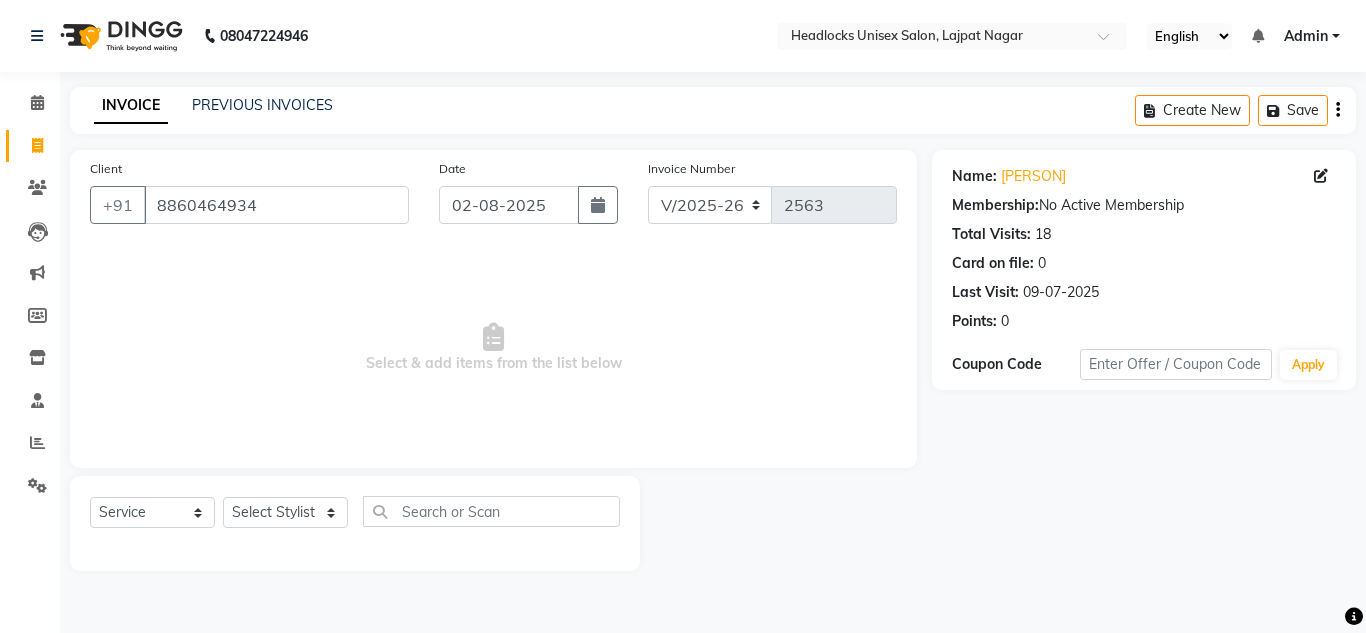 click on "Select & add items from the list below" at bounding box center [493, 348] 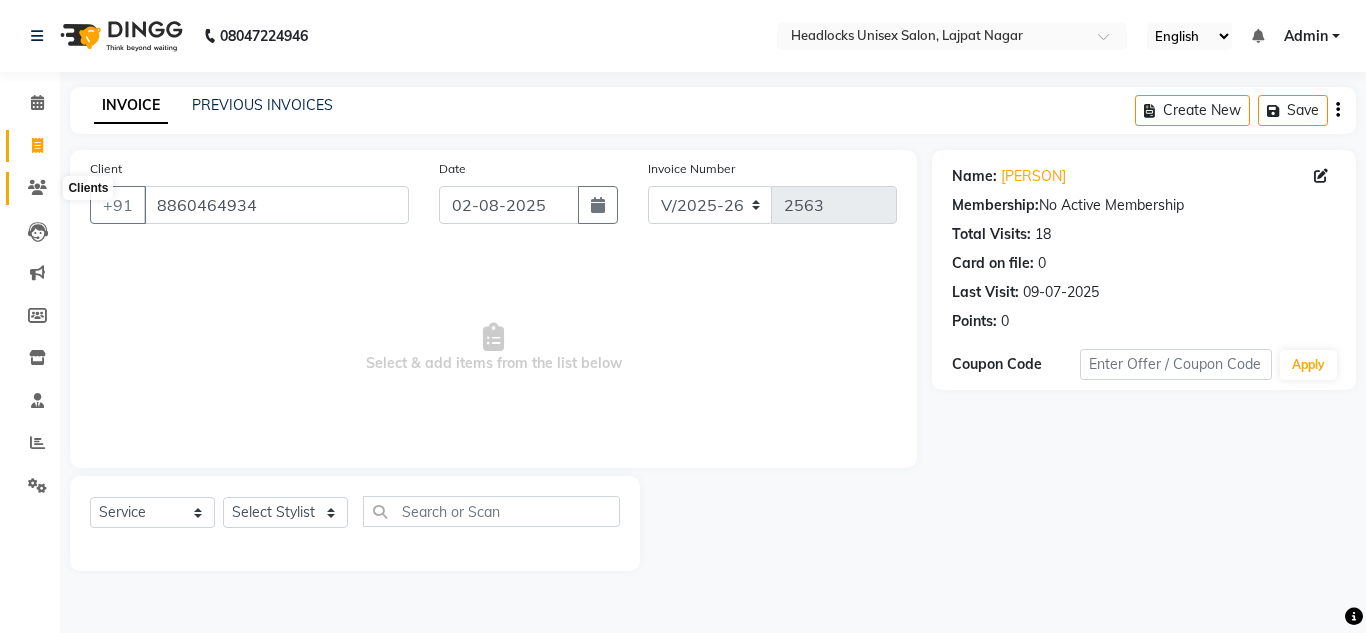click 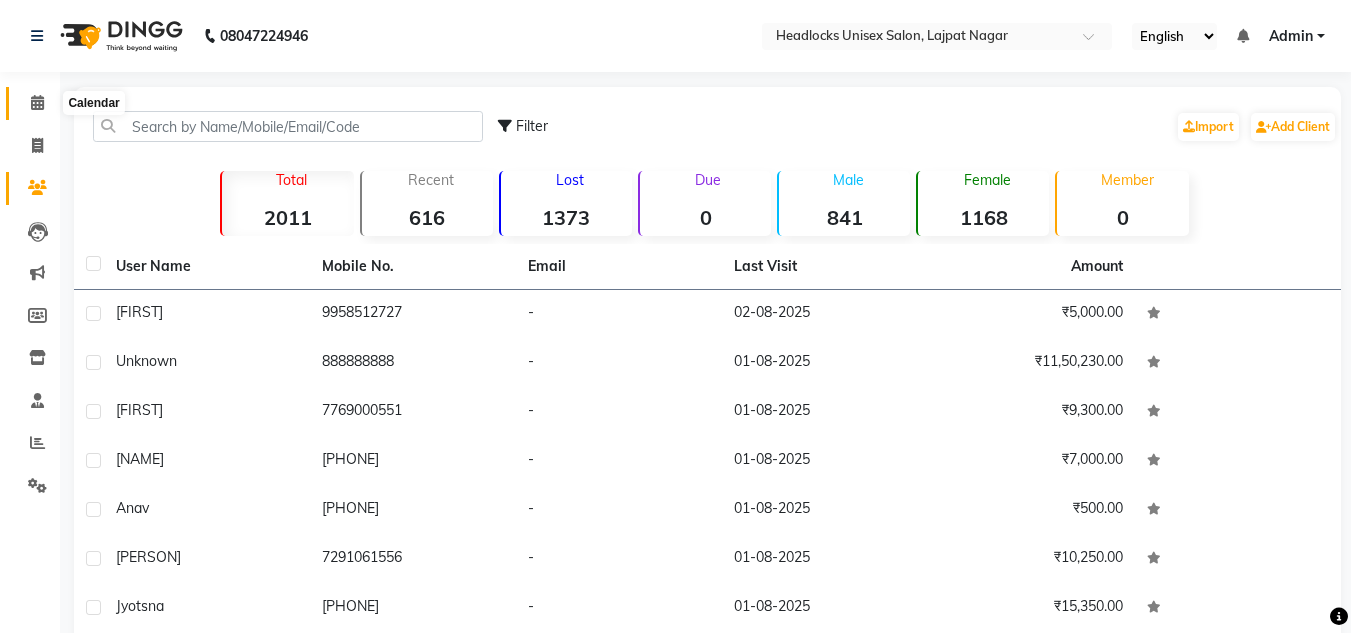 click 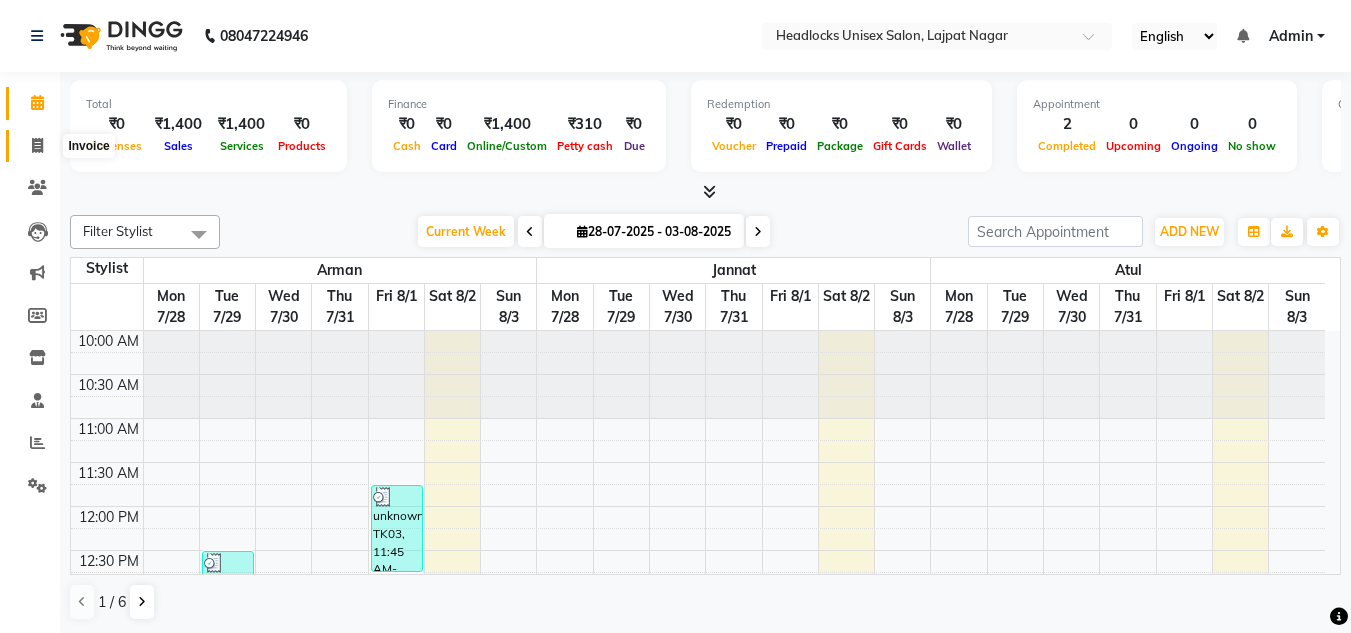 scroll, scrollTop: 0, scrollLeft: 0, axis: both 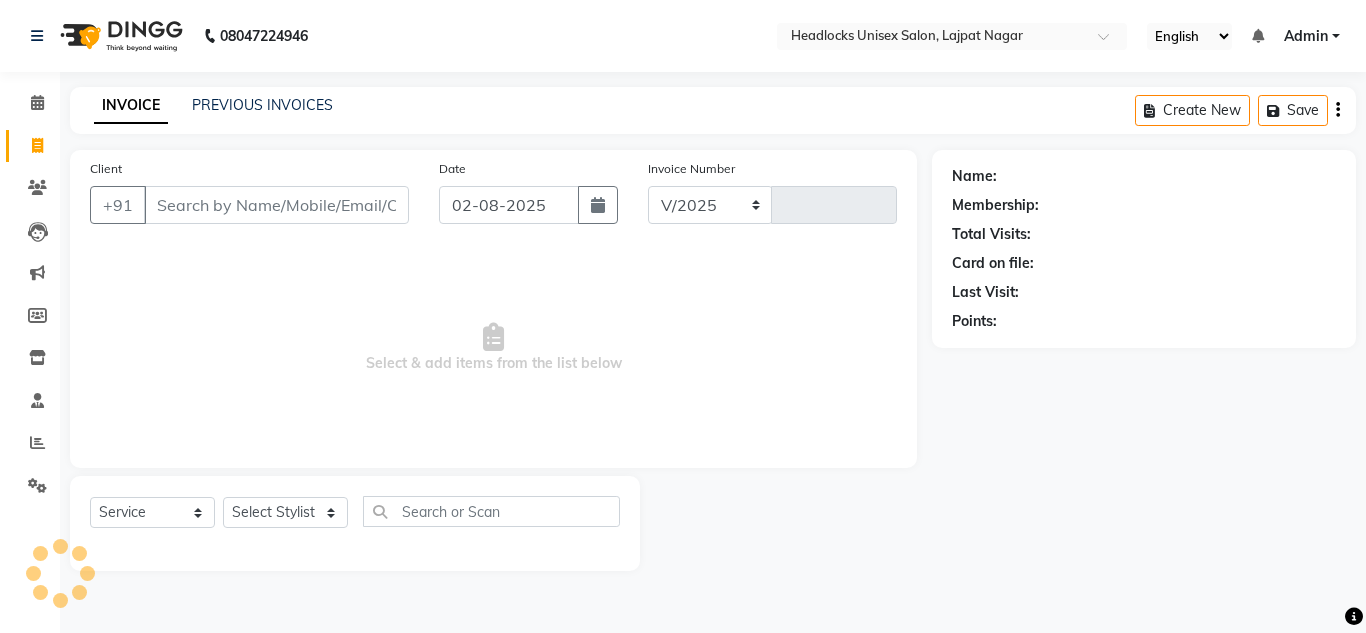 select on "6850" 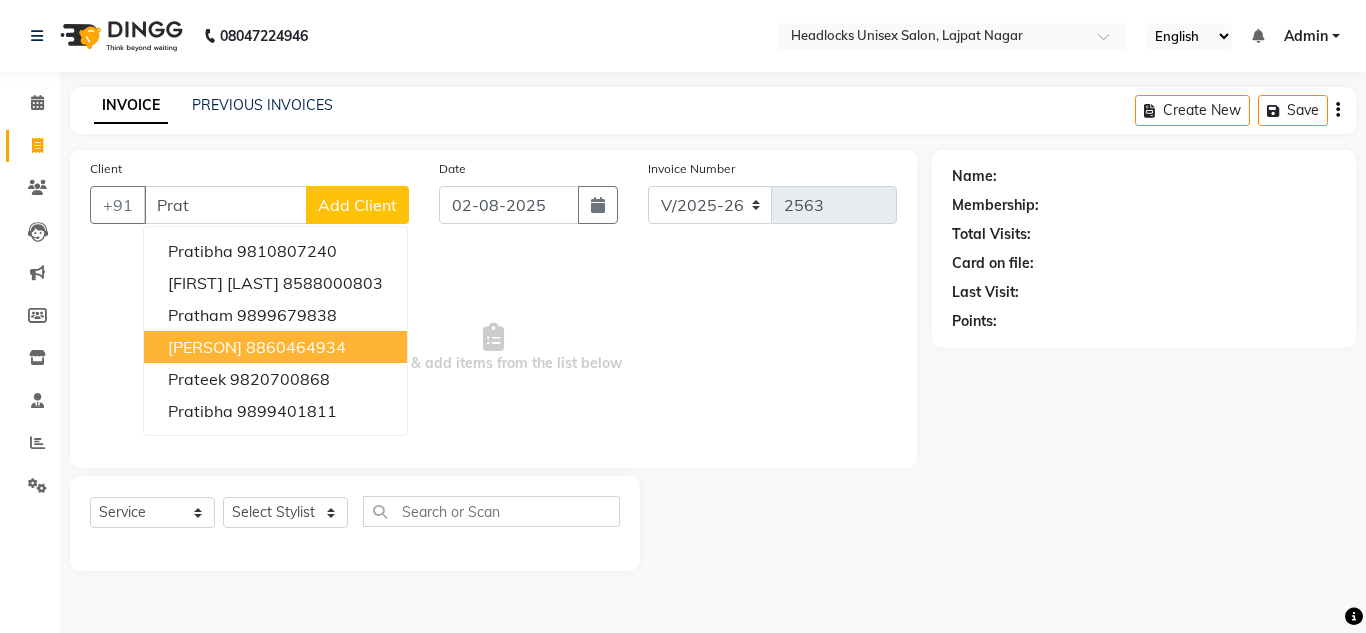 click on "[PERSON]" at bounding box center [205, 347] 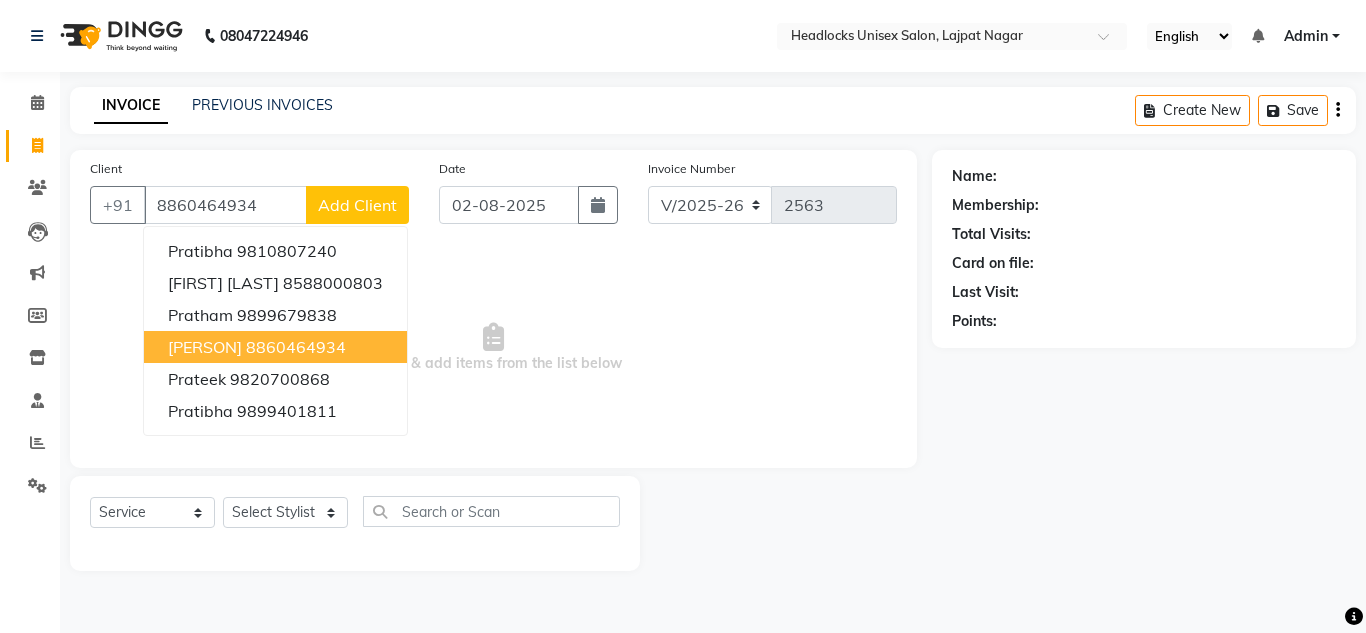 type on "8860464934" 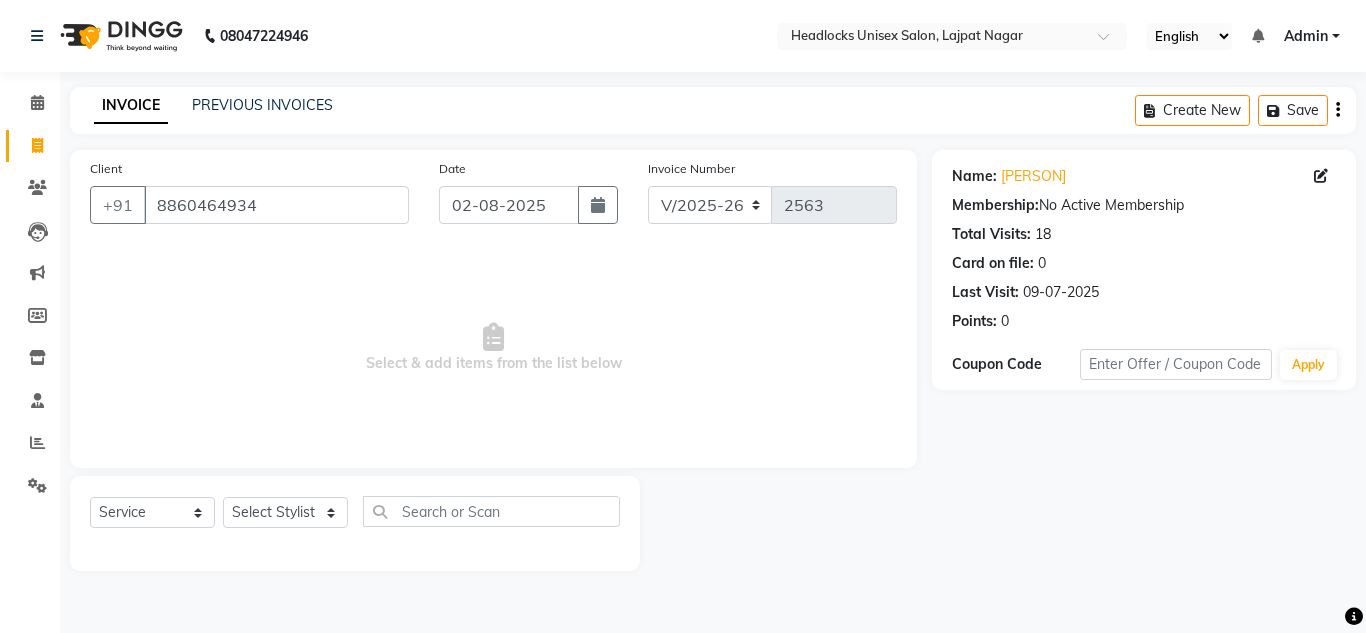 click on "Select & add items from the list below" at bounding box center [493, 348] 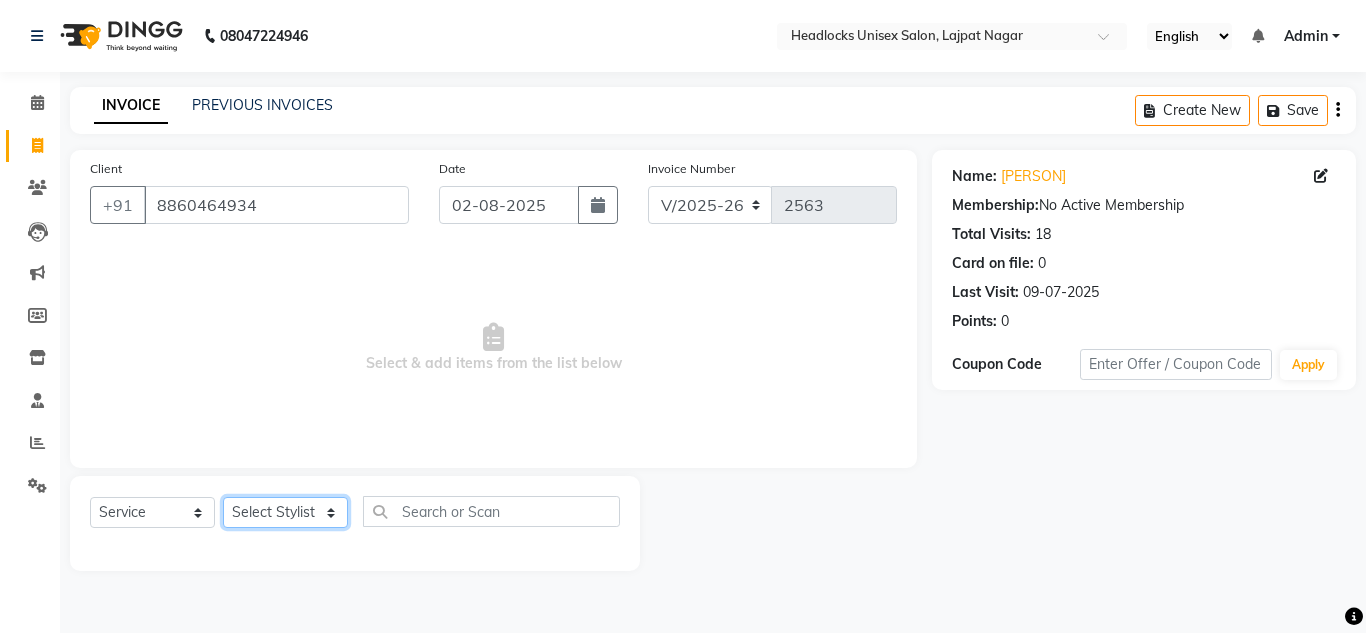 click on "Select Stylist Arman Atul Jannat Kaif Kartik Lucky Nazia Pinky Rashid Sabiya Sandeep Shankar Shavaz Malik Sudhir Suraj Vikas Vinay Roy Vinod" 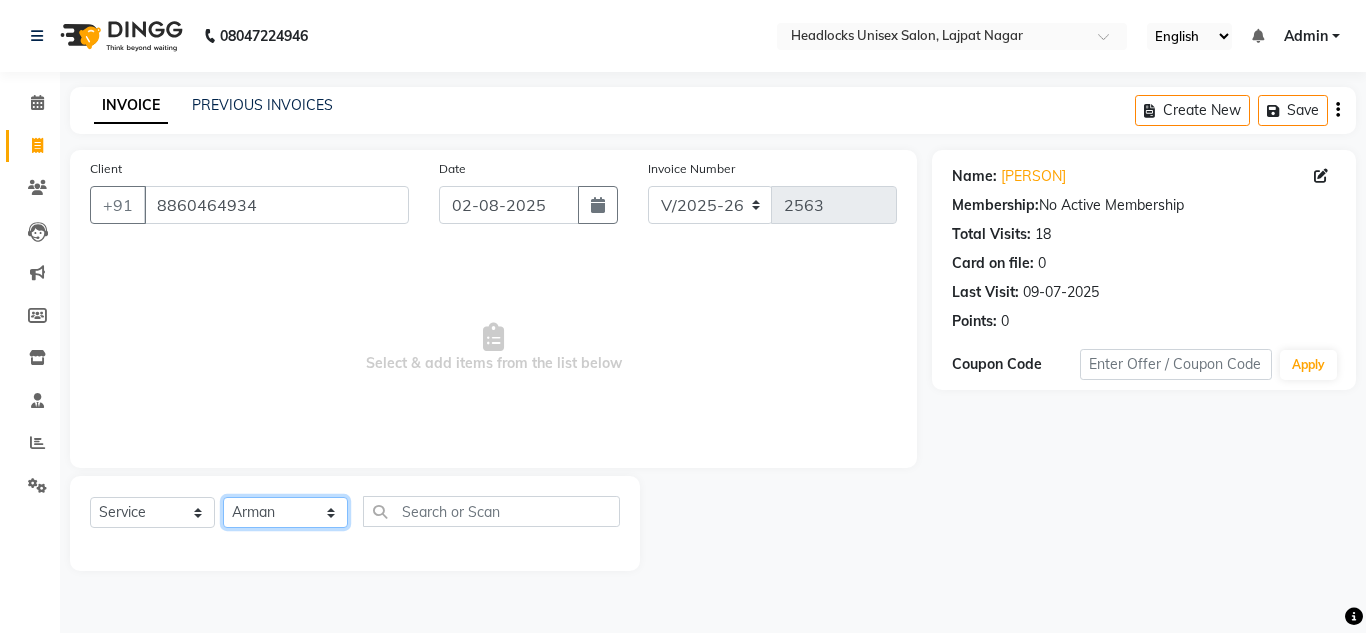 click on "Select Stylist Arman Atul Jannat Kaif Kartik Lucky Nazia Pinky Rashid Sabiya Sandeep Shankar Shavaz Malik Sudhir Suraj Vikas Vinay Roy Vinod" 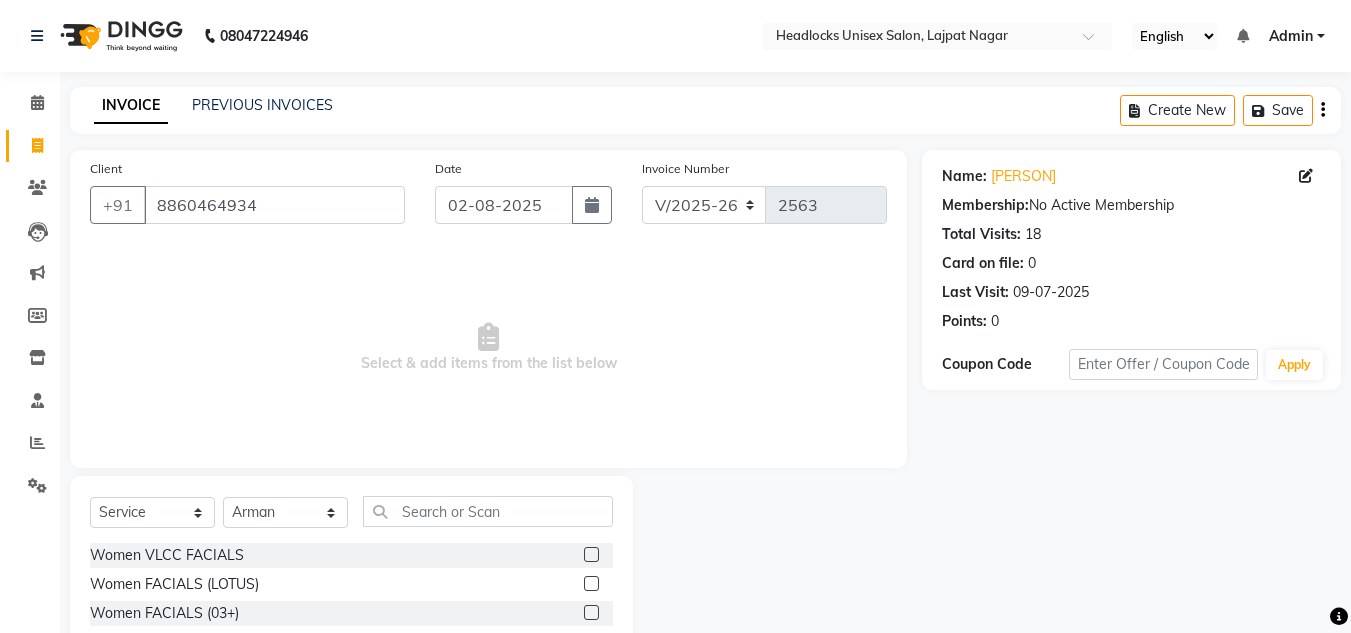 click on "Select & add items from the list below" at bounding box center [488, 348] 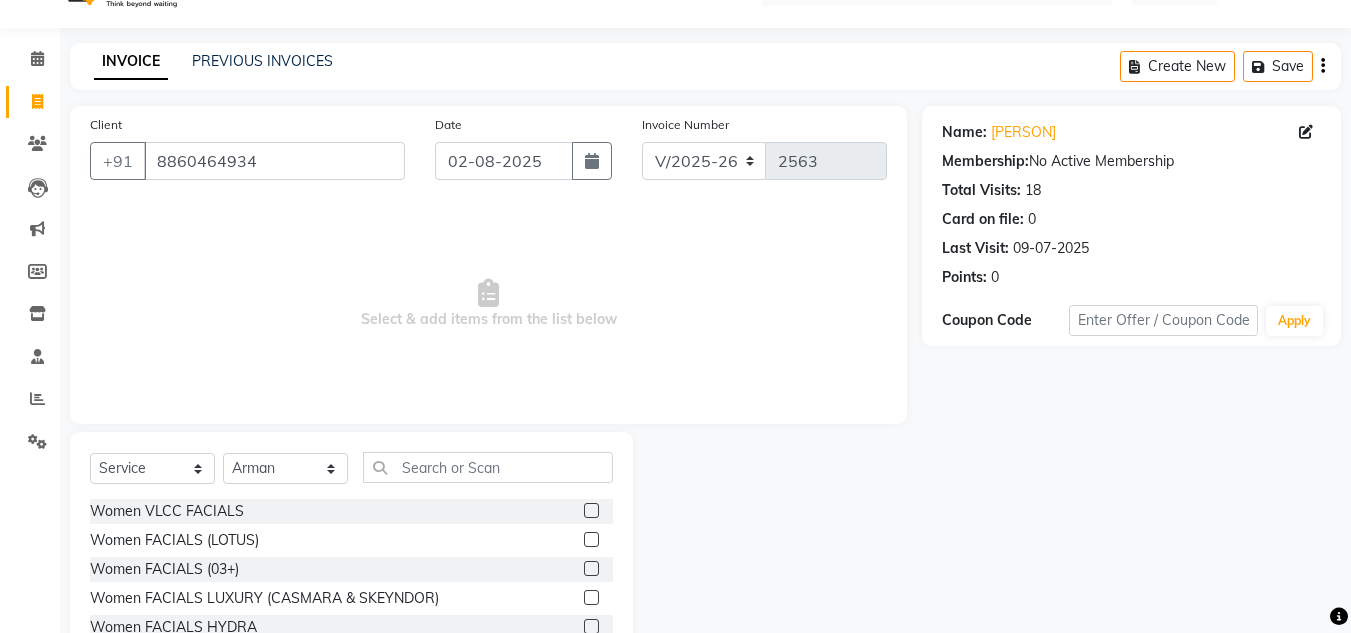 scroll, scrollTop: 168, scrollLeft: 0, axis: vertical 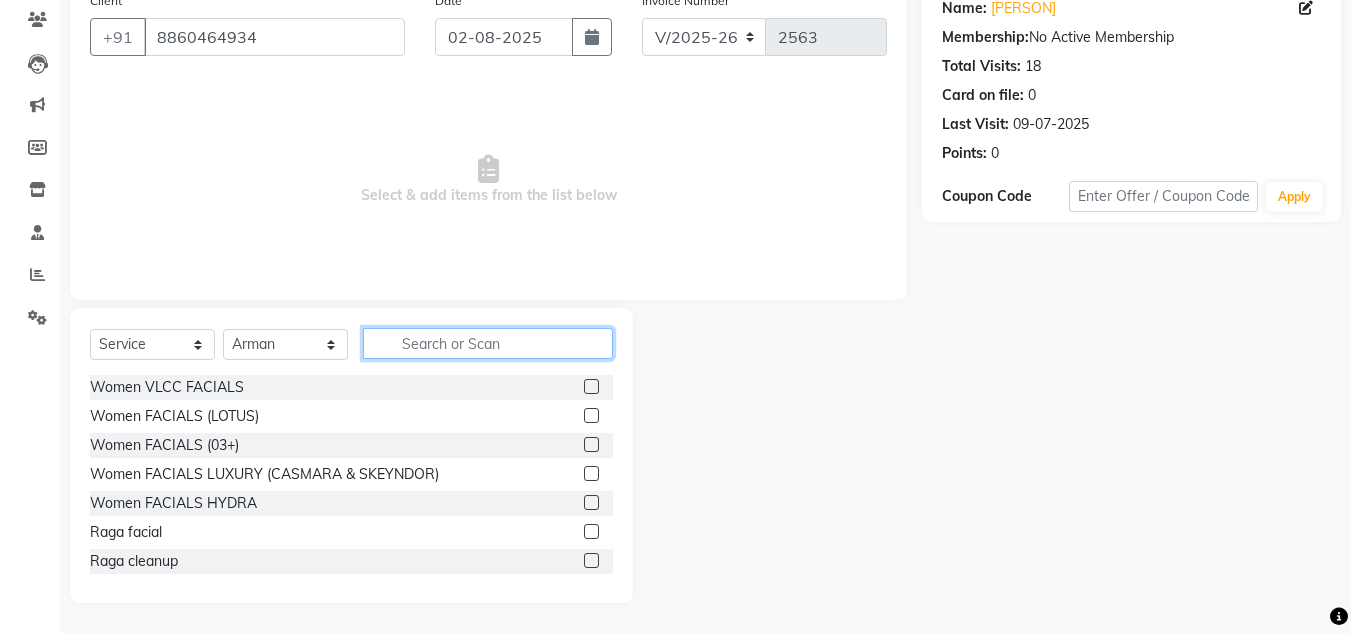 click 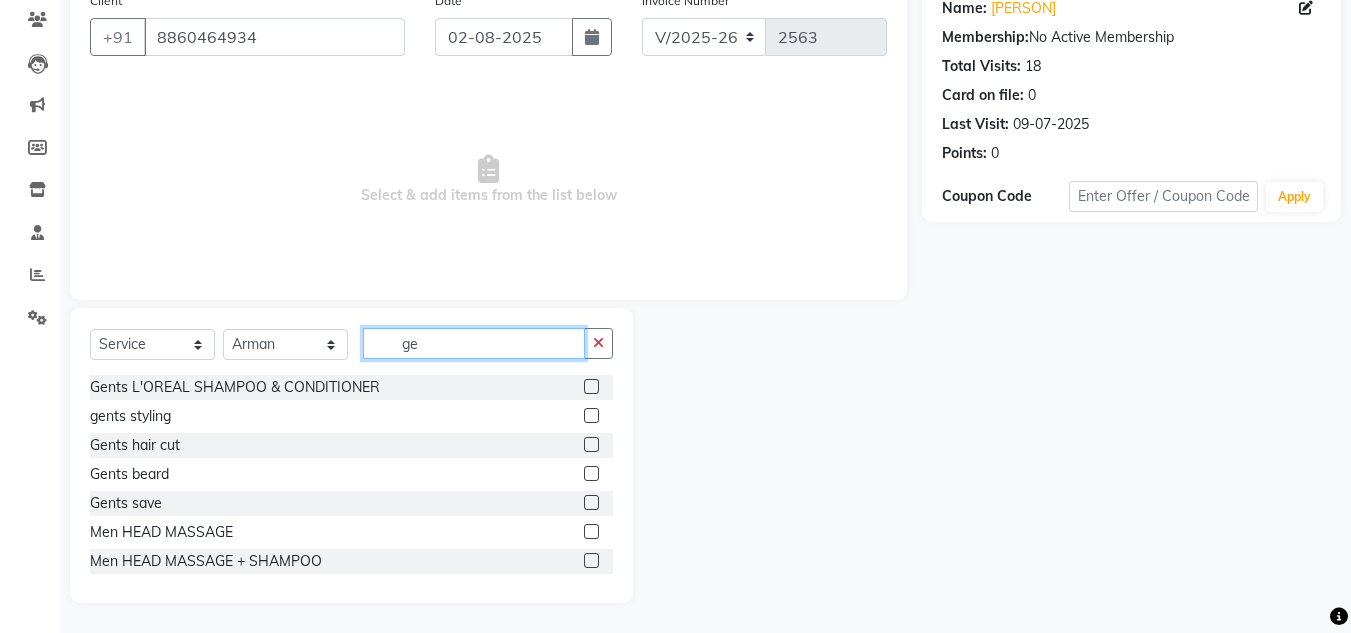 type on "ge" 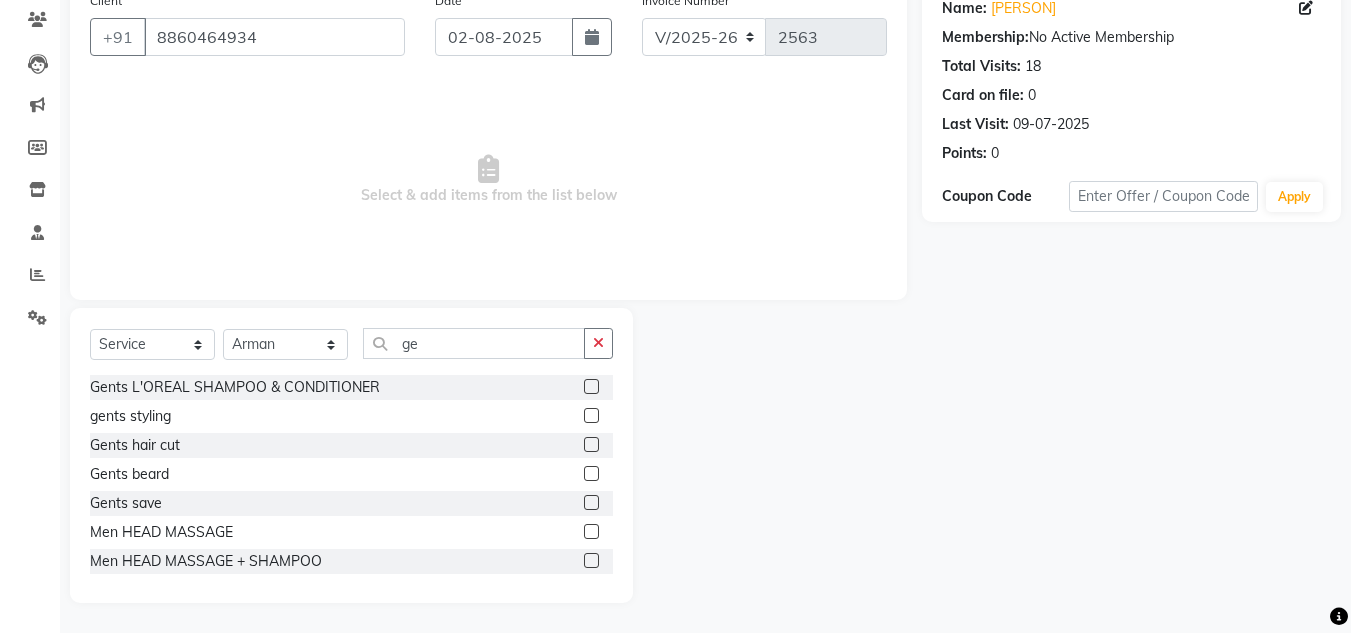 click 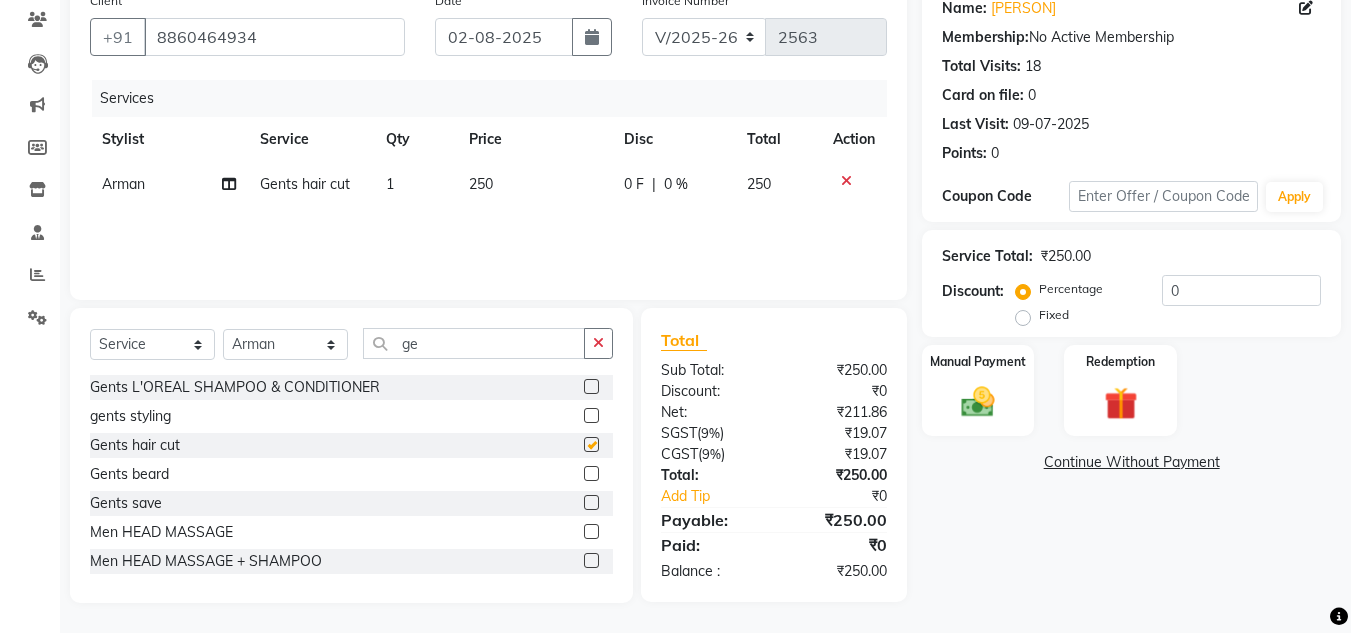 checkbox on "false" 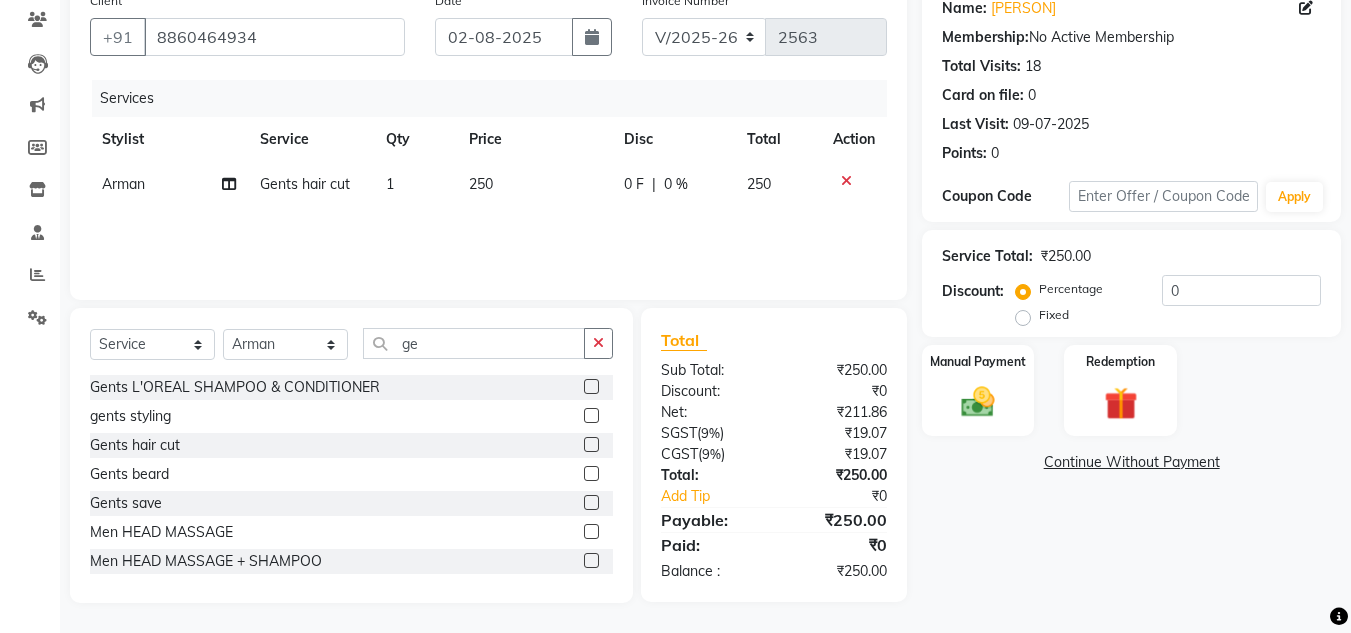 click on "250" 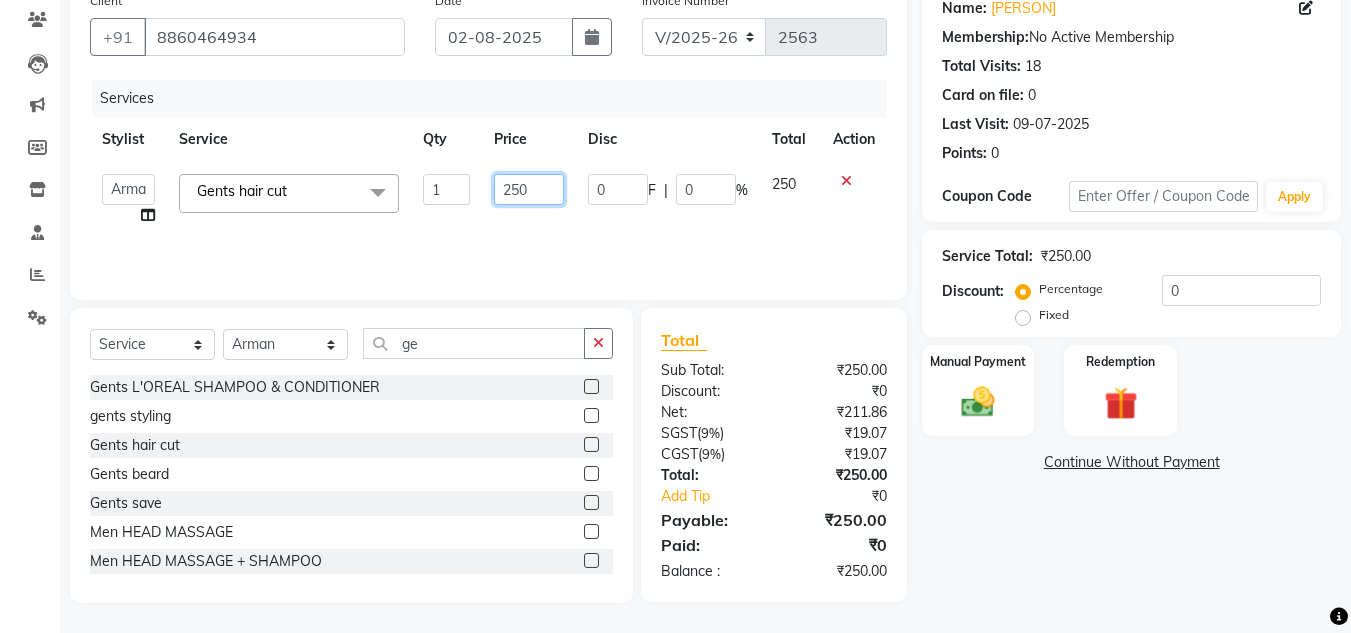 click on "250" 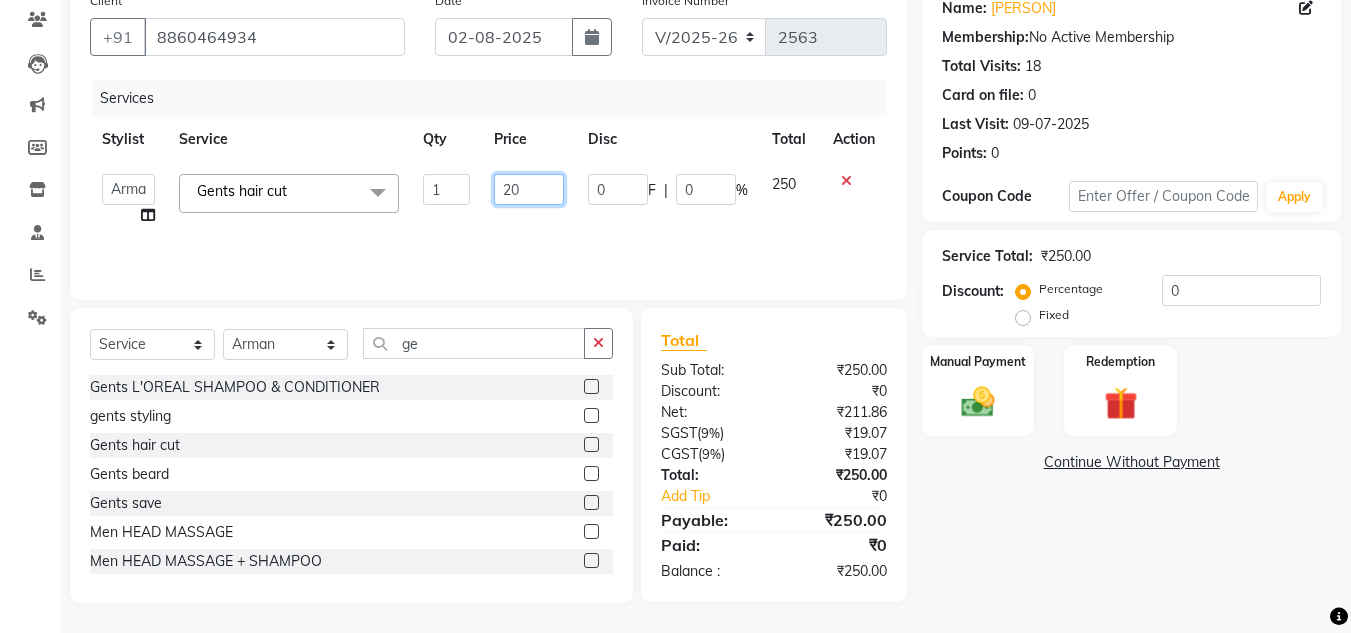 type on "200" 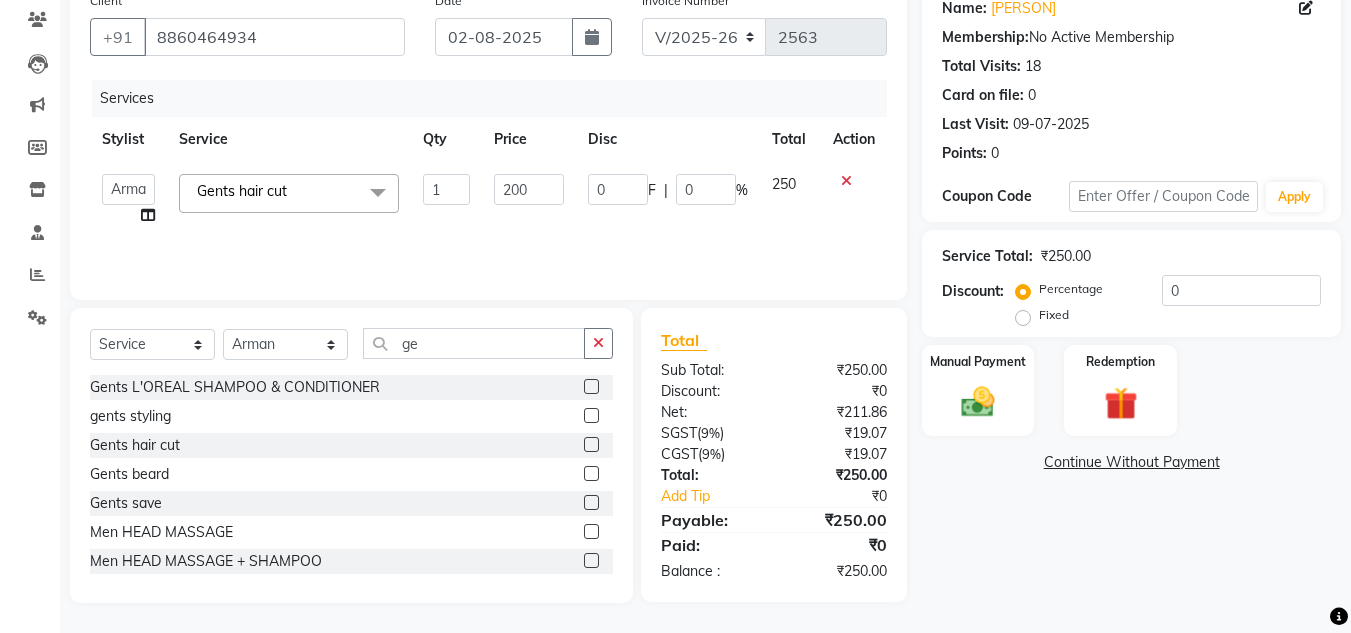 click on "Services Stylist Service Qty Price Disc Total Action  [FIRST]   [FIRST]   [FIRST]   [FIRST]   [FIRST]   [FIRST]   [FIRST]   [FIRST]   [FIRST]   [FIRST]   [FIRST]   [FIRST]   [FIRST] [LAST]   [FIRST]   [FIRST]   [FIRST]   [FIRST] [LAST]   [FIRST]  Gents hair cut  x Women VLCC FACIALS Women FACIALS (LOTUS) Women FACIALS (03+) Women FACIALS LUXURY (CASMARA & SKEYNDOR) Women FACIALS HYDRA Raga facial Raga cleanup Raga bridal facial 3000 Women CLEAN UPS Basic (LOTUS) Women CLEAN UPS Premium (03+) Women CLEAN UPS Luxury (CASMARA) Women BLEACH OXY FACE BLEACH Women BLEACH CHERYL'S FACE BLEACH Women BLEACH NECK BLEACH Women BLEACH BACK+NECK BLEACH Women BLEACH STOMACH BLEACH Women BLEACH ARMS BLEACH Women BLEACH LEGS BLEACH Women BLEACH HALF LEG BLEACH Women BLEACH FULL BODY BLEACH Women SCRUBS BODY SCRUB Women SCRUBS BODY POLISHING Full body scrub Women D-TAN FACE D-TAN Women D-TAN ARMS D-TAN Women D-TAN LEGS D-TAN Women D-TAN BACK D-TAN Women D-TAN FULL BODY D-TAN Women HAIRCUT & HAIRSTYLES (TRIM) Women HAIRCUT & HAIRSTYLES V-SHAPE HAIRCUT chin" 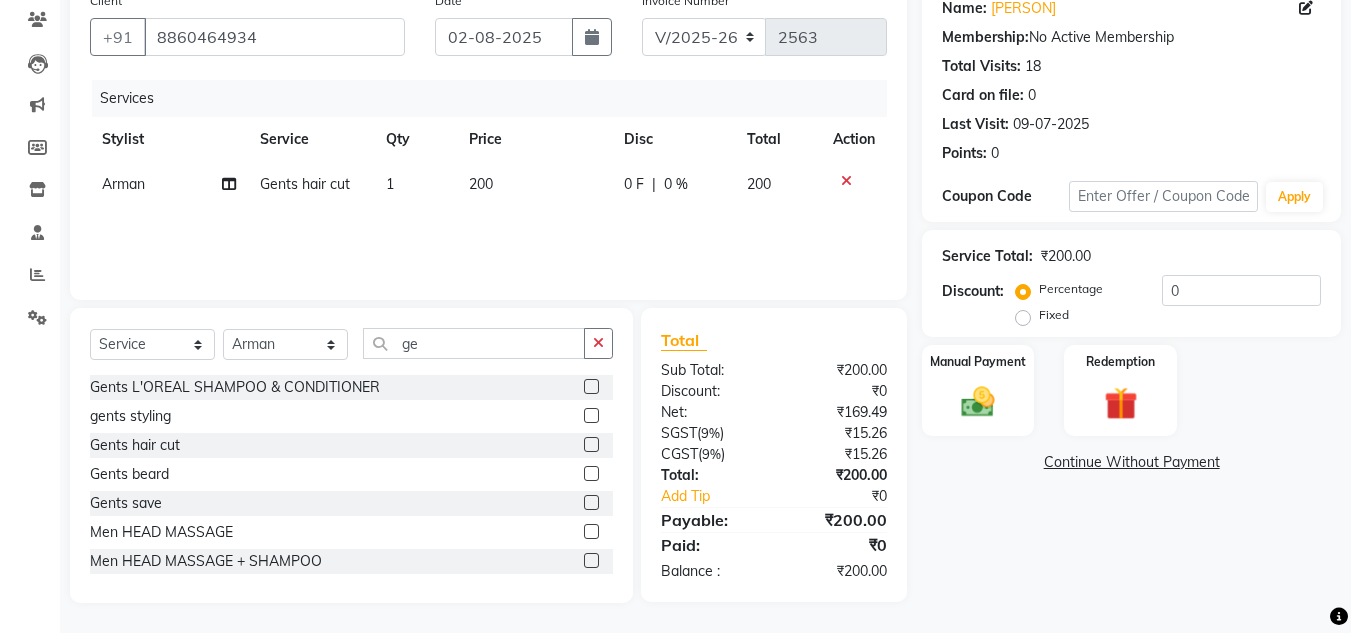 click on "Sub Total:" 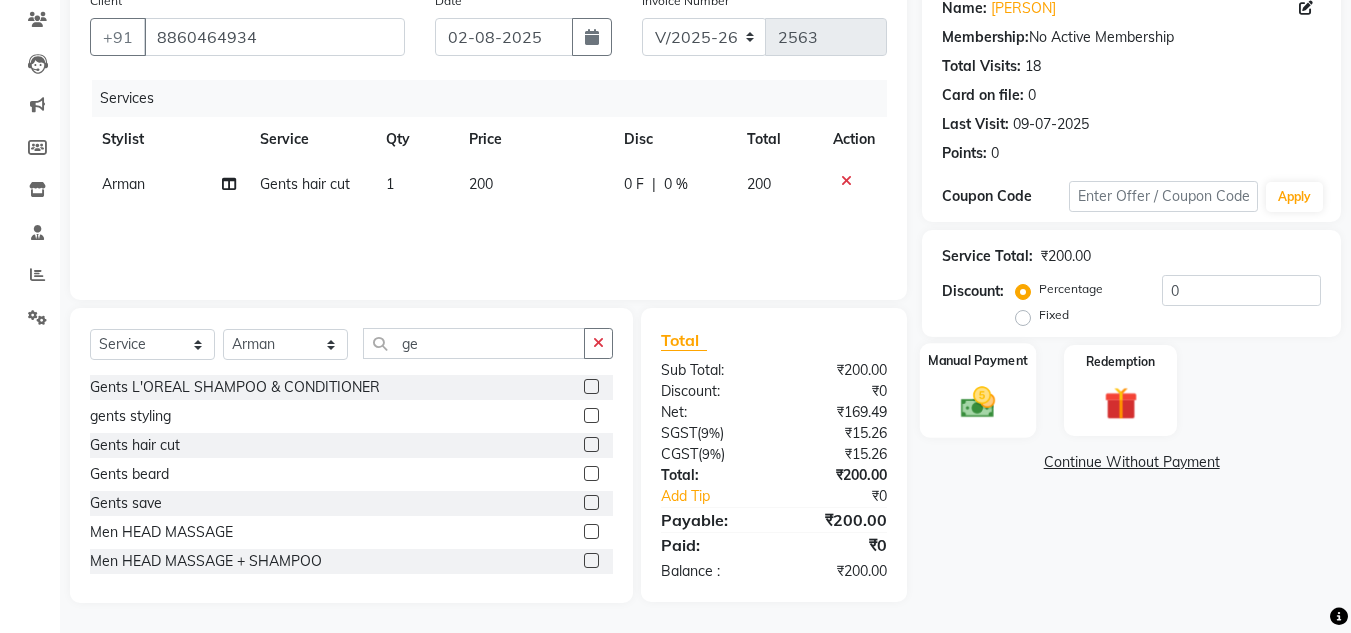click 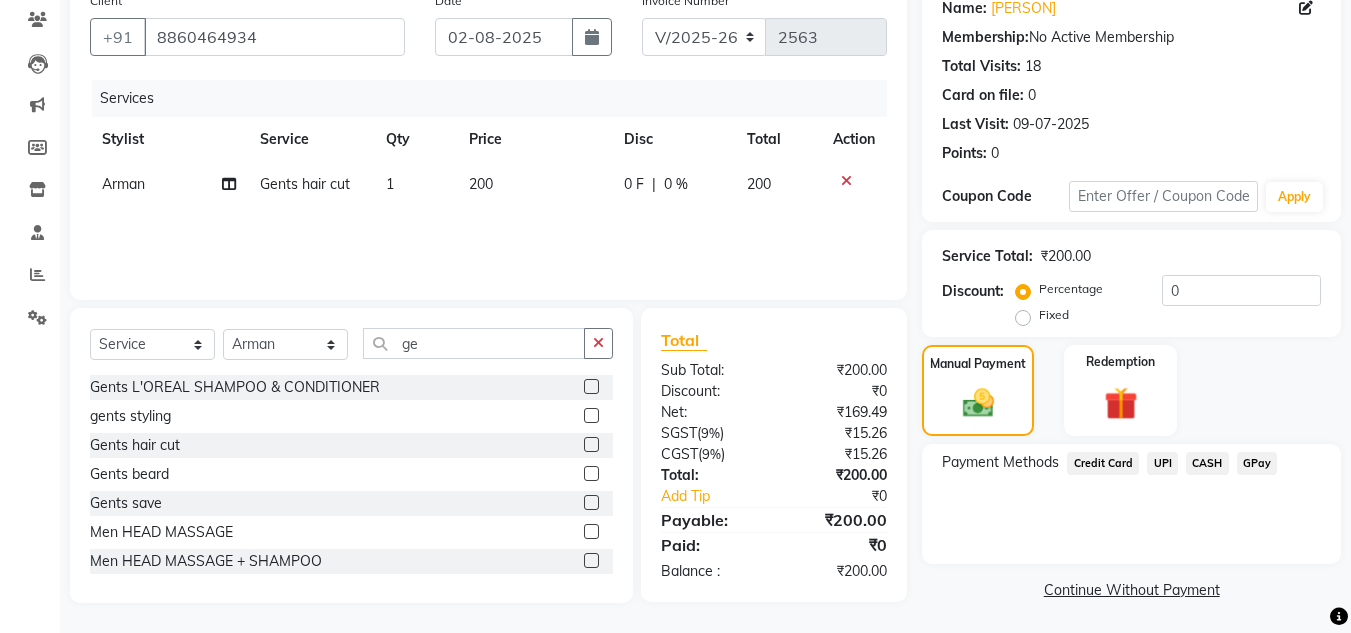 click on "CASH" 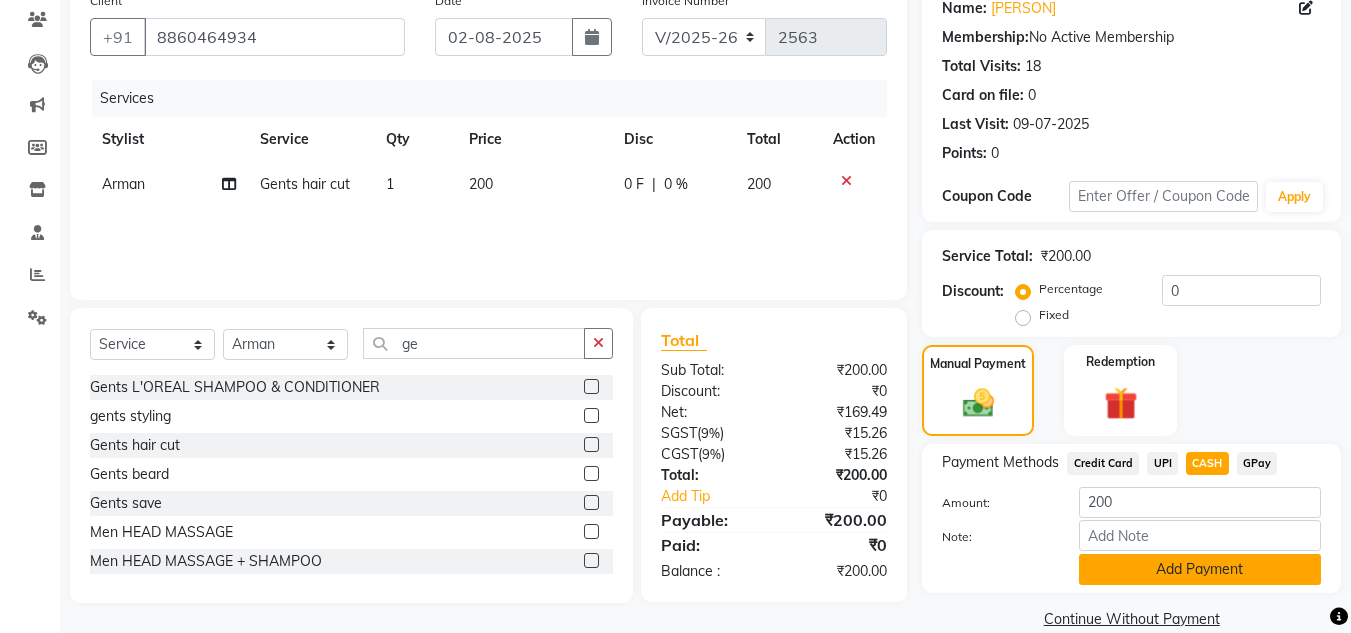 click on "Add Payment" 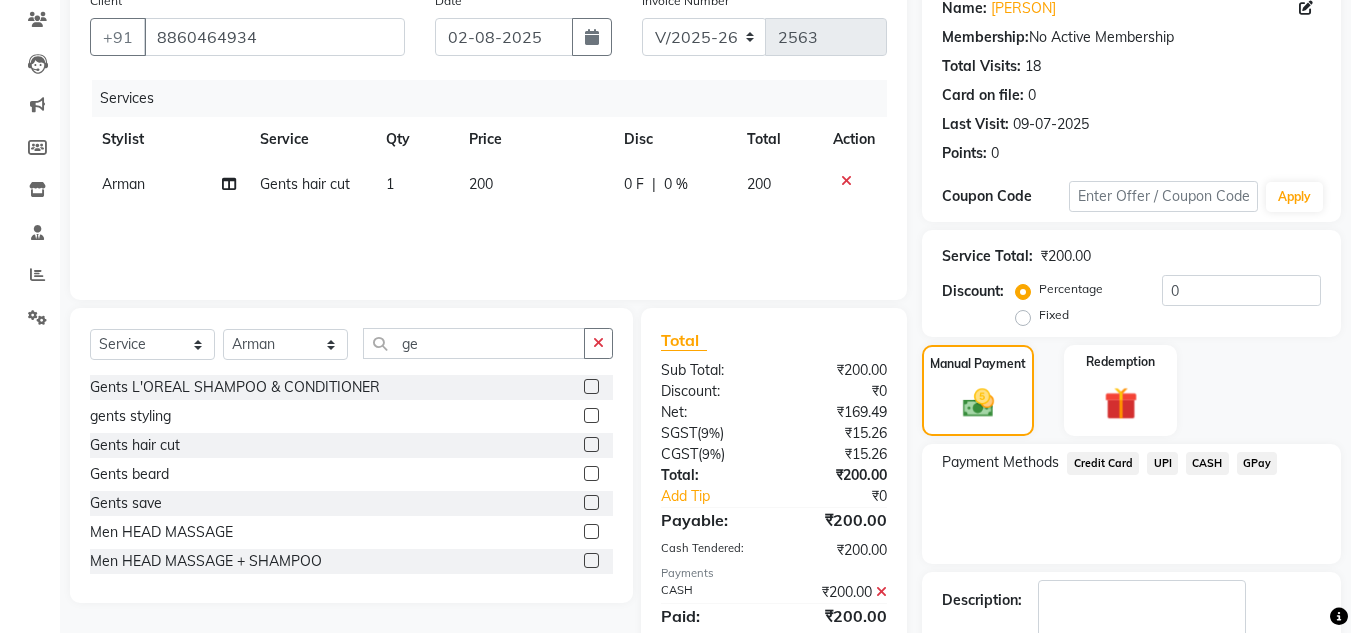 click on "Payment Methods  Credit Card   UPI   CASH   GPay" 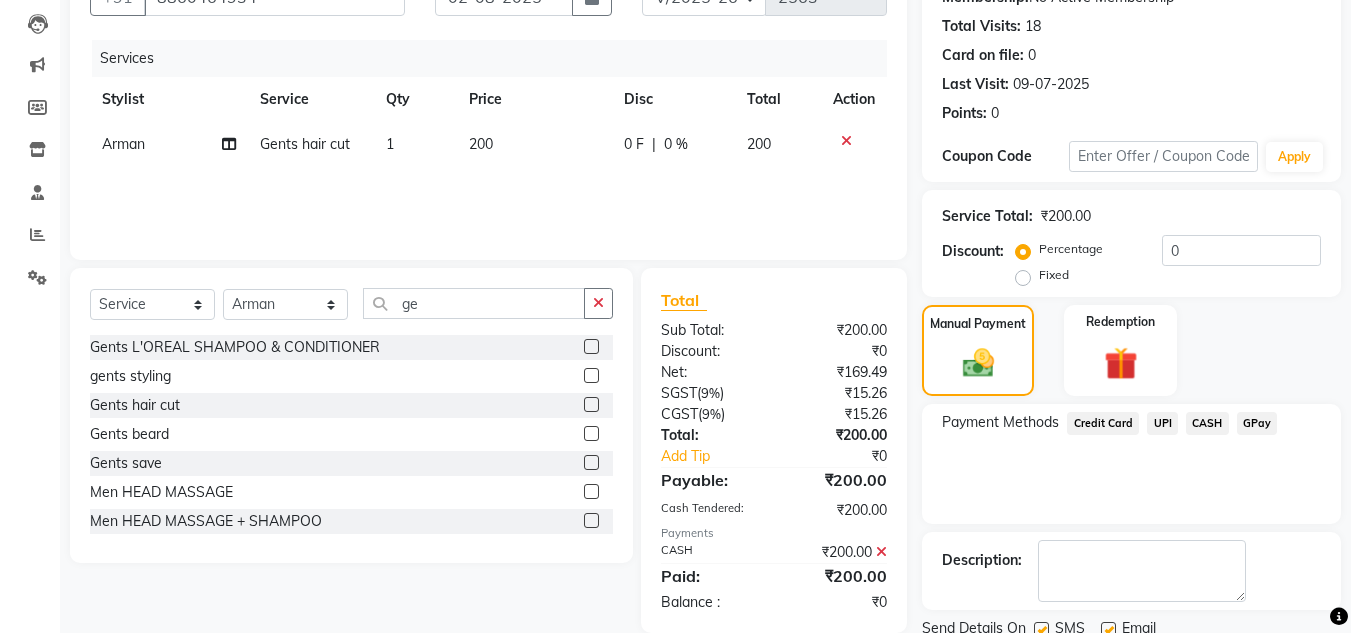 scroll, scrollTop: 283, scrollLeft: 0, axis: vertical 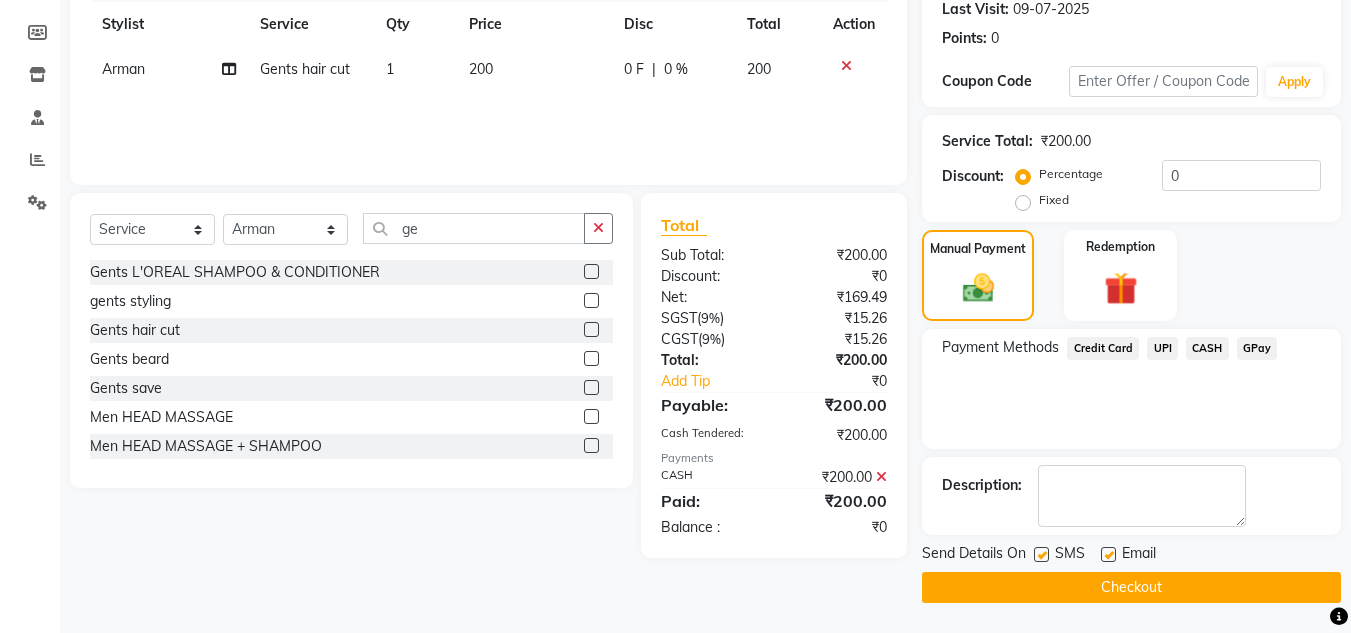 click on "Checkout" 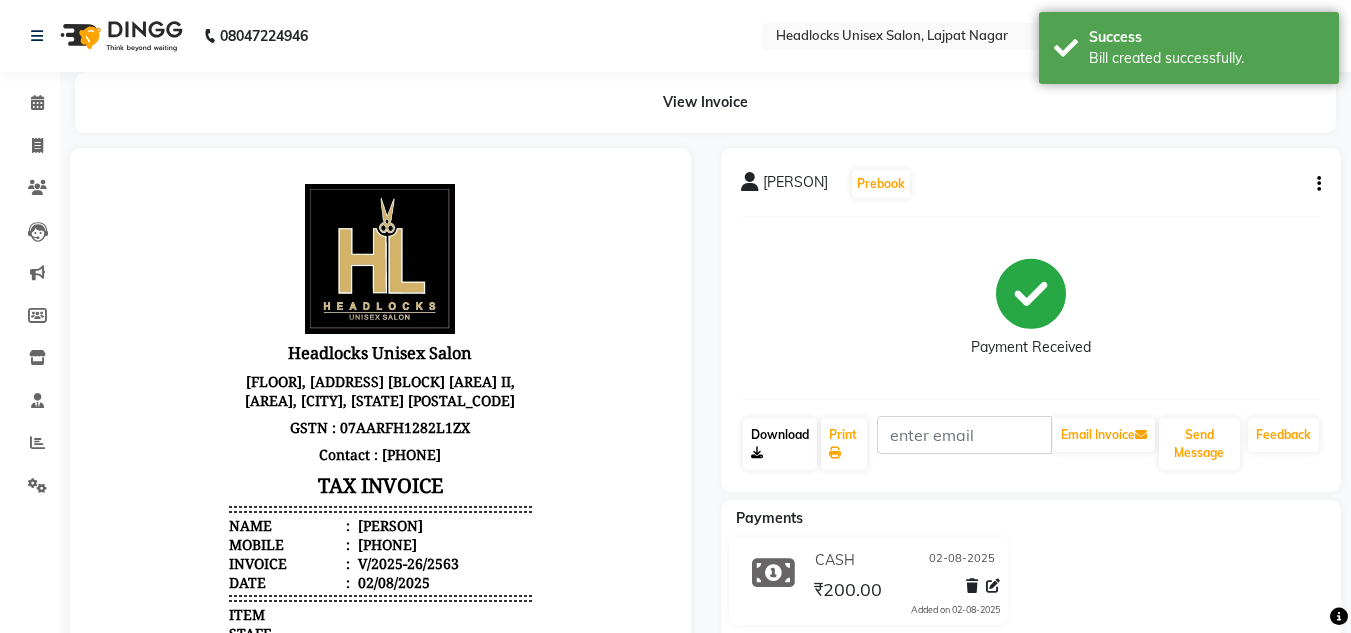scroll, scrollTop: 0, scrollLeft: 0, axis: both 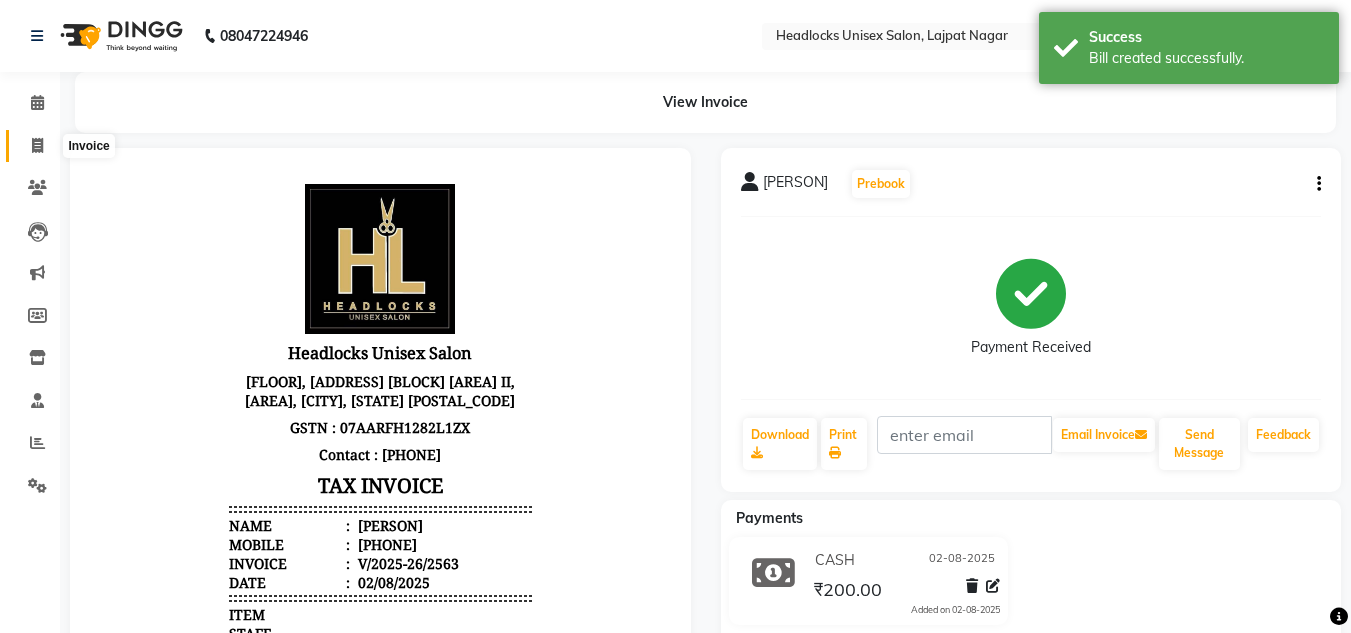 click 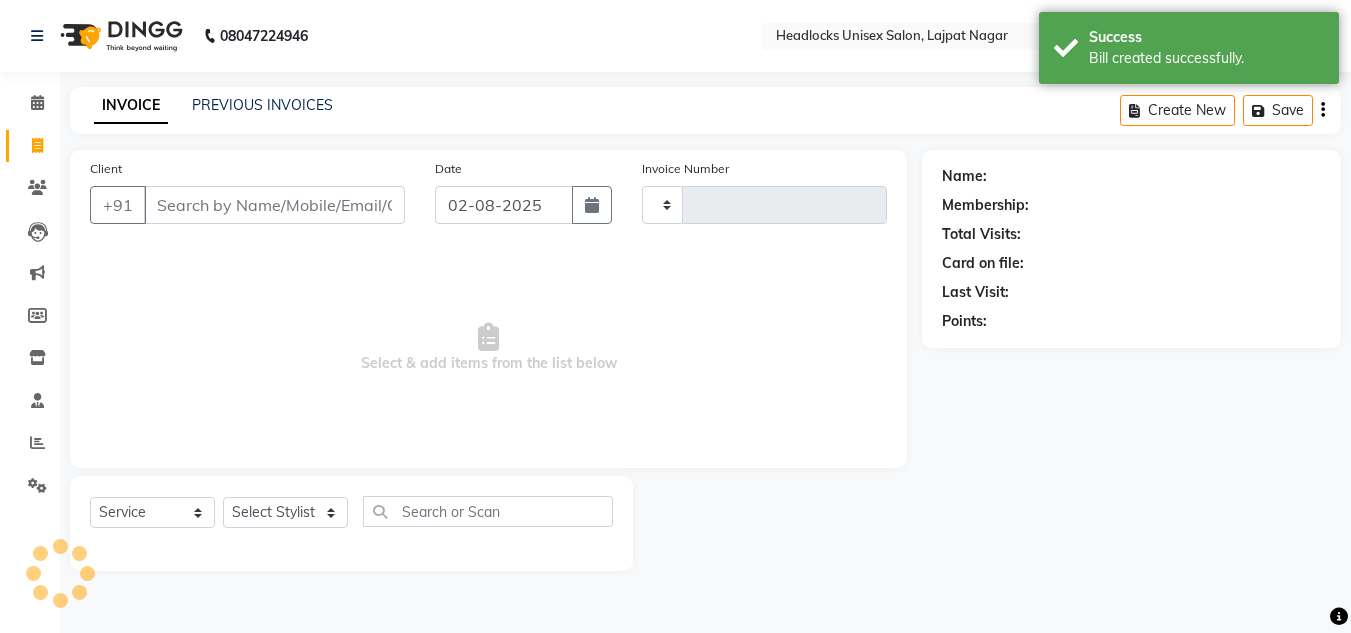 type on "2564" 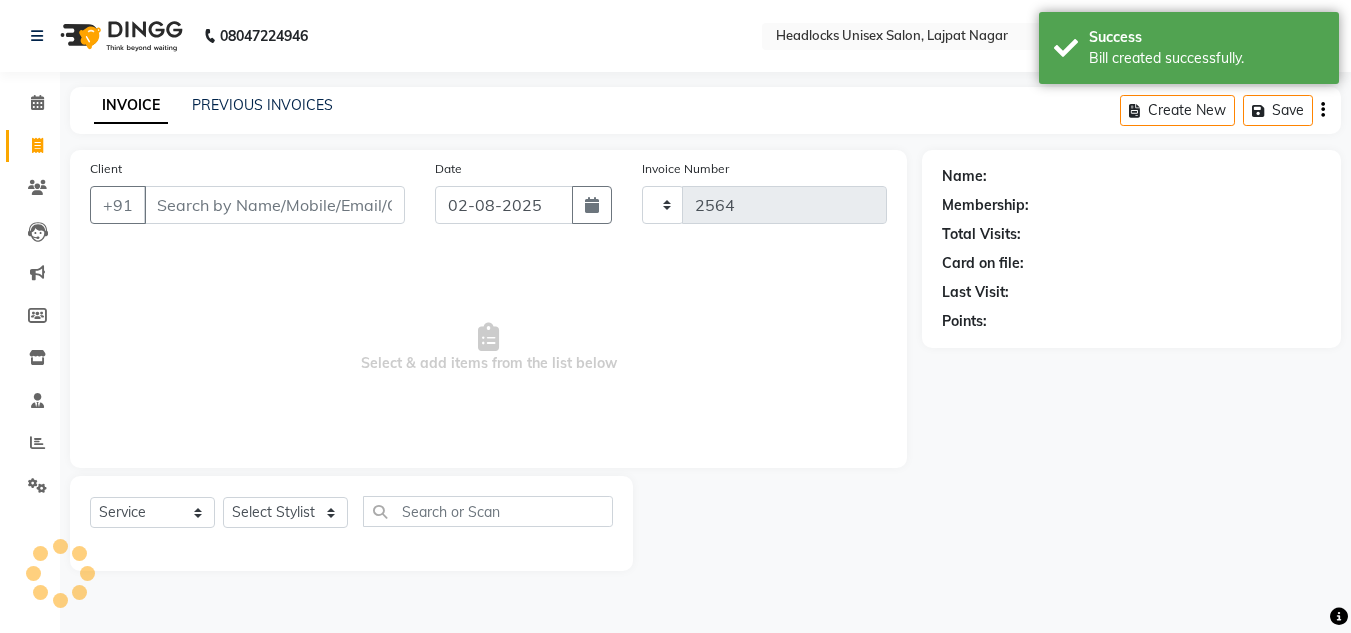 select on "6850" 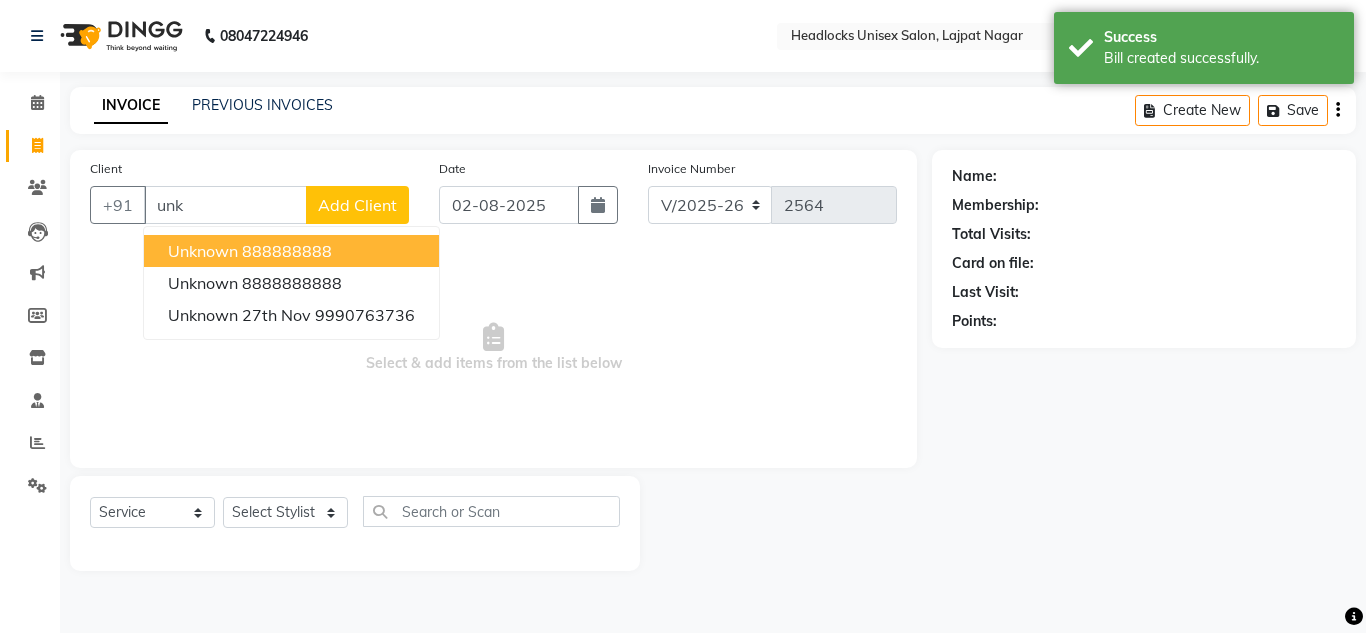 click on "888888888" at bounding box center [287, 251] 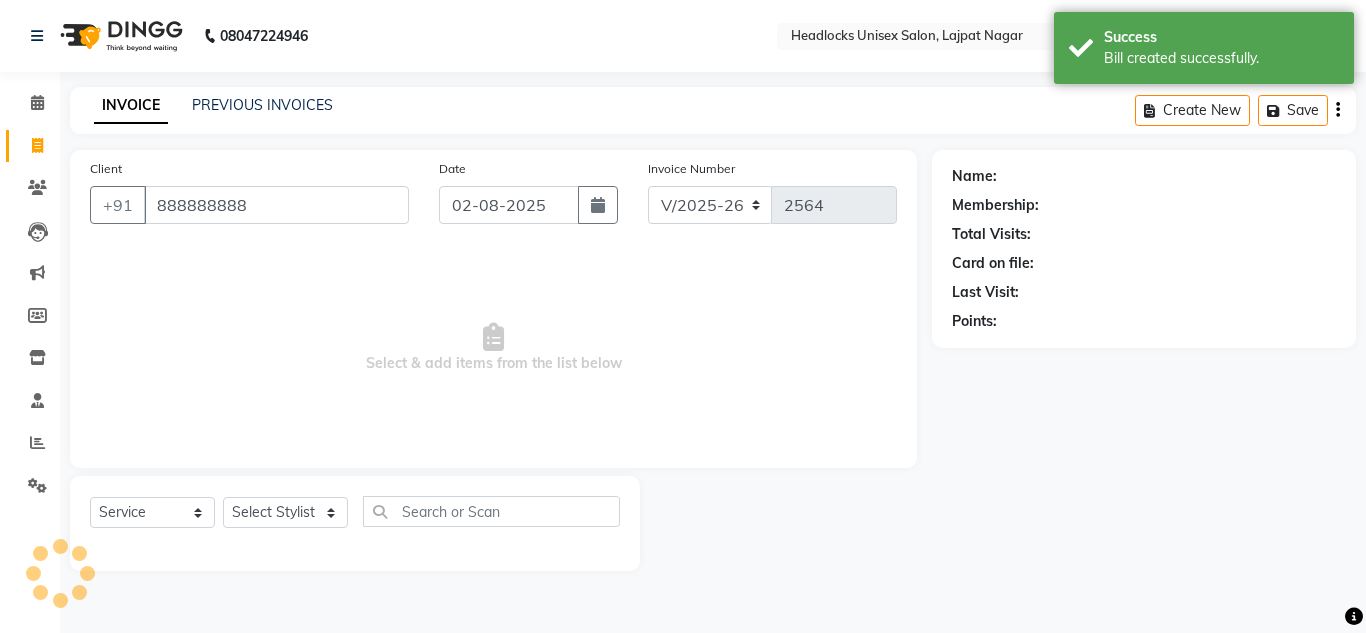type on "888888888" 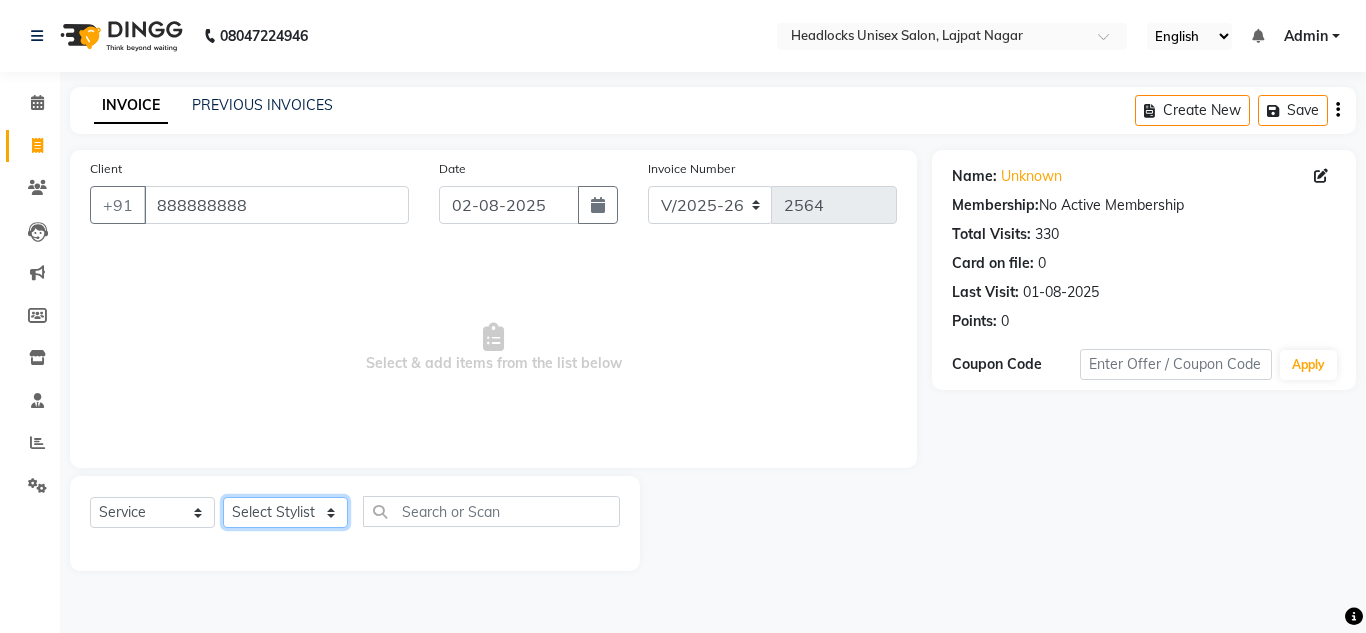 click on "Select Stylist Arman Atul Jannat Kaif Kartik Lucky Nazia Pinky Rashid Sabiya Sandeep Shankar Shavaz Malik Sudhir Suraj Vikas Vinay Roy Vinod" 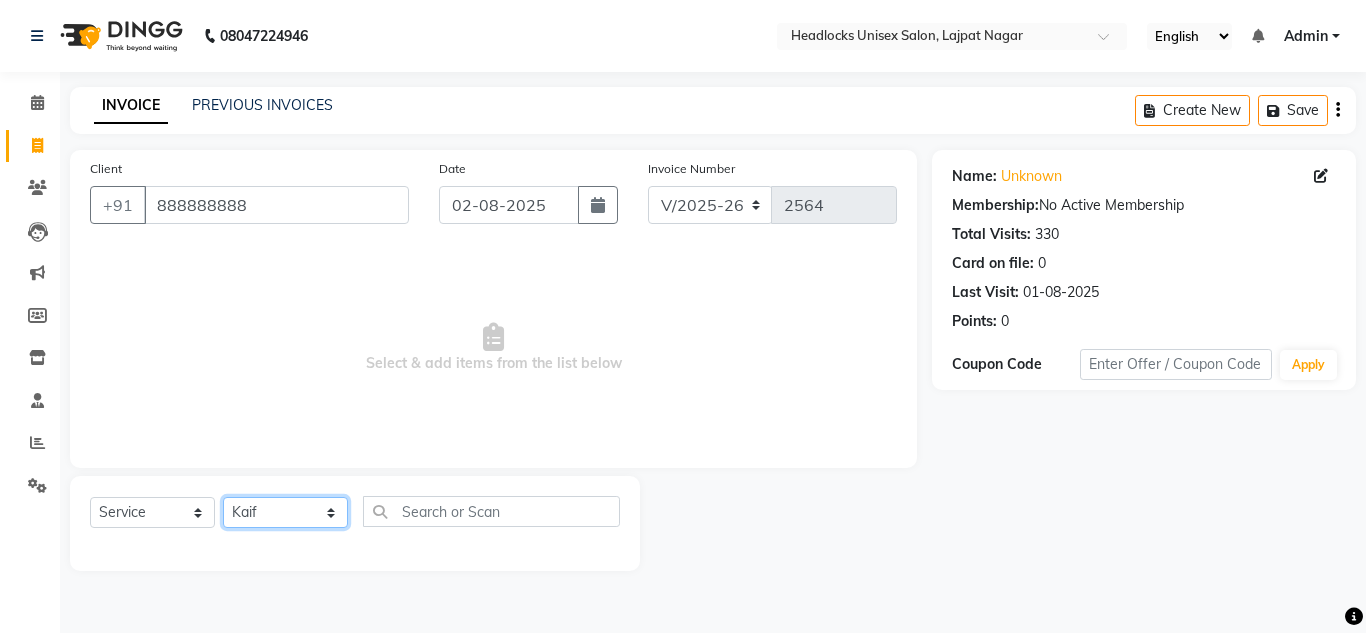 click on "Select Stylist Arman Atul Jannat Kaif Kartik Lucky Nazia Pinky Rashid Sabiya Sandeep Shankar Shavaz Malik Sudhir Suraj Vikas Vinay Roy Vinod" 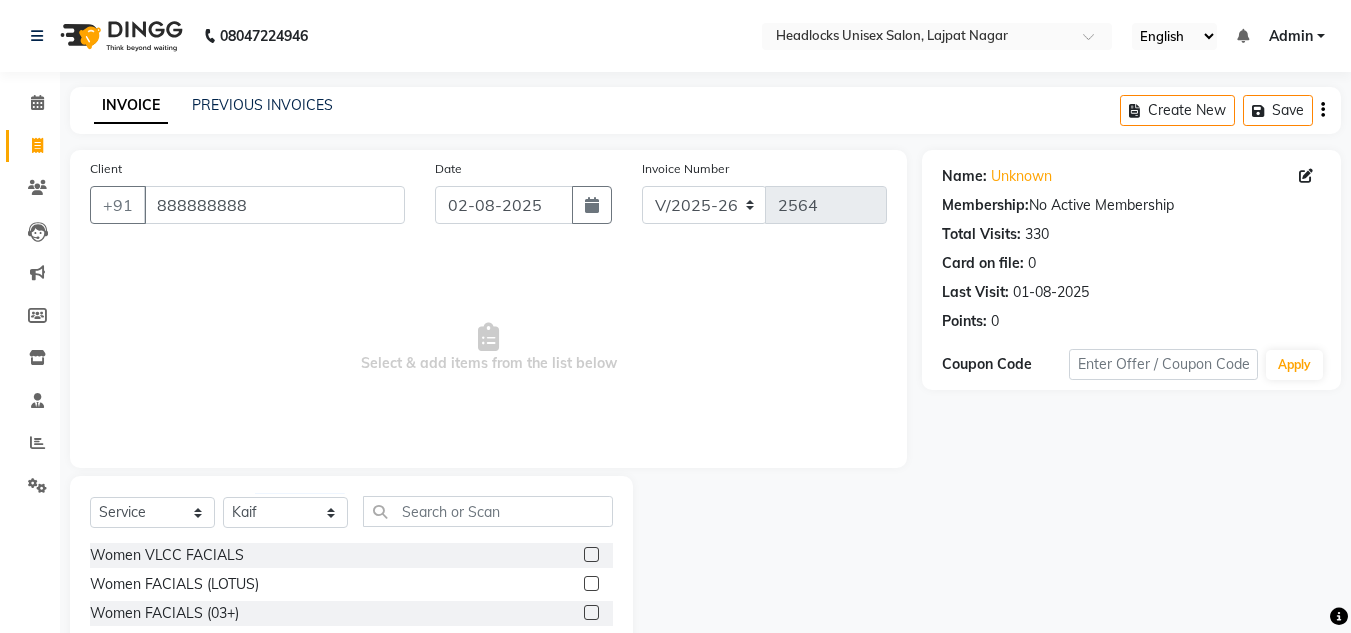 click on "Select & add items from the list below" at bounding box center (488, 348) 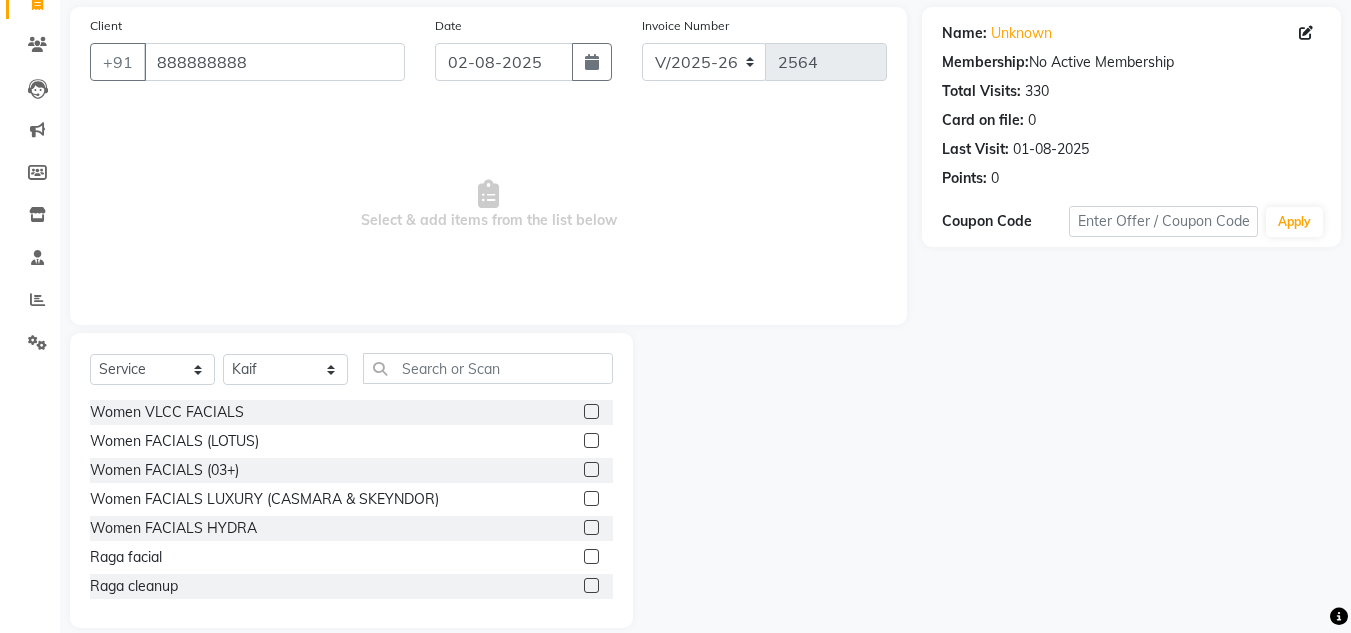 scroll, scrollTop: 168, scrollLeft: 0, axis: vertical 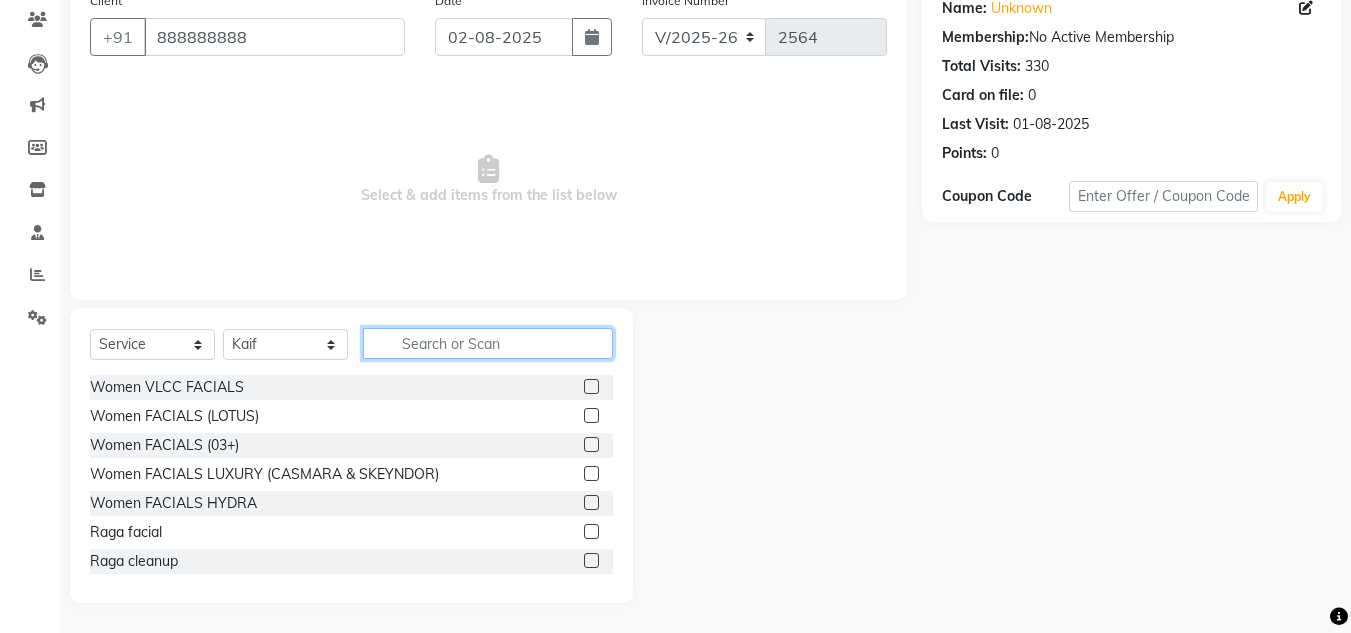 click 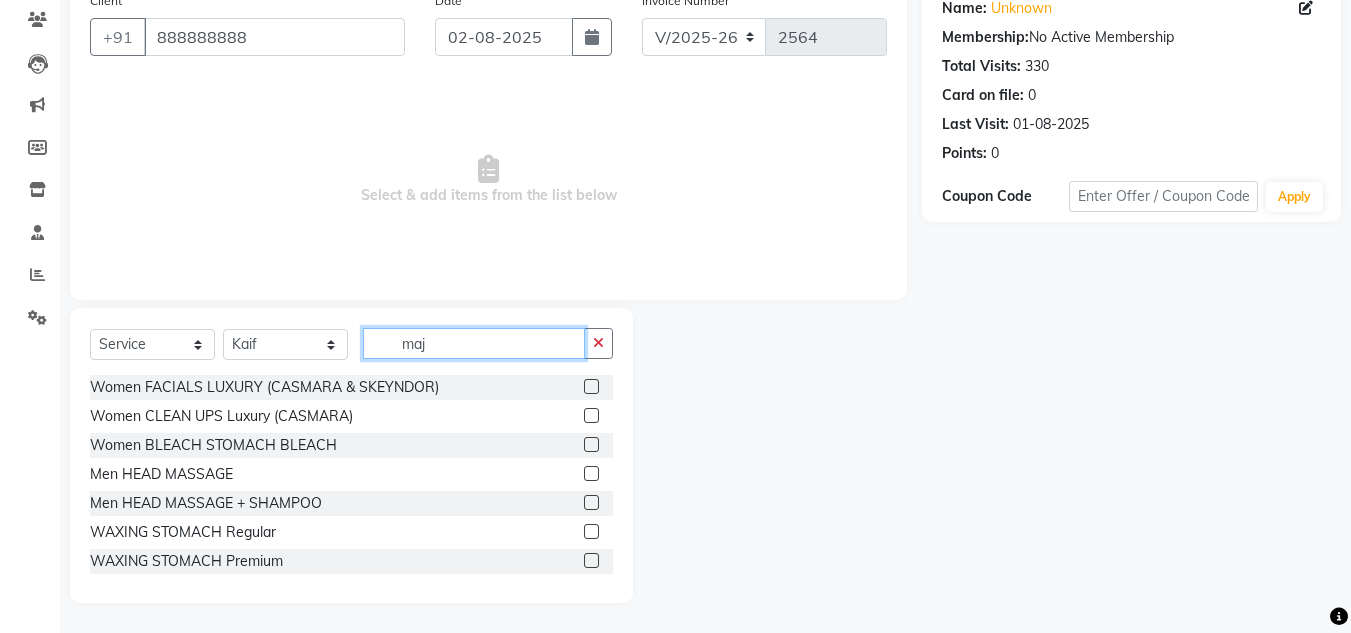 scroll, scrollTop: 26, scrollLeft: 0, axis: vertical 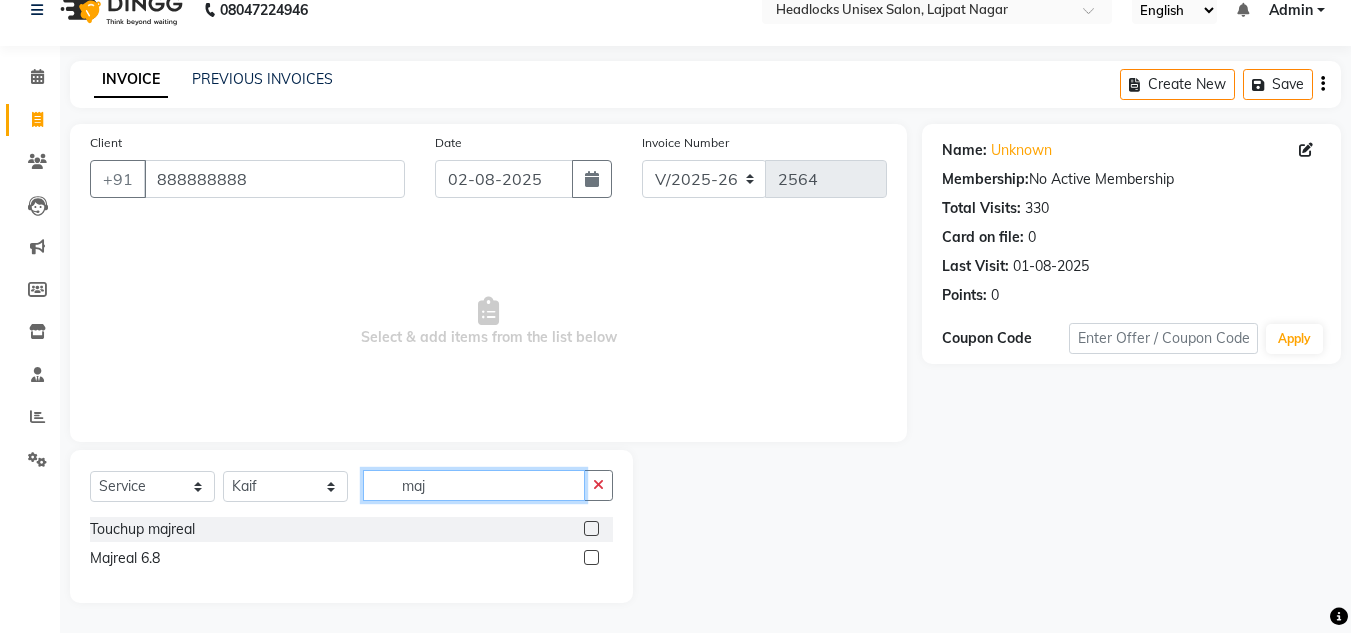 type on "maj" 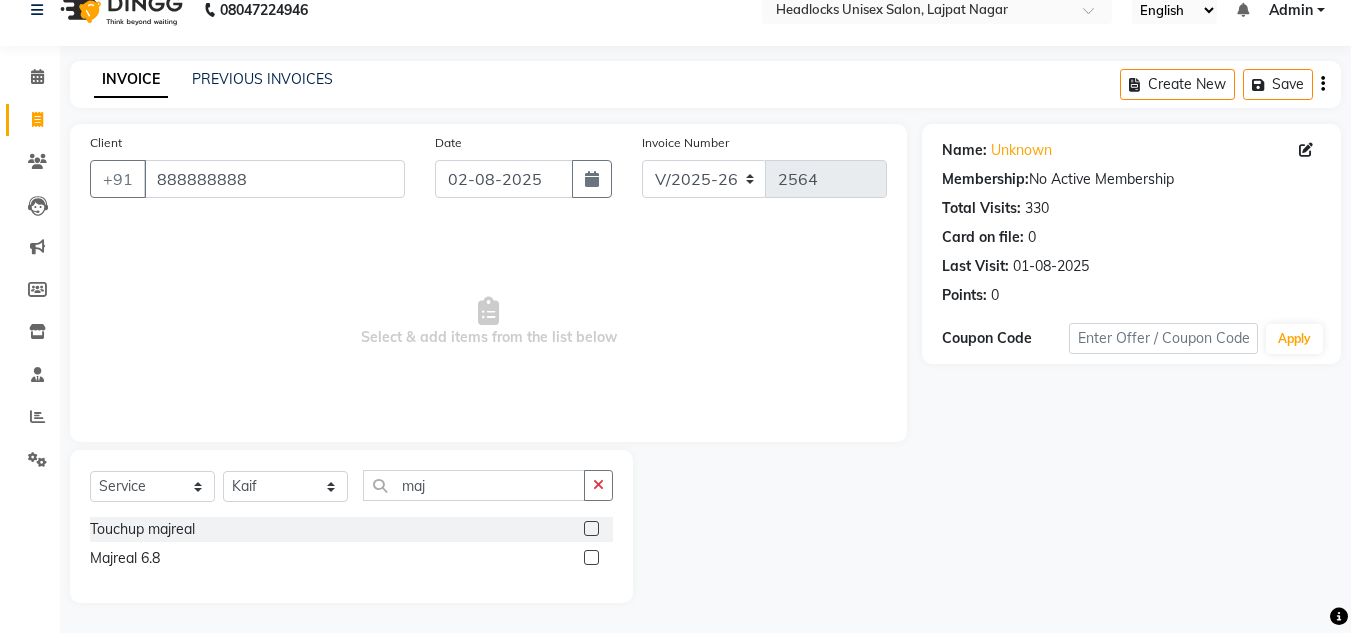 click 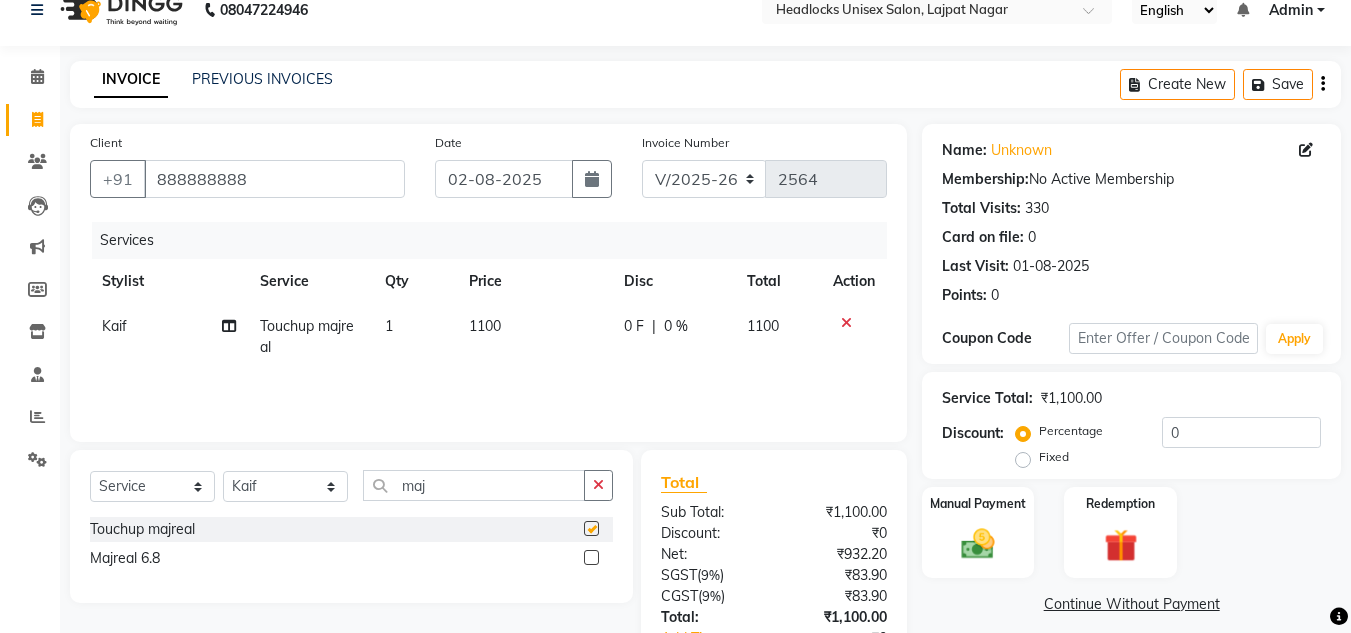 checkbox on "false" 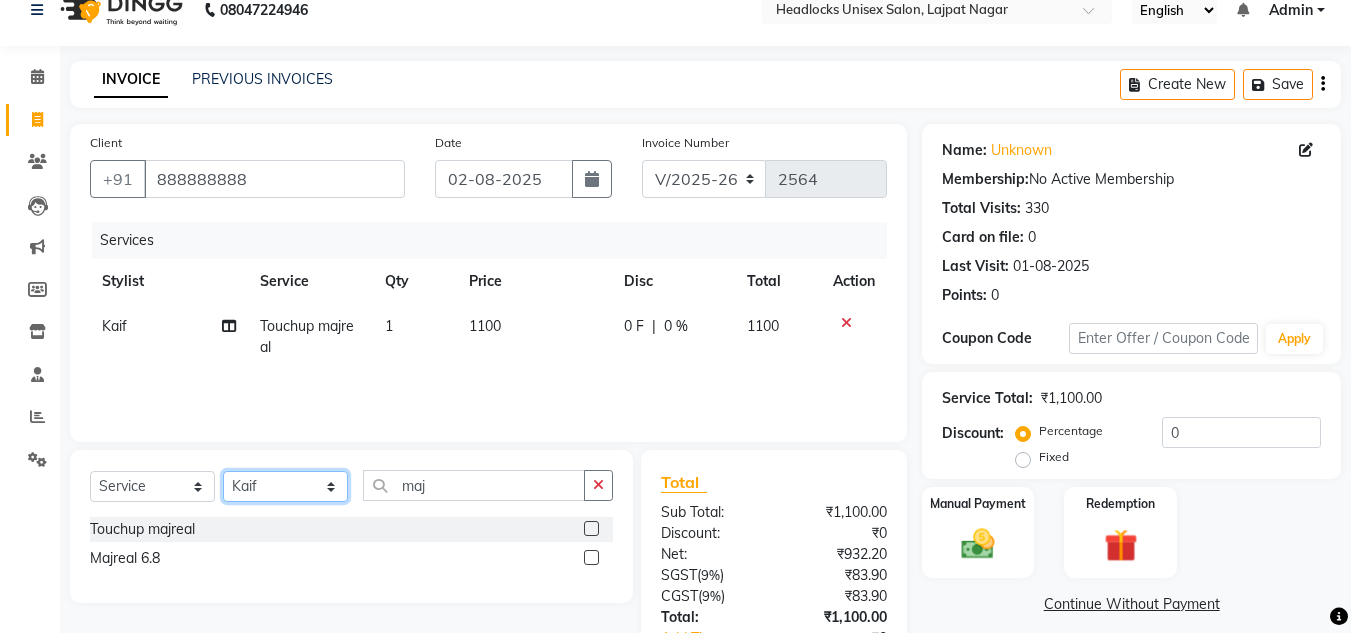 click on "Select Stylist Arman Atul Jannat Kaif Kartik Lucky Nazia Pinky Rashid Sabiya Sandeep Shankar Shavaz Malik Sudhir Suraj Vikas Vinay Roy Vinod" 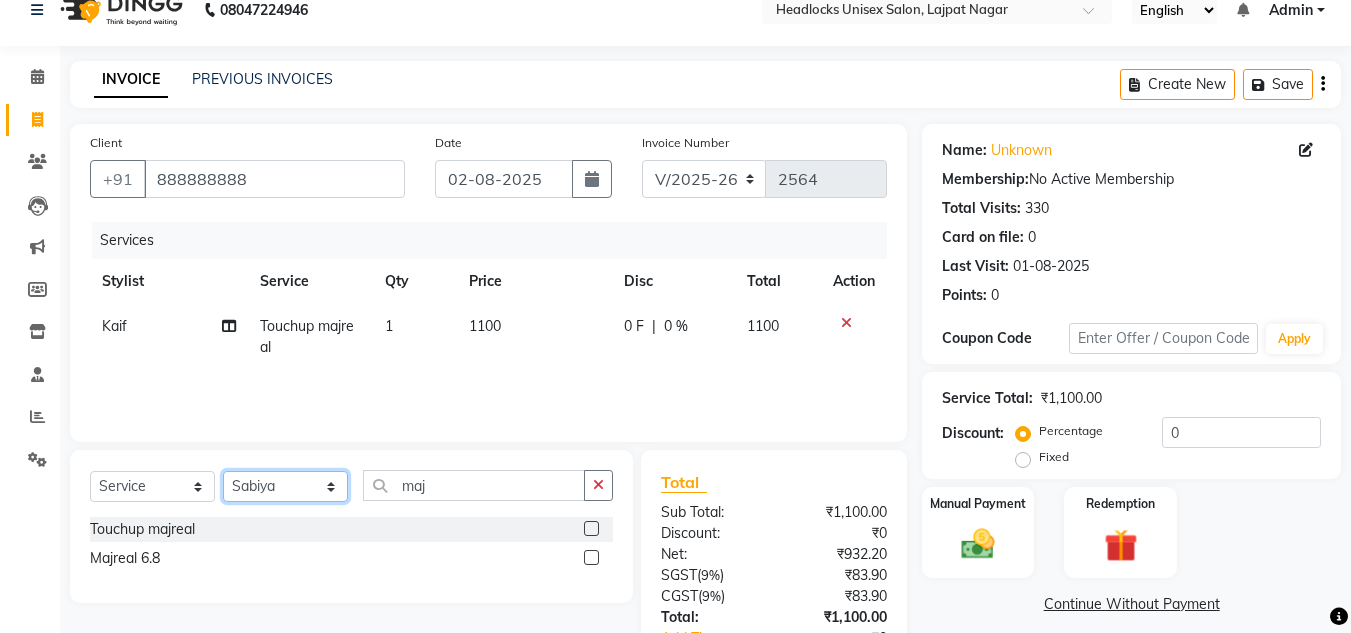click on "Select Stylist Arman Atul Jannat Kaif Kartik Lucky Nazia Pinky Rashid Sabiya Sandeep Shankar Shavaz Malik Sudhir Suraj Vikas Vinay Roy Vinod" 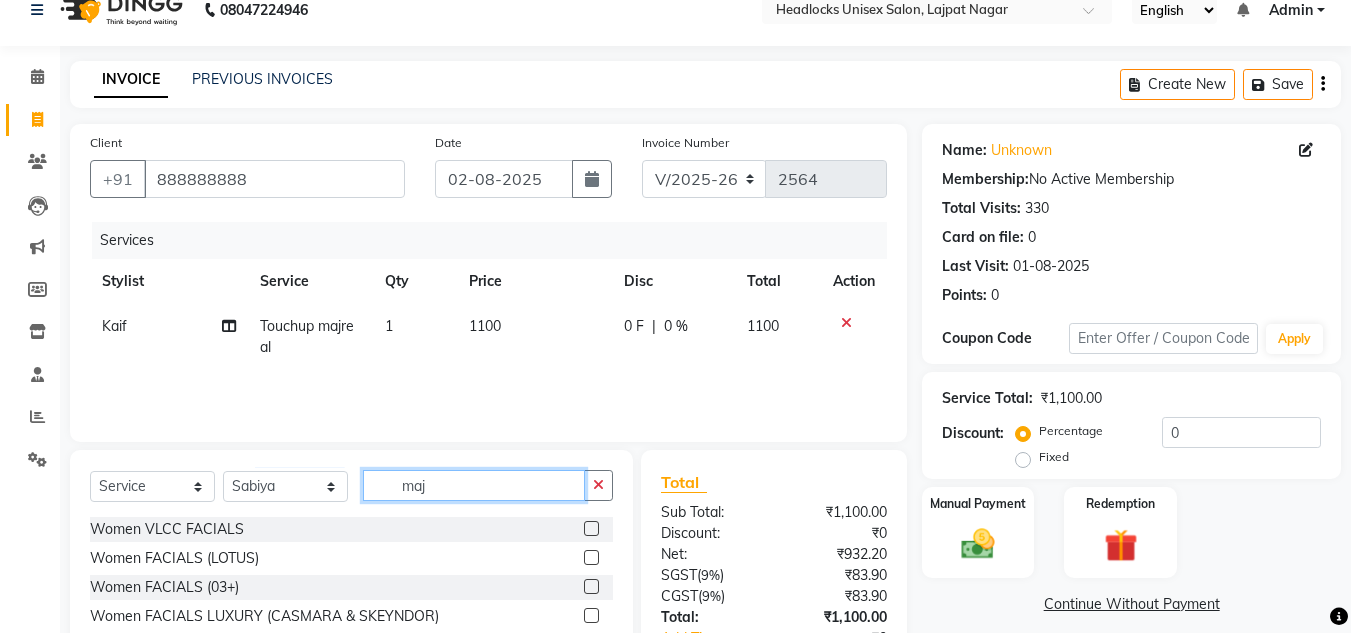 click on "maj" 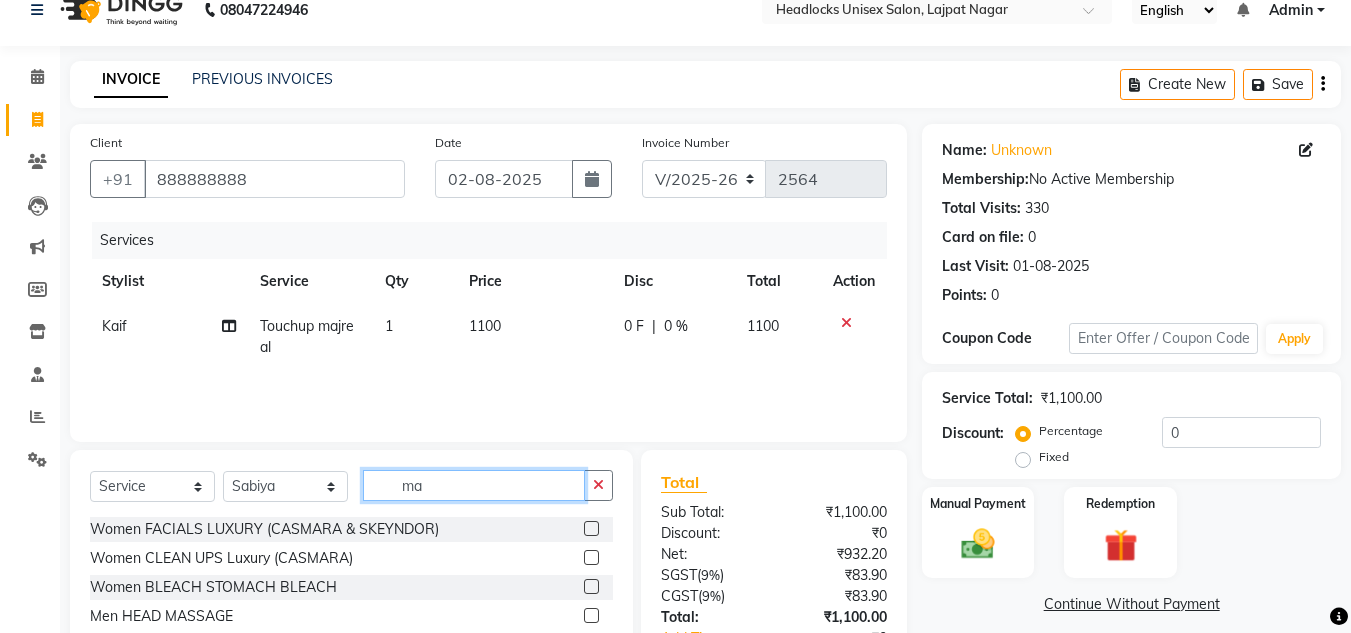 type on "m" 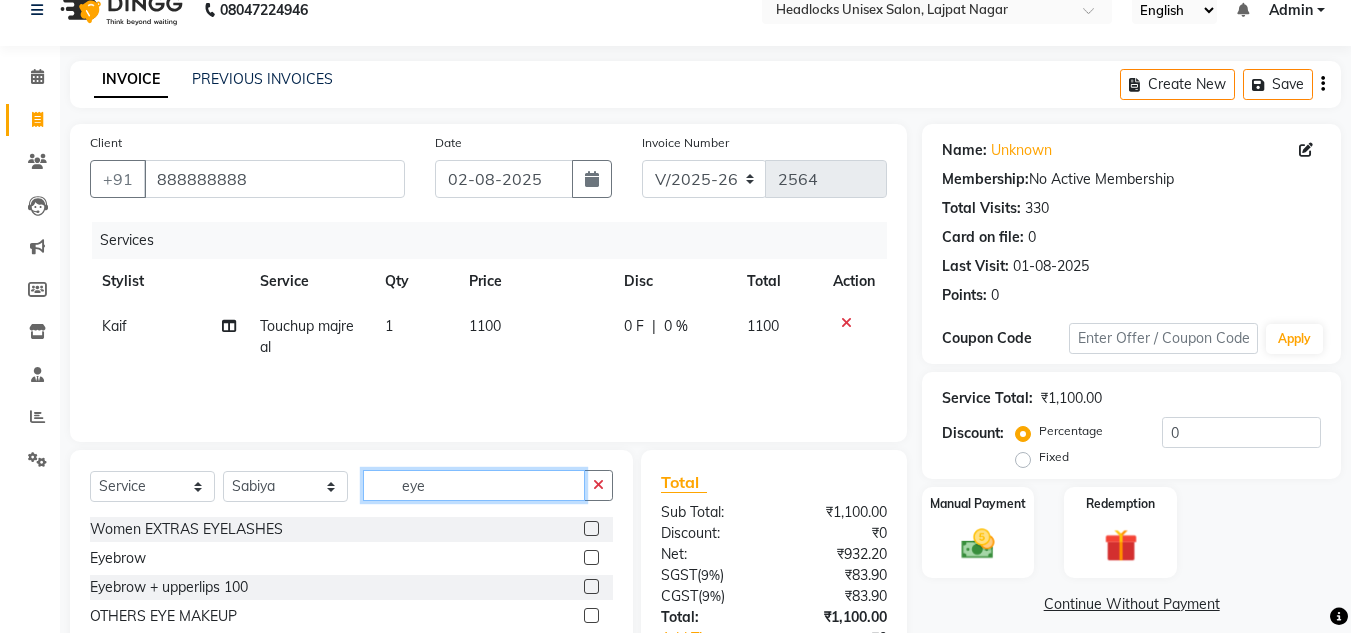 type on "eye" 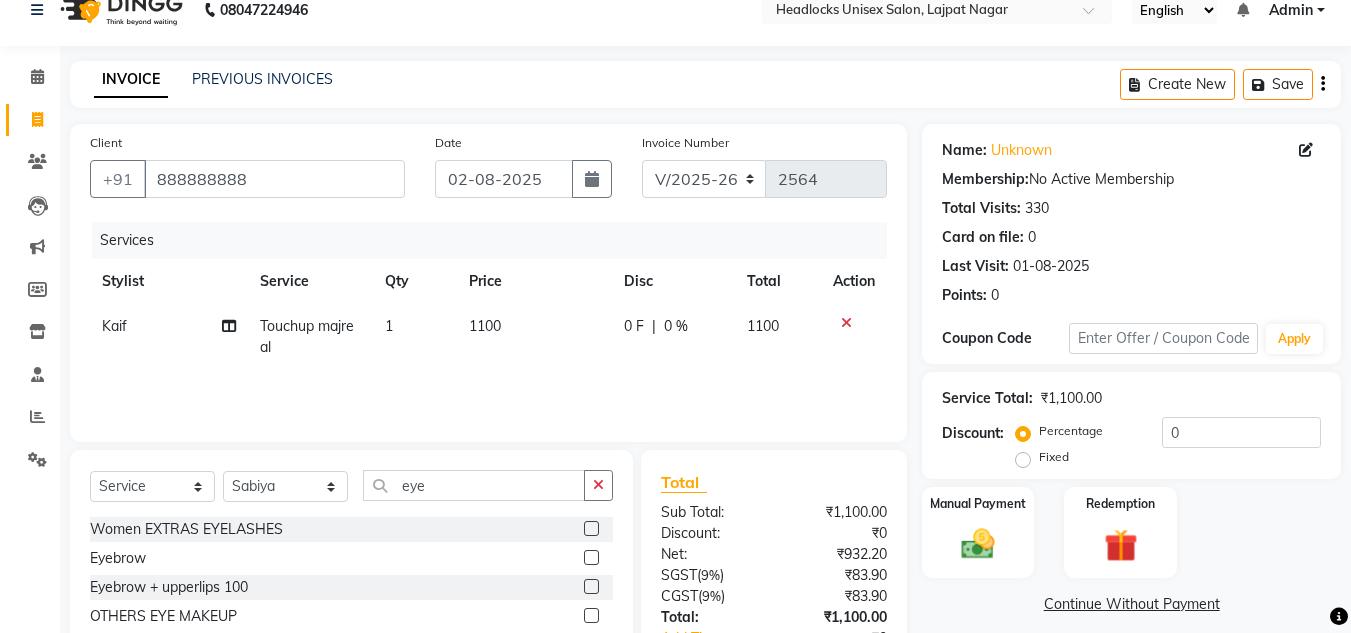 click 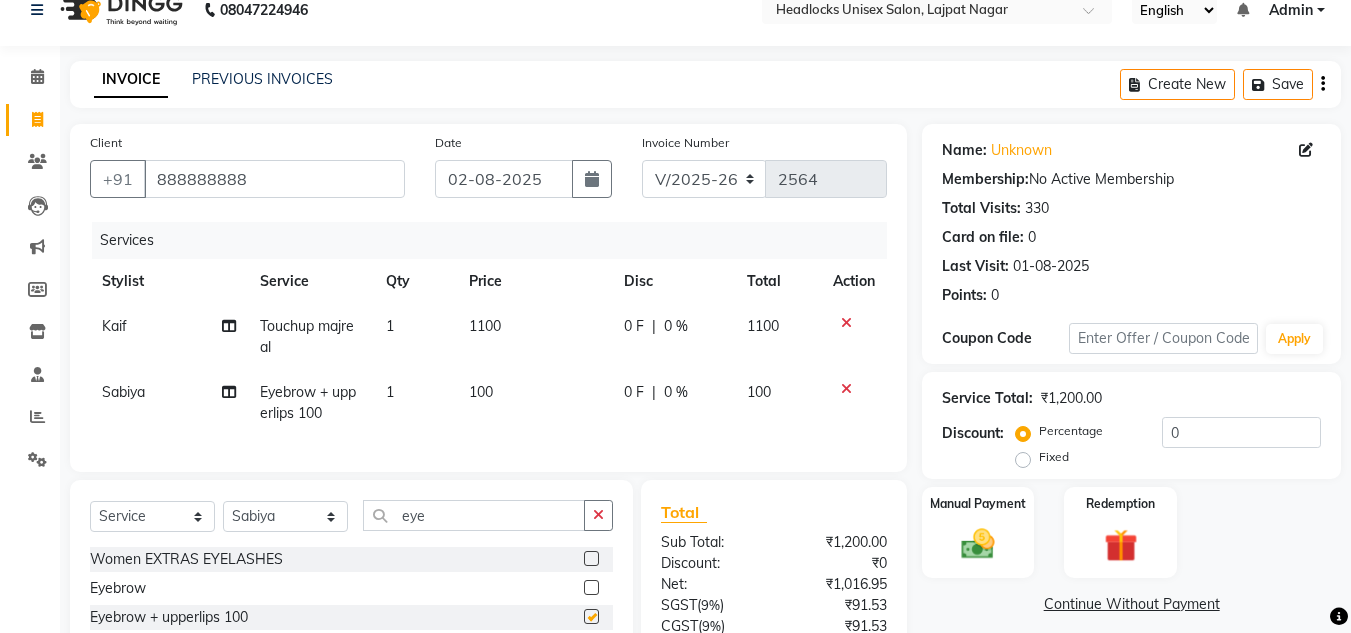 checkbox on "false" 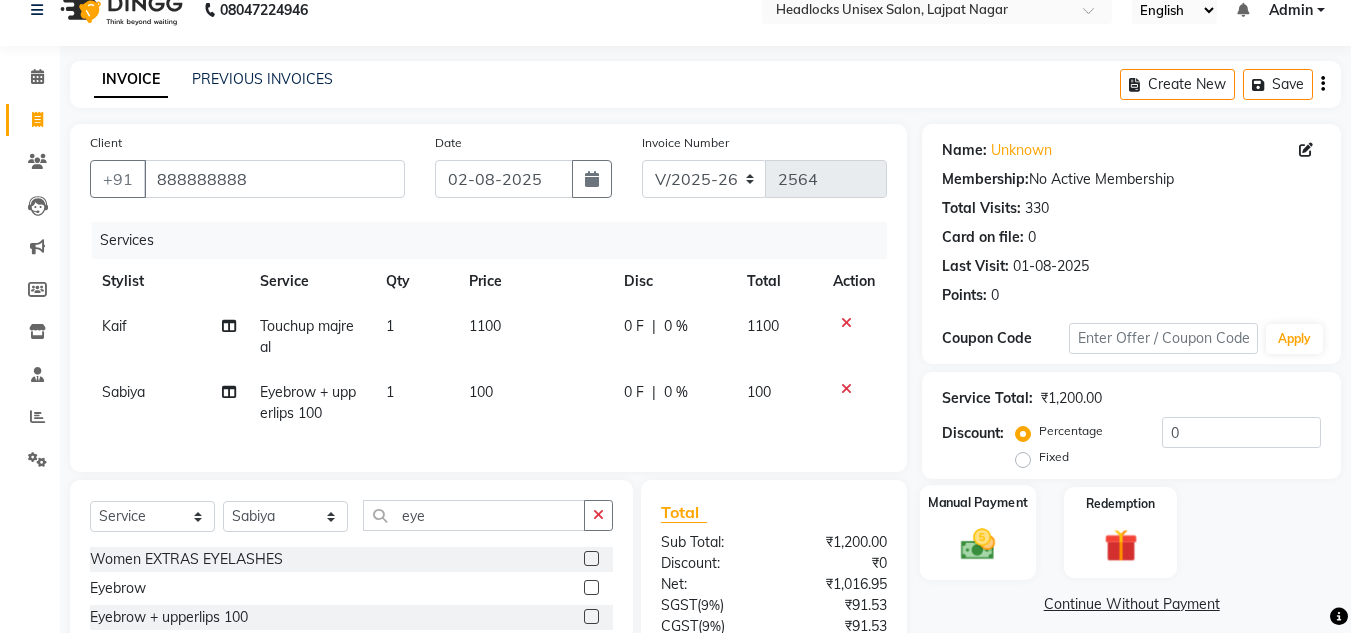 click on "Manual Payment" 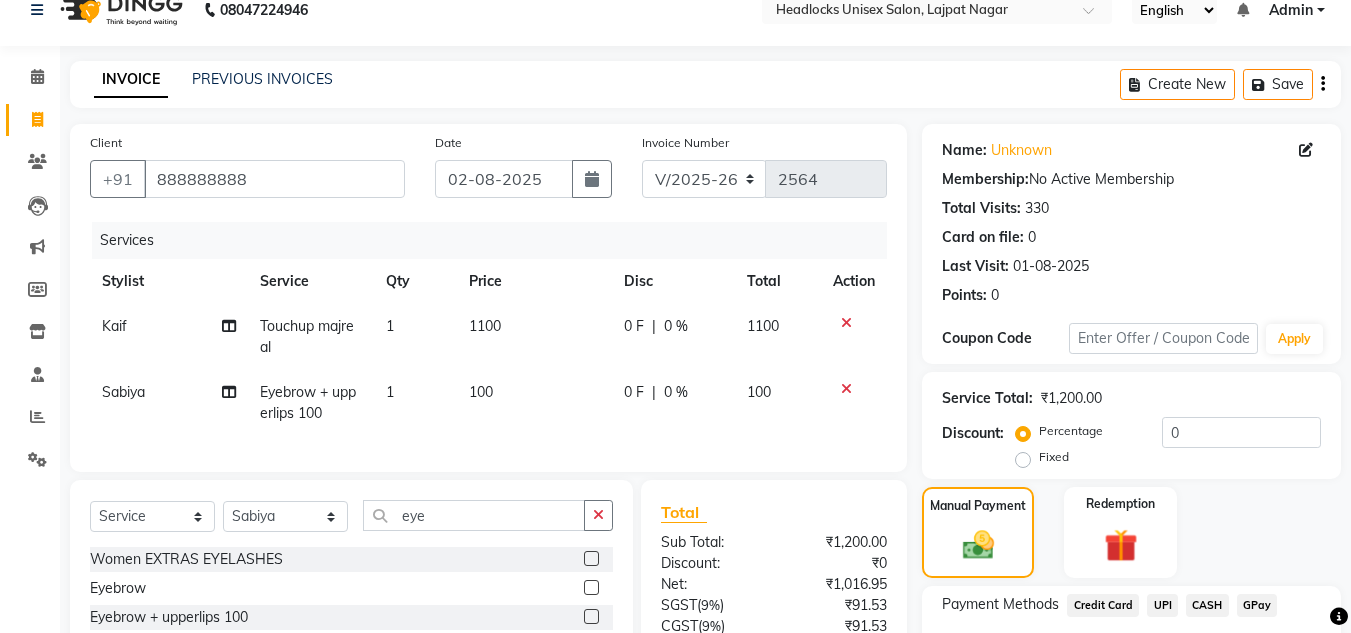 click on "Manual Payment Redemption" 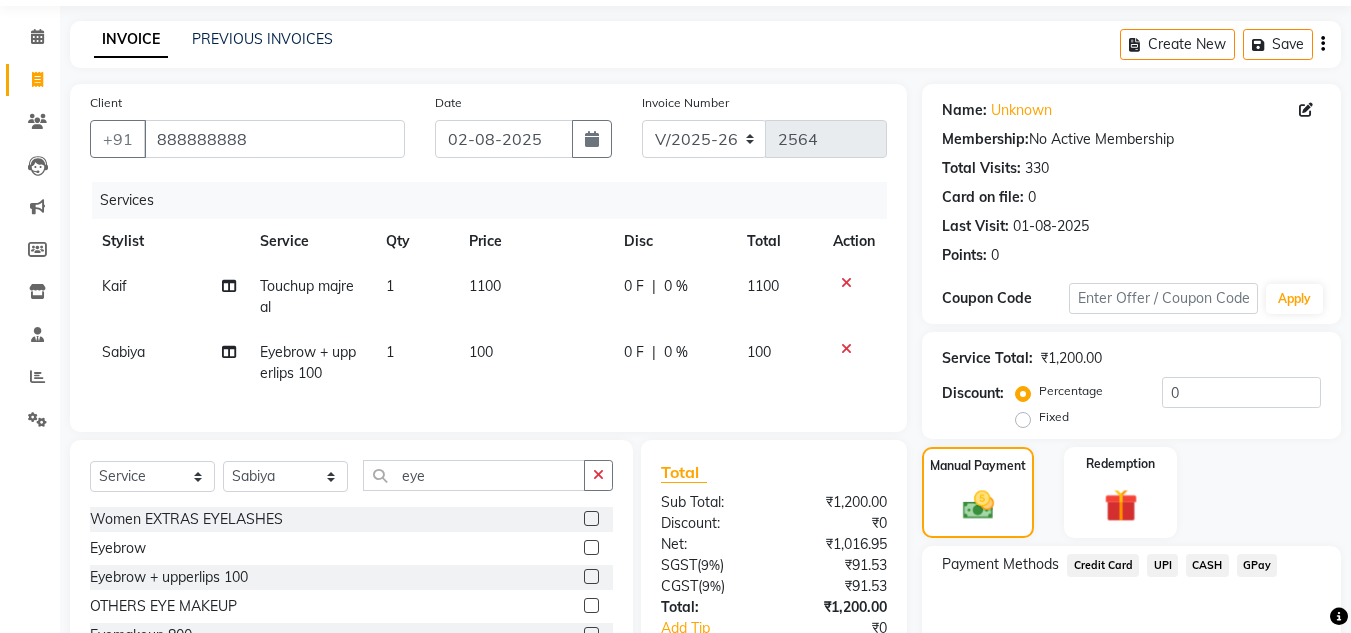 scroll, scrollTop: 212, scrollLeft: 0, axis: vertical 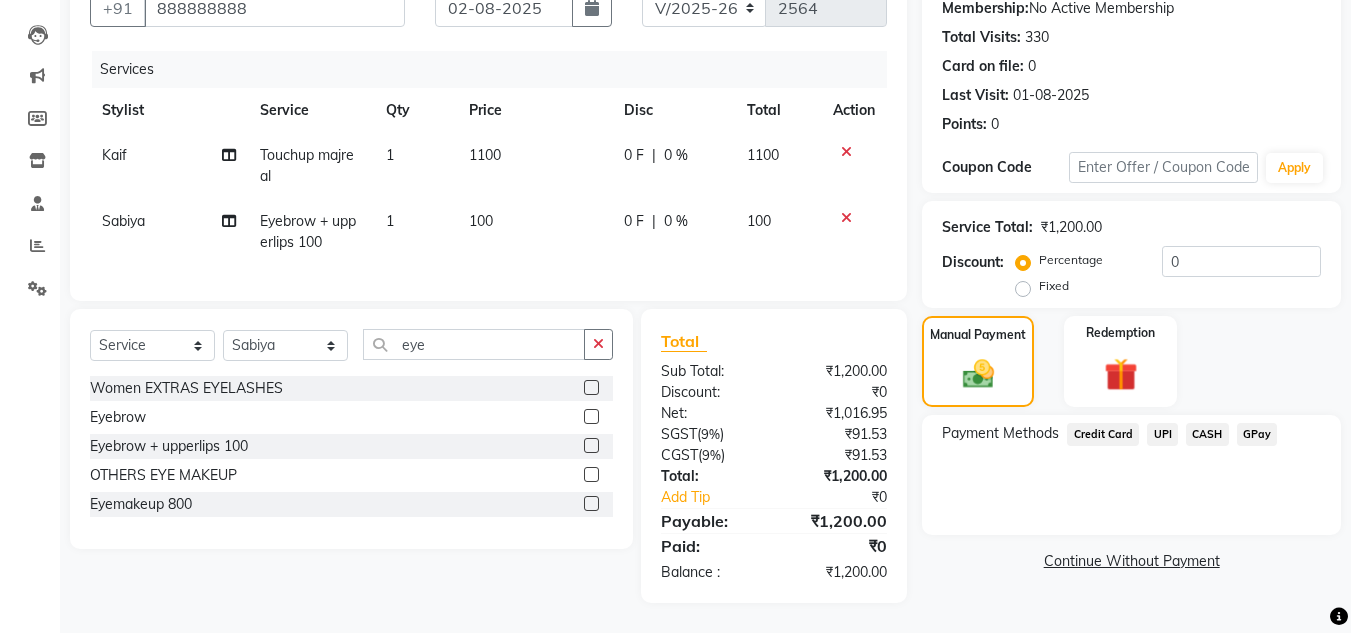click on "Credit Card" 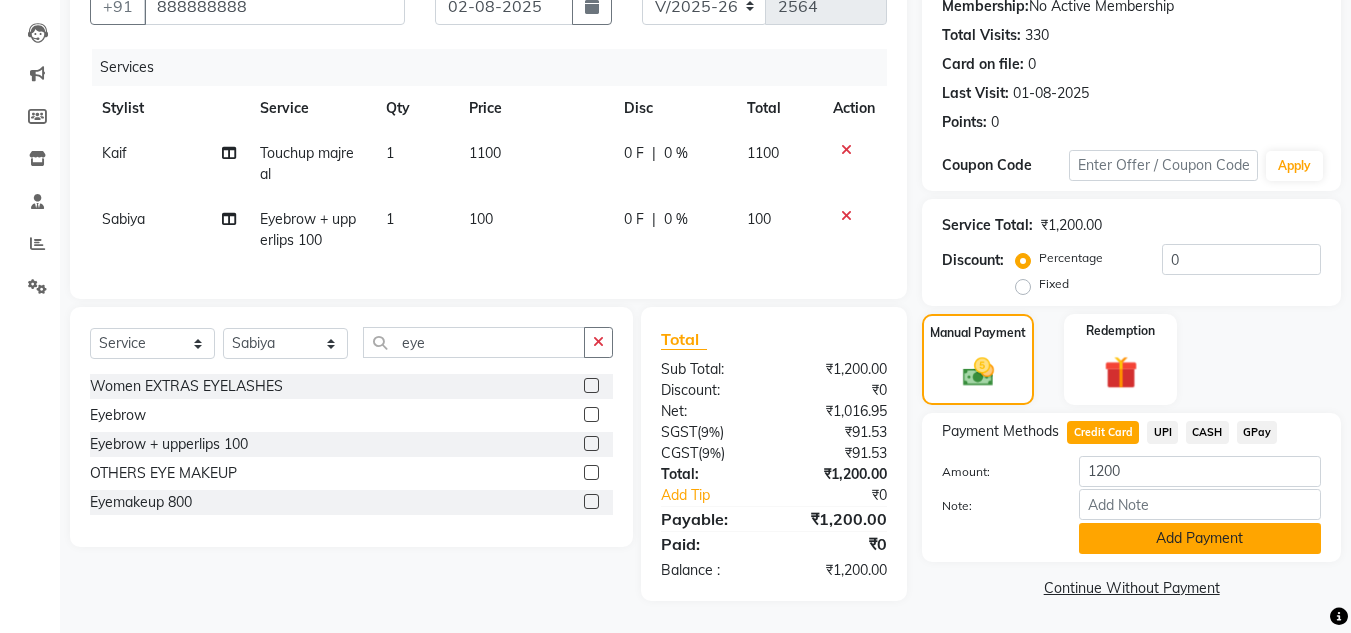 click on "Add Payment" 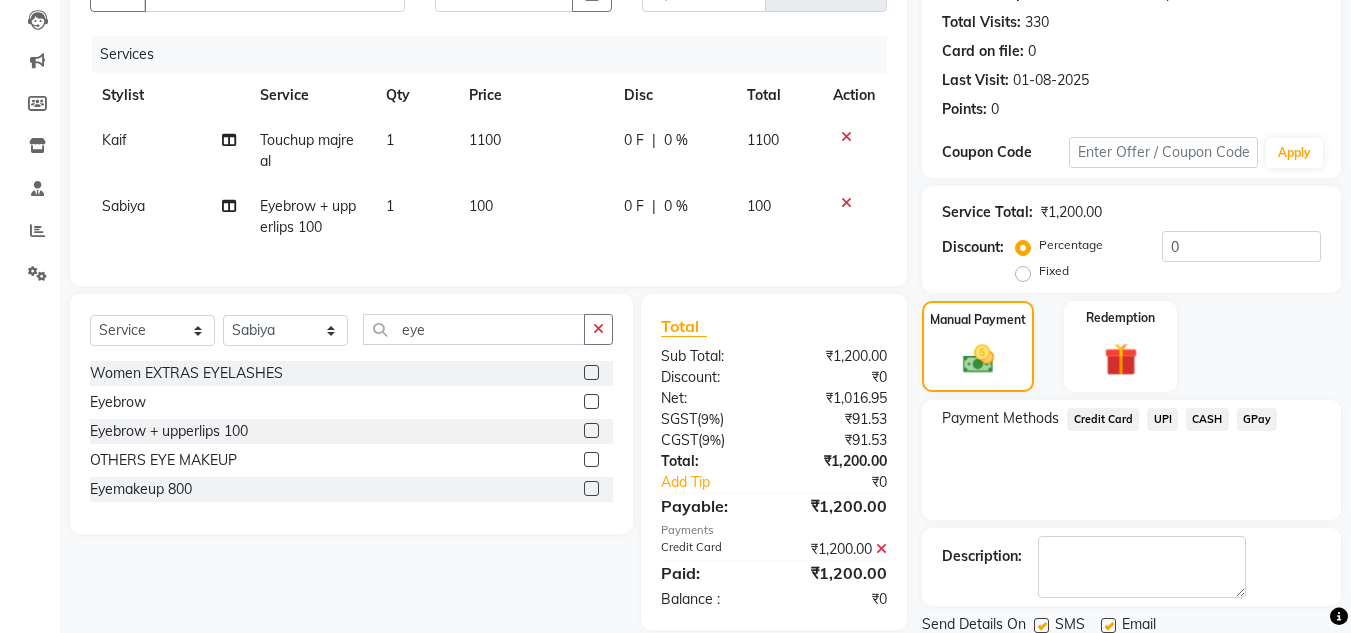 click on "Payment Methods  Credit Card   UPI   CASH   GPay" 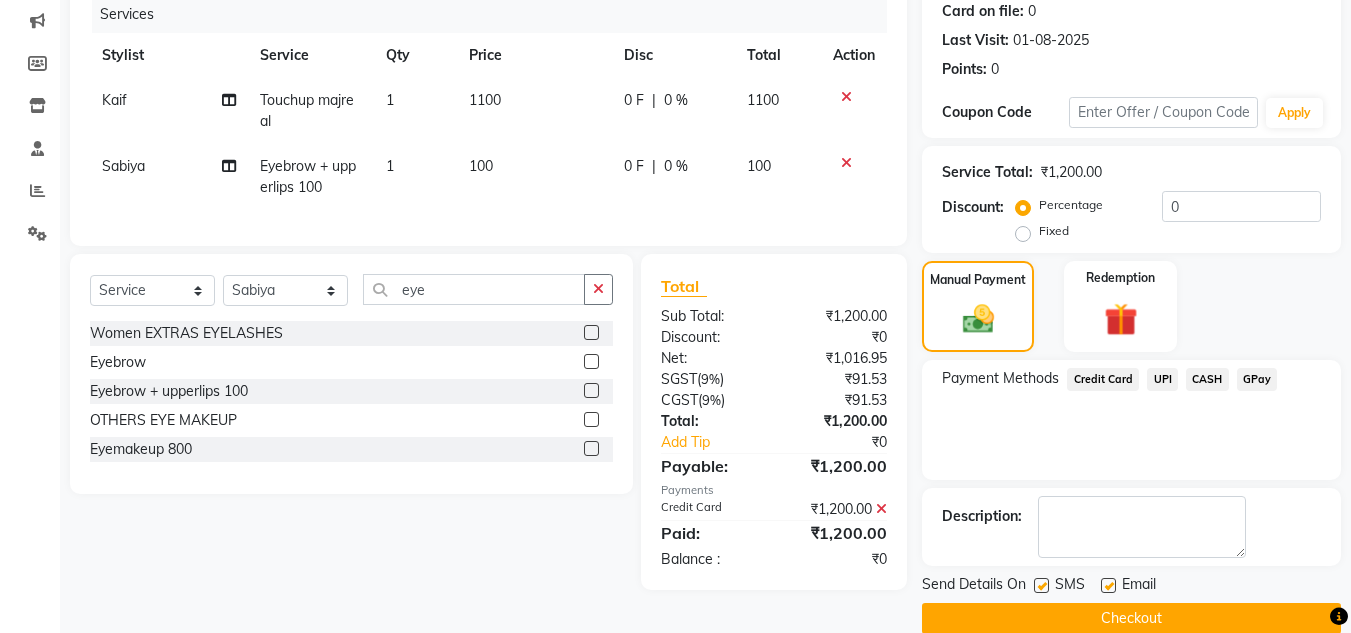 scroll, scrollTop: 283, scrollLeft: 0, axis: vertical 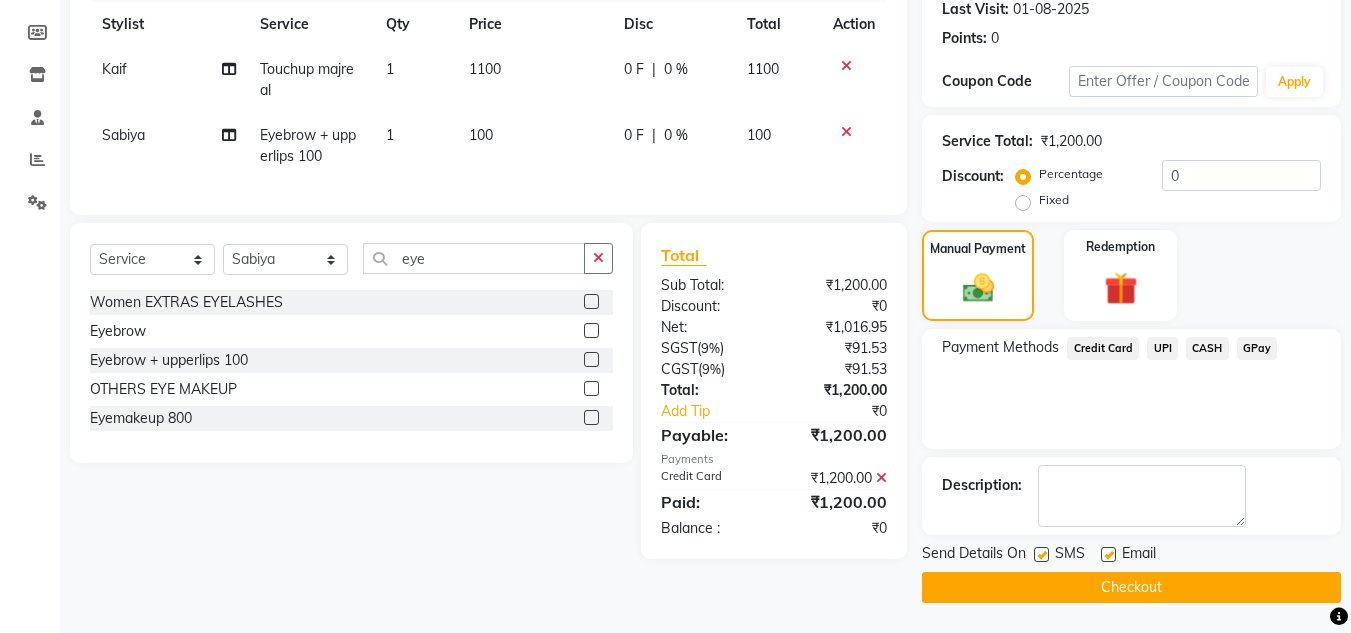 click on "Checkout" 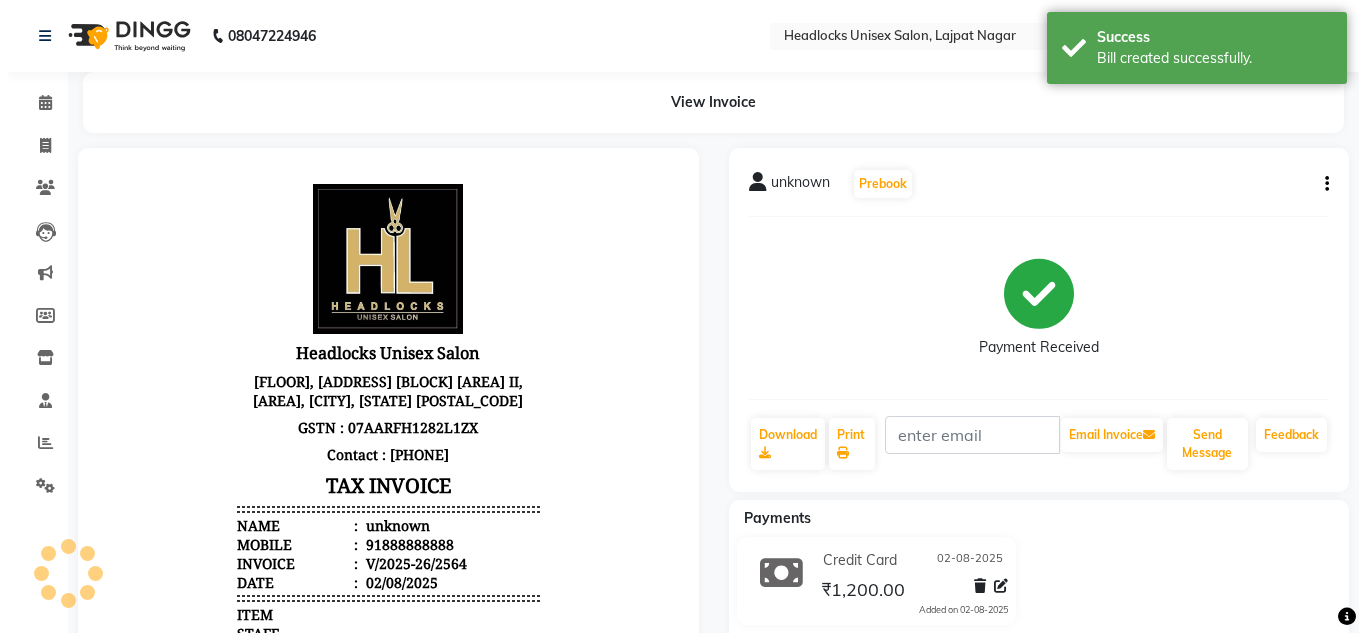 scroll, scrollTop: 0, scrollLeft: 0, axis: both 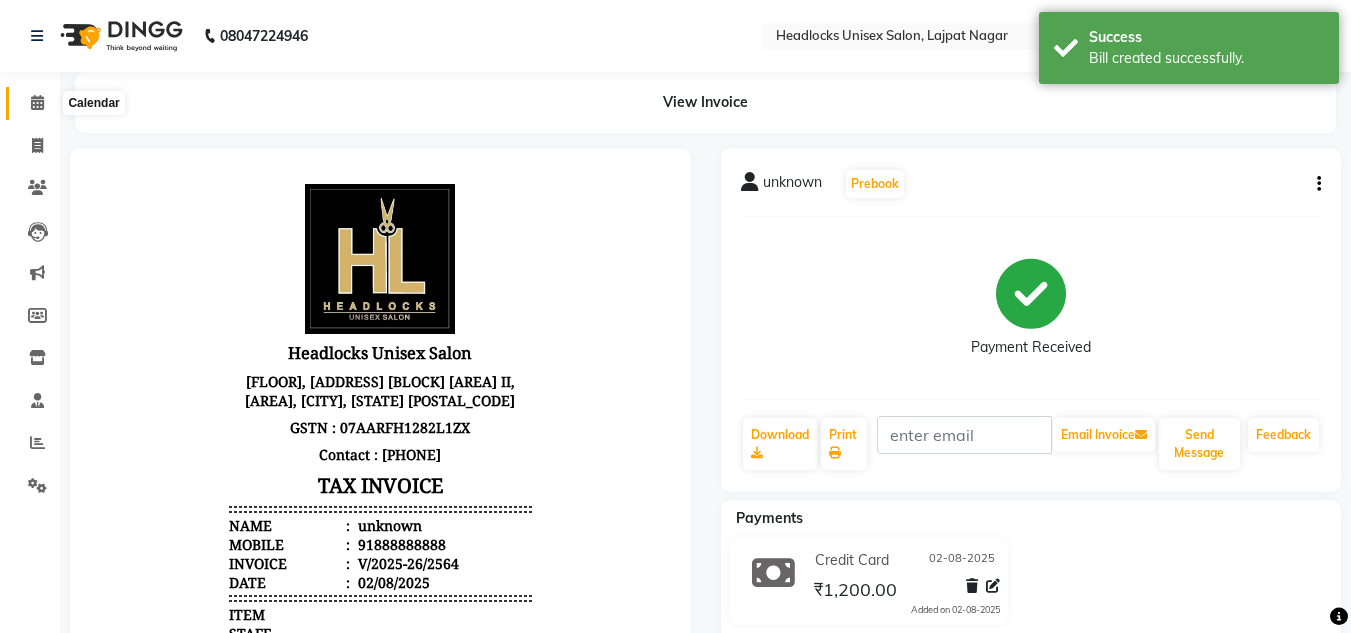 click 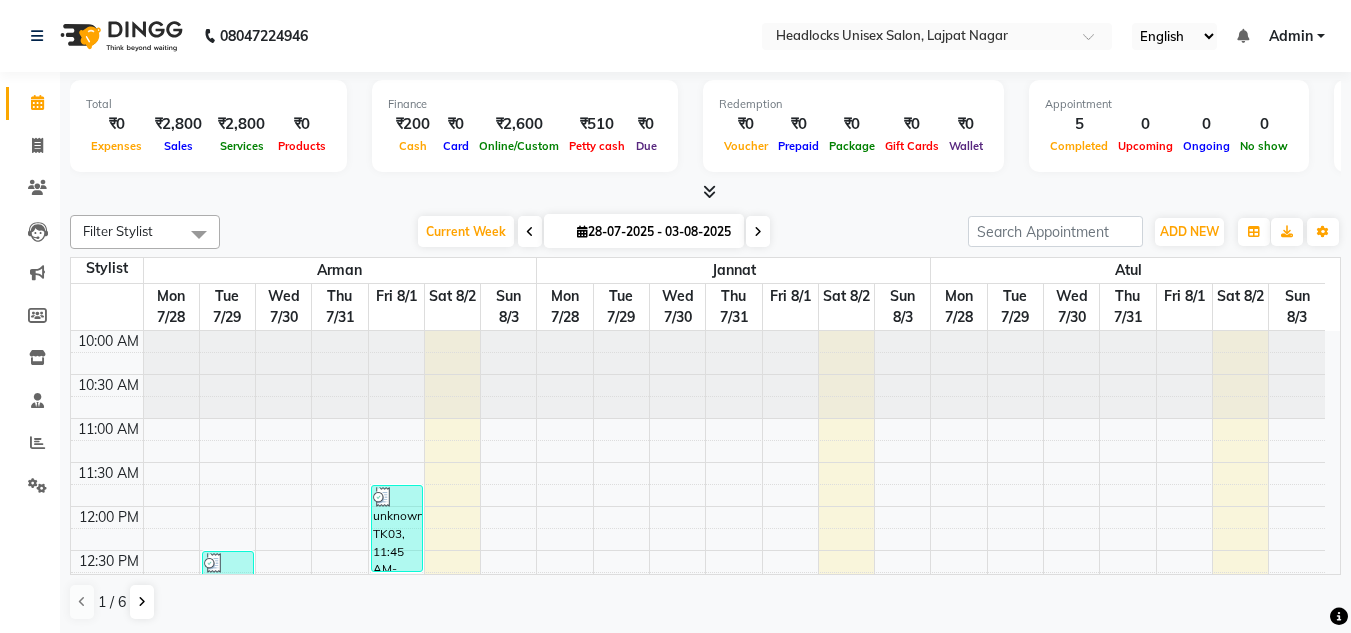 click on "Filter Stylist Select All [FIRST] [FIRST] [FIRST] [FIRST] [FIRST] [FIRST] [FIRST] [FIRST] [FIRST] [FIRST] [FIRST] [FIRST] [FIRST] [LAST] [FIRST] [FIRST] [FIRST] [FIRST] [LAST] Current Week [DATE]  [DATE] - [DATE] Toggle Dropdown Add Appointment Add Invoice Add Expense Add Attendance Add Client Add Transaction Toggle Dropdown Add Appointment Add Invoice Add Expense Add Attendance Add Client ADD NEW Toggle Dropdown Add Appointment Add Invoice Add Expense Add Attendance Add Client Add Transaction Filter Stylist Select All [FIRST] [FIRST] [FIRST] [FIRST] [FIRST] [FIRST] [FIRST] [FIRST] [FIRST] [FIRST] [FIRST] [FIRST] [FIRST] [LAST] [FIRST] [FIRST] [FIRST] [FIRST] [LAST] Group By  Staff View   Room View  View as Vertical  Vertical - Week View  Horizontal  Horizontal - Week View  List  Toggle Dropdown Calendar Settings Manage Tags   Arrange Stylists   Reset Stylists  Full Screen  Show Available Stylist  Appointment Form Zoom 100% Staff/Room Display Count 3 Stylist [FIRST] [FIRST] [FIRST] Mon [DATE] Tue [DATE] Wed [DATE] Thu [DATE] Fri [DATE] Sat [DATE] Sun [DATE] Mon [DATE]" 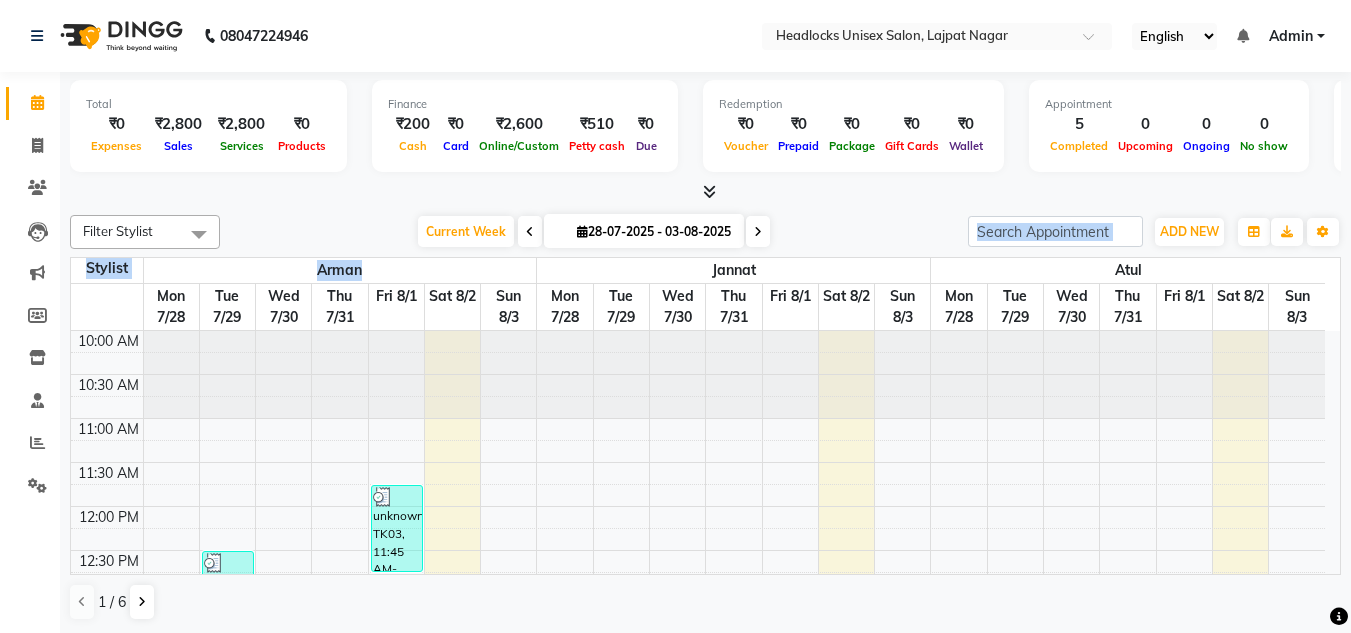 click on "Current Week [YYYY]-[MM]-[DD]  [DD]-[MM]-[YYYY] - [DD]-[MM]-[YYYY]" at bounding box center (594, 232) 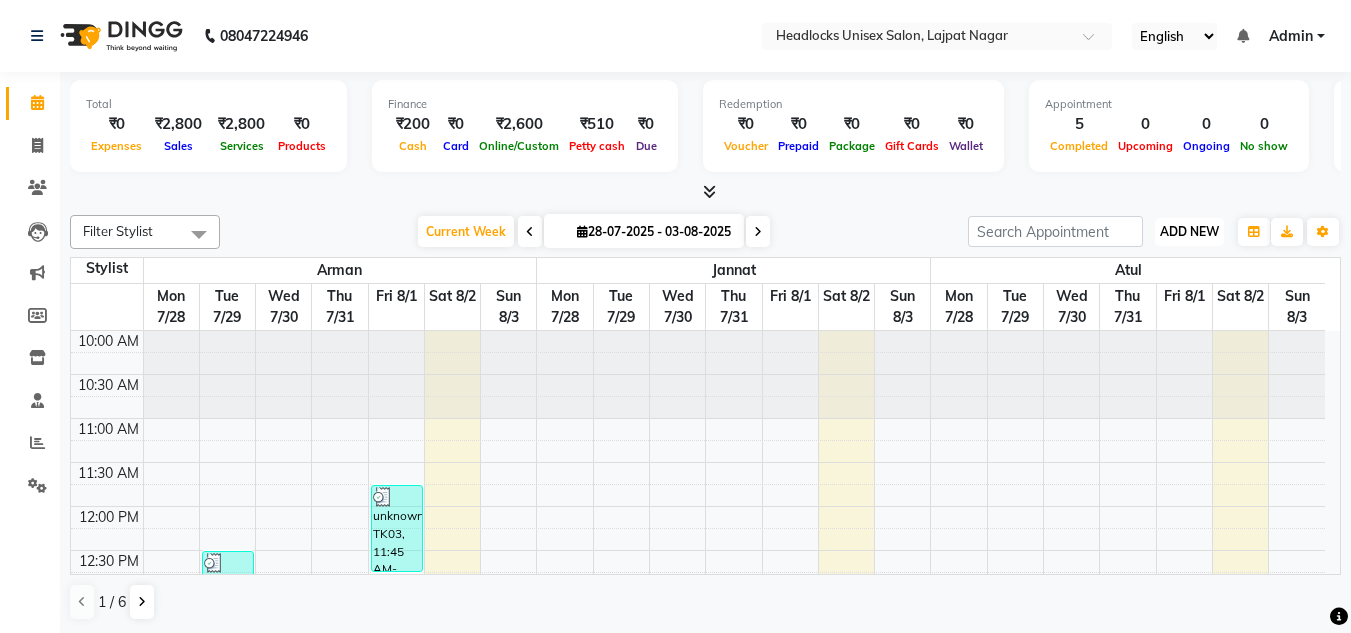 click on "ADD NEW" at bounding box center (1189, 231) 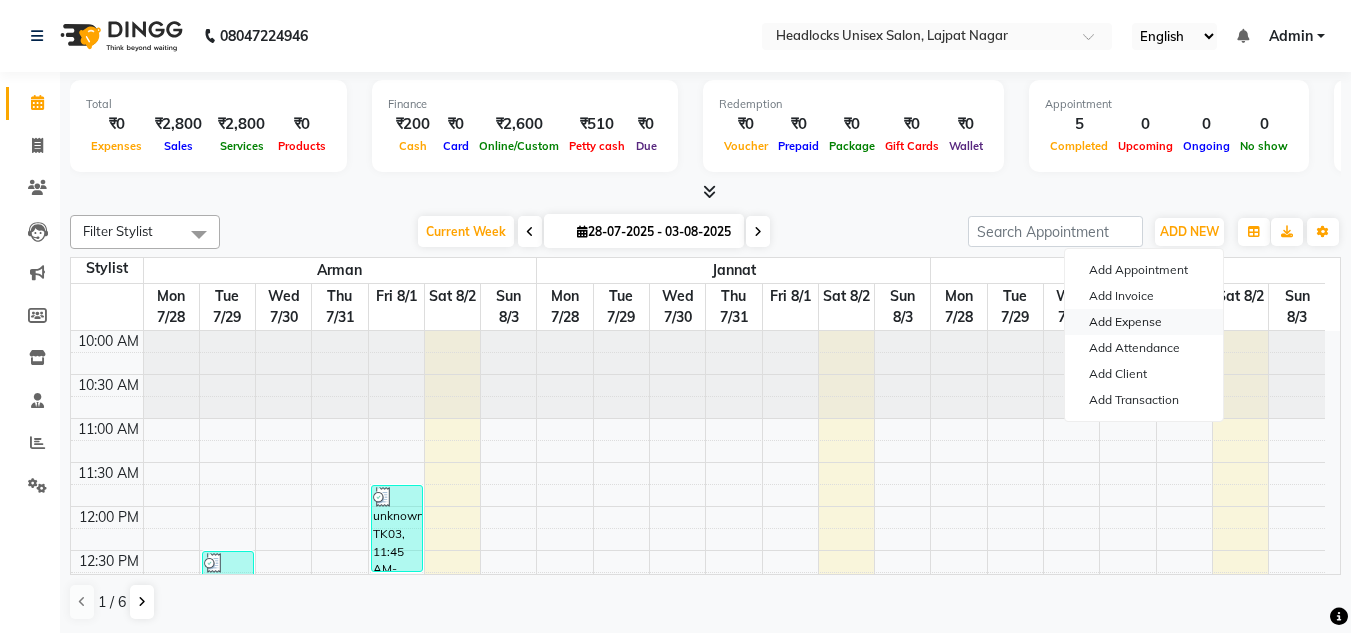 click on "Add Expense" at bounding box center [1144, 322] 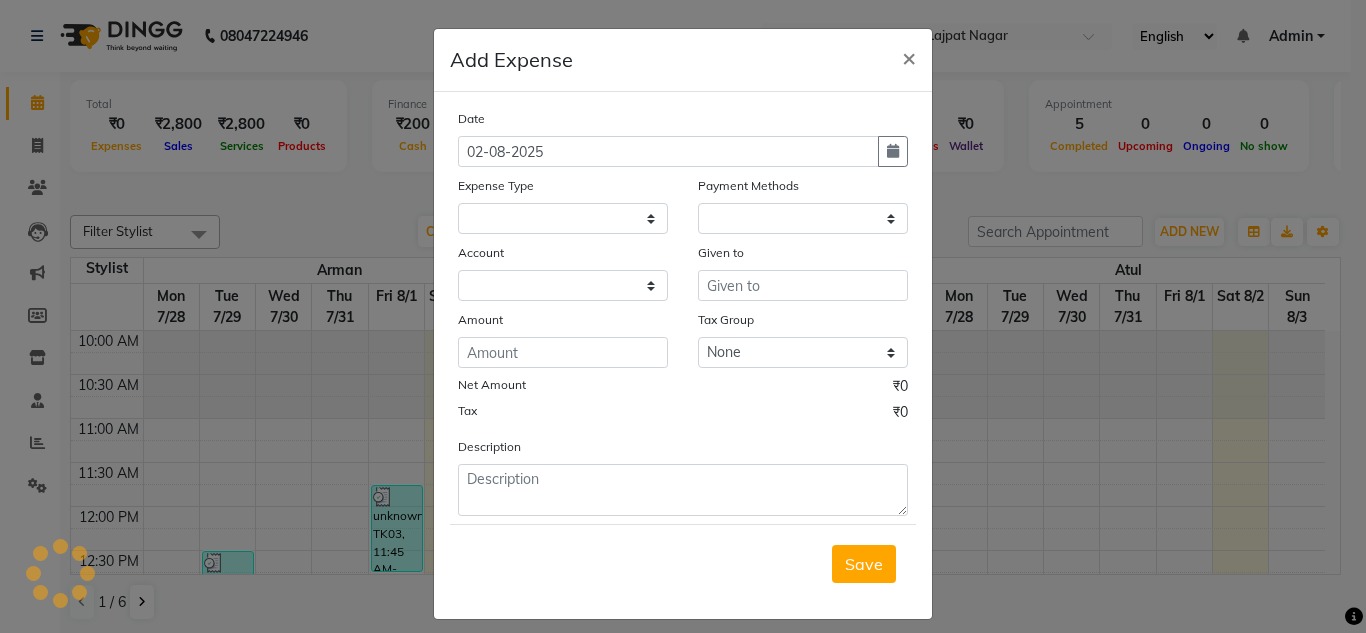 select 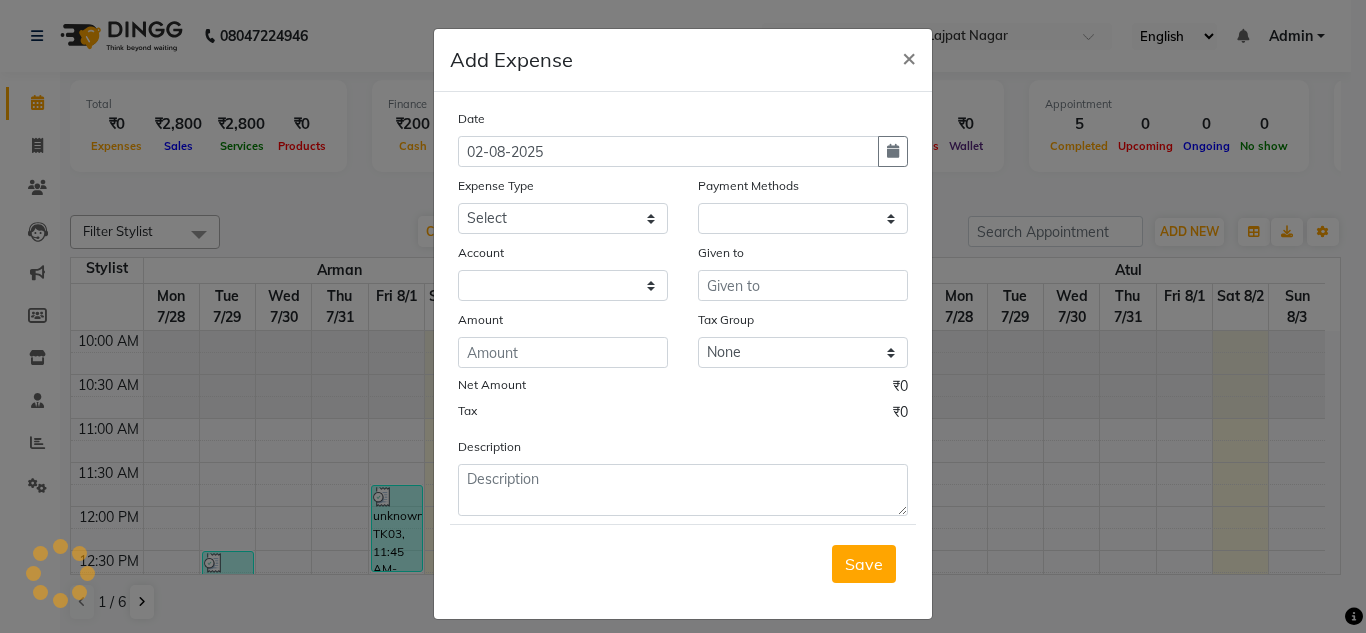 select on "1" 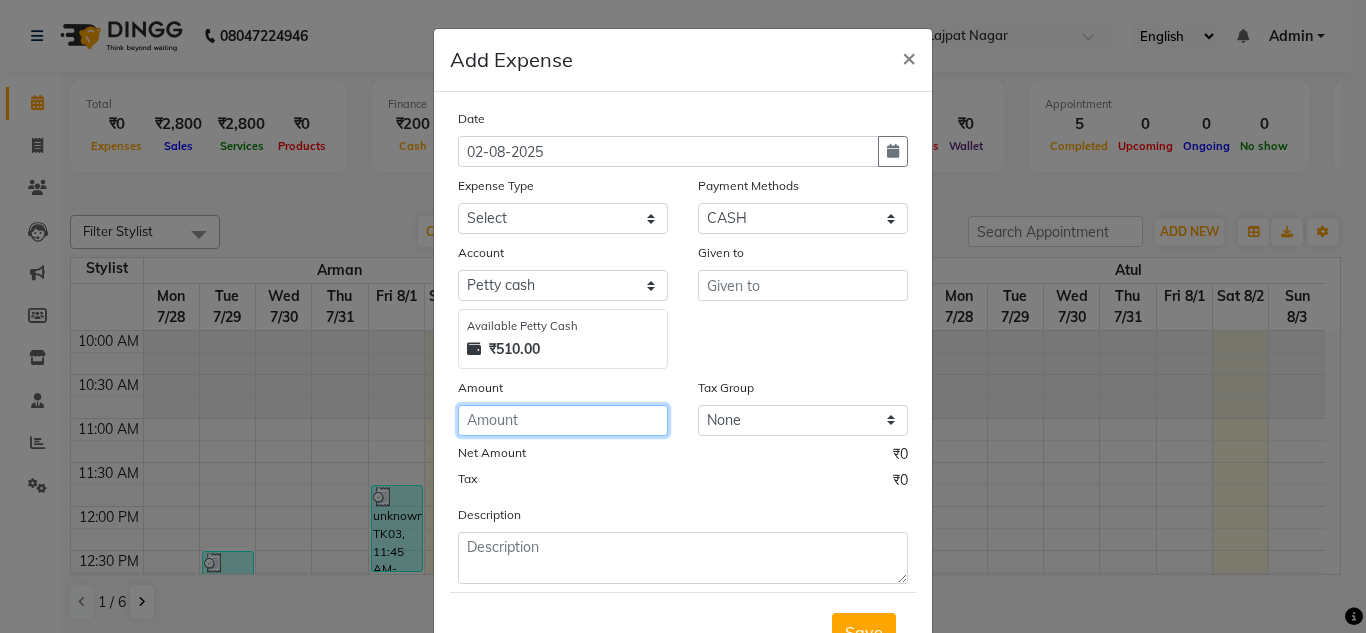 click 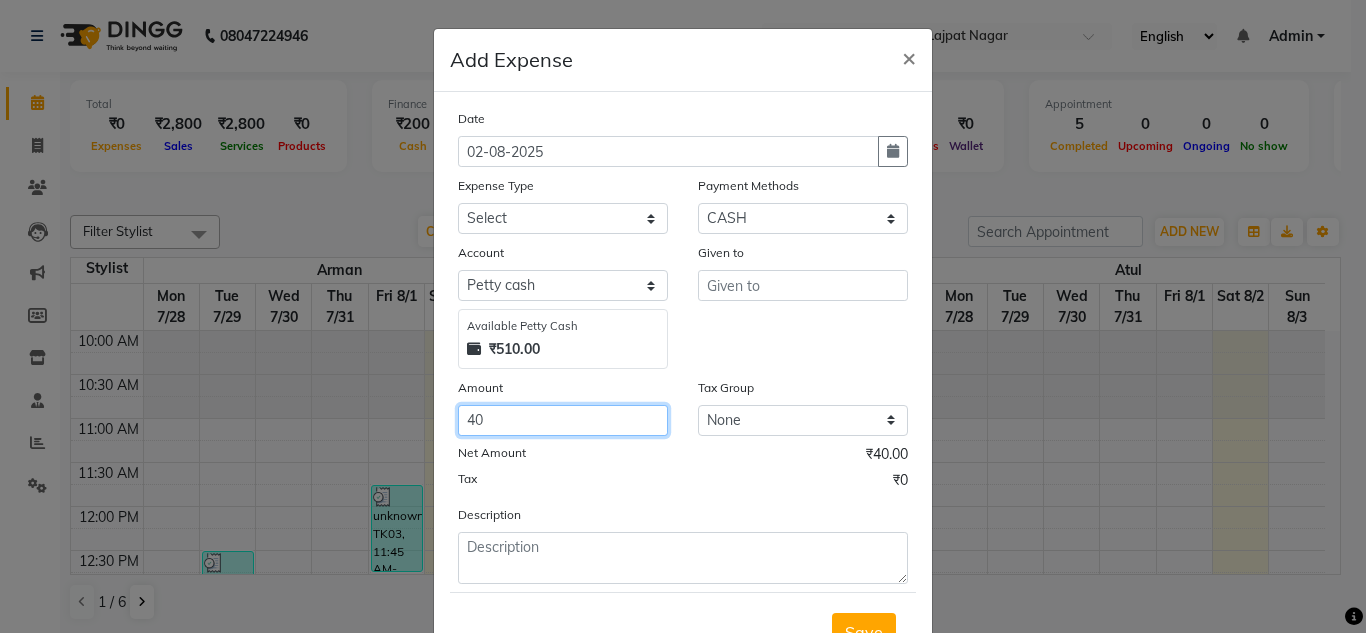 type on "40" 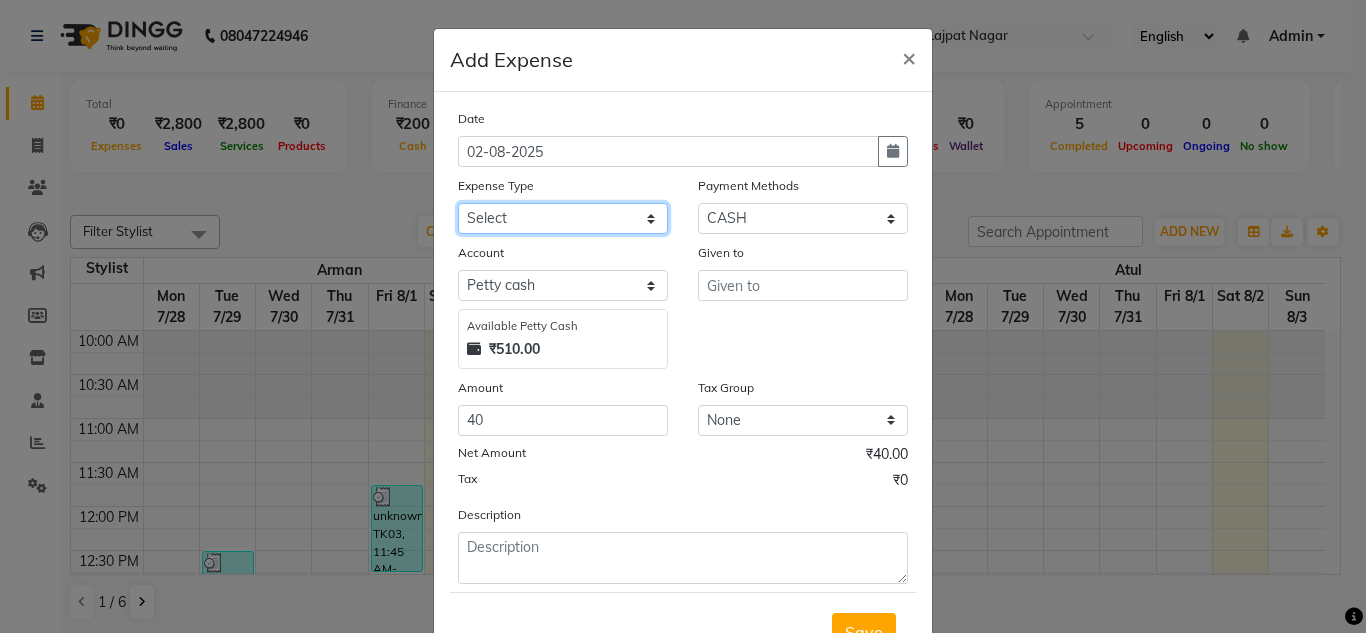 click on "Select Advance Salary Bank charges Car maintenance  Cash transfer to bank Cash transfer to hub charity client food Client Snacks Clinical charges coffee Equipment Fuel Govt fee Incentive Insurance International purchase Loan Repayment Maintenance maintenance Marketing milk Miscellaneous MRA night convence oil Other Pantry pentary item Product product incentive Rent Salary Staff Snacks sugar Tax tea Tea & Refreshment tip urgent stock Utilities water bottles" 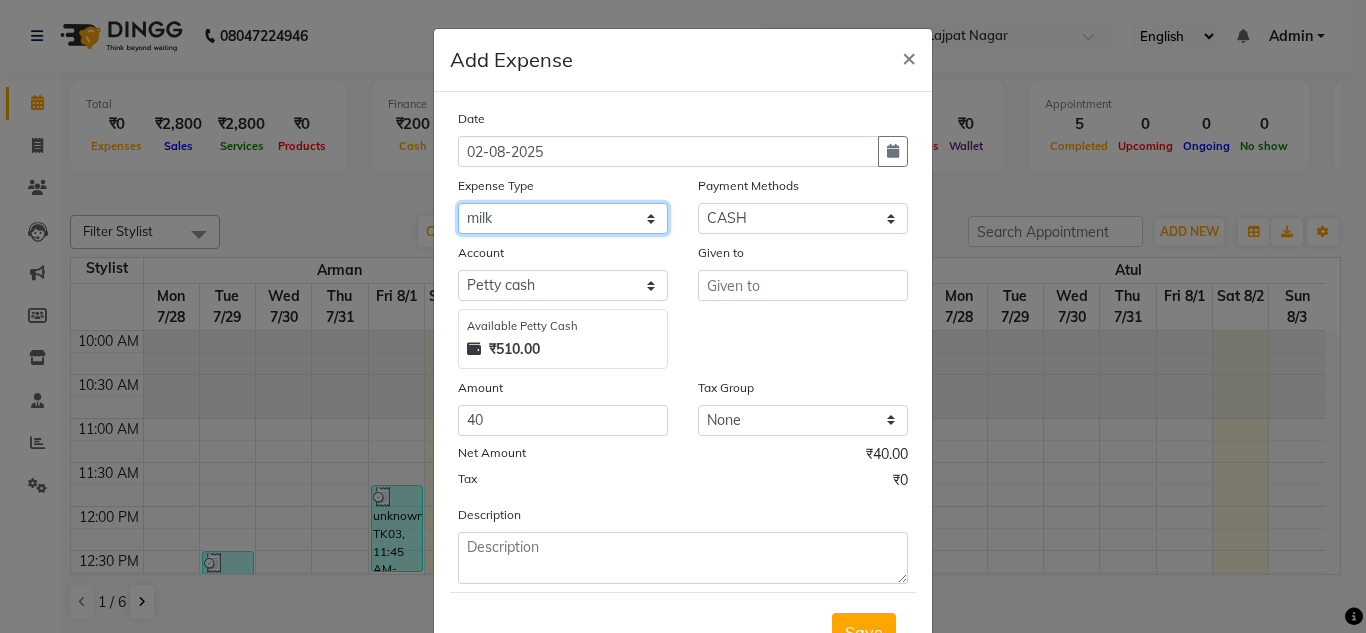 click on "Select Advance Salary Bank charges Car maintenance  Cash transfer to bank Cash transfer to hub charity client food Client Snacks Clinical charges coffee Equipment Fuel Govt fee Incentive Insurance International purchase Loan Repayment Maintenance maintenance Marketing milk Miscellaneous MRA night convence oil Other Pantry pentary item Product product incentive Rent Salary Staff Snacks sugar Tax tea Tea & Refreshment tip urgent stock Utilities water bottles" 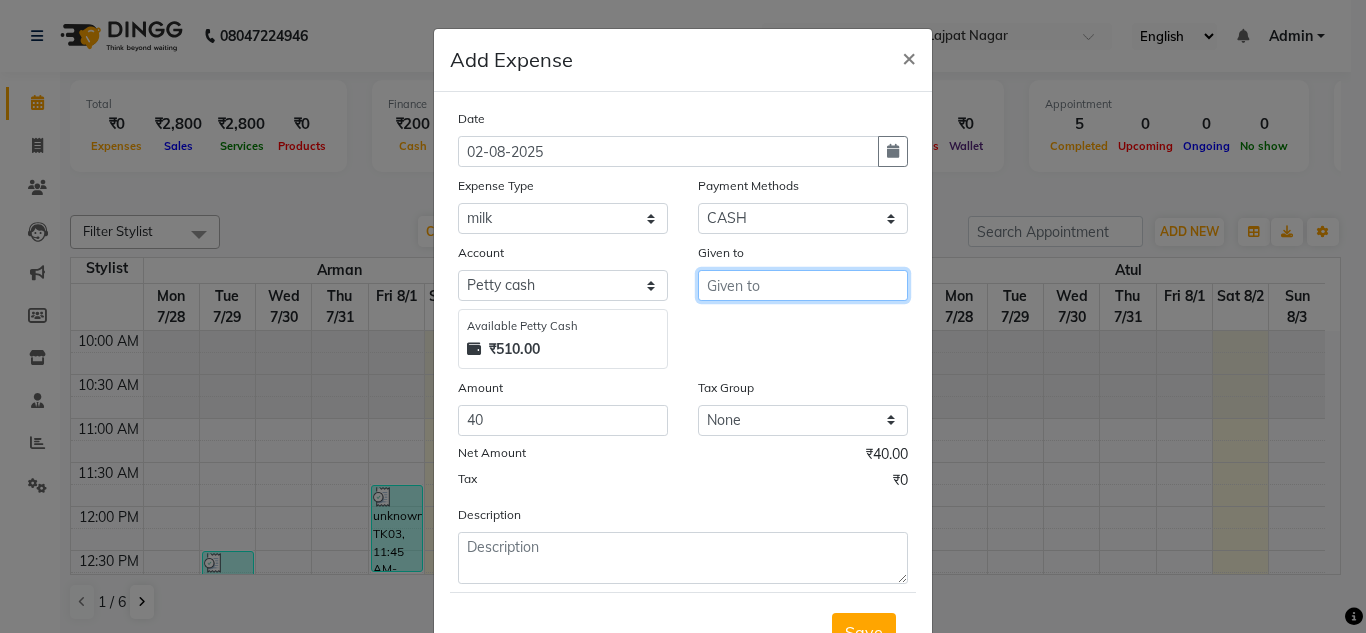 click at bounding box center (803, 285) 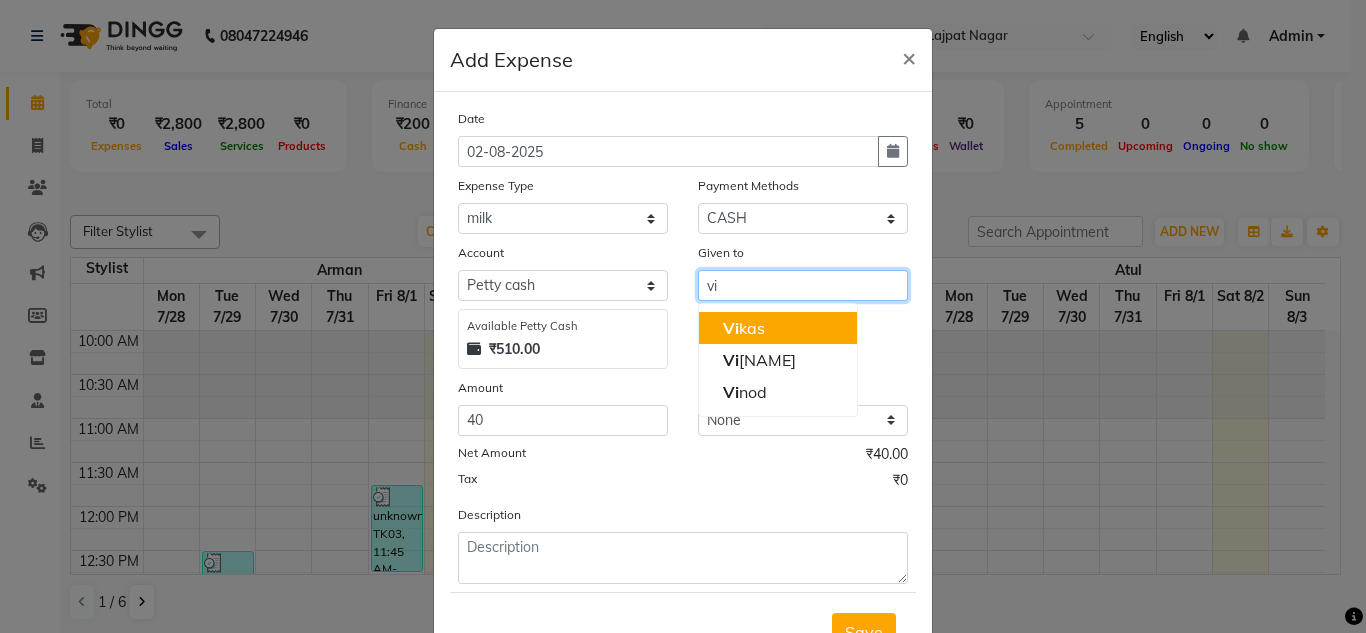 click on "Vi kas" at bounding box center (744, 328) 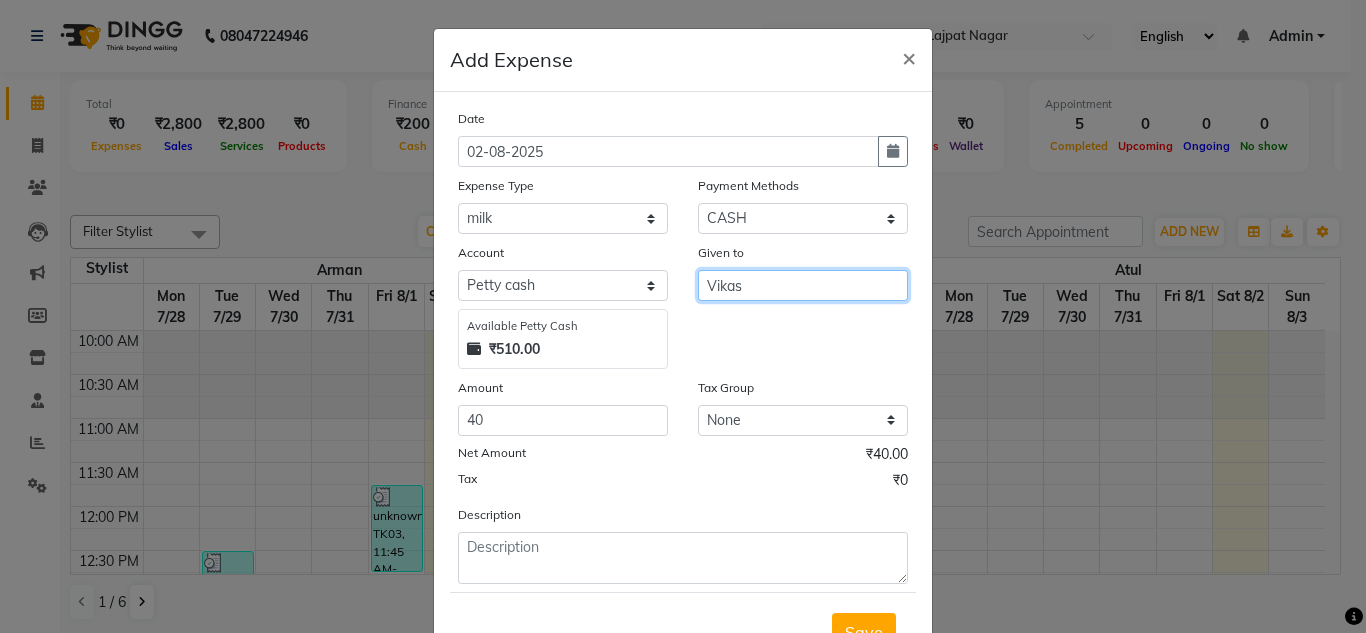 type on "Vikas" 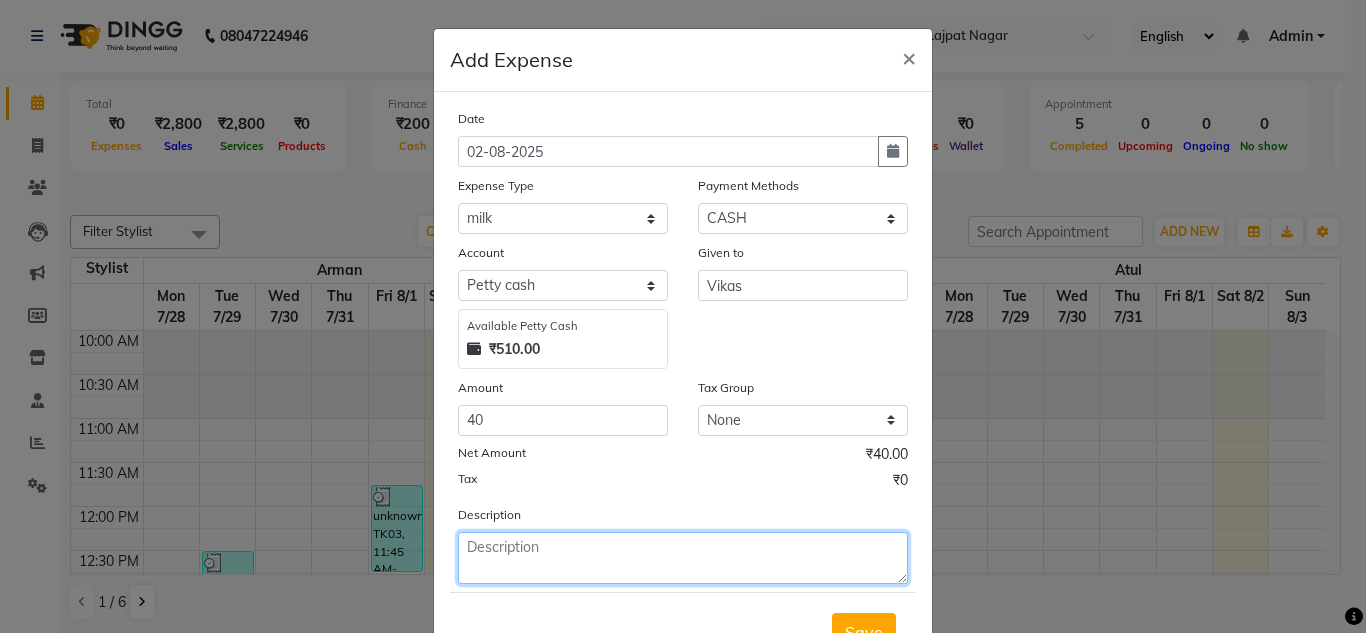 click 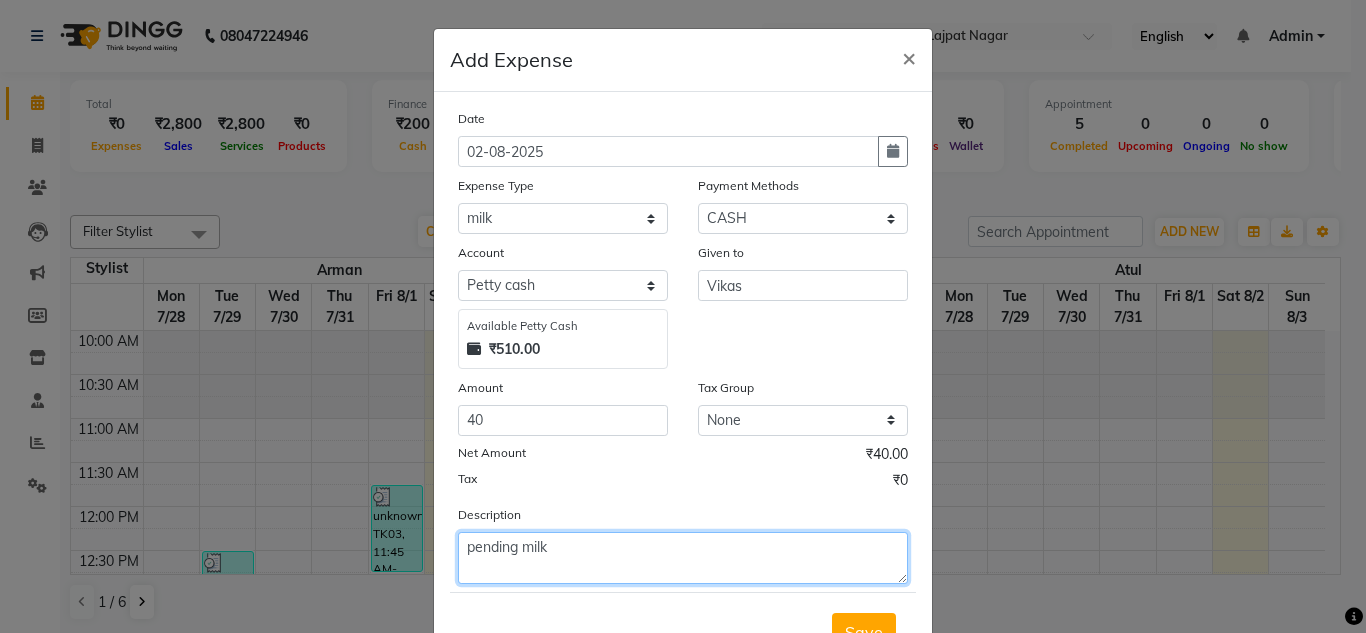 type on "pending milk" 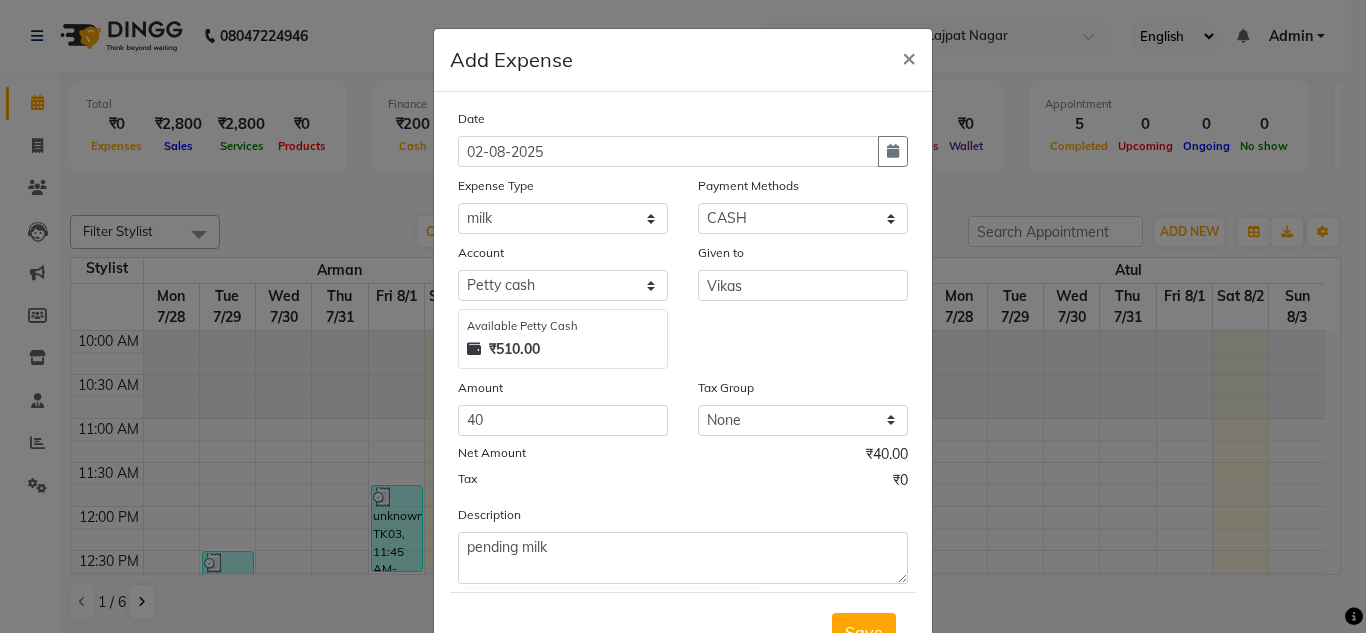 click on "Tax ₹0" 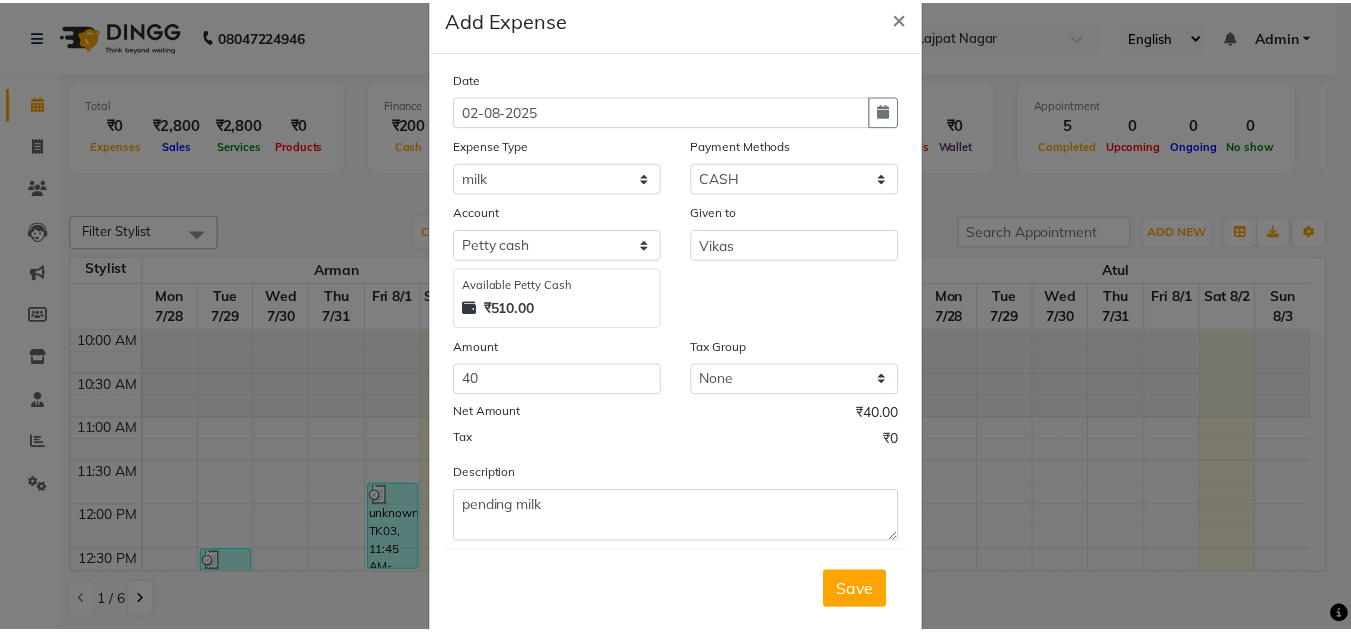 scroll, scrollTop: 83, scrollLeft: 0, axis: vertical 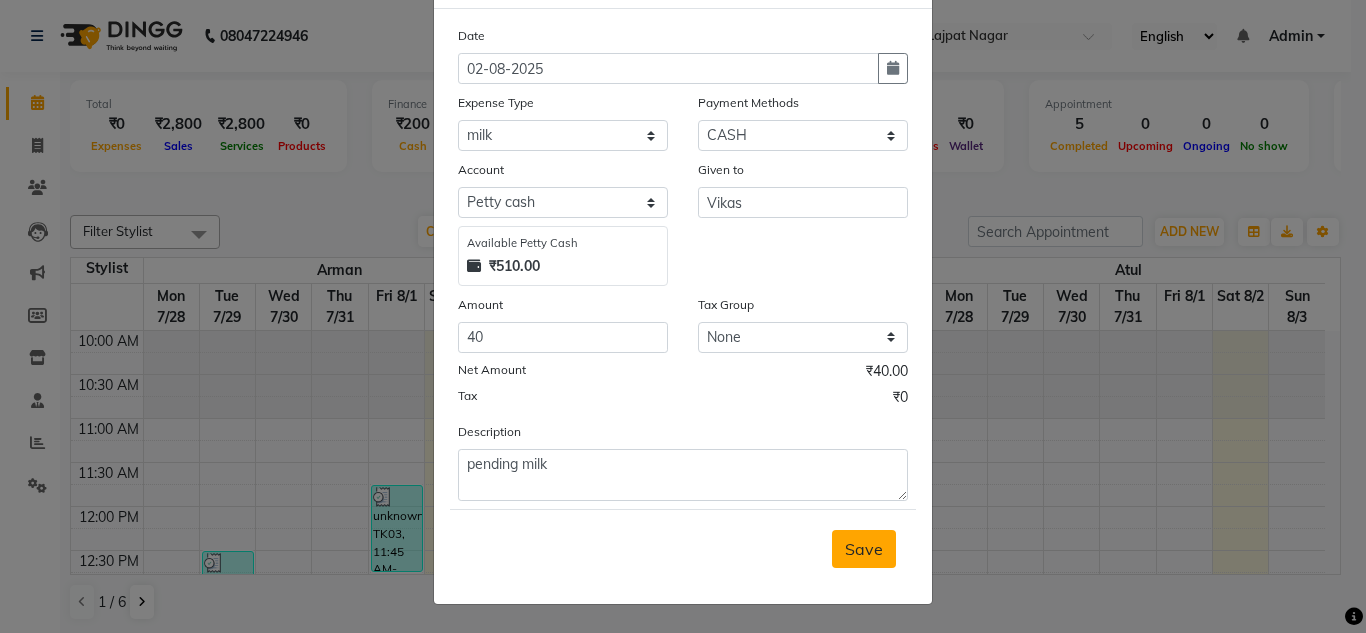click on "Save" at bounding box center [864, 549] 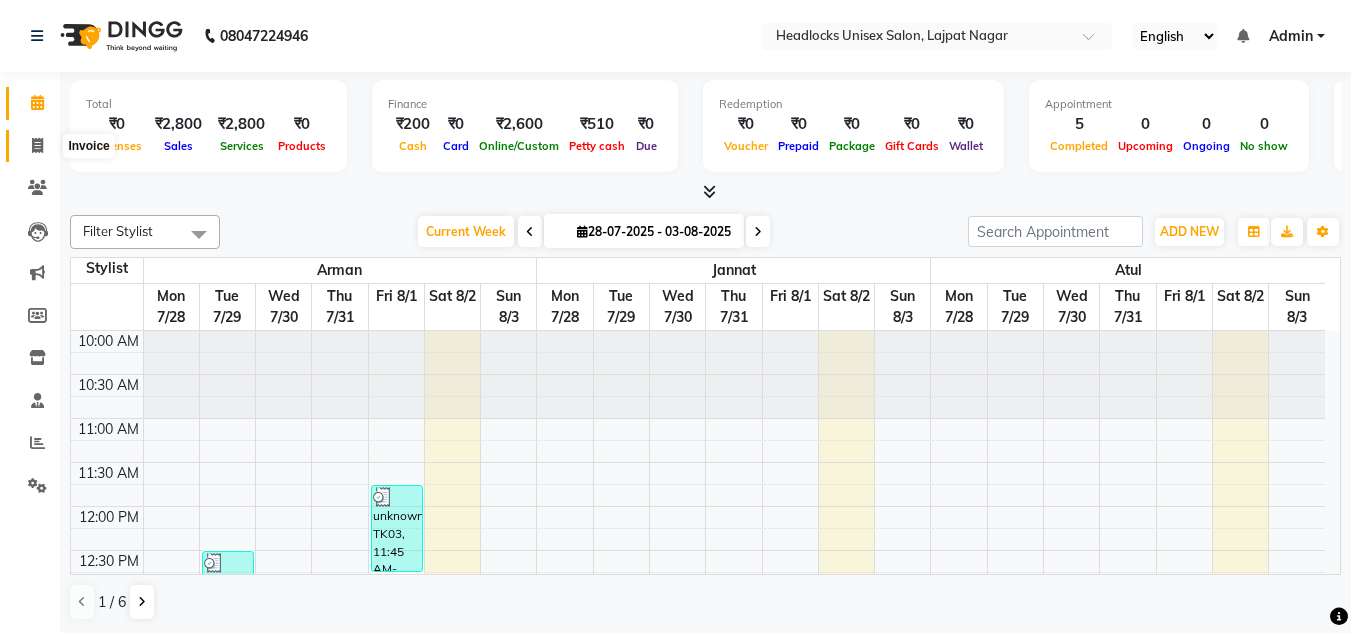 click 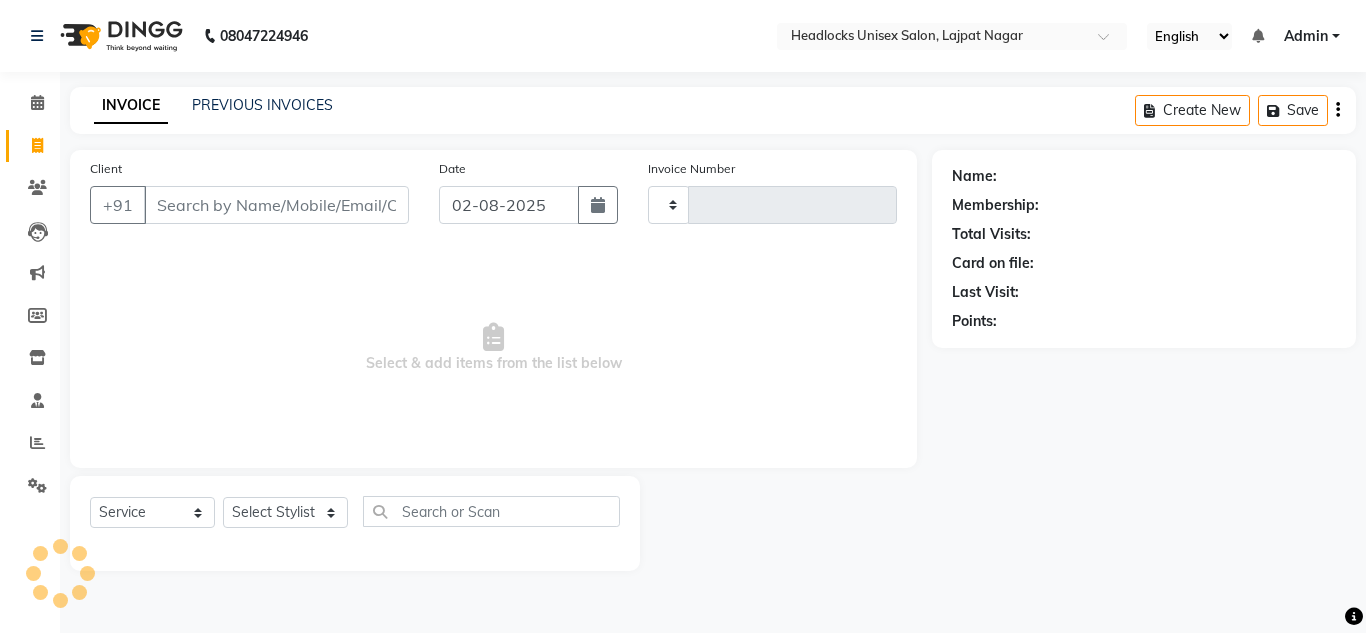 type on "2565" 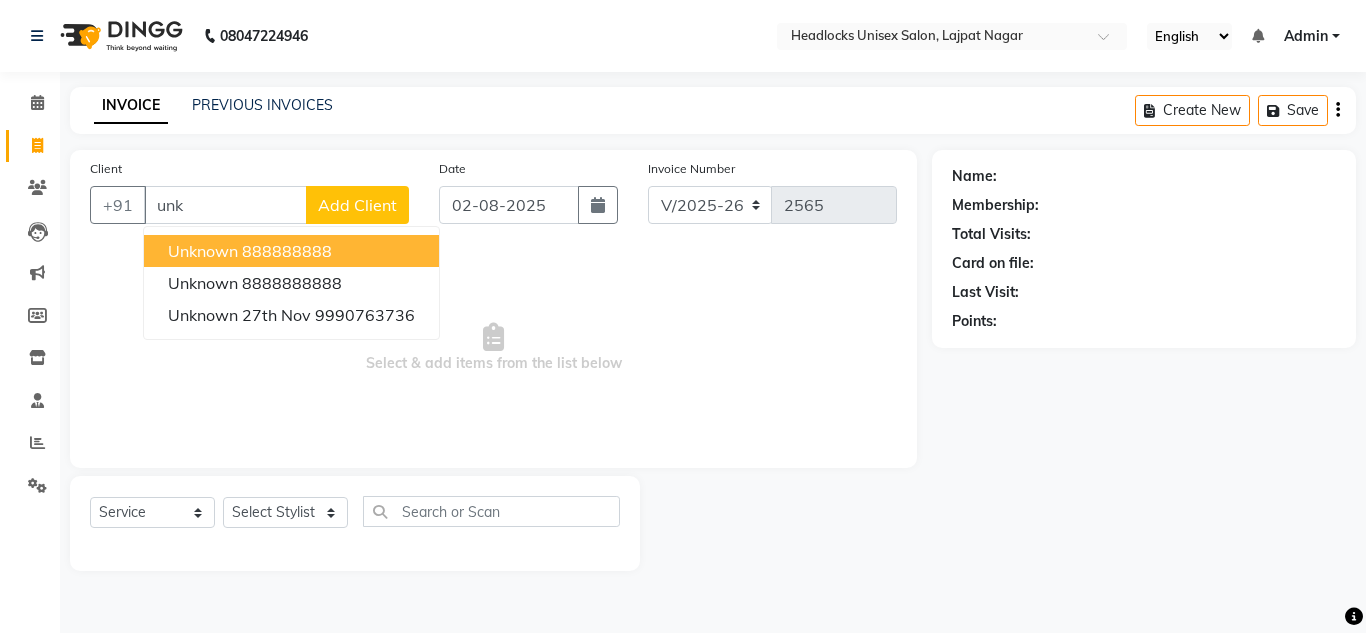 click on "888888888" at bounding box center [287, 251] 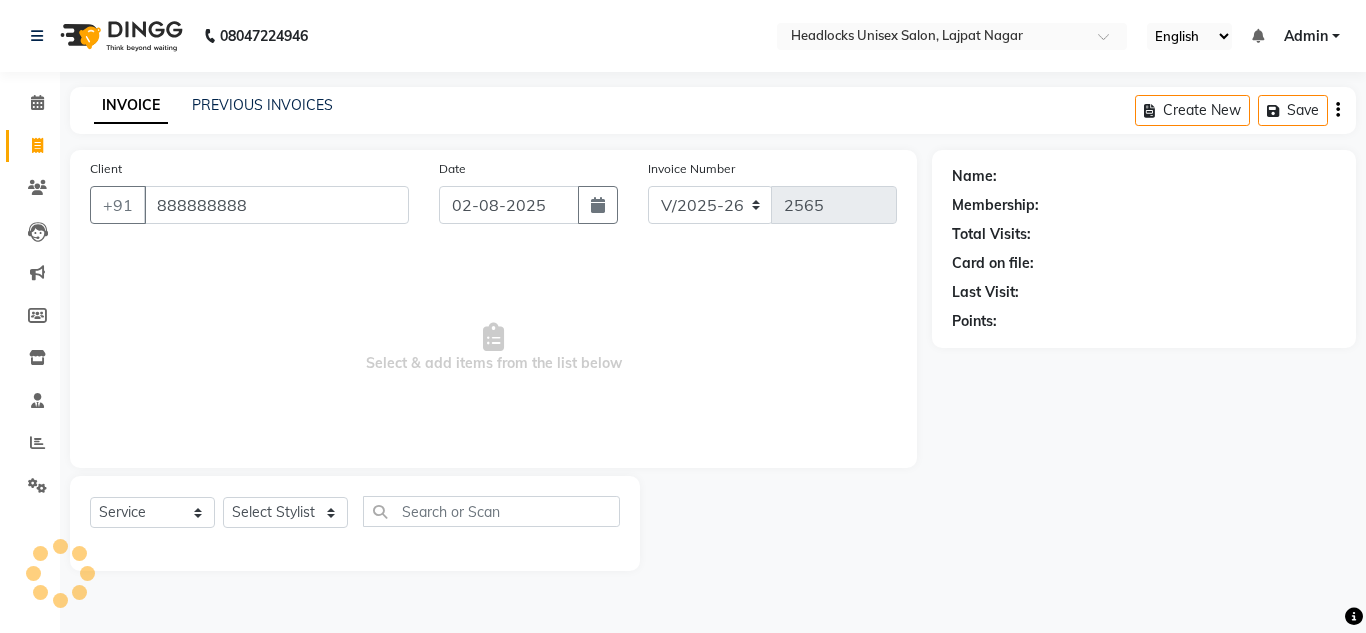 type on "888888888" 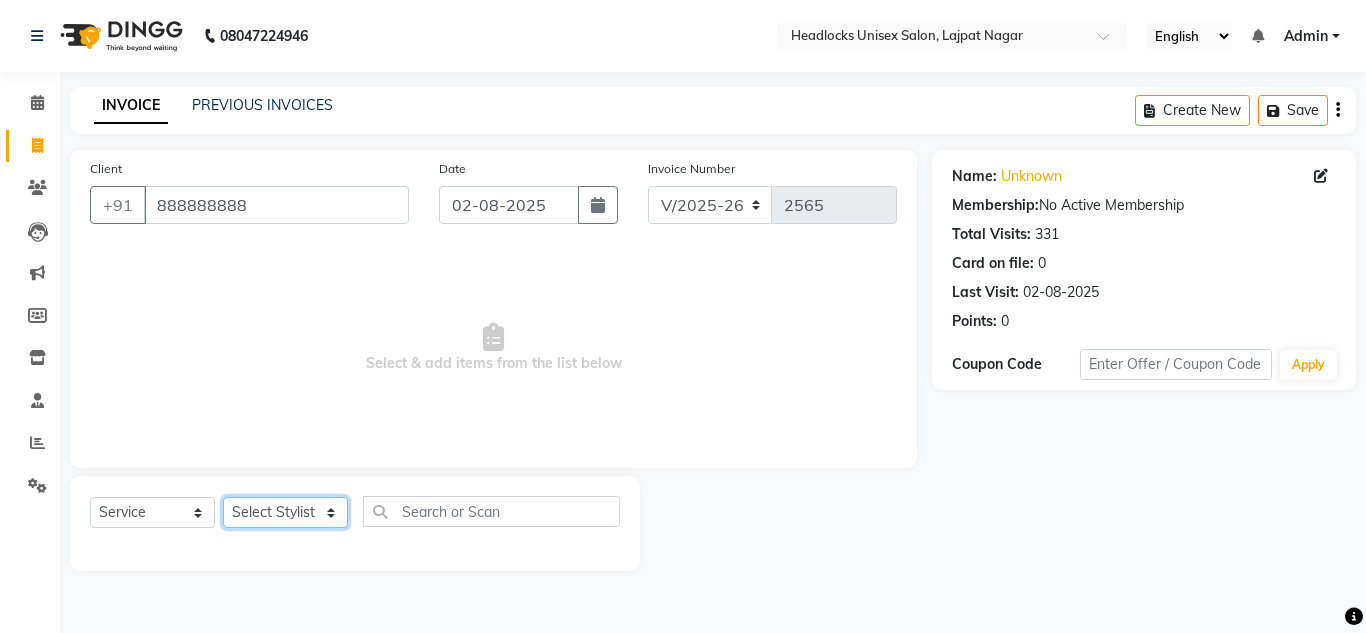 click on "Select Stylist Arman Atul Jannat Kaif Kartik Lucky Nazia Pinky Rashid Sabiya Sandeep Shankar Shavaz Malik Sudhir Suraj Vikas Vinay Roy Vinod" 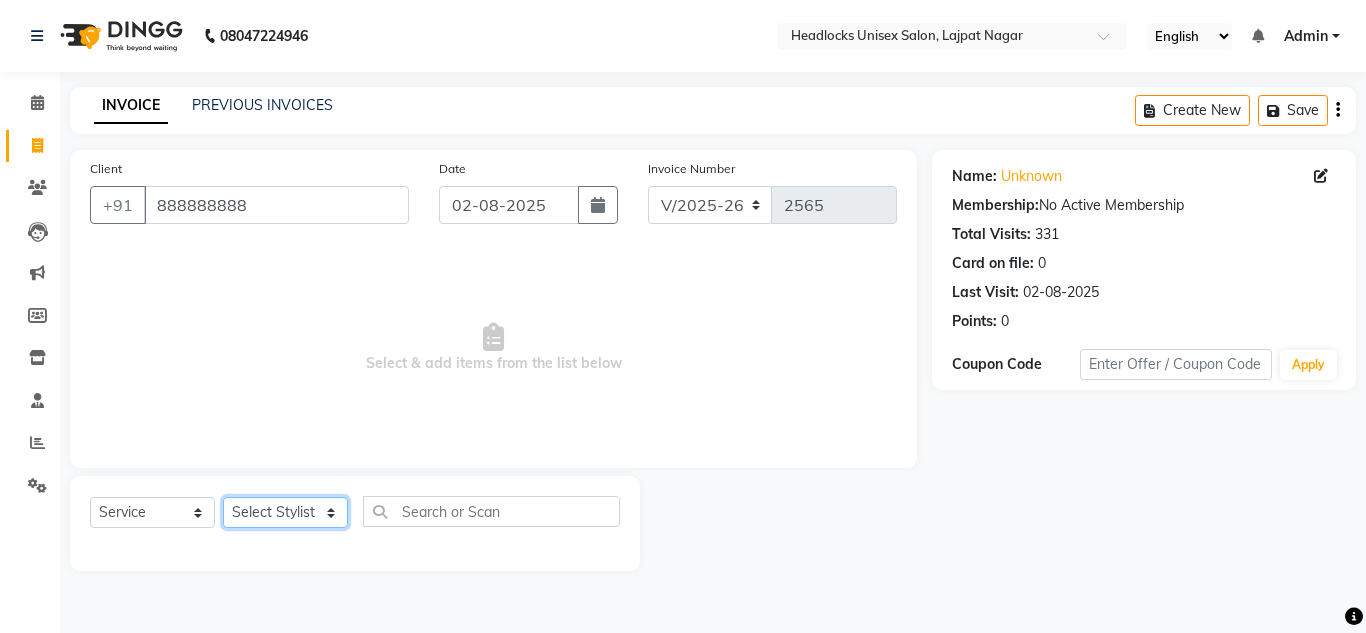 select on "53617" 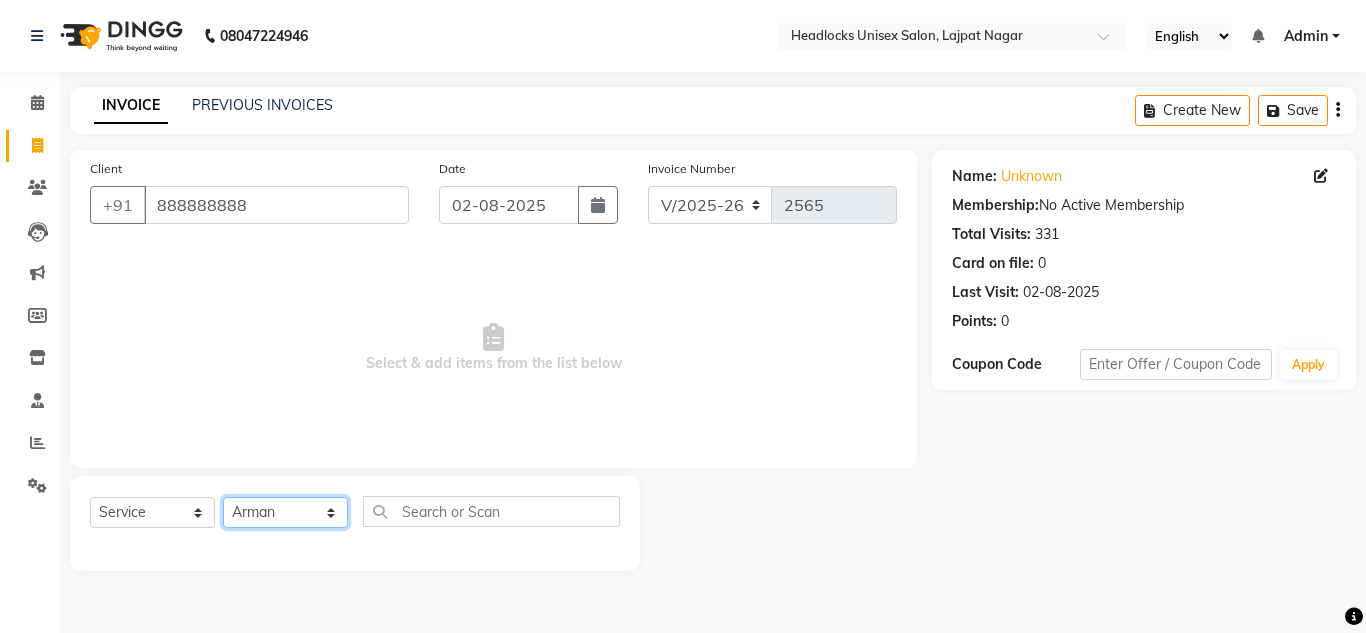 click on "Select Stylist Arman Atul Jannat Kaif Kartik Lucky Nazia Pinky Rashid Sabiya Sandeep Shankar Shavaz Malik Sudhir Suraj Vikas Vinay Roy Vinod" 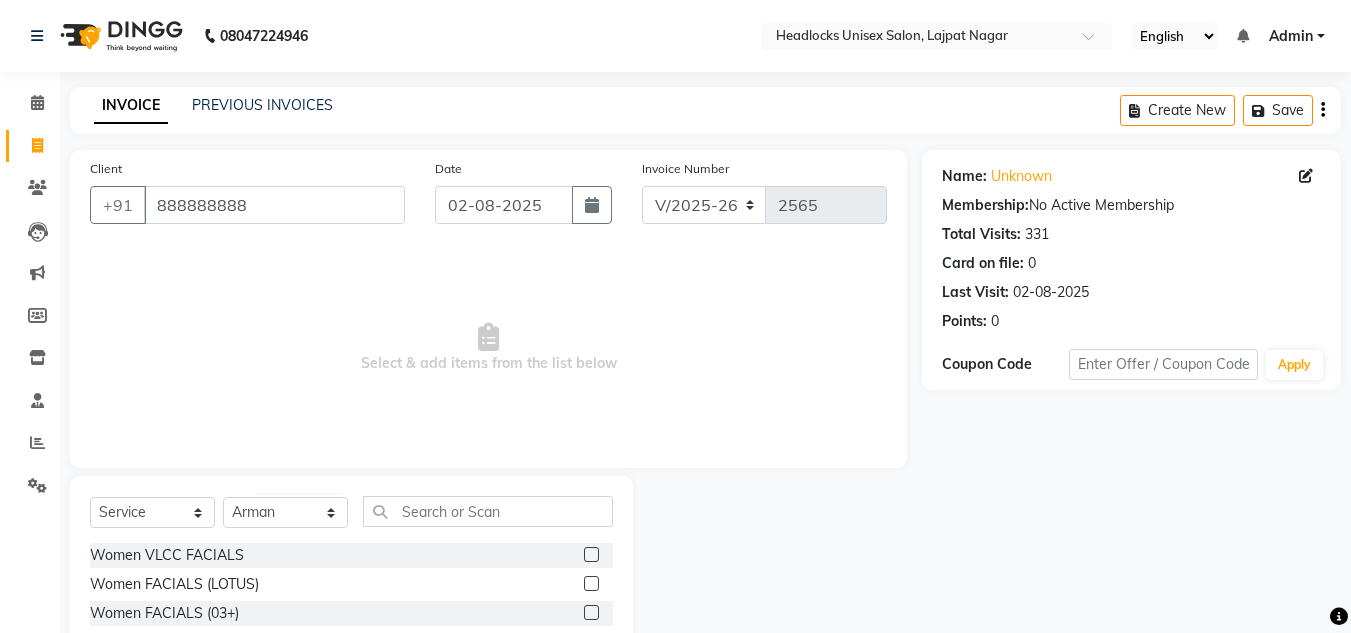 click on "Select & add items from the list below" at bounding box center (488, 348) 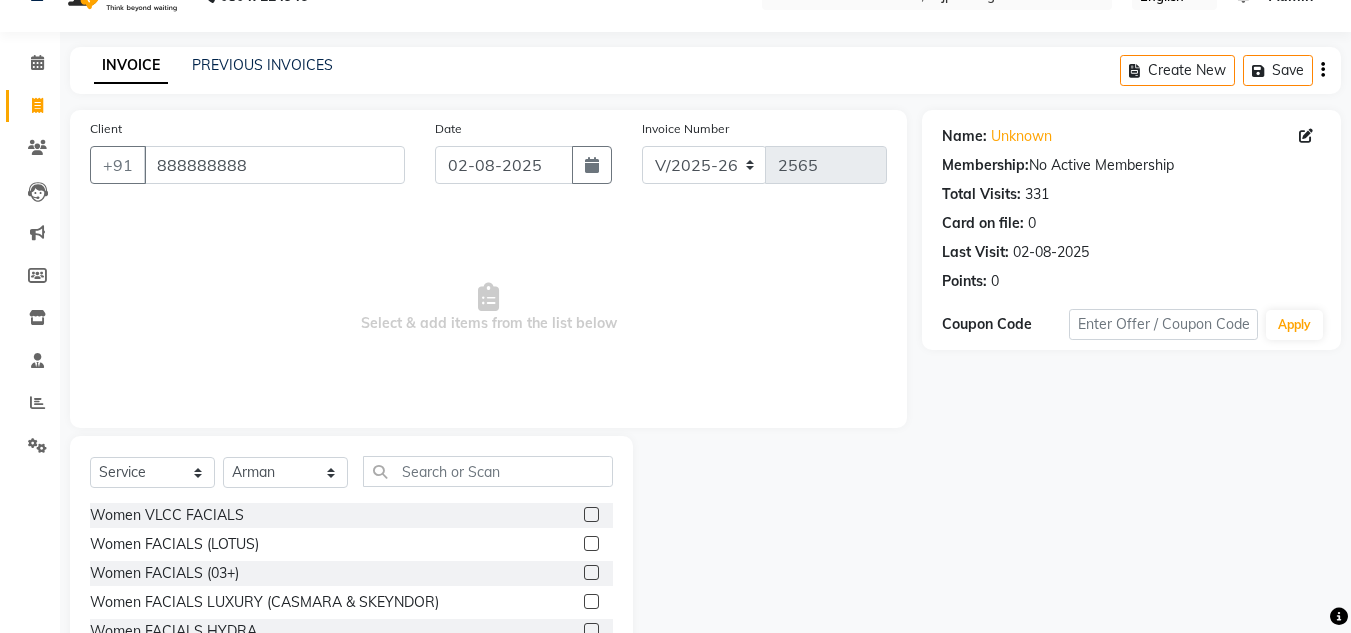 scroll, scrollTop: 168, scrollLeft: 0, axis: vertical 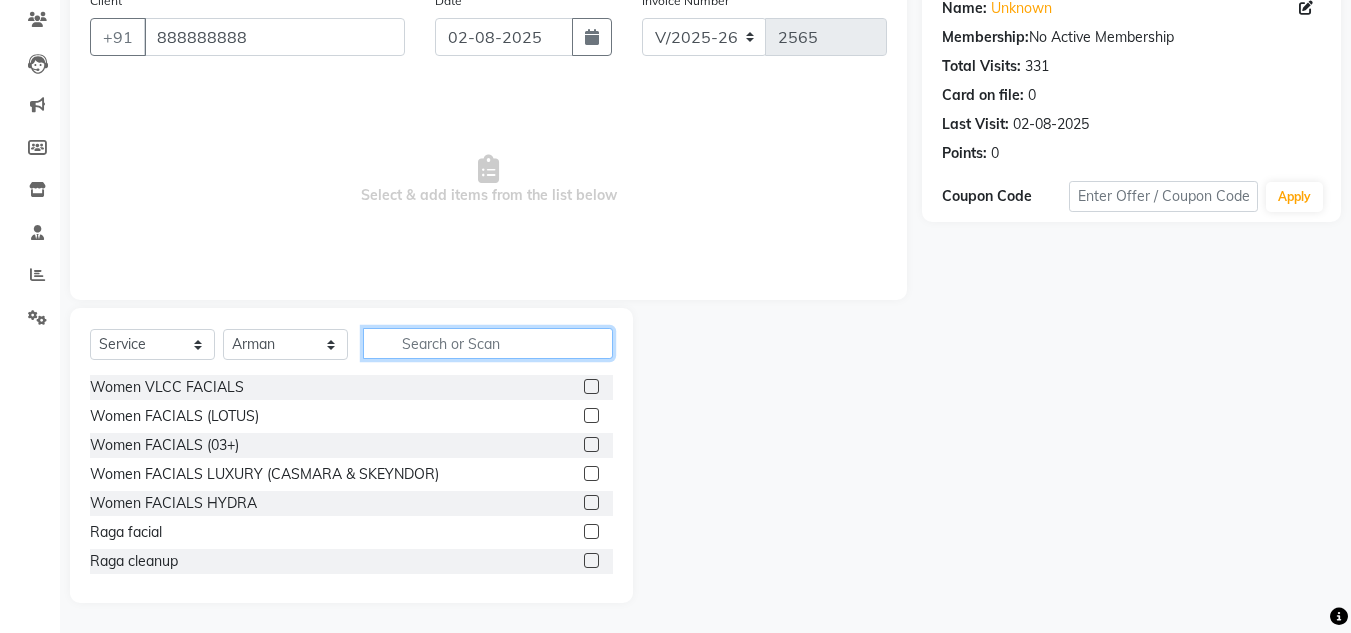 click 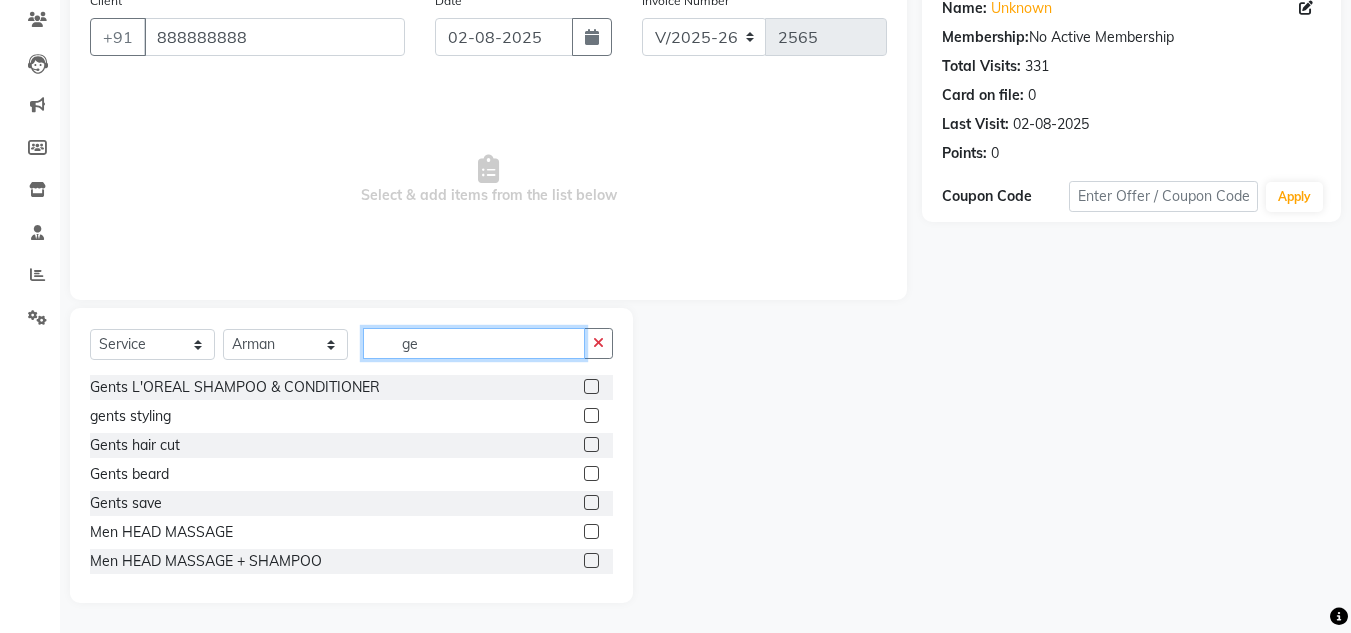 type on "ge" 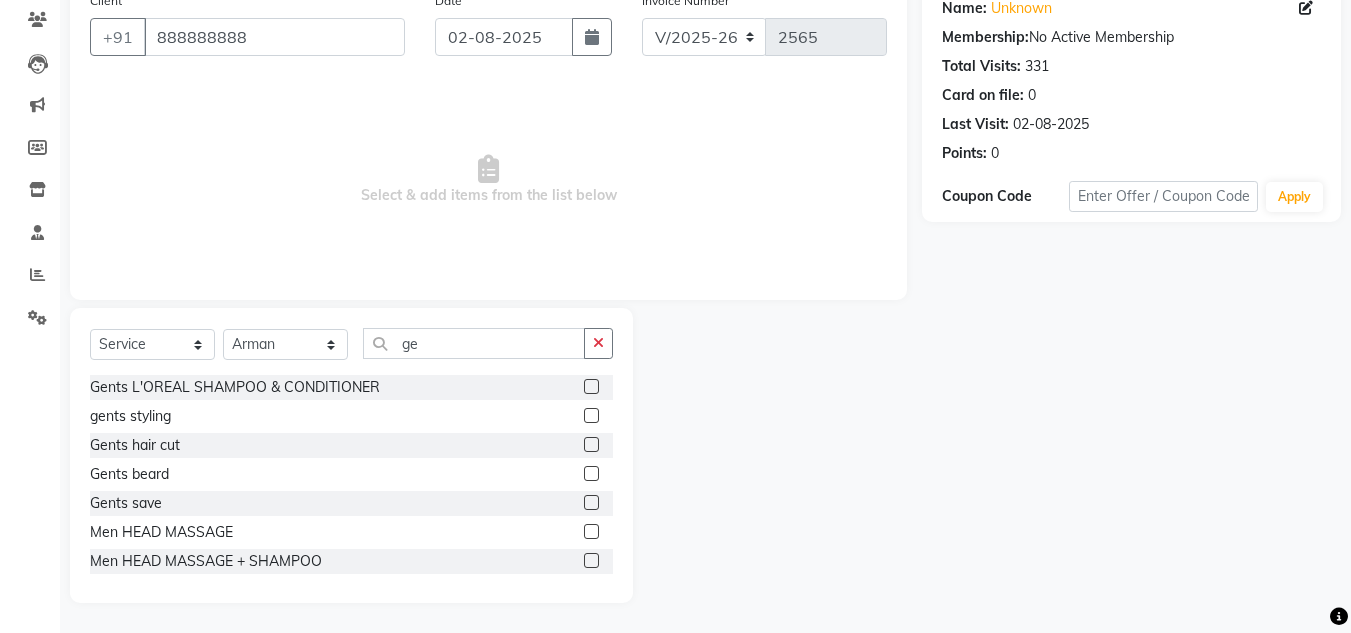 click 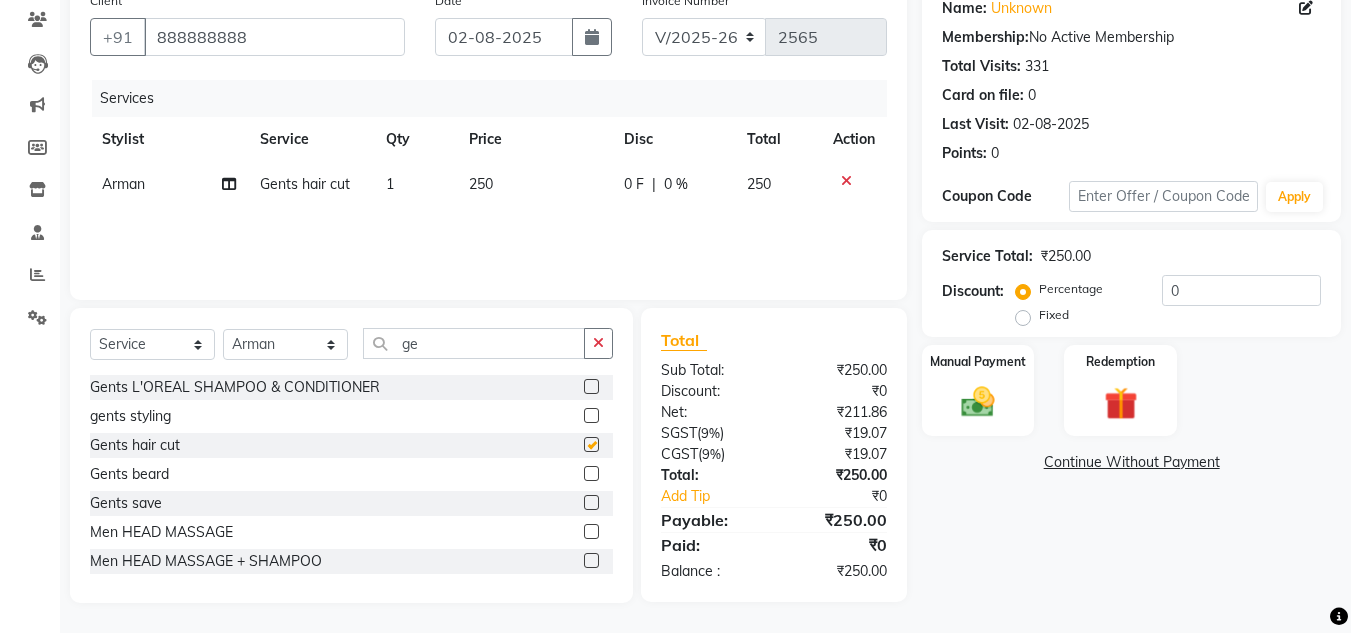 checkbox on "false" 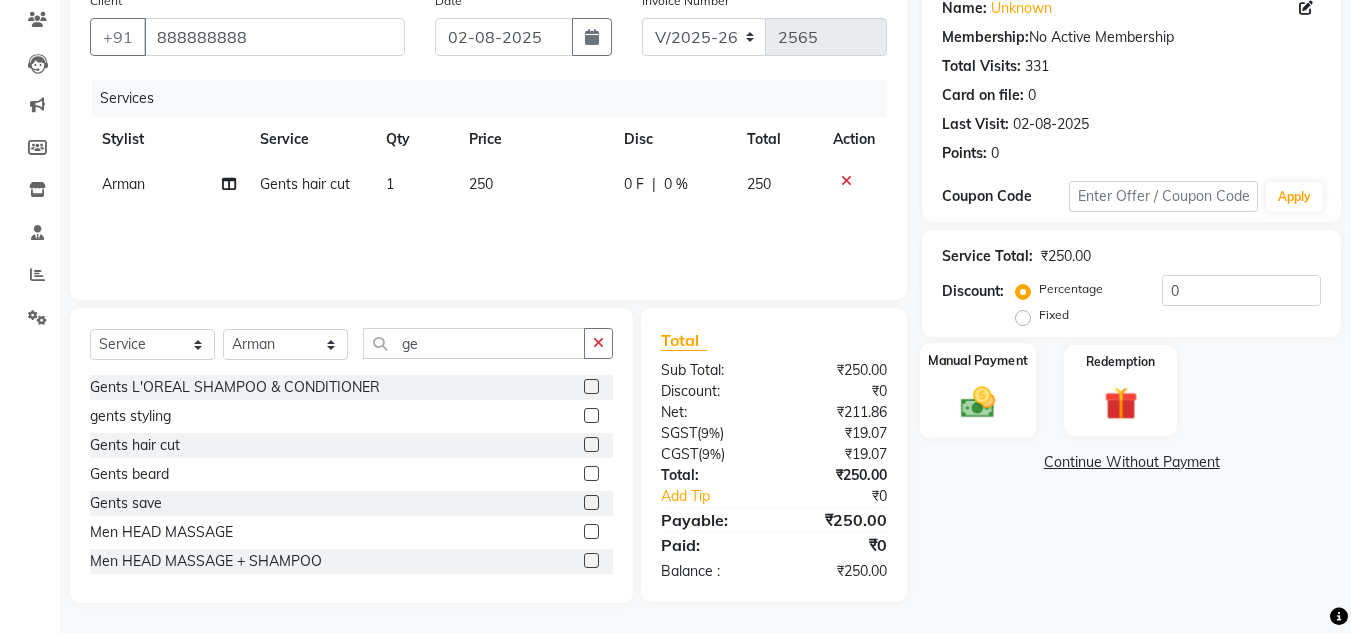 click on "Manual Payment" 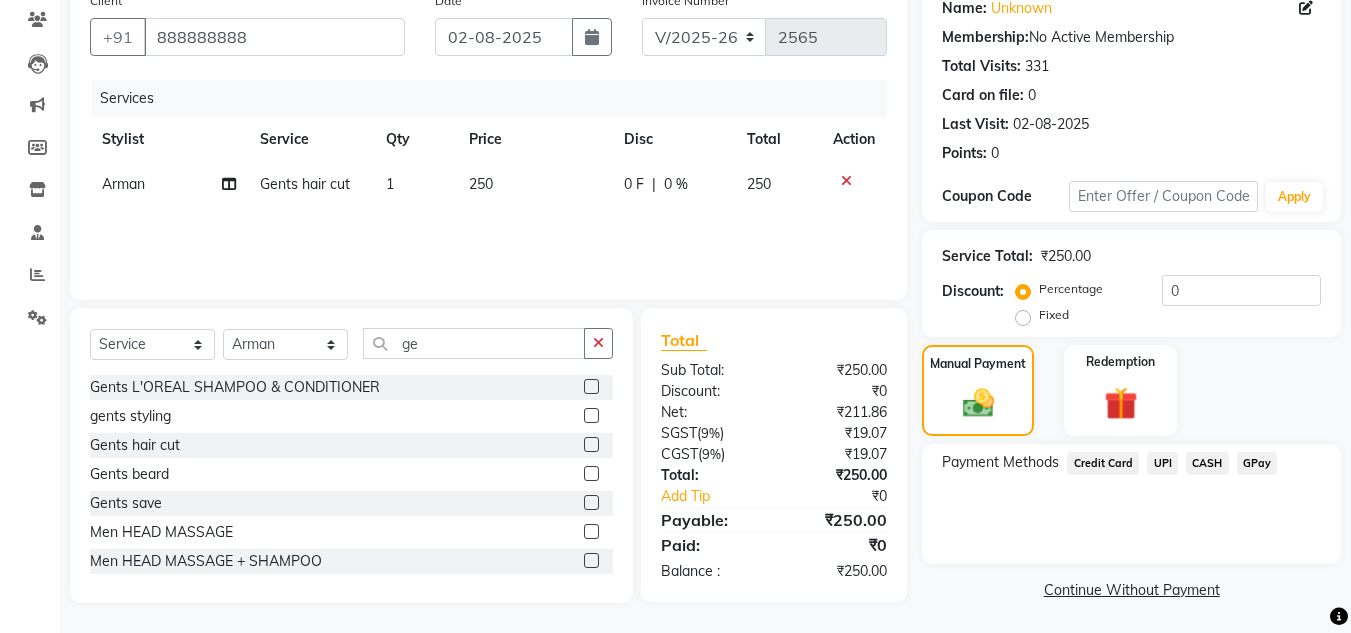 click on "CASH" 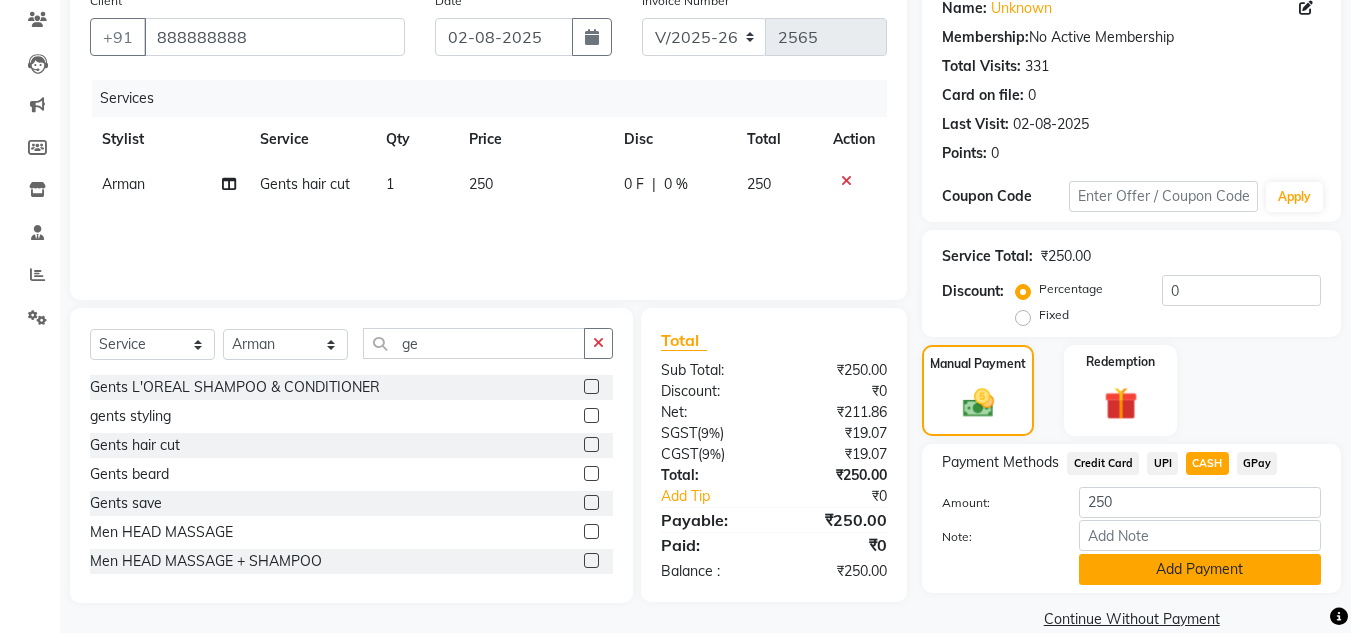 click on "Add Payment" 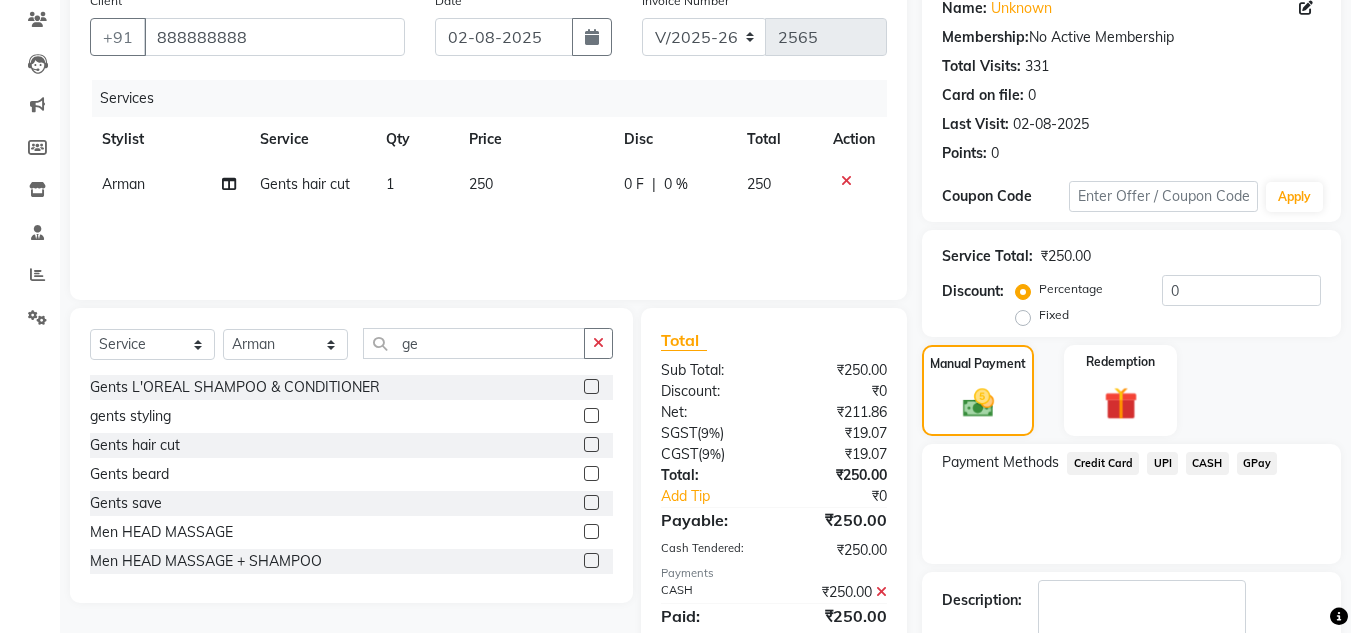 click on "Payment Methods  Credit Card   UPI   CASH   GPay" 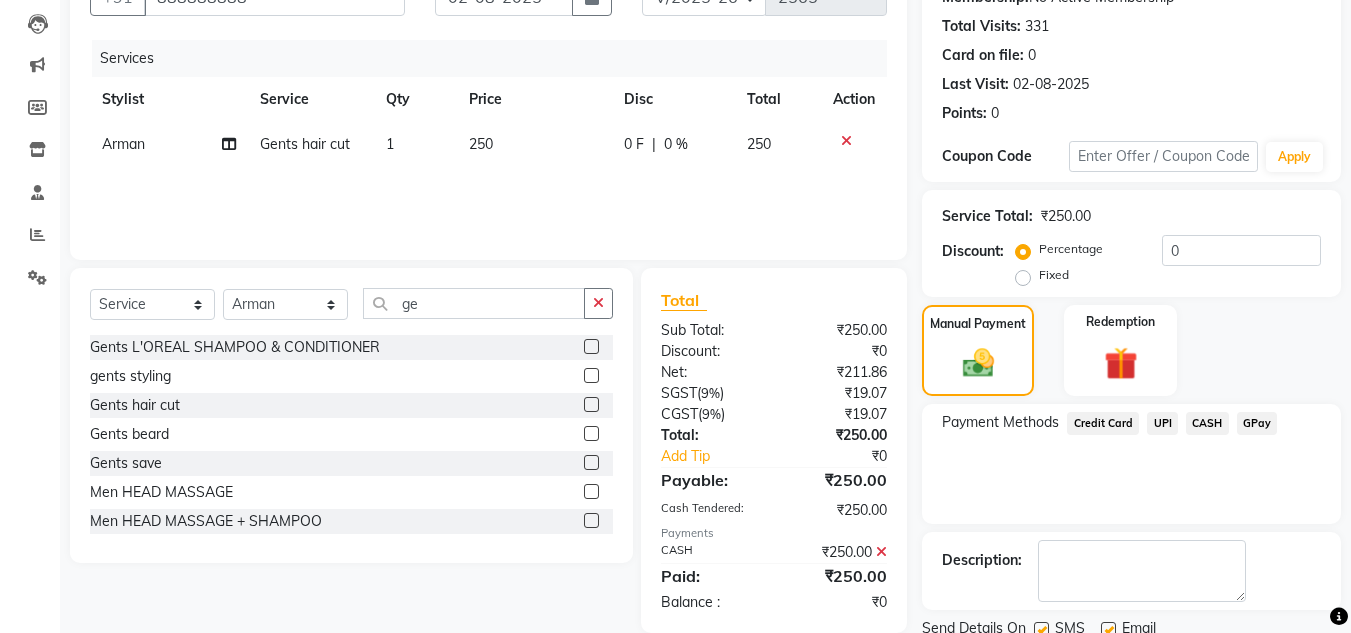 scroll, scrollTop: 283, scrollLeft: 0, axis: vertical 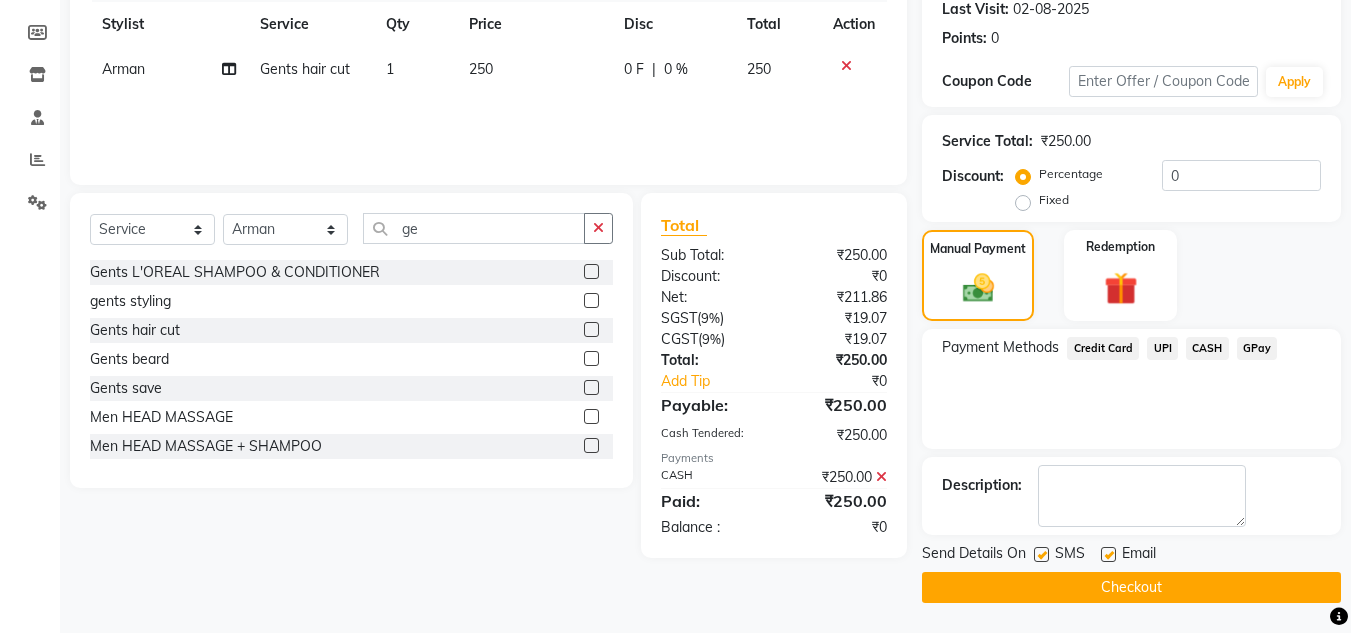 click on "Checkout" 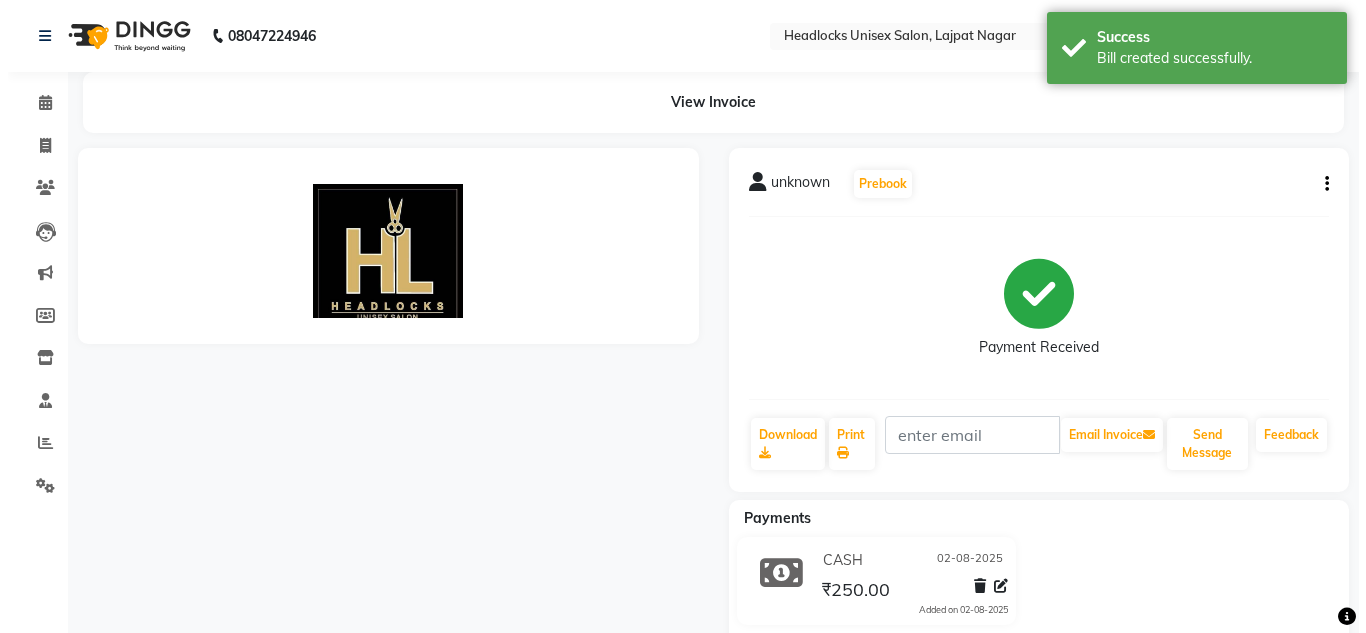 scroll, scrollTop: 0, scrollLeft: 0, axis: both 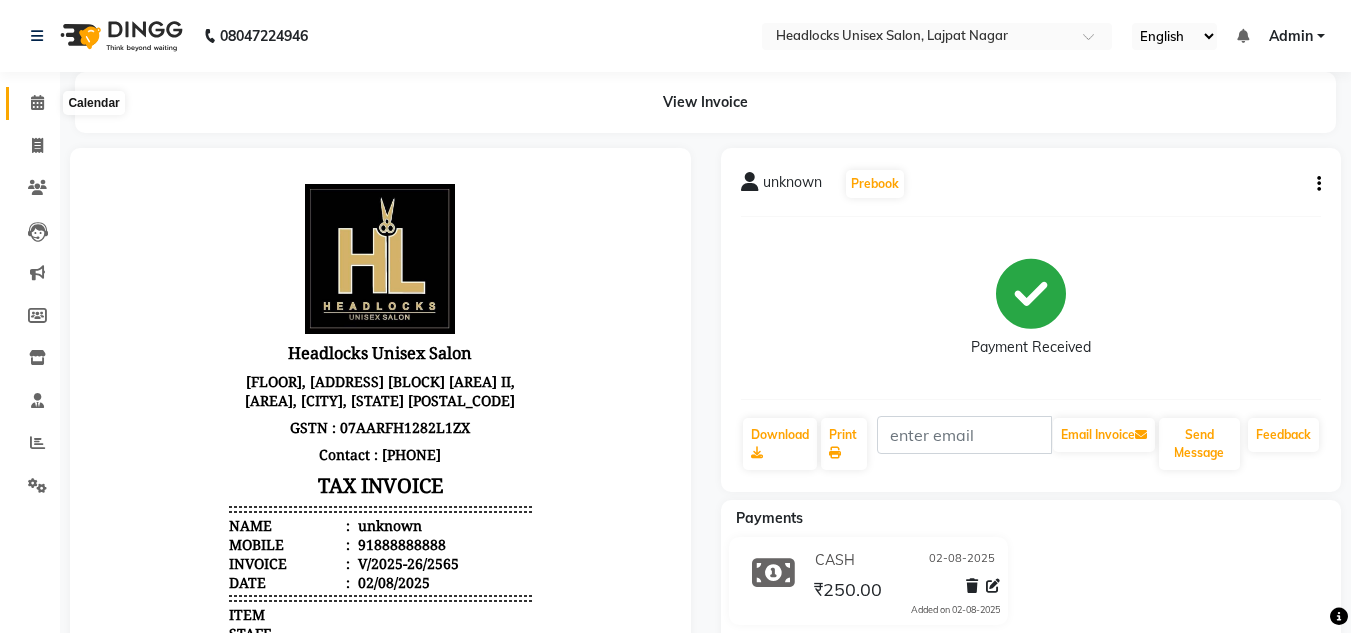 click 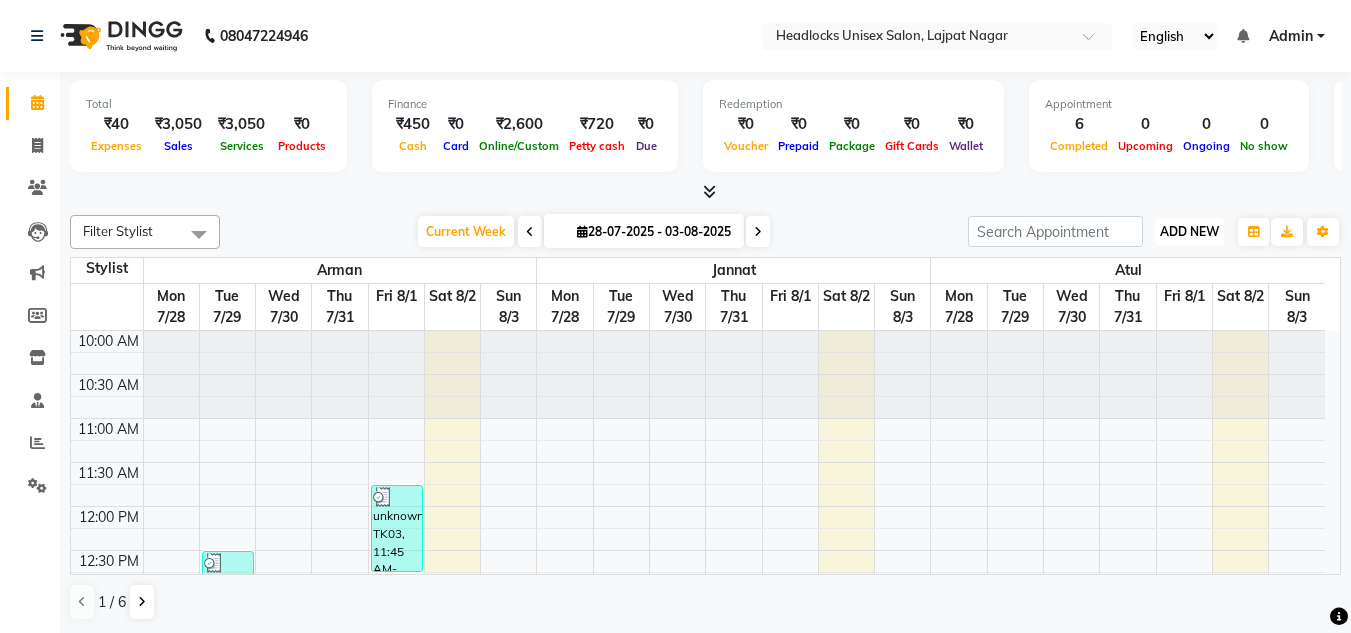 click on "ADD NEW" at bounding box center [1189, 231] 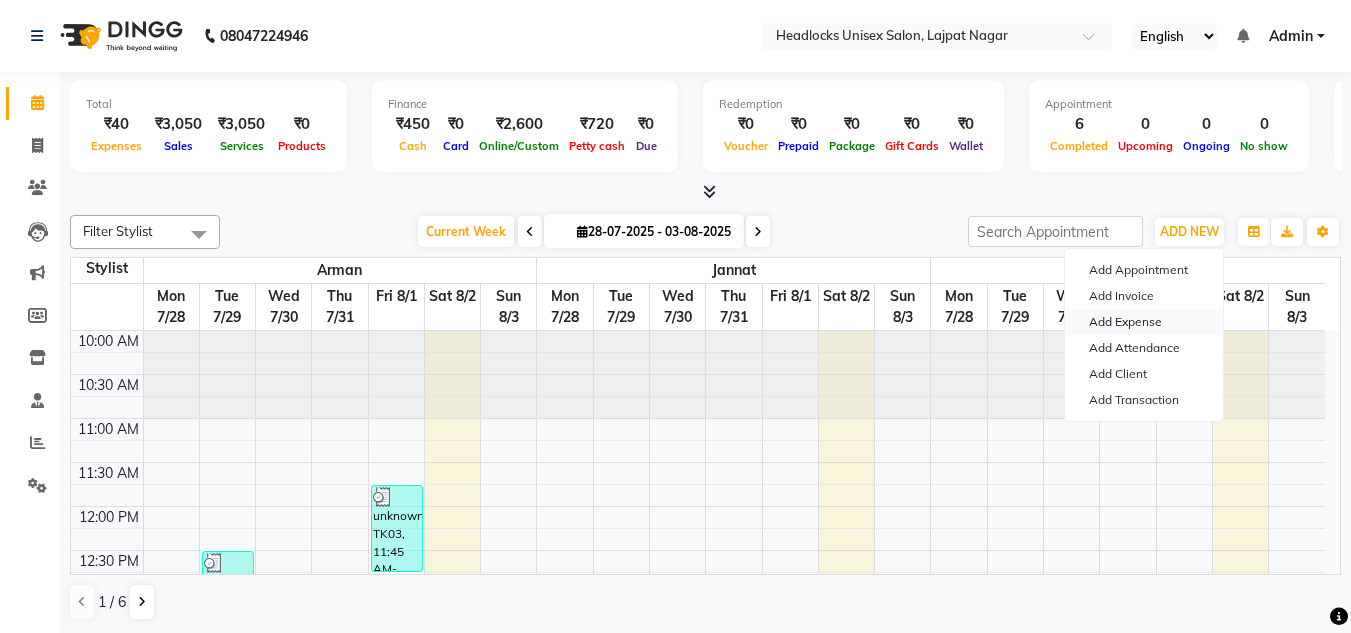 click on "Add Expense" at bounding box center [1144, 322] 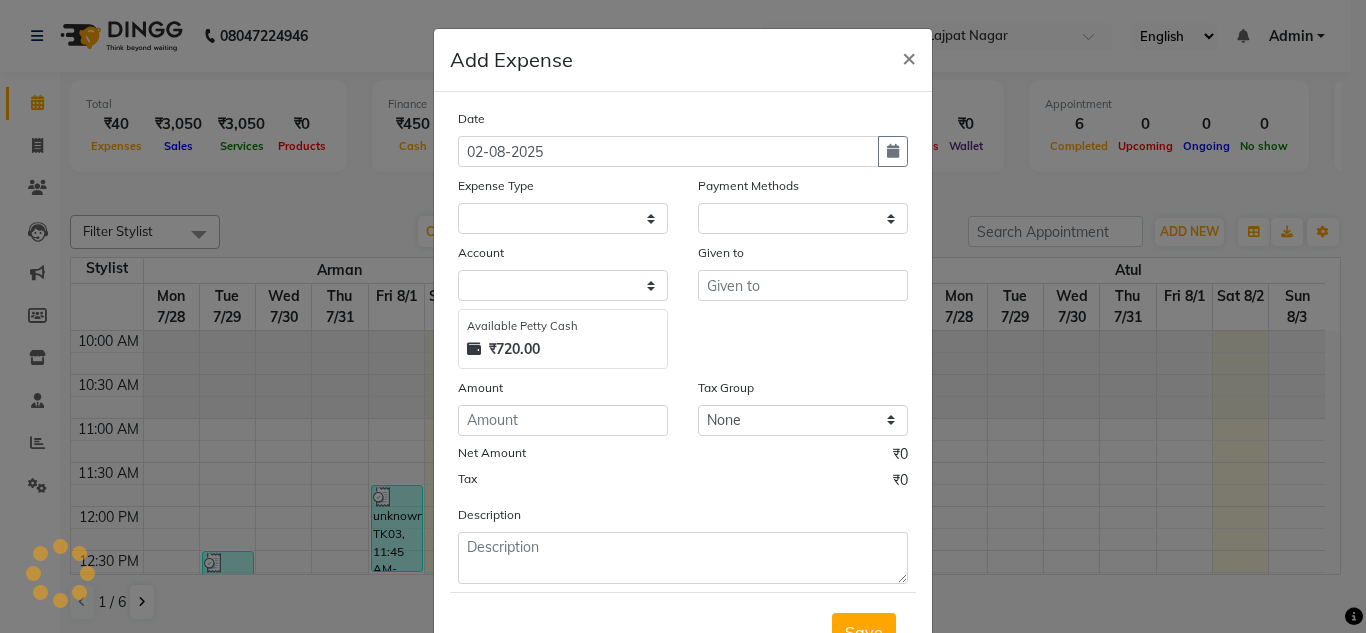 select on "1" 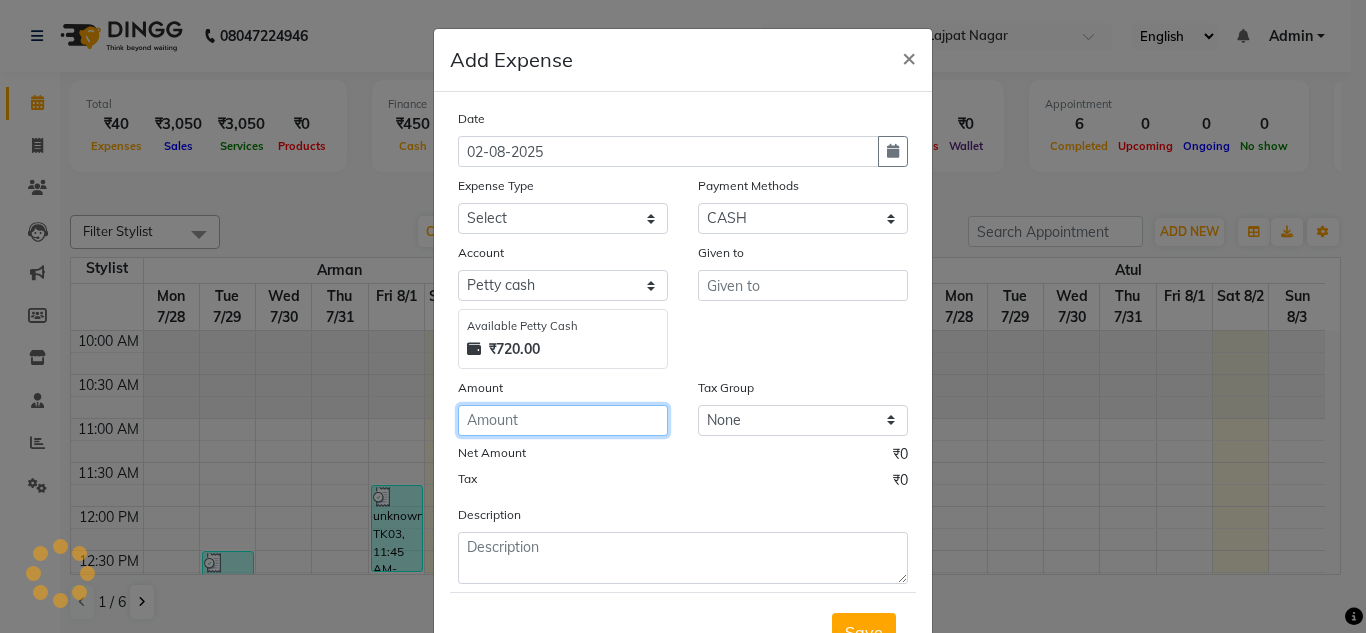 click 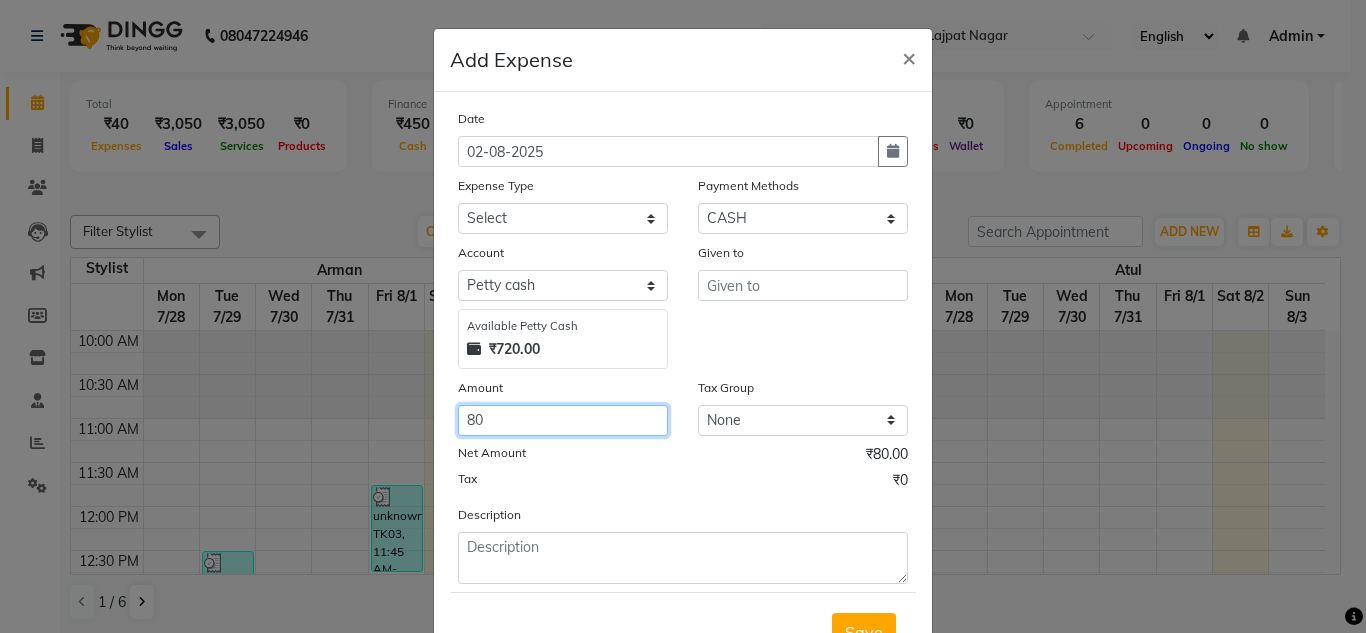 type on "80" 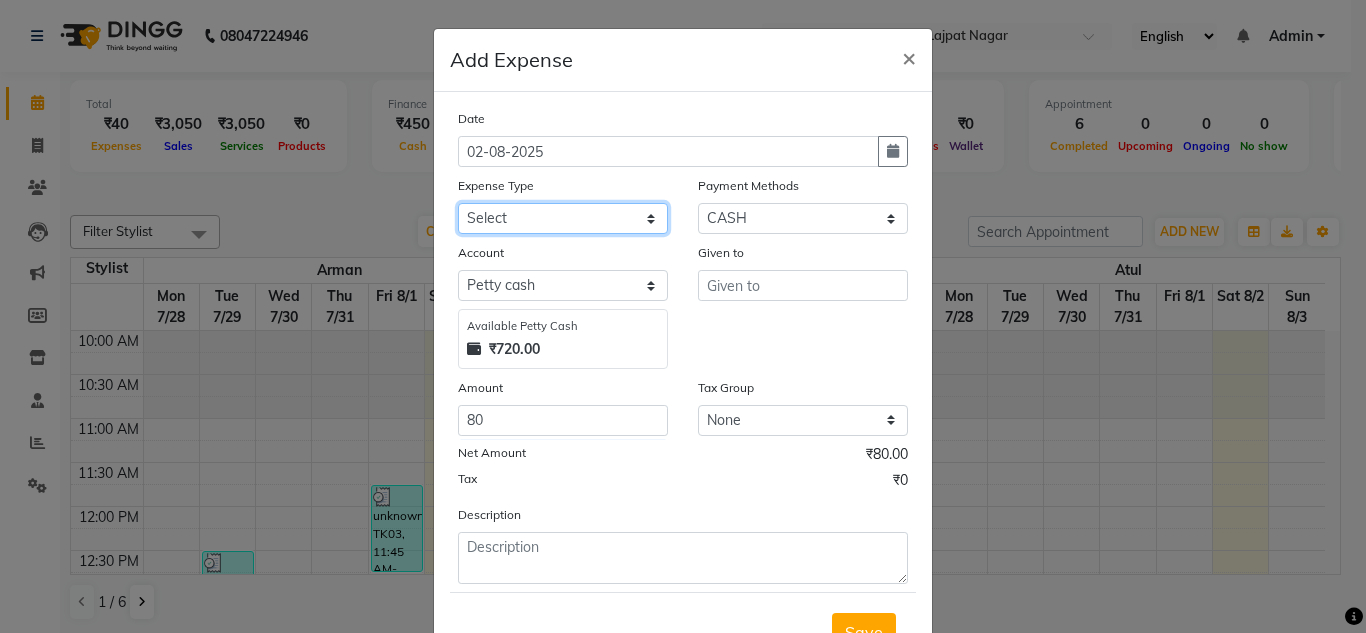 click on "Select Advance Salary Bank charges Car maintenance  Cash transfer to bank Cash transfer to hub charity client food Client Snacks Clinical charges coffee Equipment Fuel Govt fee Incentive Insurance International purchase Loan Repayment Maintenance maintenance Marketing milk Miscellaneous MRA night convence oil Other Pantry pentary item Product product incentive Rent Salary Staff Snacks sugar Tax tea Tea & Refreshment tip urgent stock Utilities water bottles" 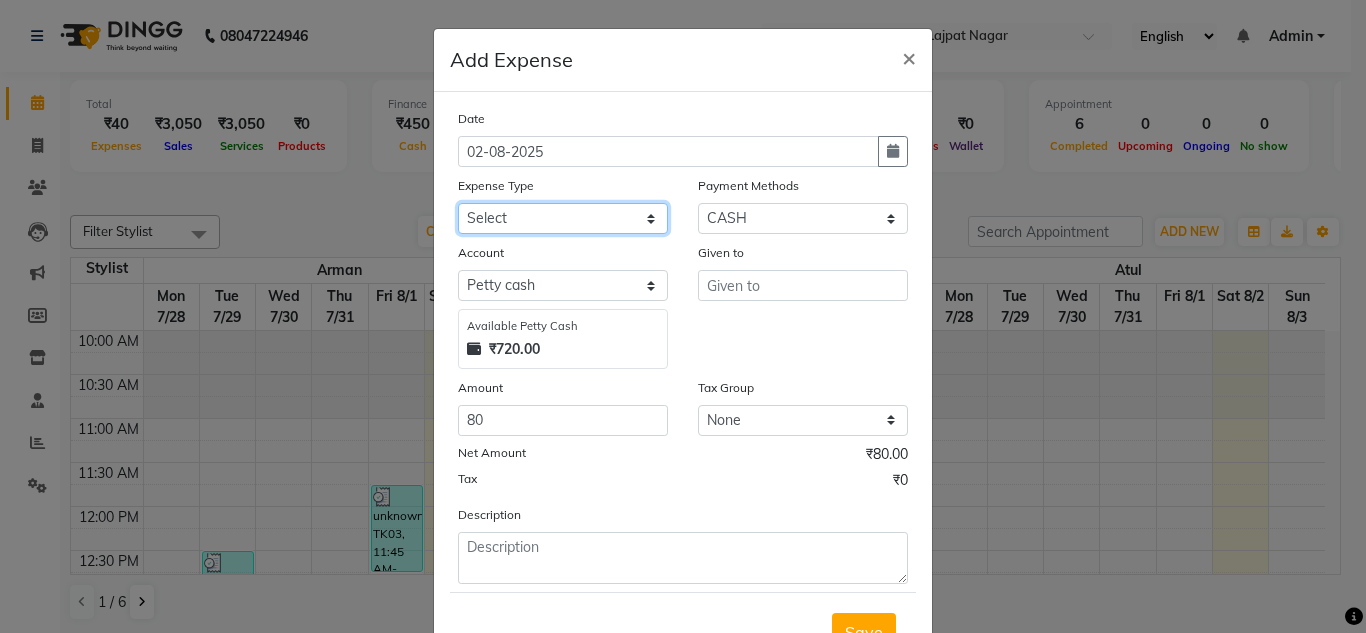 select on "16790" 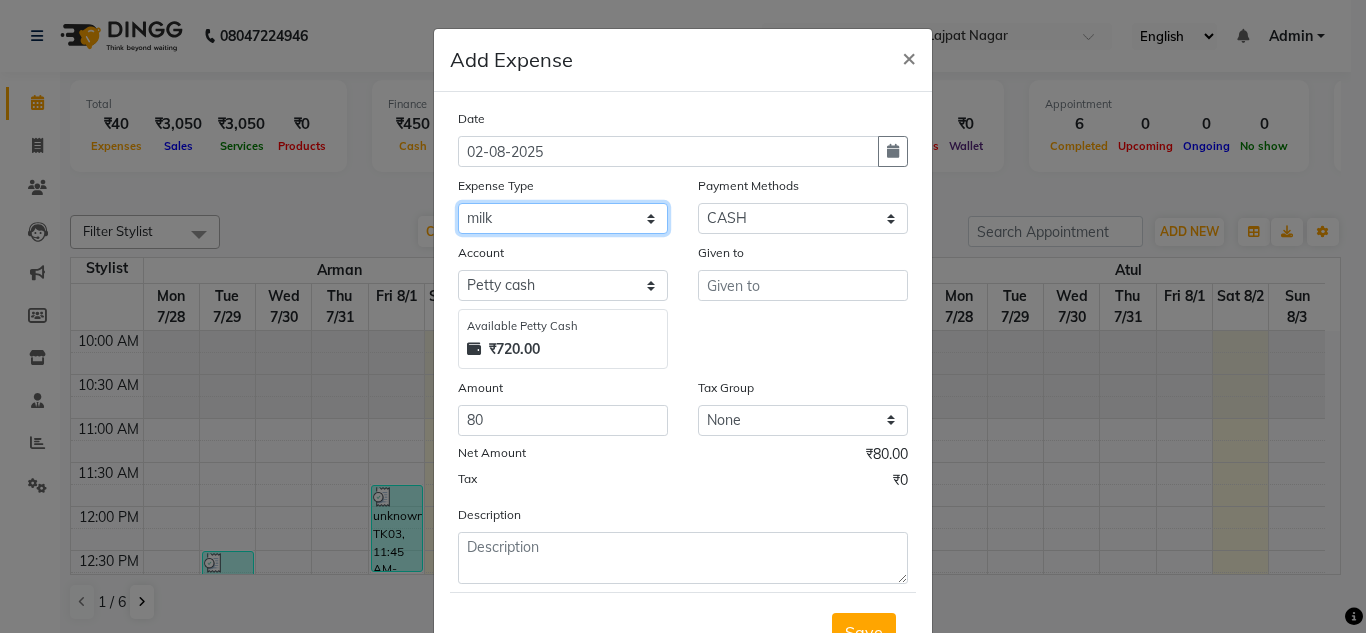 click on "Select Advance Salary Bank charges Car maintenance  Cash transfer to bank Cash transfer to hub charity client food Client Snacks Clinical charges coffee Equipment Fuel Govt fee Incentive Insurance International purchase Loan Repayment Maintenance maintenance Marketing milk Miscellaneous MRA night convence oil Other Pantry pentary item Product product incentive Rent Salary Staff Snacks sugar Tax tea Tea & Refreshment tip urgent stock Utilities water bottles" 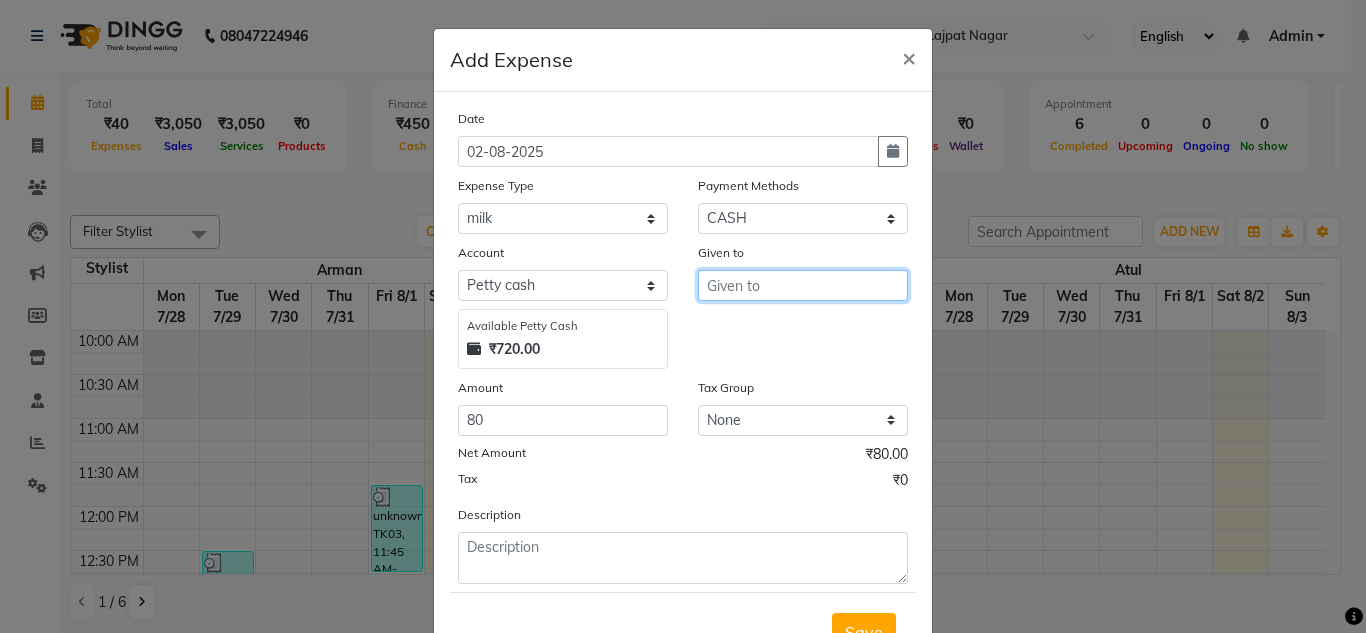 click at bounding box center [803, 285] 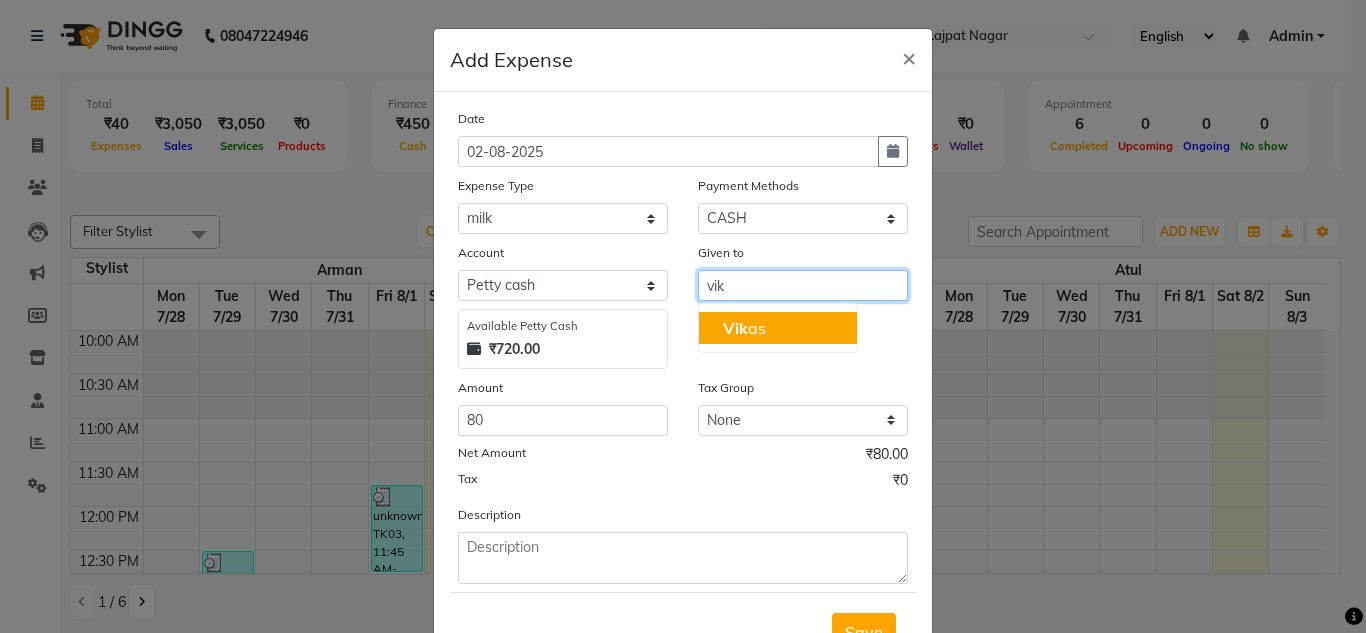 click on "[NAME]" at bounding box center [744, 328] 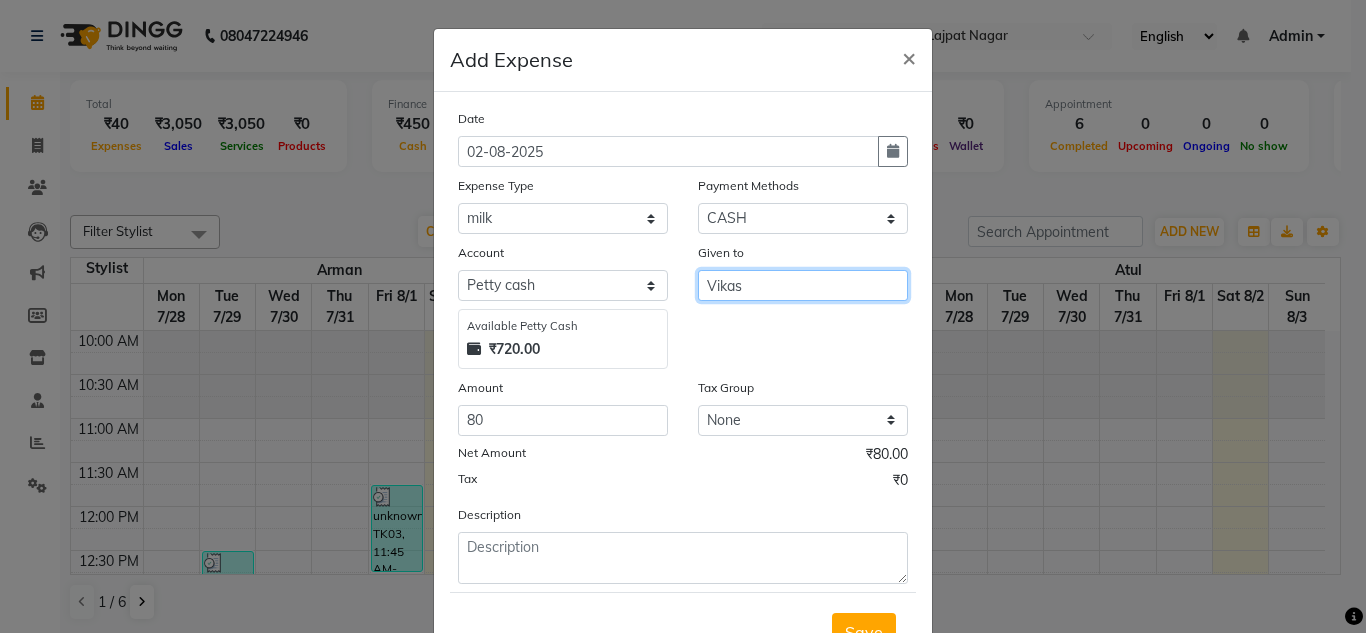 type on "Vikas" 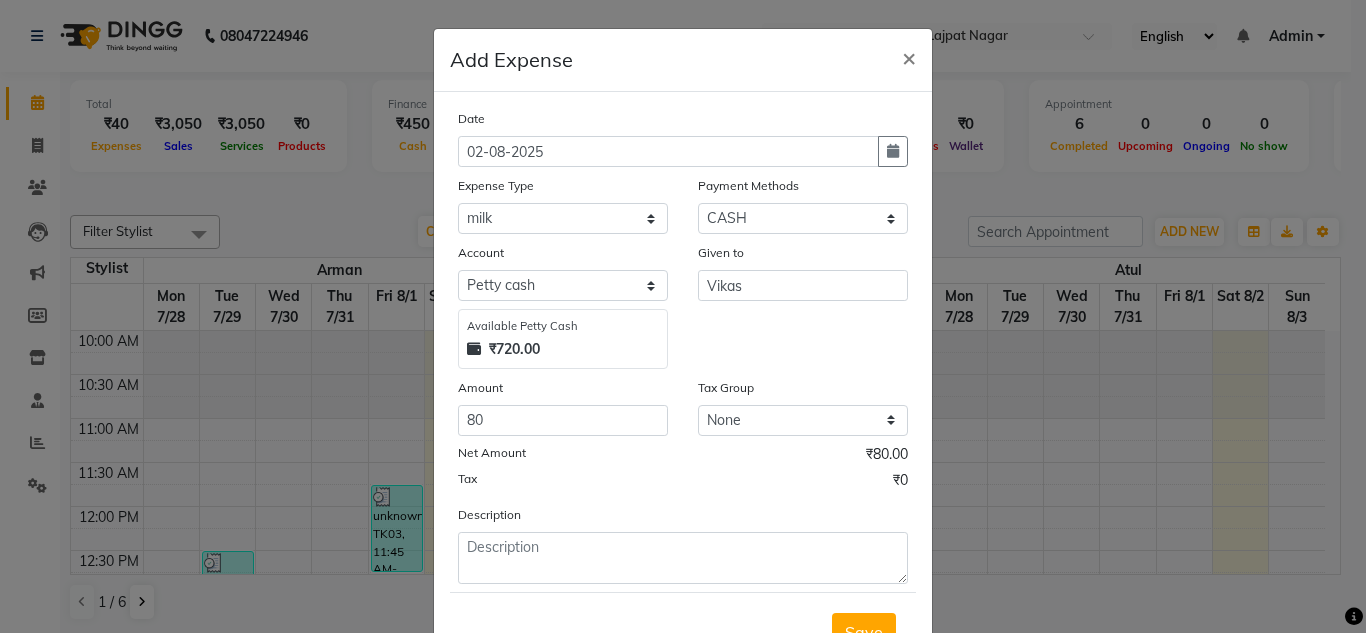 click on "Net Amount ₹80.00" 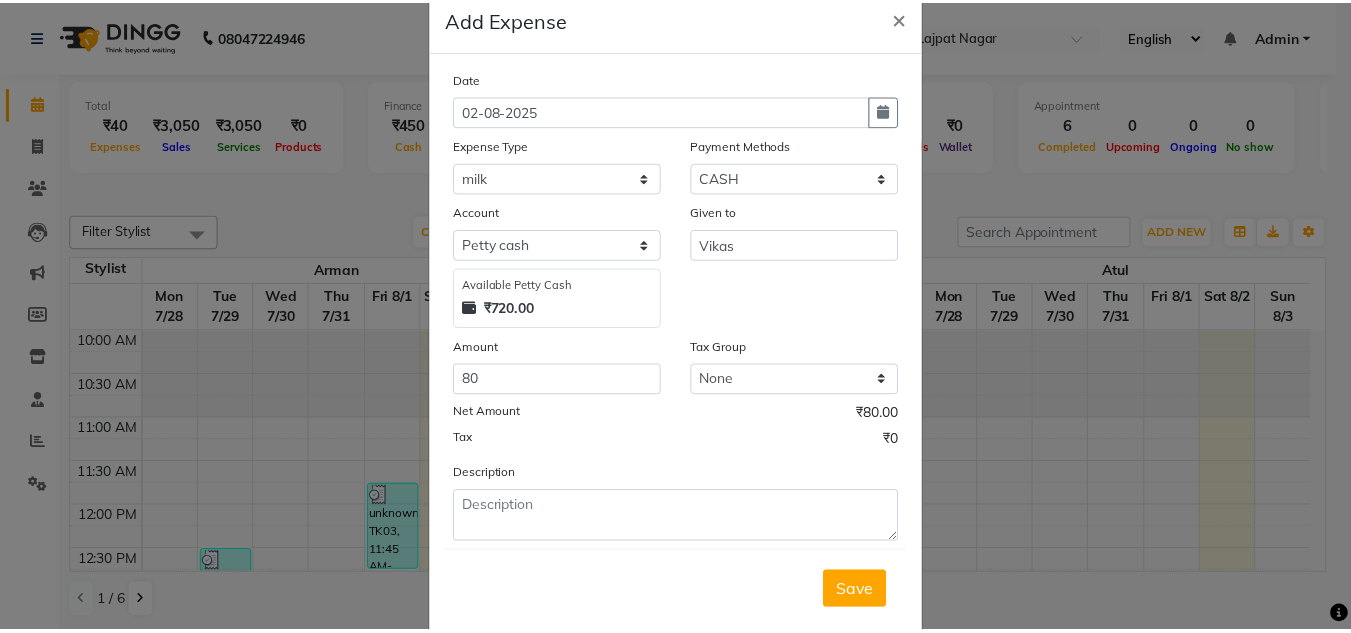 scroll, scrollTop: 83, scrollLeft: 0, axis: vertical 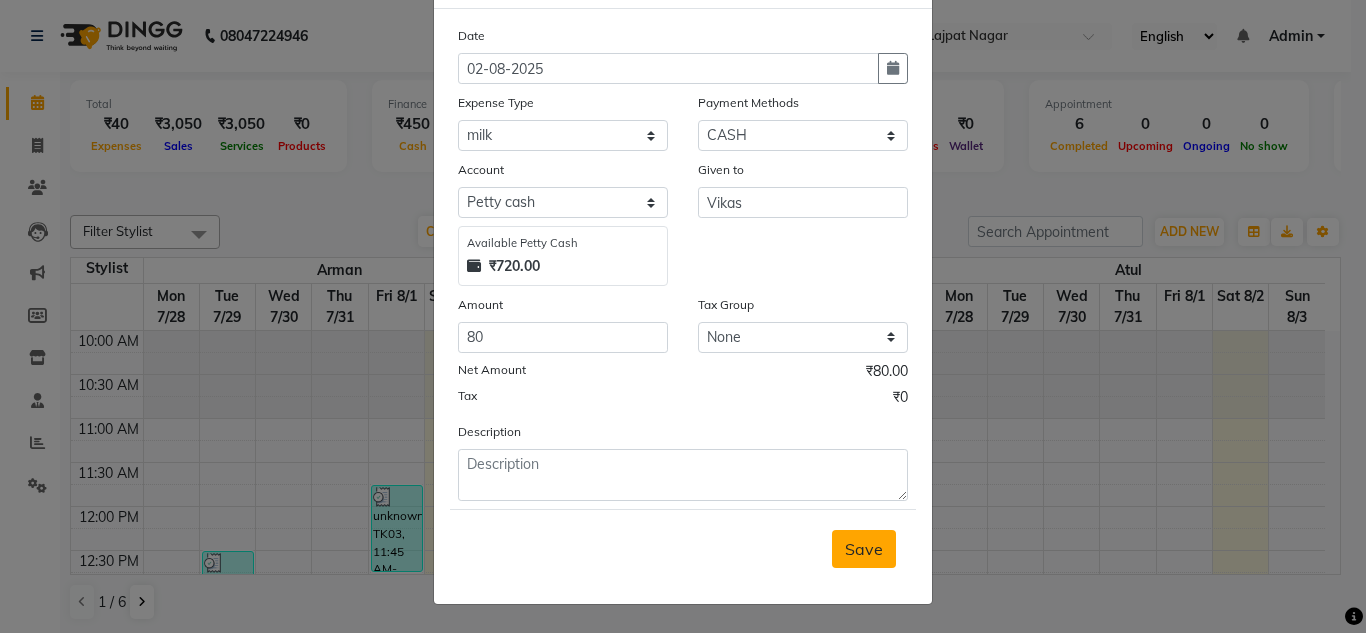click on "Save" at bounding box center [864, 549] 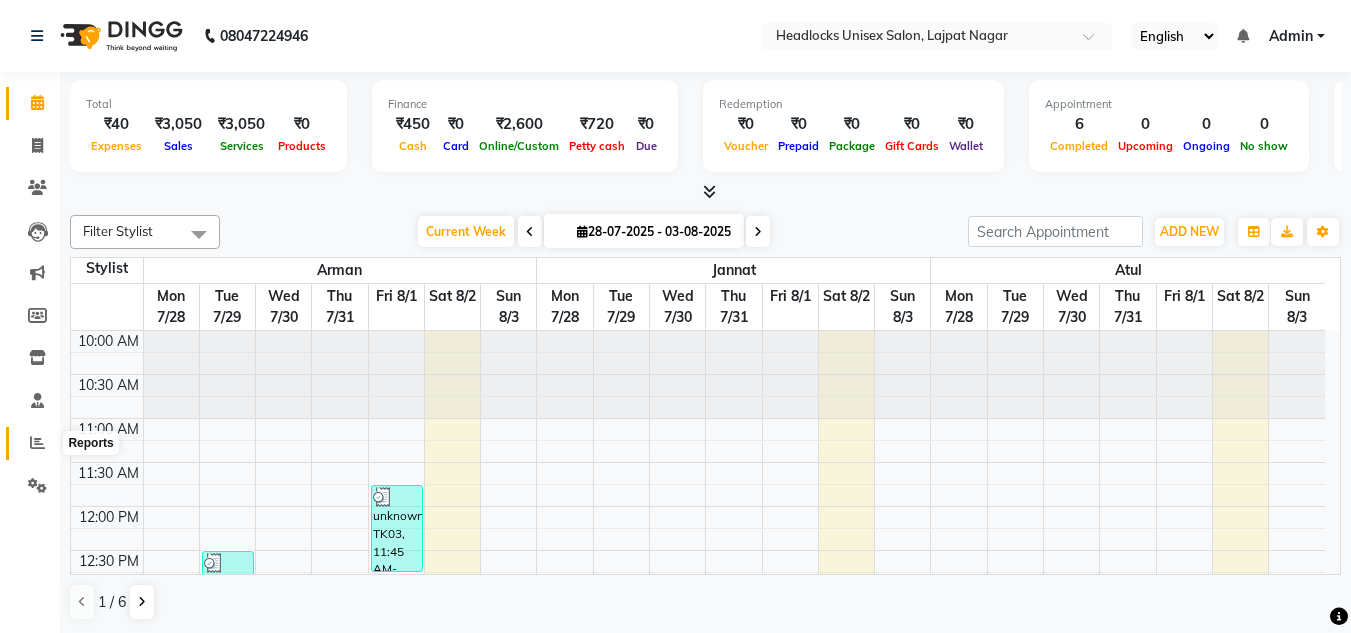 click 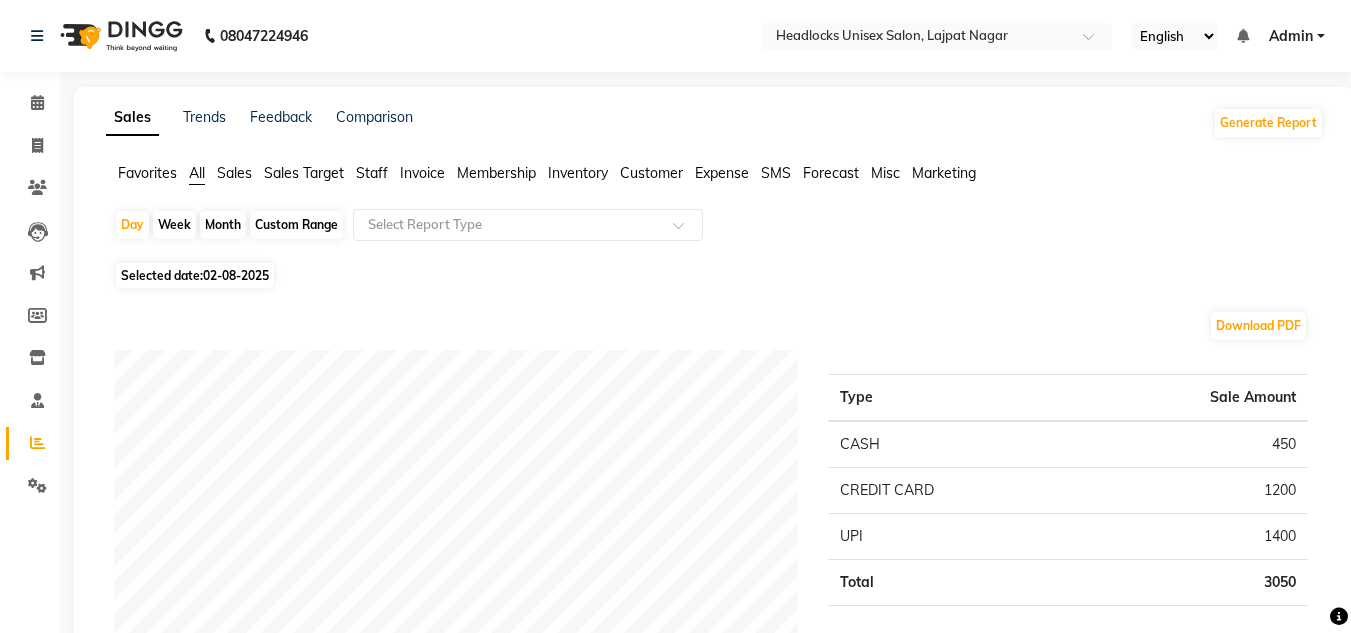 click on "Month" 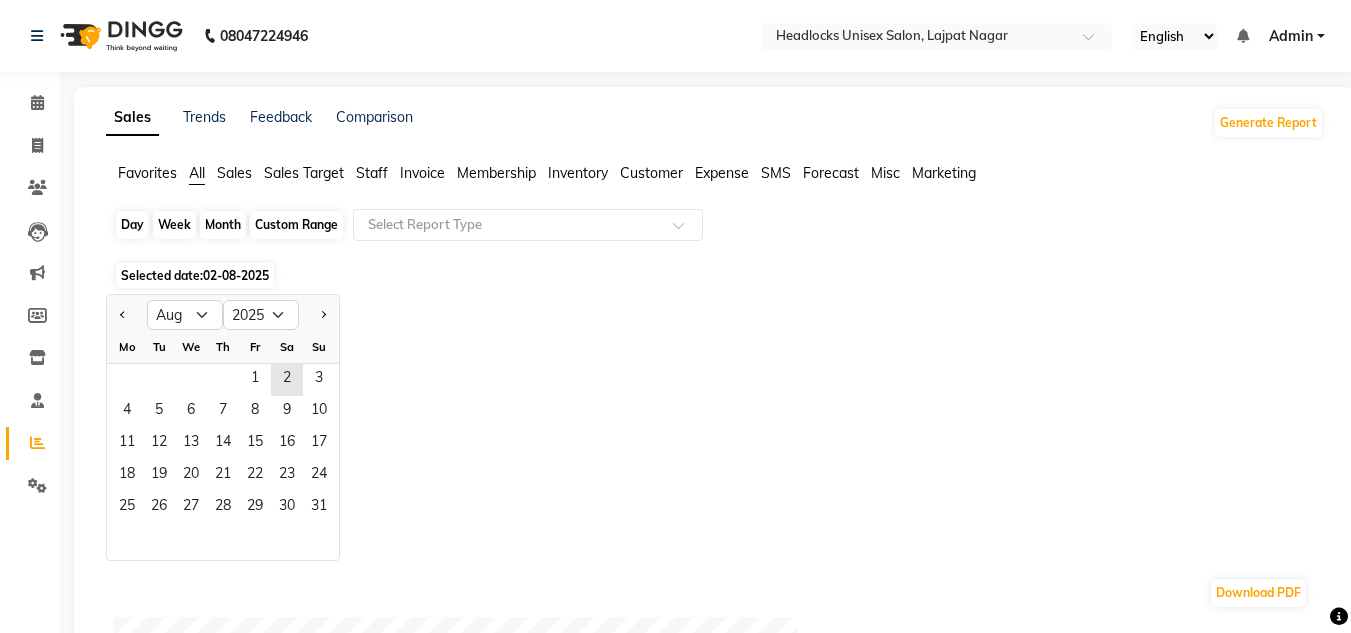 click on "Month" 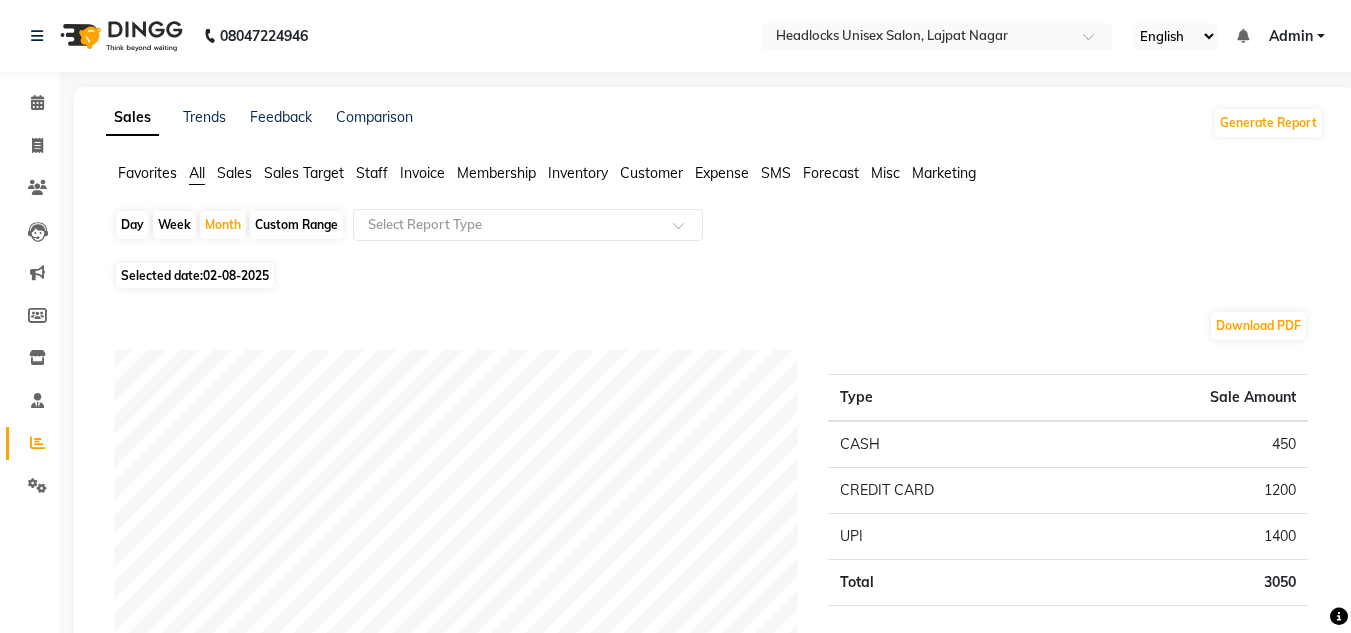 click on "Week" 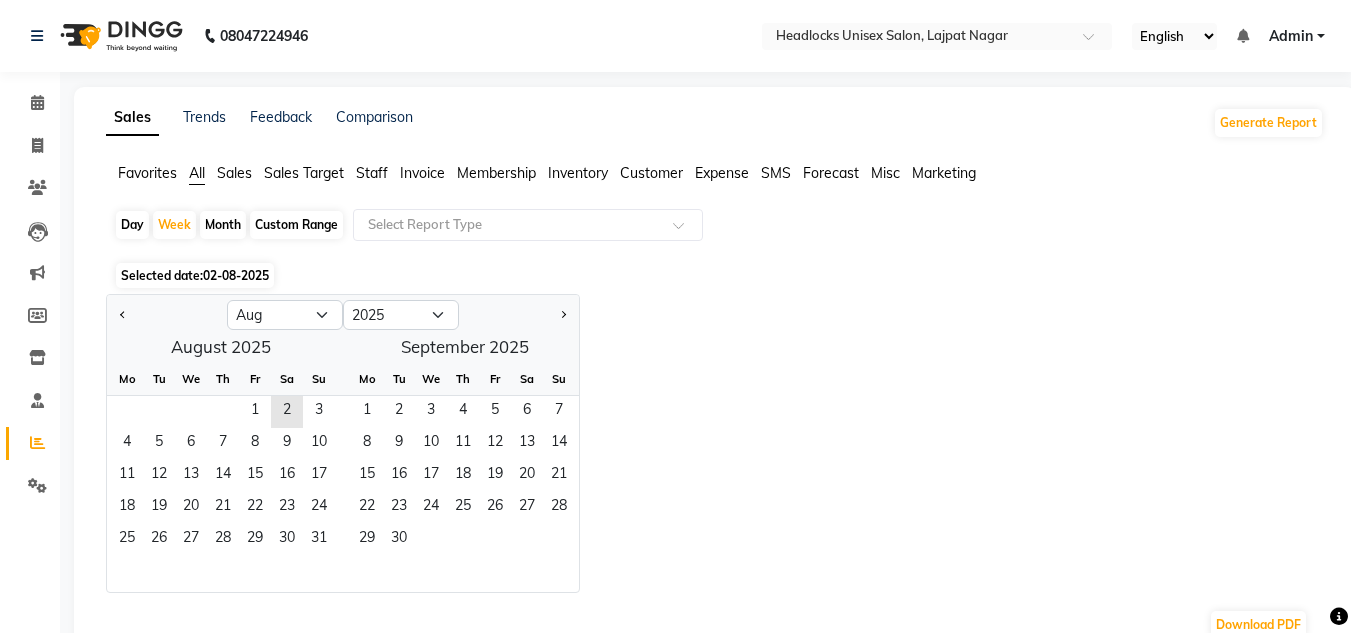 click on "Month" 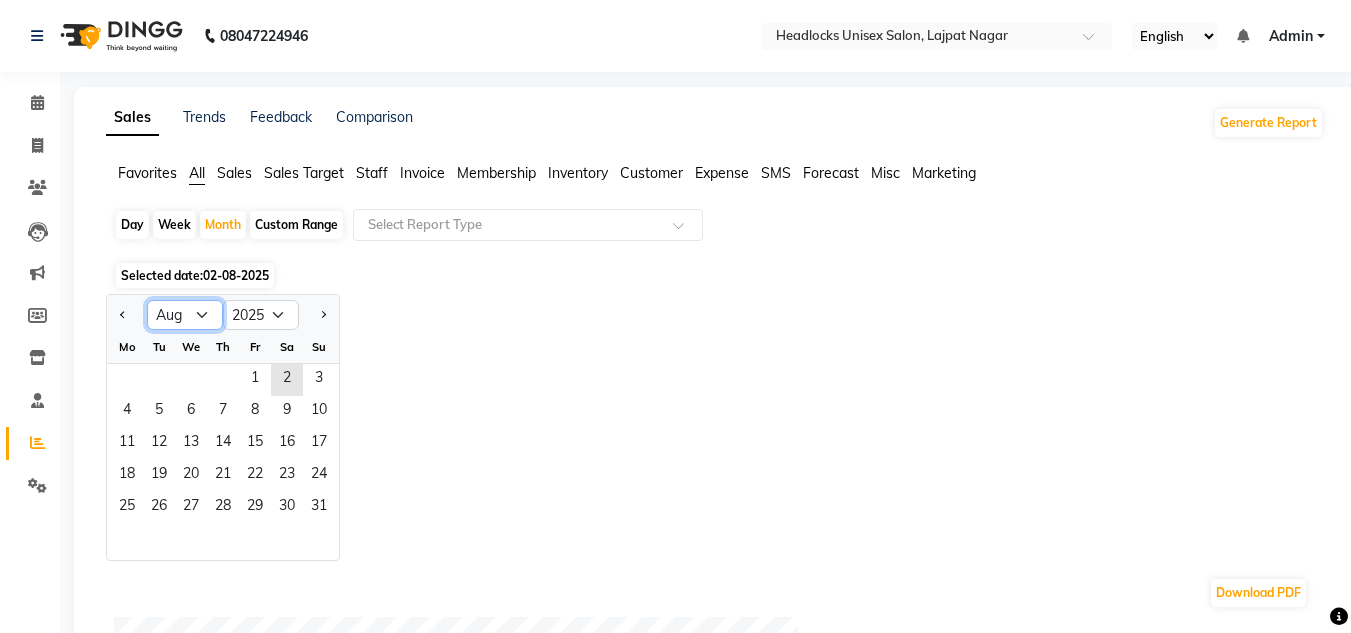 click on "Jan Feb Mar Apr May Jun Jul Aug Sep Oct Nov Dec" 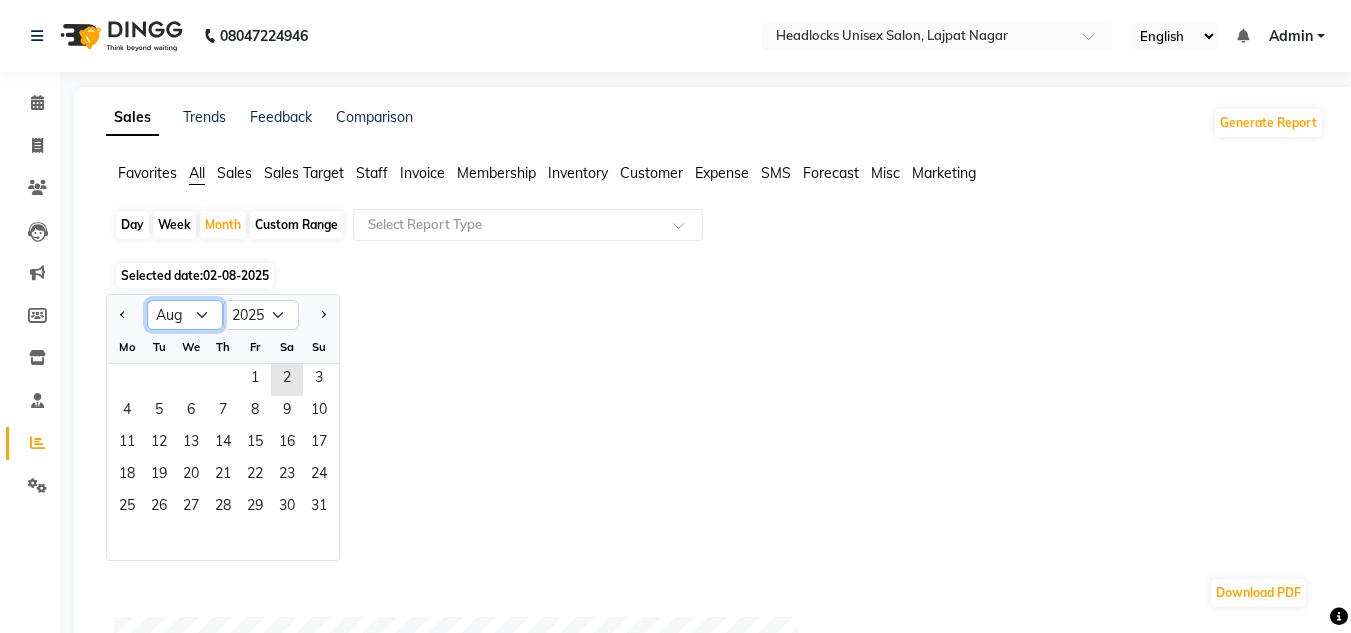 select on "7" 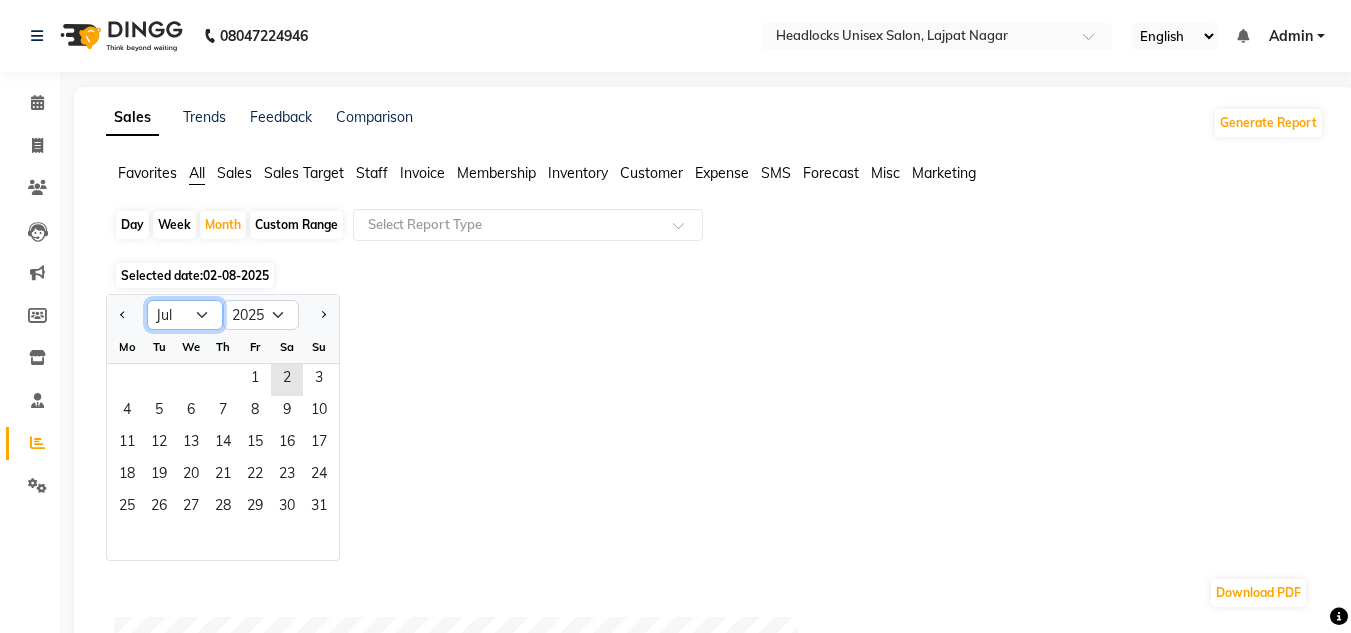 click on "Jan Feb Mar Apr May Jun Jul Aug Sep Oct Nov Dec" 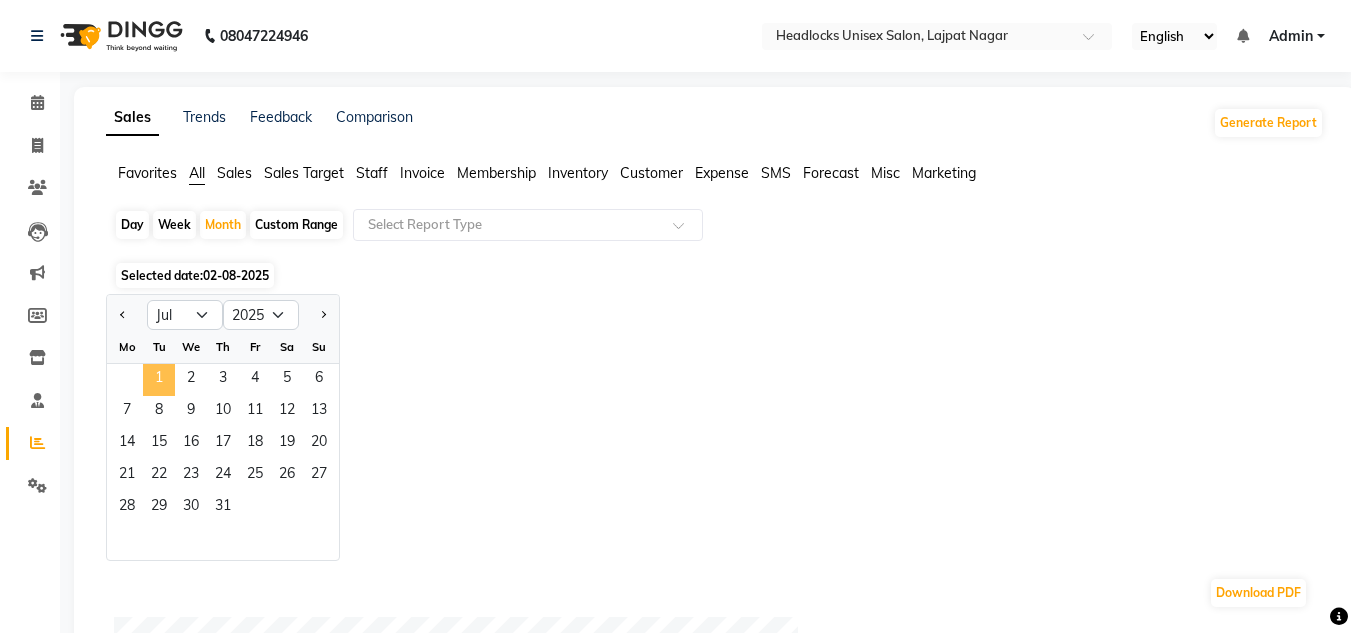 click on "1" 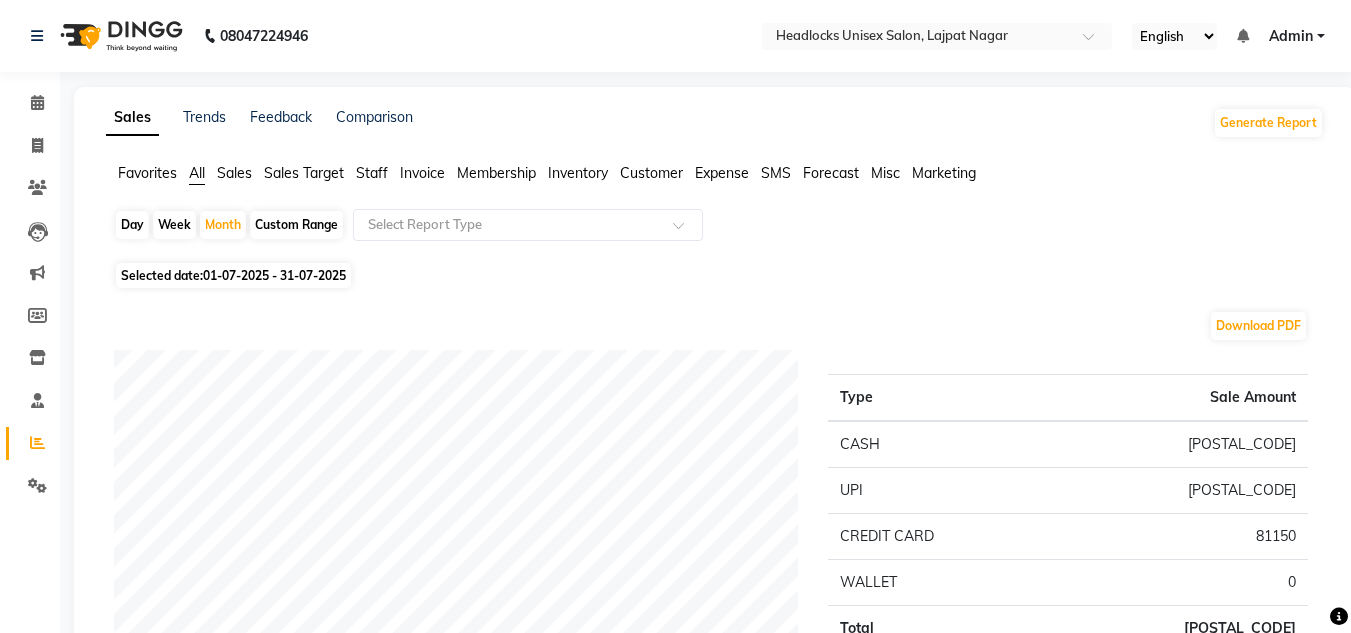 click on "Download PDF Payment mode Type Sale Amount CASH 251890 UPI 258299 CREDIT CARD 81150 WALLET 0 Total 591339 Staff summary Type Sale Amount [NAME] 112800 [NAME] 77550 [NAME] 64800 [NAME] 55050 [NAME] 48600 [NAME] 44439 [NAME] 43815 [NAME] 36840 [NAME] 27050 [NAME] 26880 Others 47615 Total 585439 Sales summary Type Sale Amount Gift card 0 Packages 0 Prepaid 0 Vouchers 0 Memberships 0 Services 567424 Products 18015 Tips 5970 Fee 0 Total 591409 Expense by type Type Sale Amount Product 25333 Advance Salary 13000 Incentive 8865 tip 5920 water bottles 4990 pentary item 3972 milk 3391 Utilities 2960 night convence 2850 maintenance 1735 Others 6745 Total 79761 Service by category Type Sale Amount CHEMICAL SERVICES 188140 HAIRCUT 101625 WAXING 56040 HAIR SPA & WASHES 54999 Pedicure 38620 HAIRCUT & HAIRSTYLES 36300 FACIALS 34800 WASH 34600 MAKEUP 6800 FACIALS & CLEAN UPS 4900 Others 10600 Total 567424 Service sales Type Sale Amount Touchup majreal 60750 Gents hair cut 50375 Highlights 35000 Global Color 29400 25799 24670" 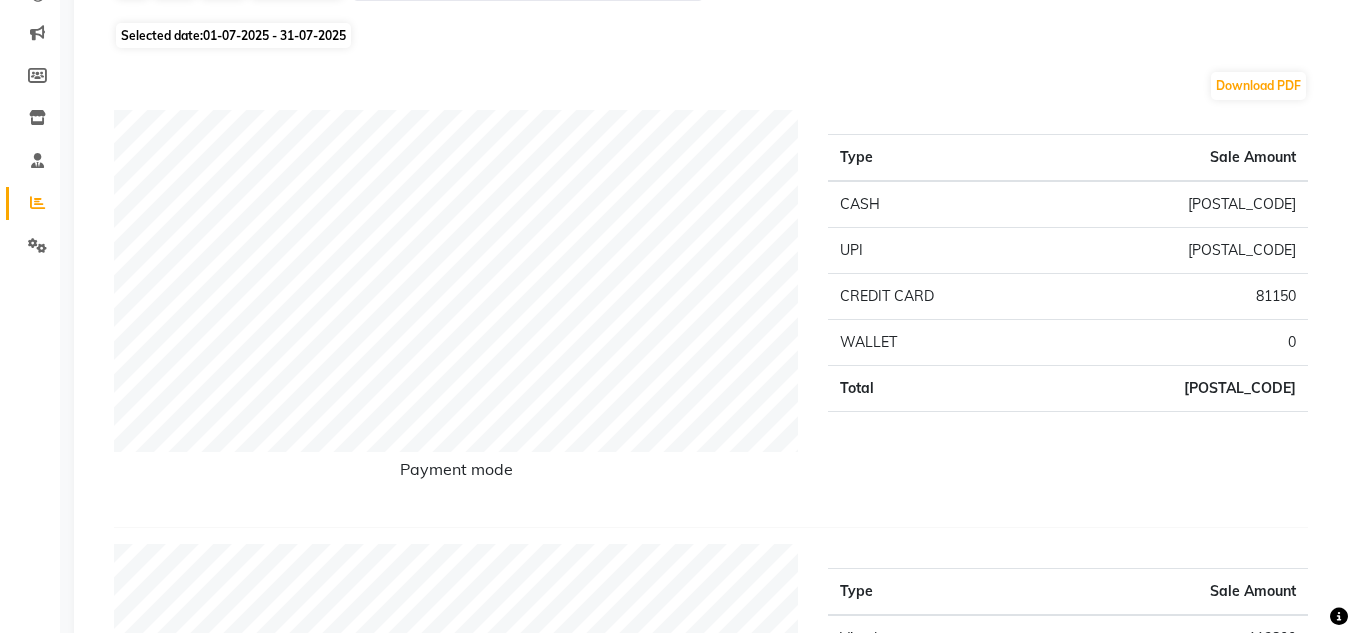 scroll, scrollTop: 0, scrollLeft: 0, axis: both 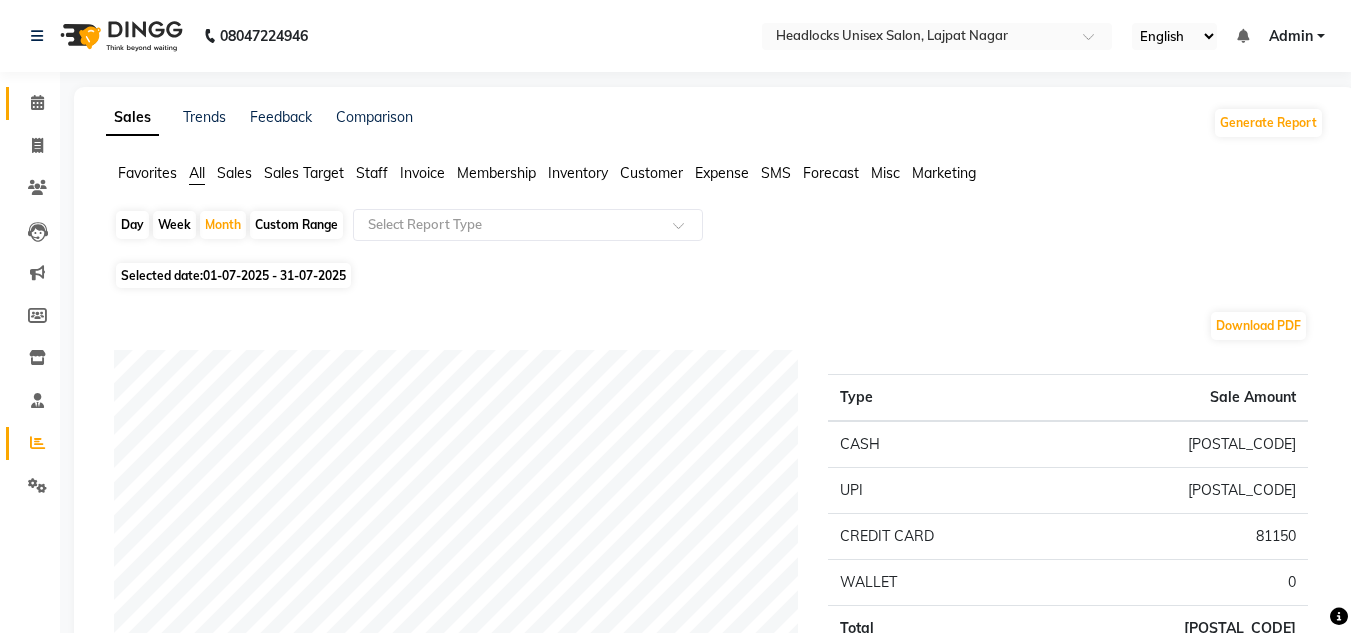 click 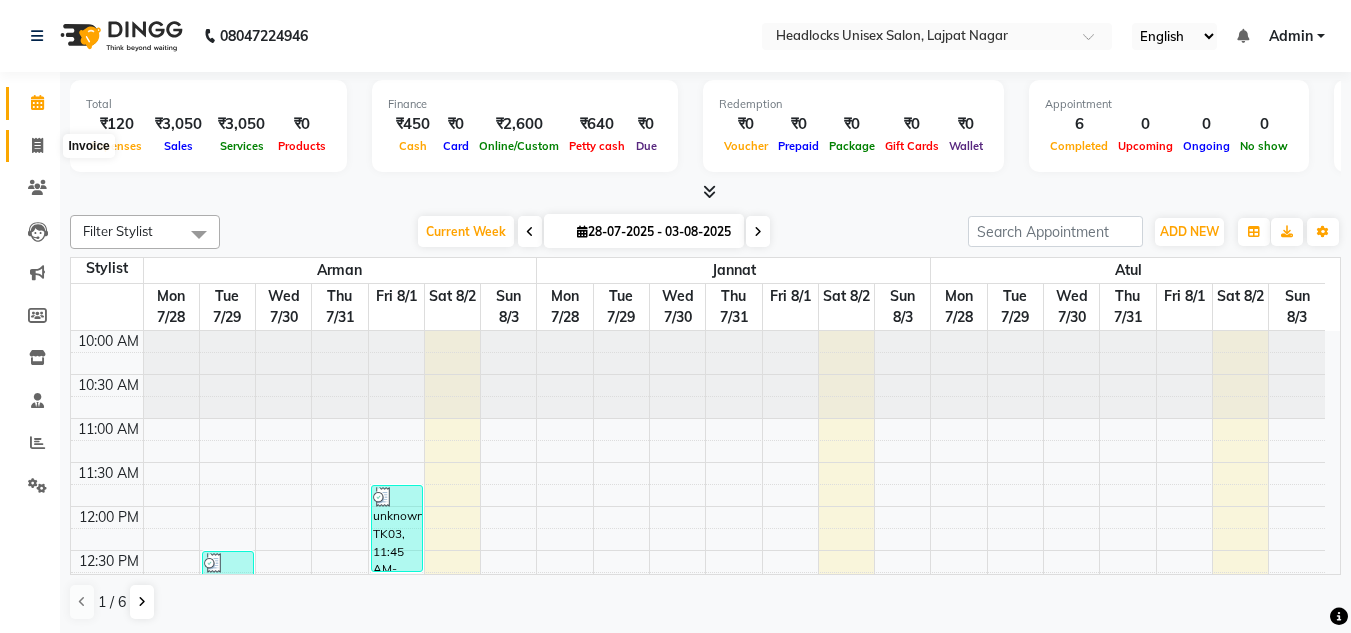 click 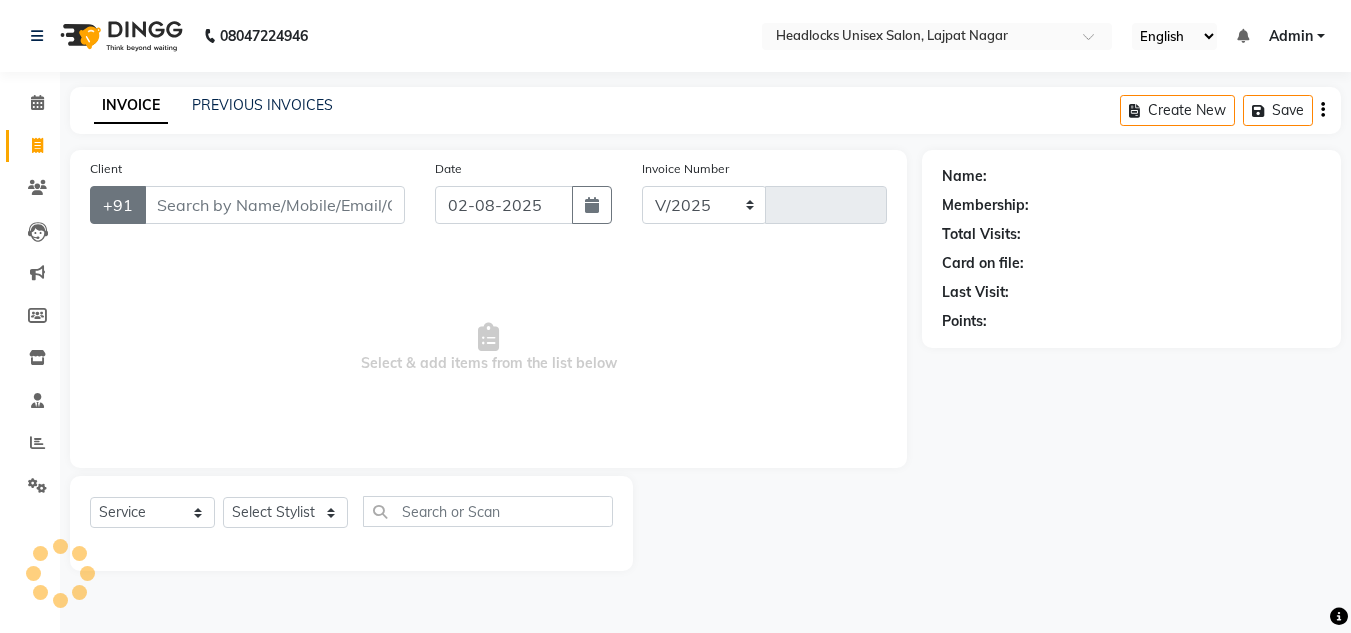 select on "6850" 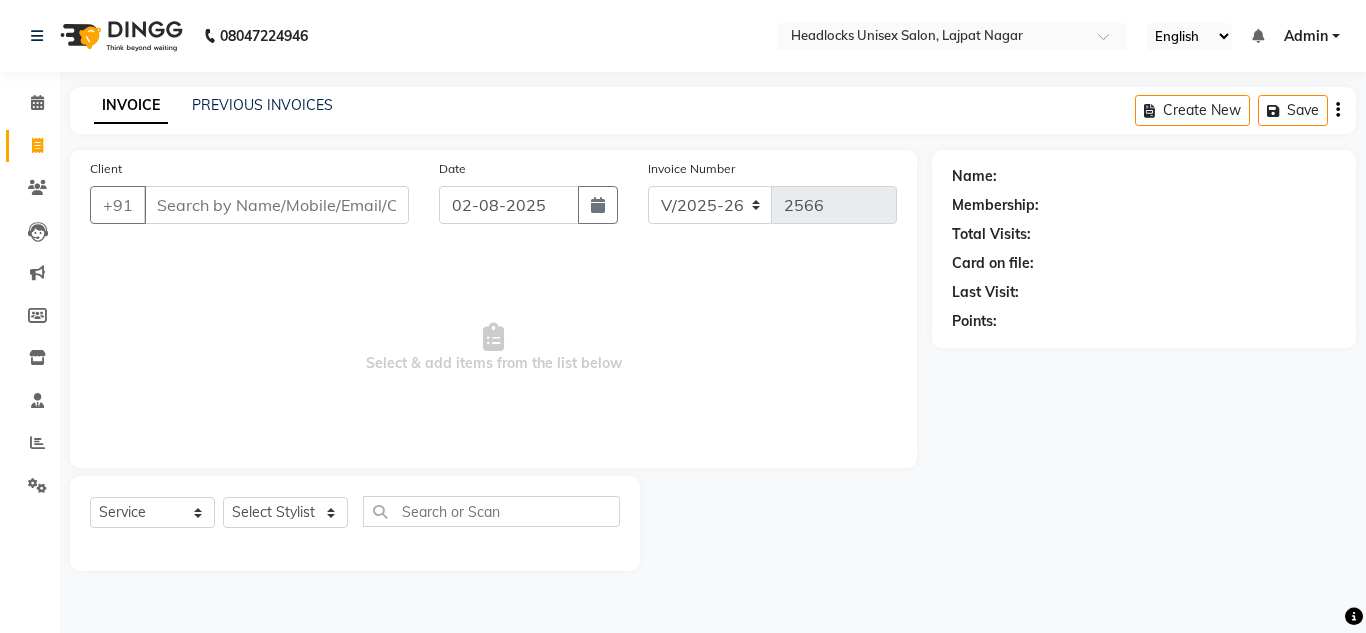 click on "Select & add items from the list below" at bounding box center [493, 348] 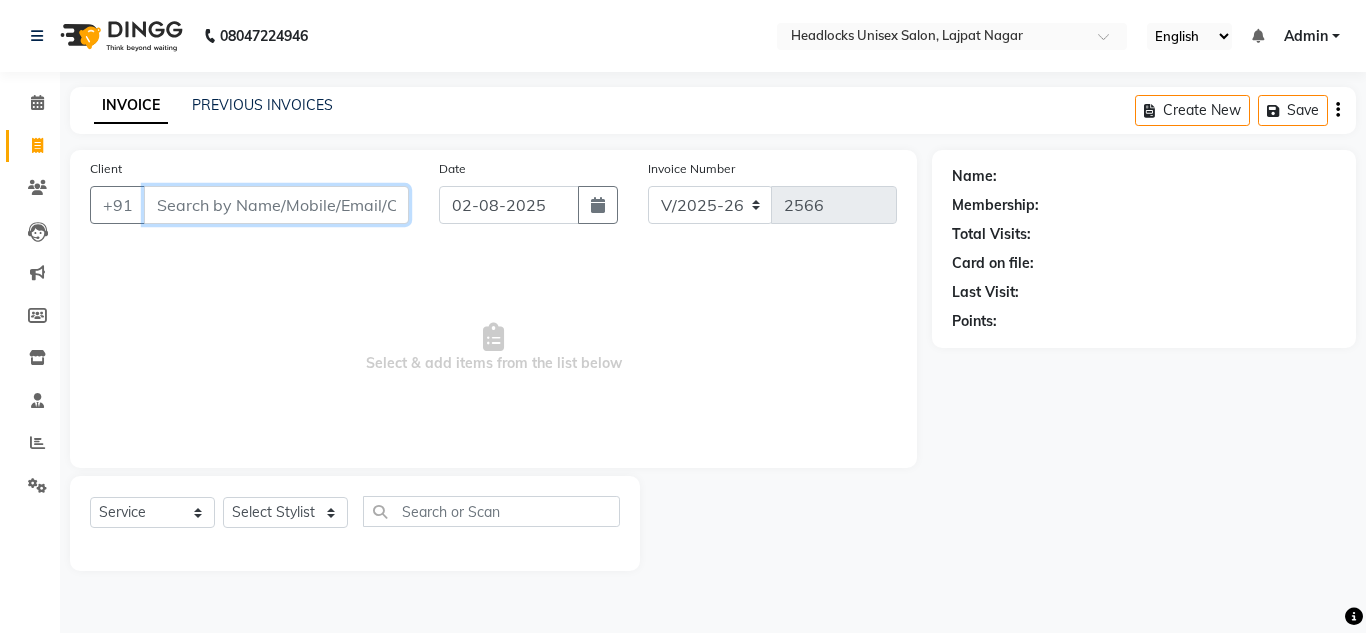 click on "Client" at bounding box center (276, 205) 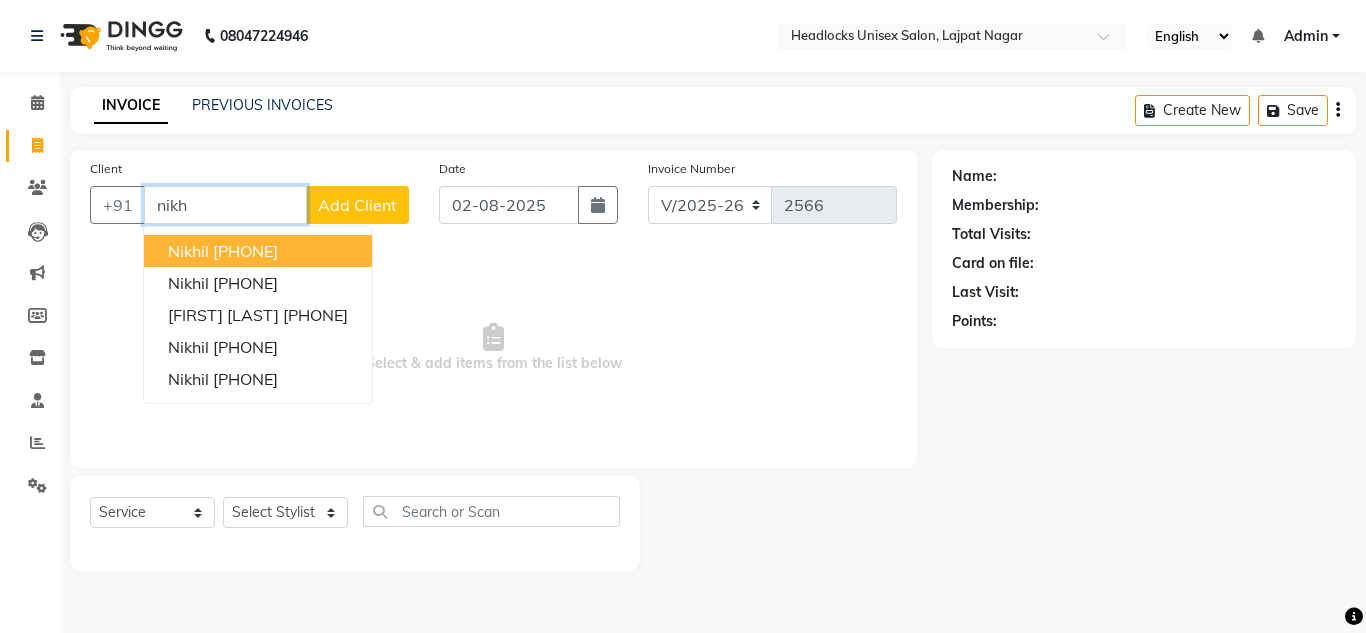 click on "[PHONE]" at bounding box center [245, 251] 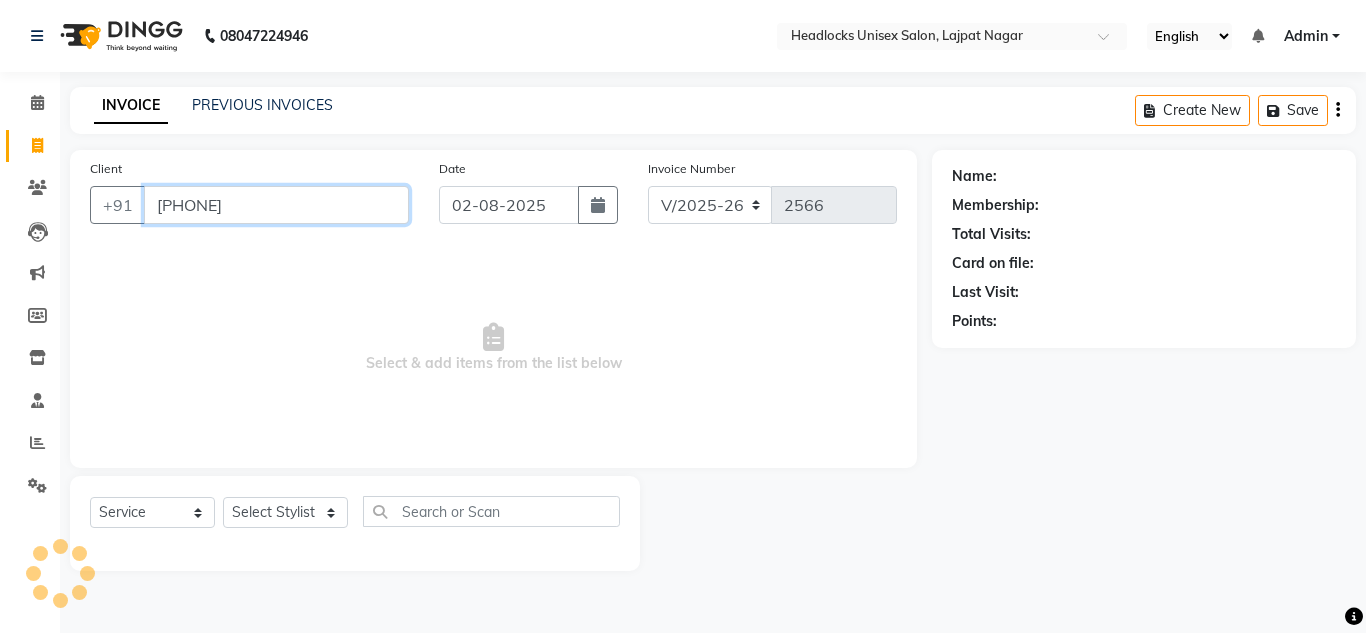 type on "[PHONE]" 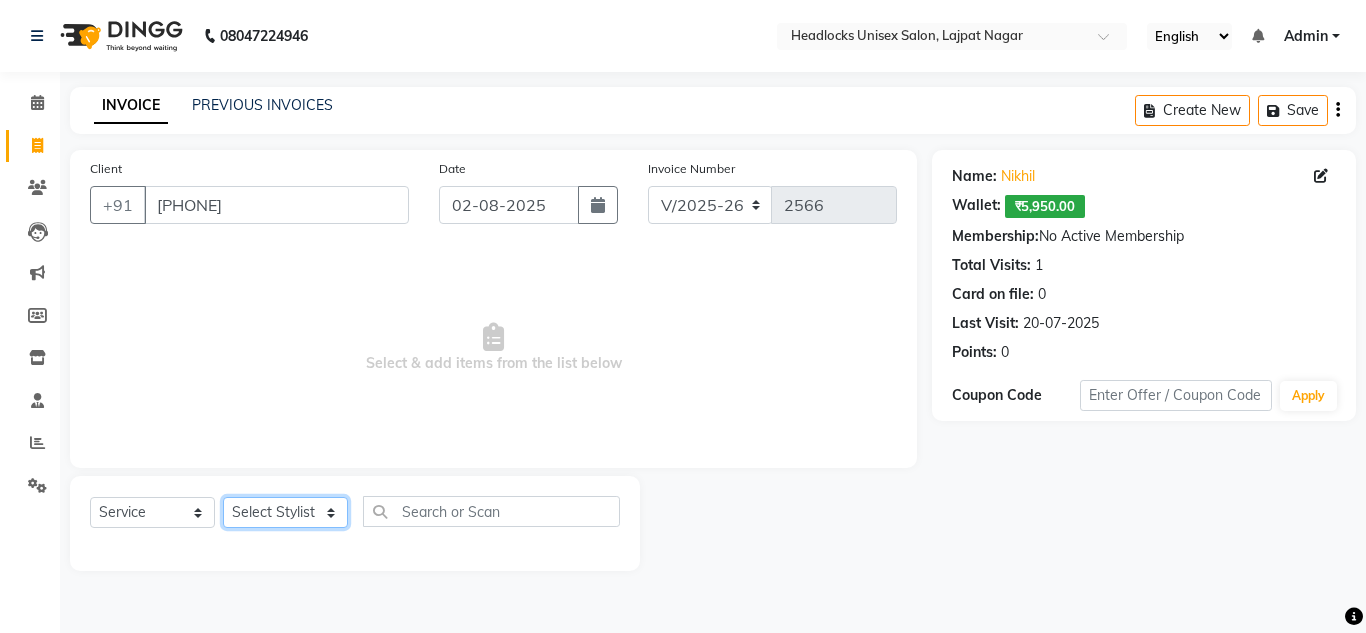click on "Select Stylist Arman Atul Jannat Kaif Kartik Lucky Nazia Pinky Rashid Sabiya Sandeep Shankar Shavaz Malik Sudhir Suraj Vikas Vinay Roy Vinod" 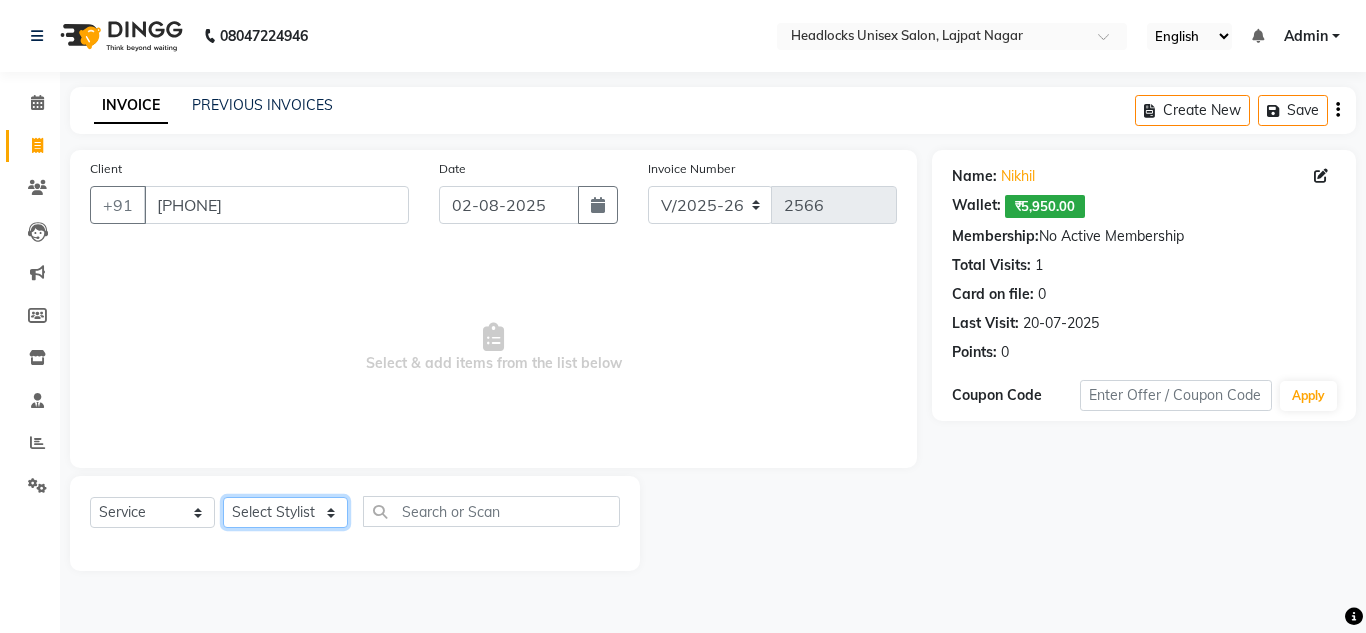 select on "53625" 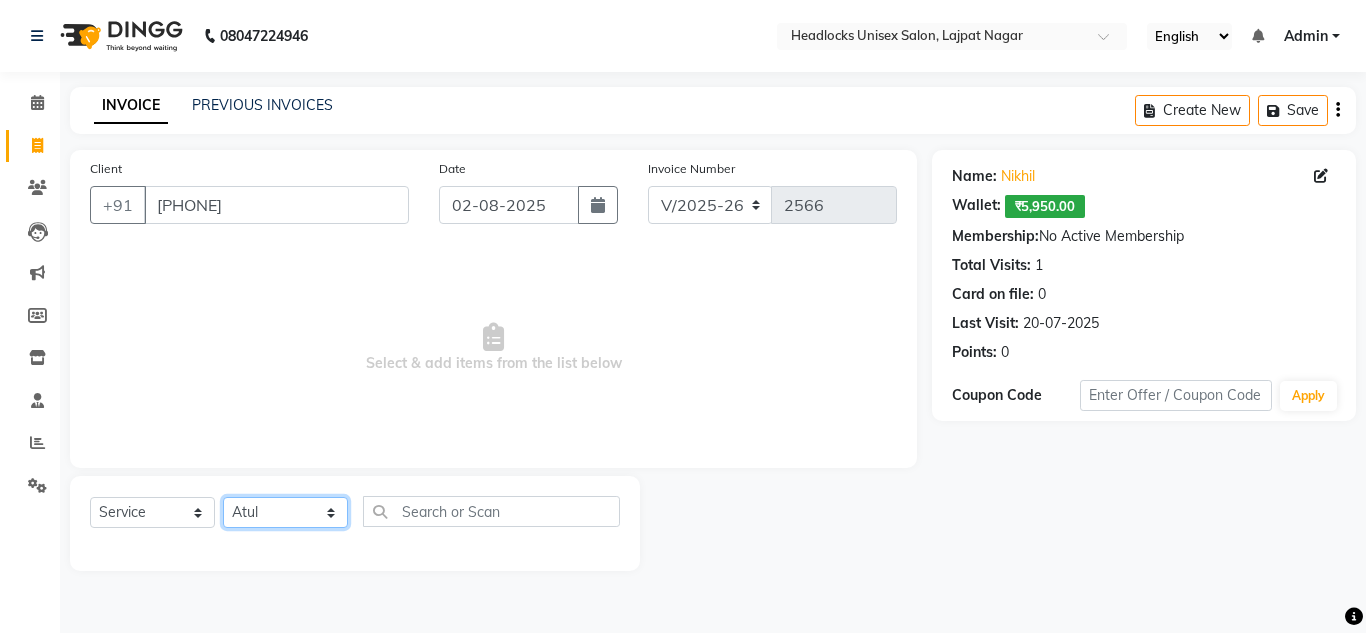 click on "Select Stylist Arman Atul Jannat Kaif Kartik Lucky Nazia Pinky Rashid Sabiya Sandeep Shankar Shavaz Malik Sudhir Suraj Vikas Vinay Roy Vinod" 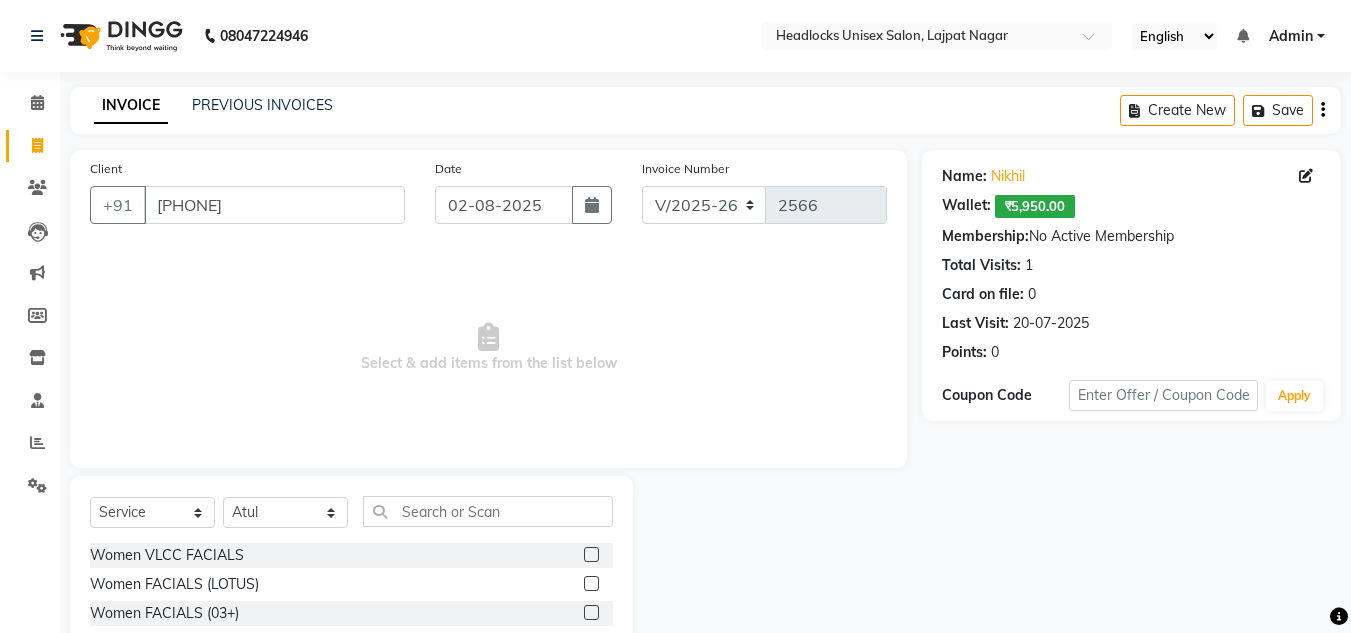 click on "Select & add items from the list below" at bounding box center [488, 348] 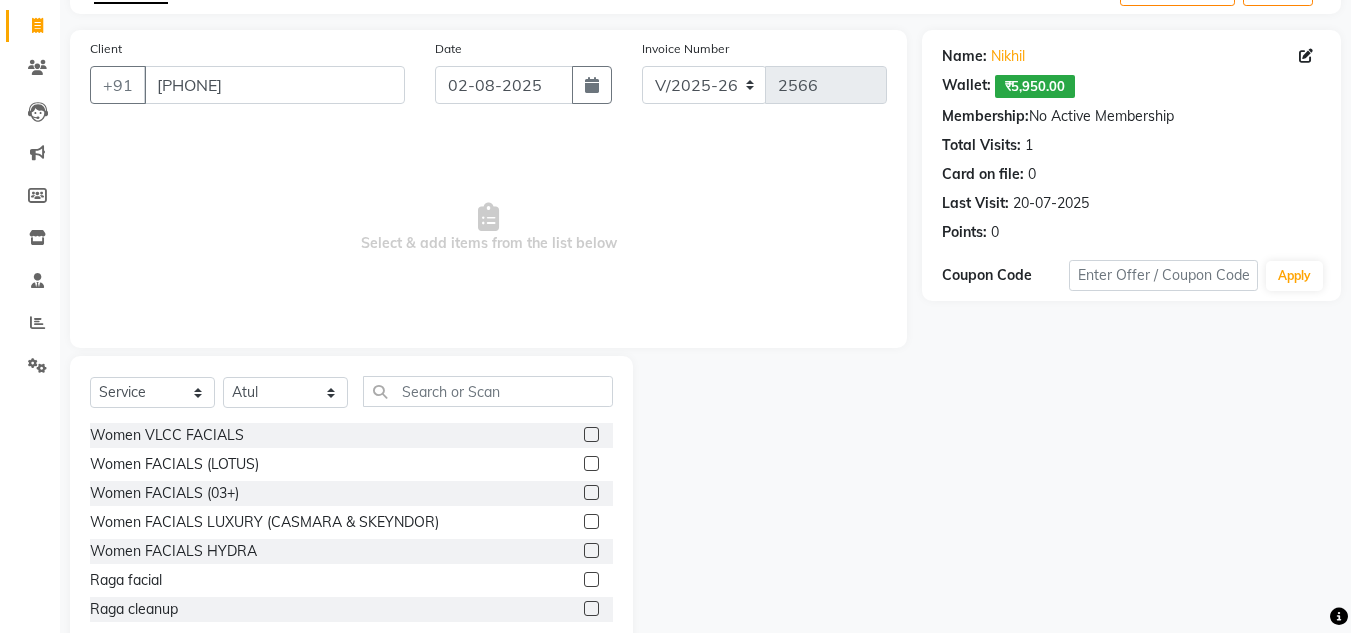 scroll, scrollTop: 160, scrollLeft: 0, axis: vertical 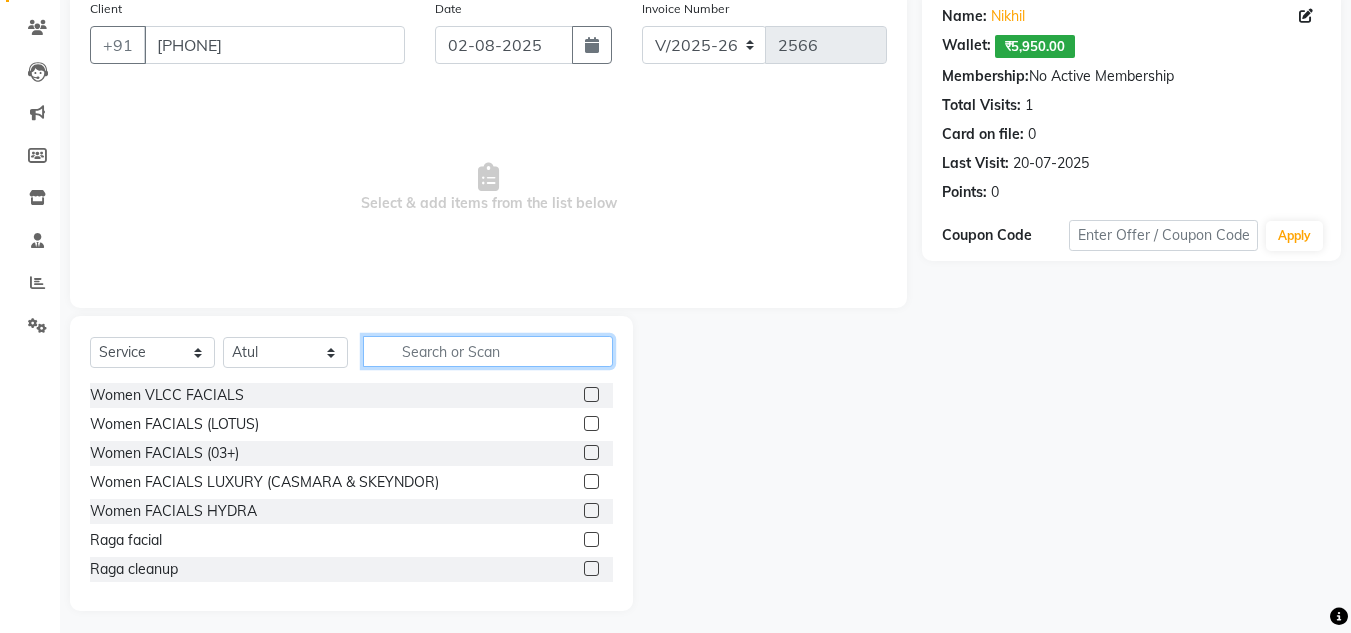 click 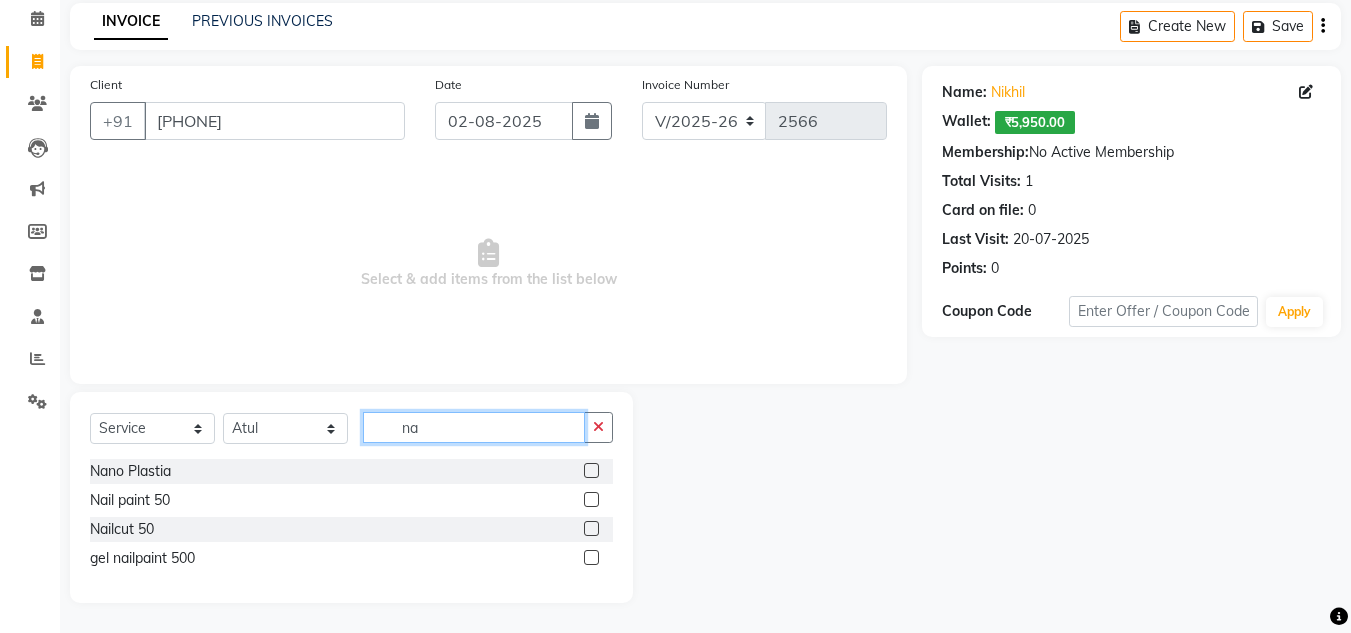 scroll, scrollTop: 84, scrollLeft: 0, axis: vertical 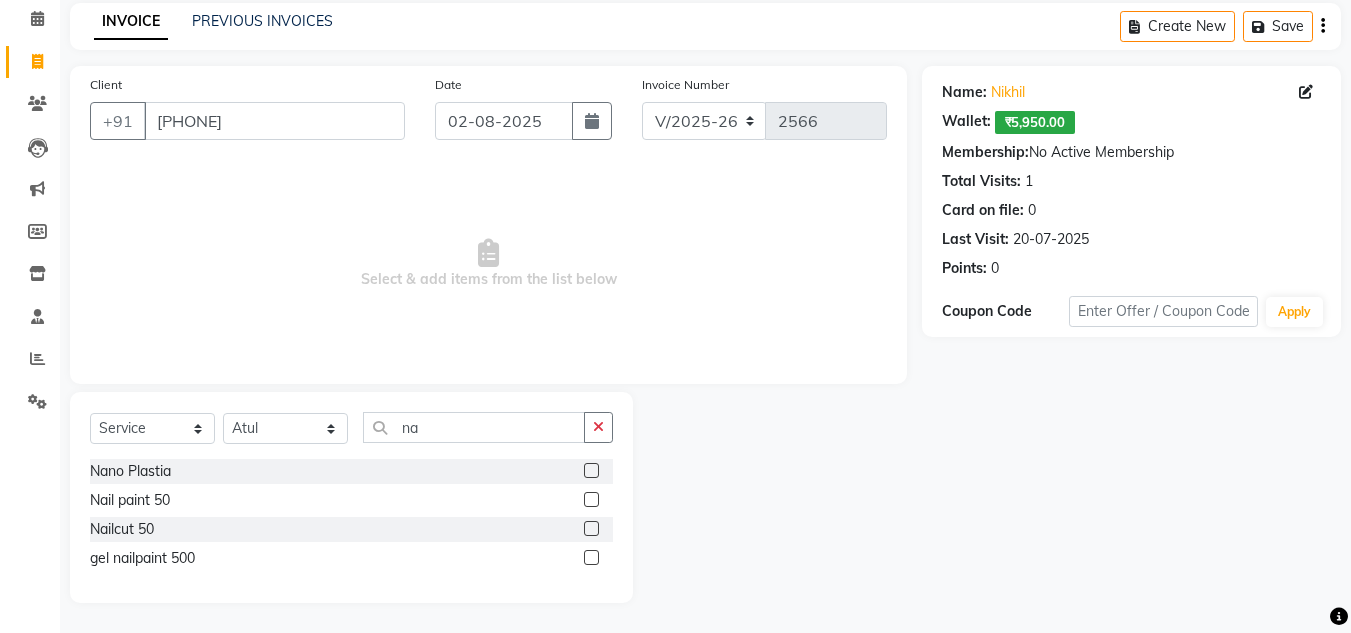 click 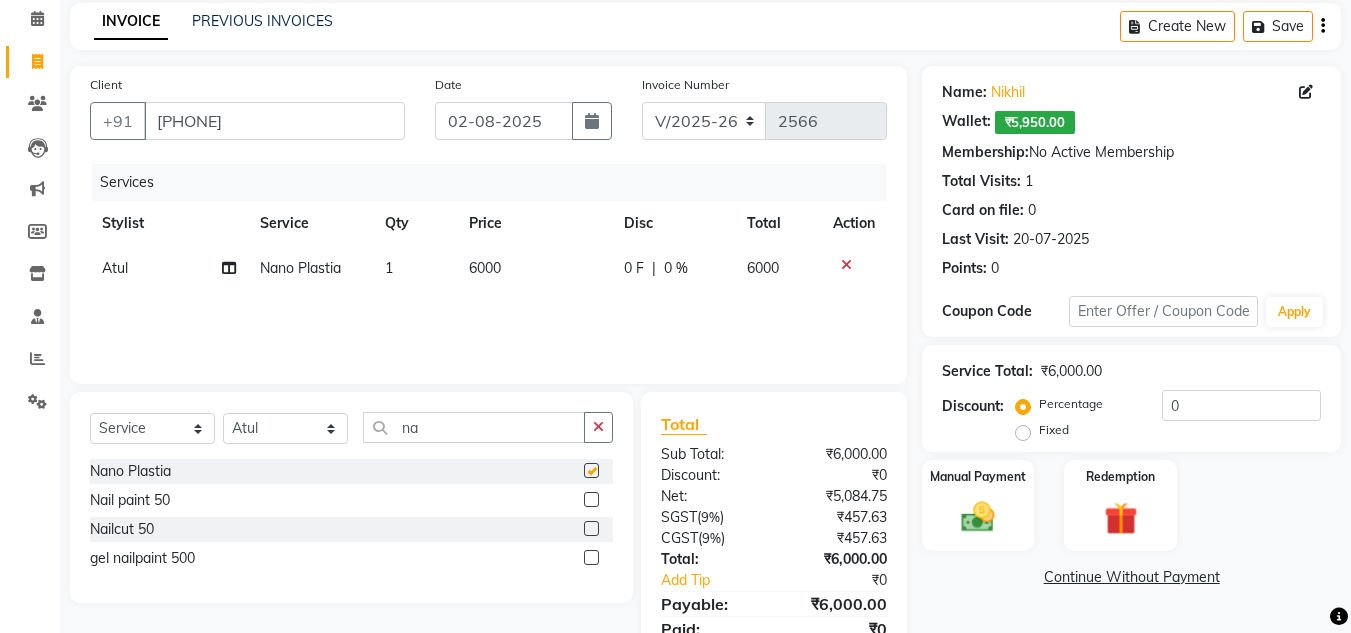 checkbox on "false" 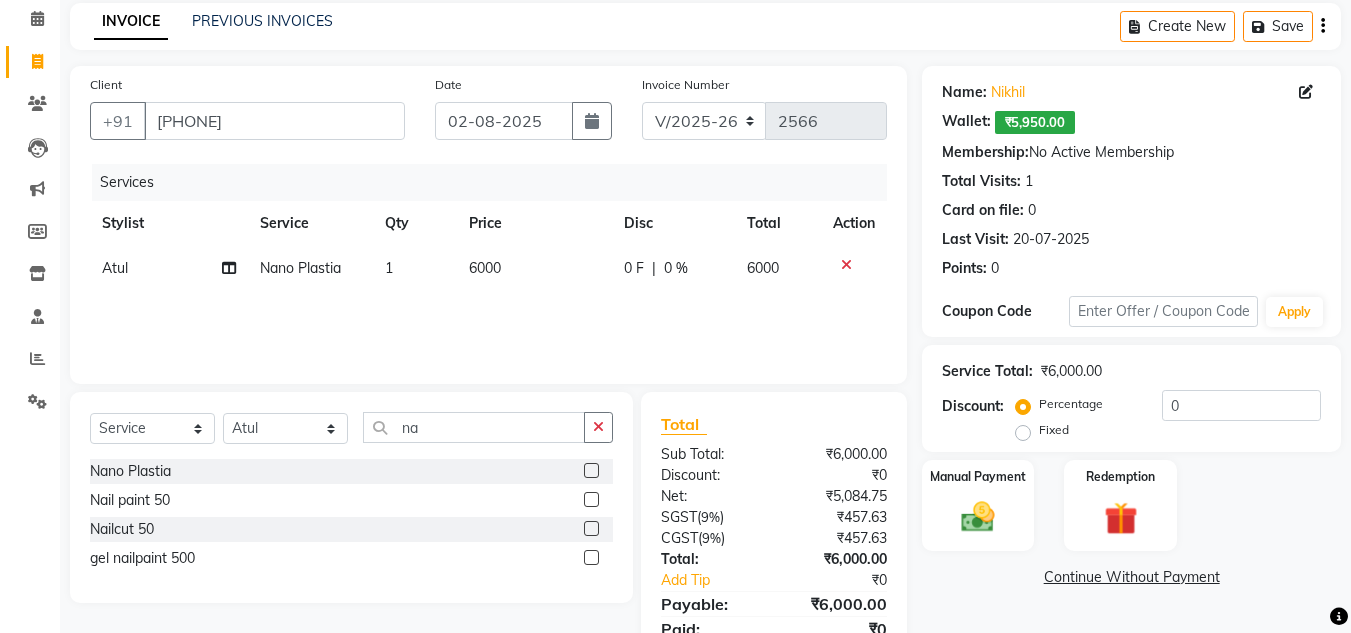click on "0 F" 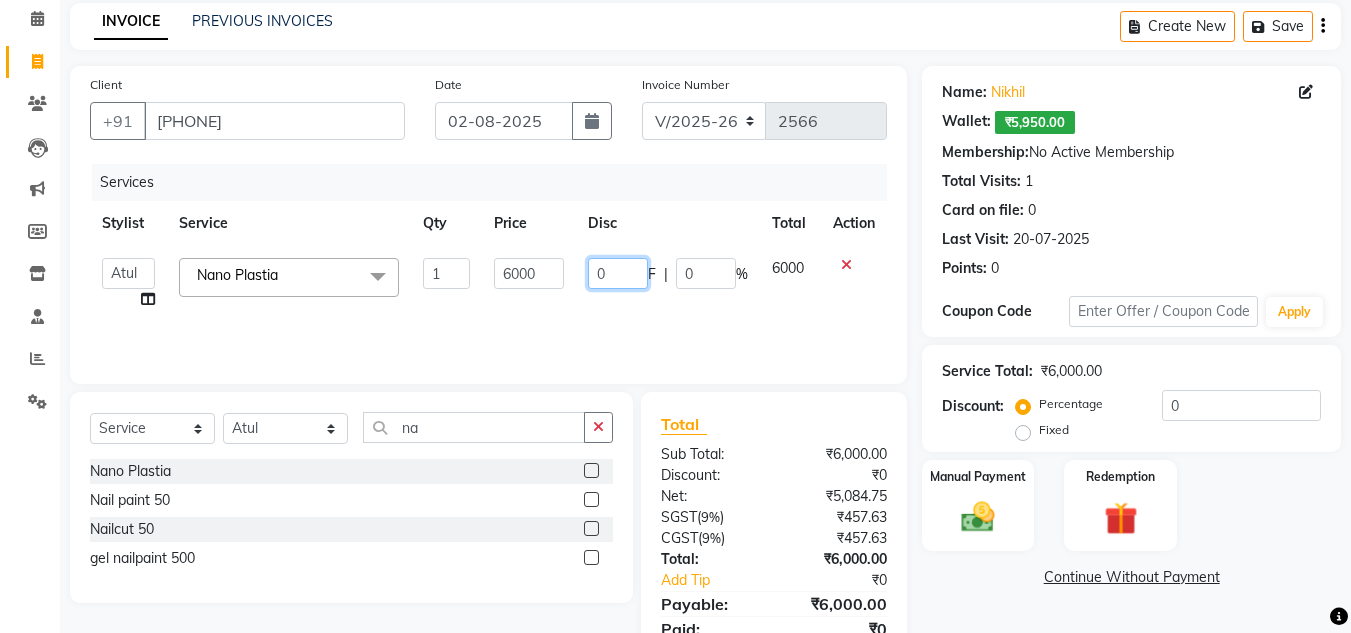 click on "0" 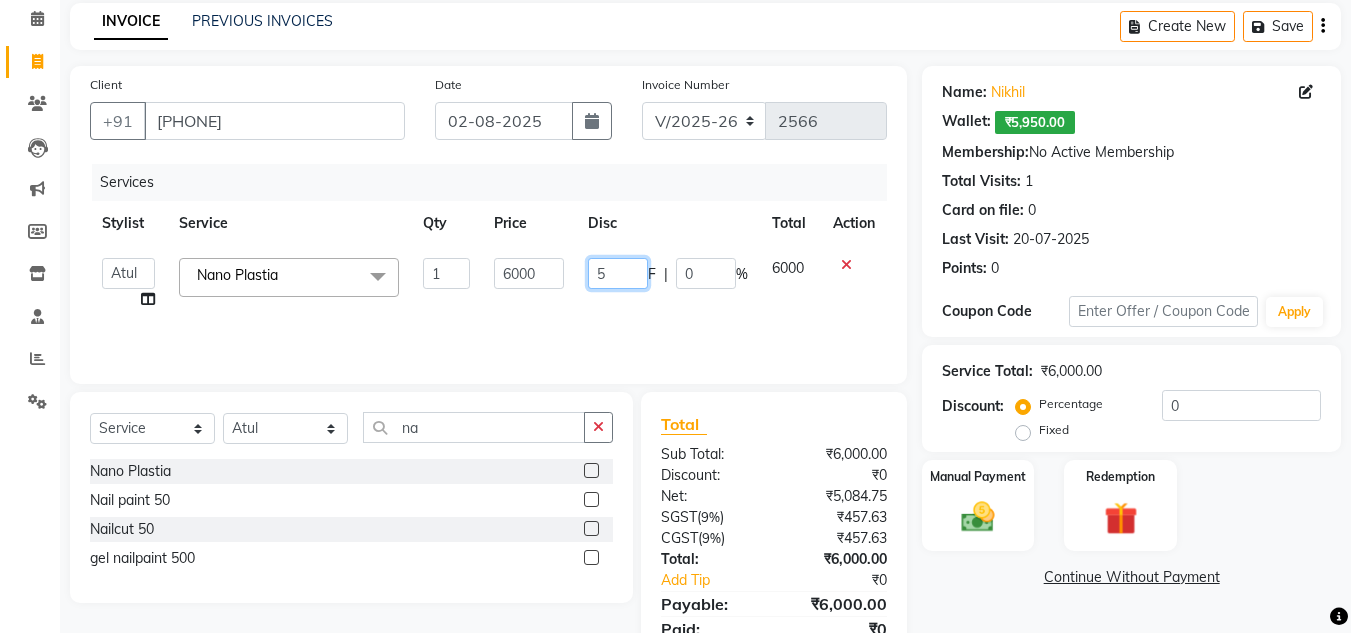 type on "50" 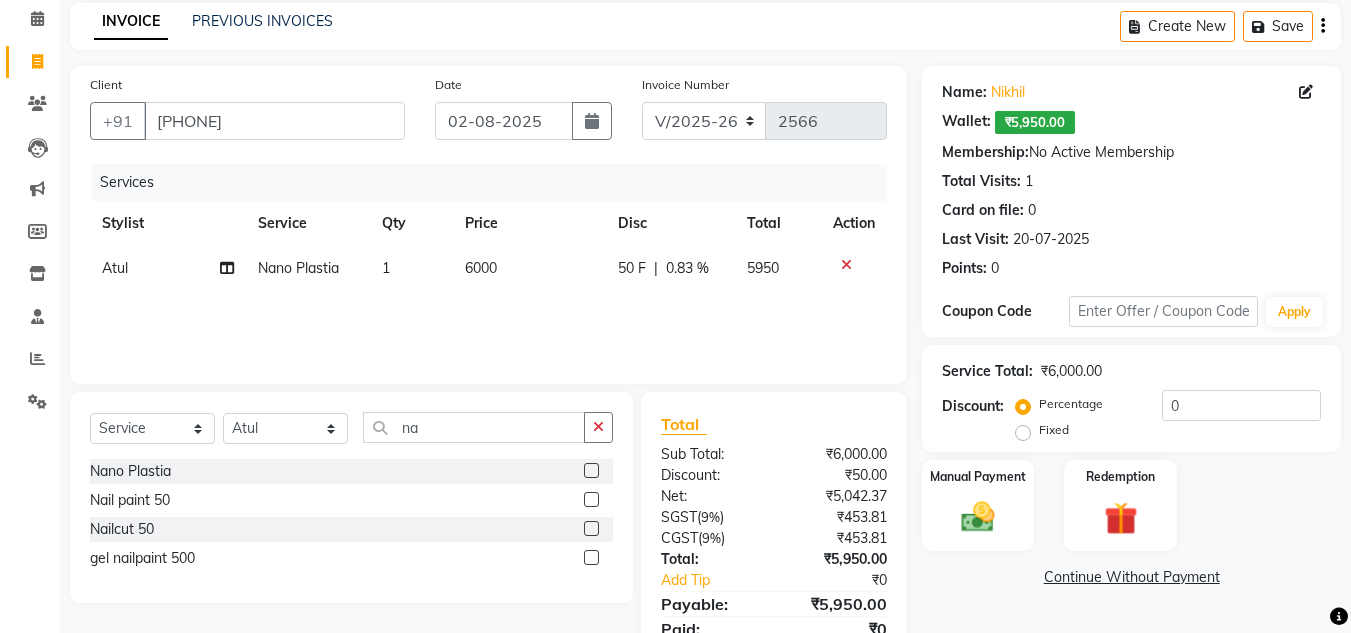 click on "Services Stylist Service Qty Price Disc Total Action [PERSON] Nano Plastia 1 6000 50 F | 0.83 % 5950" 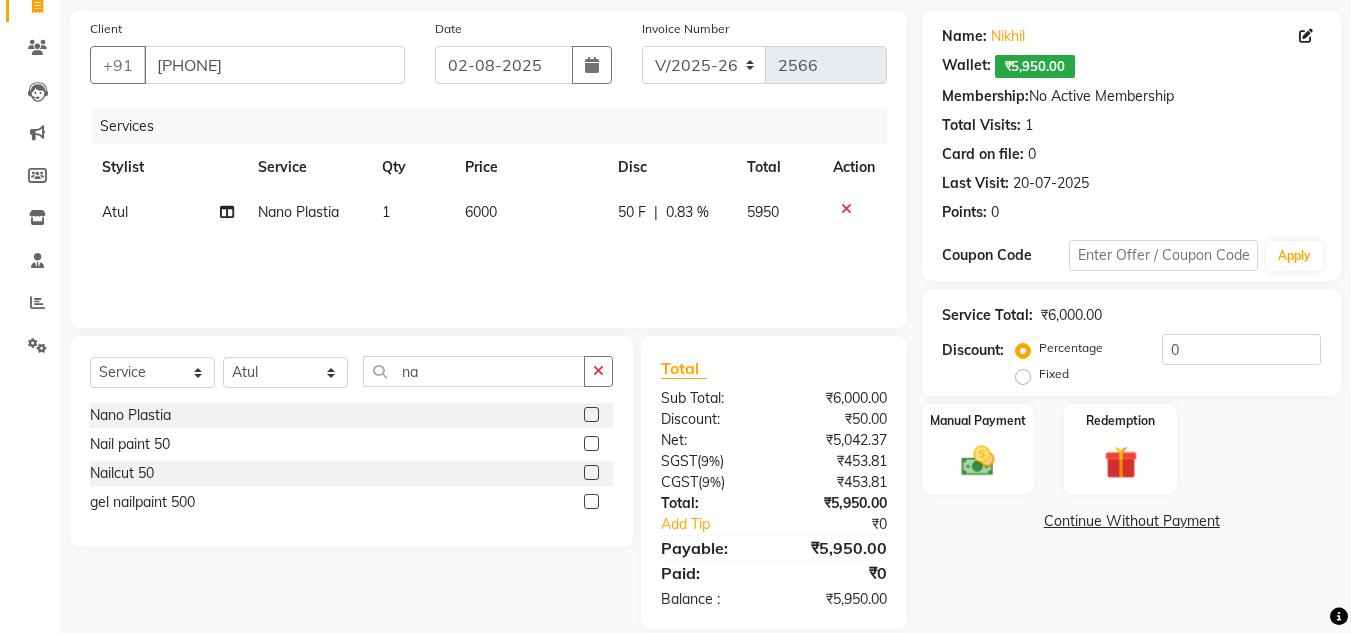 scroll, scrollTop: 127, scrollLeft: 0, axis: vertical 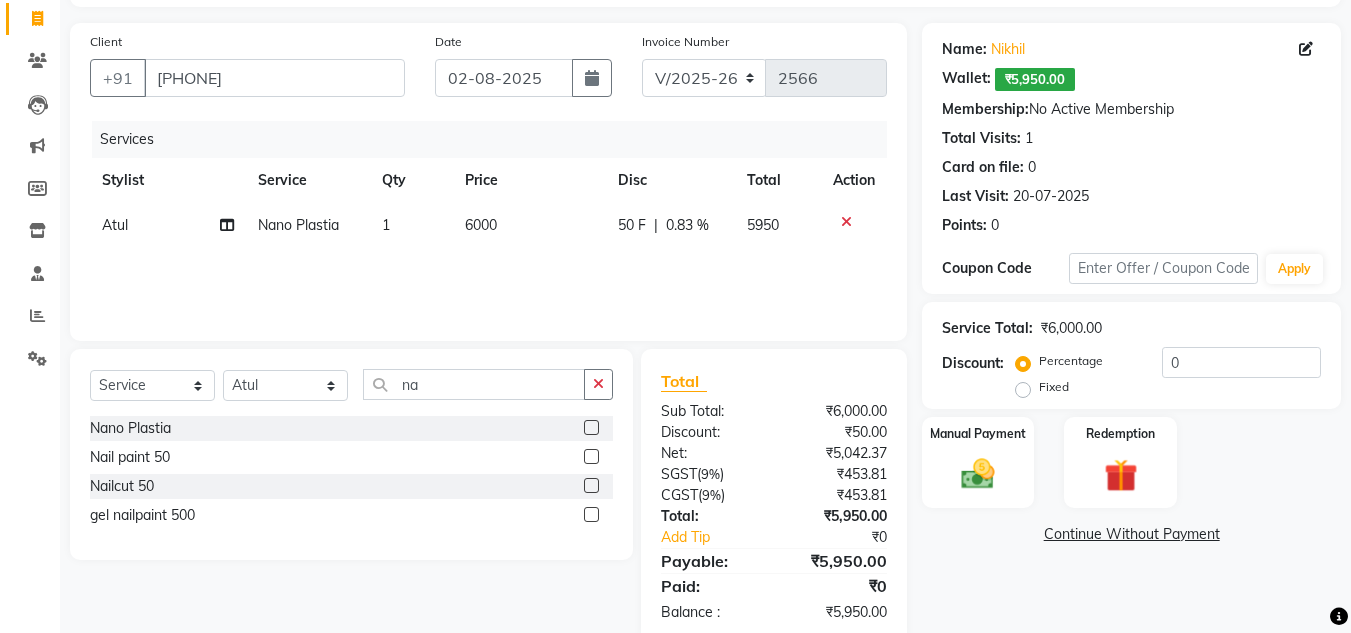 click on "₹50.00" 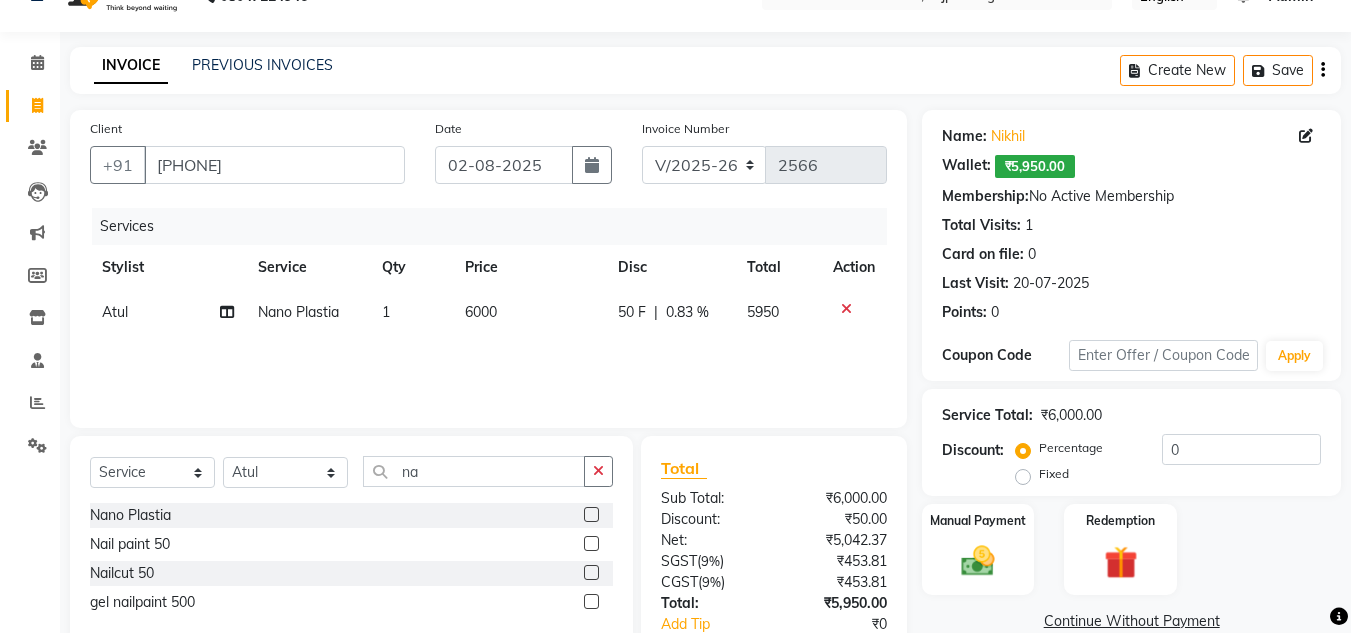 scroll, scrollTop: 167, scrollLeft: 0, axis: vertical 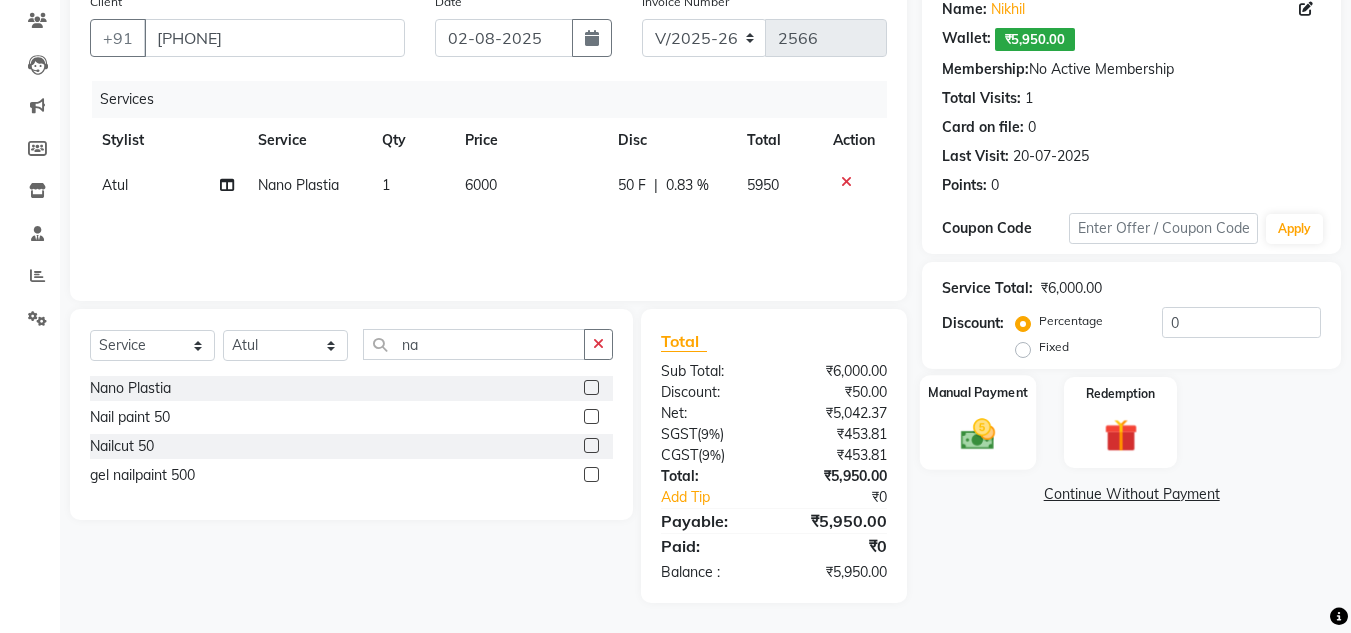 click 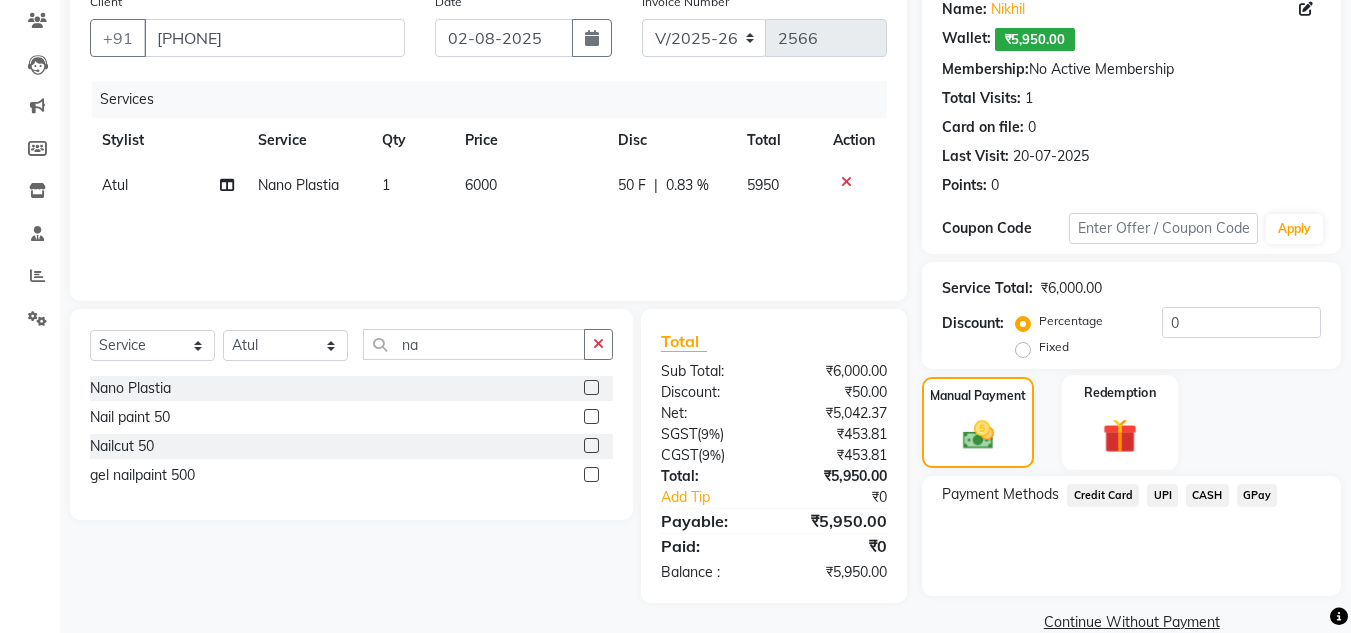 click on "Redemption" 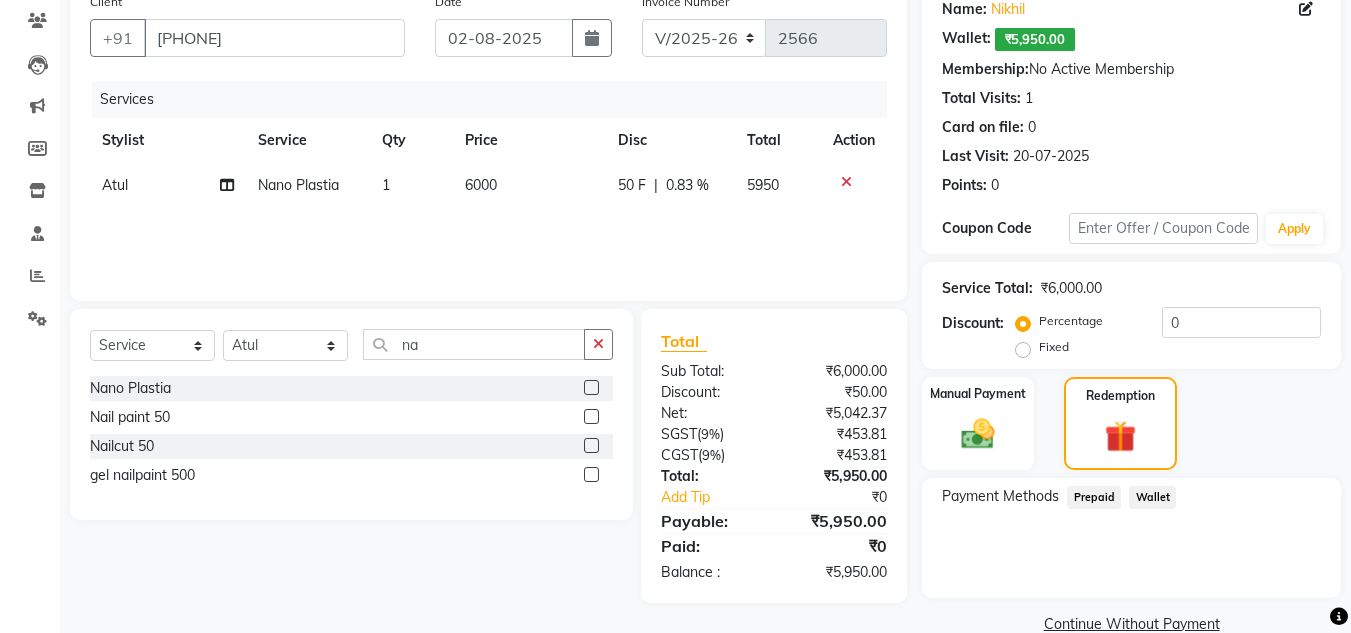 click on "Wallet" 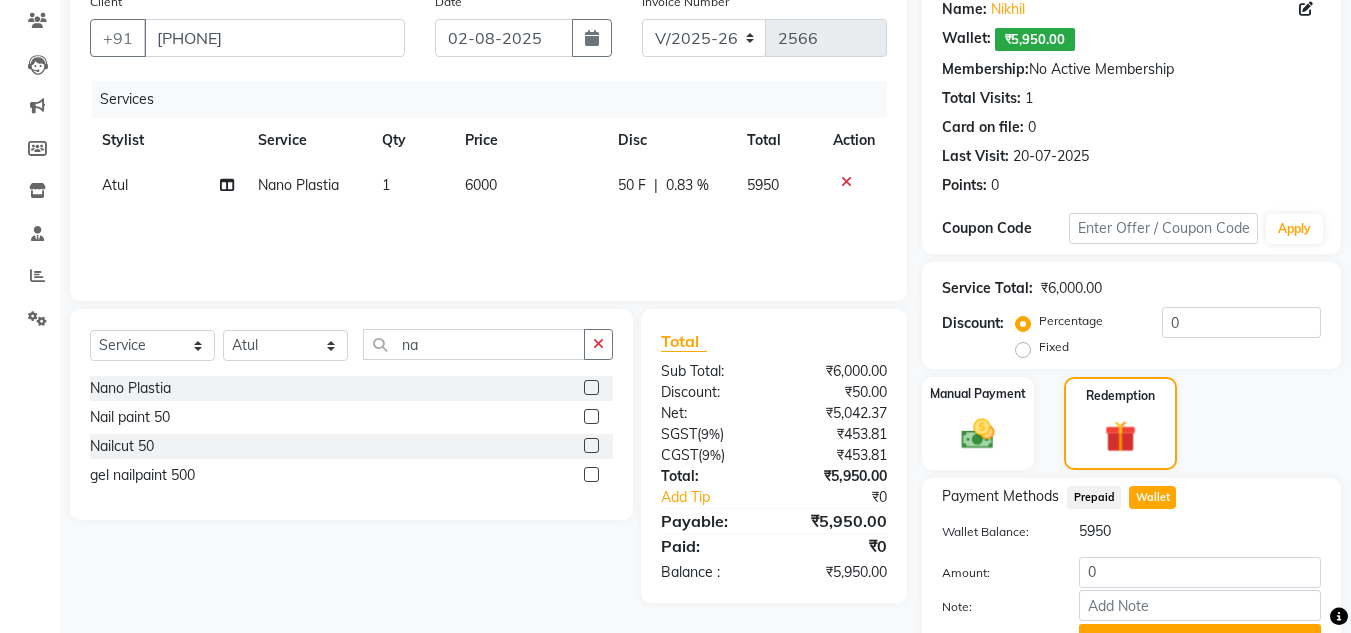 click on "Wallet" 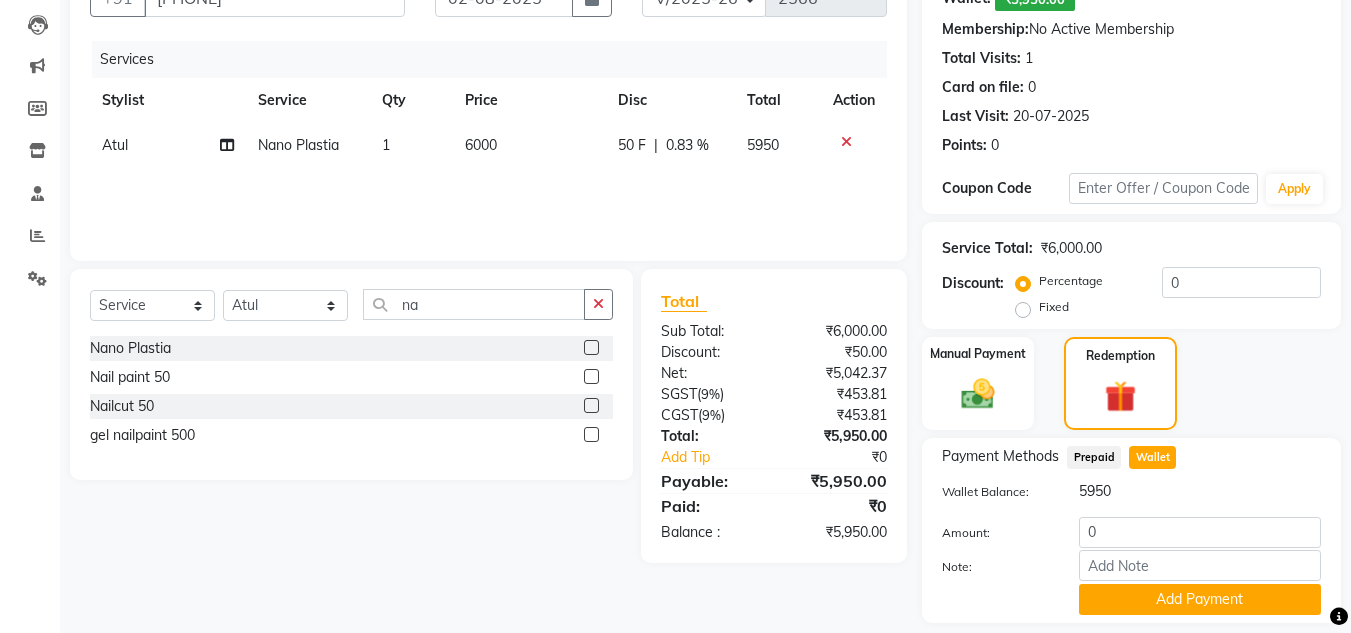 scroll, scrollTop: 268, scrollLeft: 0, axis: vertical 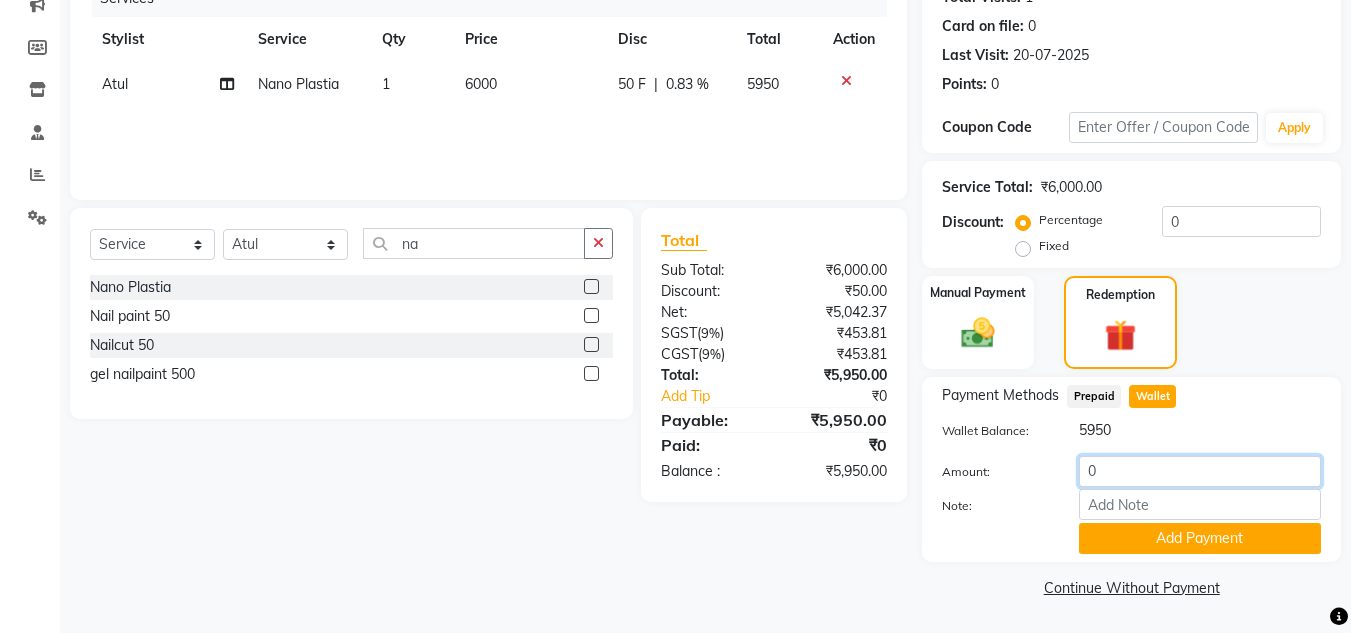 click on "0" 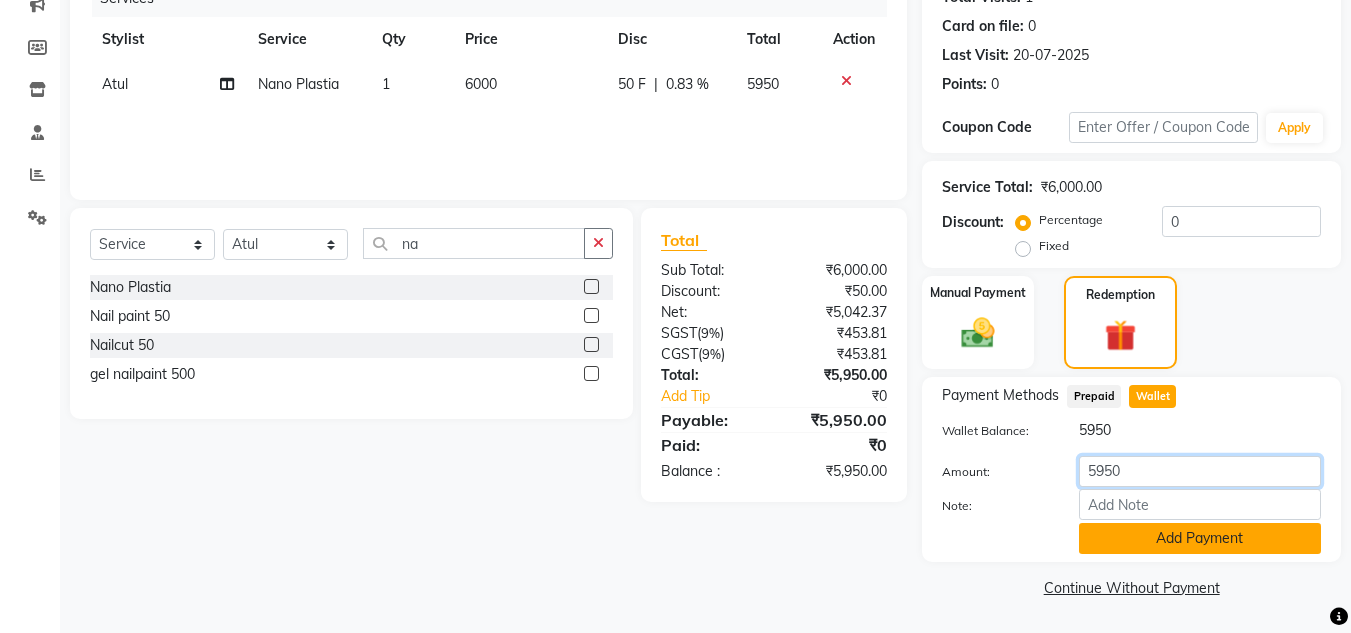 type on "5950" 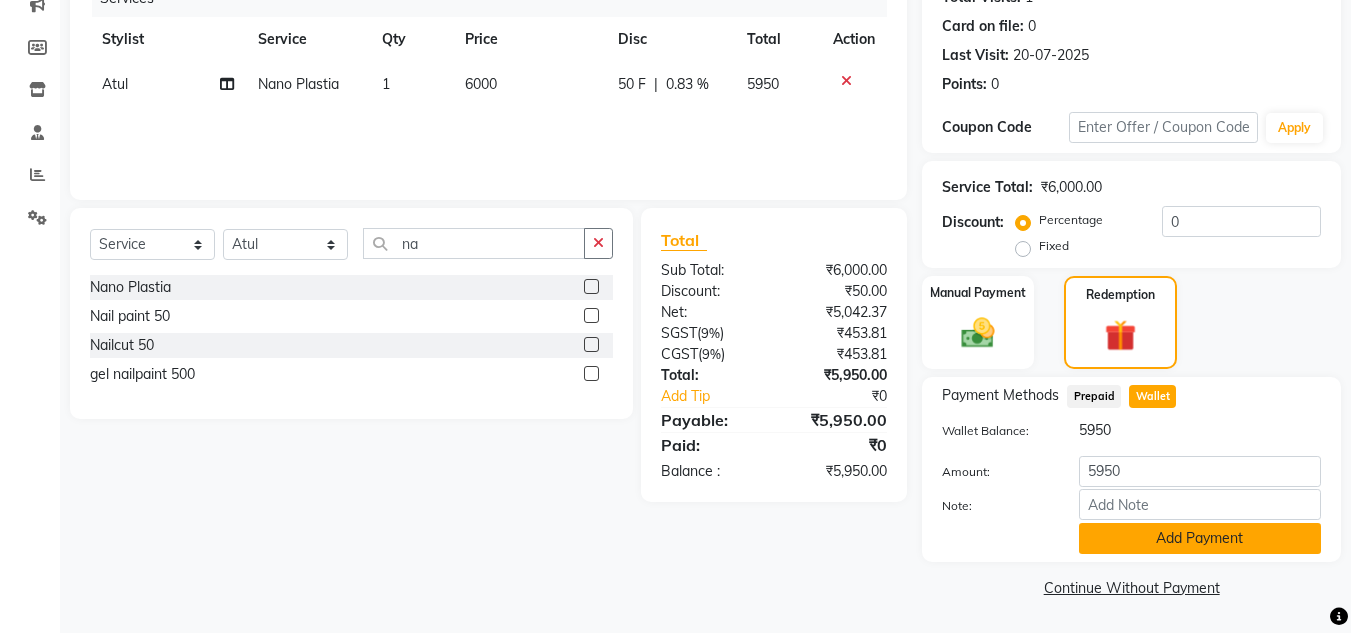 click on "Add Payment" 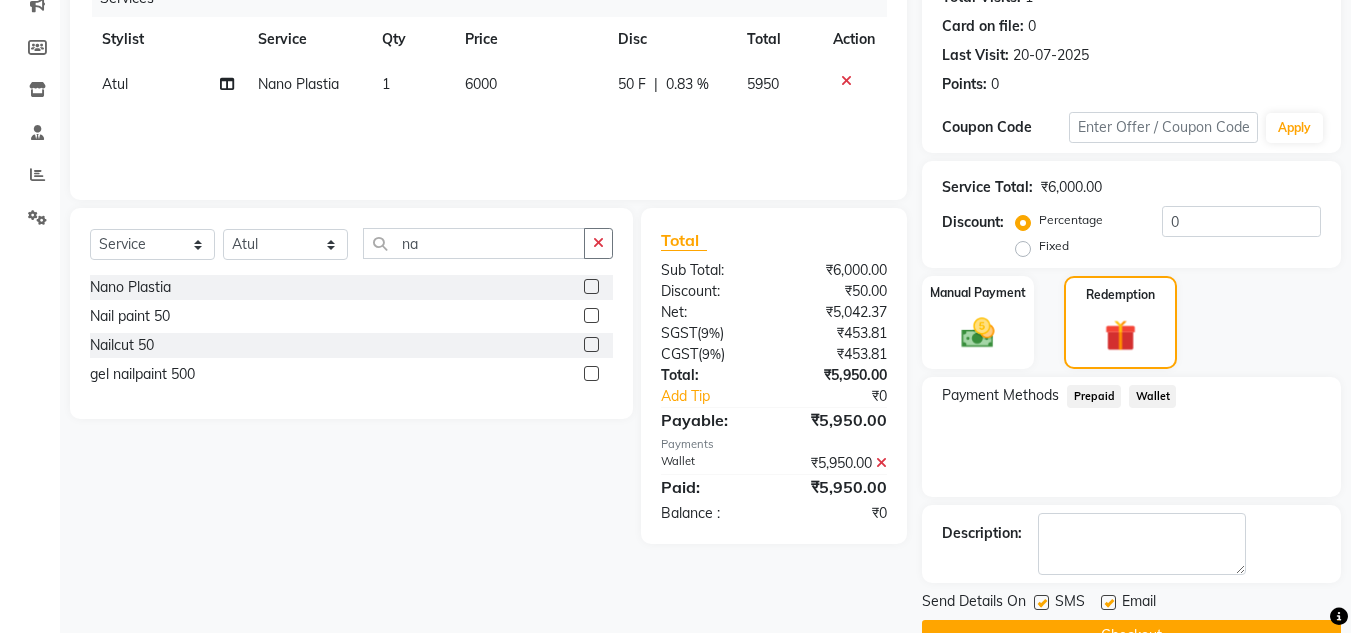 click on "Payment Methods  Prepaid   Wallet" 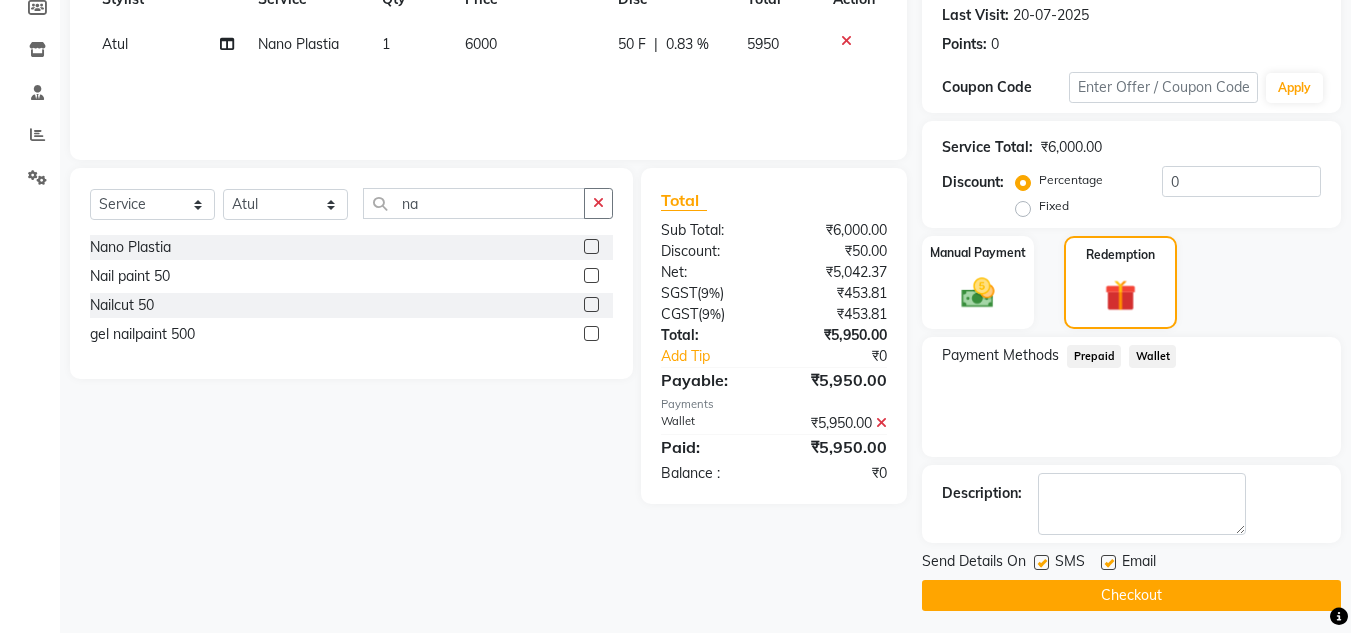 scroll, scrollTop: 316, scrollLeft: 0, axis: vertical 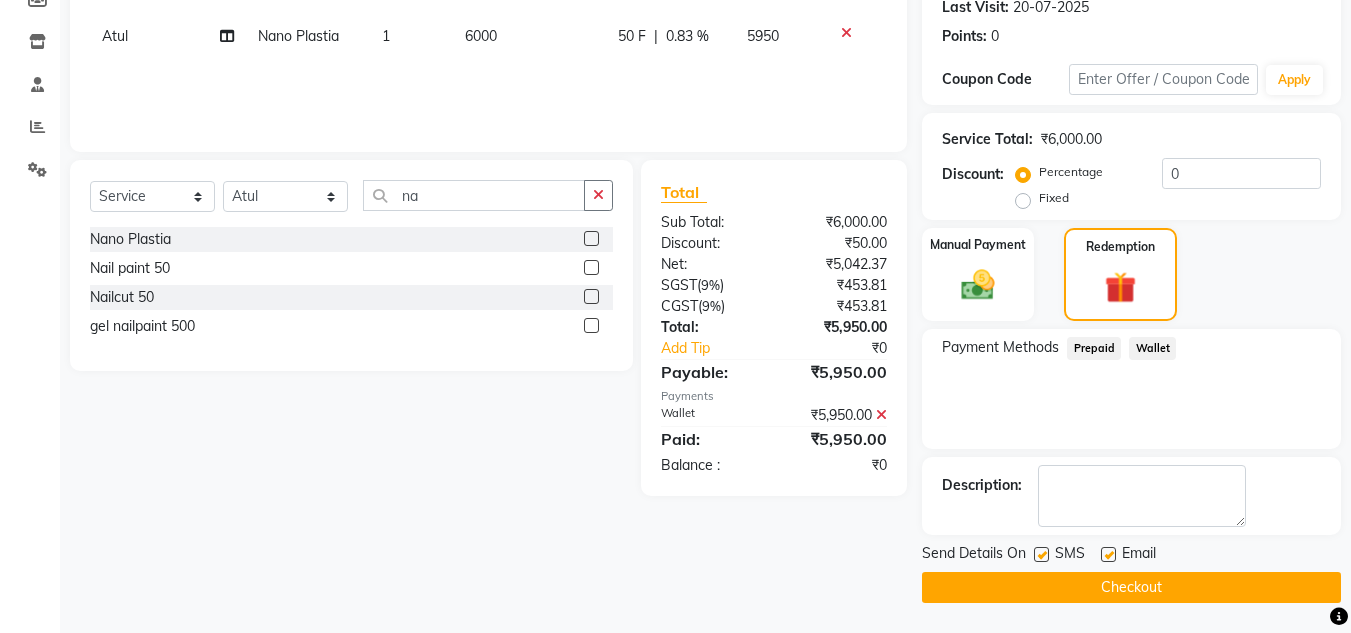click on "Checkout" 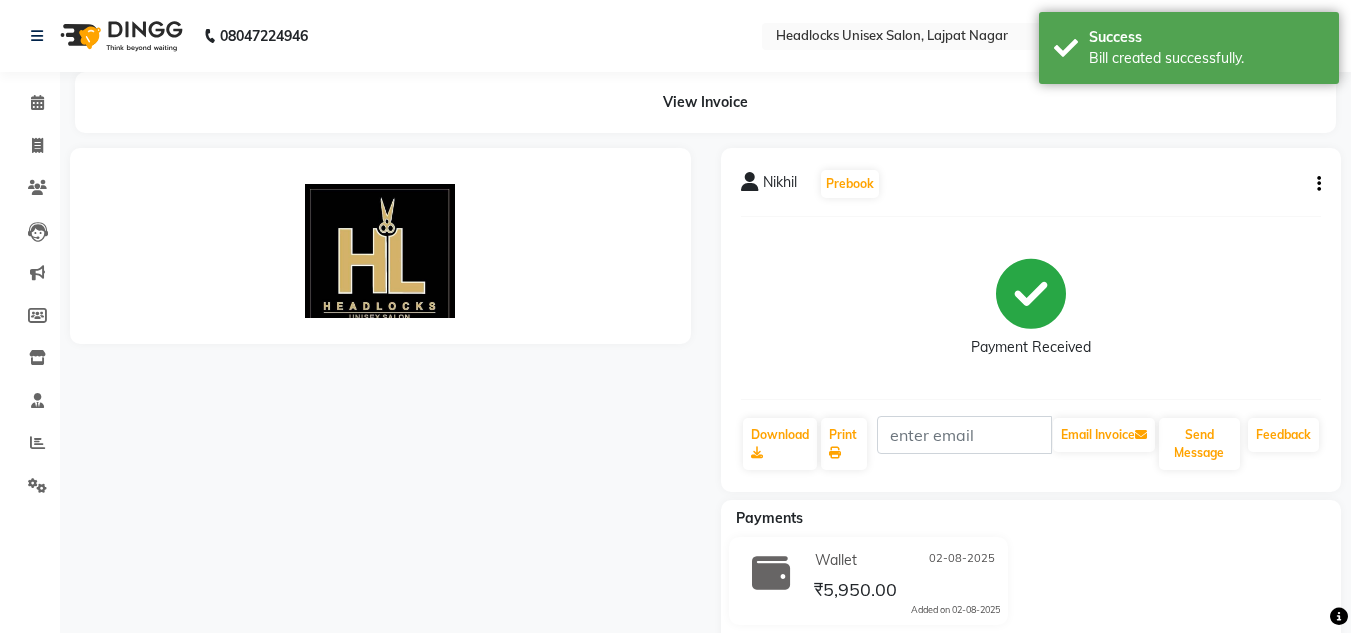 scroll, scrollTop: 0, scrollLeft: 0, axis: both 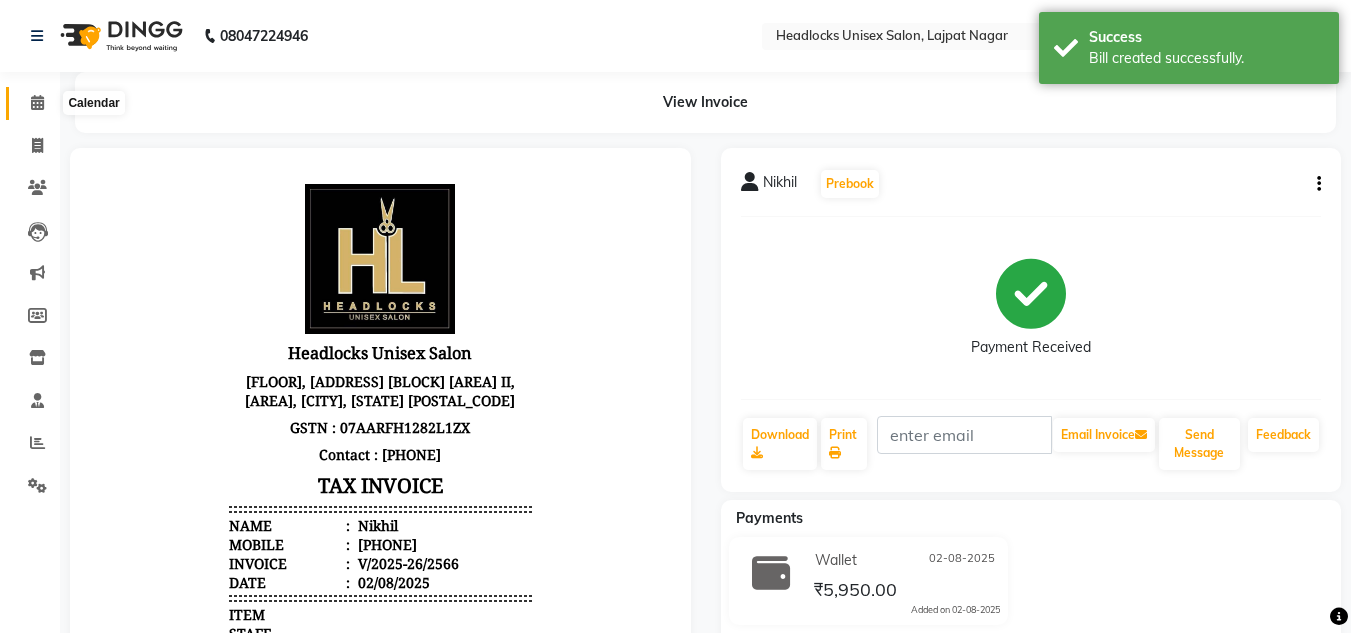 click 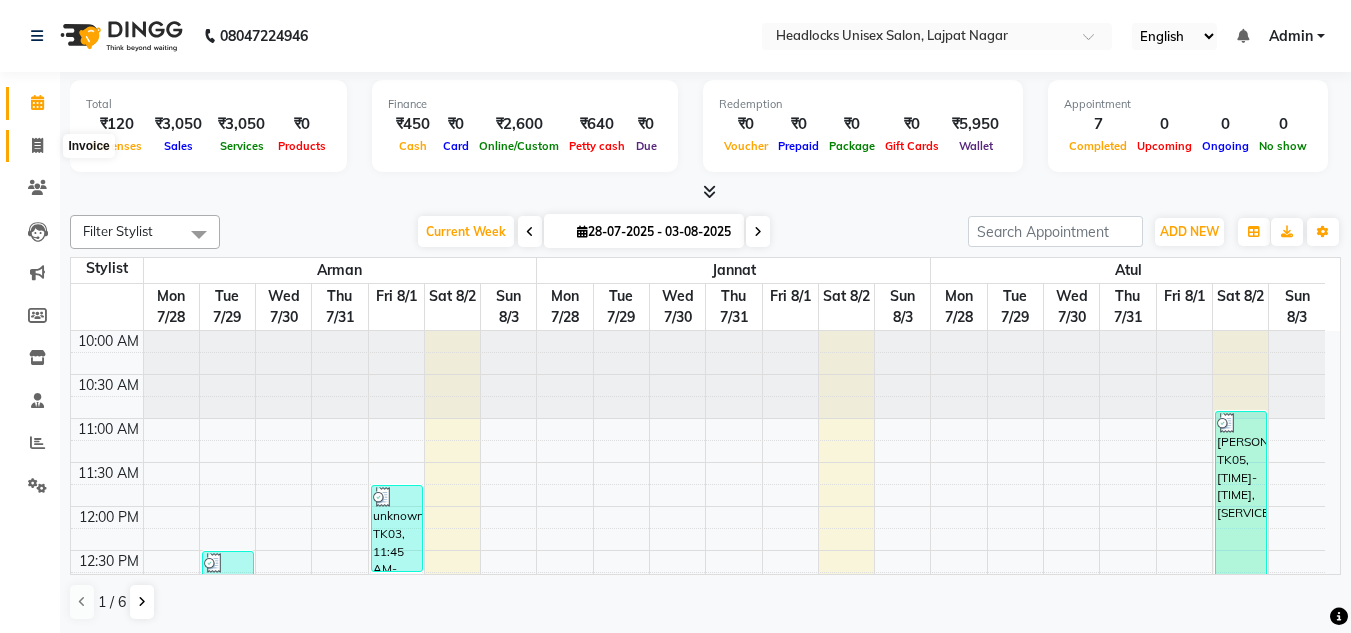 click 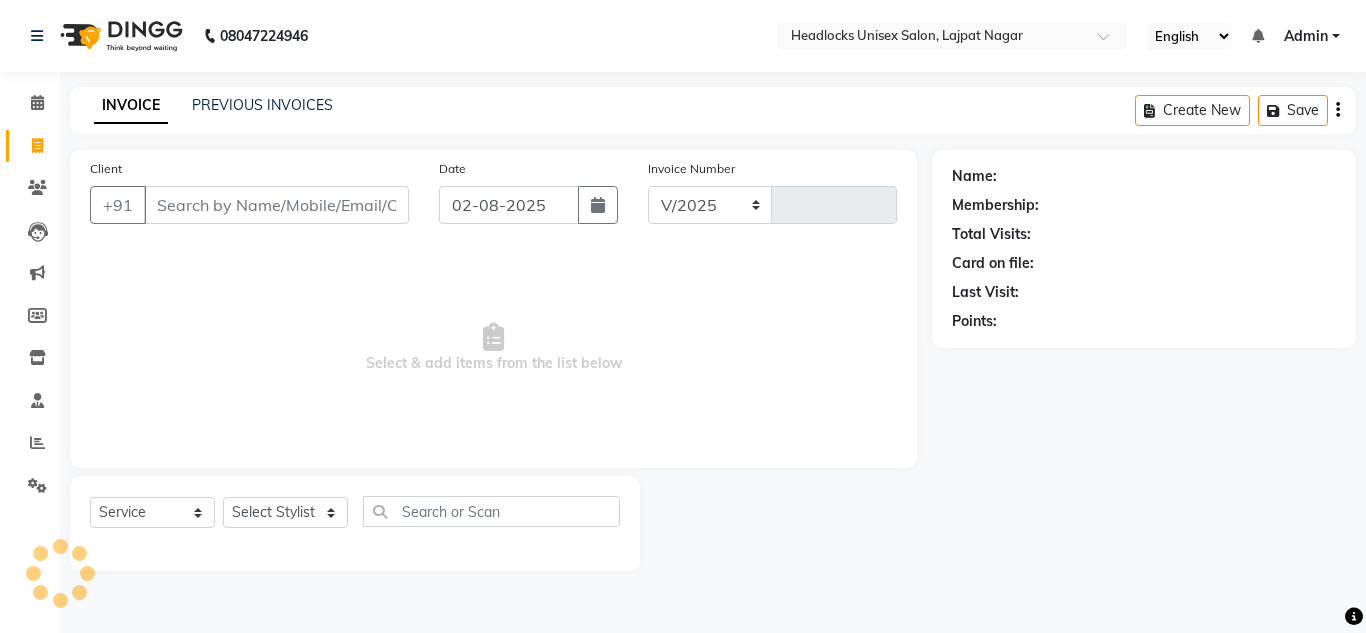 select on "6850" 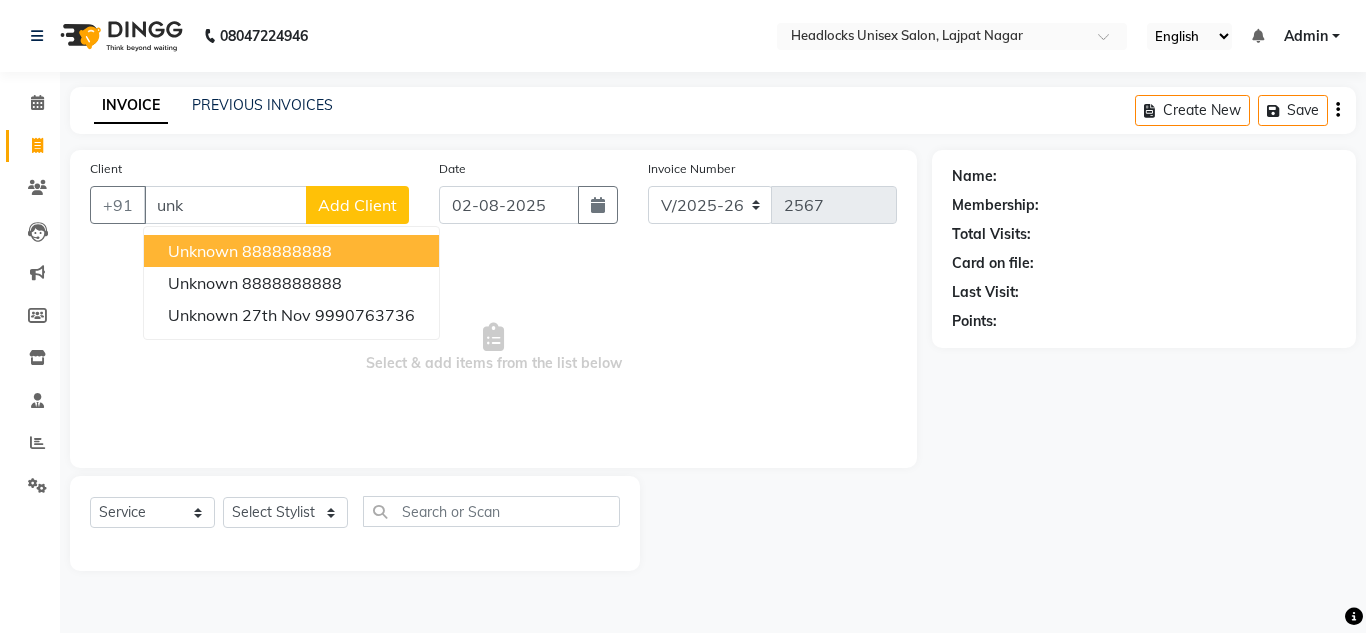 click on "unknown" at bounding box center (203, 251) 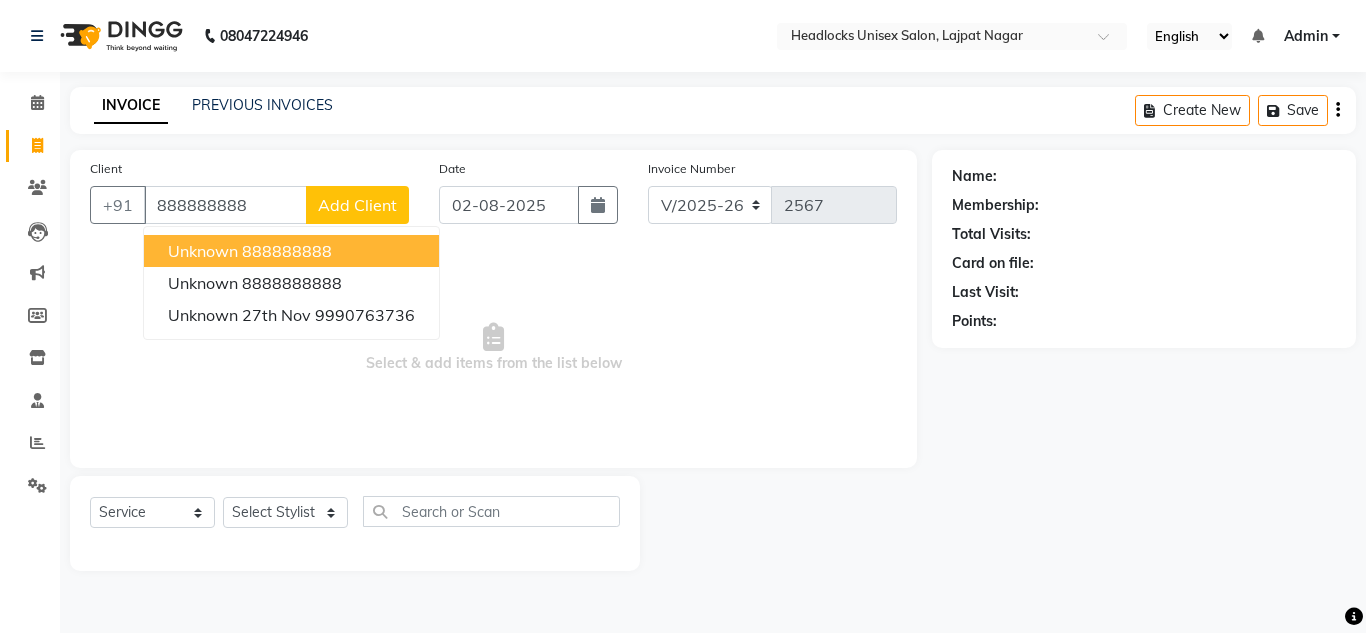 type on "888888888" 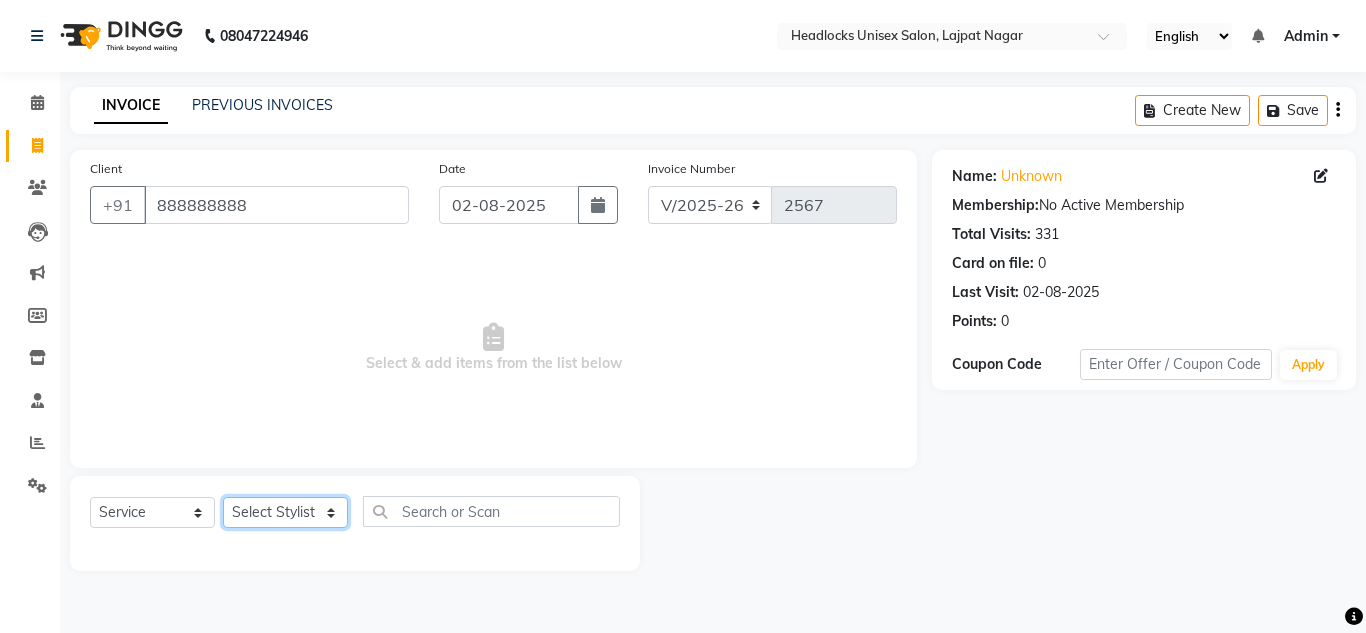 click on "Select Stylist Arman Atul Jannat Kaif Kartik Lucky Nazia Pinky Rashid Sabiya Sandeep Shankar Shavaz Malik Sudhir Suraj Vikas Vinay Roy Vinod" 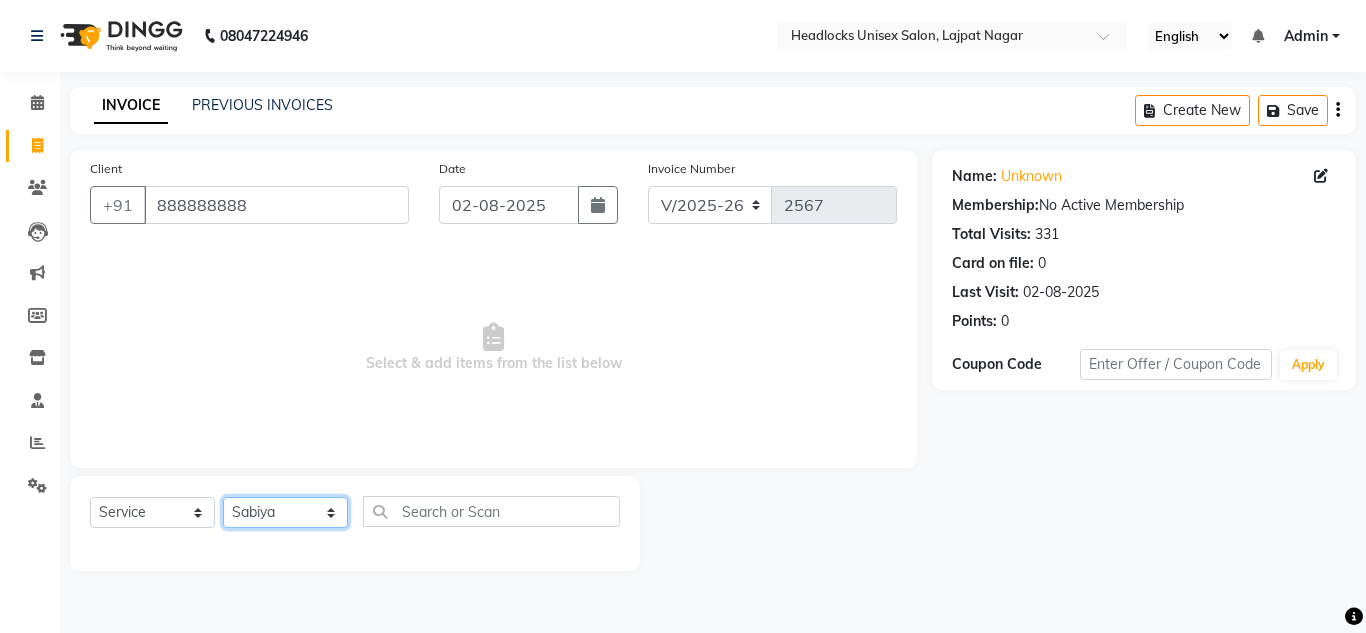 click on "Select Stylist Arman Atul Jannat Kaif Kartik Lucky Nazia Pinky Rashid Sabiya Sandeep Shankar Shavaz Malik Sudhir Suraj Vikas Vinay Roy Vinod" 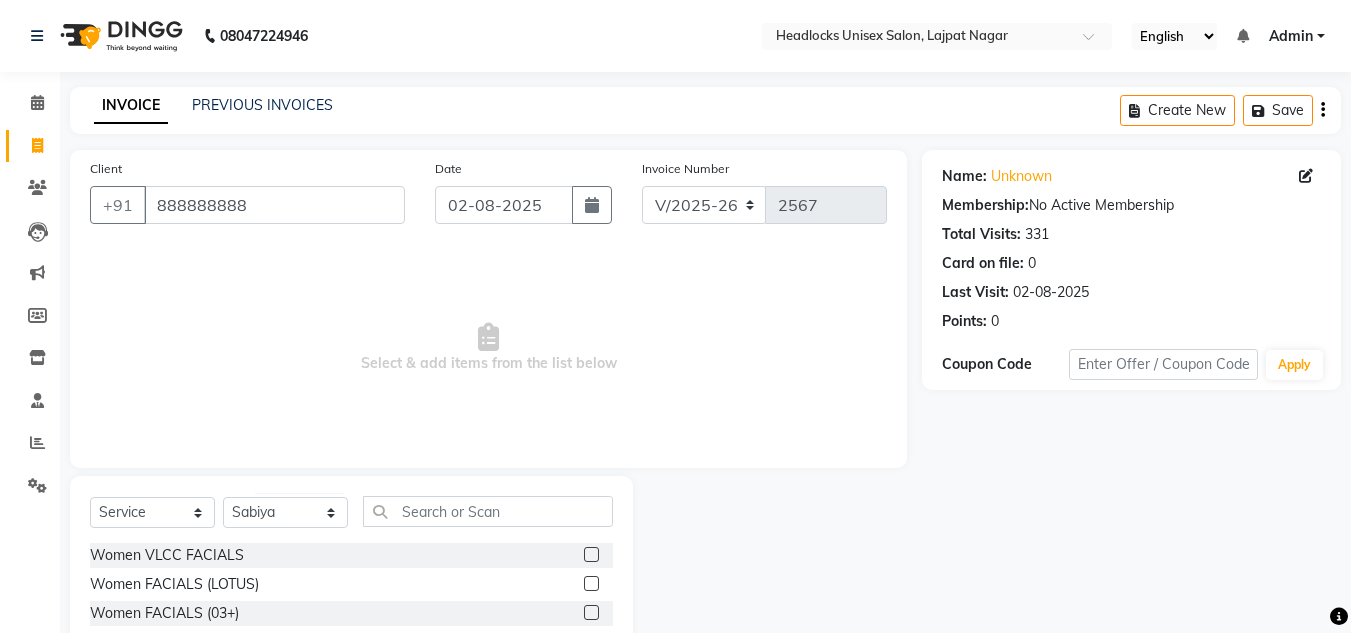 click on "Select & add items from the list below" at bounding box center [488, 348] 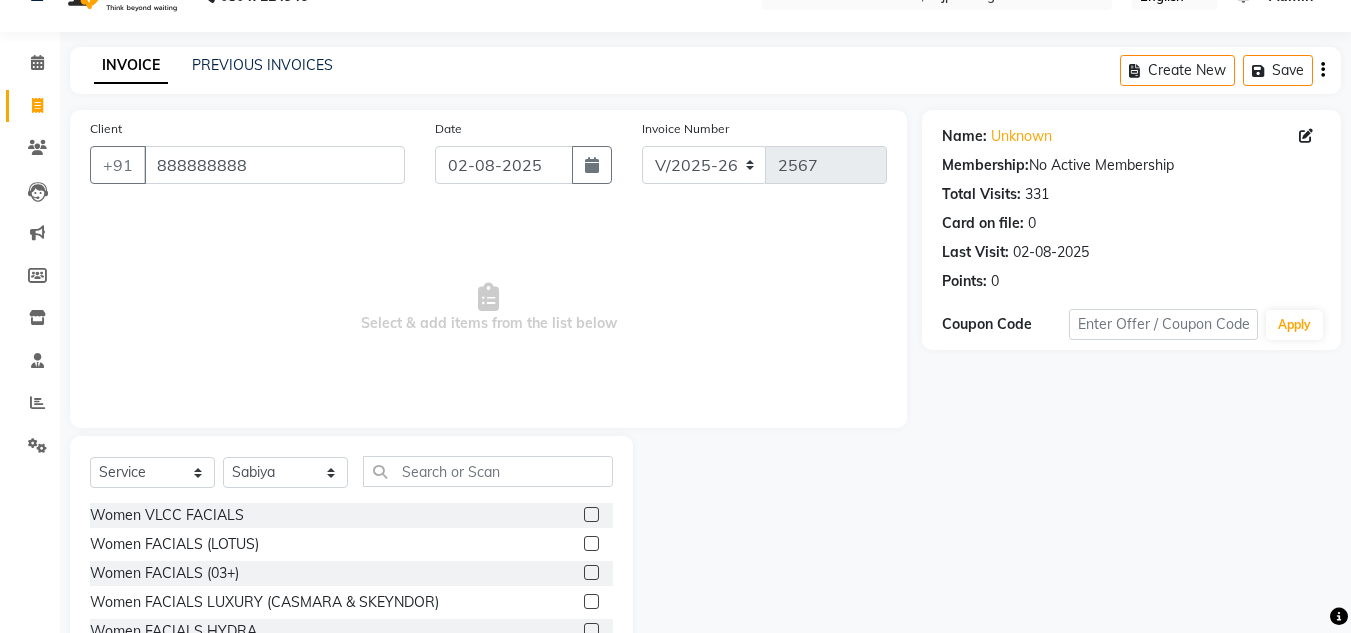 scroll, scrollTop: 168, scrollLeft: 0, axis: vertical 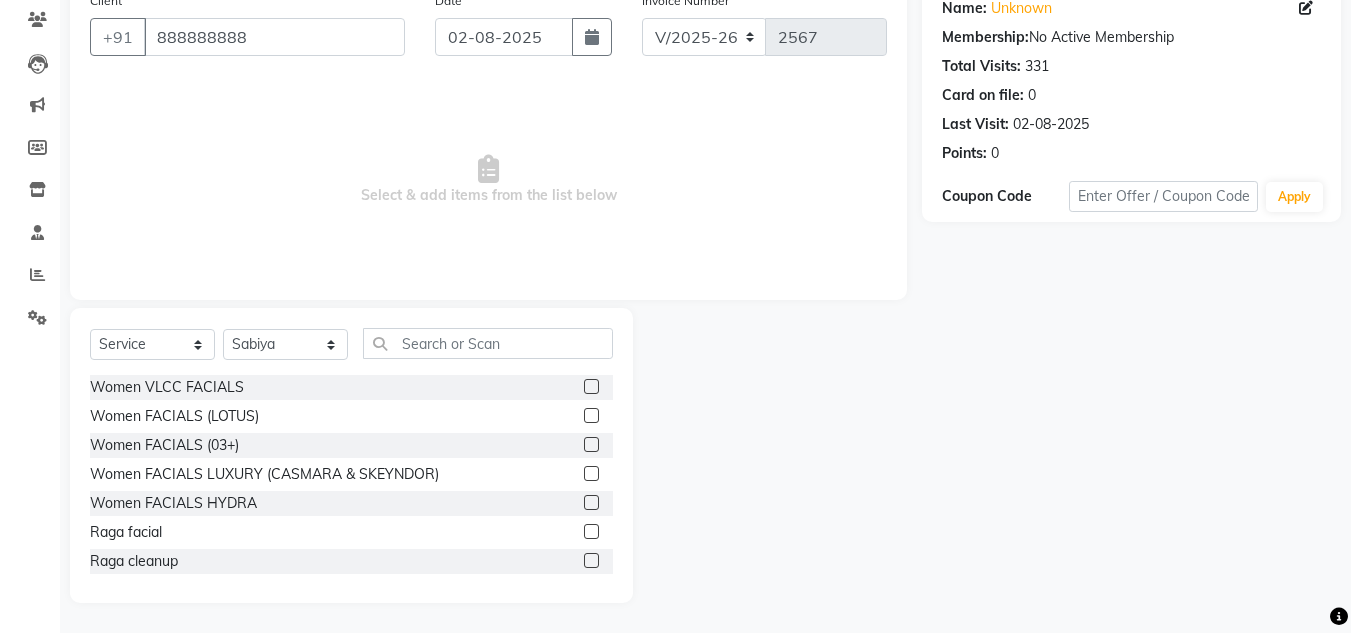 click on "Client +91 [PHONE] Date [DATE] Invoice Number V/2025 V/2025-26 2567 Select & add items from the list below Select Service Product Membership Package Voucher Prepaid Gift Card Select Stylist Arman Atul Jannat Kaif Kartik Lucky Nazia Pinky Rashid Sabiya Sandeep Shankar Shavaz Malik Sudhir Suraj Vikas Vinay Roy Vinod Women VLCC FACIALS Women FACIALS (LOTUS) Women FACIALS (03+) Women FACIALS LUXURY (CASMARA & SKEYNDOR) Women FACIALS HYDRA Raga facial Raga cleanup Raga bridal facial 3000 Women CLEAN UPS Basic (LOTUS) Women CLEAN UPS Premium (03+) Women CLEAN UPS Luxury (CASMARA) Women BLEACH OXY FACE BLEACH Women BLEACH CHERYL'S FACE BLEACH Women BLEACH NECK BLEACH Women BLEACH BACK+NECK BLEACH Women BLEACH STOMACH BLEACH Women BLEACH ARMS BLEACH Women BLEACH LEGS BLEACH Women BLEACH HALF LEG BLEACH Women BLEACH FULL BODY BLEACH Women SCRUBS BODY SCRUB Women SCRUBS BODY POLISHING Full body scrub Women D-TAN FACE D-TAN Women D-TAN ARMS D-TAN Women D-TAN LEGS D-TAN 3 TENX SPA" 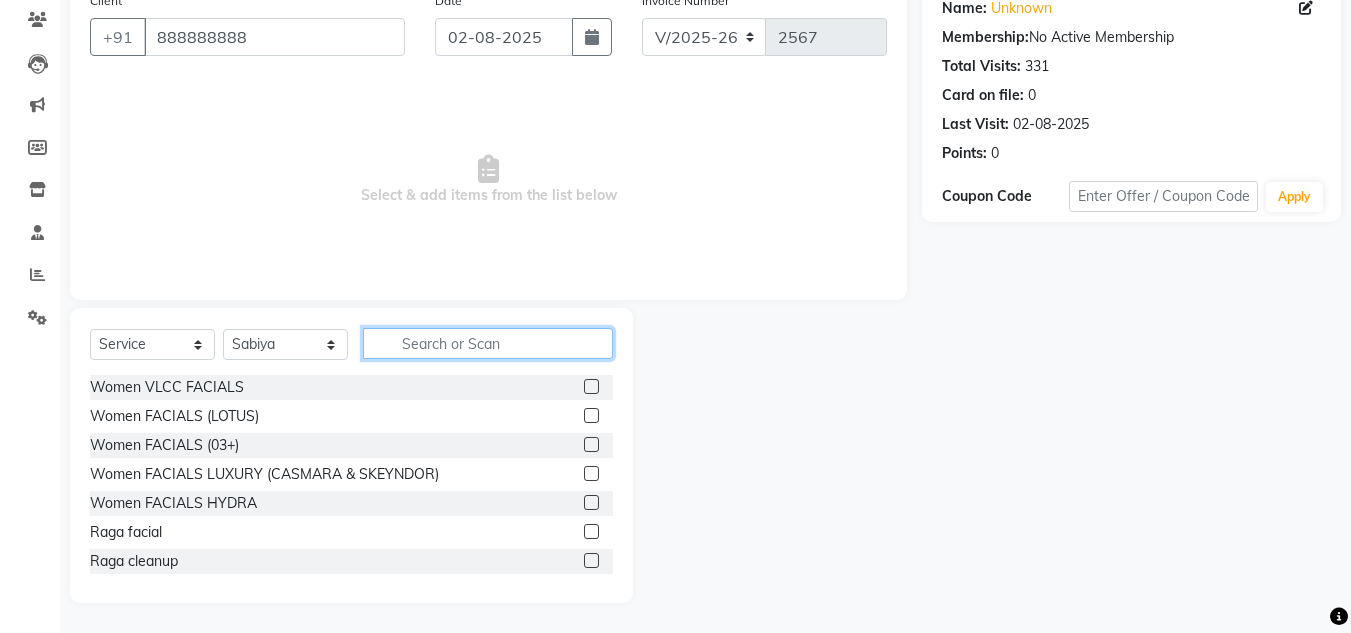 click 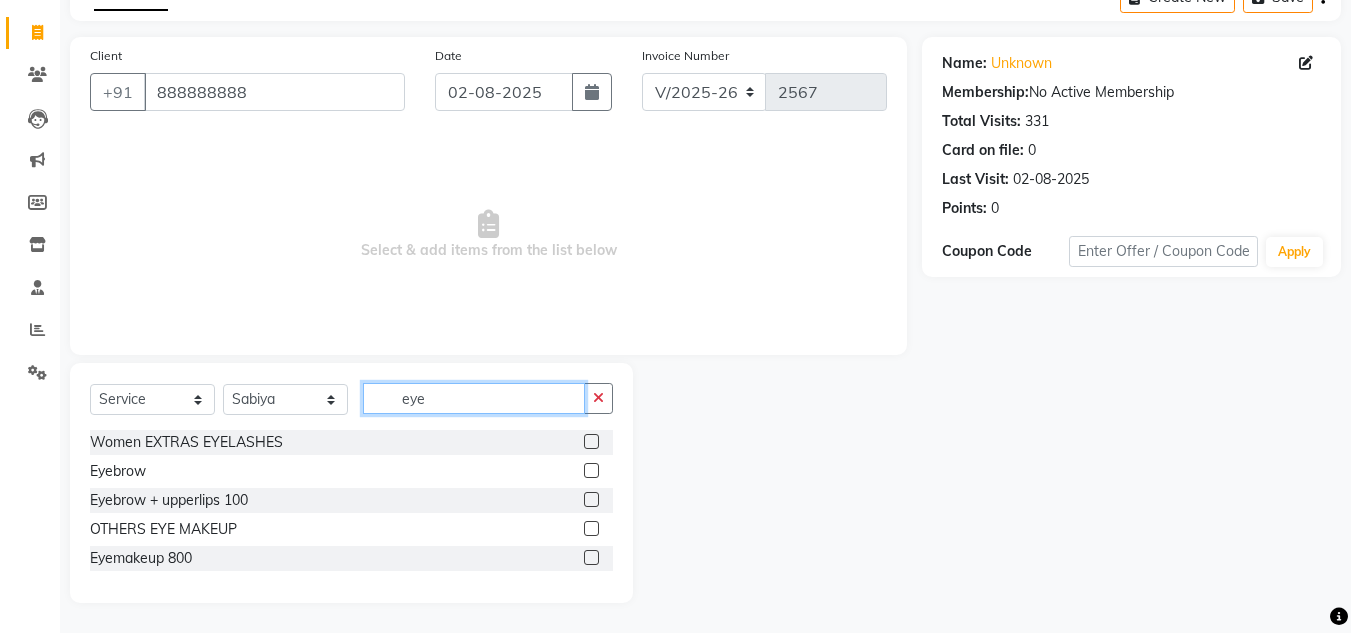 scroll, scrollTop: 113, scrollLeft: 0, axis: vertical 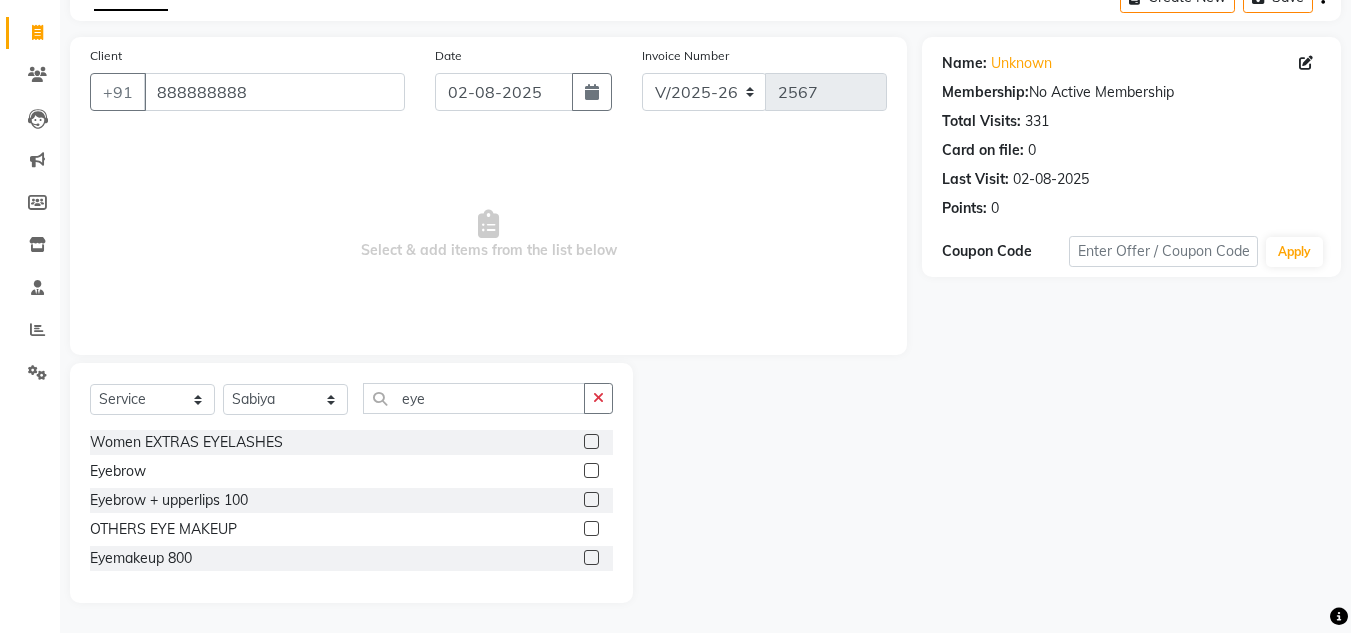 click 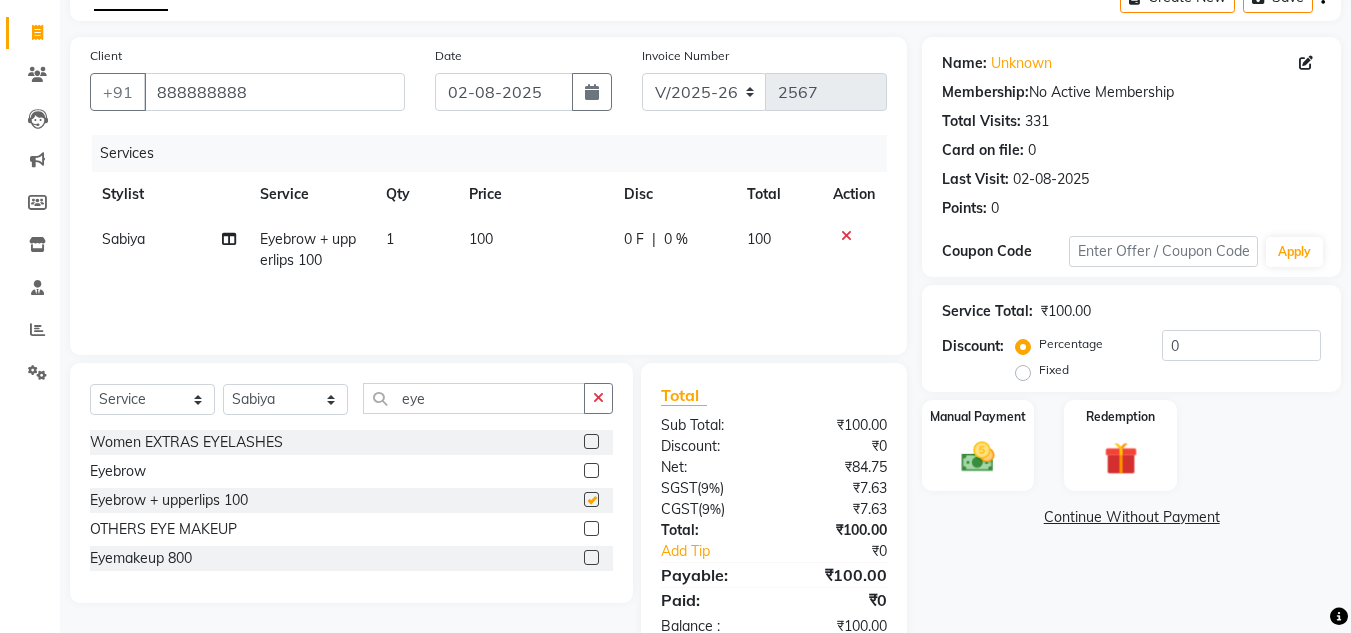 checkbox on "false" 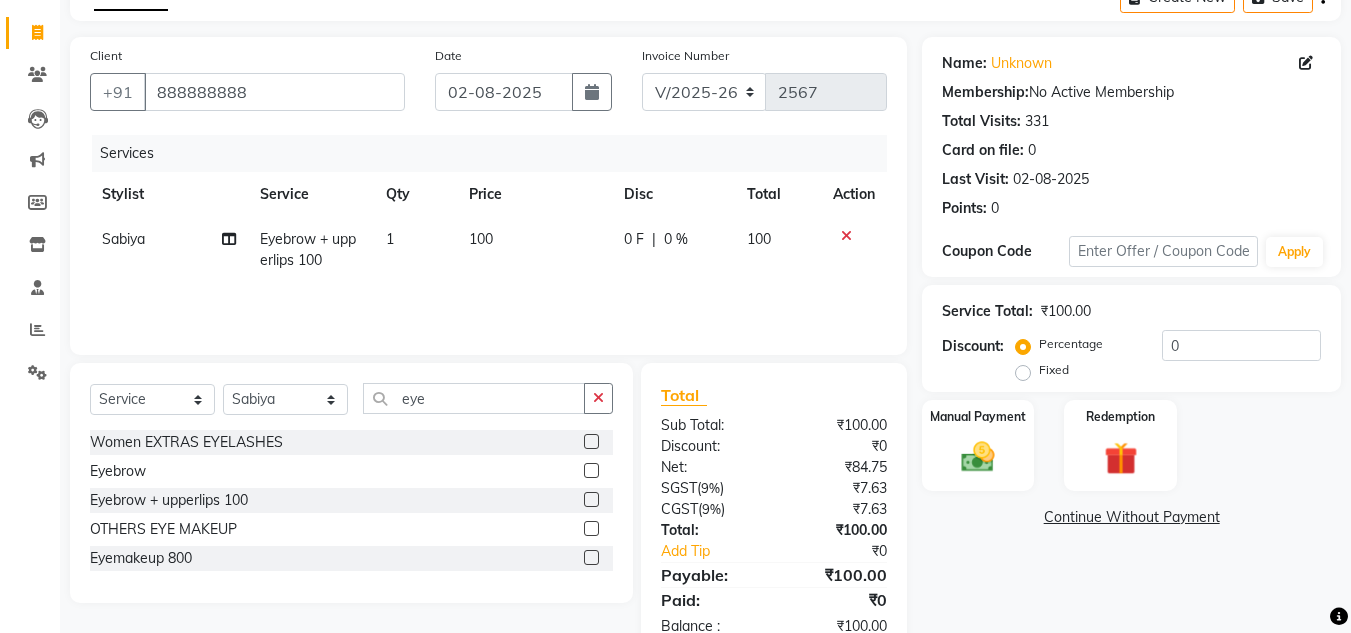 click on "Discount:" 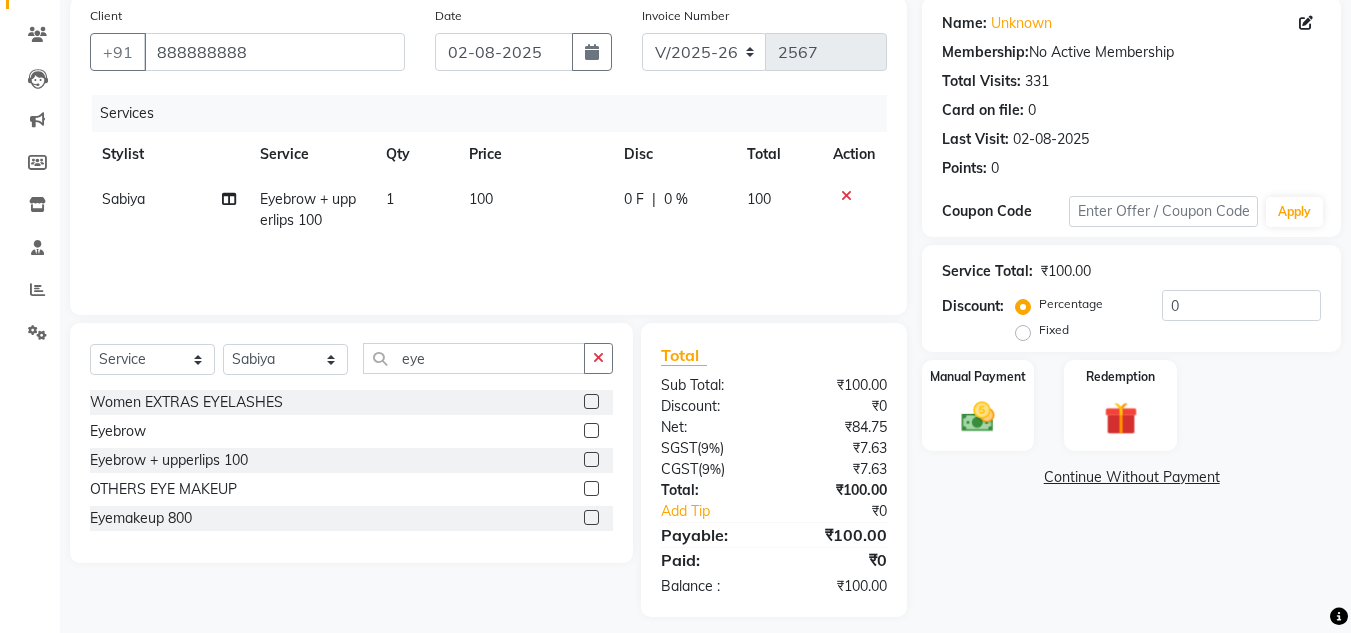 scroll, scrollTop: 167, scrollLeft: 0, axis: vertical 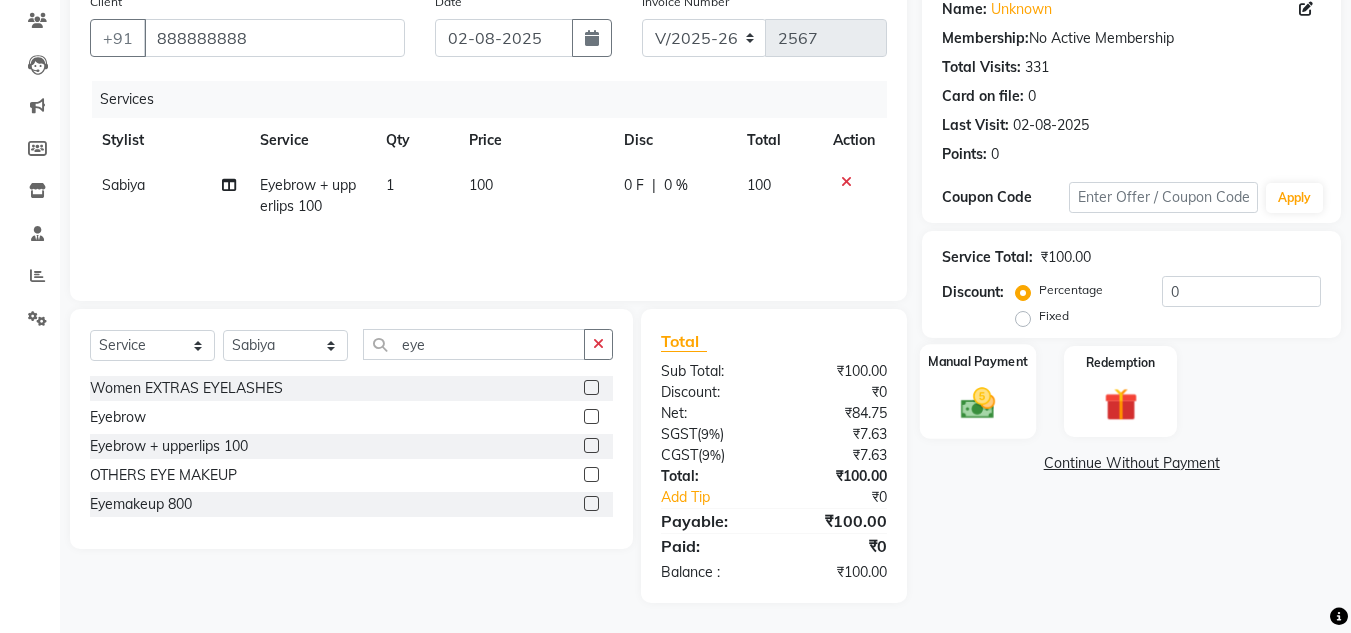 click 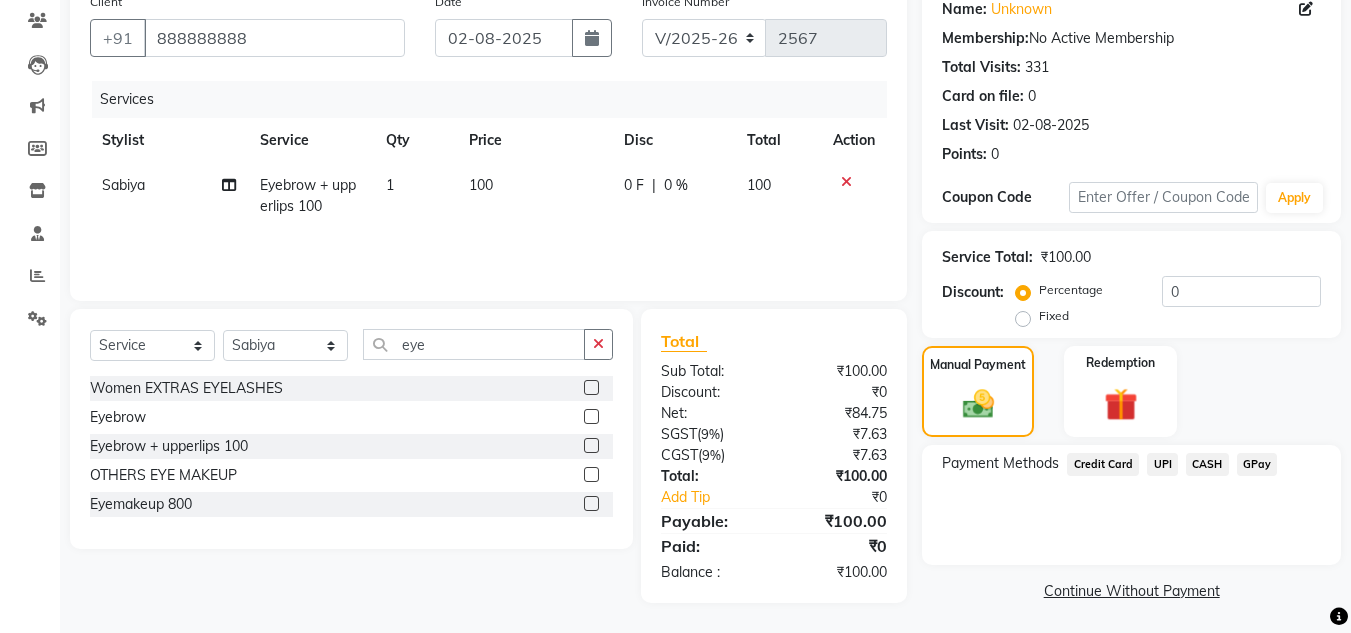 click on "CASH" 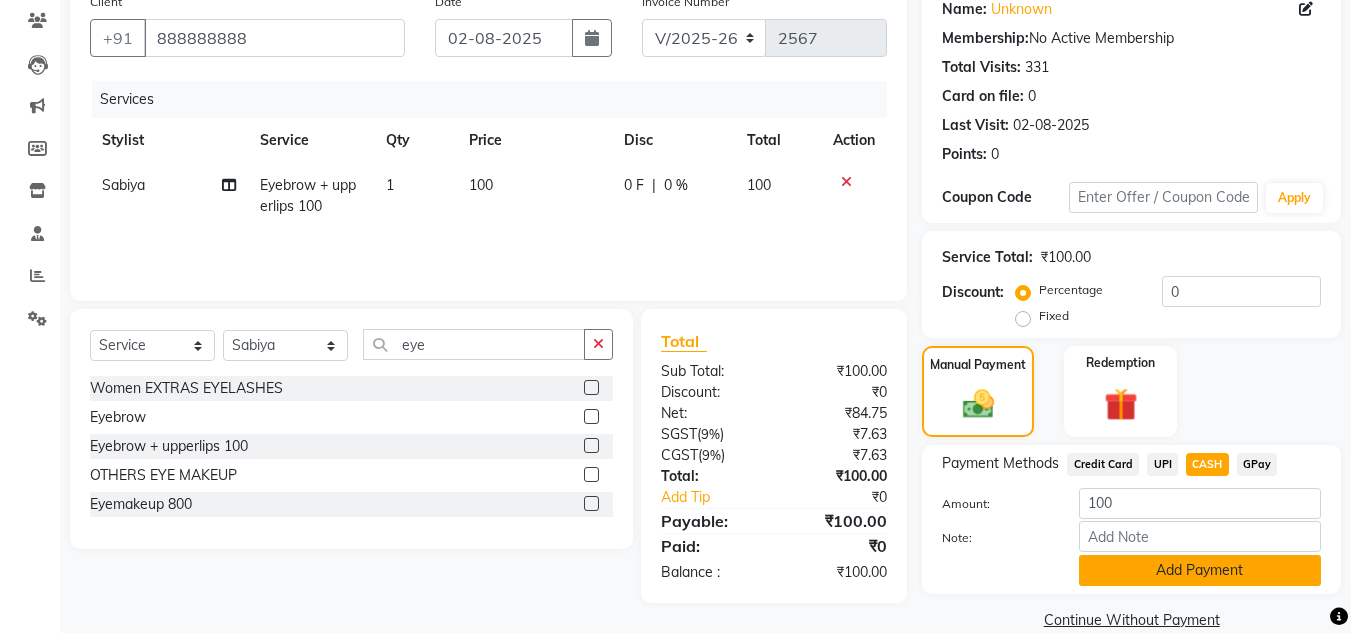 click on "Add Payment" 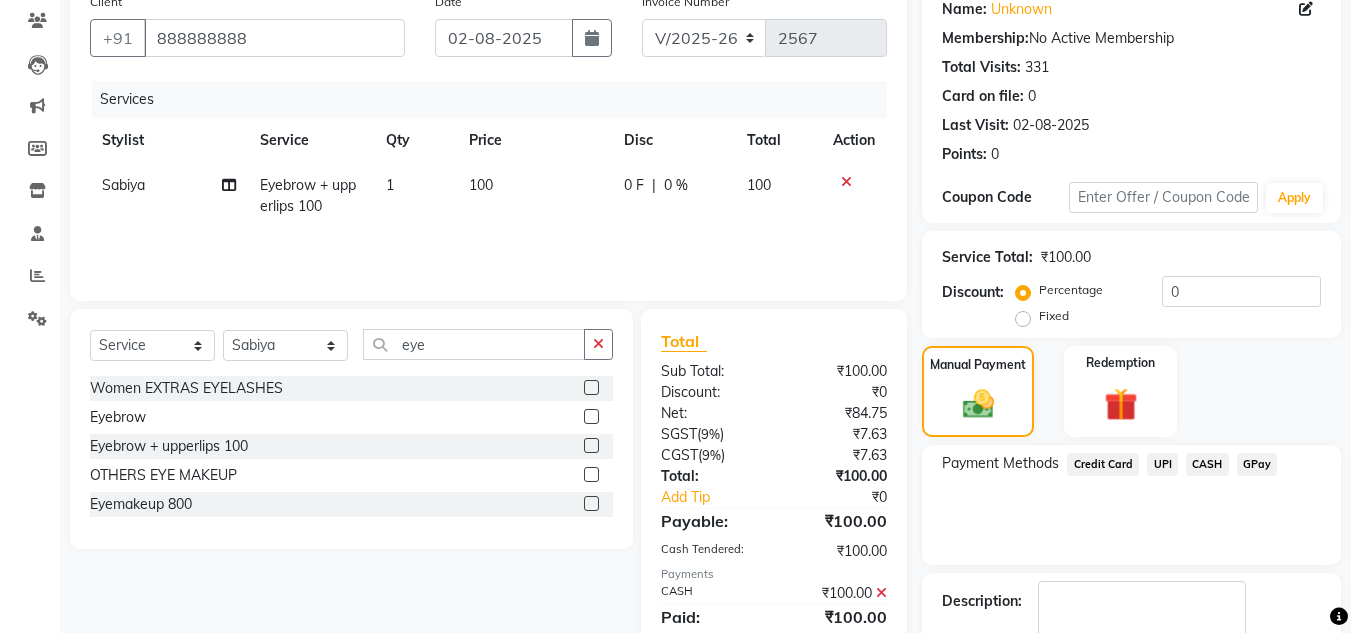 click on "Payment Methods  Credit Card   UPI   CASH   GPay" 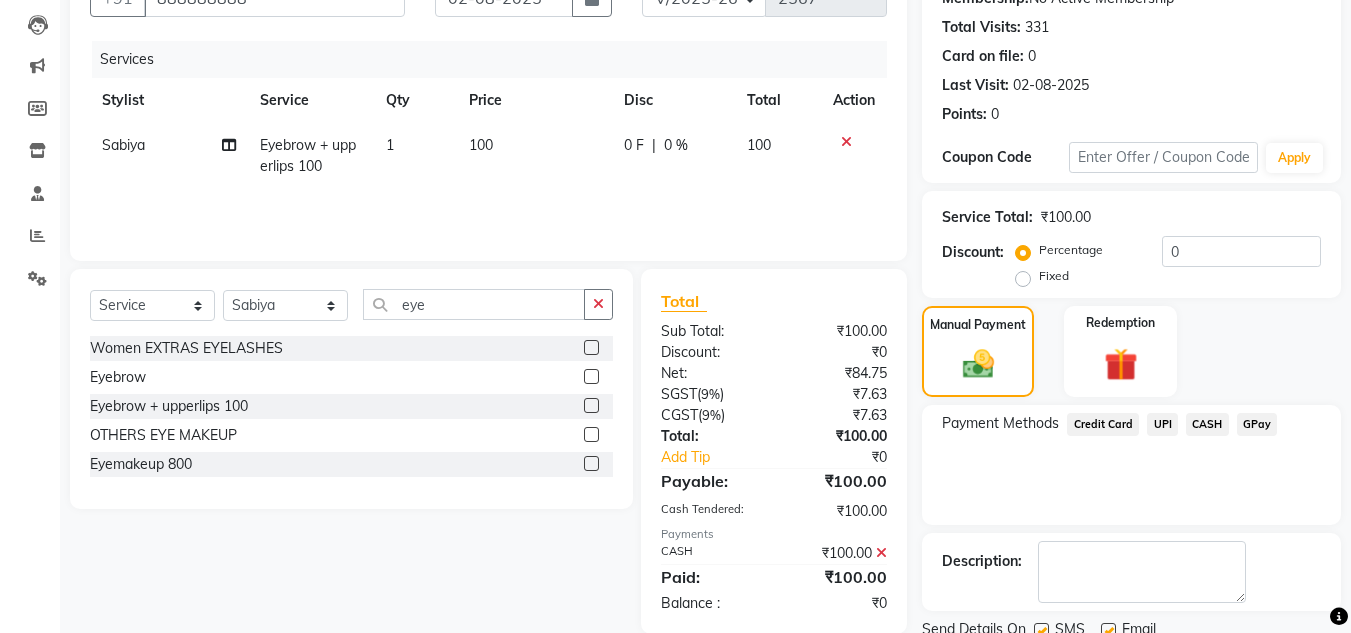 scroll, scrollTop: 283, scrollLeft: 0, axis: vertical 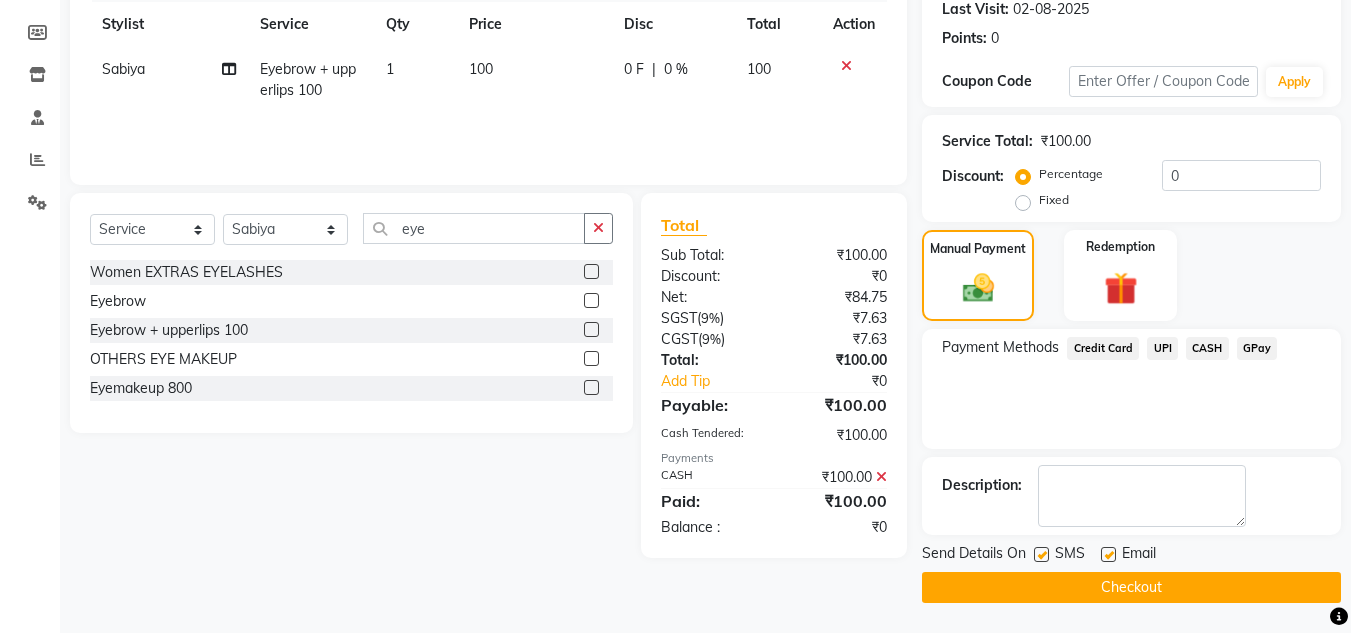 click on "Checkout" 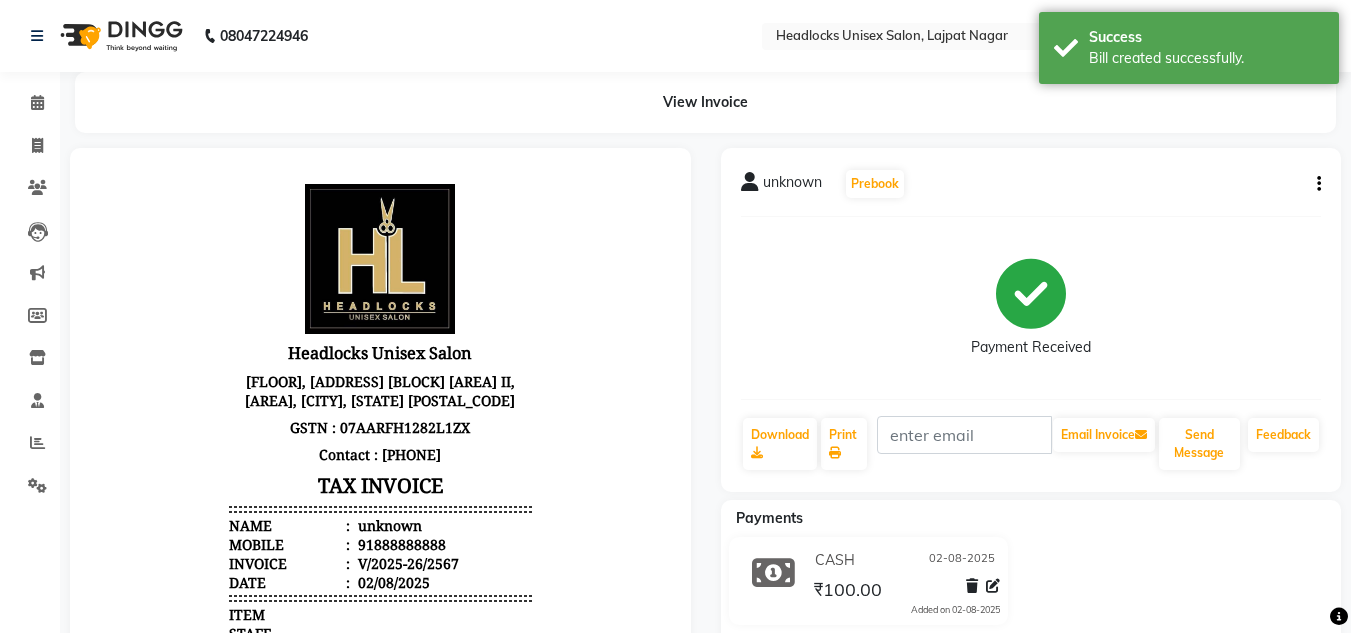 scroll, scrollTop: 0, scrollLeft: 0, axis: both 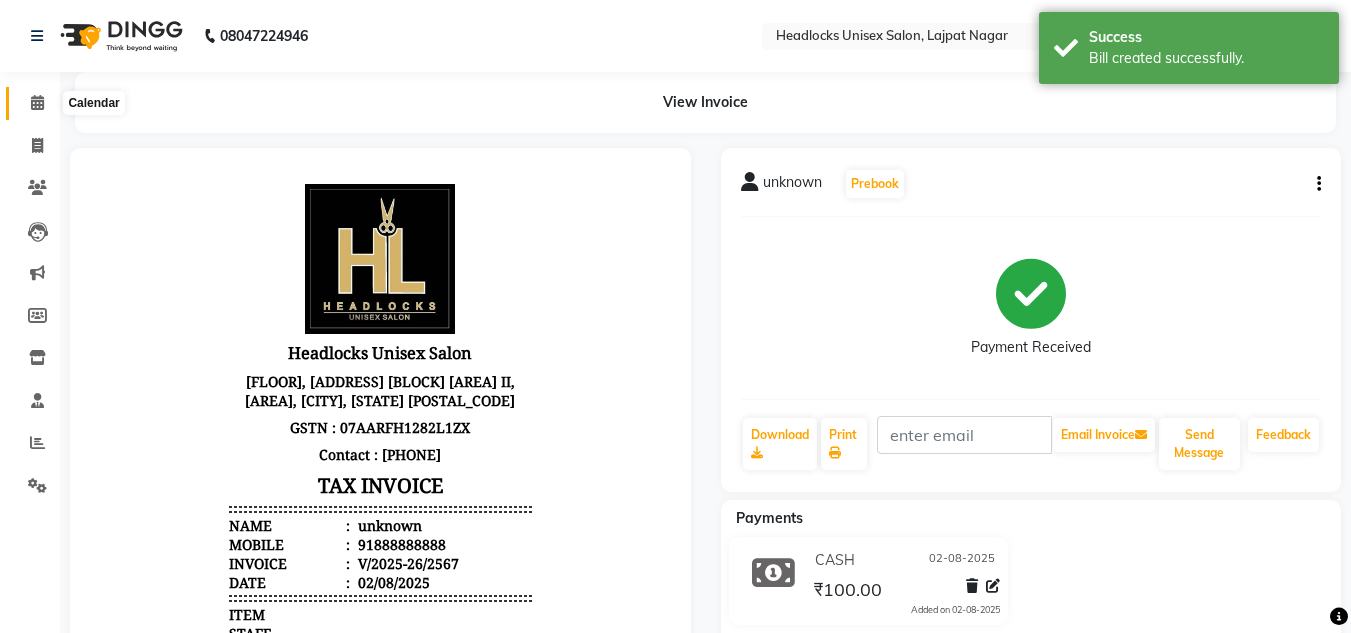 click 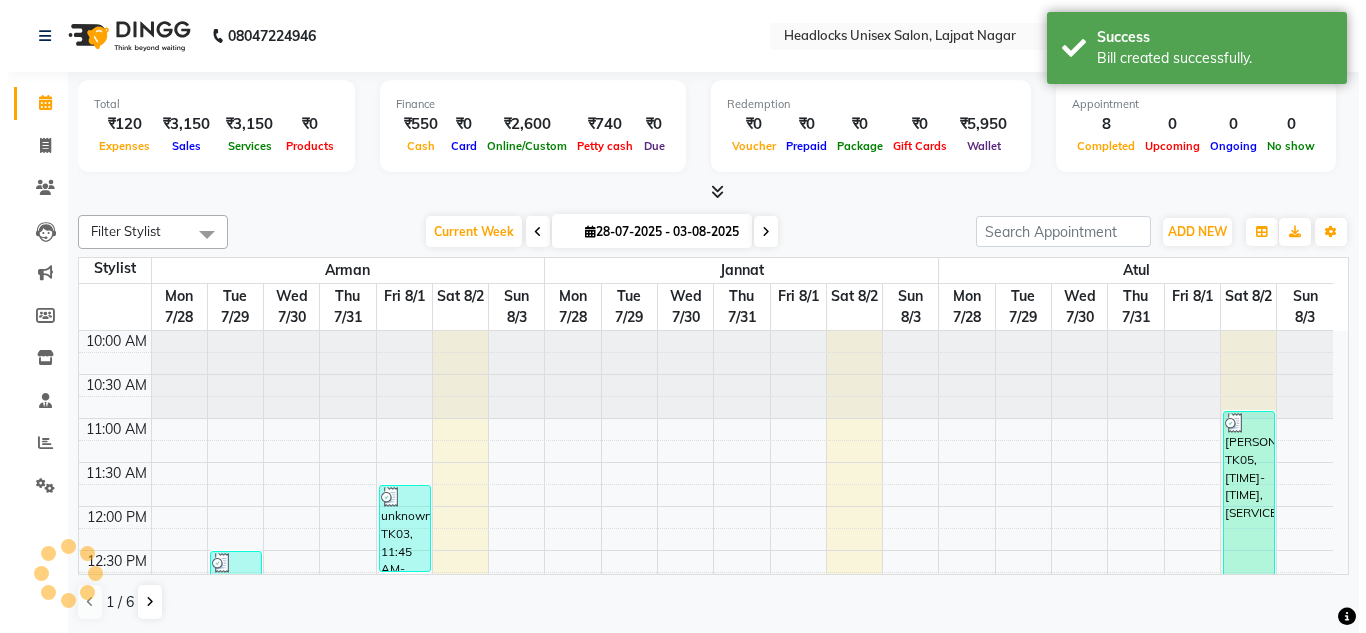 scroll, scrollTop: 0, scrollLeft: 0, axis: both 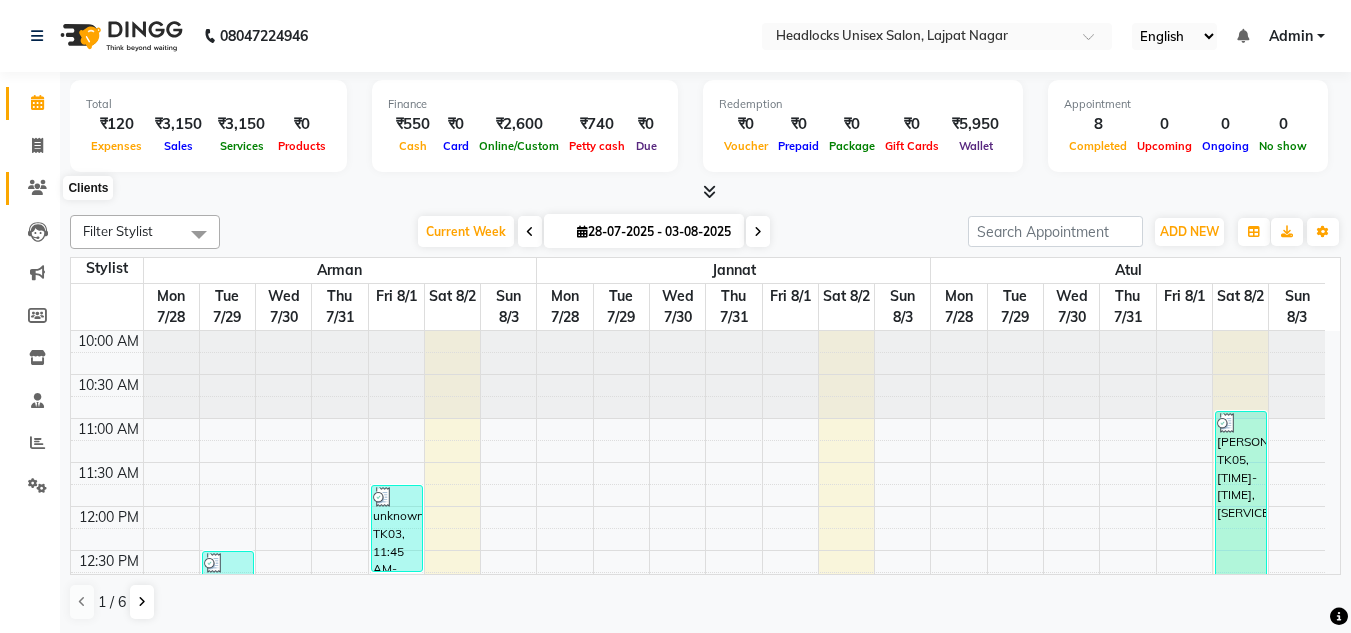 click 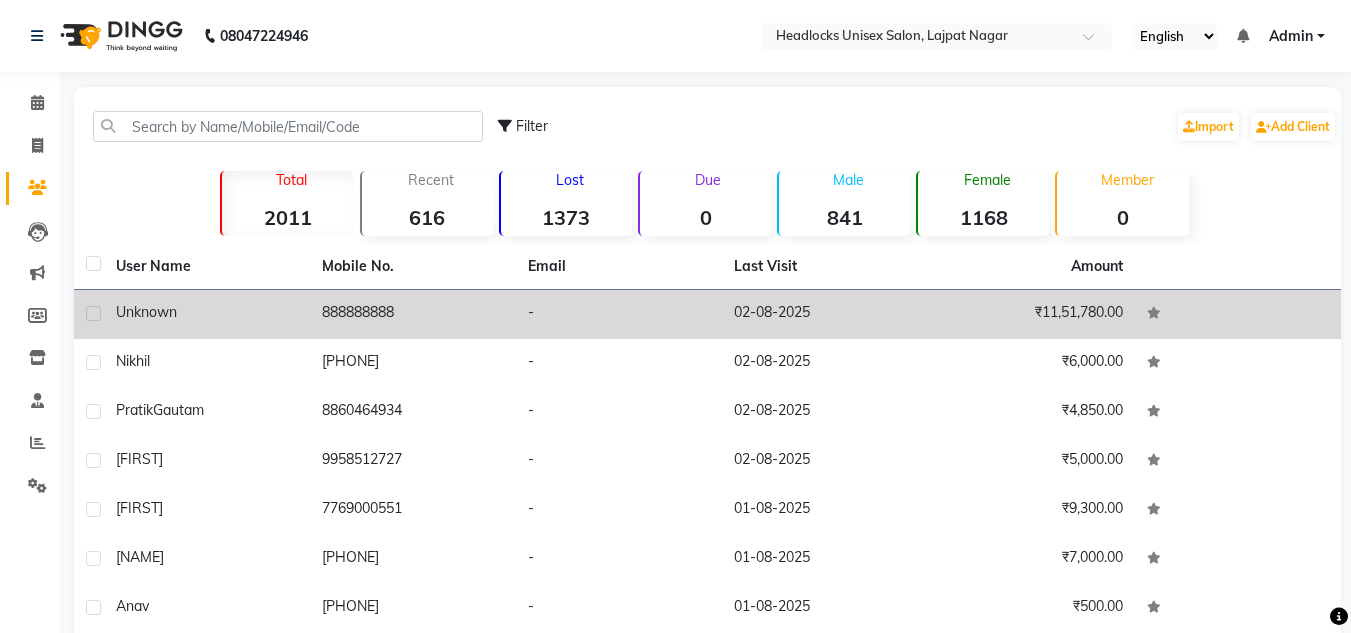 click on "02-08-2025" 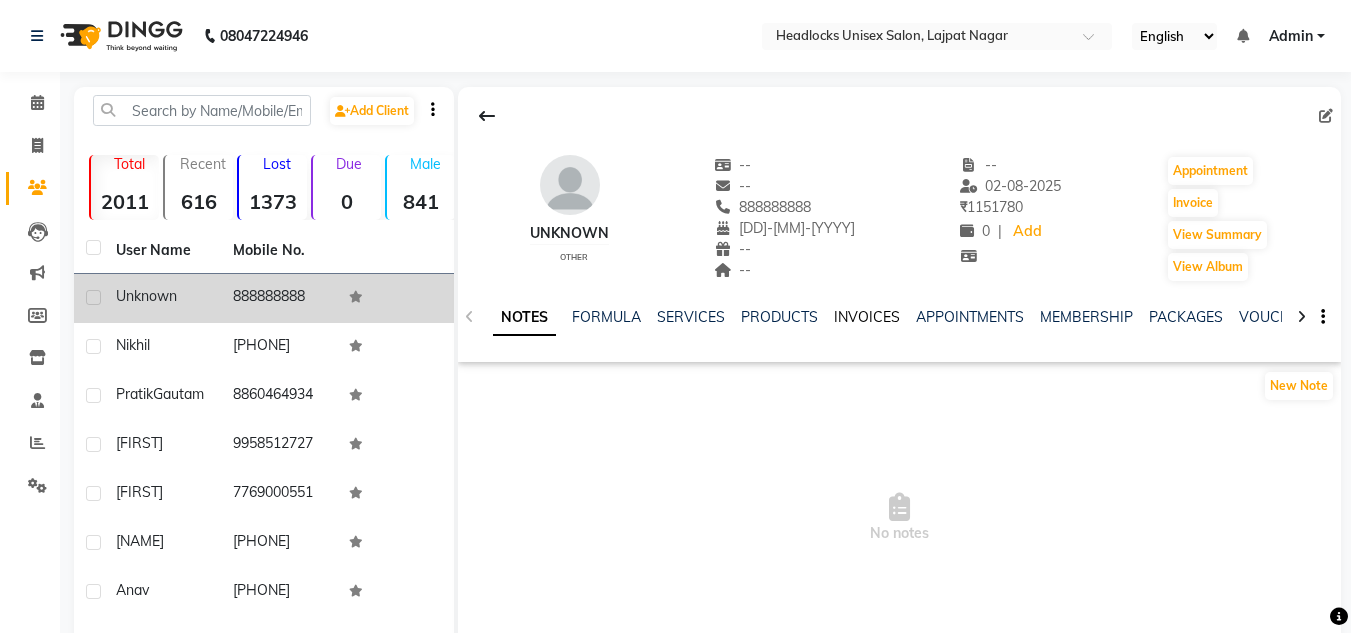 click on "INVOICES" 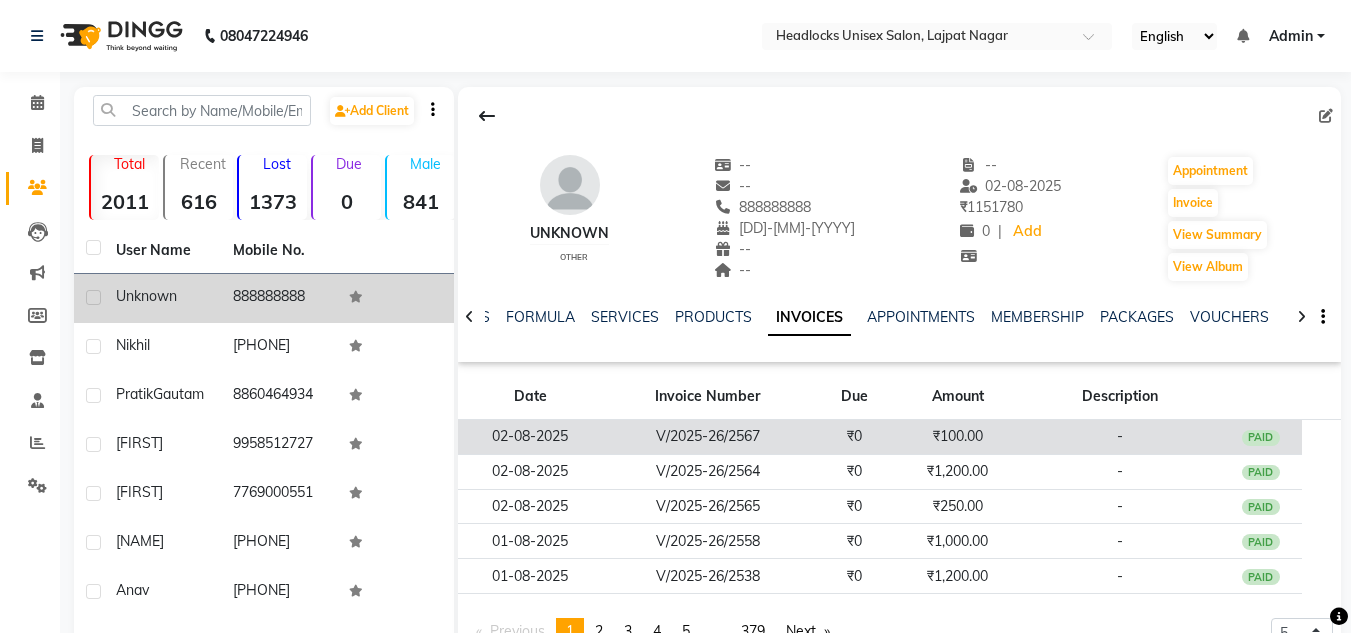 click on "₹0" 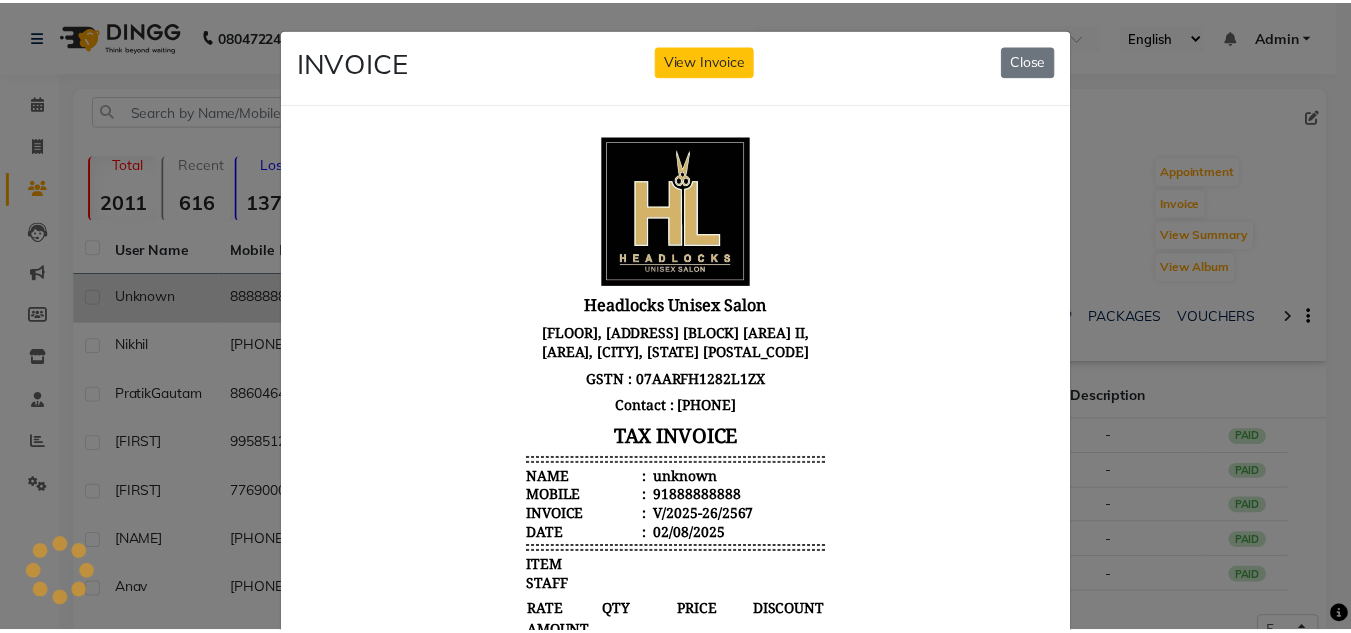 scroll, scrollTop: 0, scrollLeft: 0, axis: both 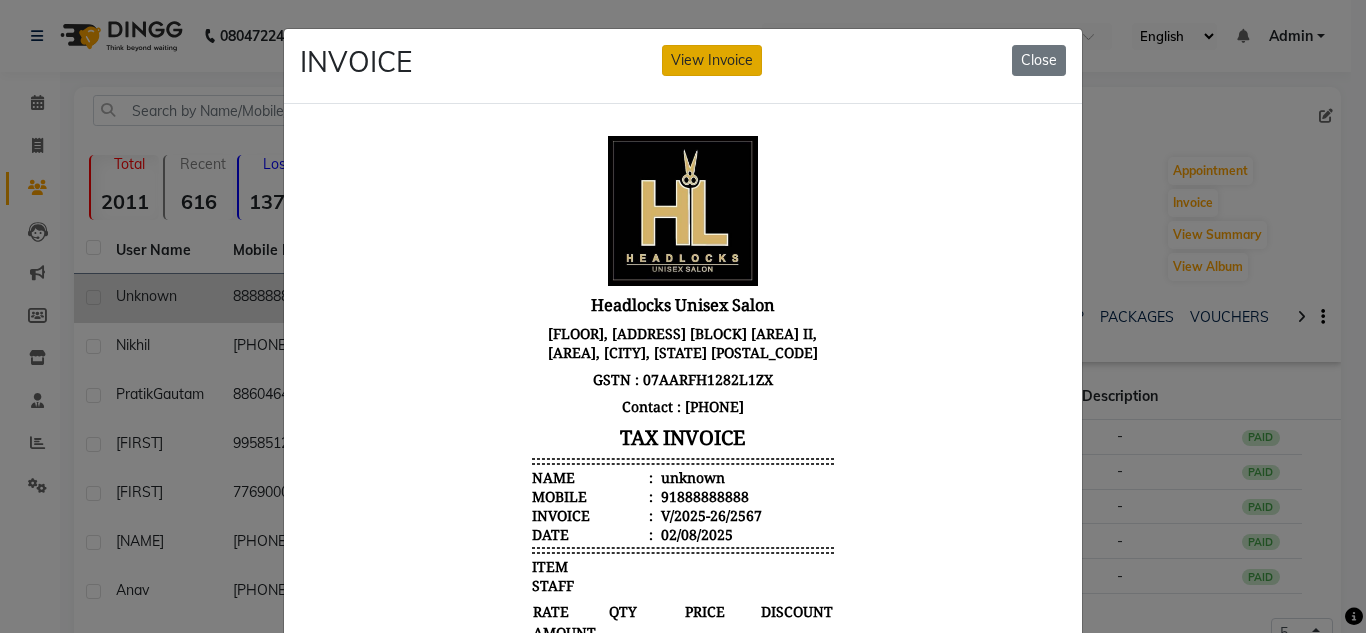 click on "View Invoice" 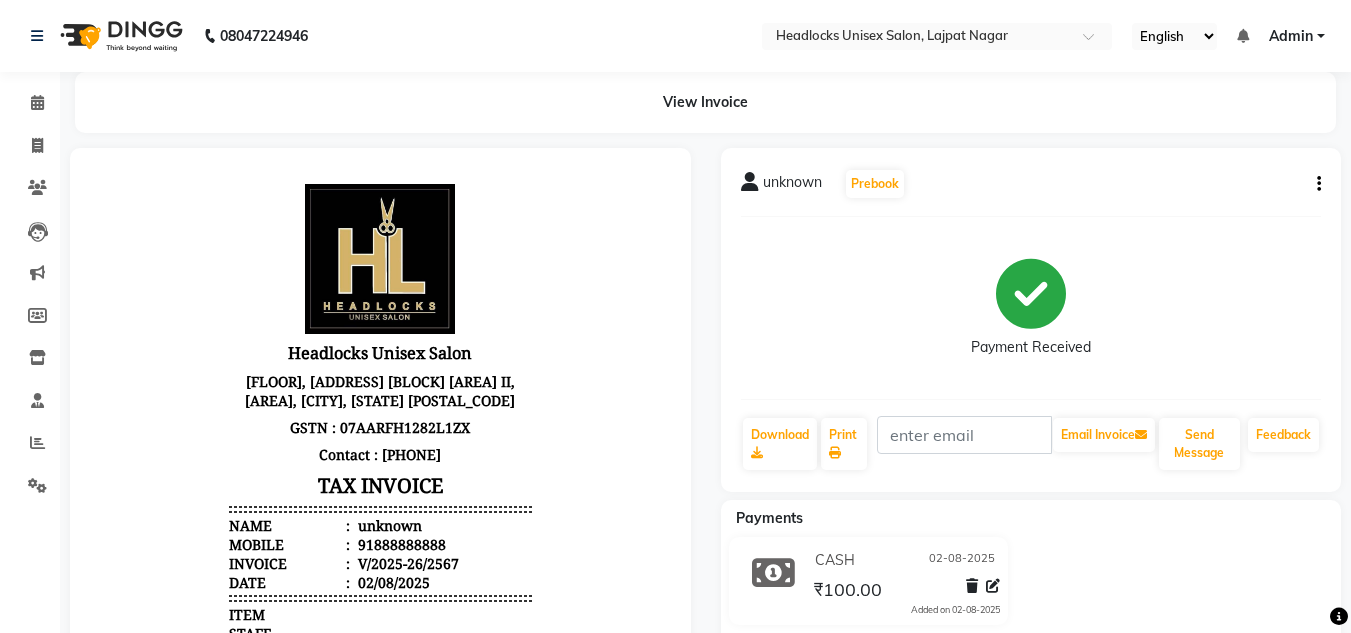 scroll, scrollTop: 0, scrollLeft: 0, axis: both 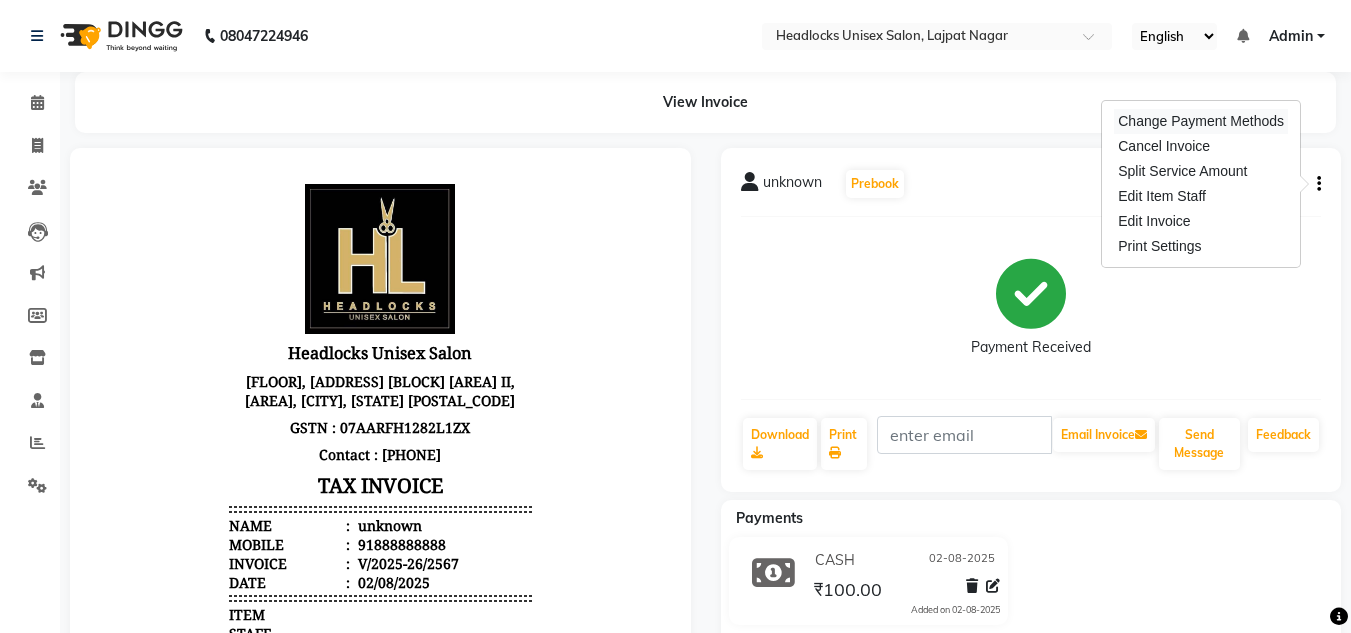 click on "Change Payment Methods" at bounding box center (1201, 121) 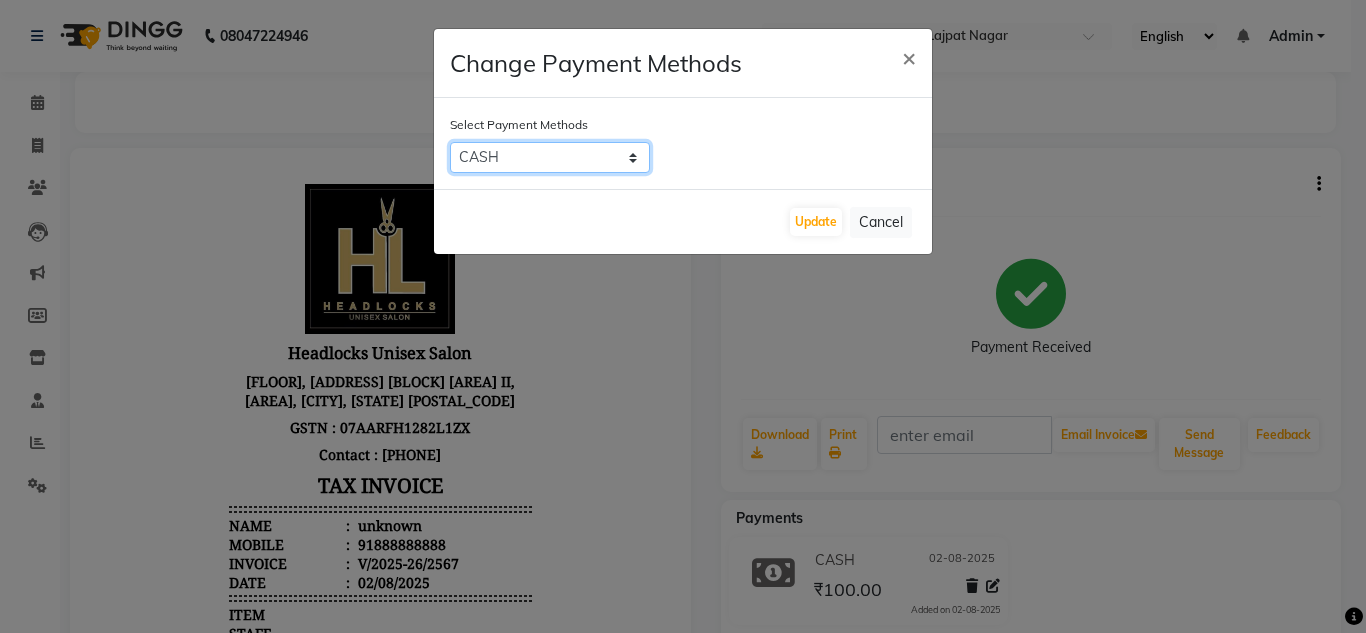 click on "Credit Card   UPI   CASH   GPay" 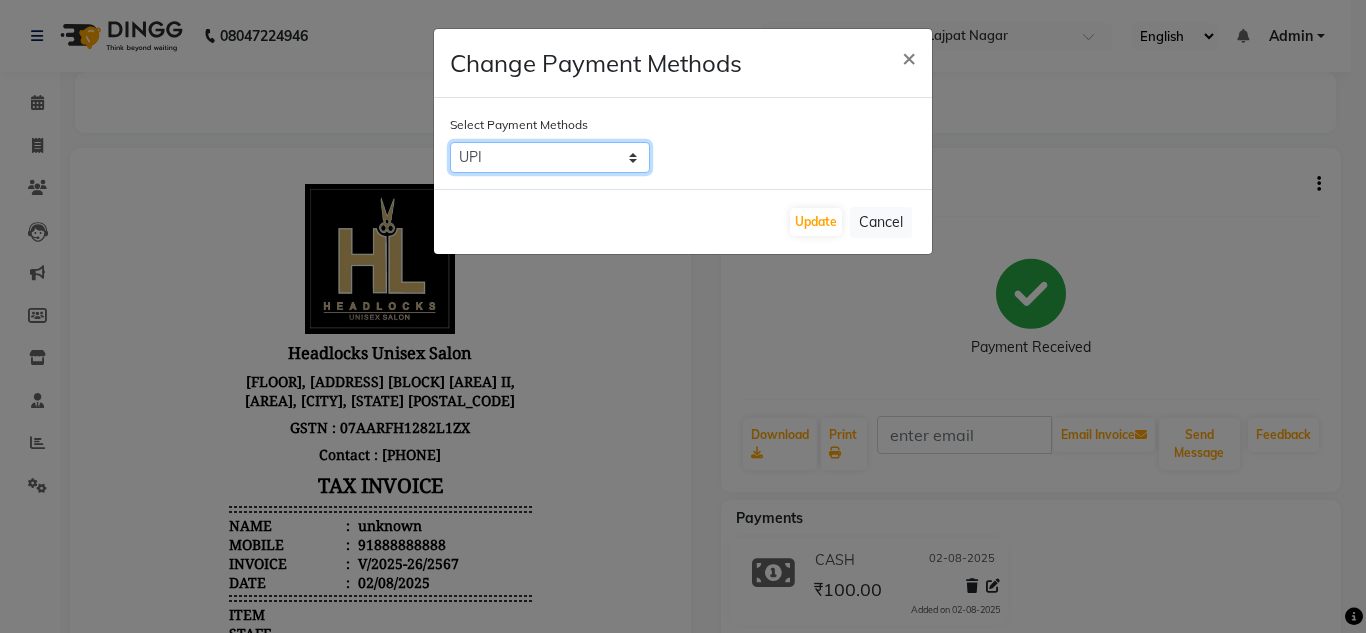 click on "Credit Card   UPI   CASH   GPay" 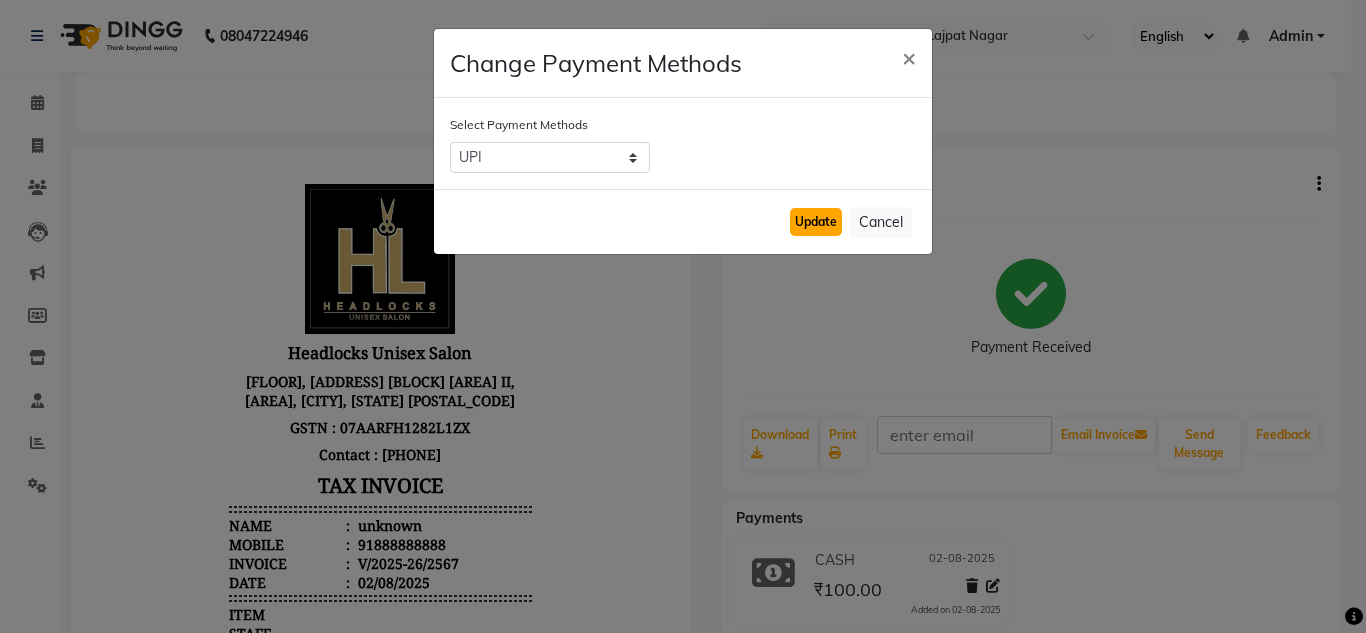 click on "Update" 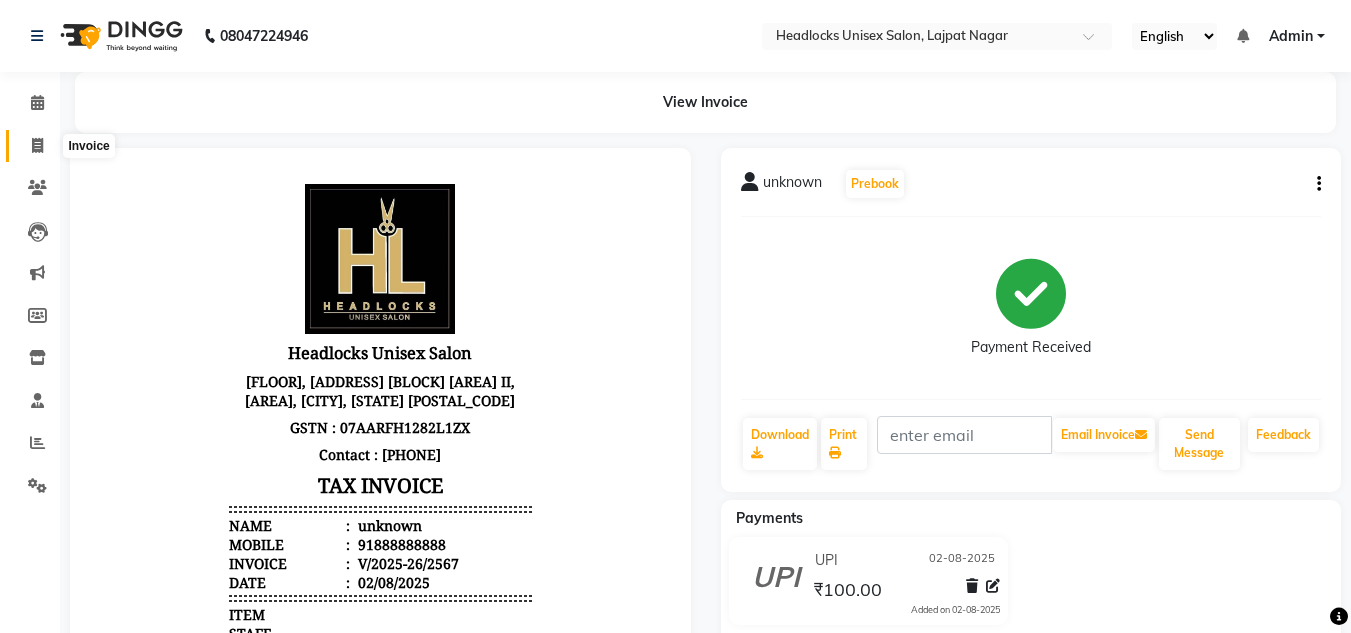 click 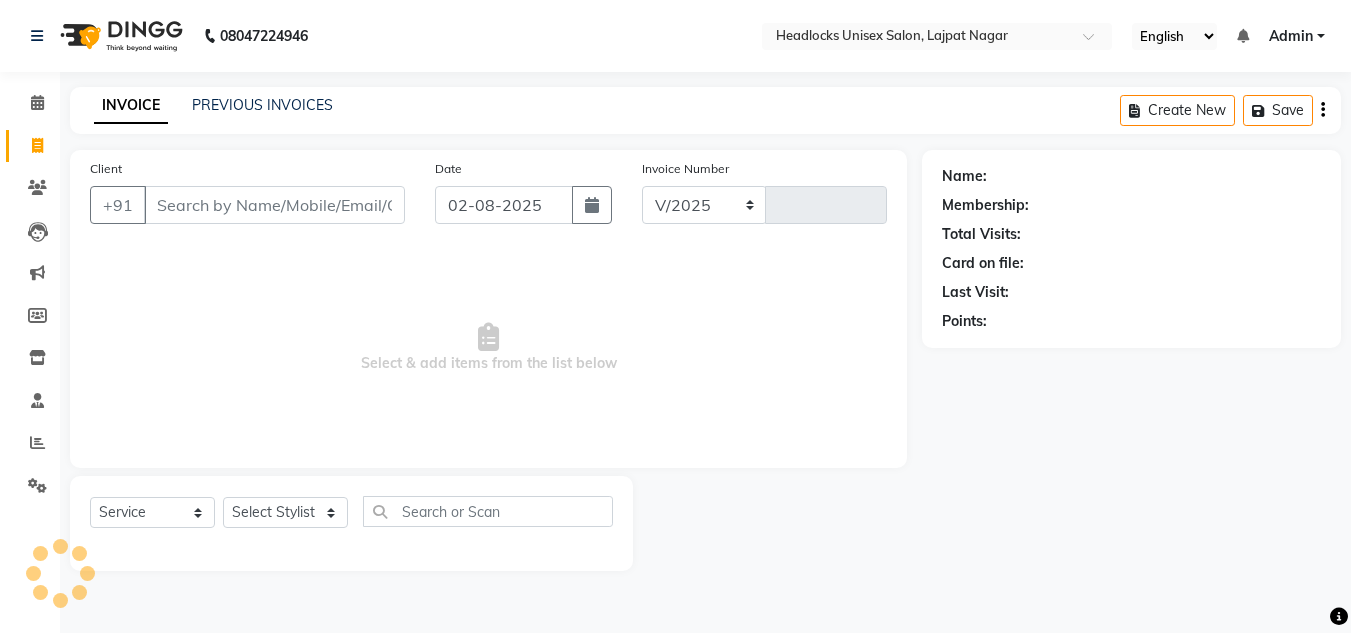 select on "6850" 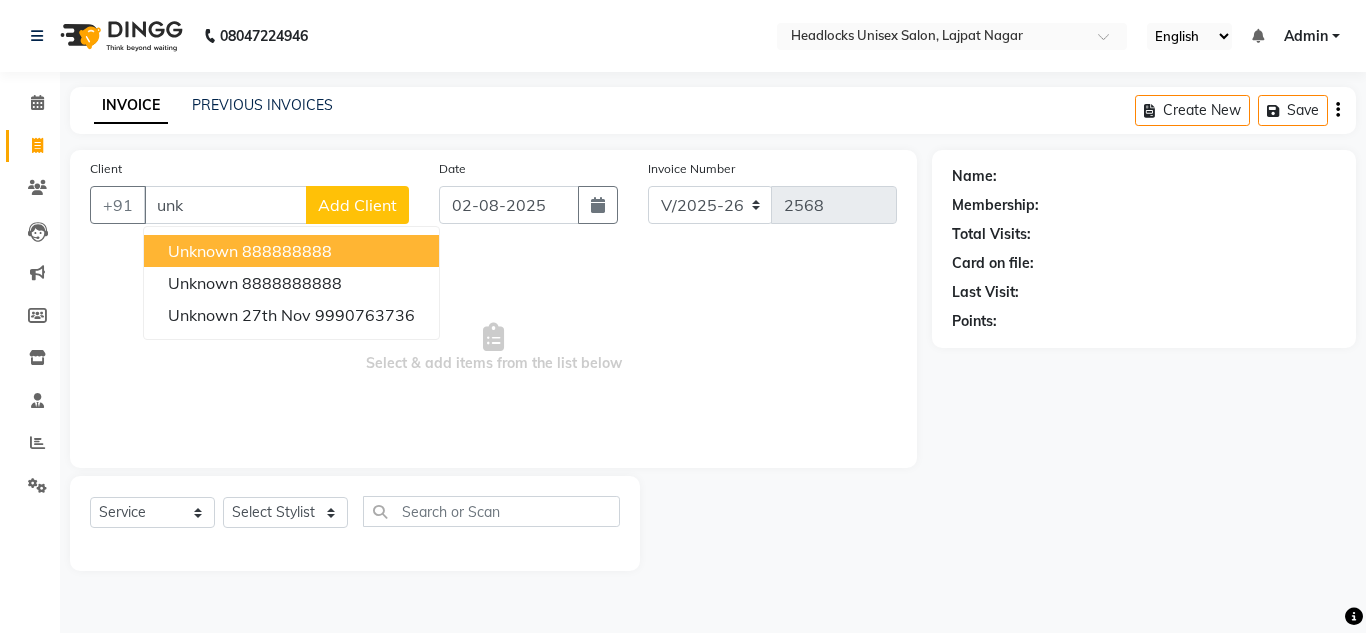 click on "unknown" at bounding box center [203, 251] 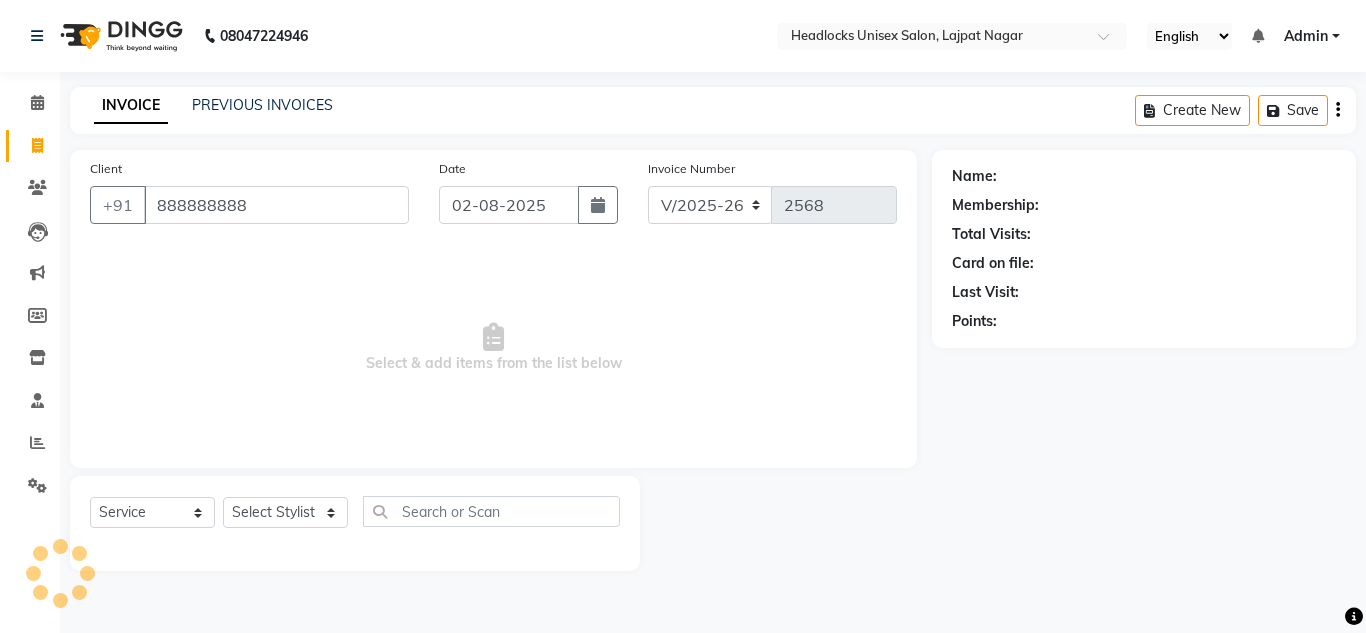 type on "888888888" 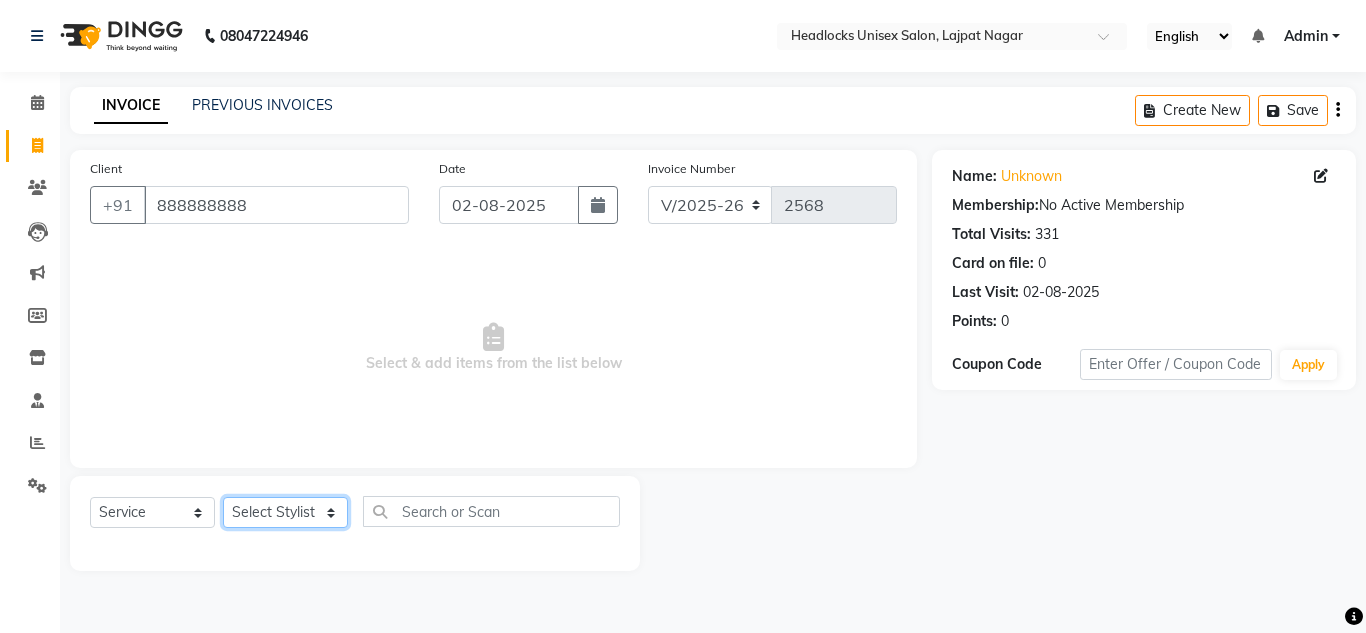 click on "Select Stylist Arman Atul Jannat Kaif Kartik Lucky Nazia Pinky Rashid Sabiya Sandeep Shankar Shavaz Malik Sudhir Suraj Vikas Vinay Roy Vinod" 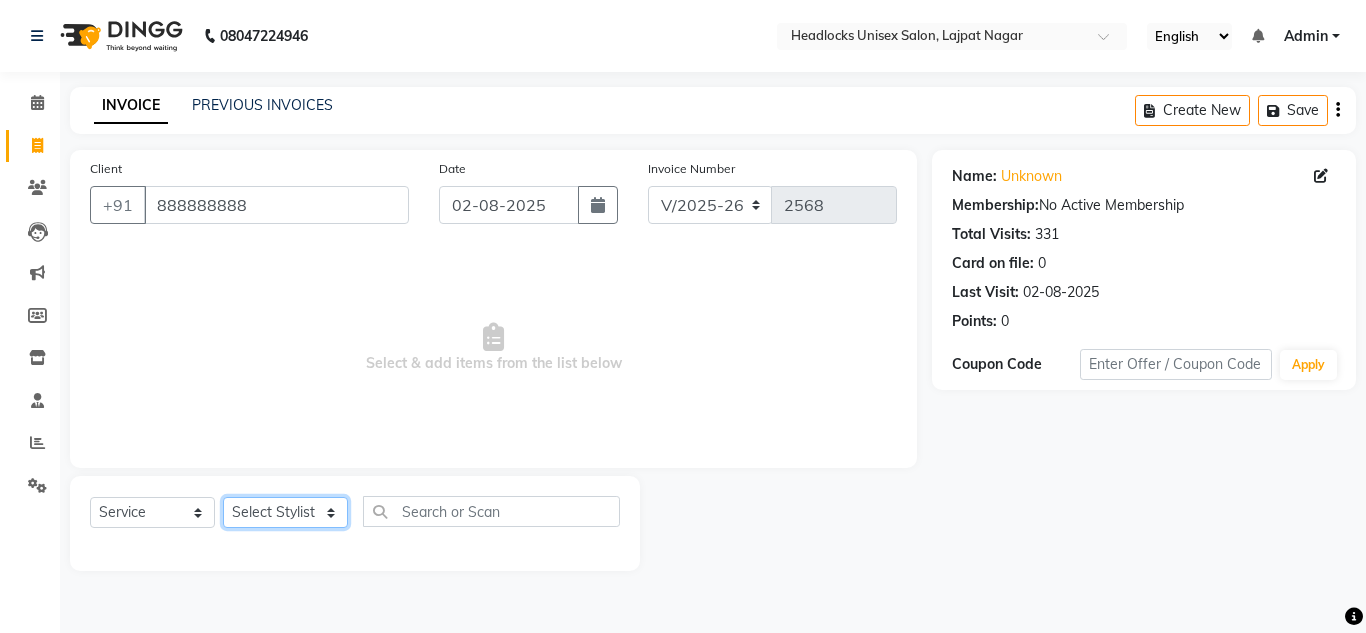 select on "53614" 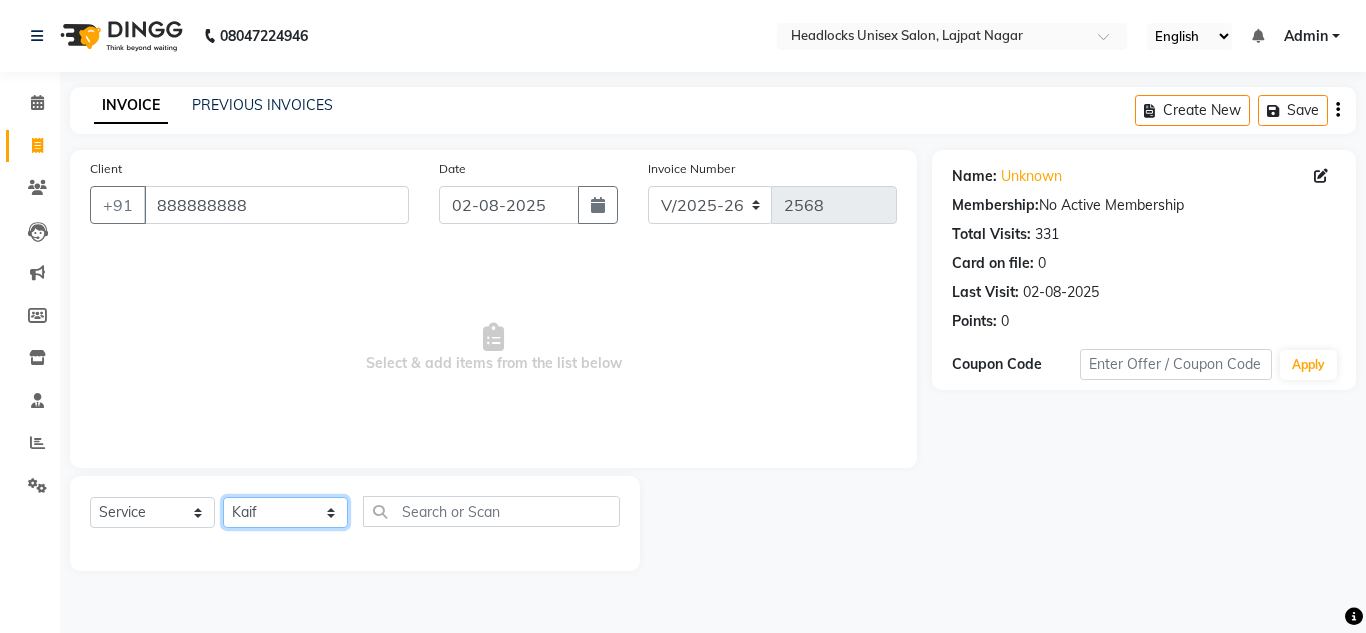 click on "Select Stylist Arman Atul Jannat Kaif Kartik Lucky Nazia Pinky Rashid Sabiya Sandeep Shankar Shavaz Malik Sudhir Suraj Vikas Vinay Roy Vinod" 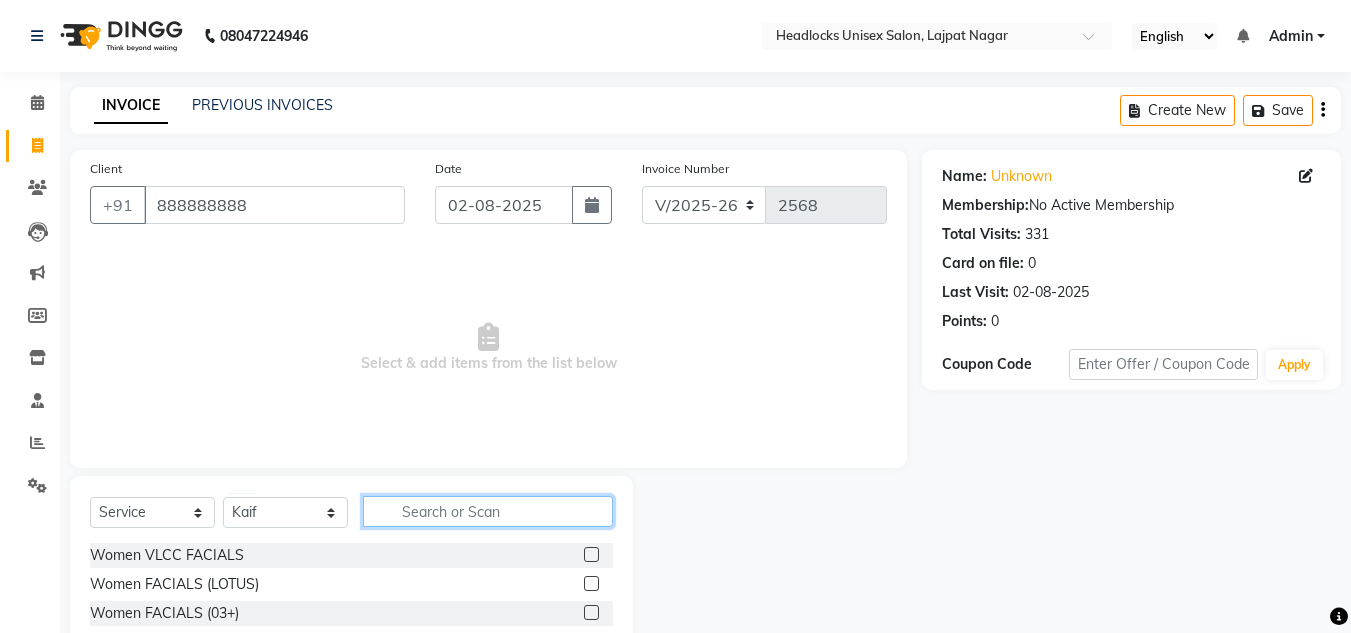 click 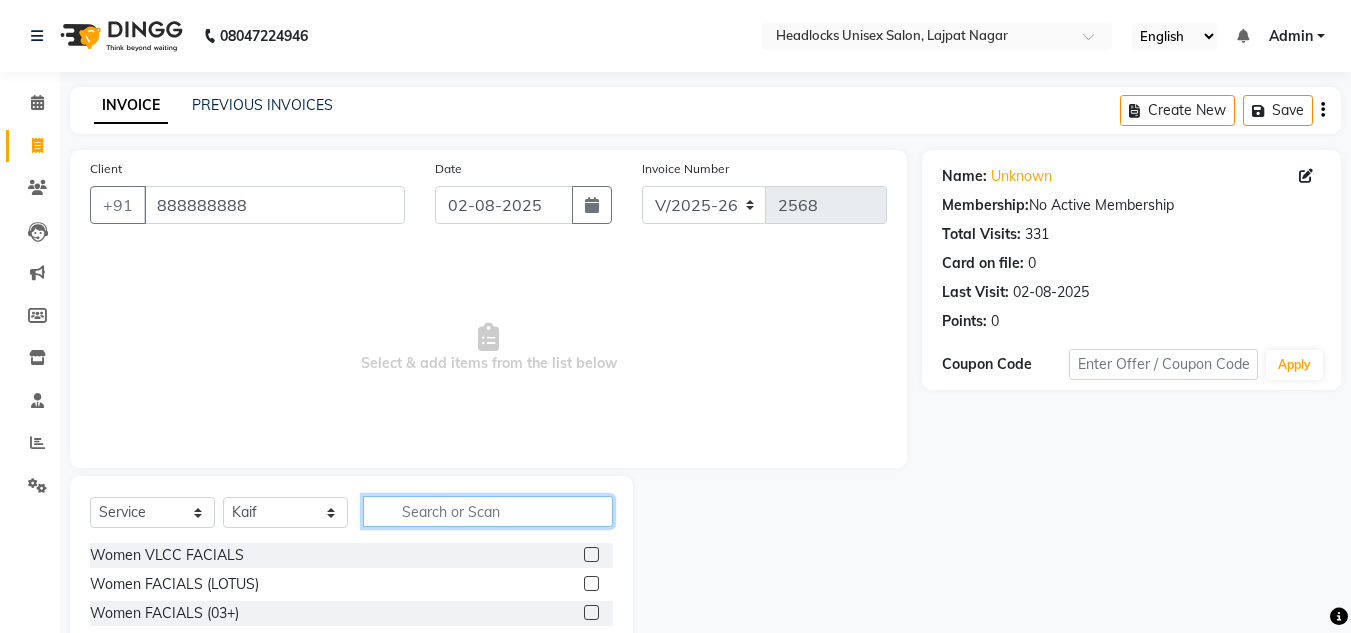click 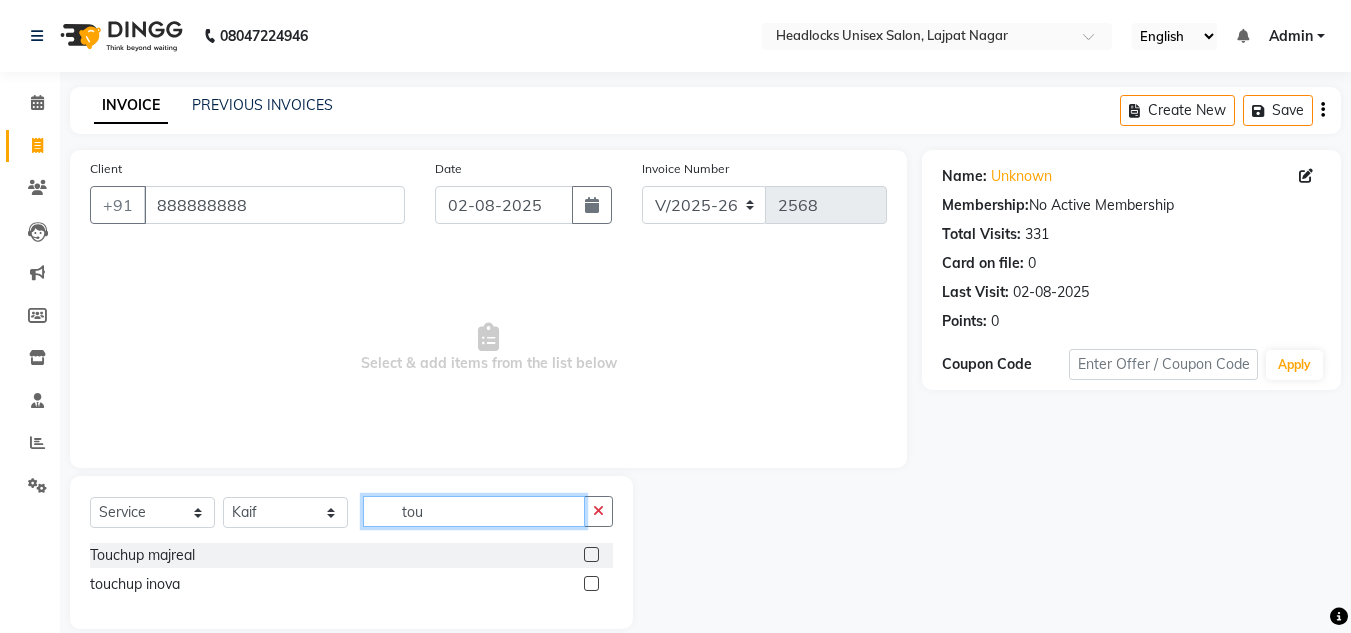 type on "tou" 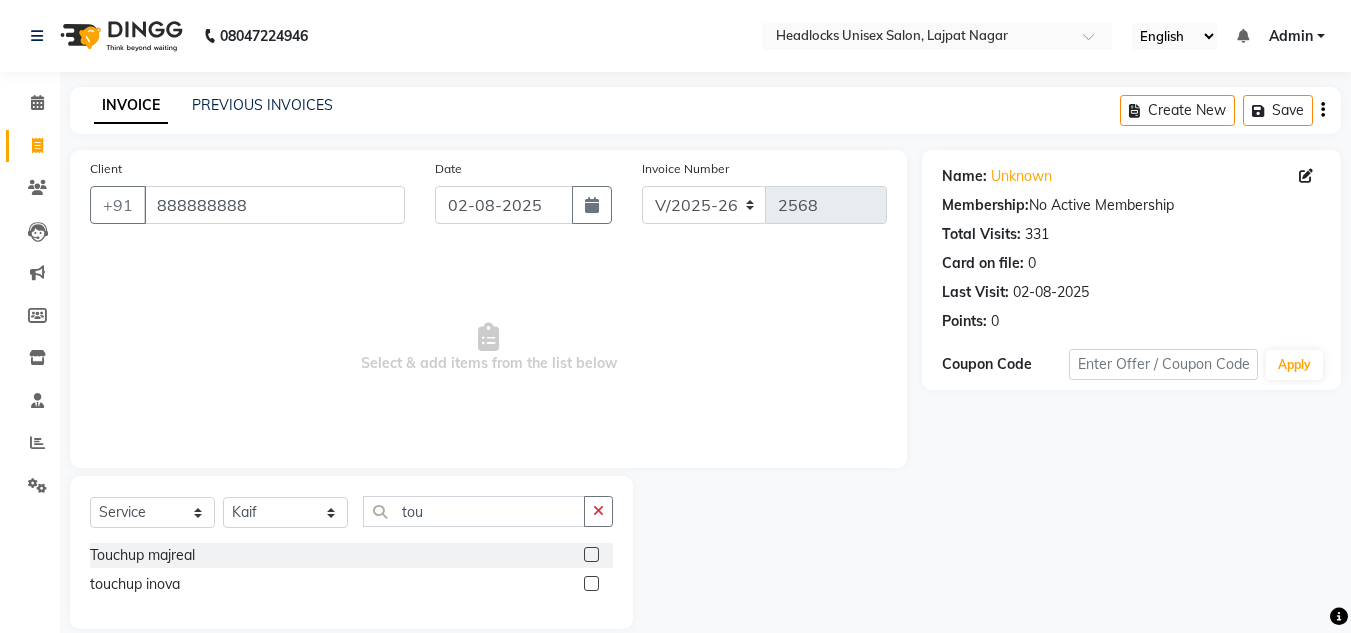 click 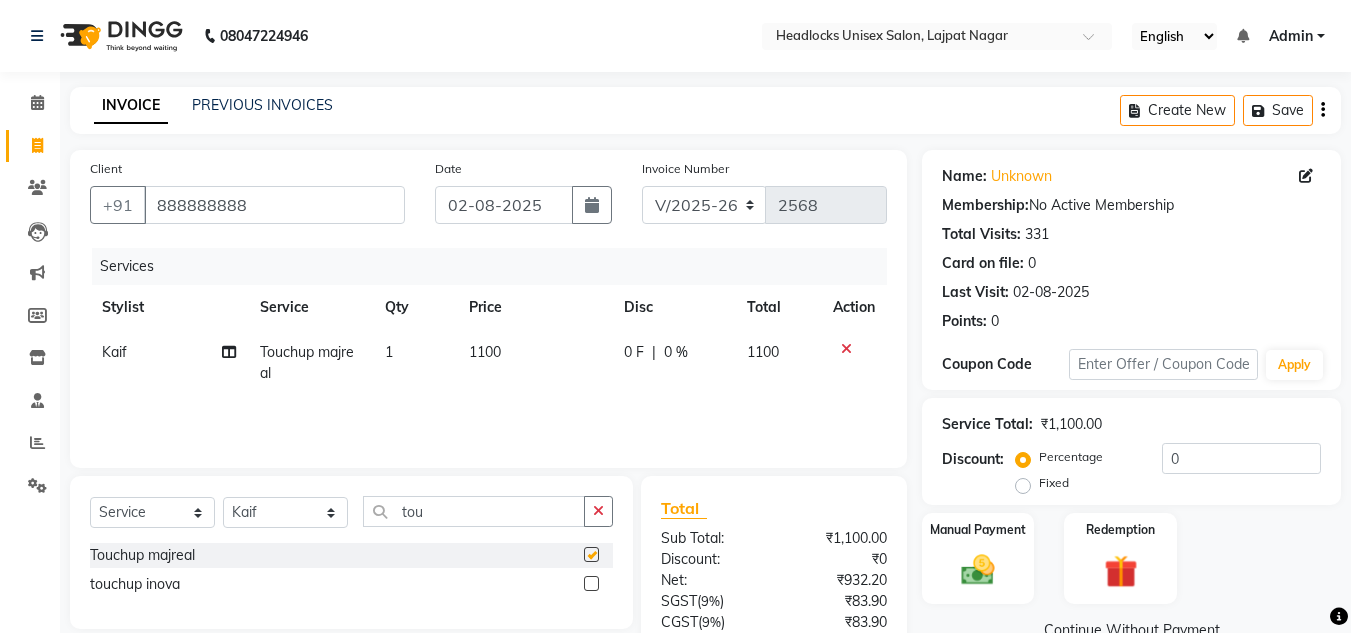 checkbox on "false" 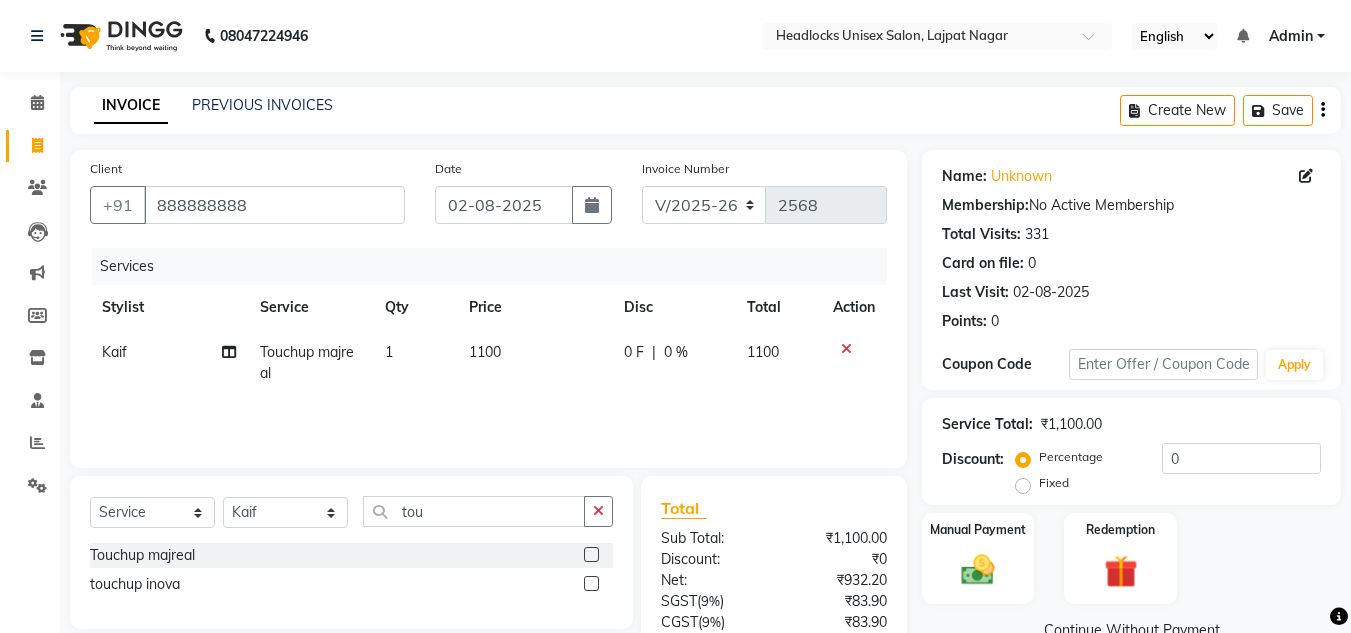 click on "1100" 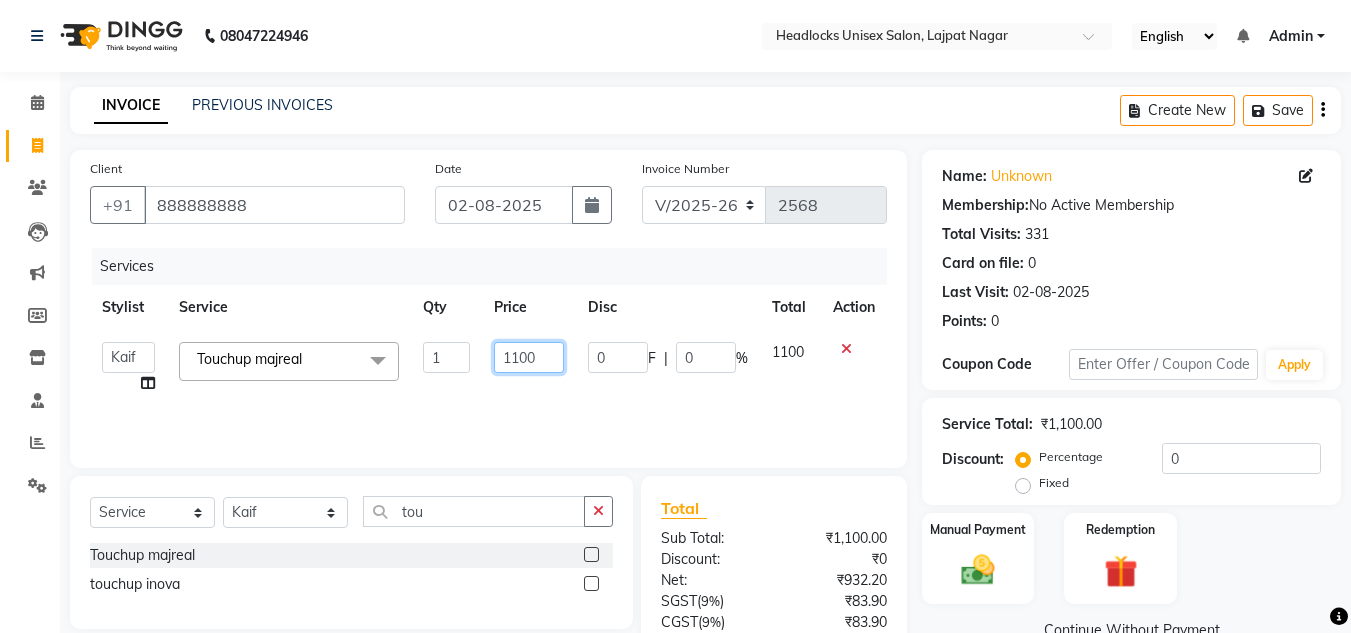 click on "1100" 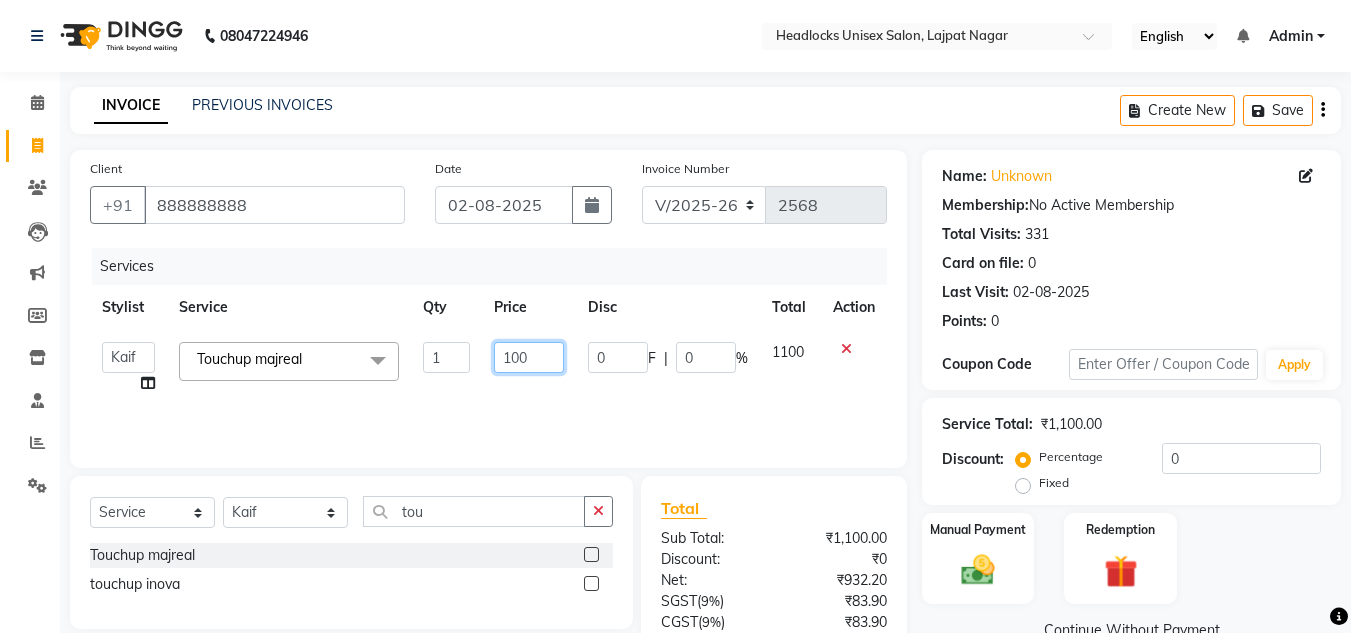 type on "1500" 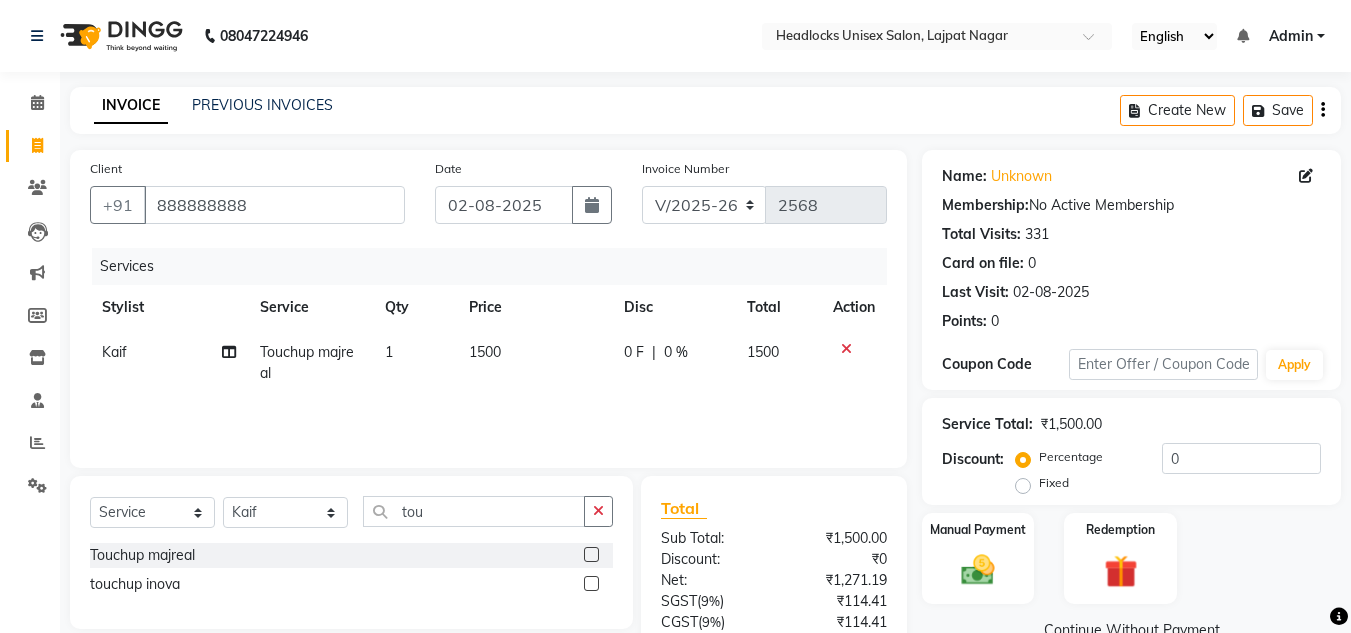 click on "Manual Payment Redemption" 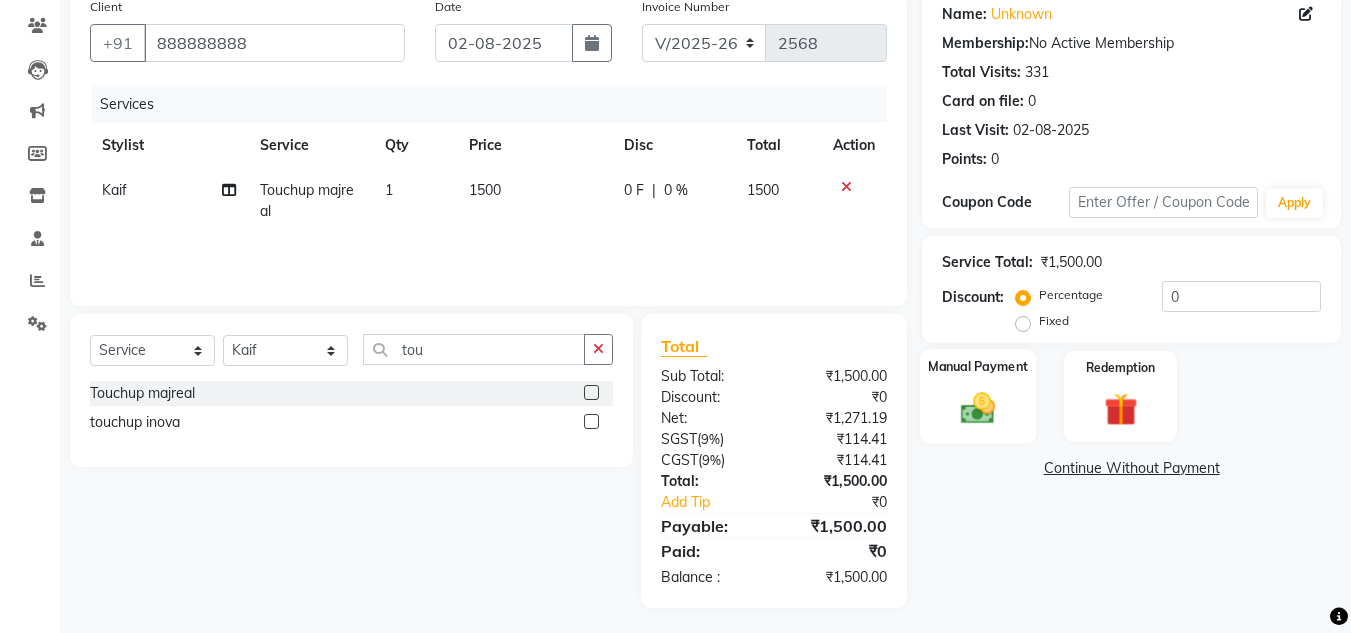 click 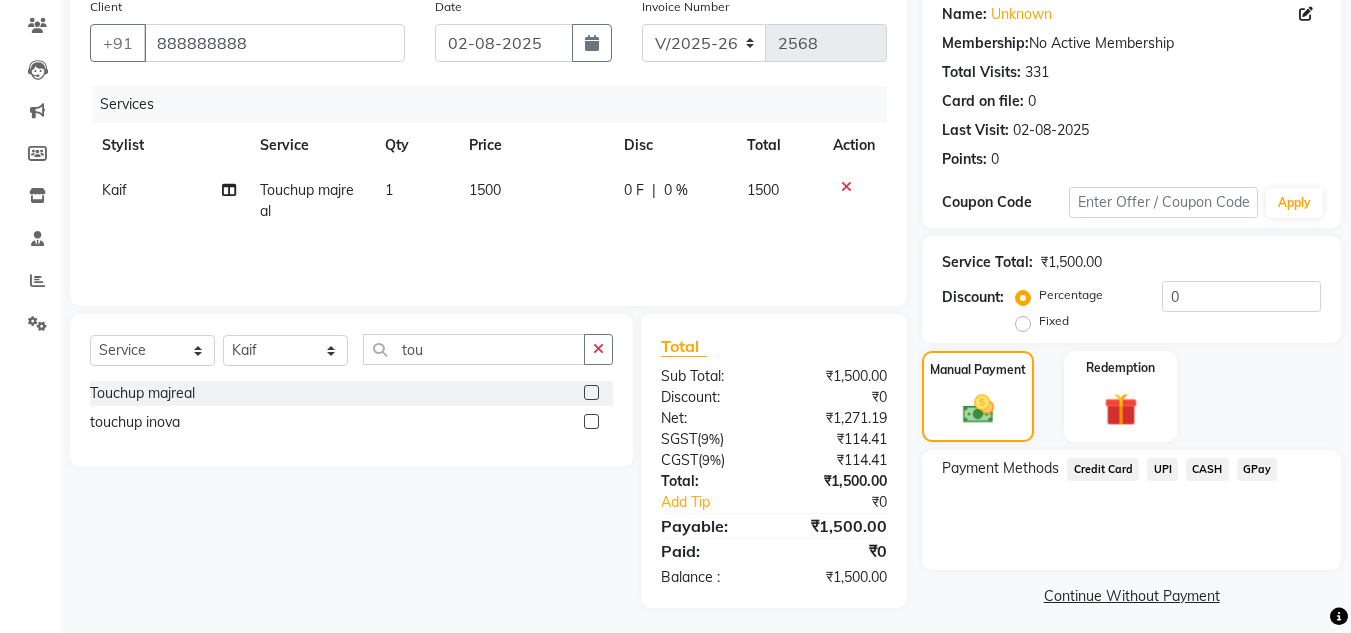 click on "CASH" 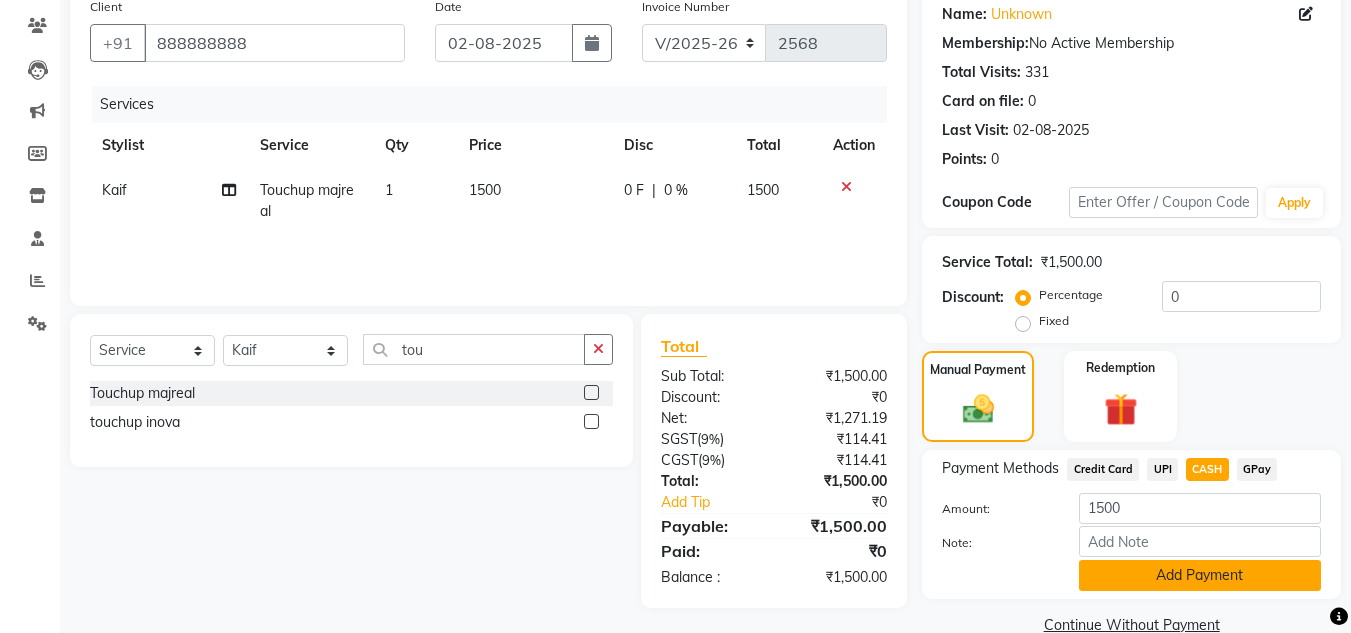 click on "Add Payment" 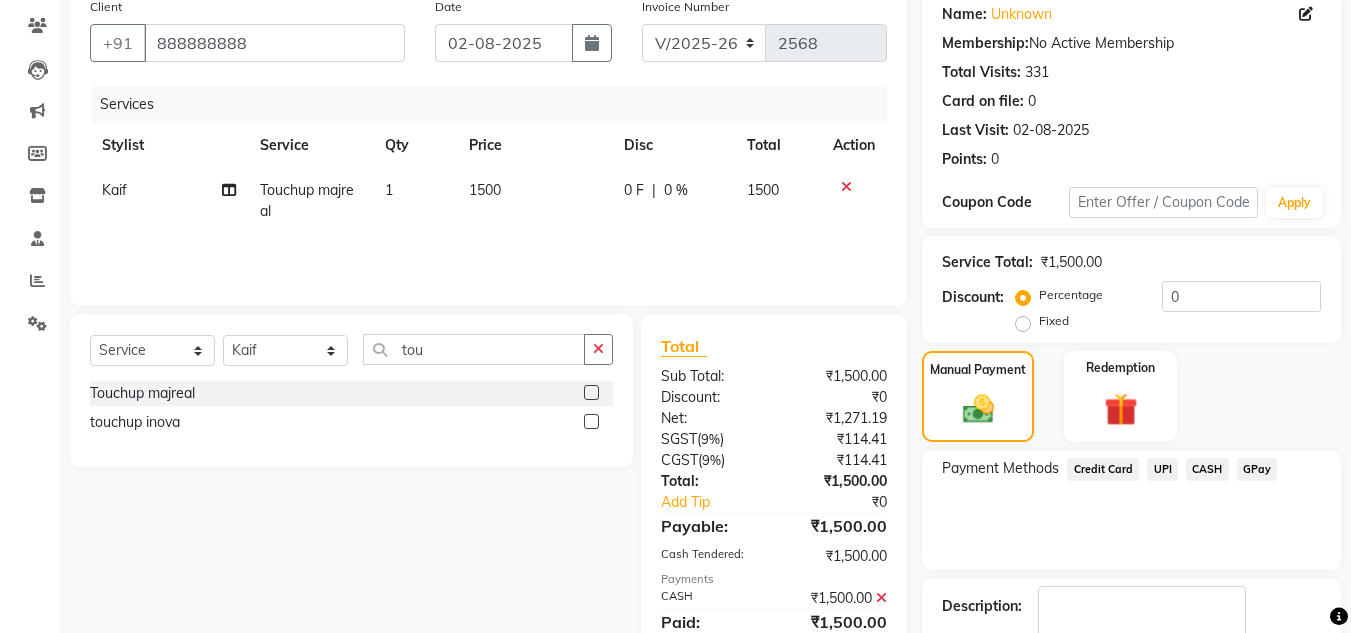 scroll, scrollTop: 242, scrollLeft: 0, axis: vertical 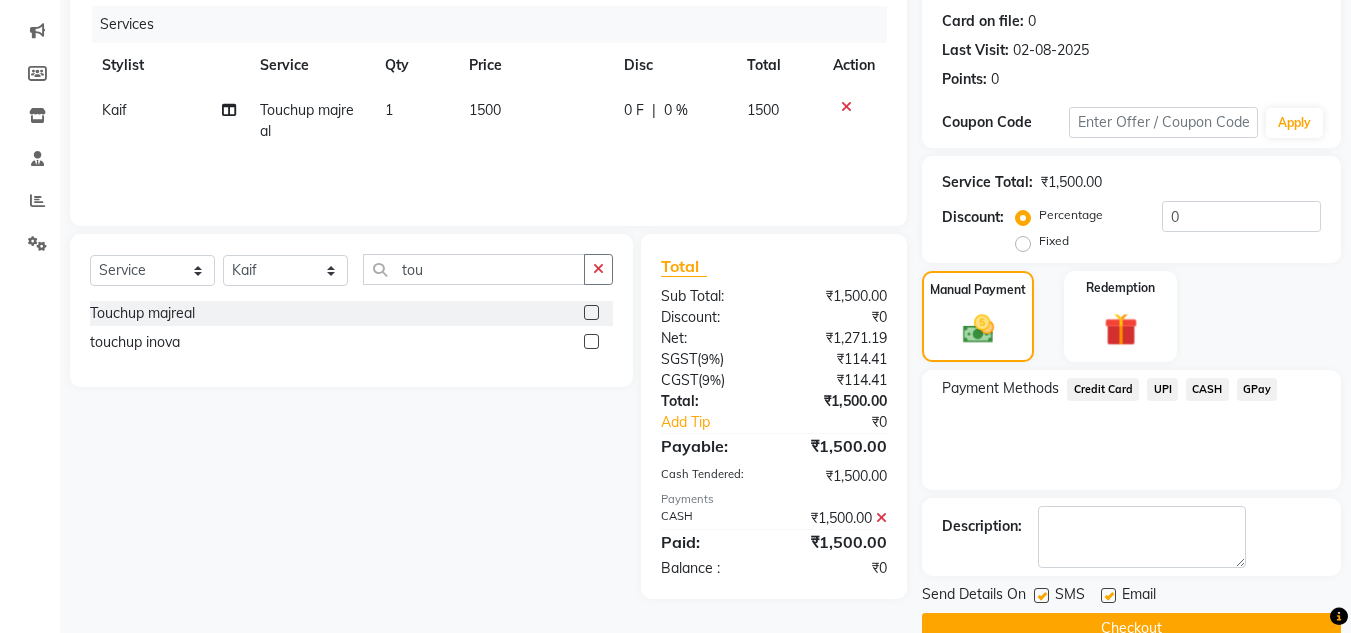 click on "Checkout" 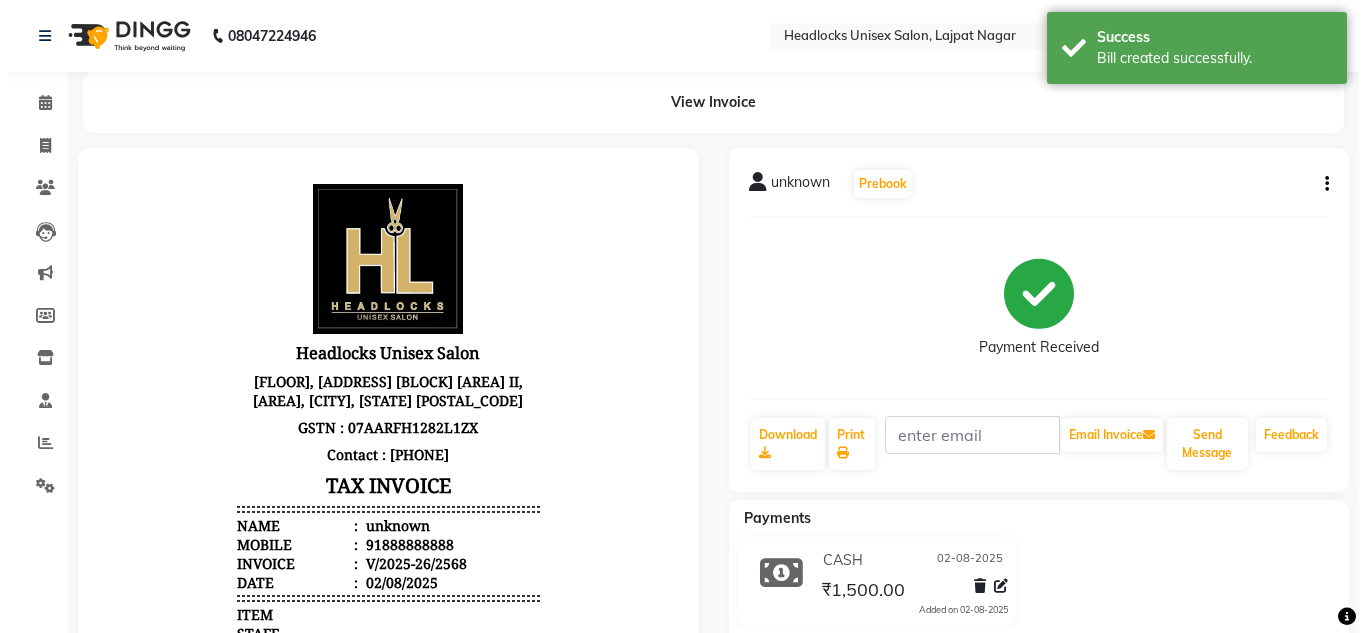 scroll, scrollTop: 0, scrollLeft: 0, axis: both 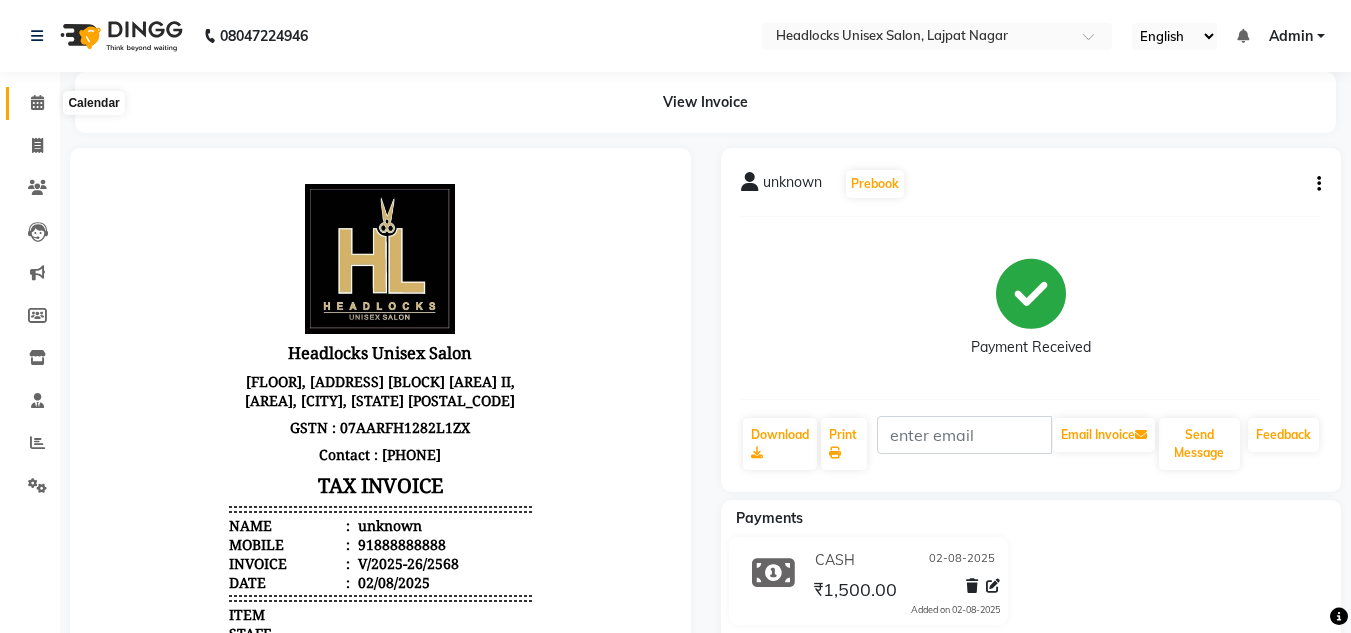 click 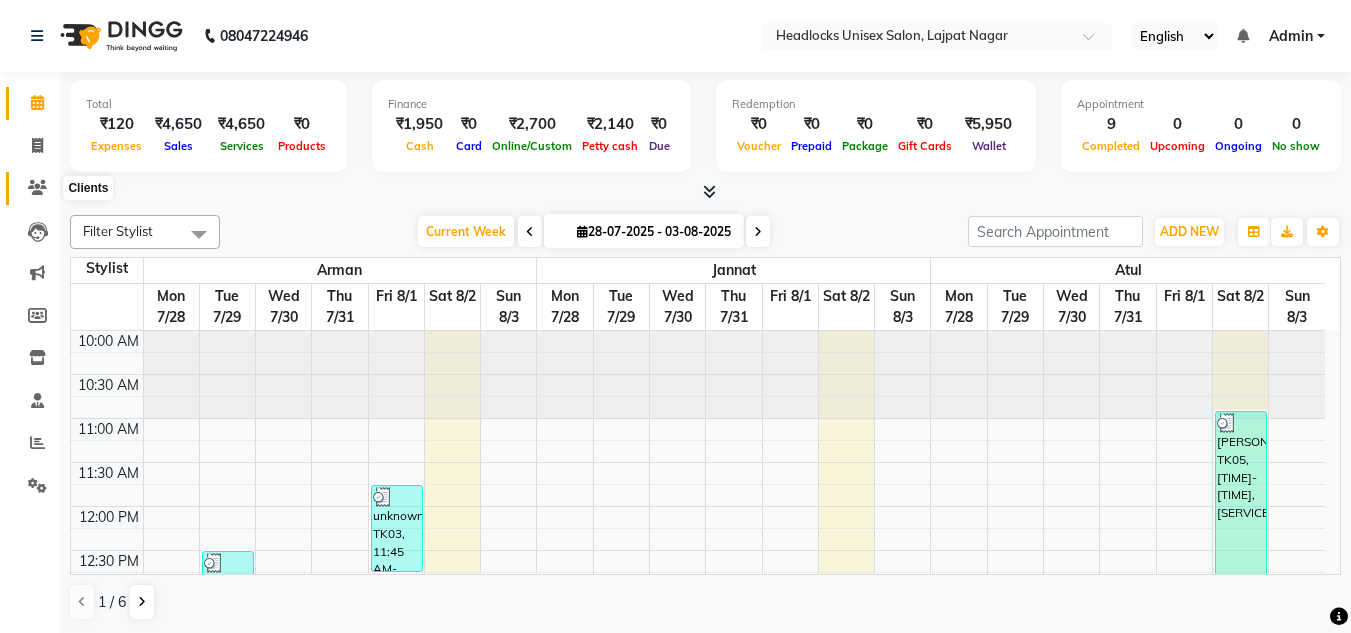 click 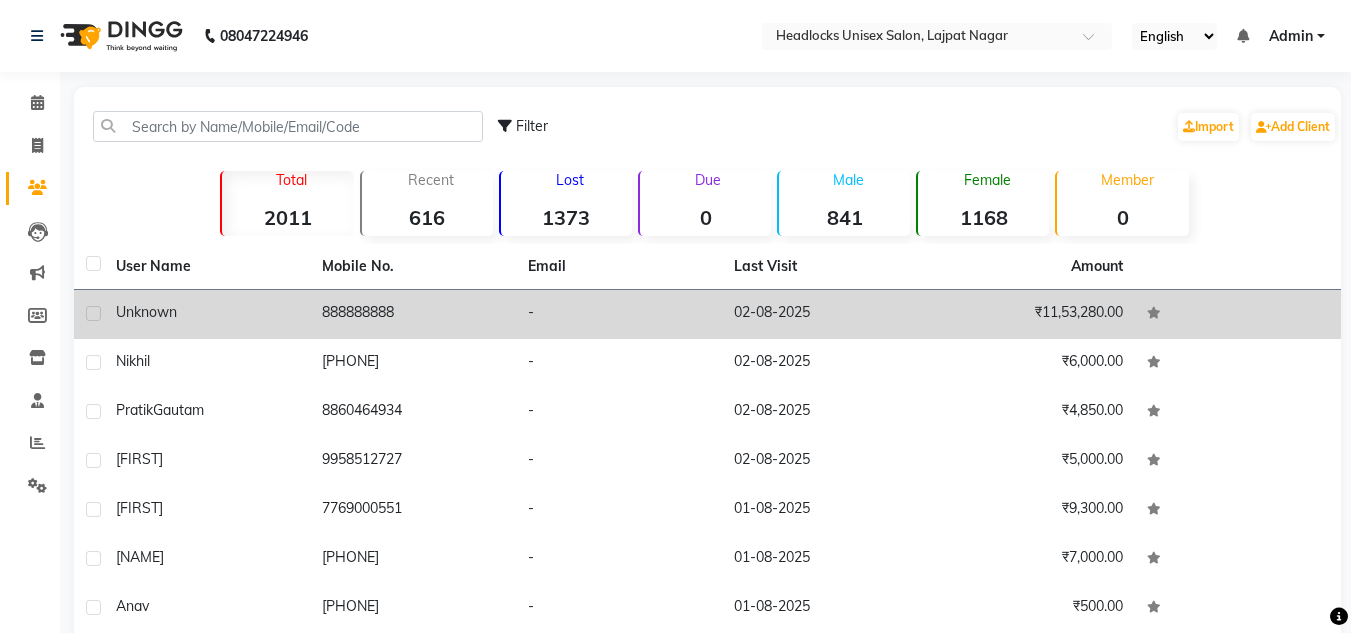 click on "unknown" 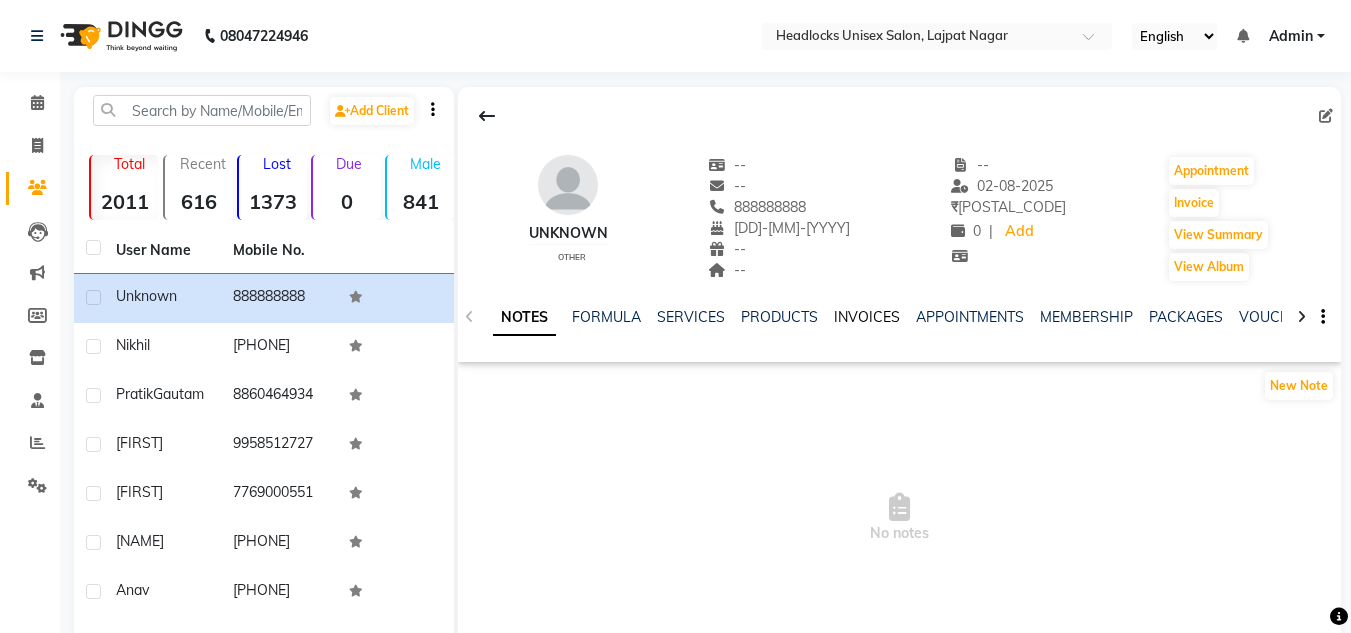 click on "INVOICES" 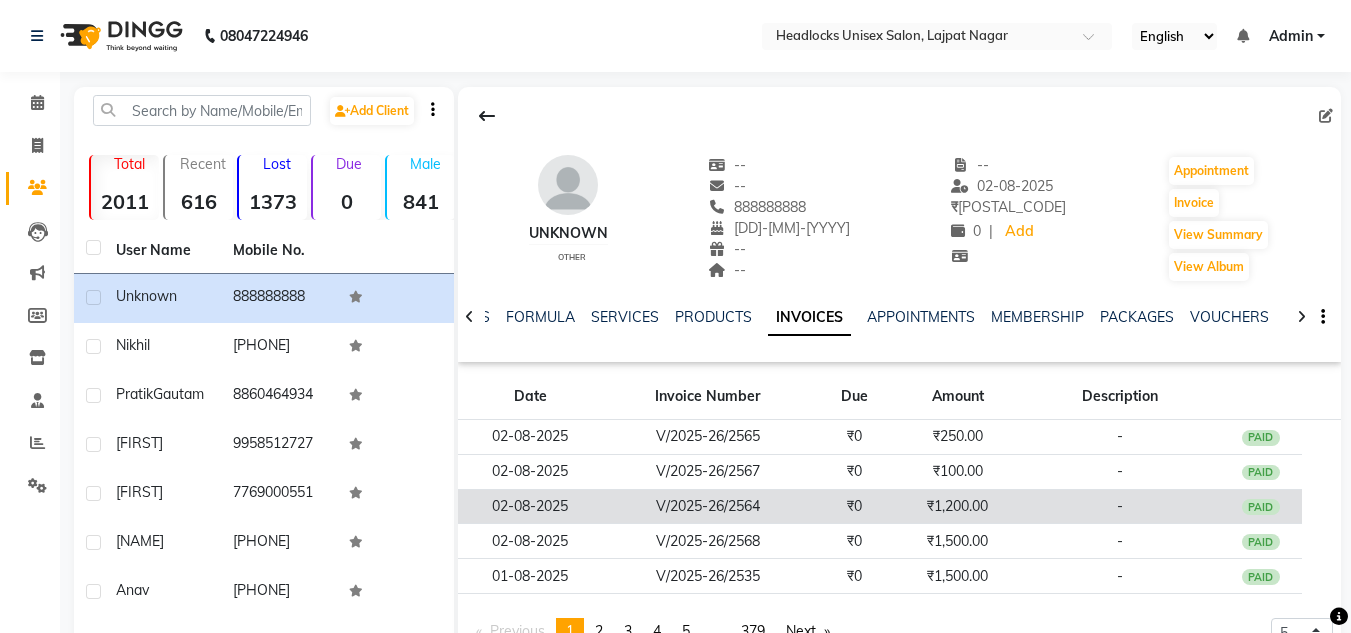 click on "₹0" 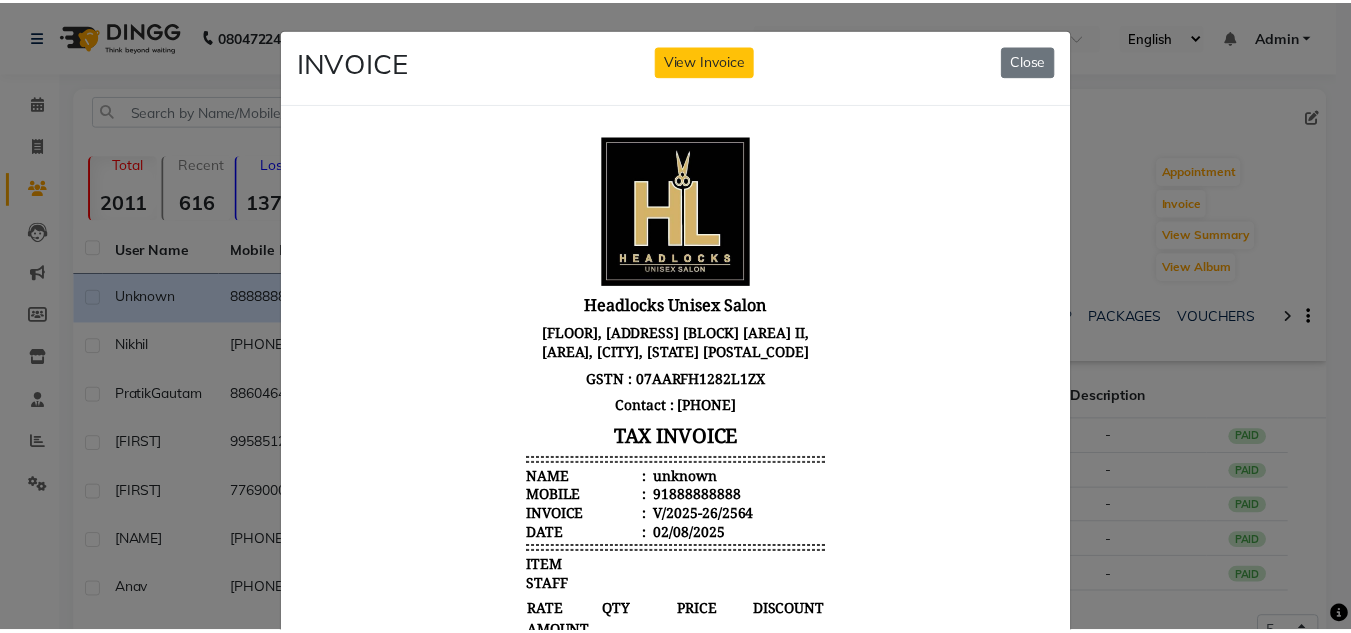 scroll, scrollTop: 0, scrollLeft: 0, axis: both 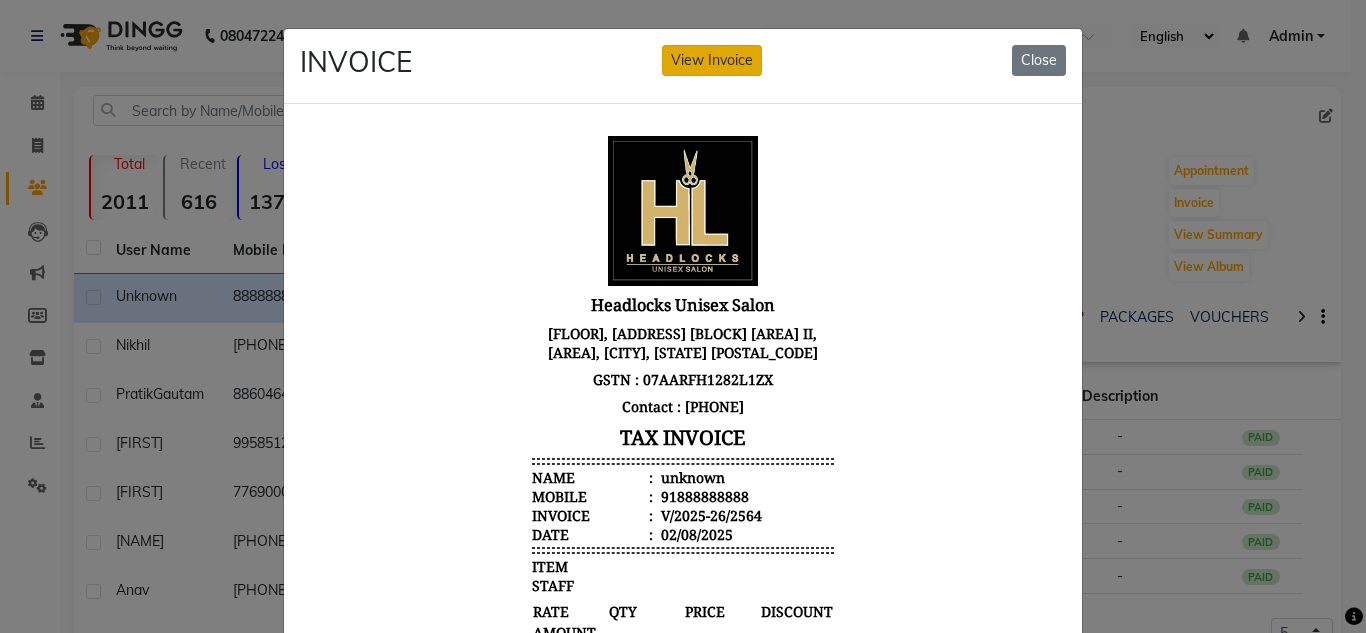 click on "View Invoice" 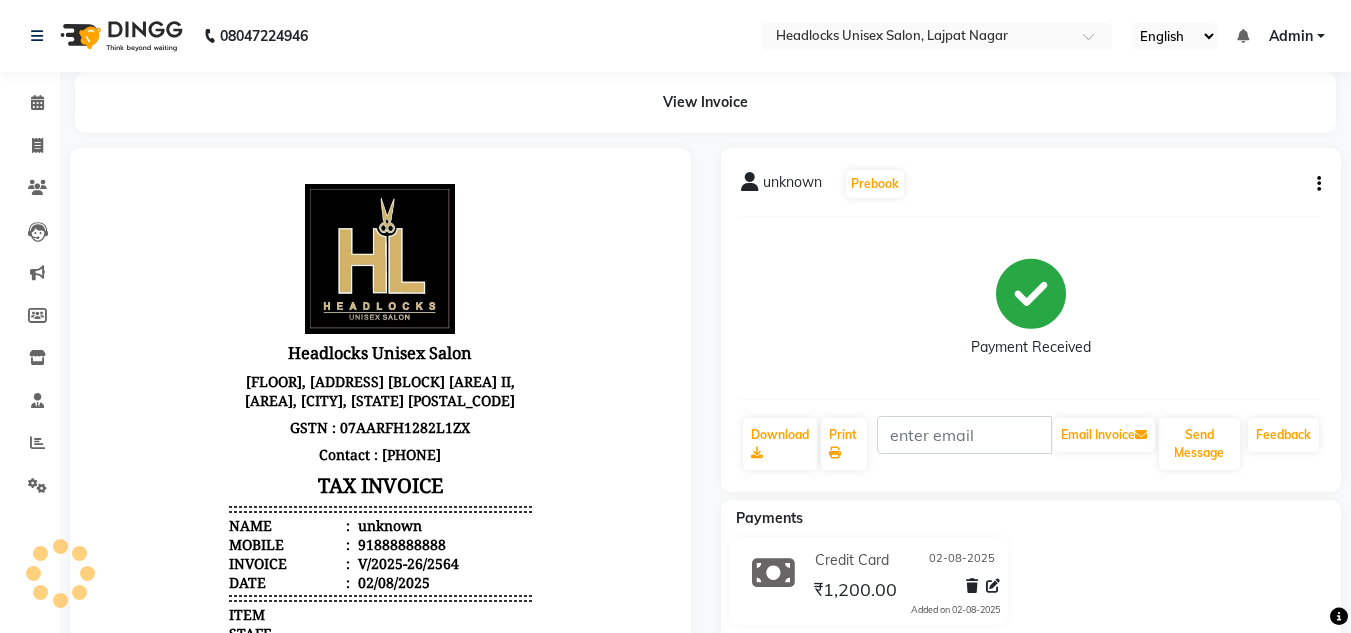 scroll, scrollTop: 0, scrollLeft: 0, axis: both 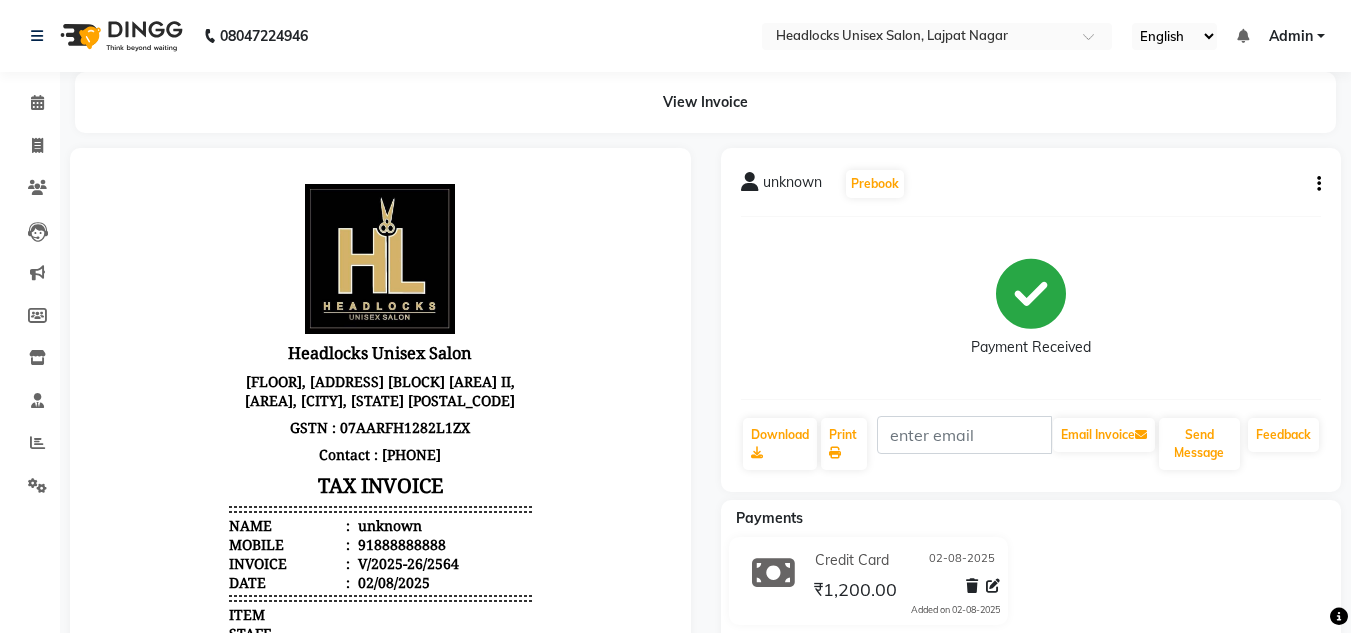 click at bounding box center [380, 611] 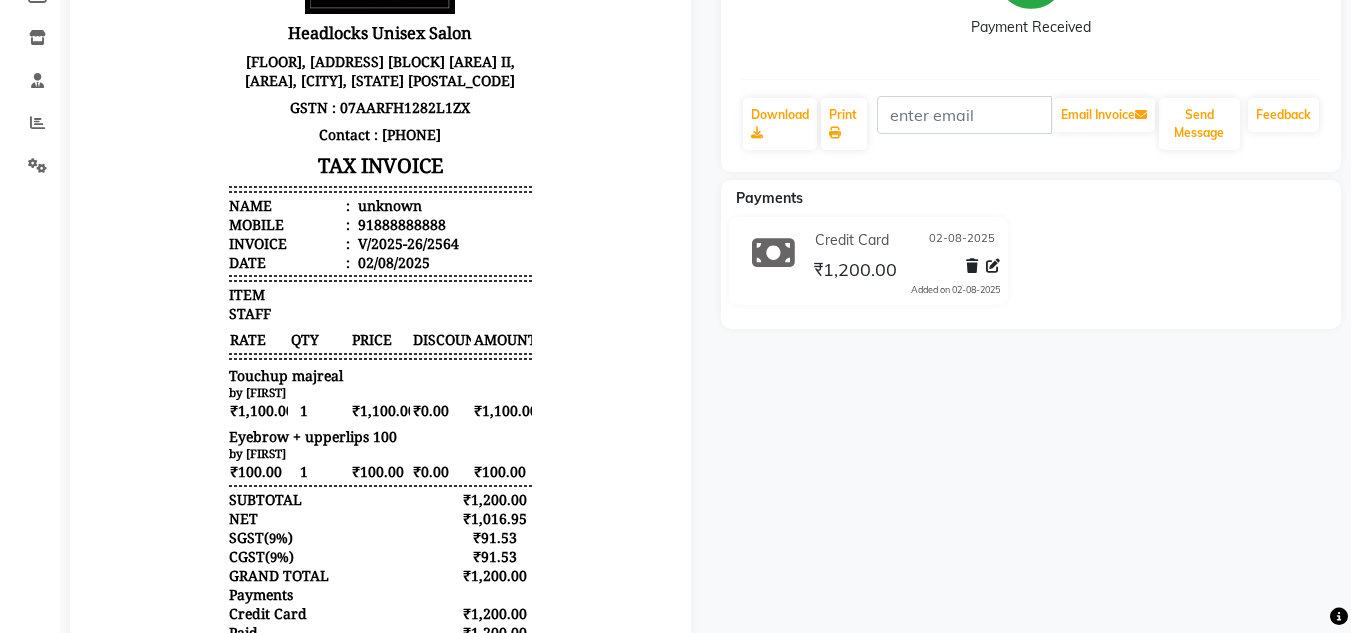 scroll, scrollTop: 0, scrollLeft: 0, axis: both 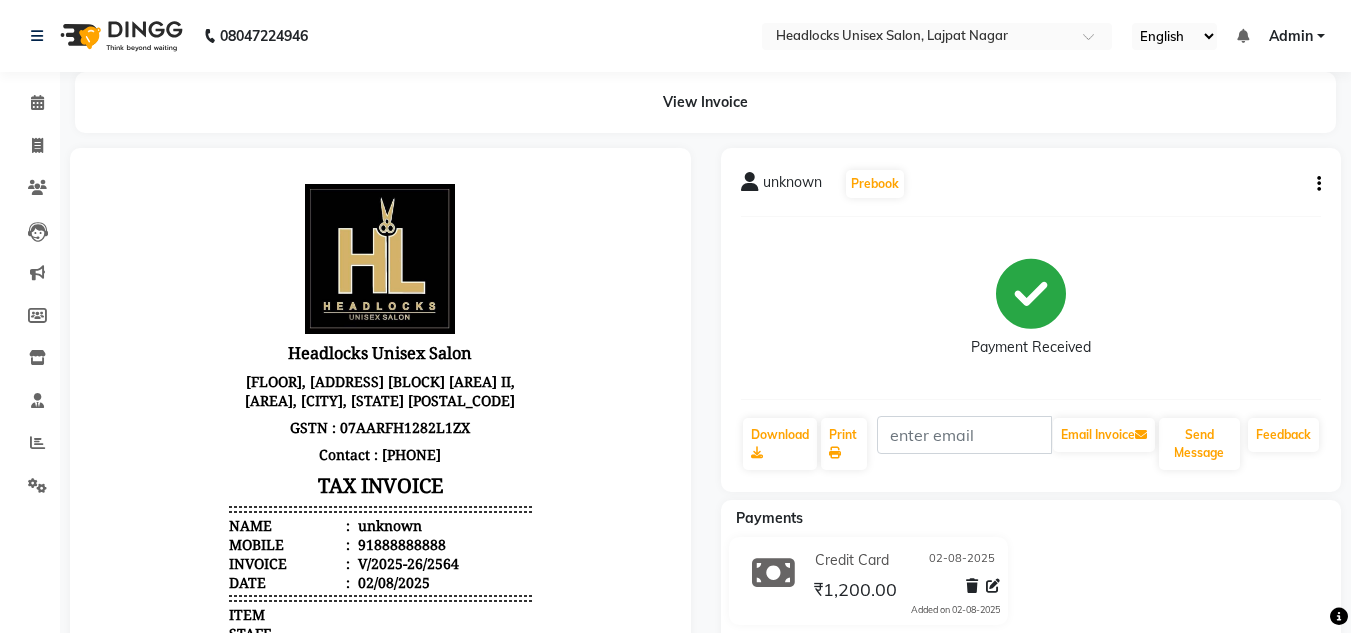 click 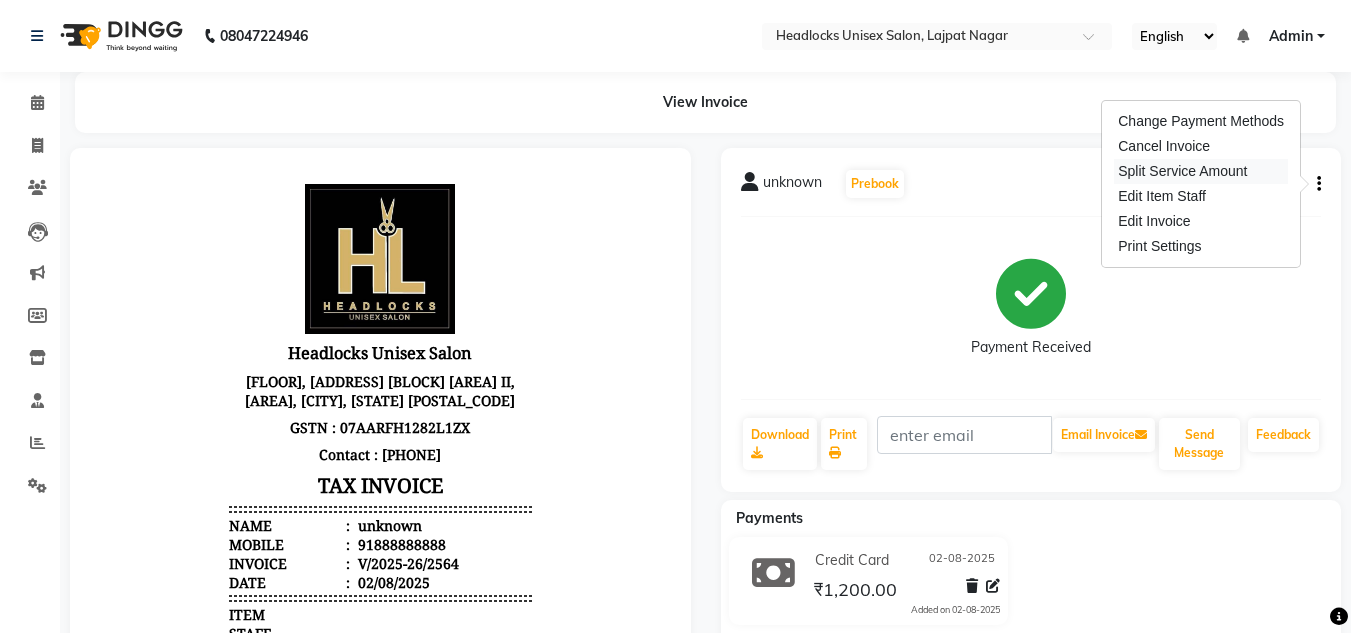 click on "Split Service Amount" at bounding box center (1201, 171) 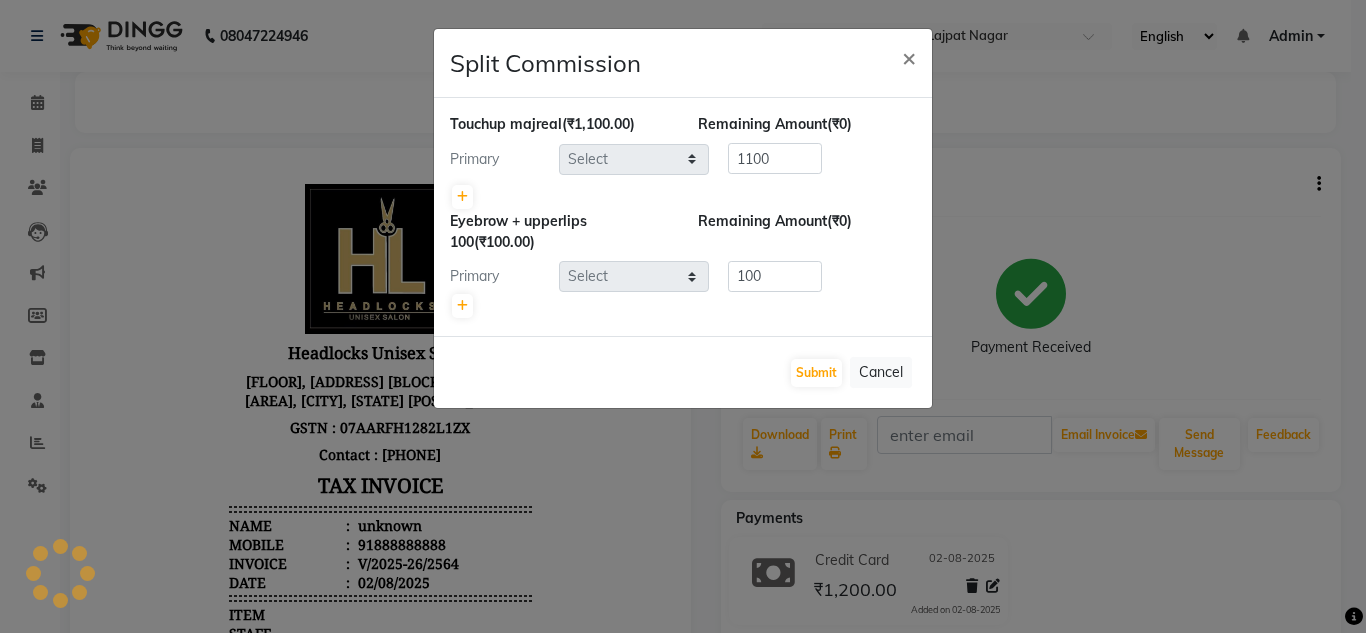 select on "53614" 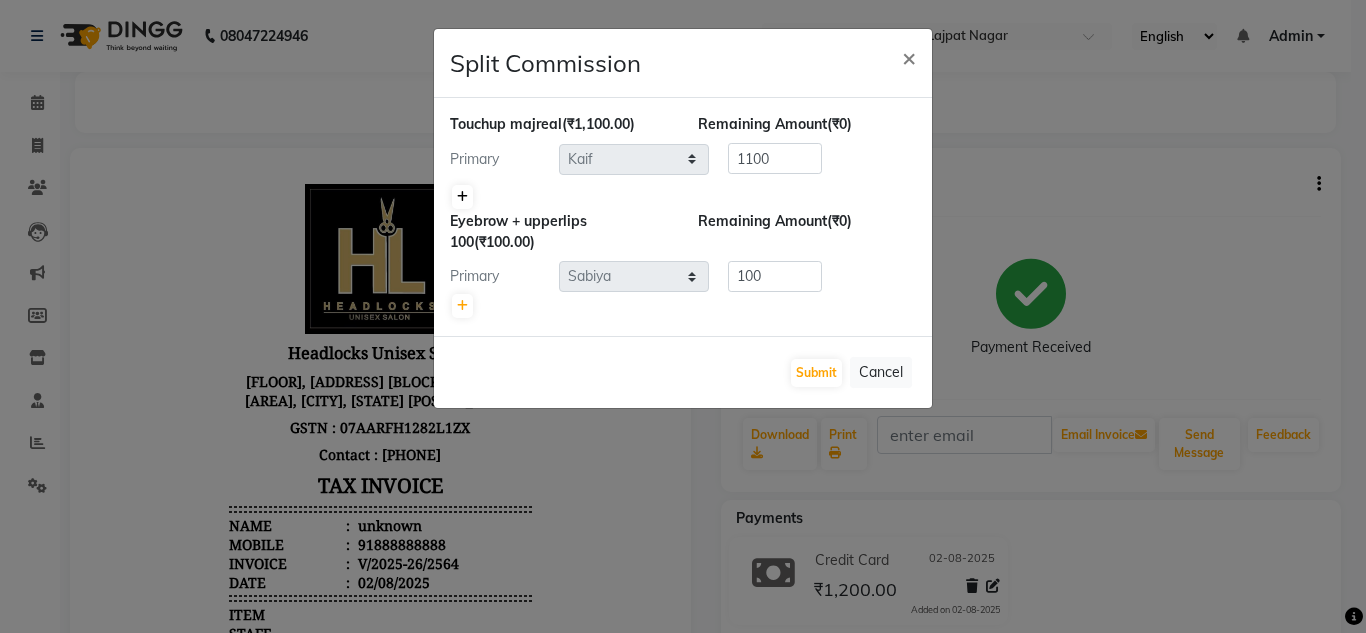 click 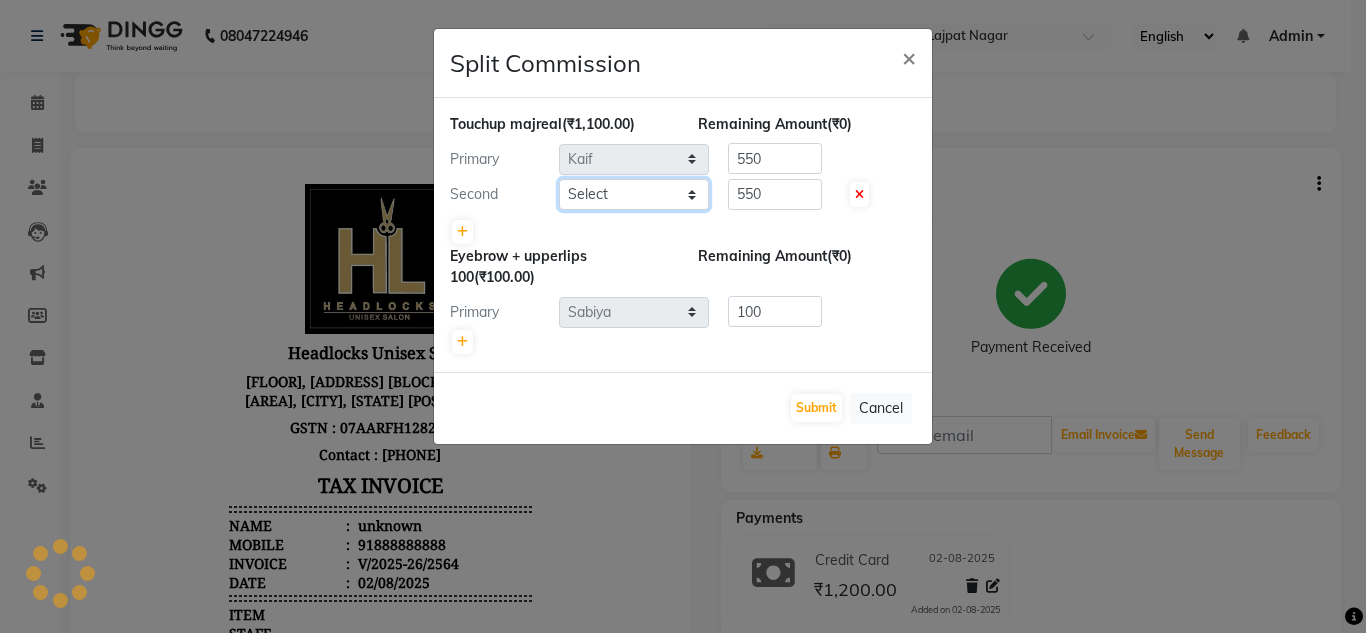 click on "Select Arman Atul Jannat Kaif Kartik Lucky Nazia Pinky Rashid Sabiya Sandeep Shankar Shavaz Malik Sudhir Suraj Vikas Vinay Roy Vinod" 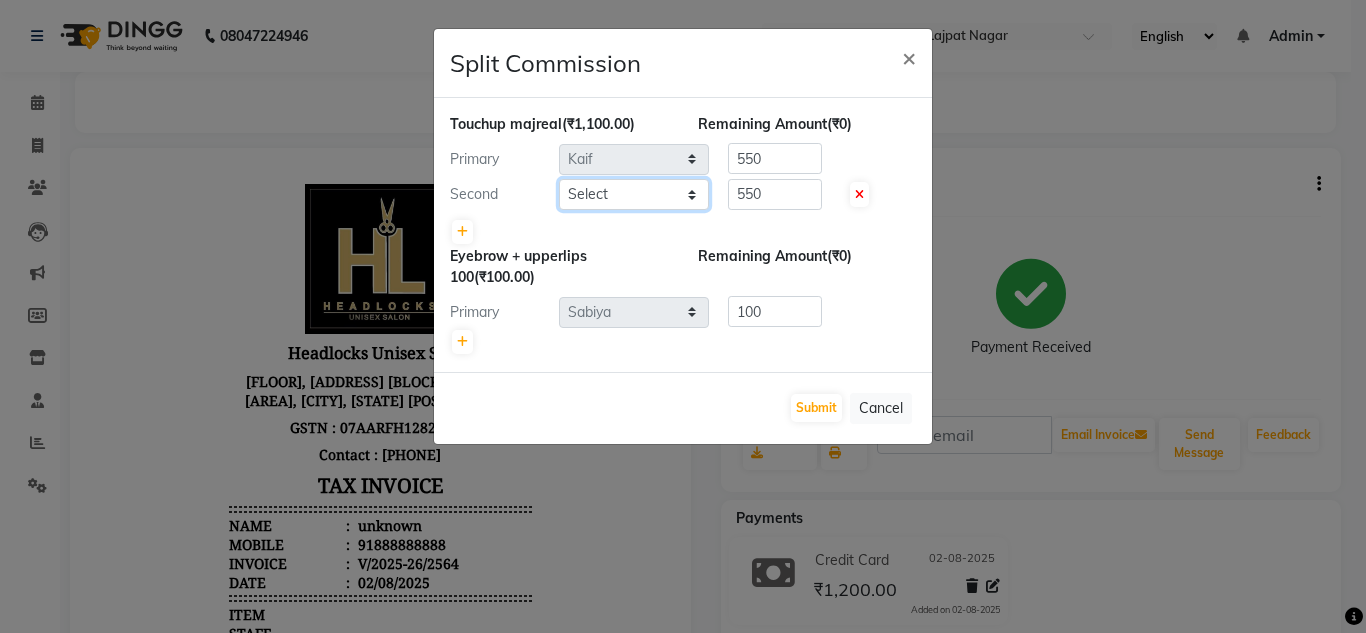 select on "53627" 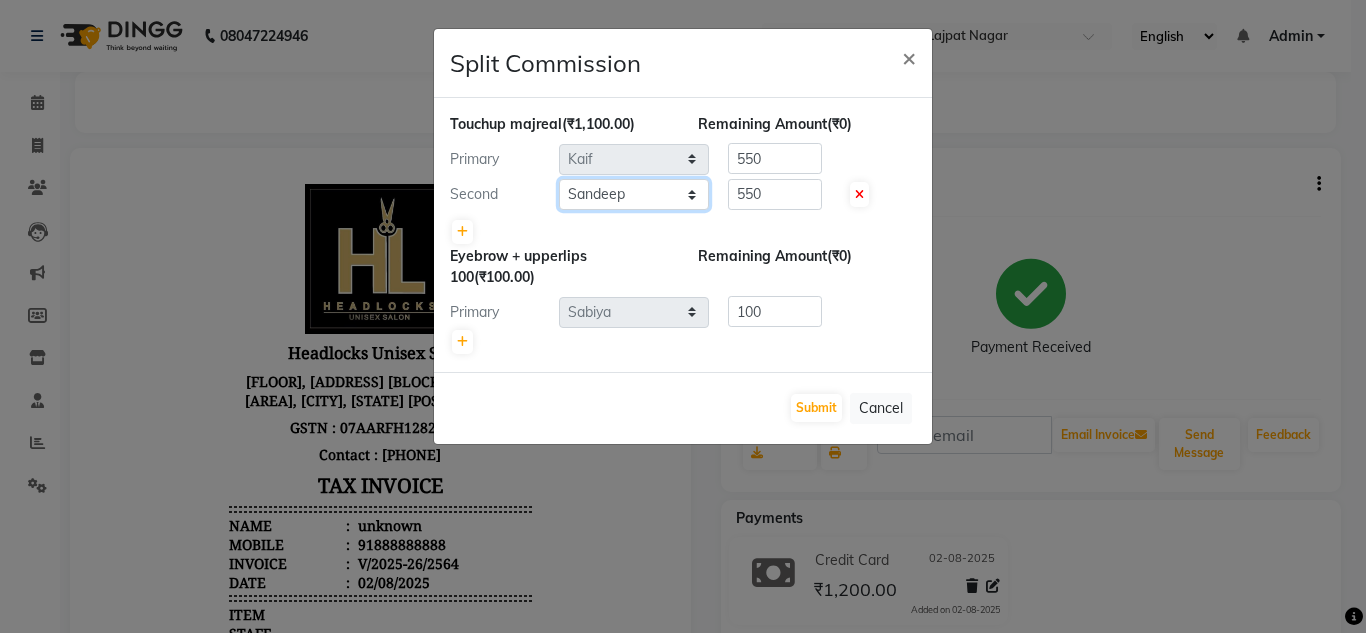click on "Select Arman Atul Jannat Kaif Kartik Lucky Nazia Pinky Rashid Sabiya Sandeep Shankar Shavaz Malik Sudhir Suraj Vikas Vinay Roy Vinod" 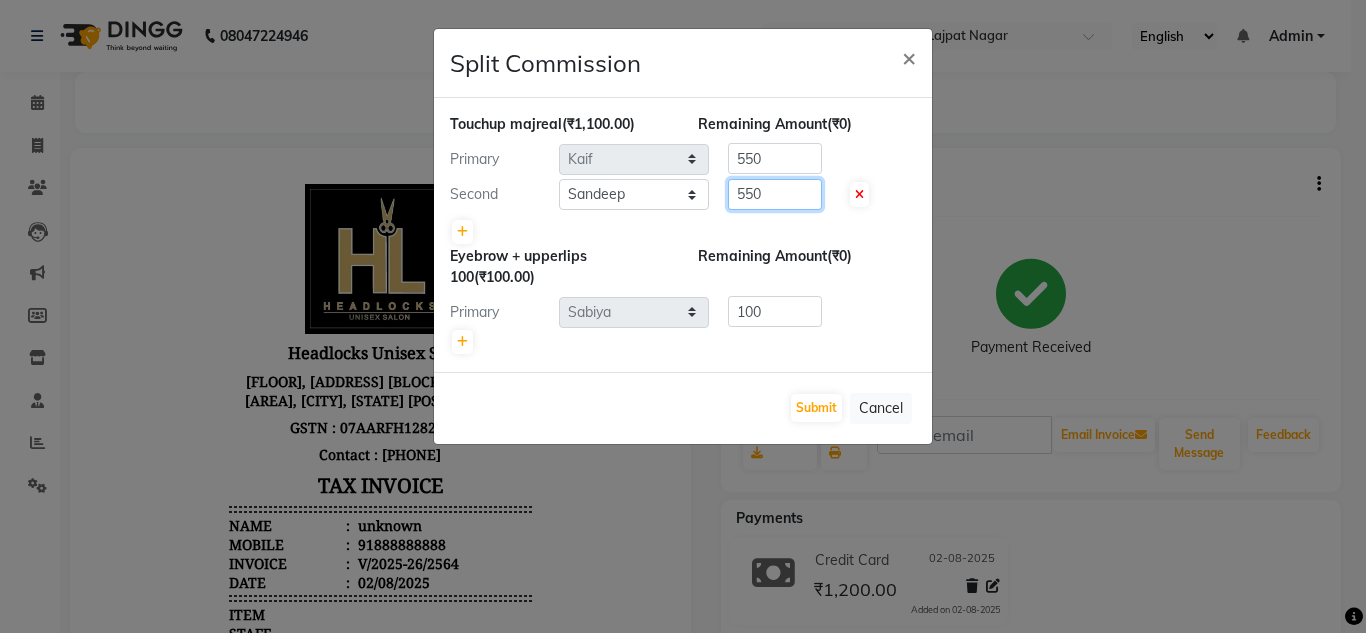 click on "550" 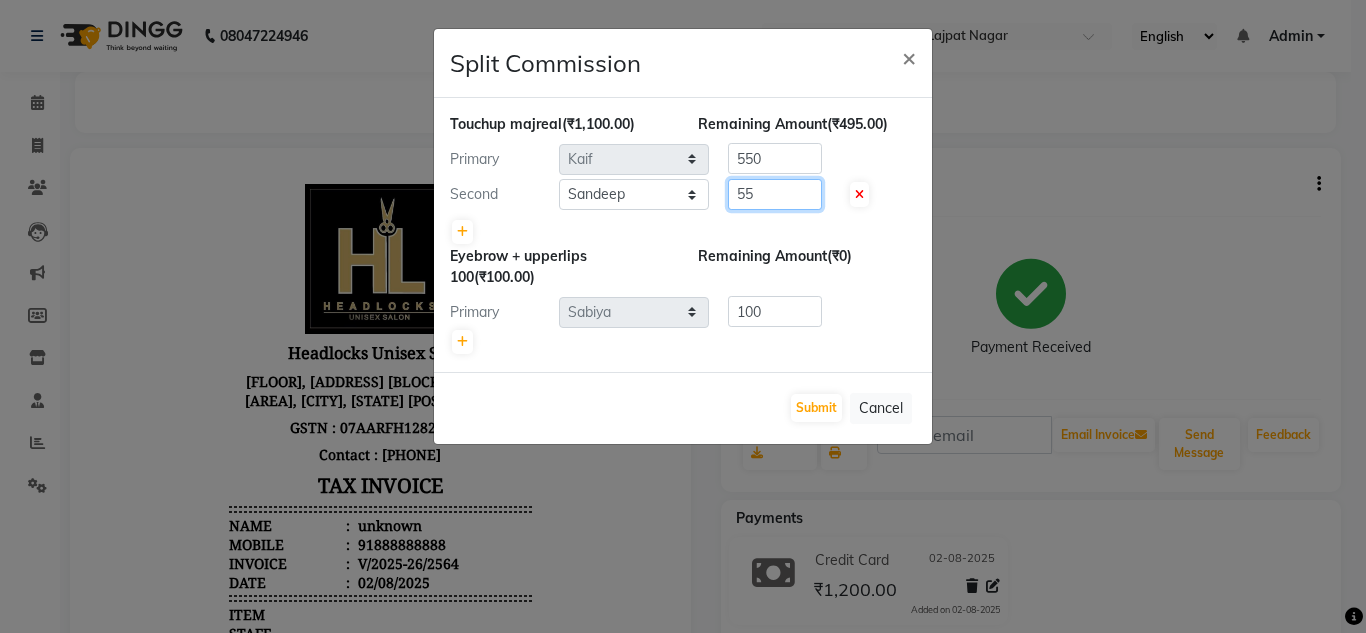 type on "5" 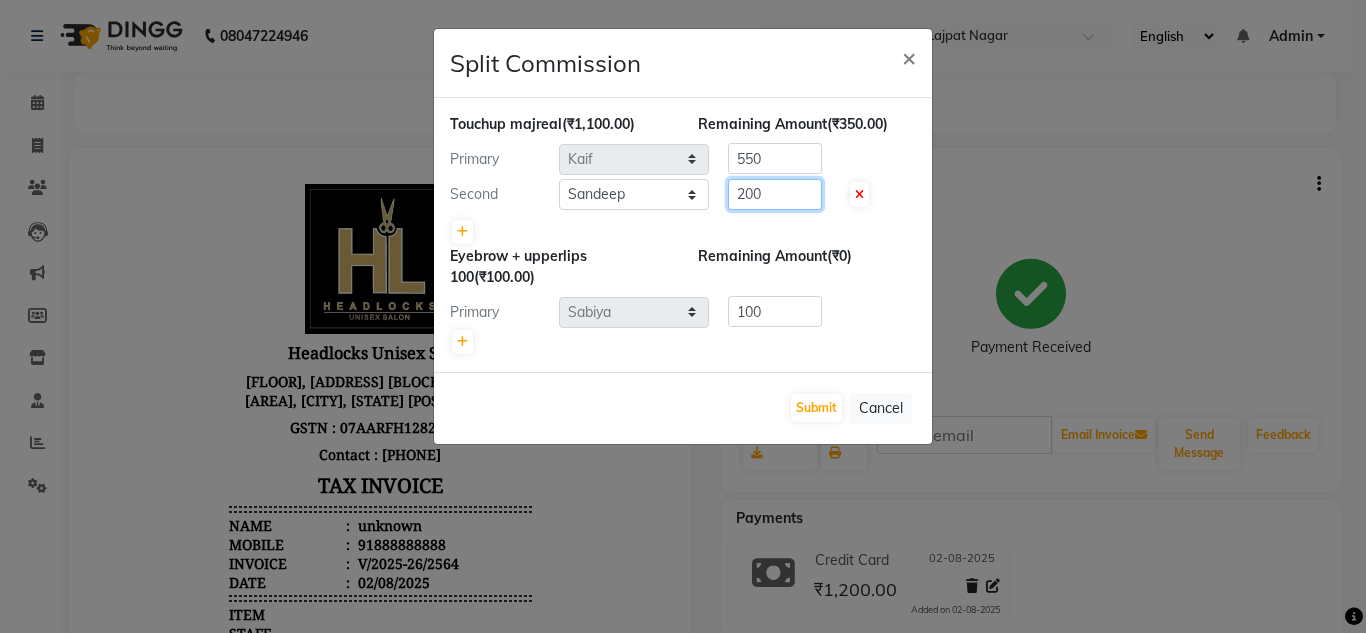 type on "200" 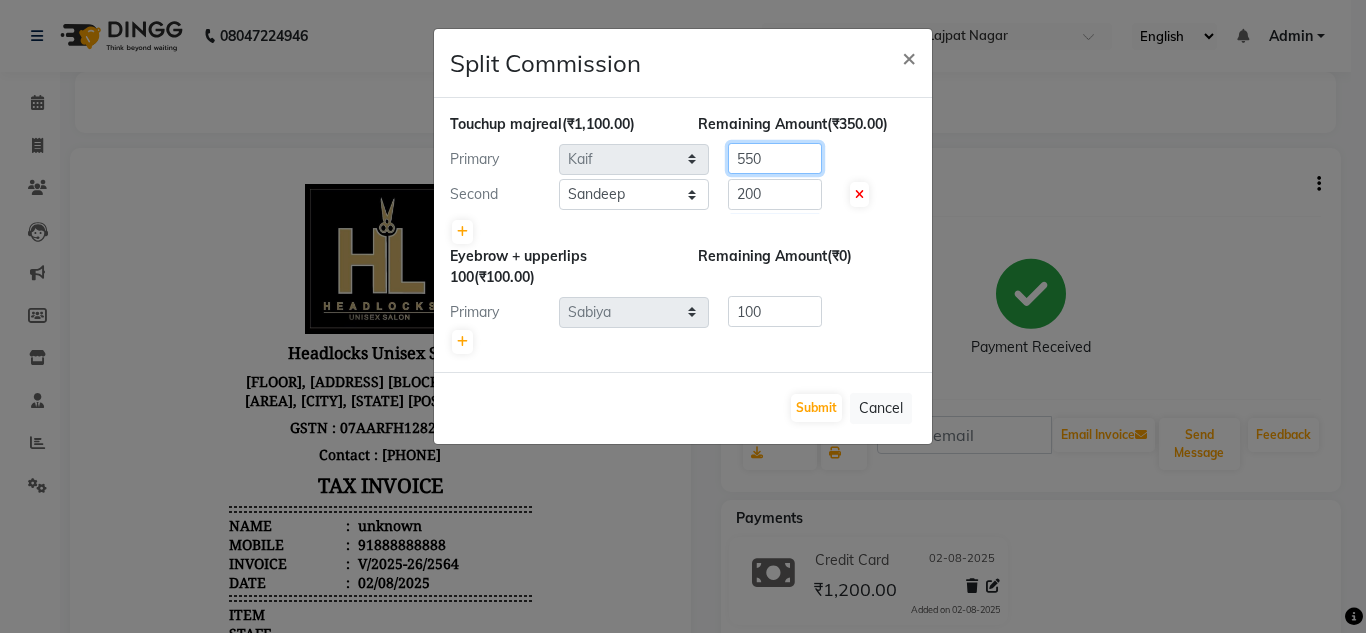 click on "550" 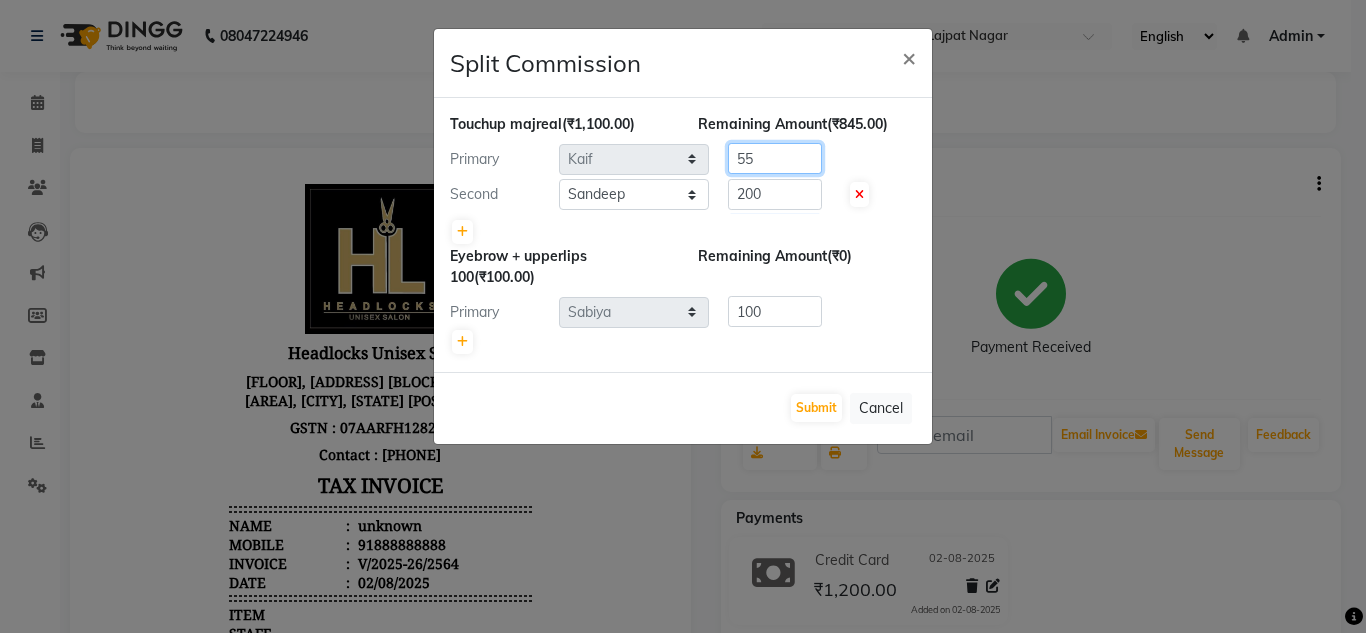 type on "5" 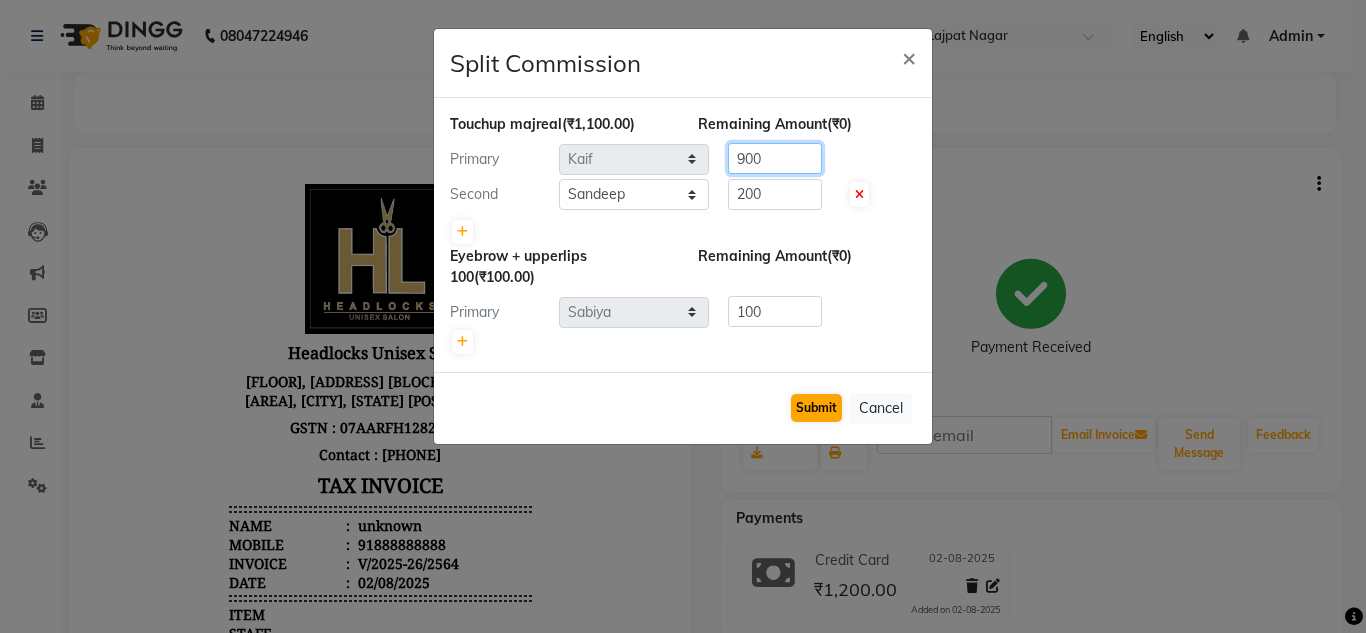 type on "900" 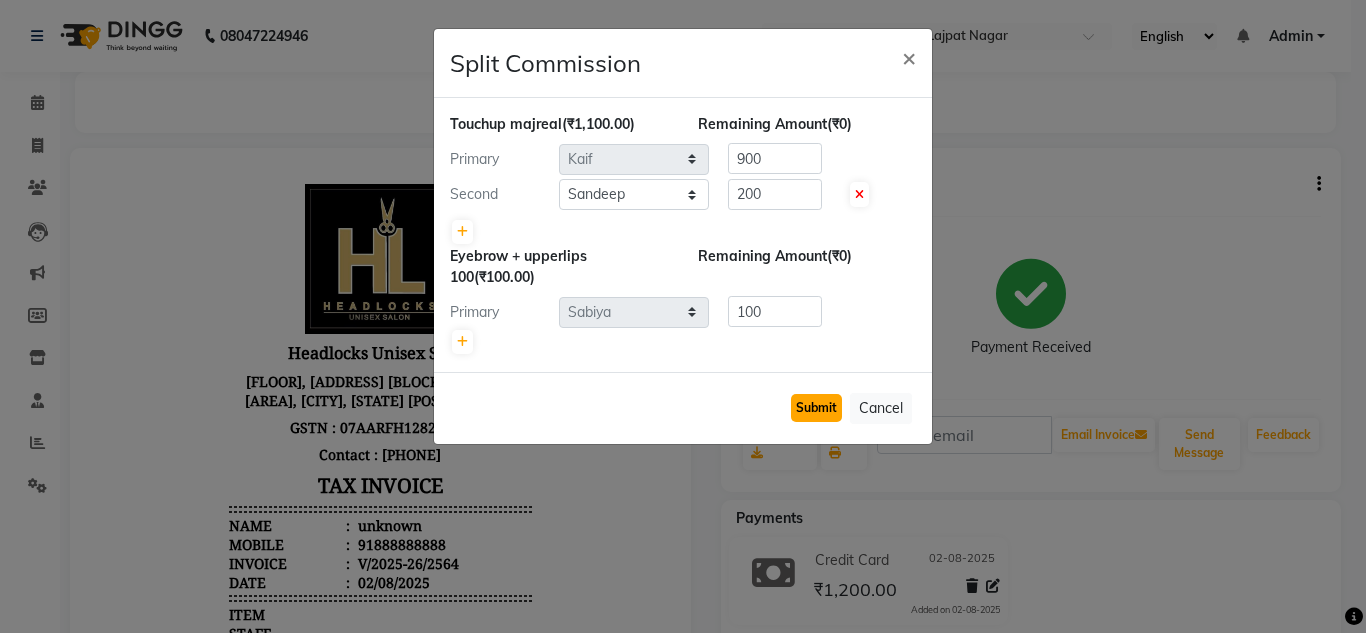 click on "Submit" 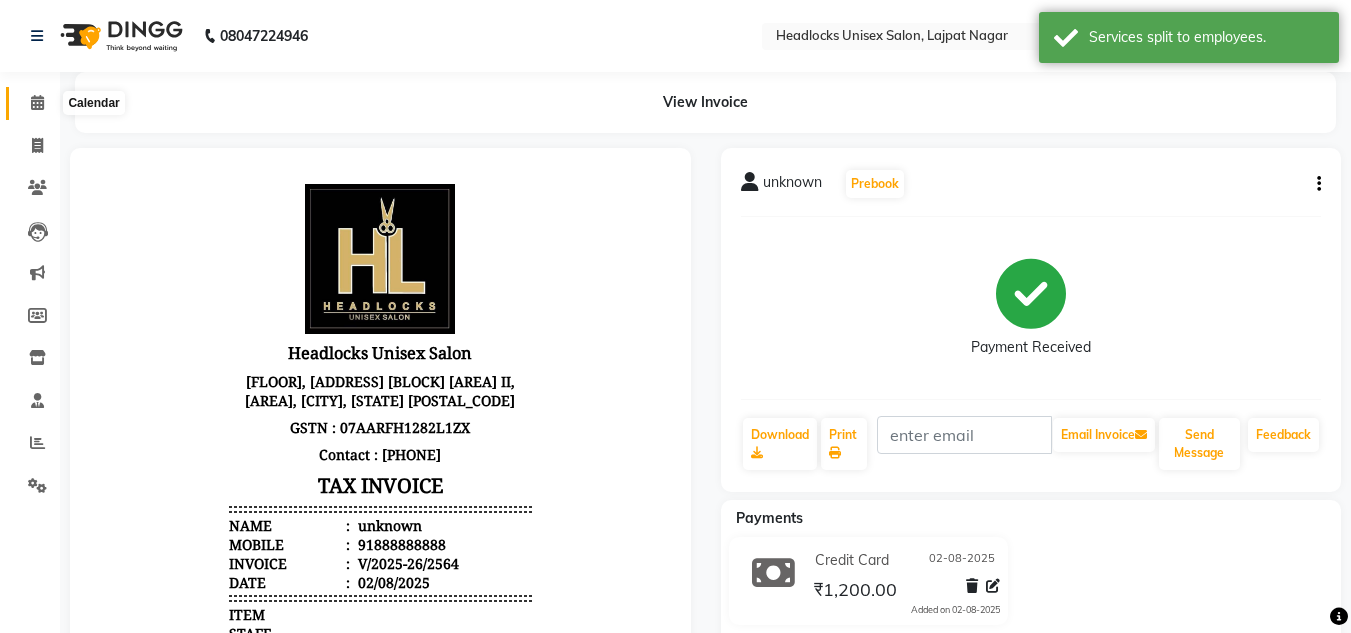 click 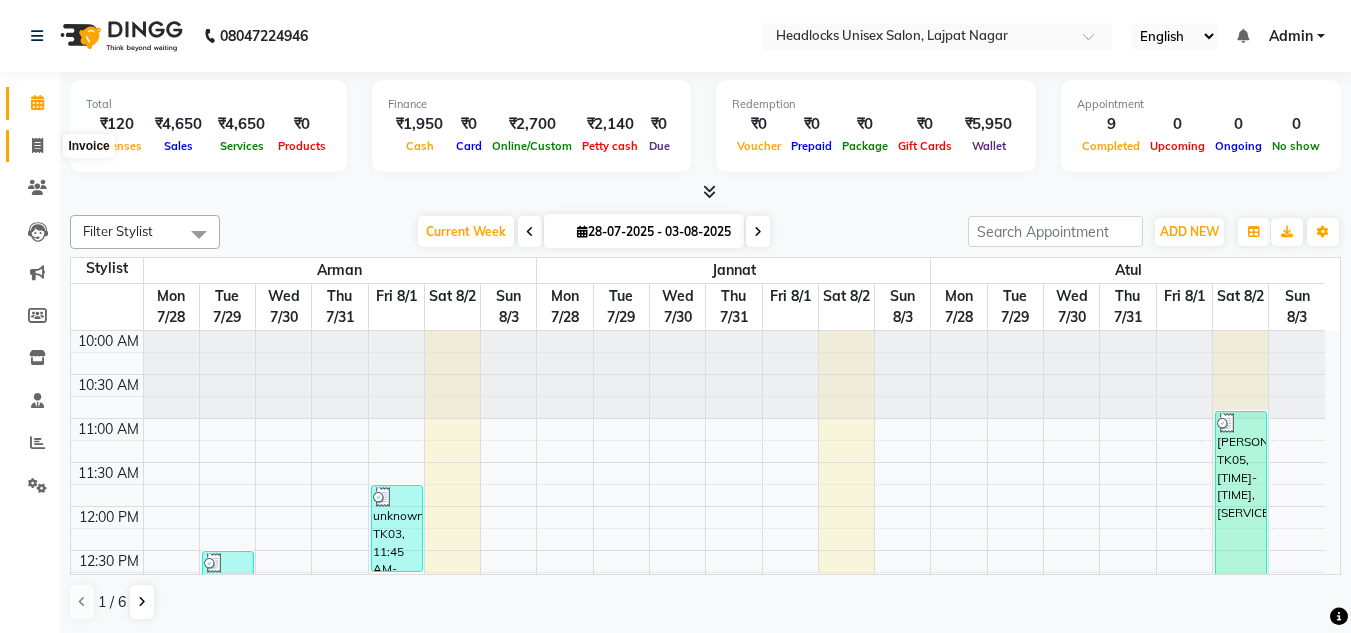 click 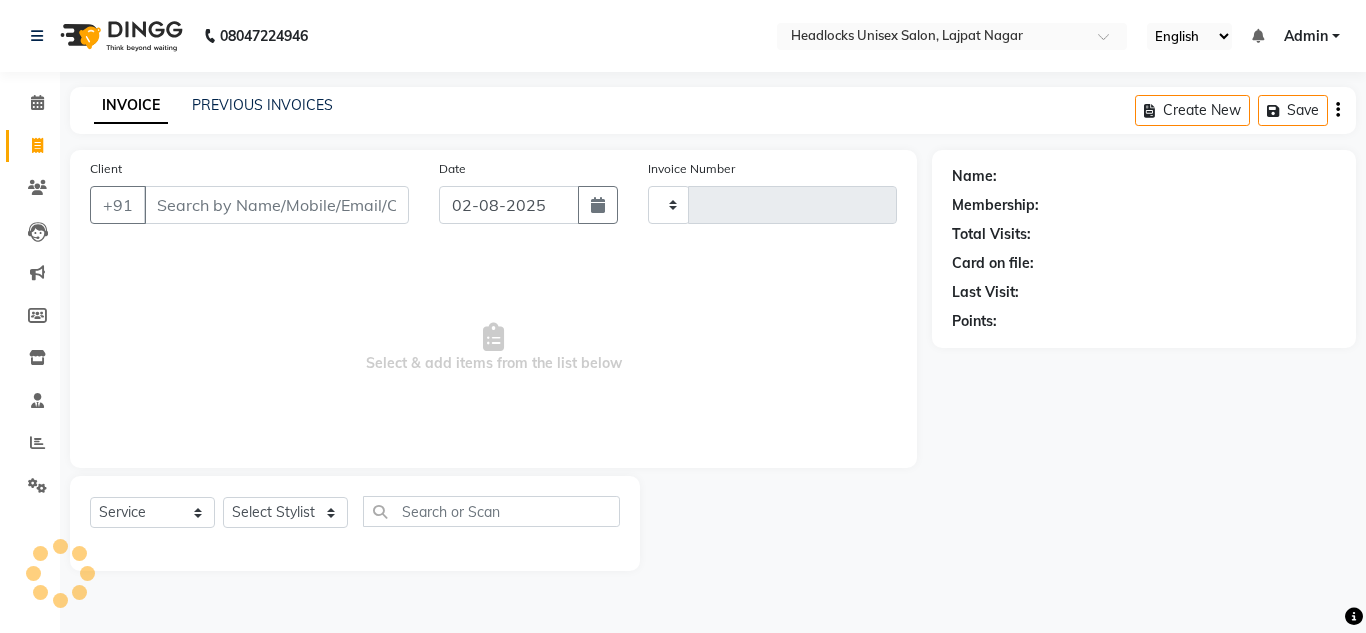 type on "2569" 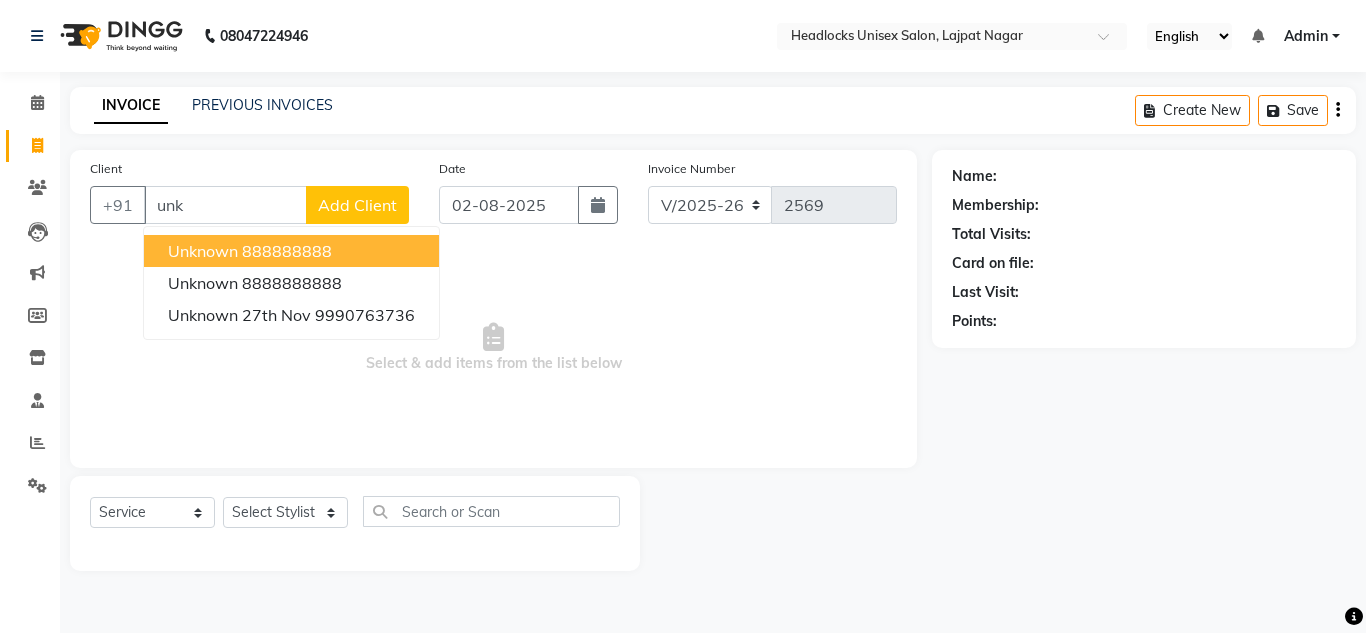 click on "unknown" at bounding box center [203, 251] 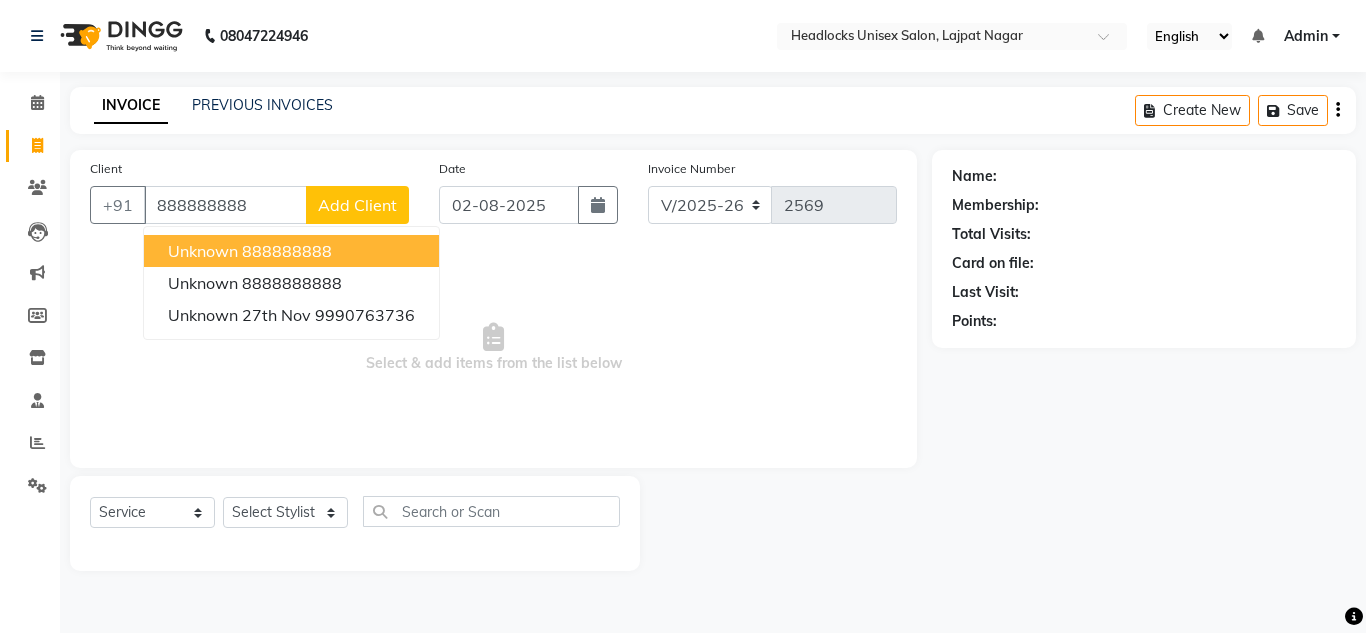 type on "888888888" 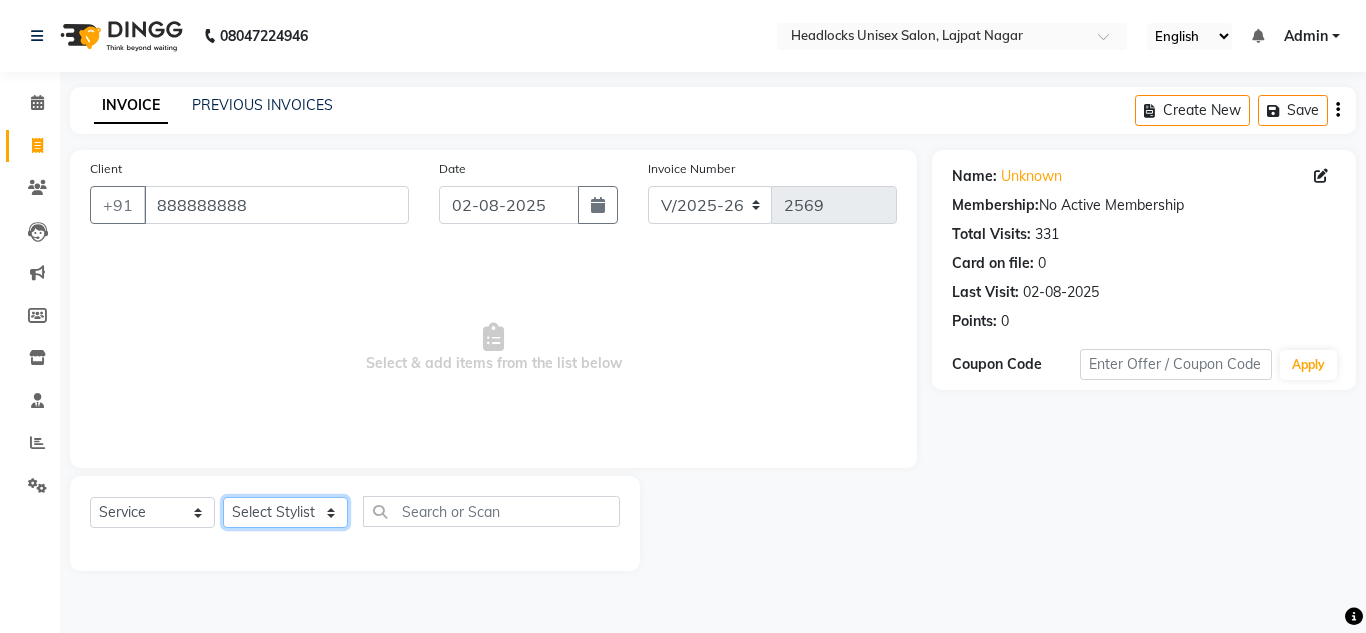 click on "Select Stylist Arman Atul Jannat Kaif Kartik Lucky Nazia Pinky Rashid Sabiya Sandeep Shankar Shavaz Malik Sudhir Suraj Vikas Vinay Roy Vinod" 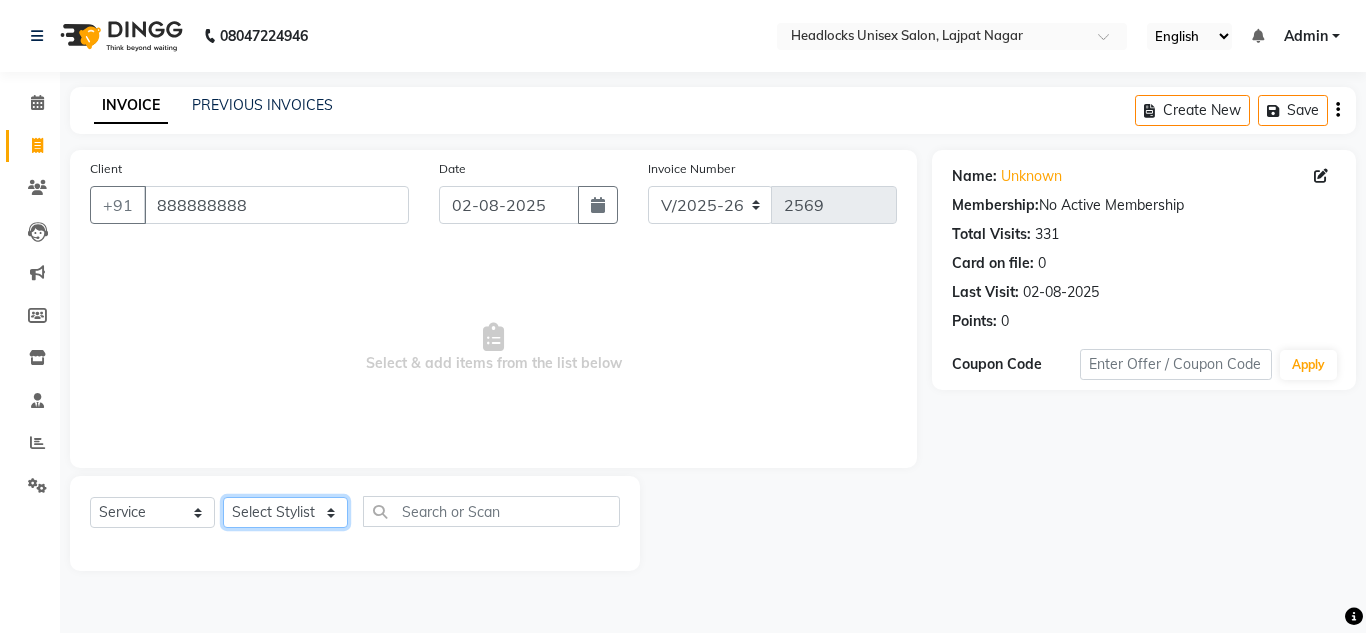 click on "Select Stylist Arman Atul Jannat Kaif Kartik Lucky Nazia Pinky Rashid Sabiya Sandeep Shankar Shavaz Malik Sudhir Suraj Vikas Vinay Roy Vinod" 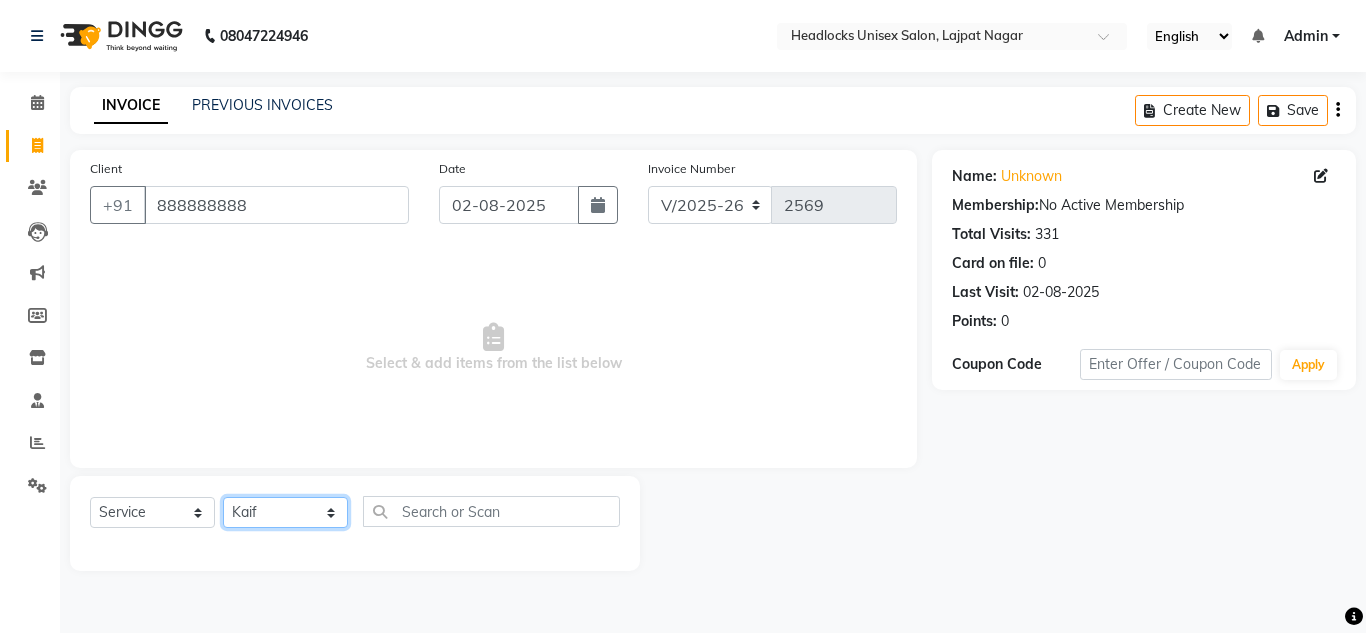 click on "Select Stylist Arman Atul Jannat Kaif Kartik Lucky Nazia Pinky Rashid Sabiya Sandeep Shankar Shavaz Malik Sudhir Suraj Vikas Vinay Roy Vinod" 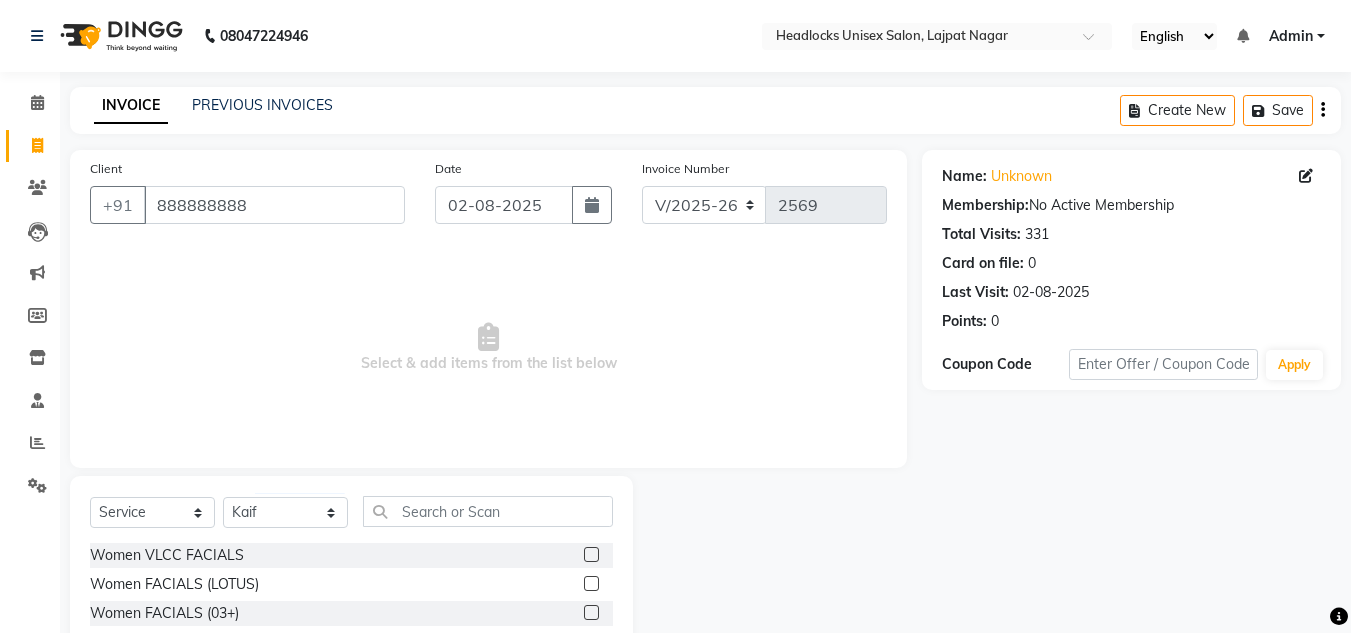 click on "Select & add items from the list below" at bounding box center [488, 348] 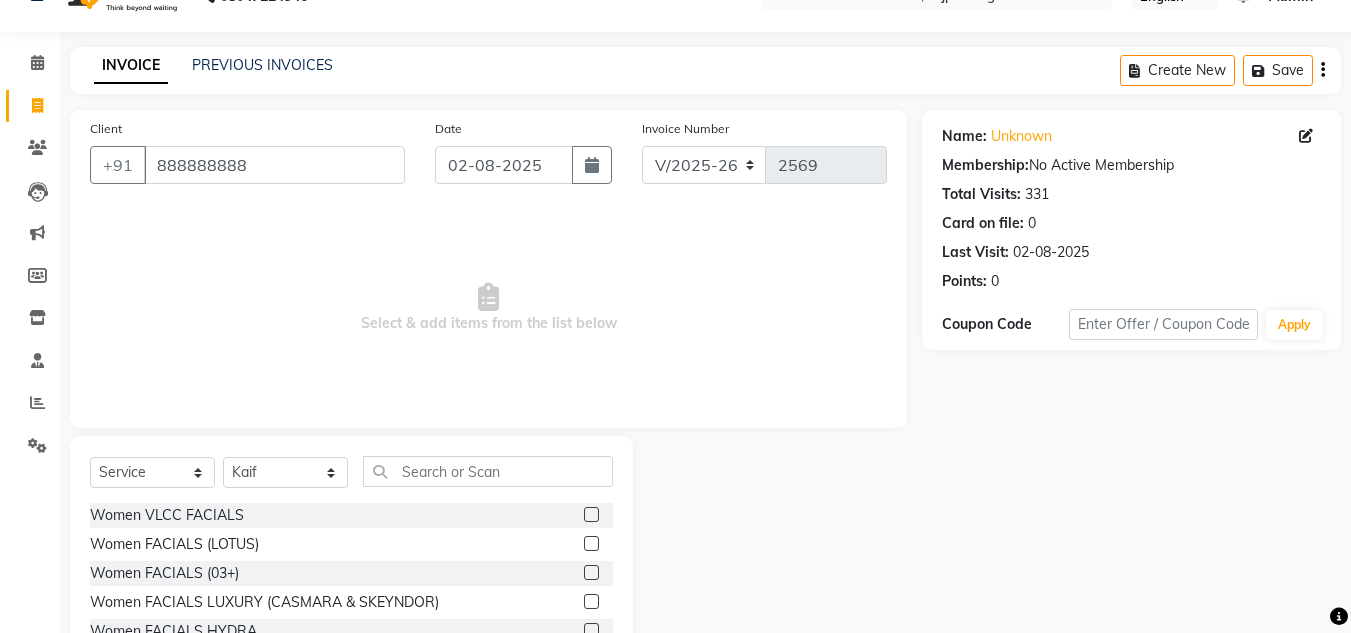 scroll, scrollTop: 168, scrollLeft: 0, axis: vertical 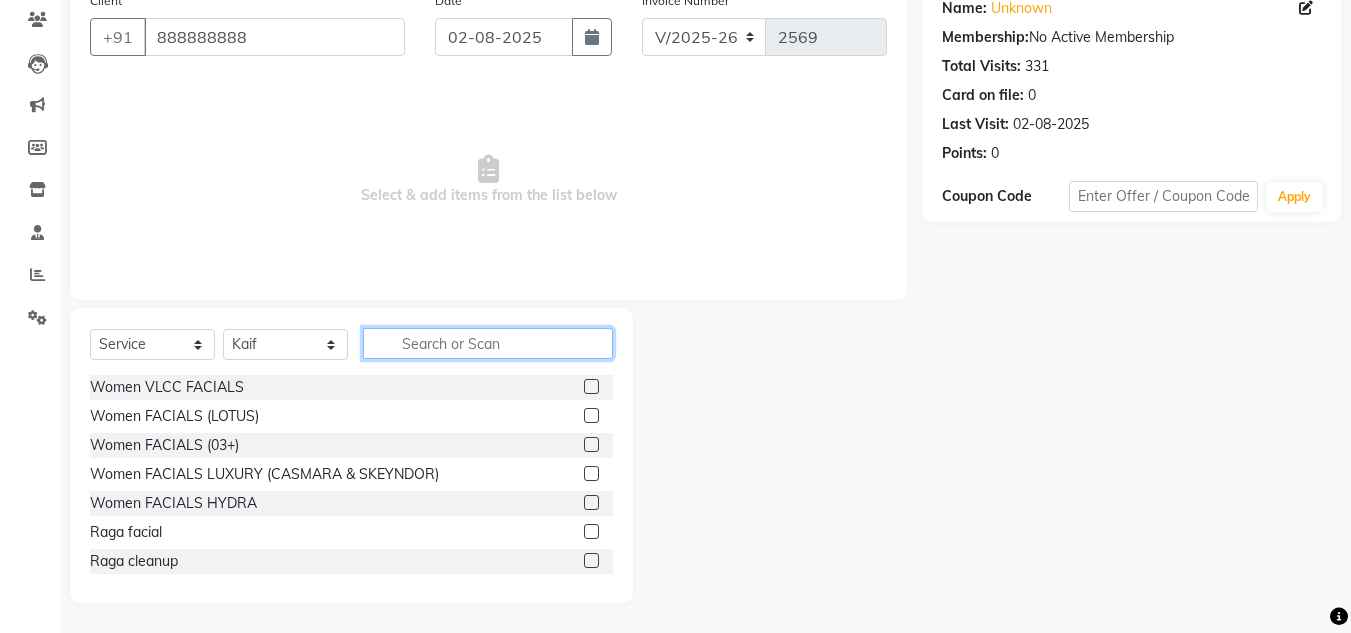 click 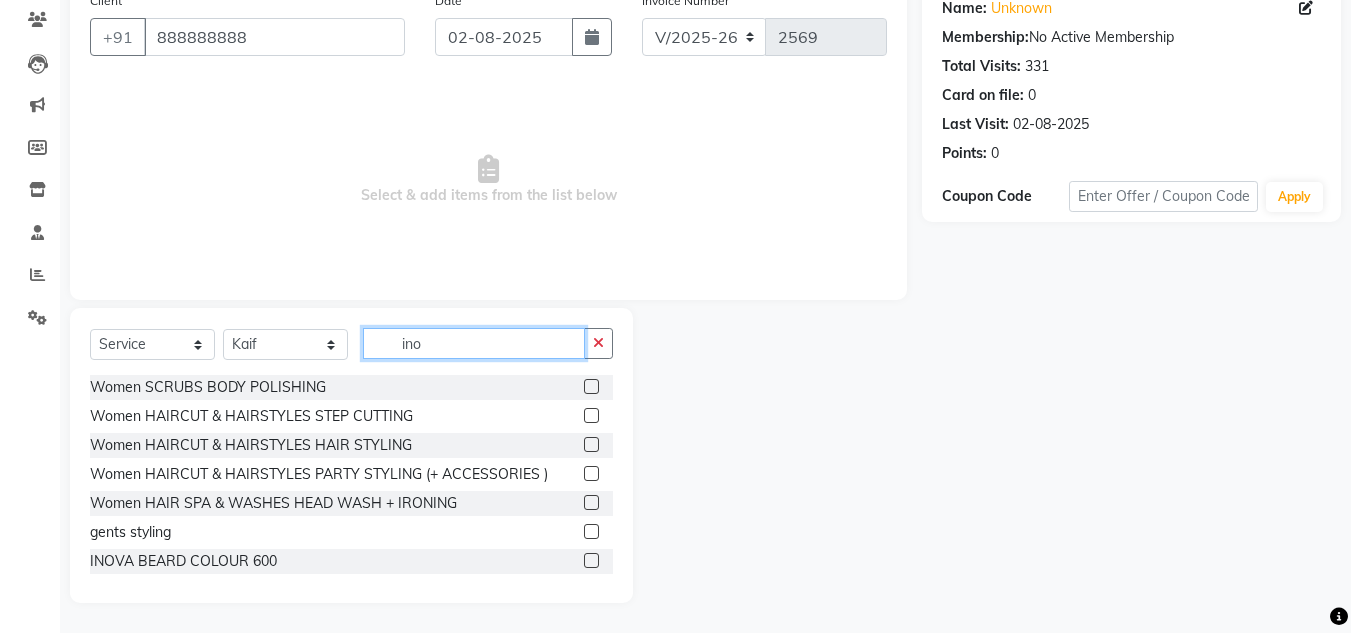 scroll, scrollTop: 26, scrollLeft: 0, axis: vertical 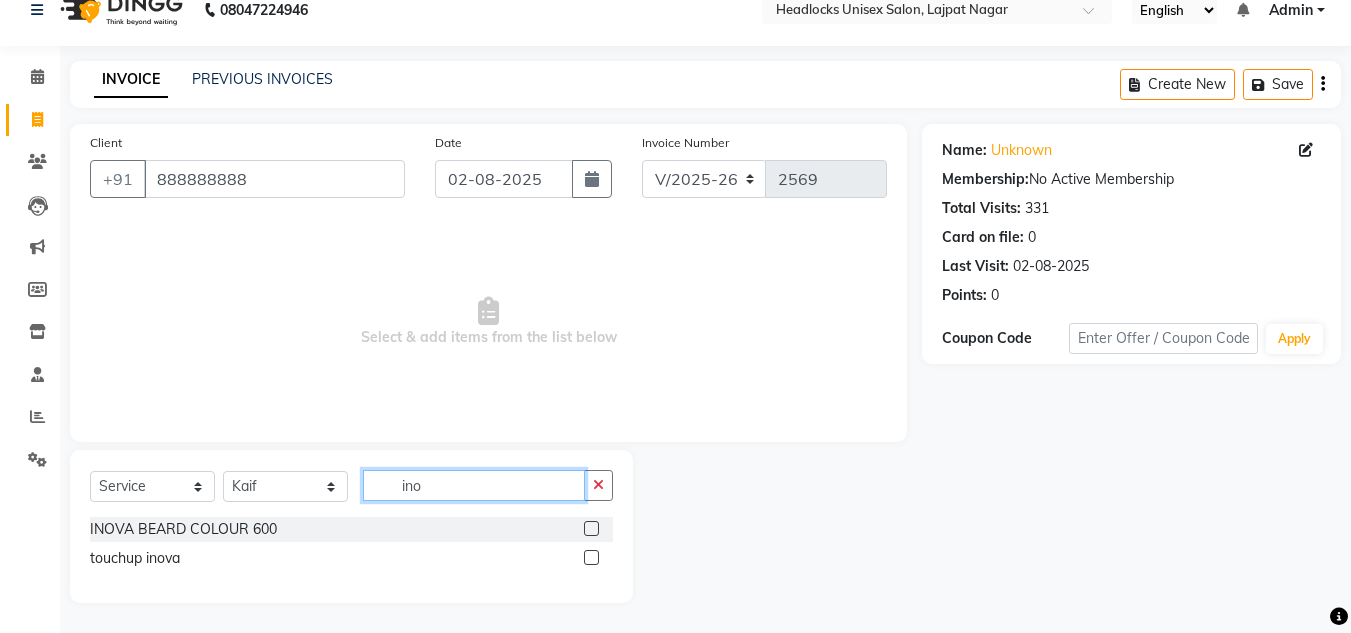 type on "ino" 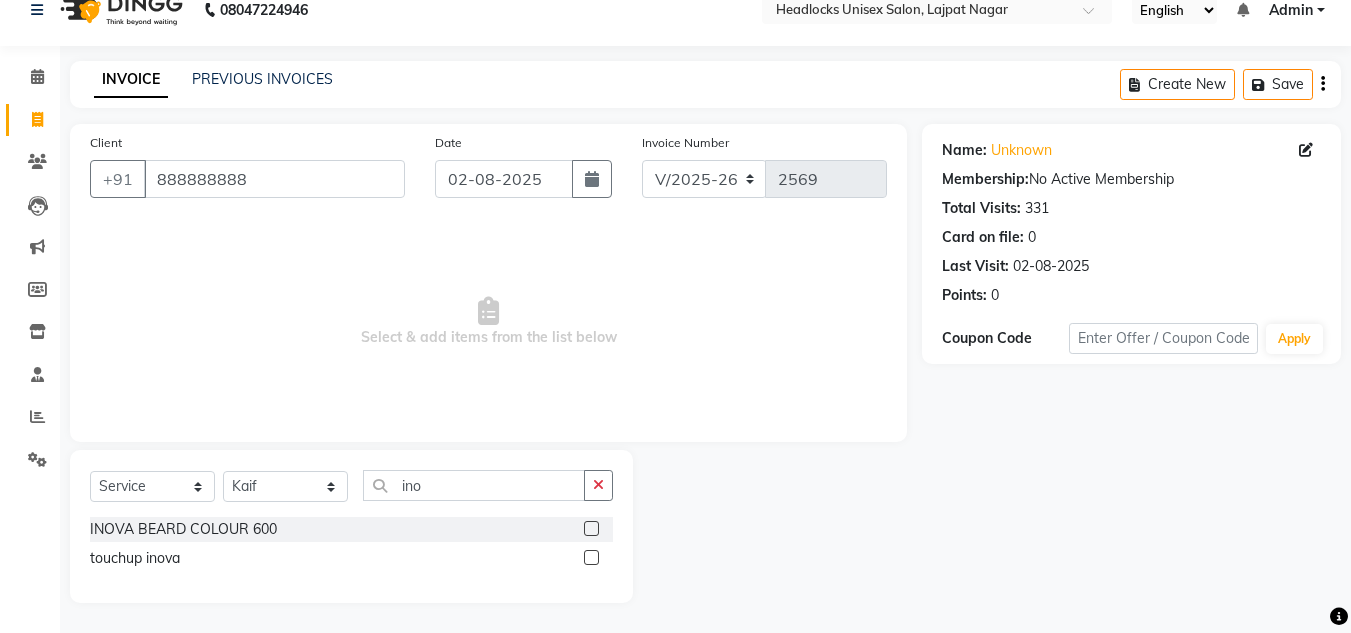 click 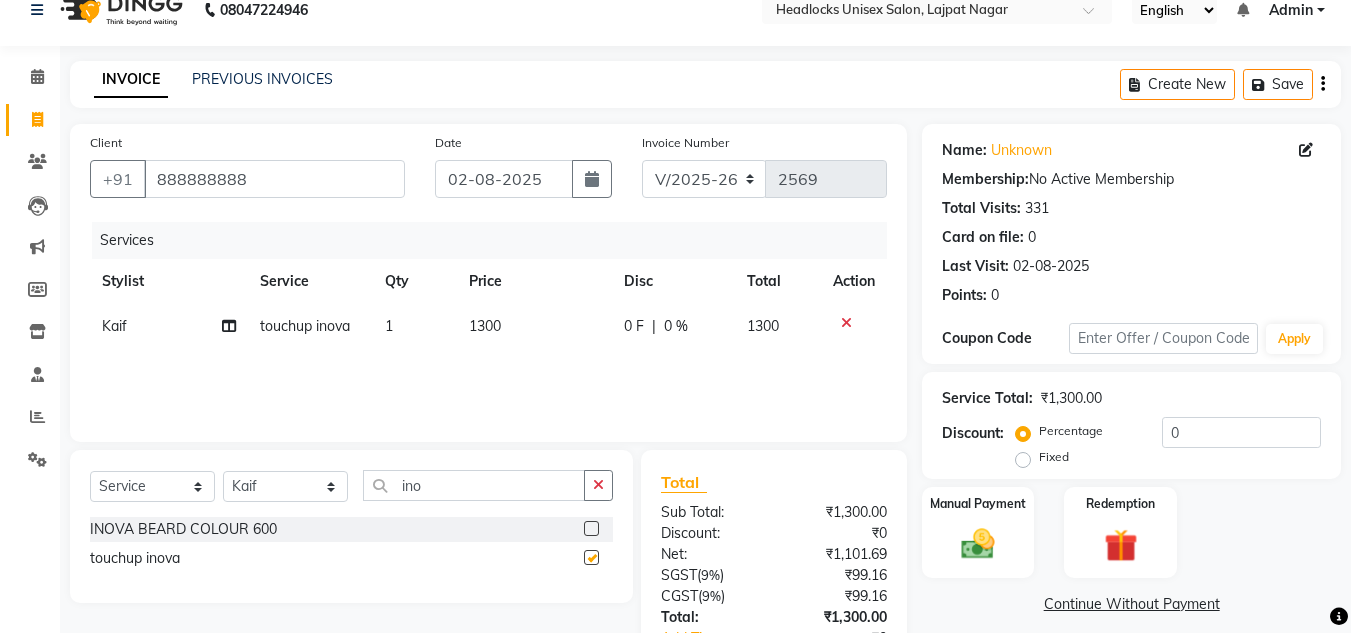checkbox on "false" 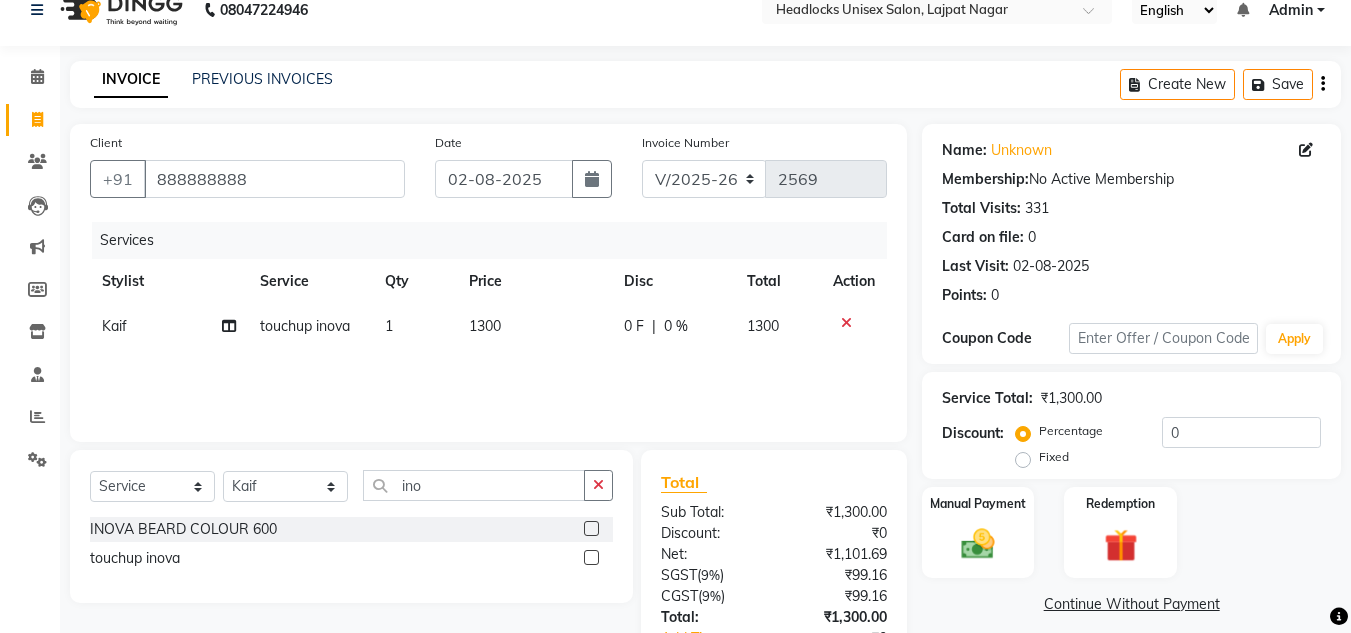 click on "1300" 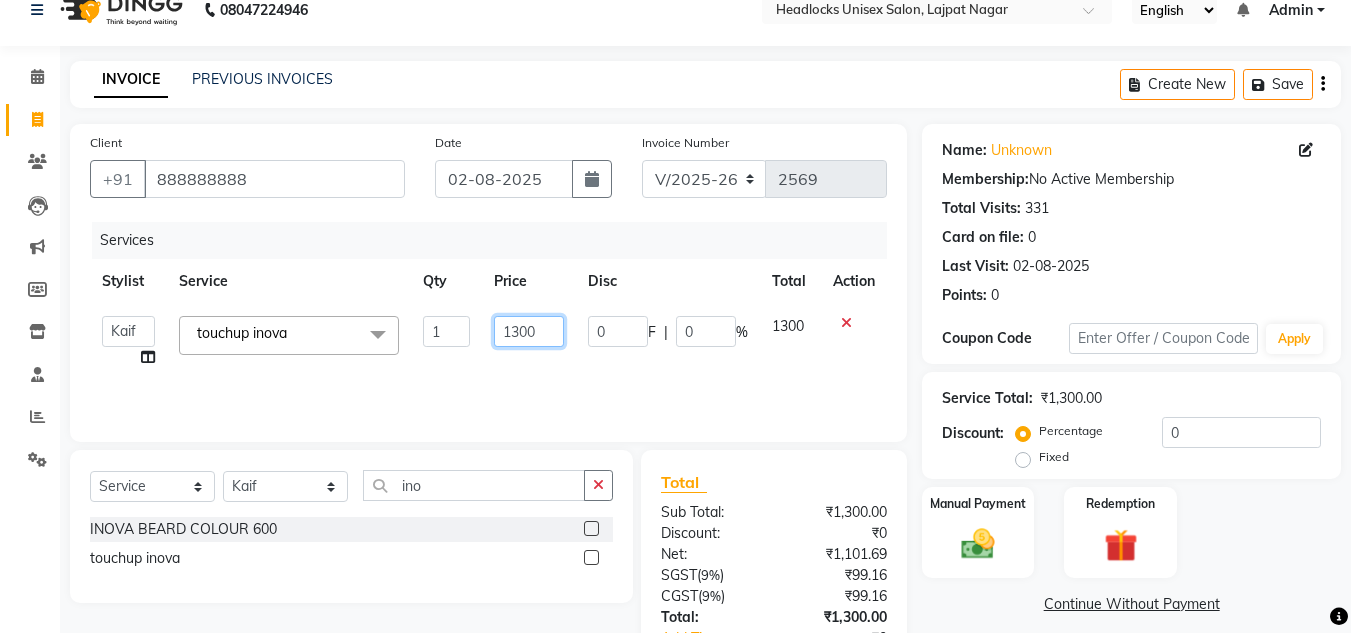 click on "1300" 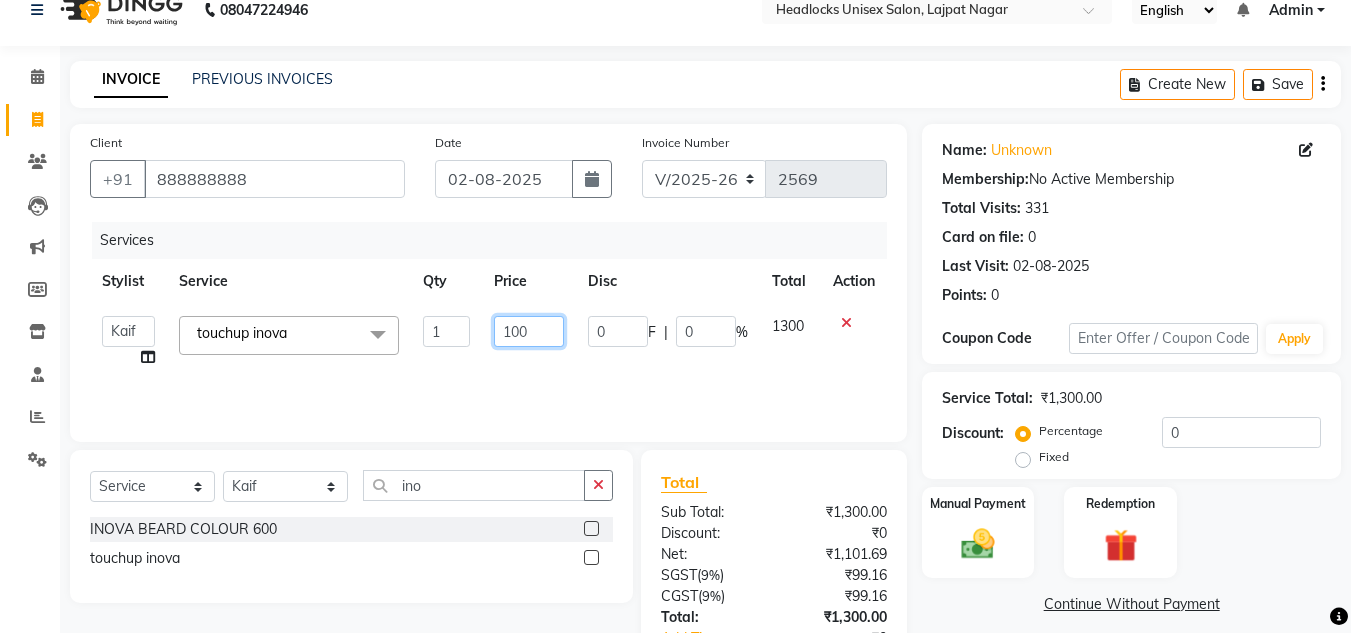 type on "1000" 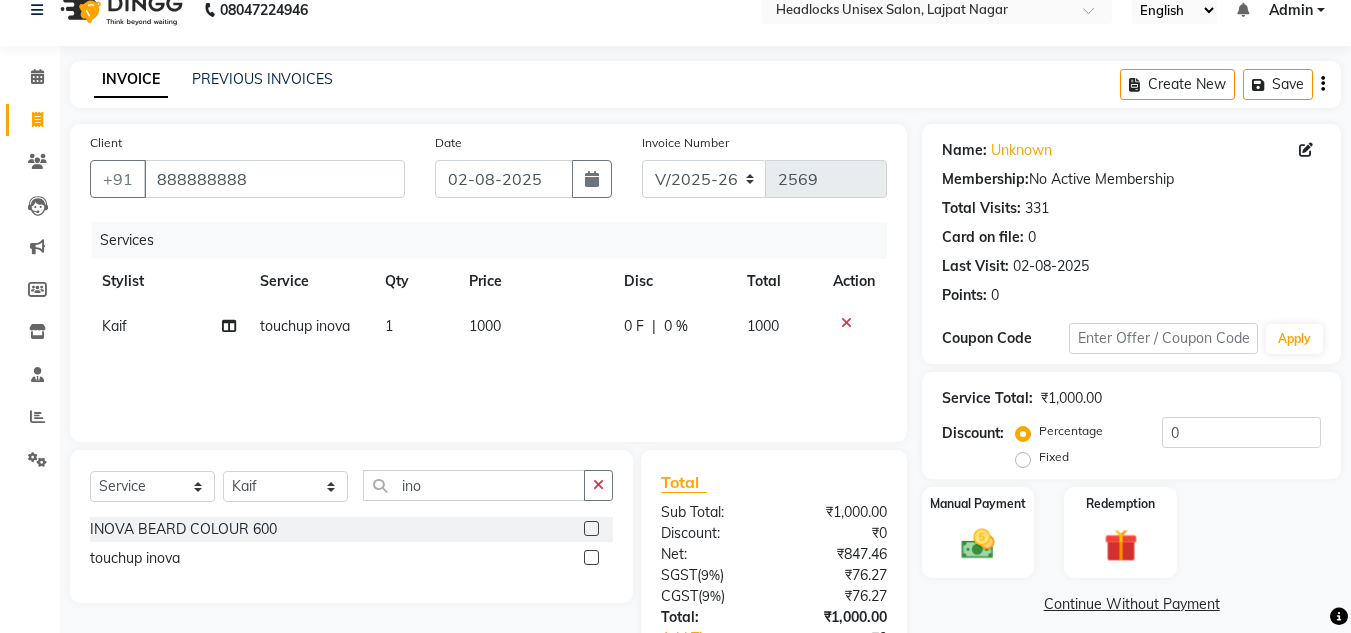 click on "Services Stylist Service Qty Price Disc Total Action [FIRST] touchup inova 1 1000 0 F | 0 % 1000" 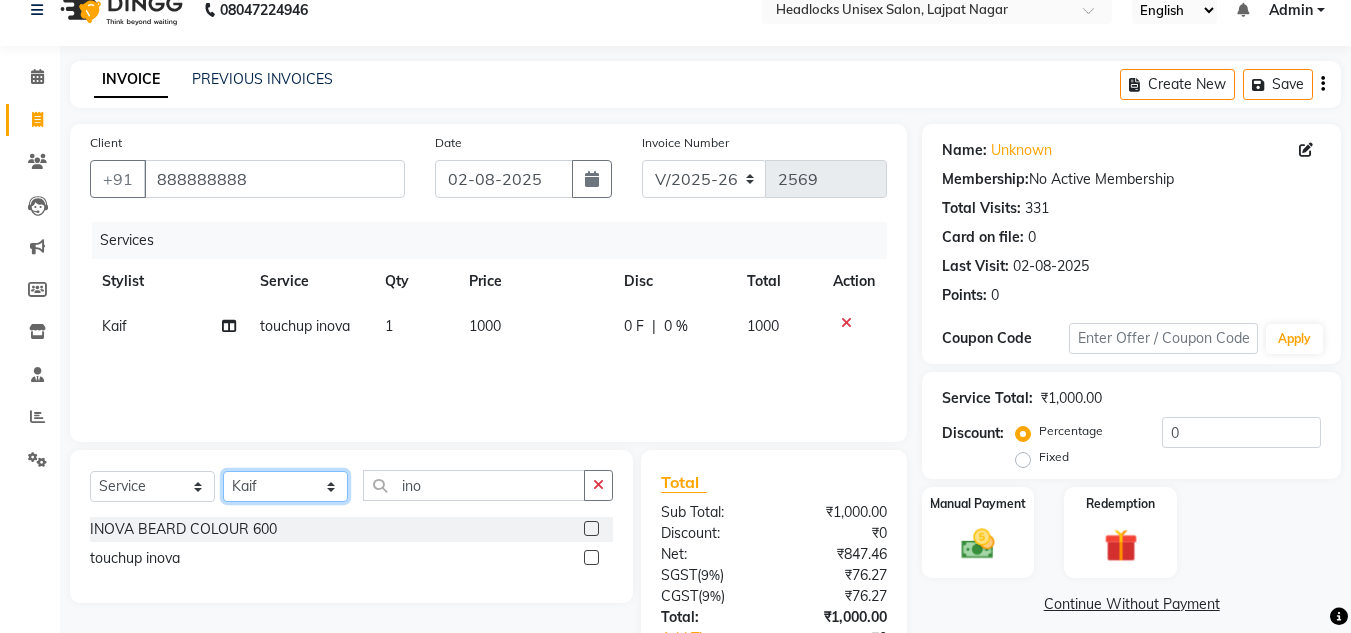 click on "Select Stylist Arman Atul Jannat Kaif Kartik Lucky Nazia Pinky Rashid Sabiya Sandeep Shankar Shavaz Malik Sudhir Suraj Vikas Vinay Roy Vinod" 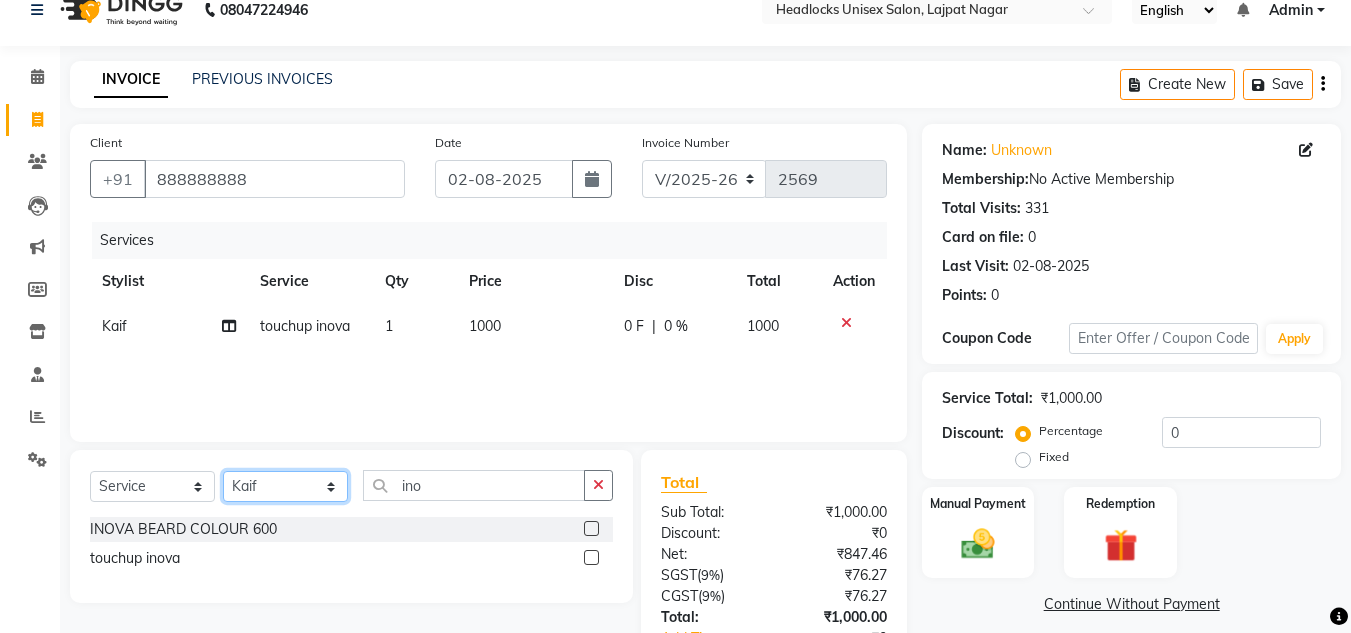 select on "53620" 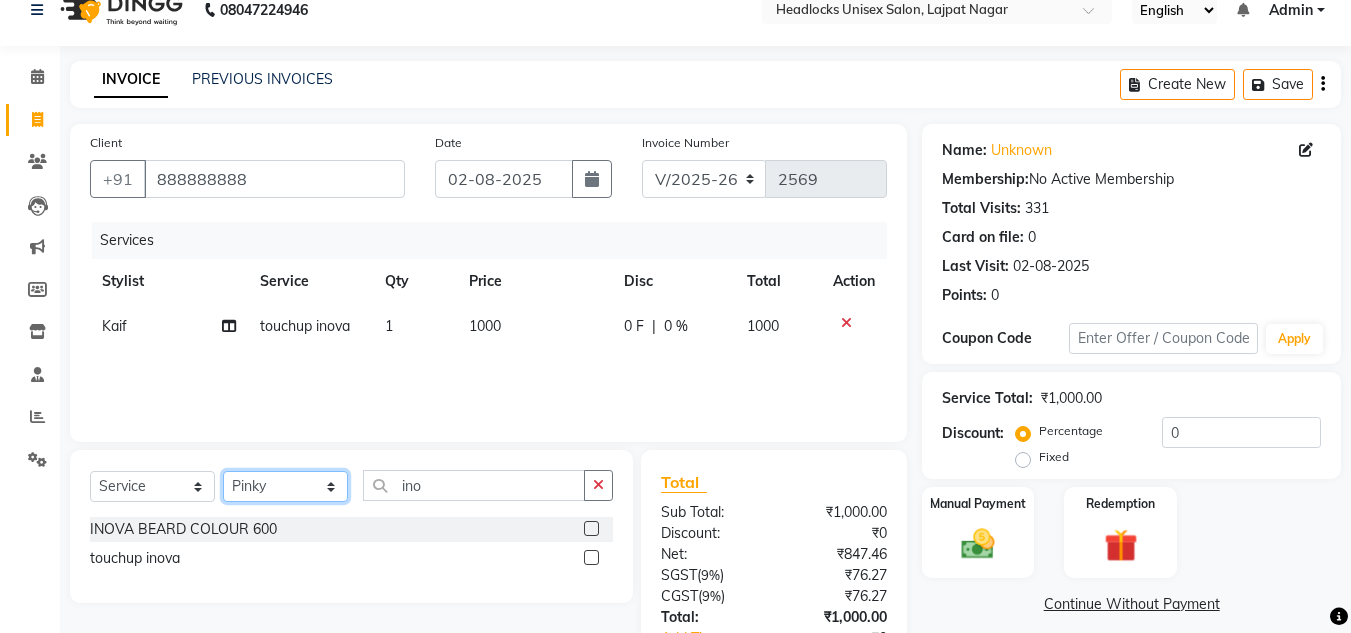 click on "Select Stylist Arman Atul Jannat Kaif Kartik Lucky Nazia Pinky Rashid Sabiya Sandeep Shankar Shavaz Malik Sudhir Suraj Vikas Vinay Roy Vinod" 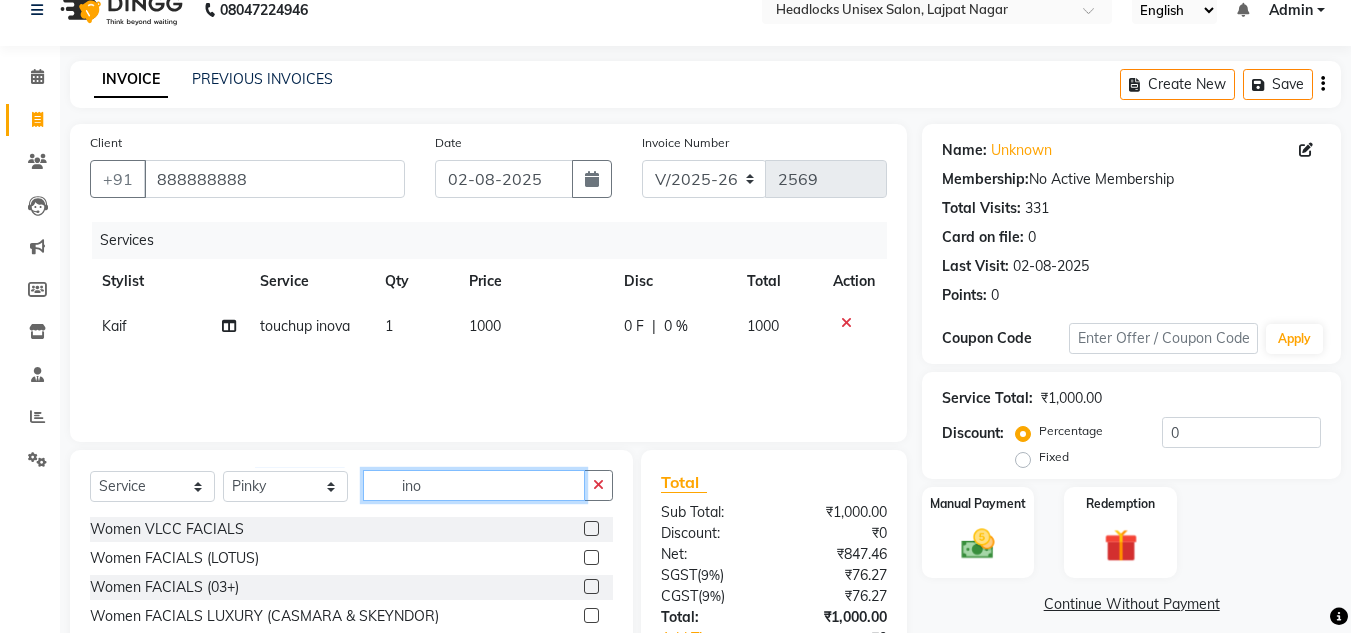 click on "ino" 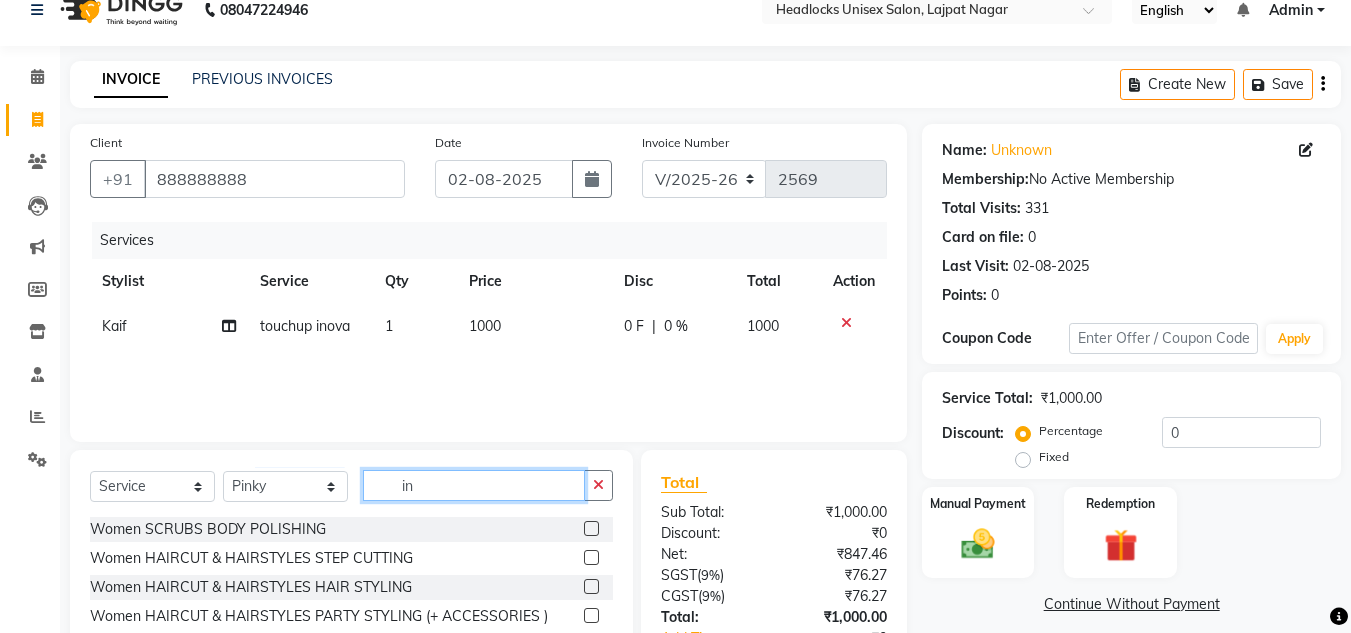 type on "i" 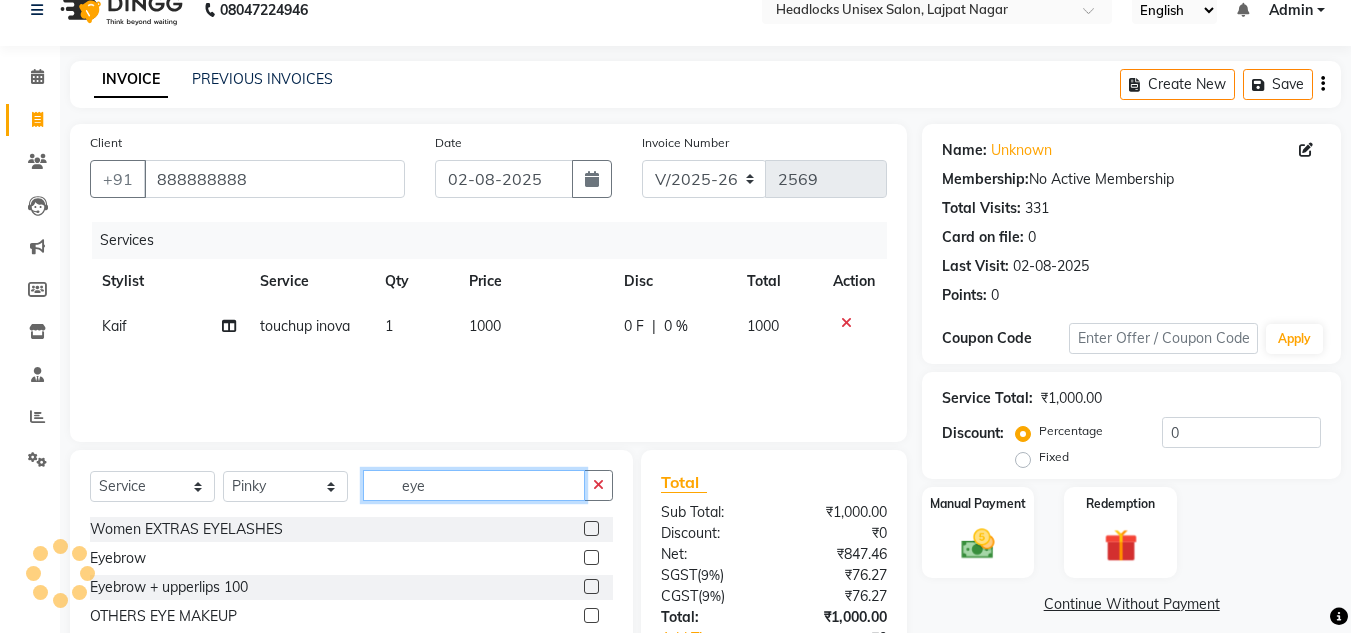 type on "eye" 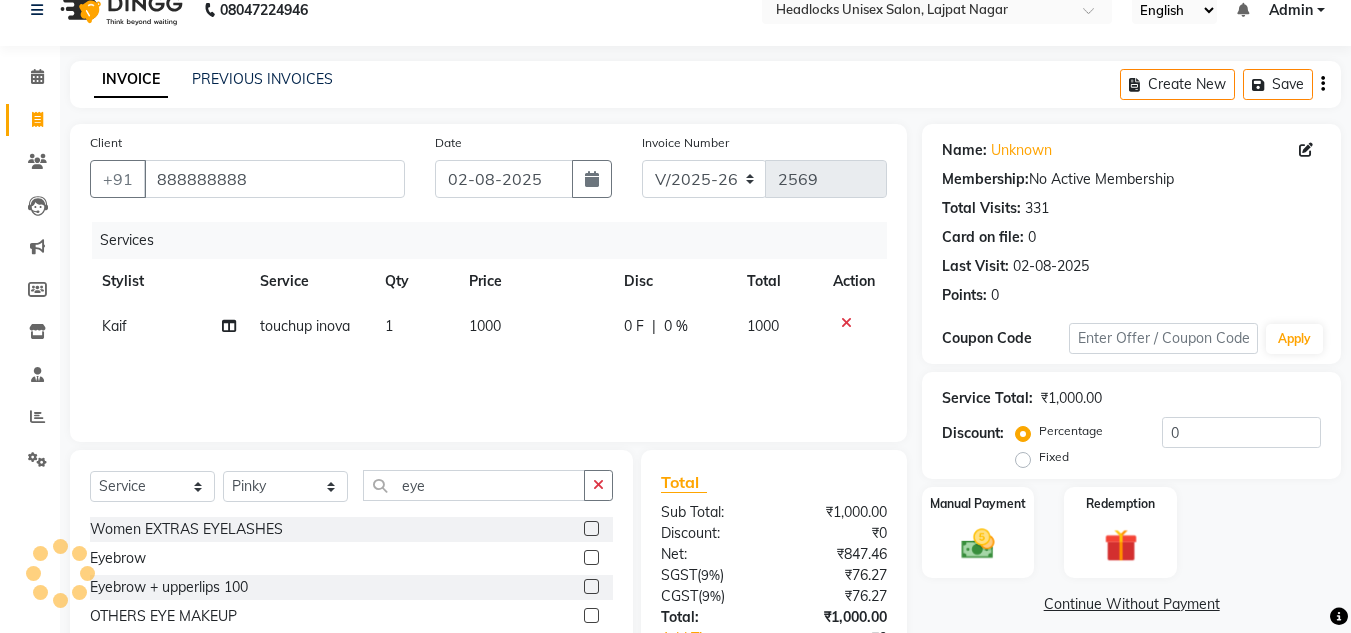 click 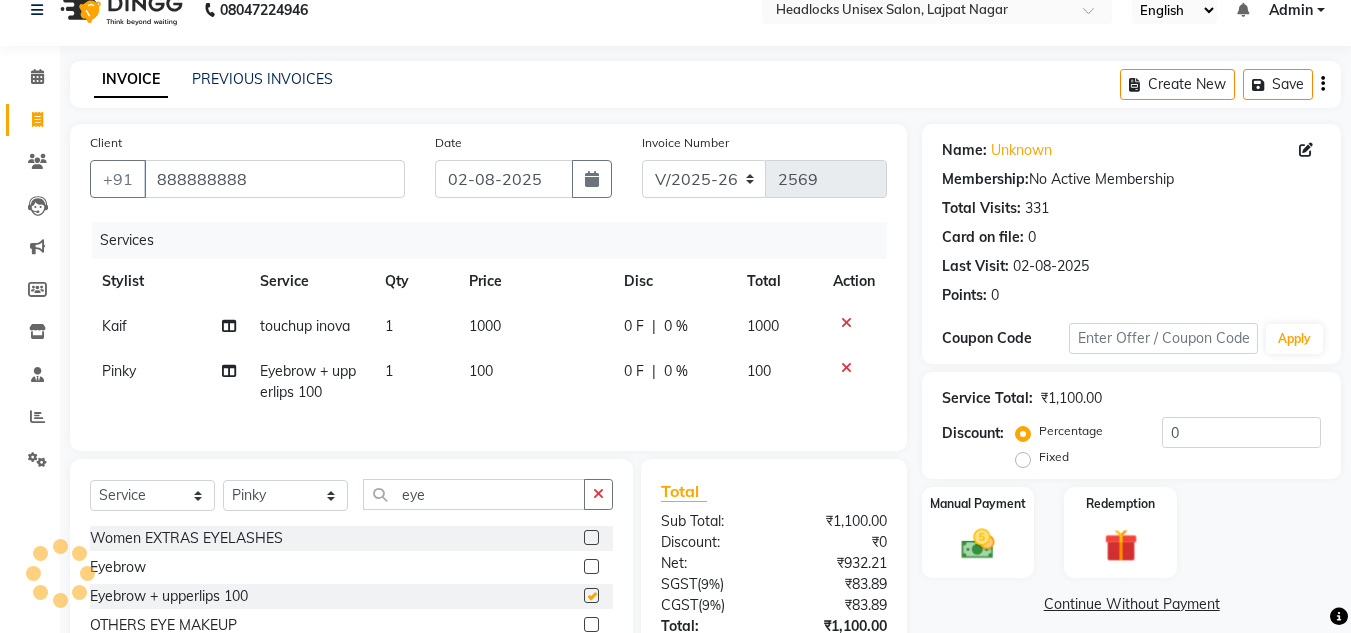 checkbox on "false" 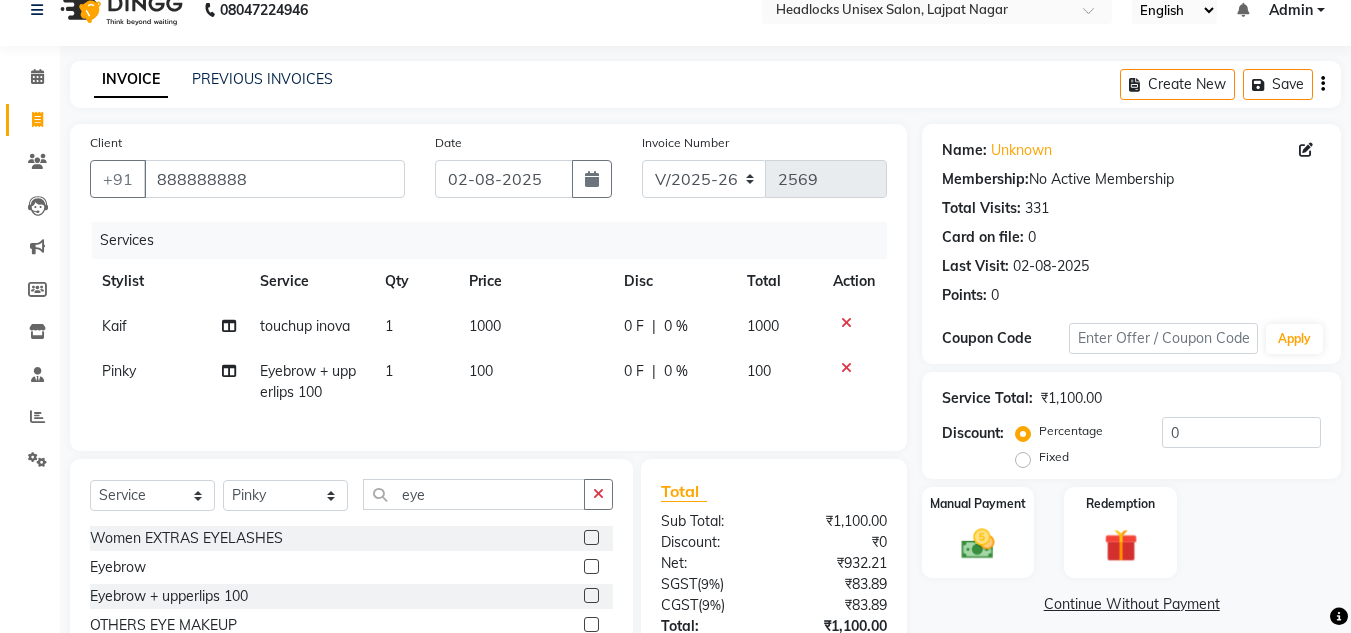 click on "Total" 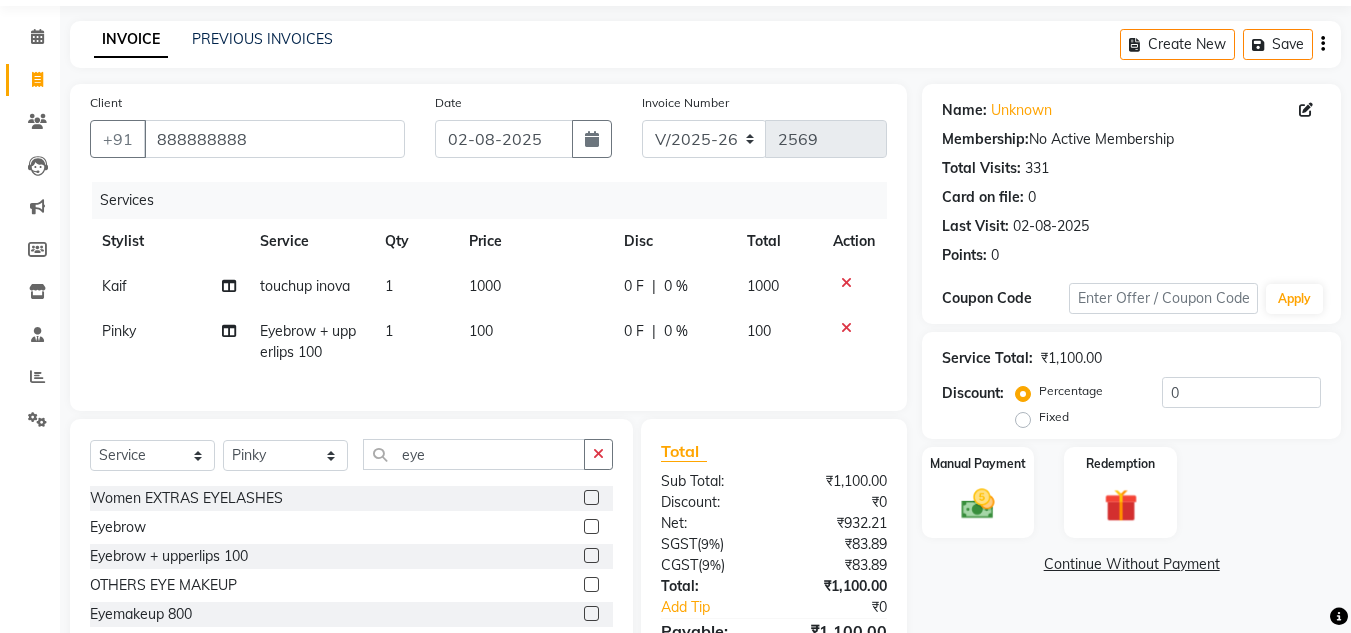 scroll, scrollTop: 191, scrollLeft: 0, axis: vertical 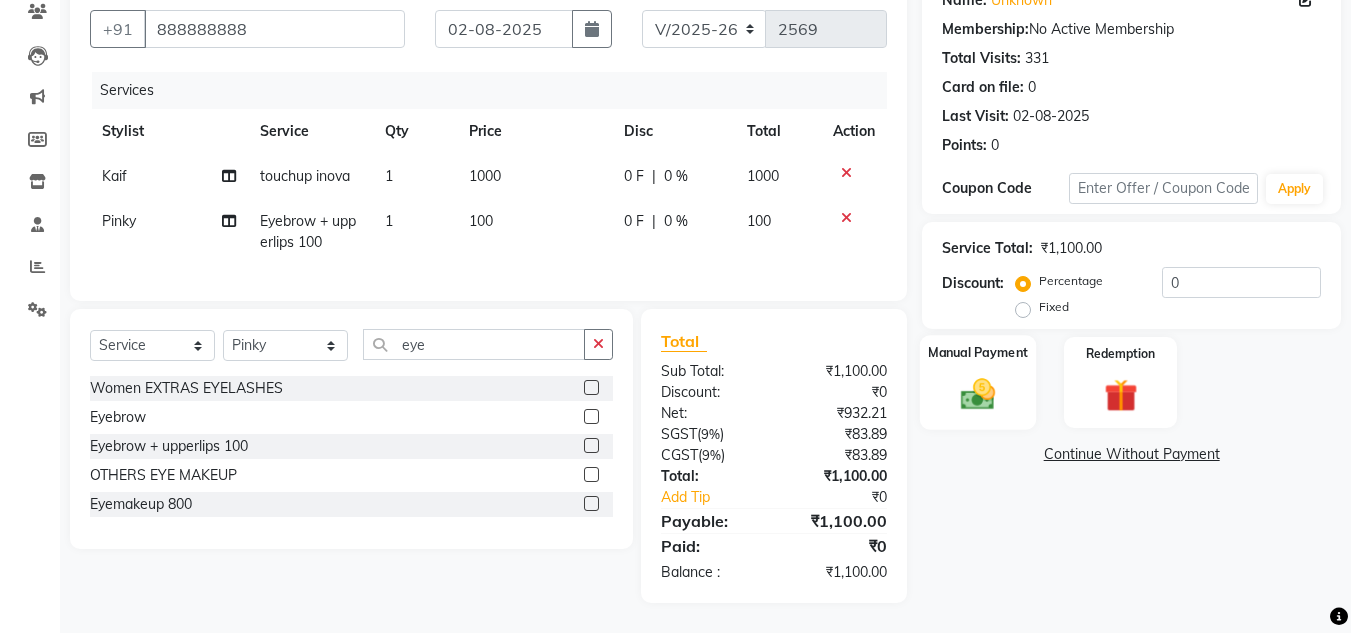click 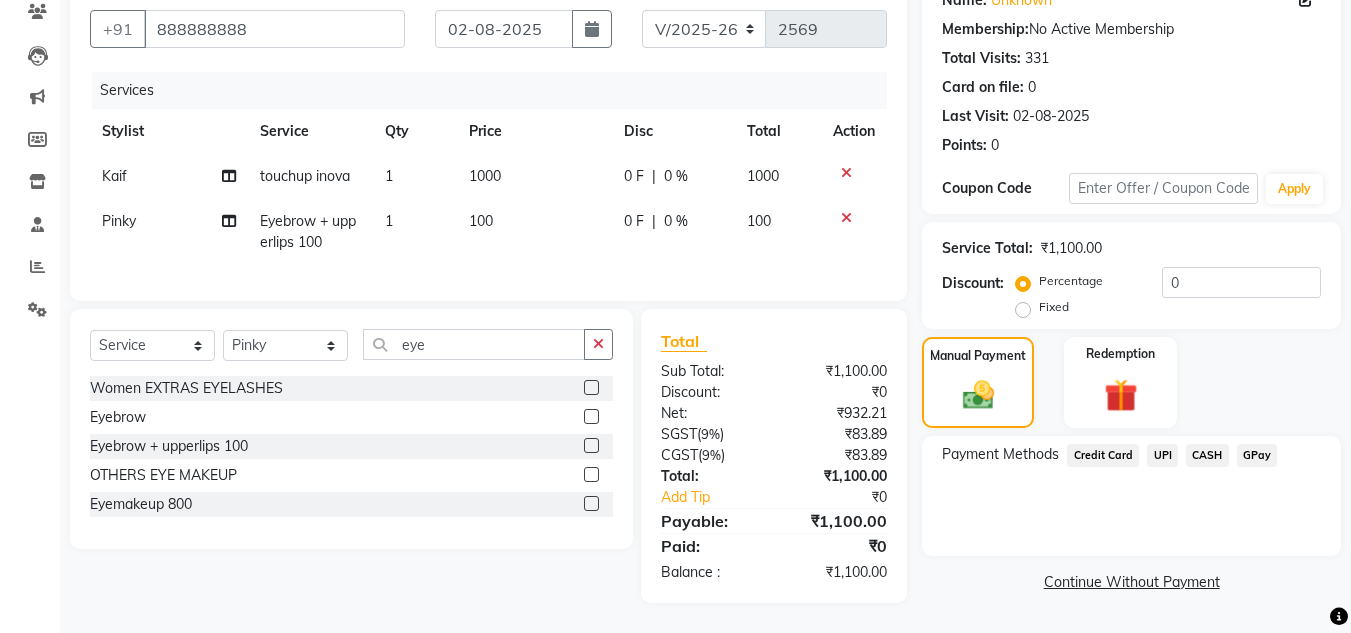click on "Manual Payment Redemption" 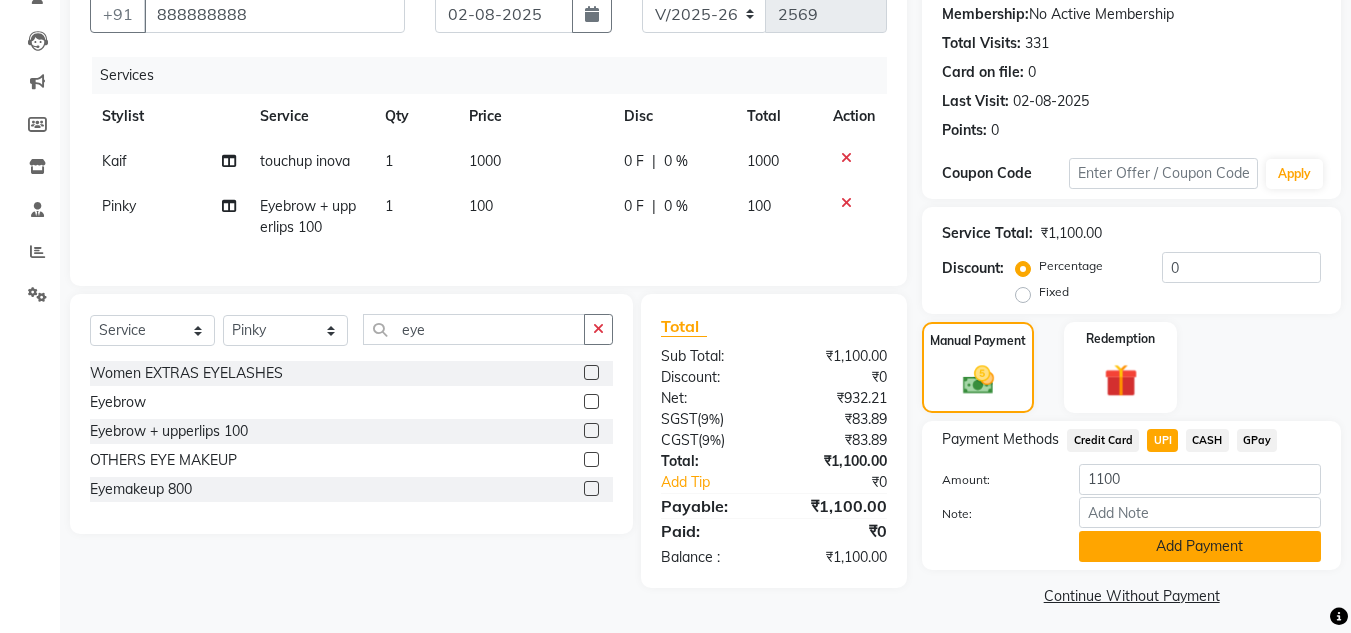 click on "Add Payment" 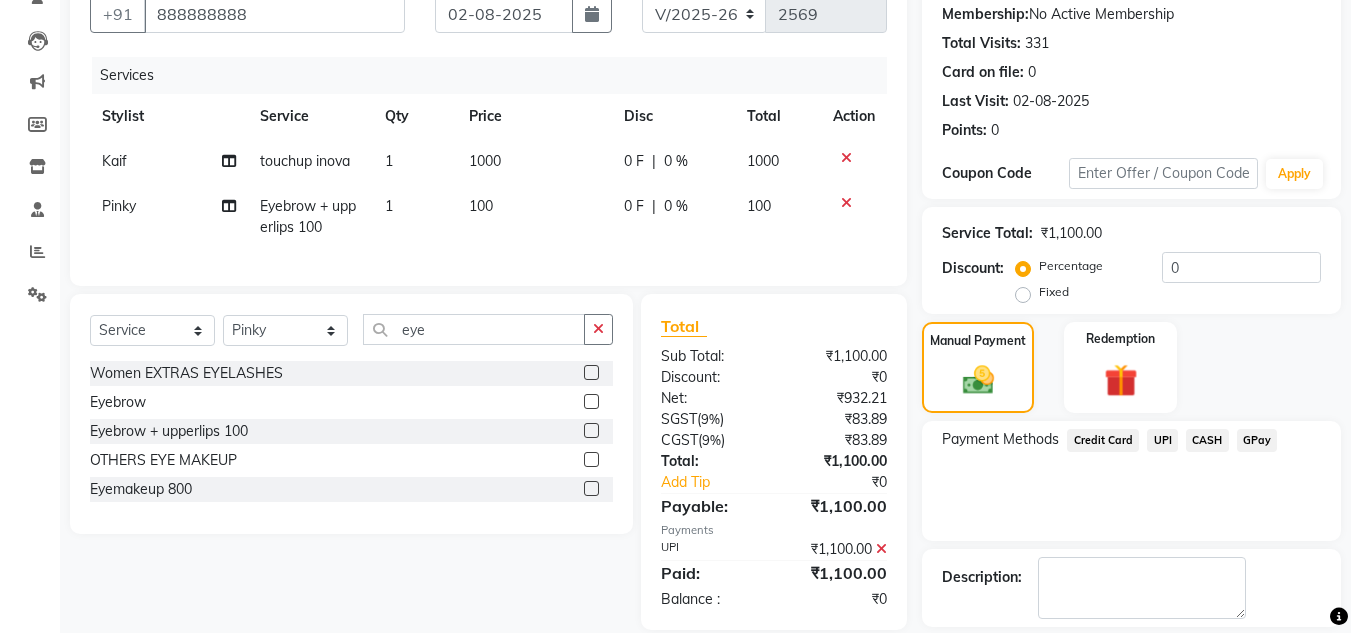 click on "Payment Methods  Credit Card   UPI   CASH   GPay" 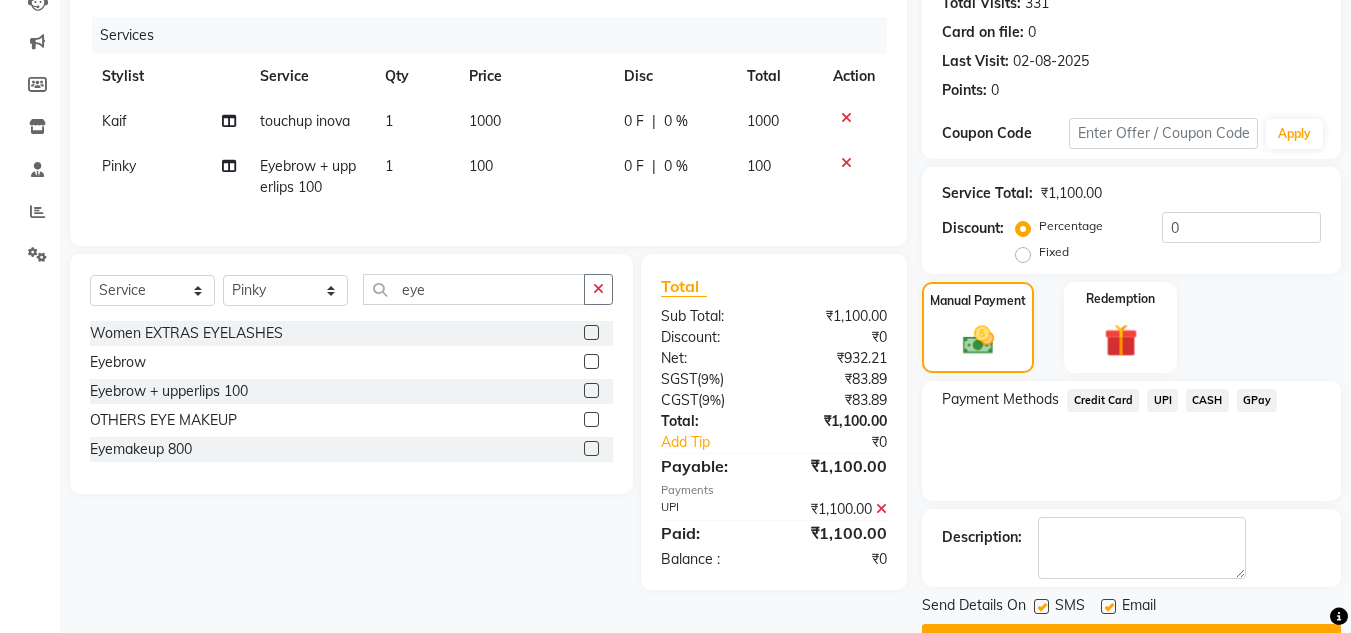 scroll, scrollTop: 283, scrollLeft: 0, axis: vertical 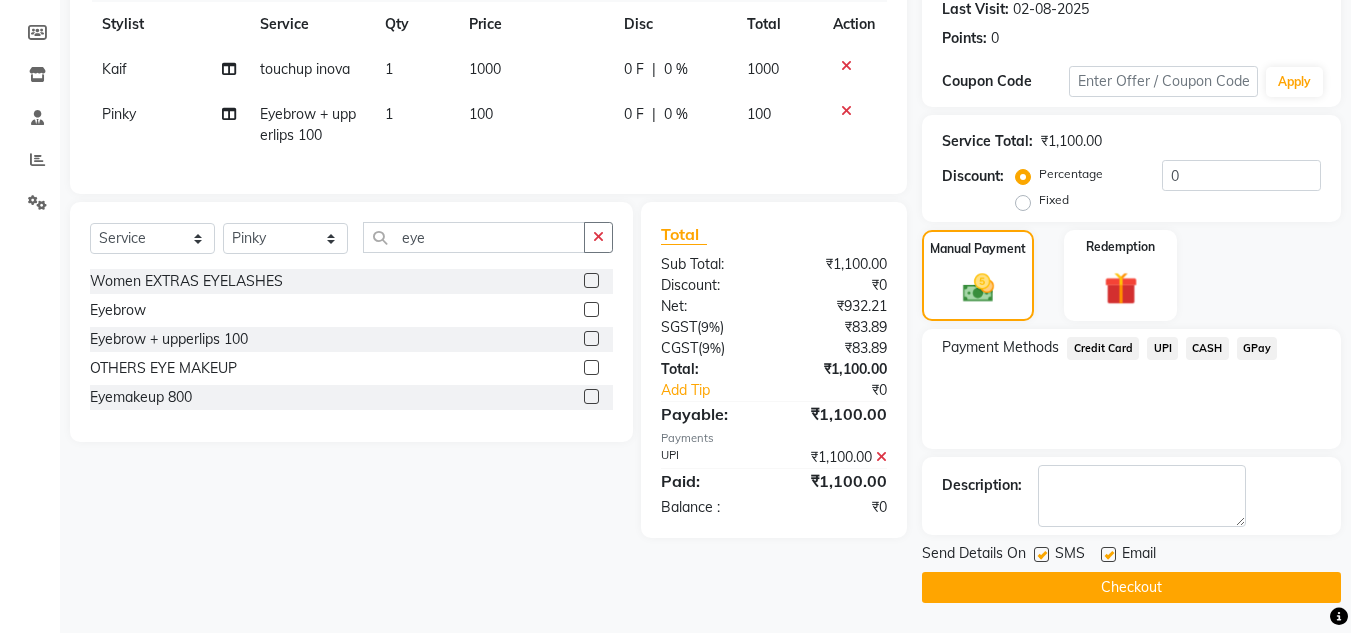 click on "Checkout" 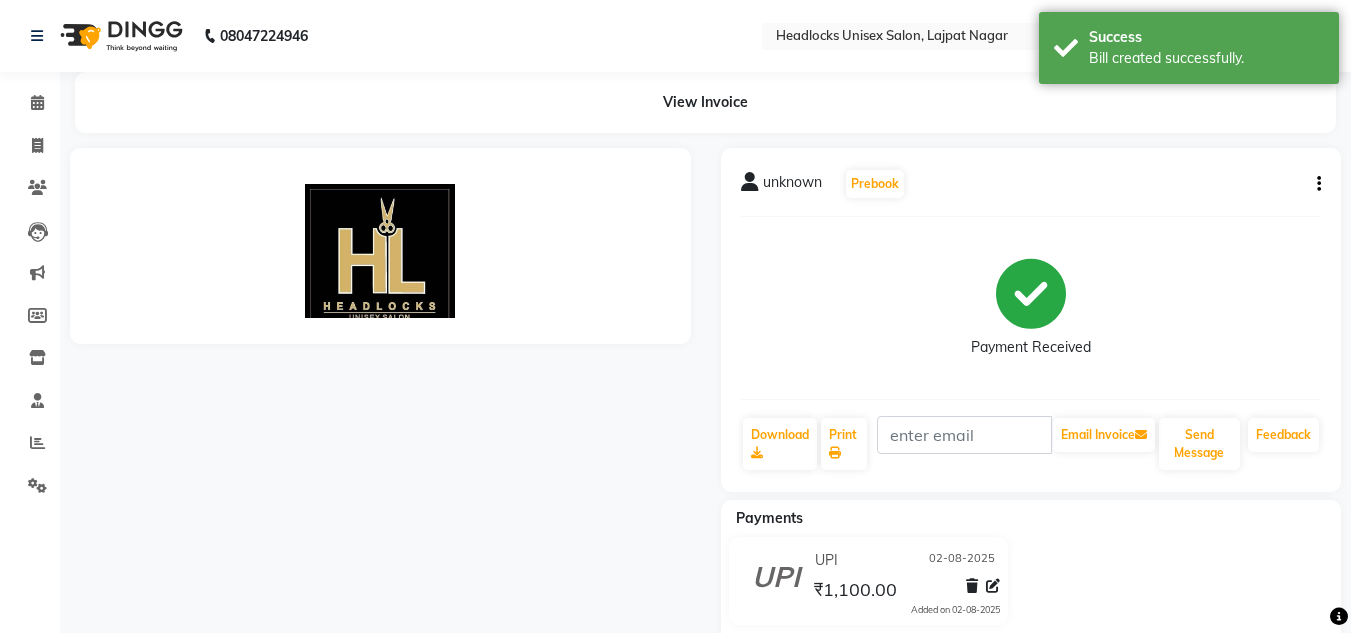scroll, scrollTop: 0, scrollLeft: 0, axis: both 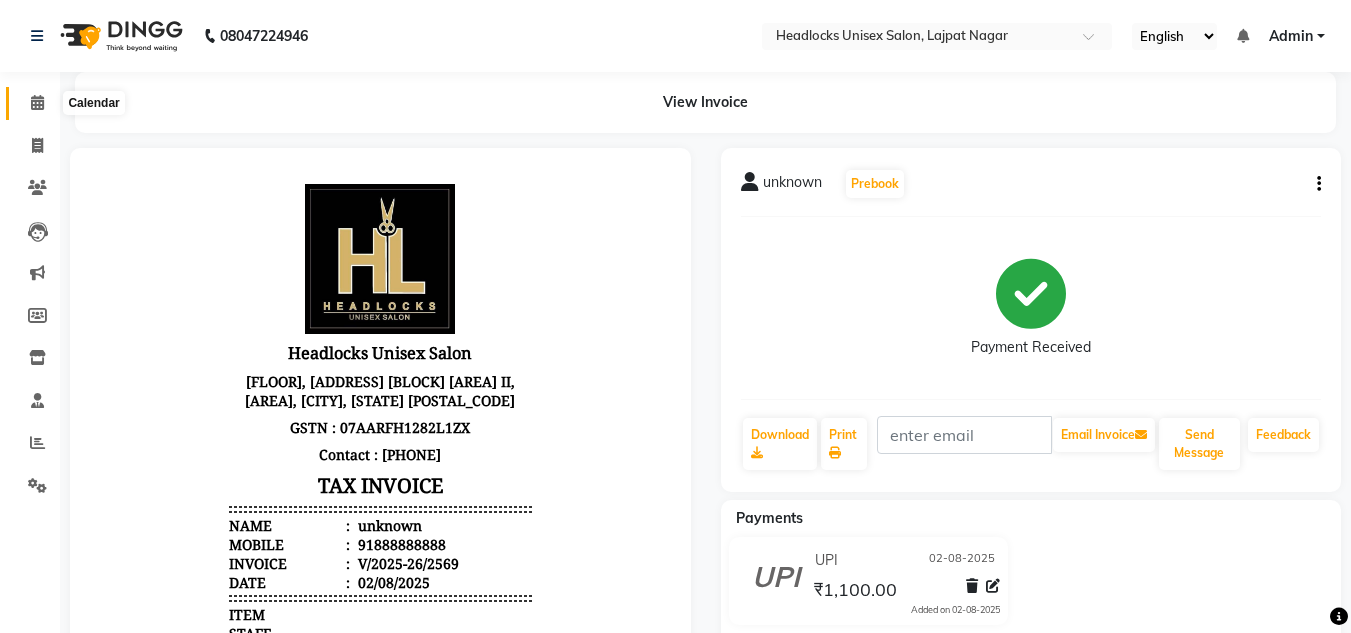 click 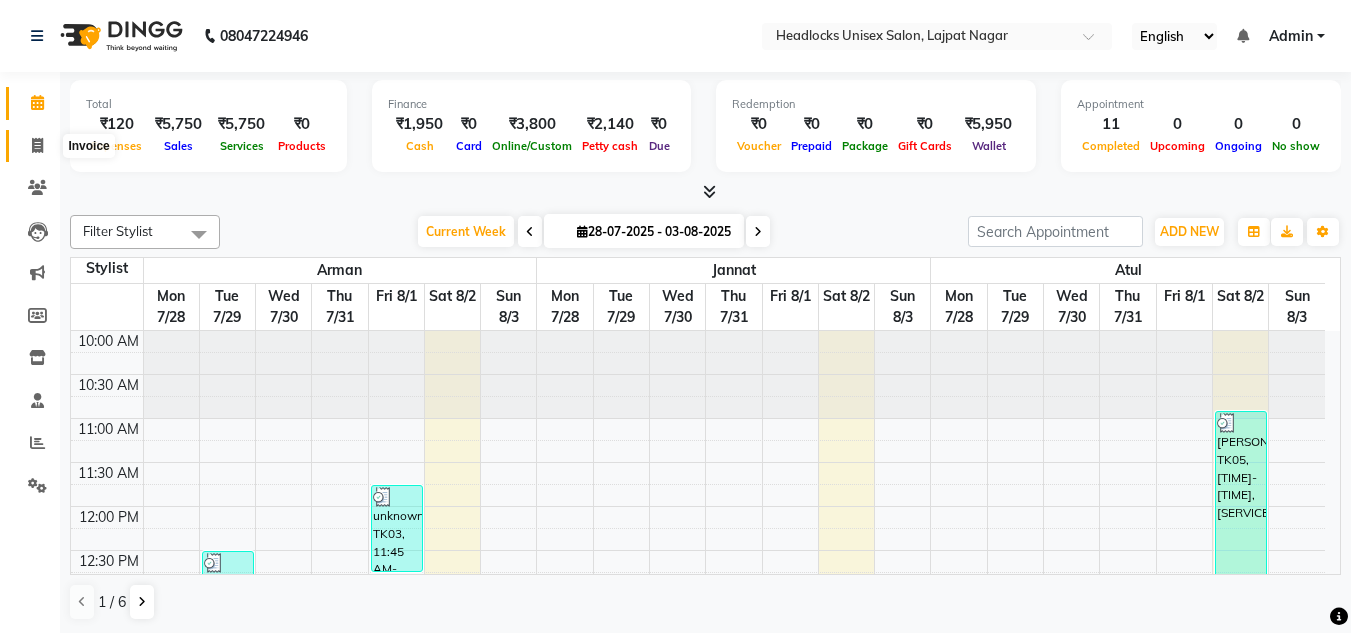 click 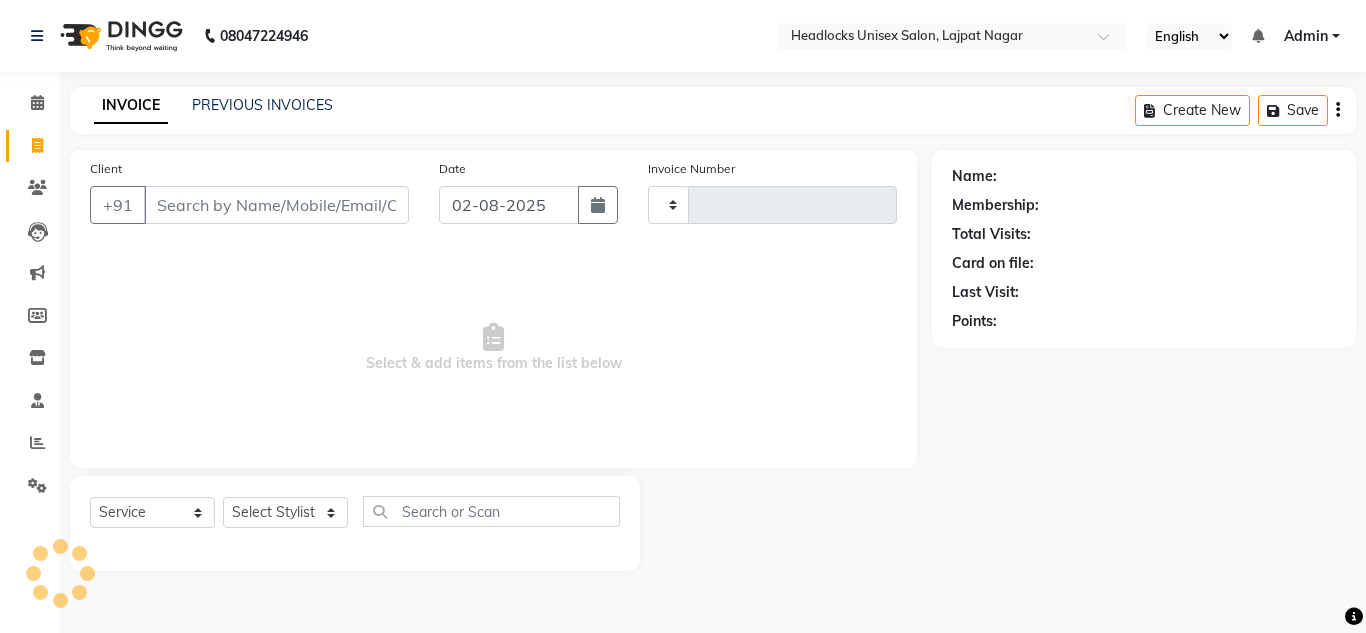 type on "2570" 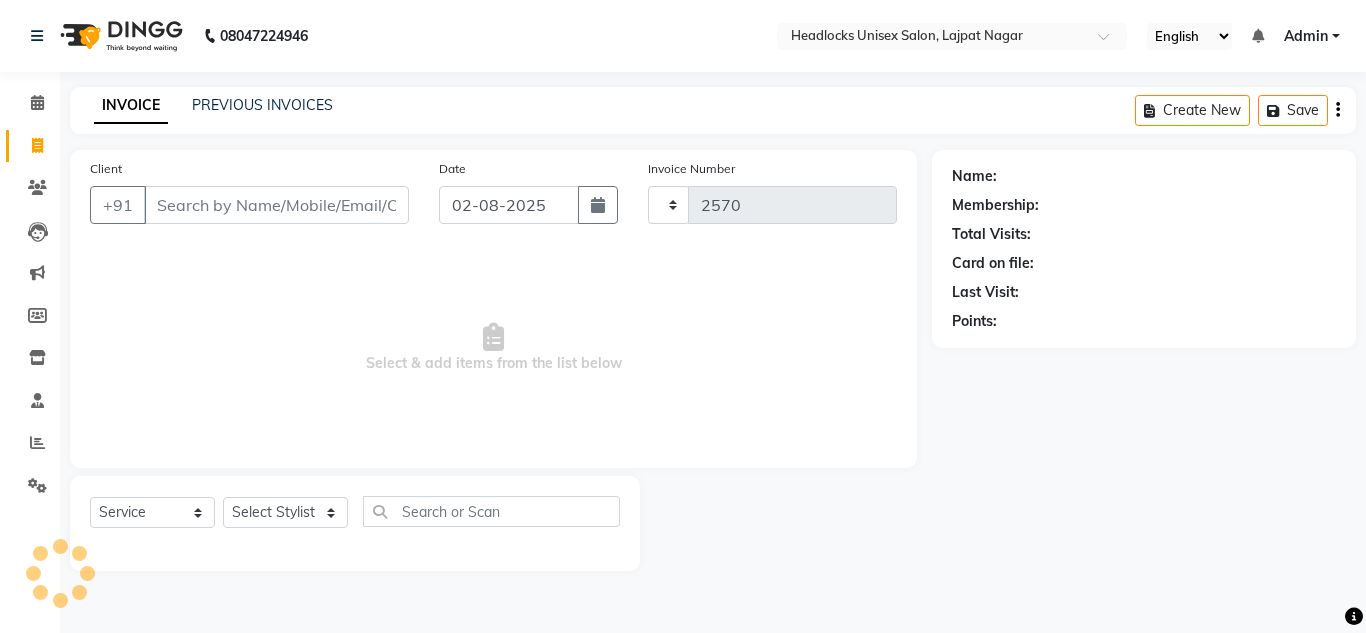 select on "6850" 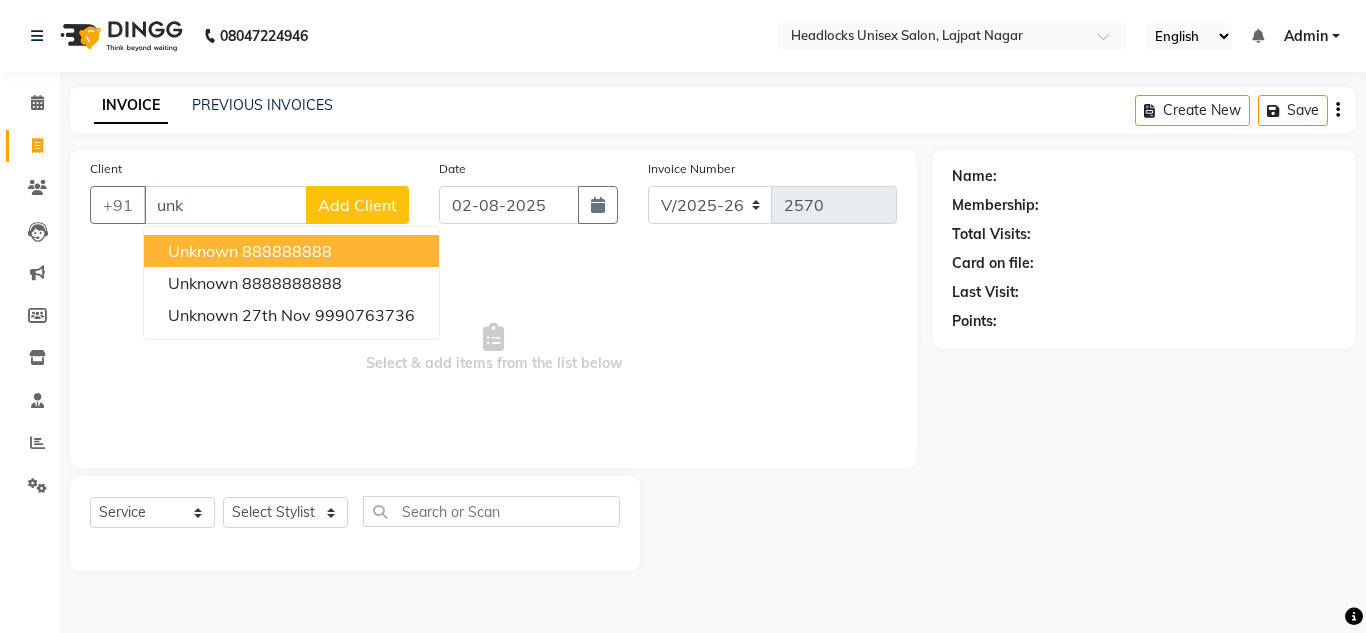 click on "unknown" at bounding box center (203, 251) 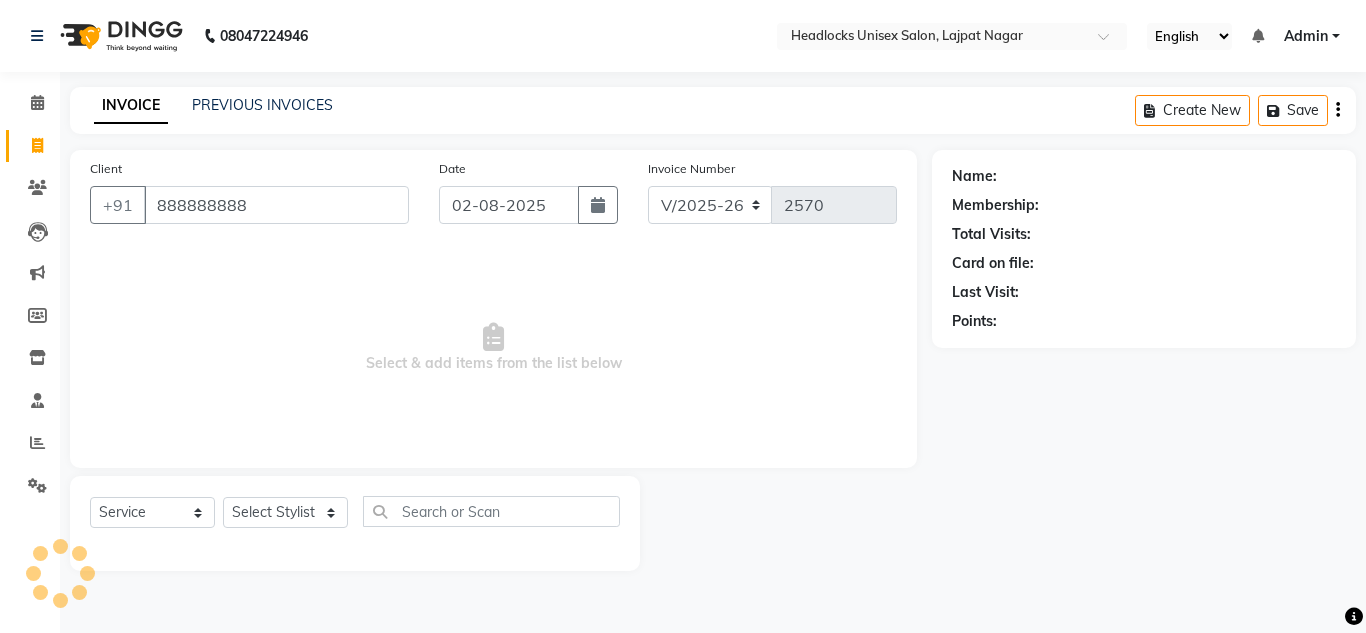 type on "888888888" 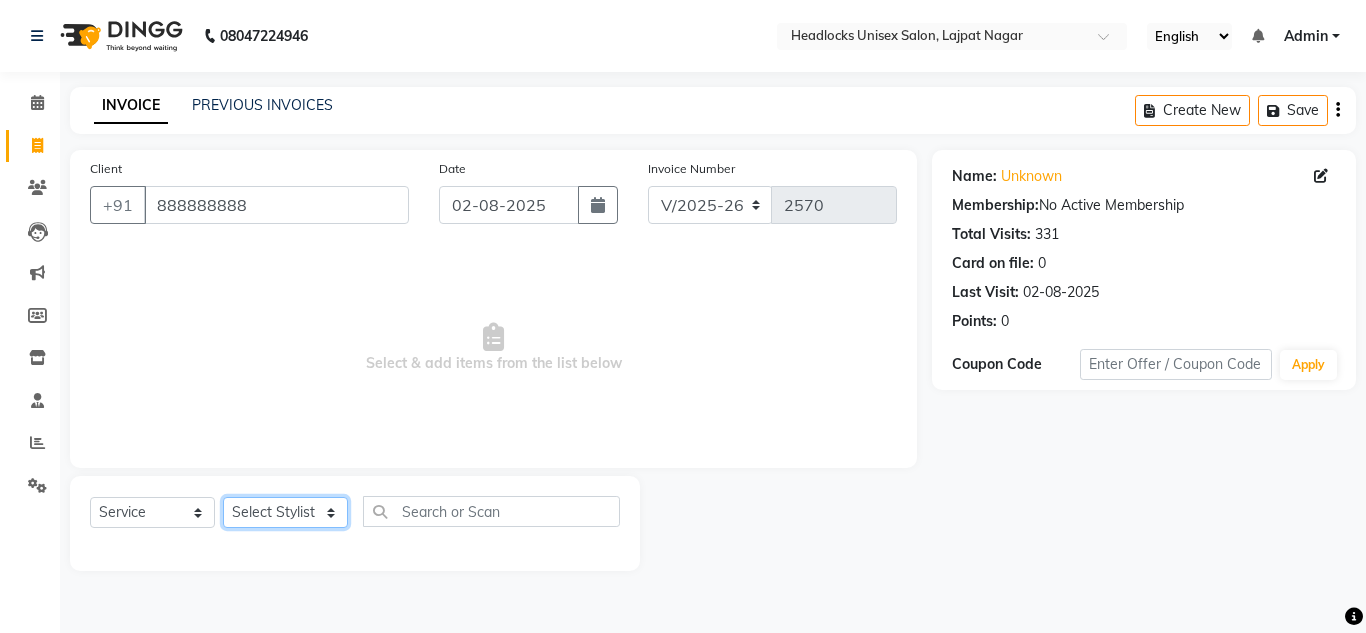 click on "Select Stylist Arman Atul Jannat Kaif Kartik Lucky Nazia Pinky Rashid Sabiya Sandeep Shankar Shavaz Malik Sudhir Suraj Vikas Vinay Roy Vinod" 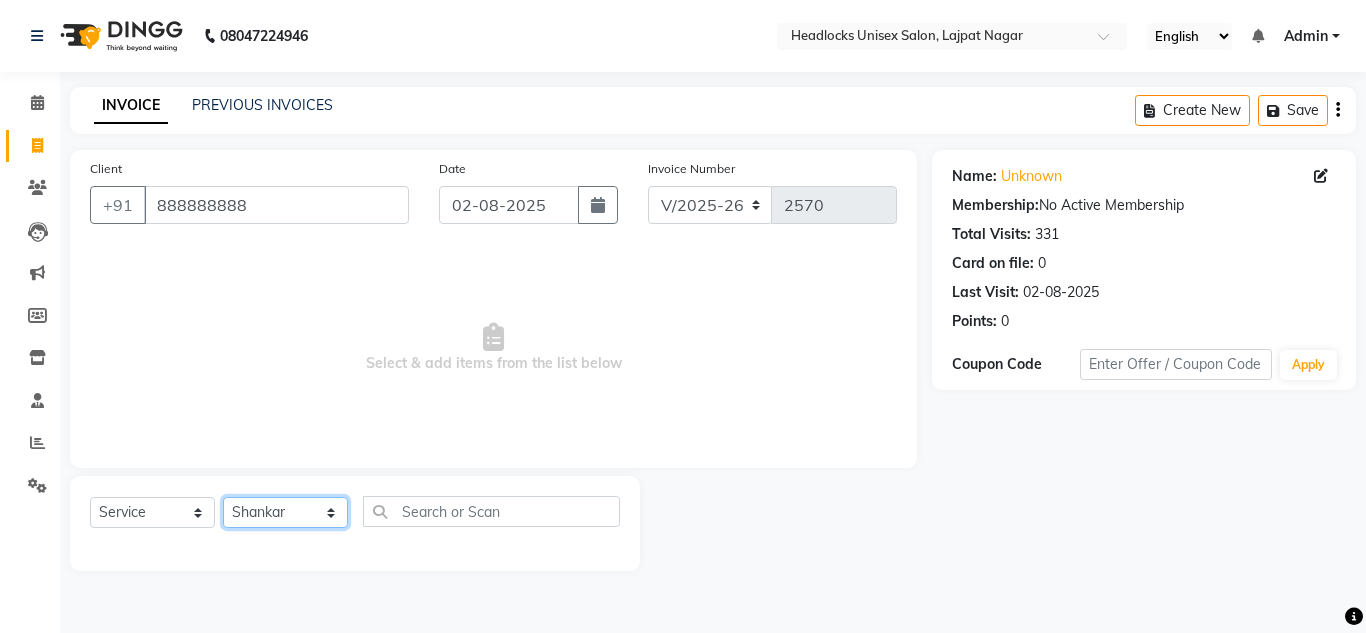 click on "Select Stylist Arman Atul Jannat Kaif Kartik Lucky Nazia Pinky Rashid Sabiya Sandeep Shankar Shavaz Malik Sudhir Suraj Vikas Vinay Roy Vinod" 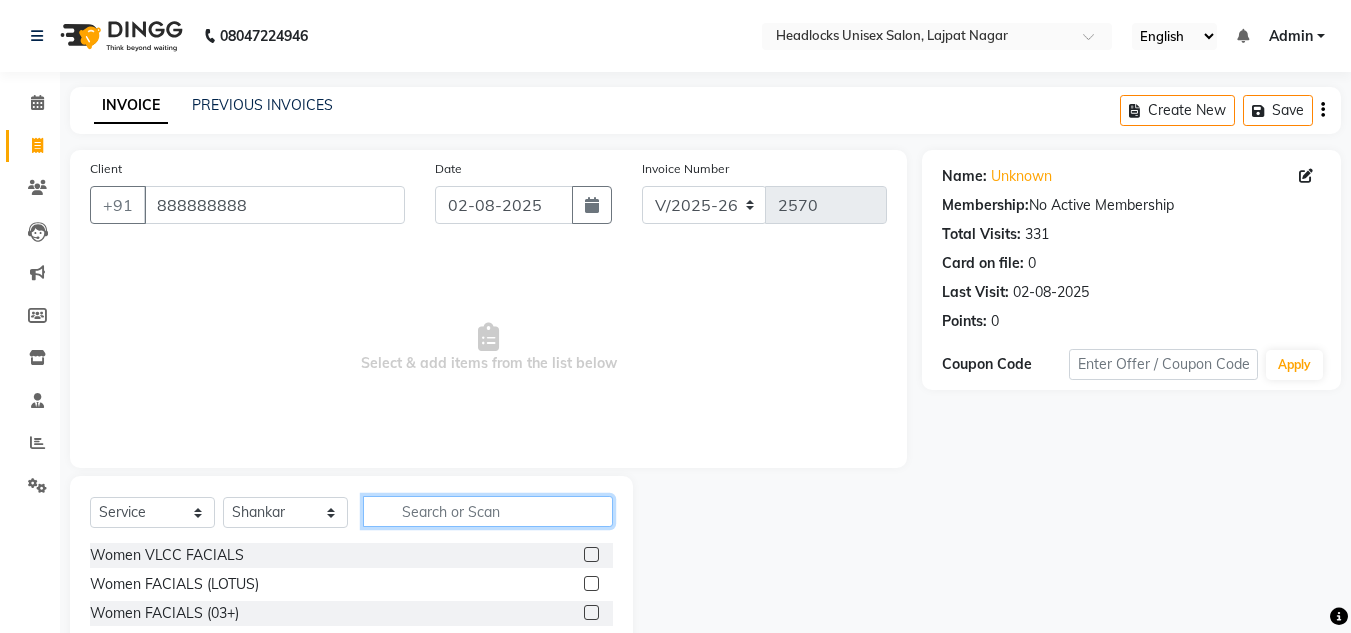 click 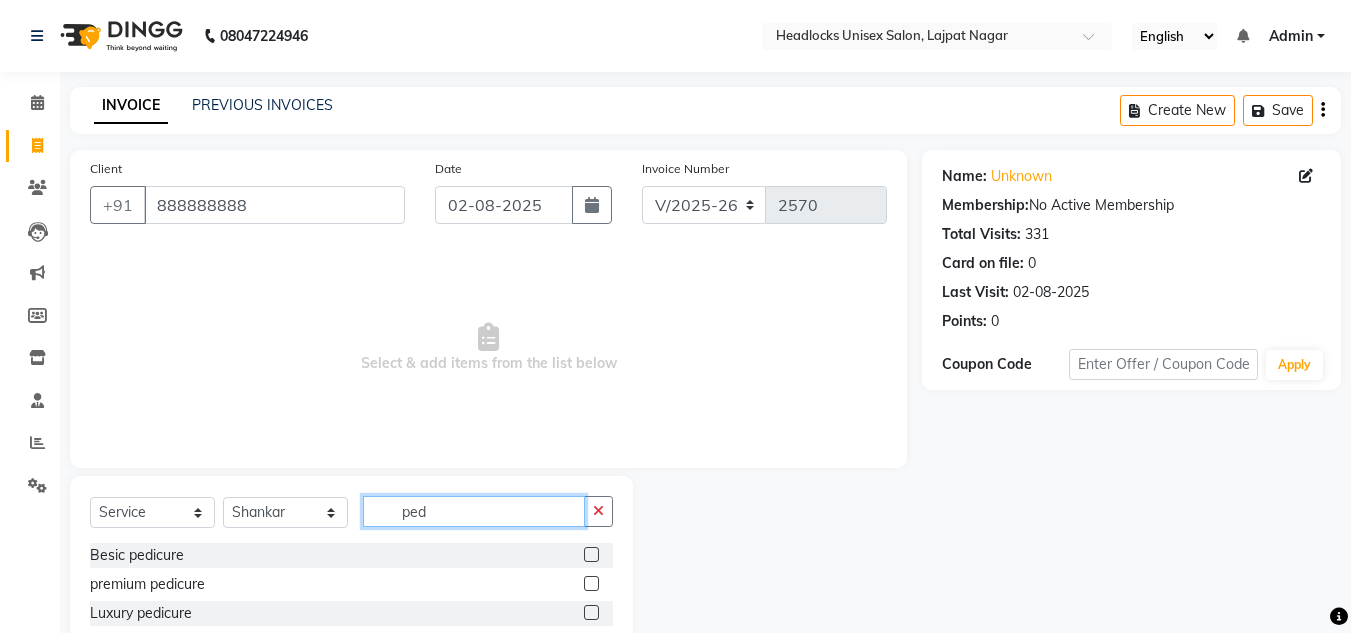 type on "ped" 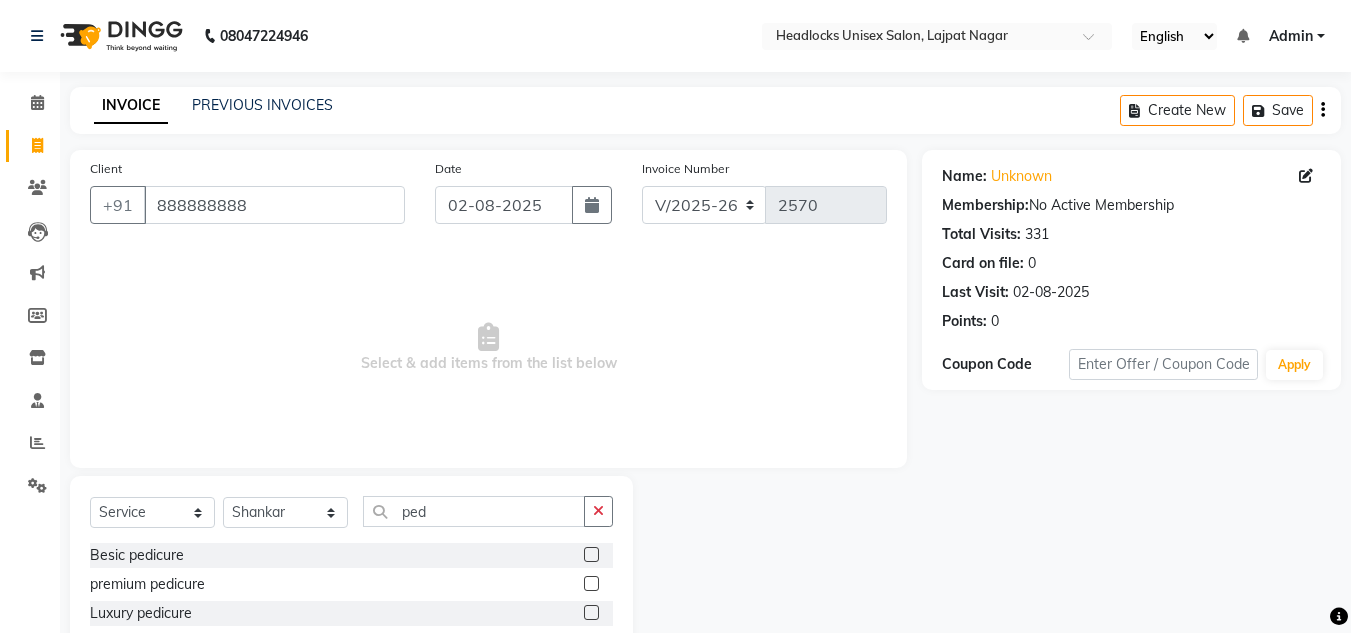 click 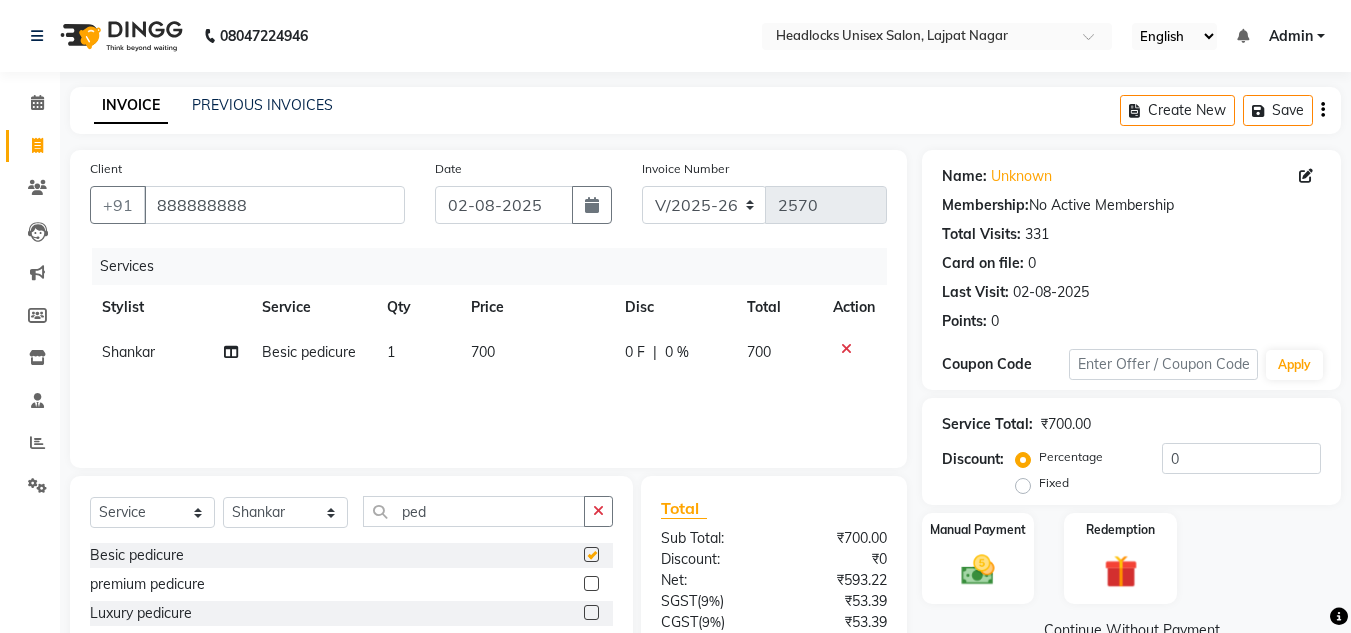 checkbox on "false" 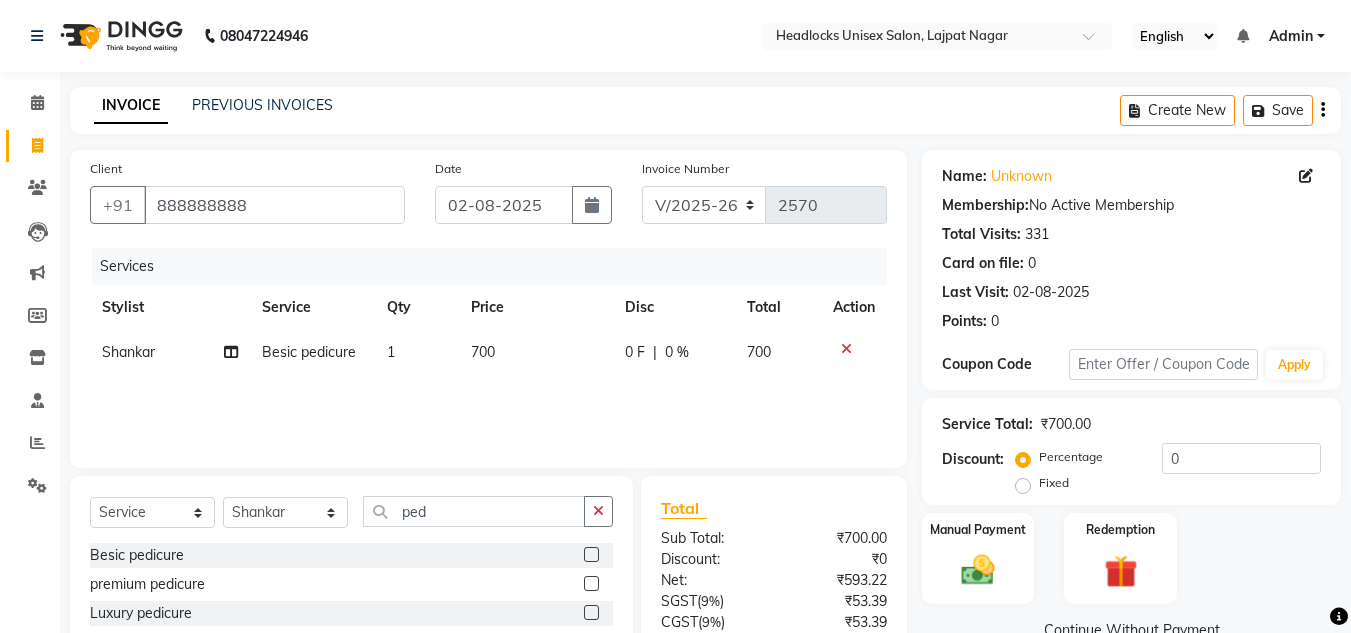 click on "700" 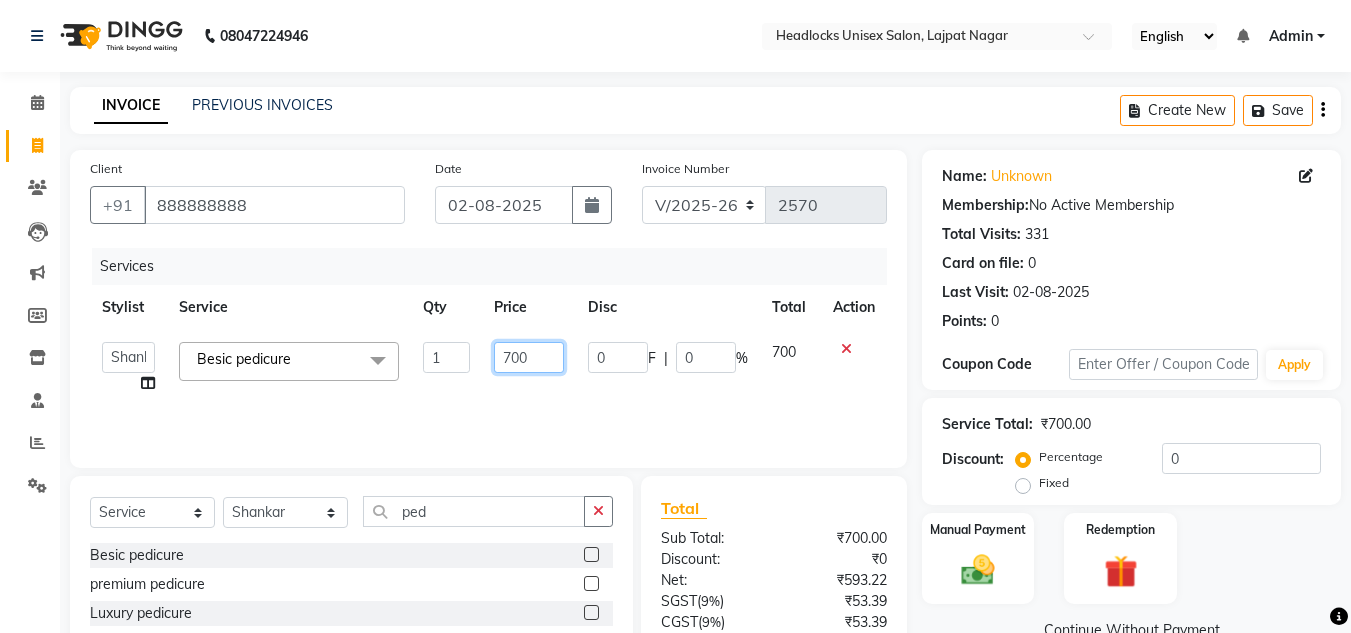 click on "700" 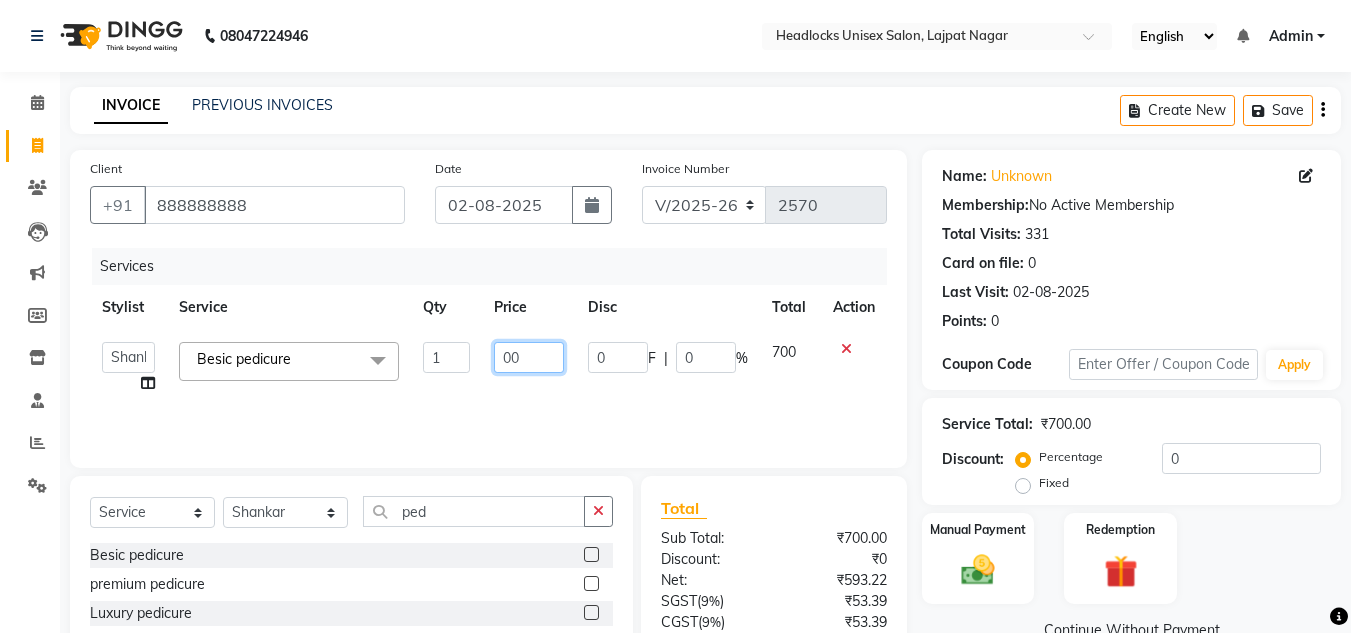 type on "500" 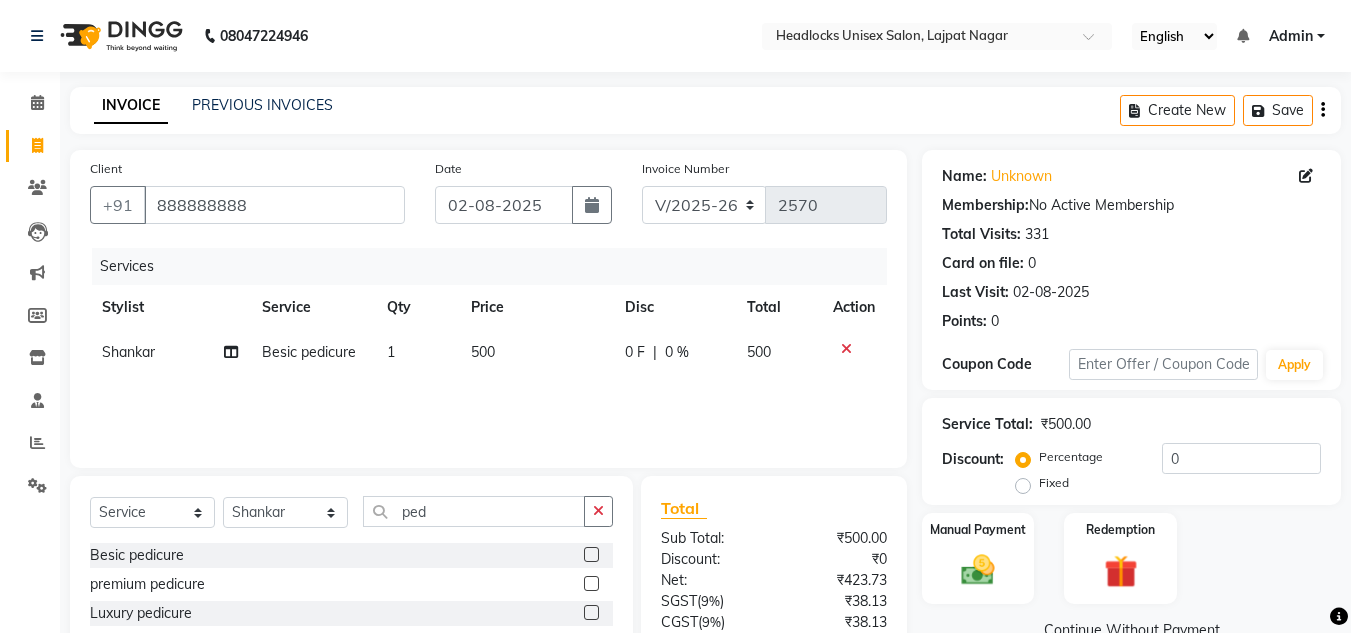 click on "Manual Payment Redemption" 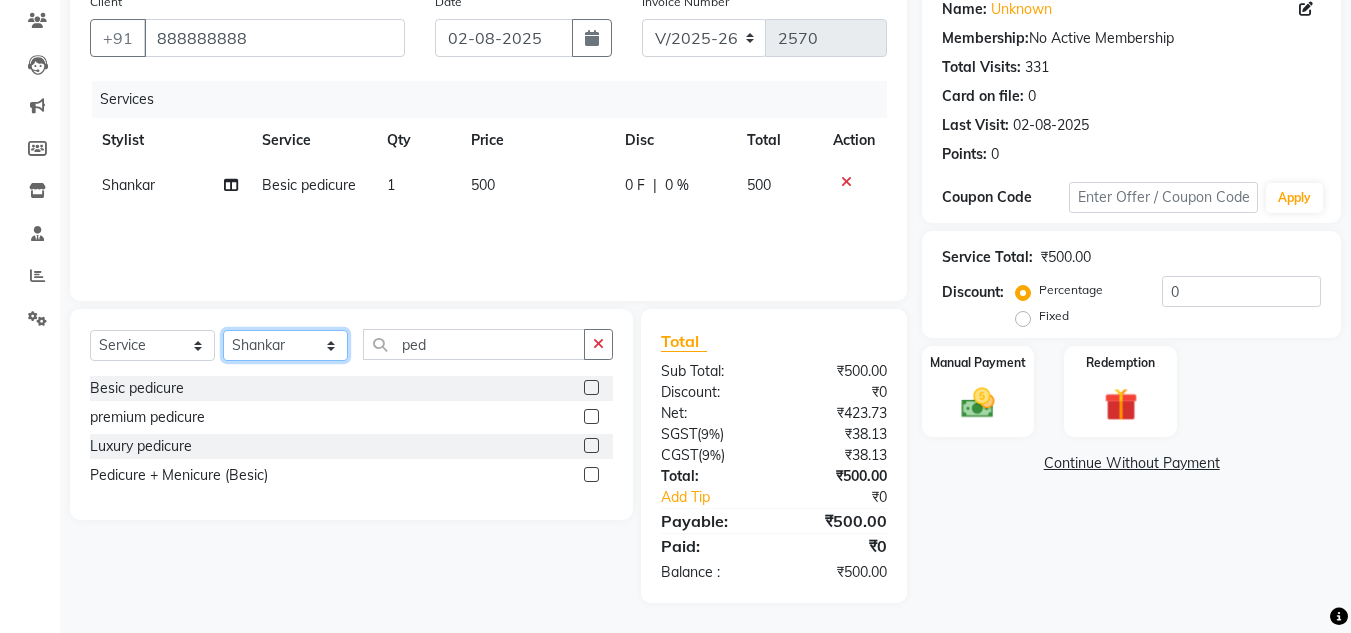 click on "Select Stylist Arman Atul Jannat Kaif Kartik Lucky Nazia Pinky Rashid Sabiya Sandeep Shankar Shavaz Malik Sudhir Suraj Vikas Vinay Roy Vinod" 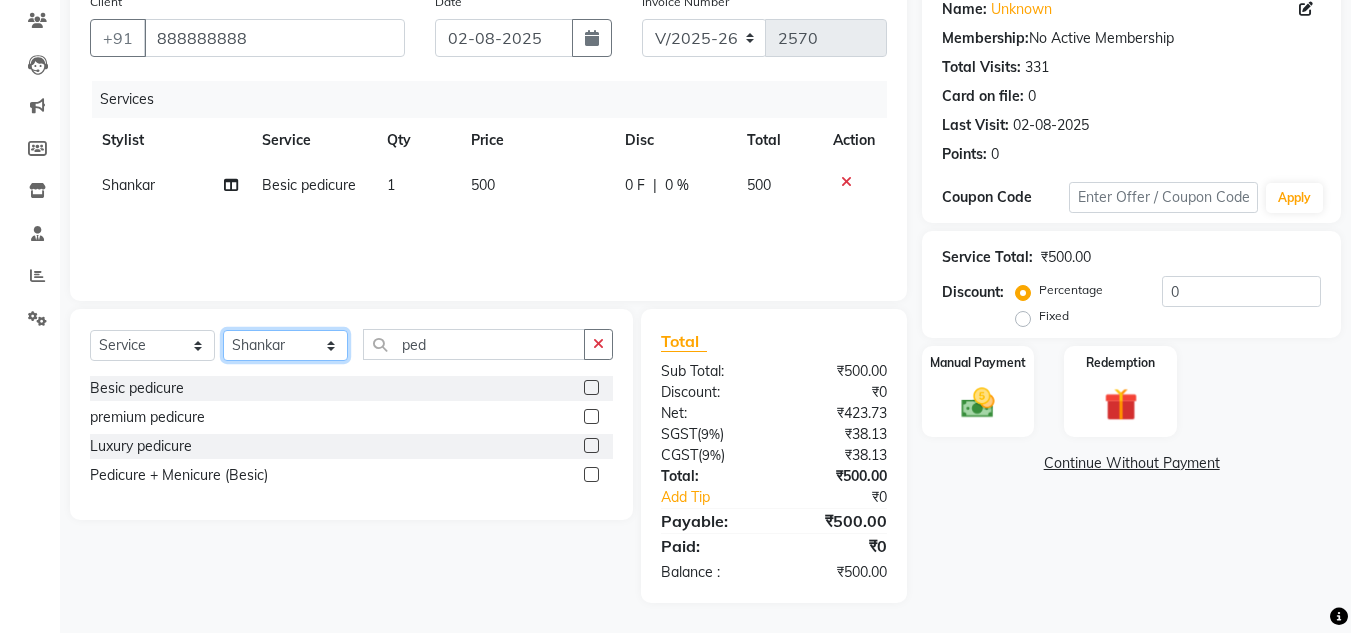 select on "53617" 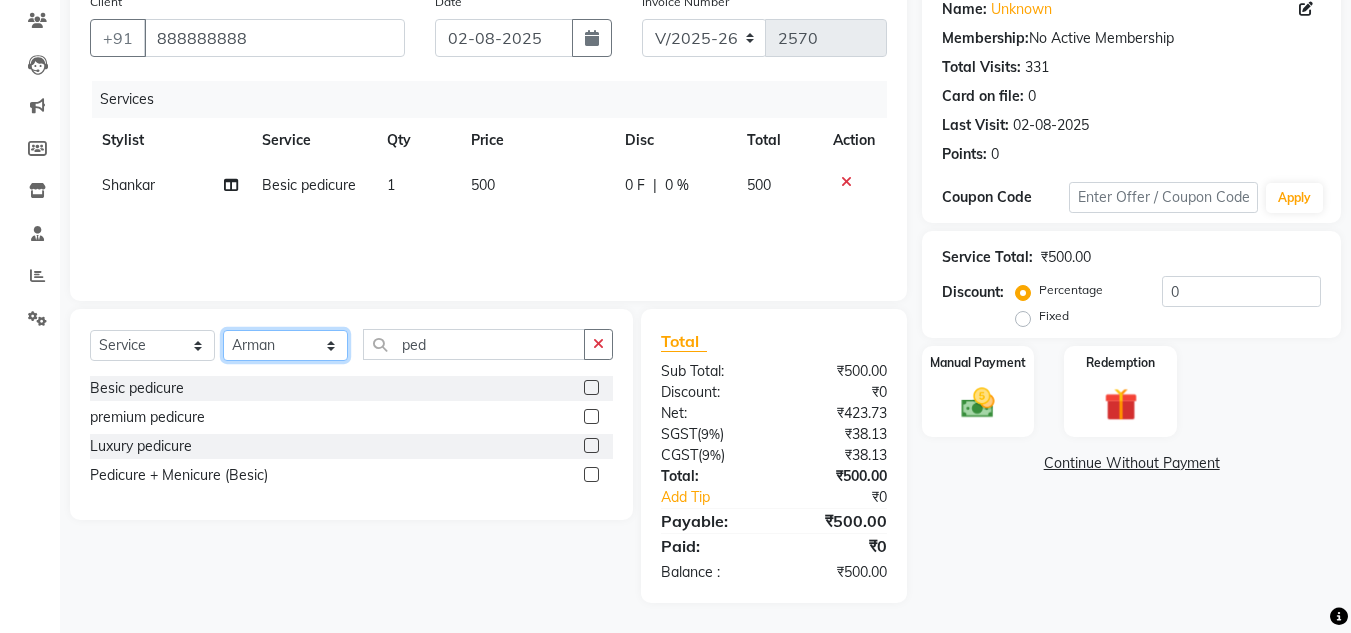 click on "Select Stylist Arman Atul Jannat Kaif Kartik Lucky Nazia Pinky Rashid Sabiya Sandeep Shankar Shavaz Malik Sudhir Suraj Vikas Vinay Roy Vinod" 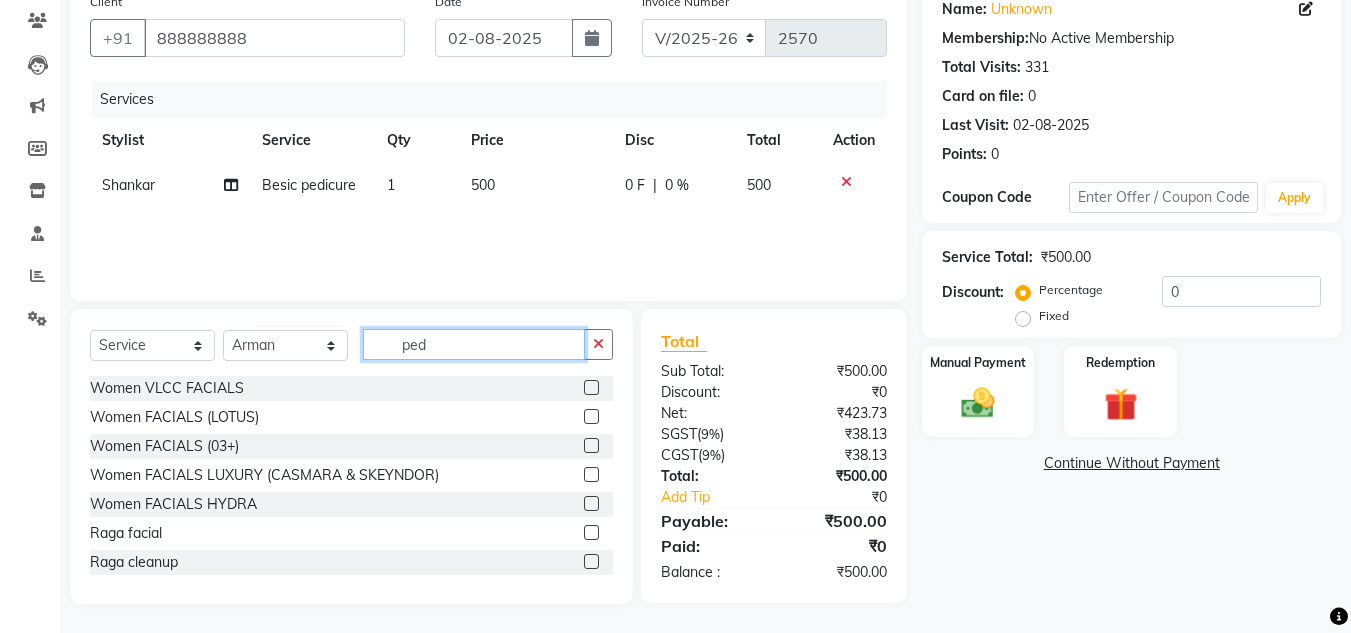 click on "ped" 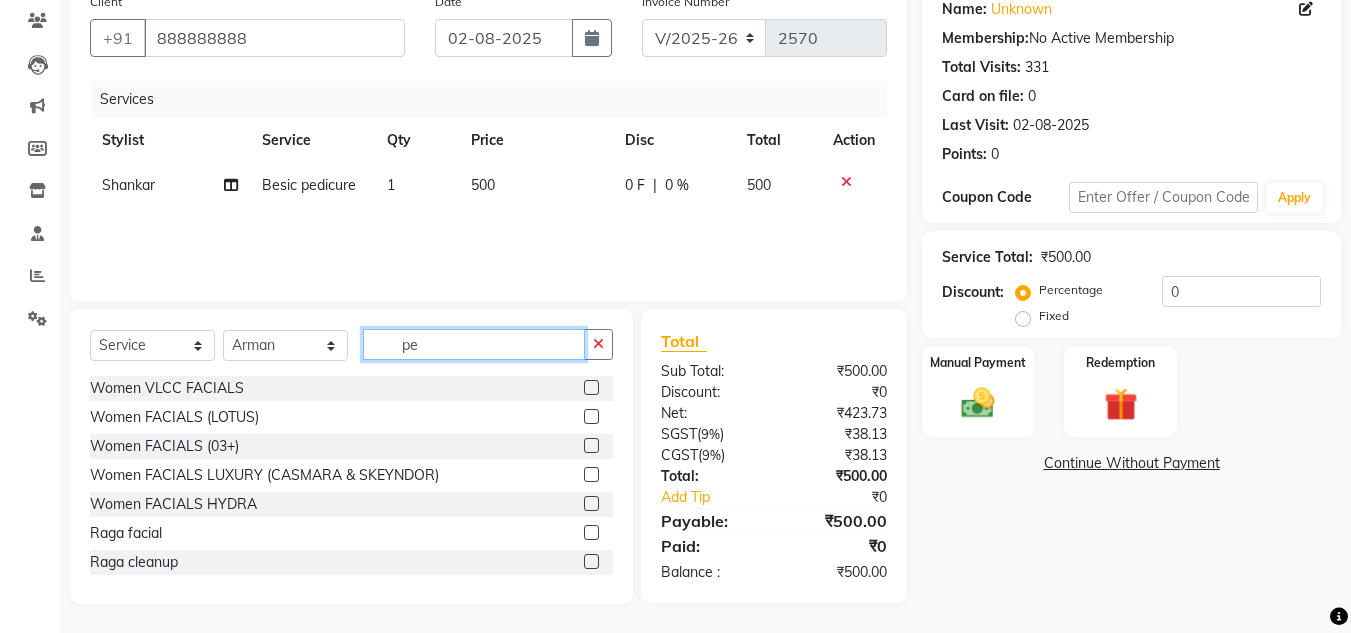 type on "p" 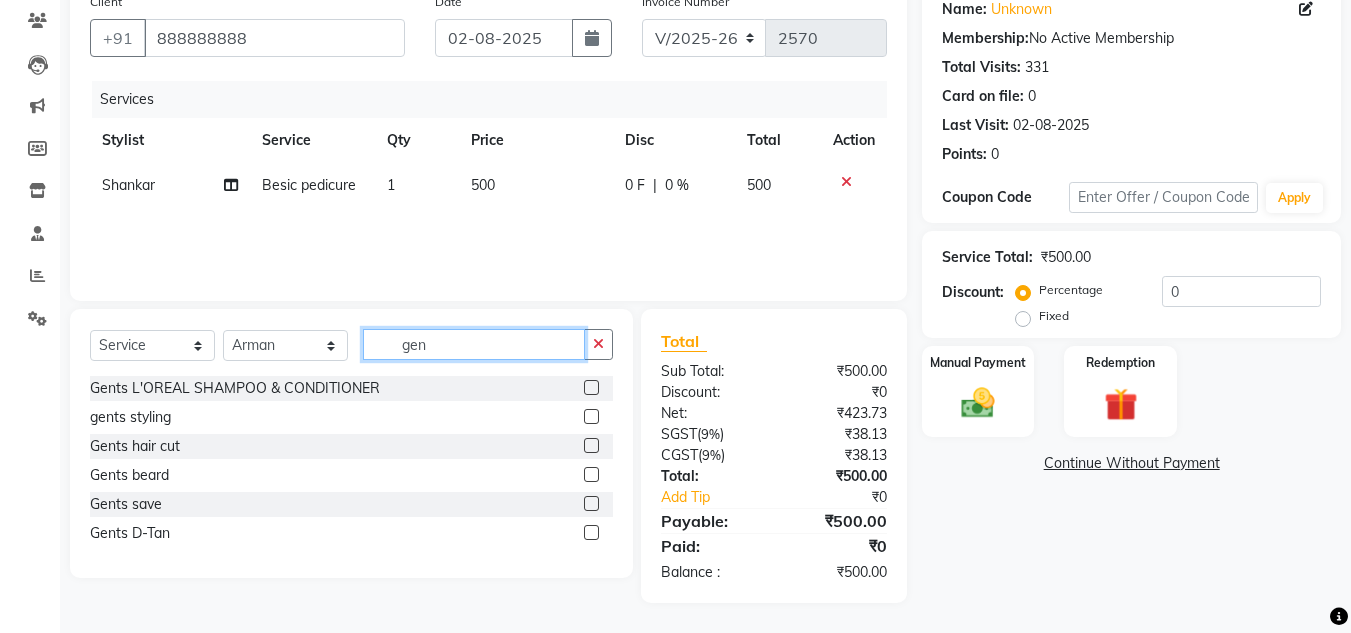 type on "gen" 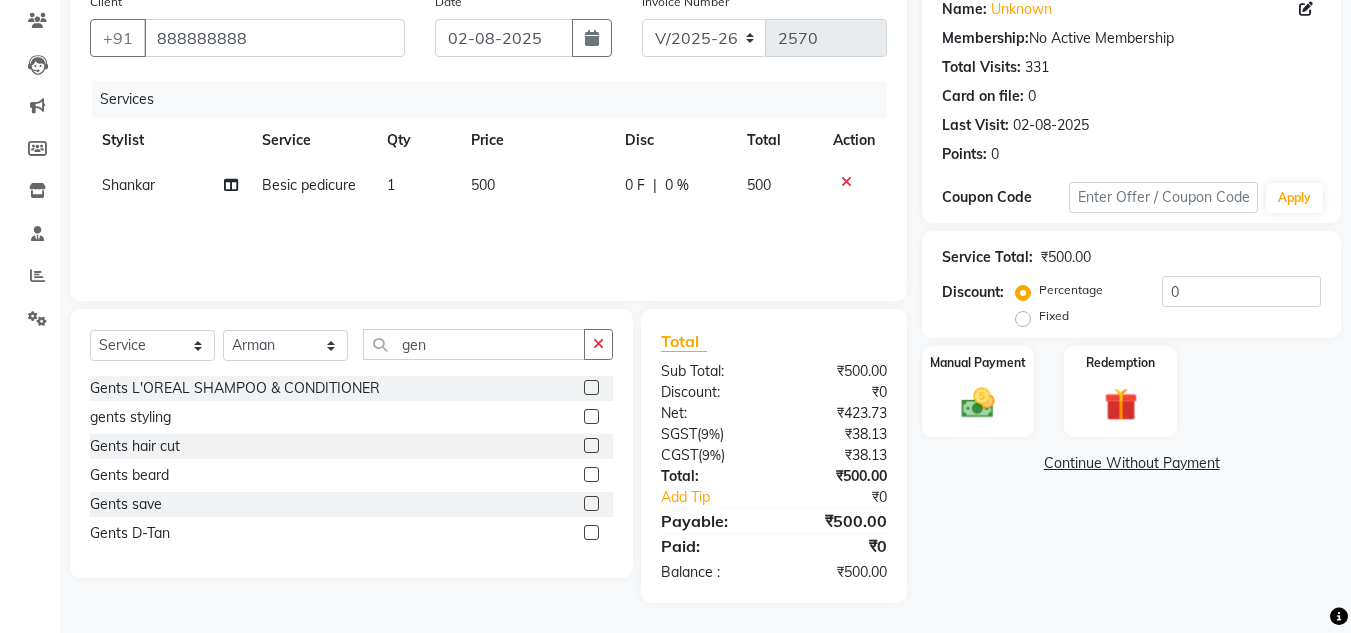 click 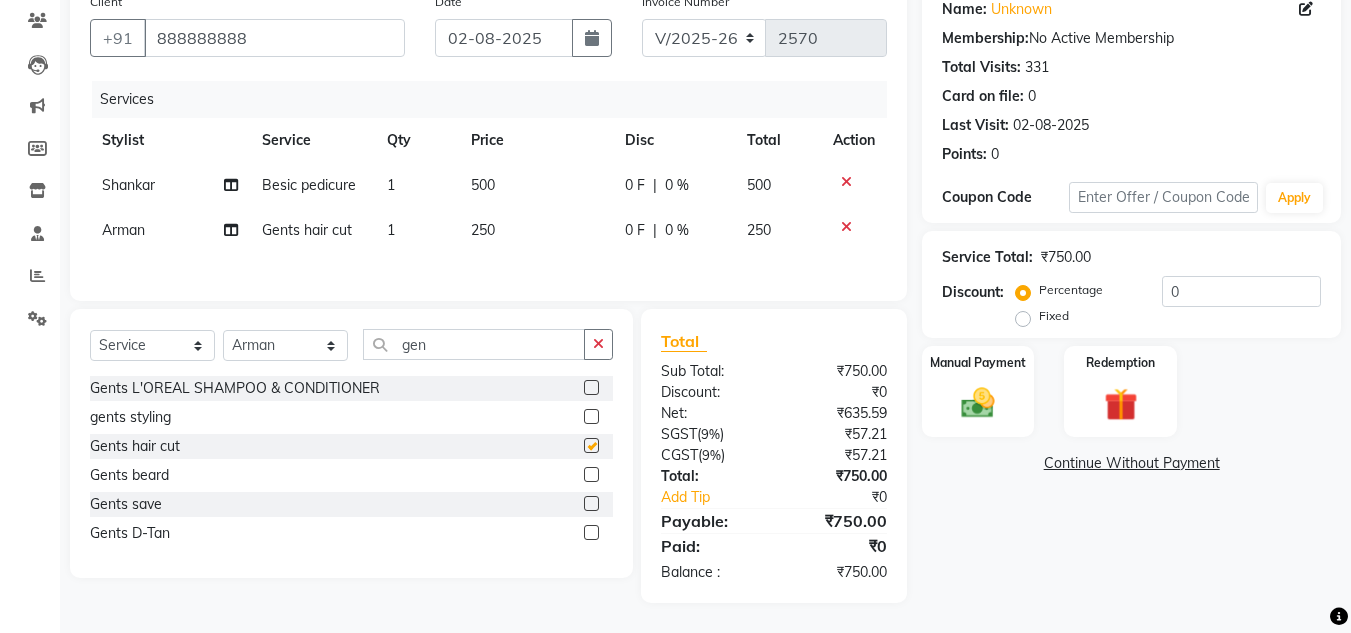 checkbox on "false" 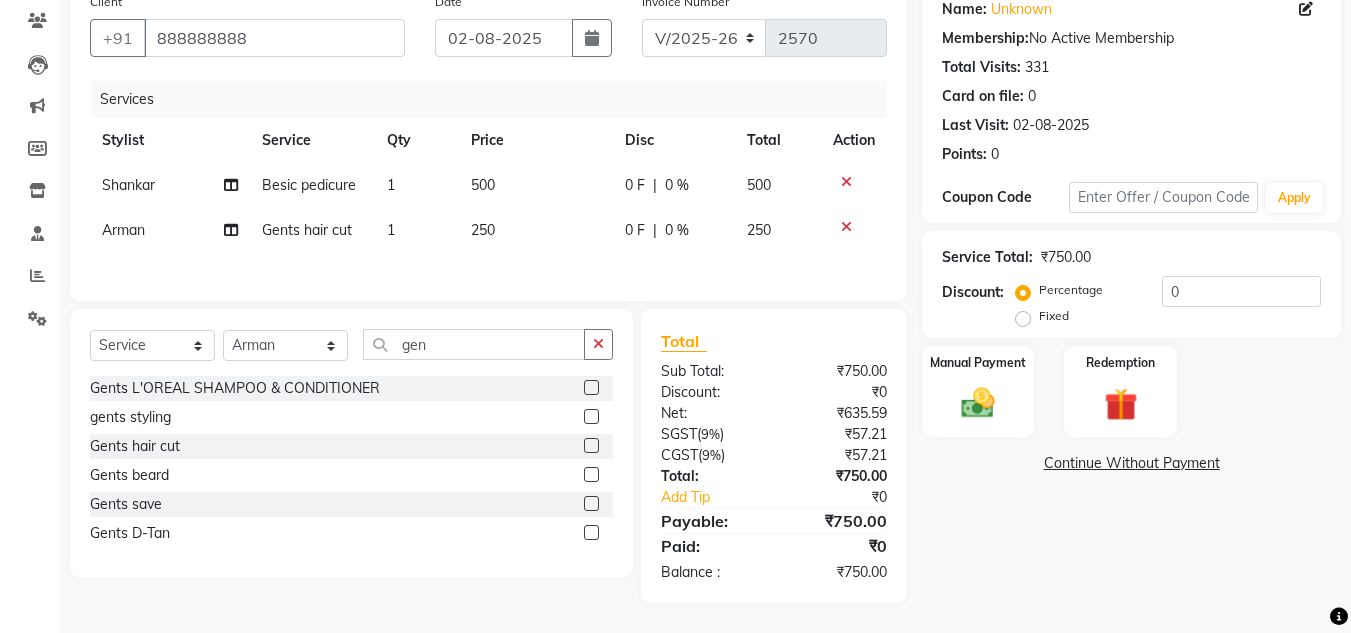 click 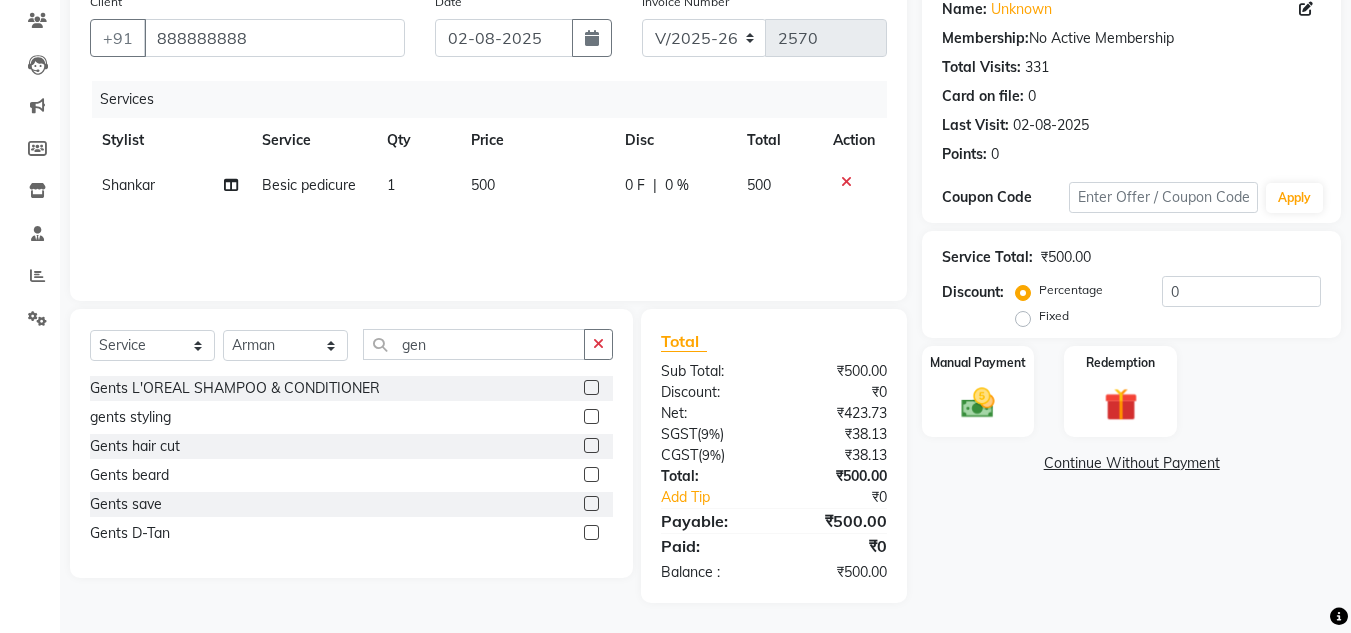click 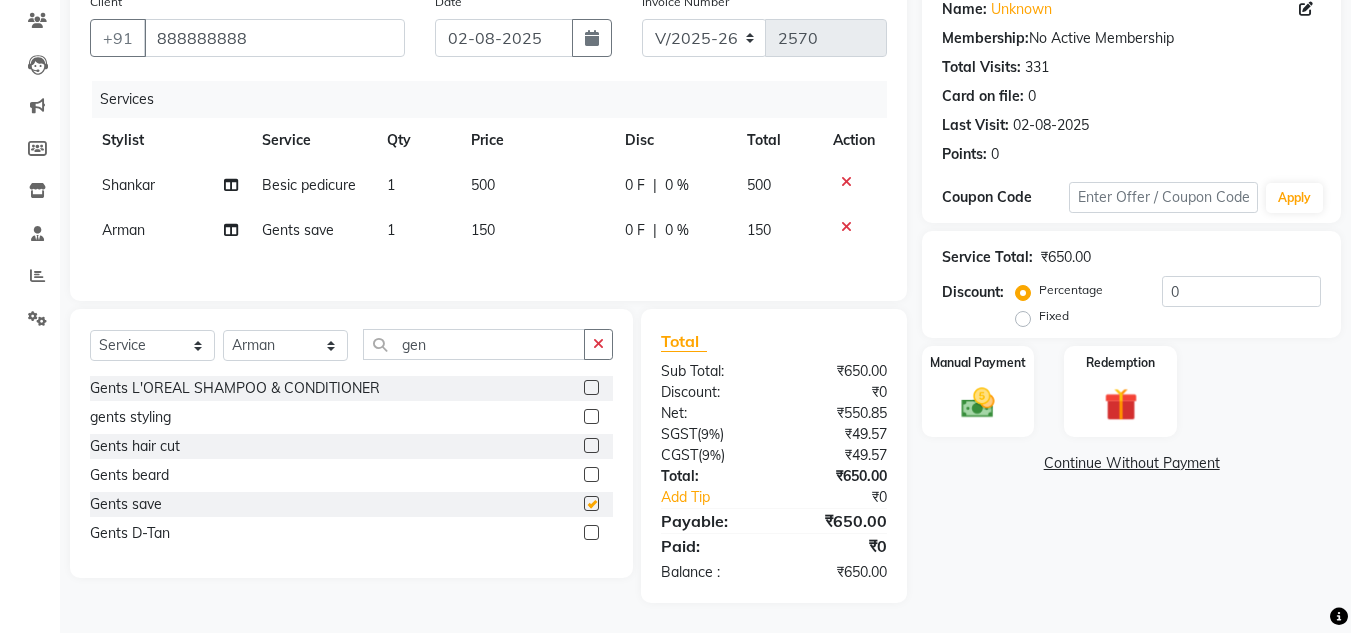 checkbox on "false" 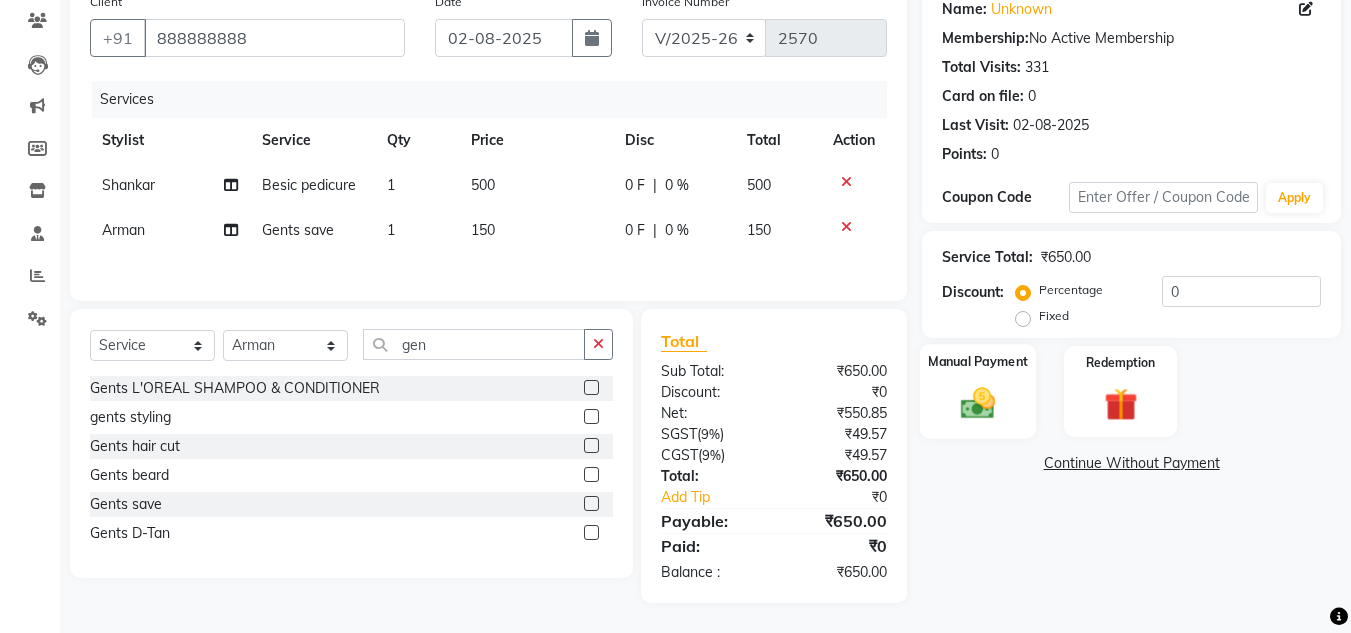 click 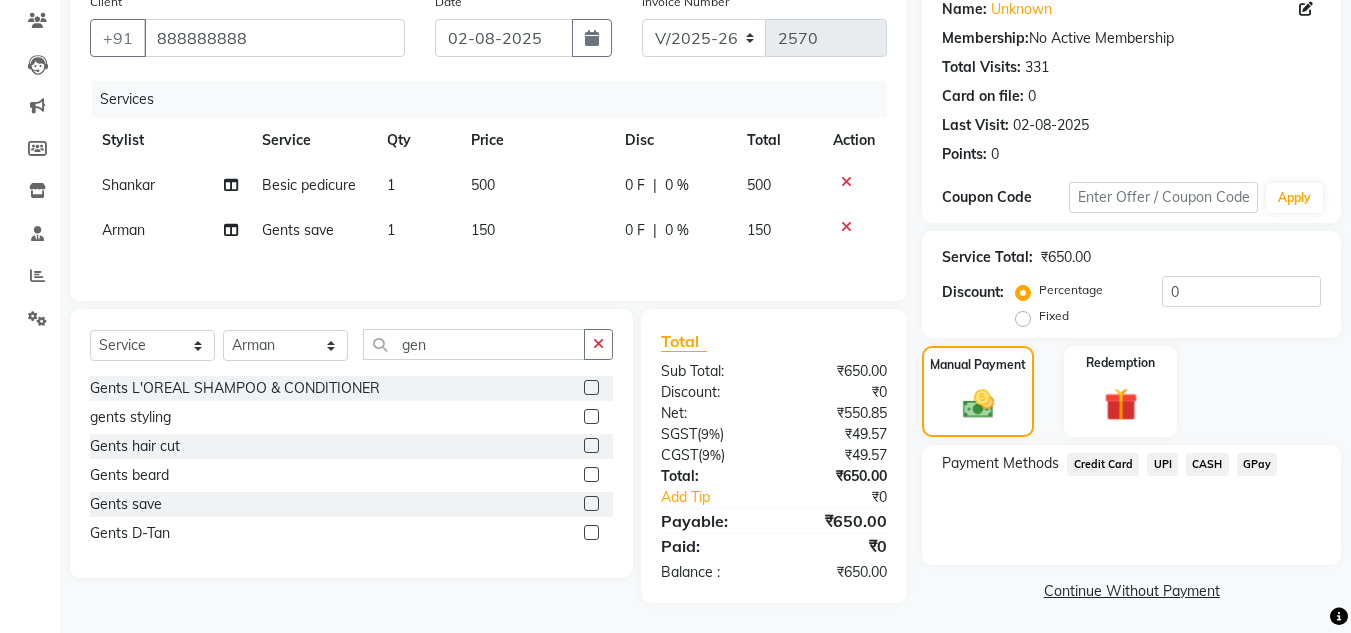 click on "UPI" 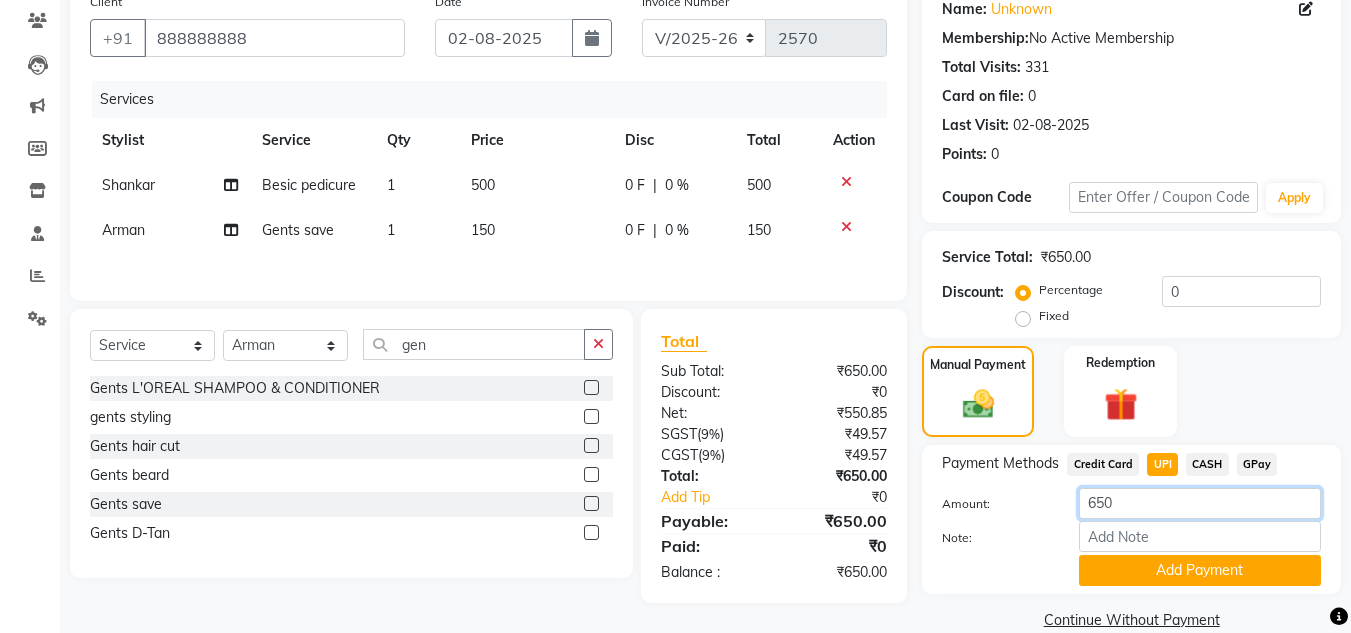 click on "650" 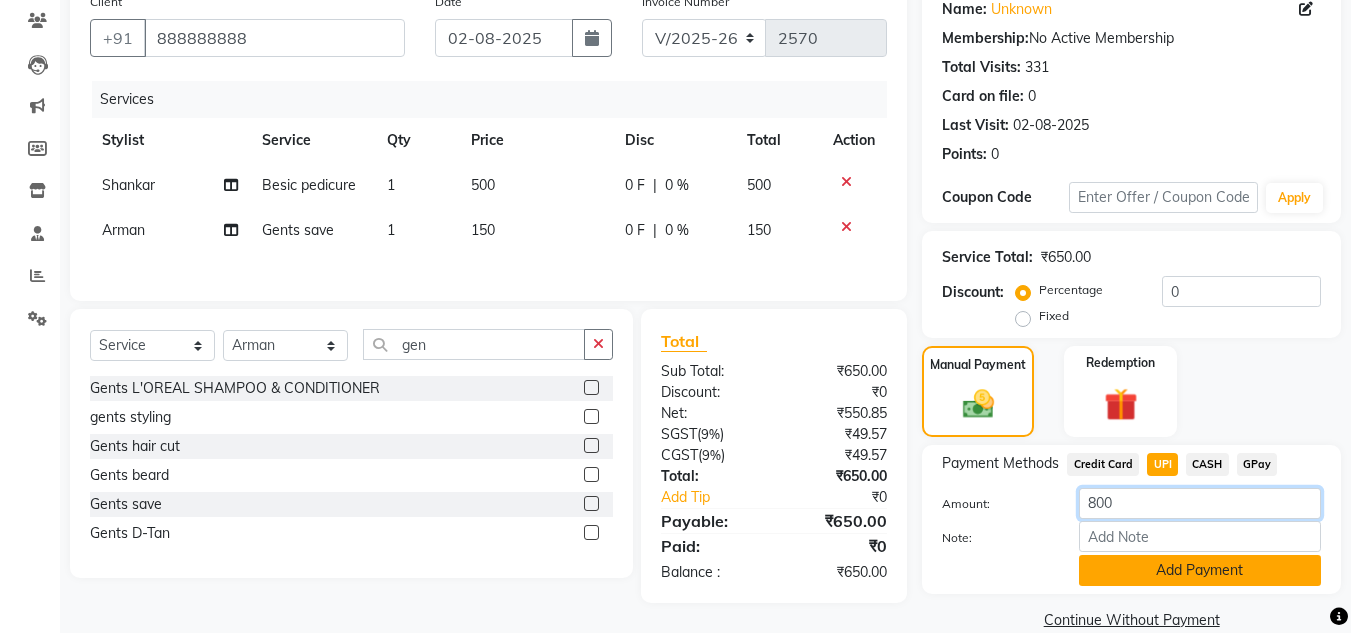 type on "800" 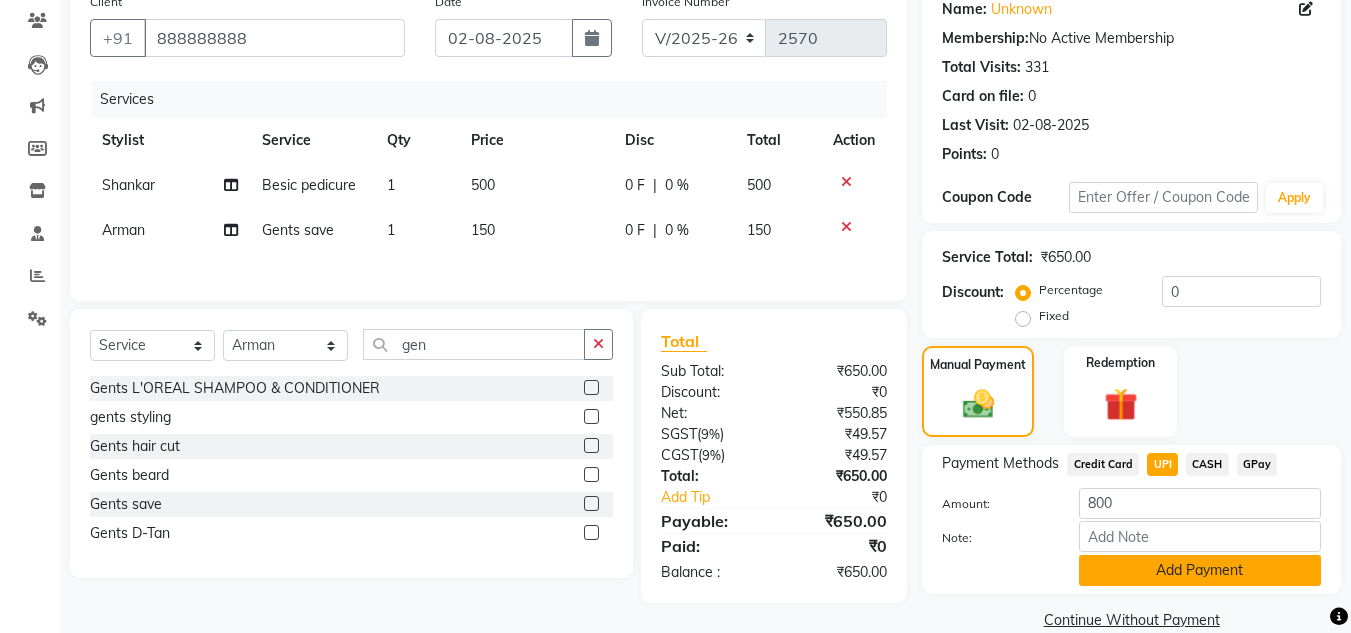 click on "Add Payment" 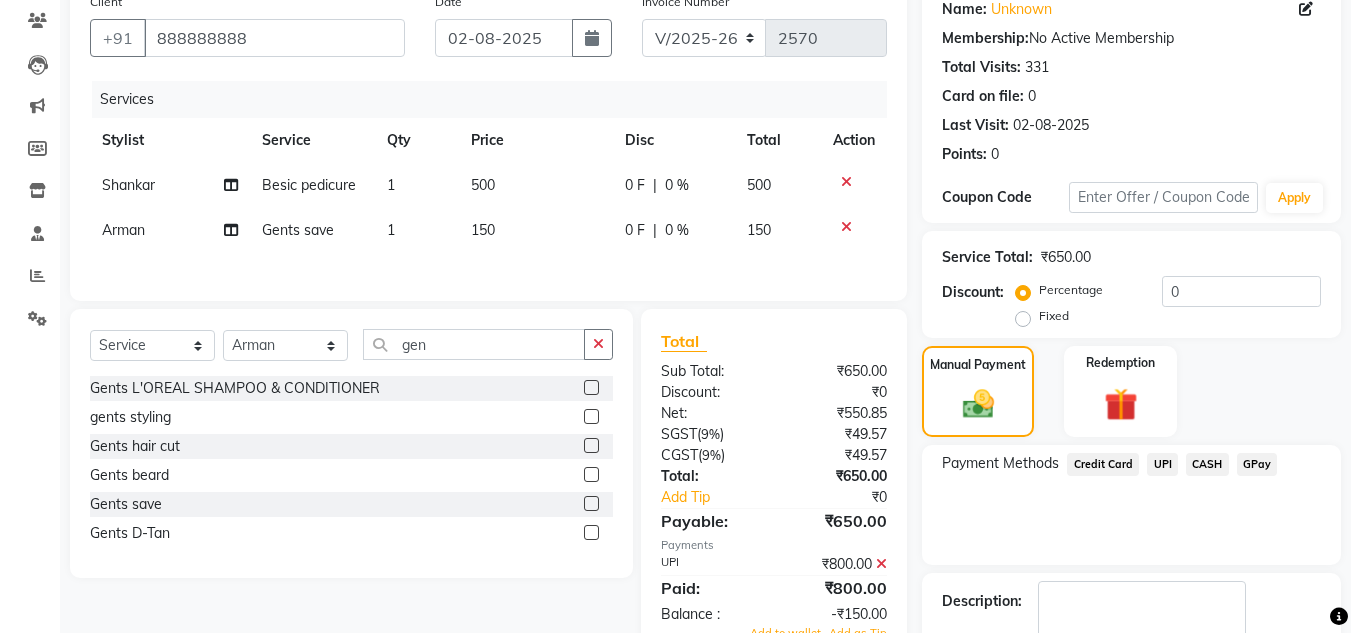 scroll, scrollTop: 281, scrollLeft: 0, axis: vertical 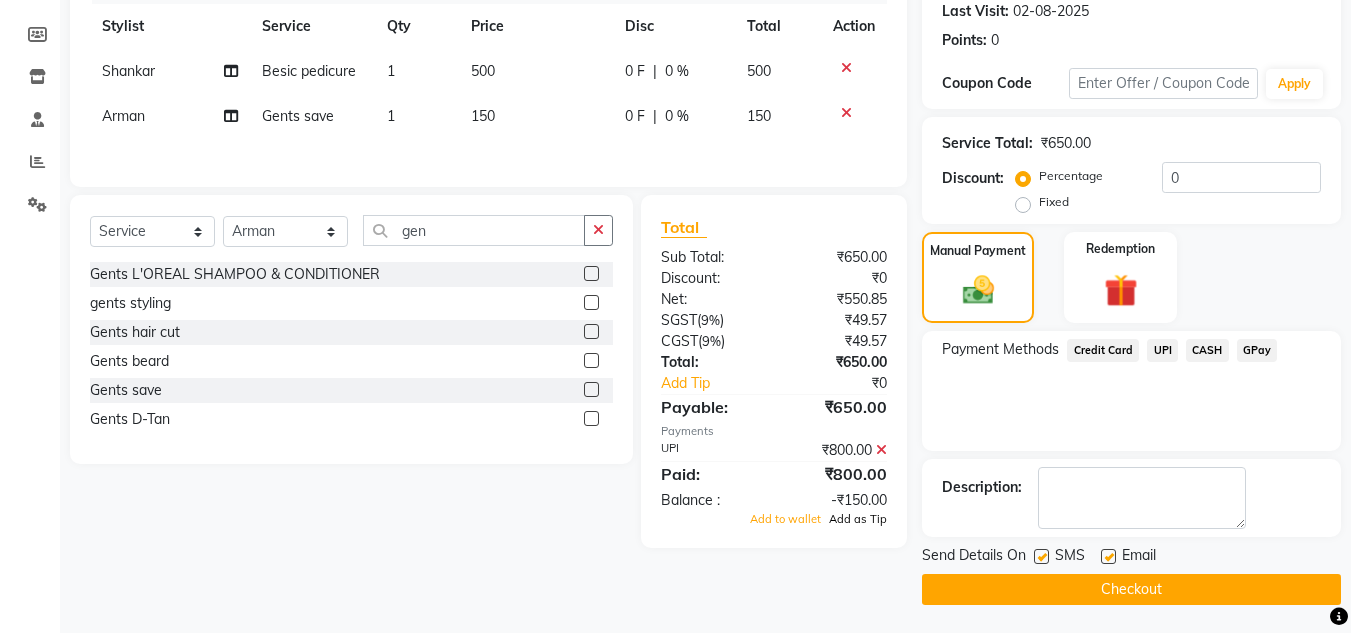 click on "Add as Tip" 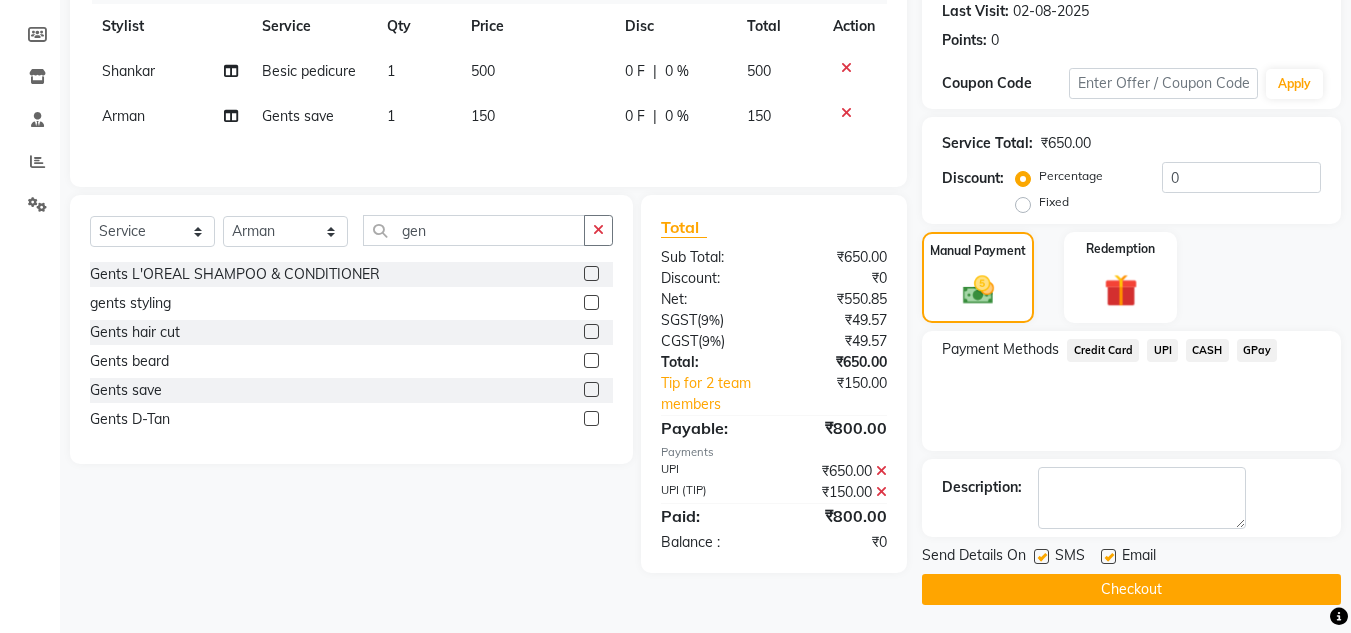 click on "Checkout" 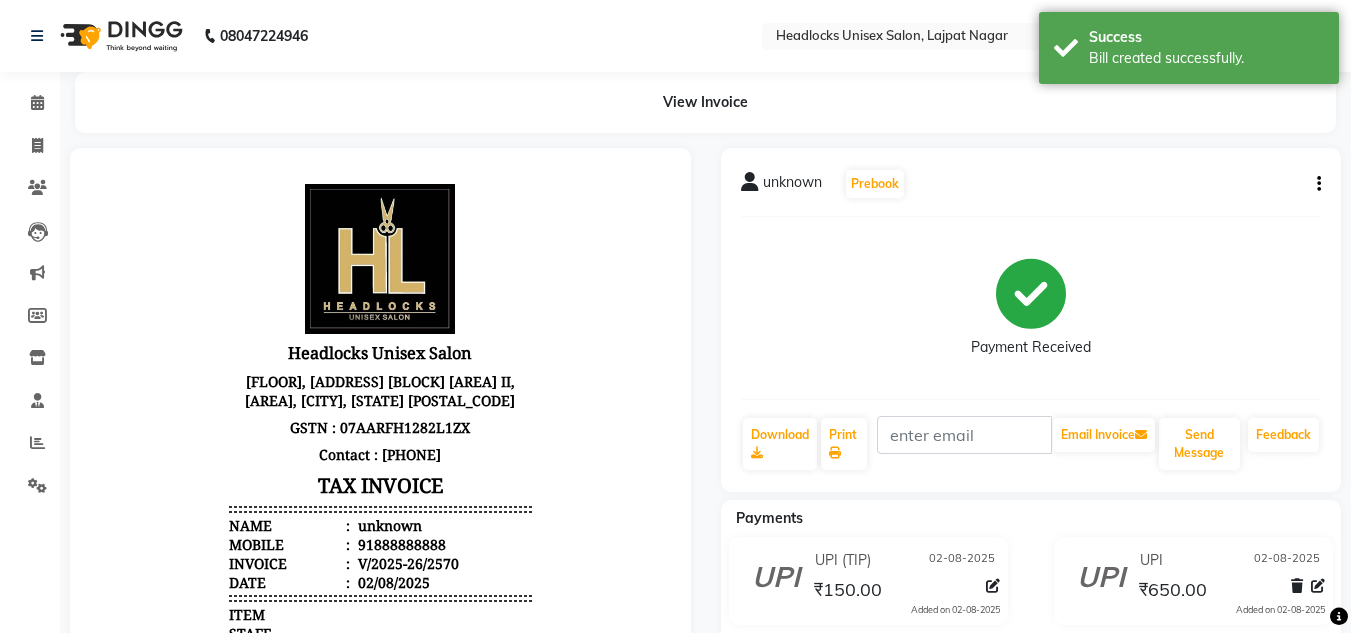 scroll, scrollTop: 0, scrollLeft: 0, axis: both 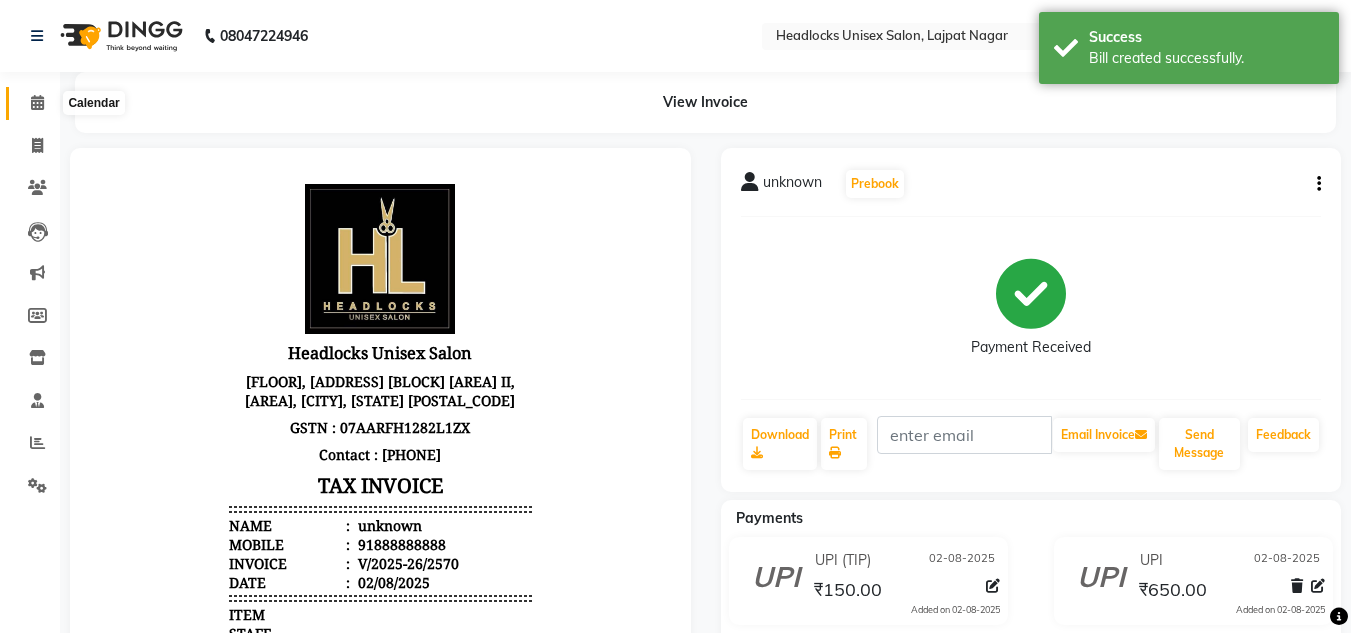 click 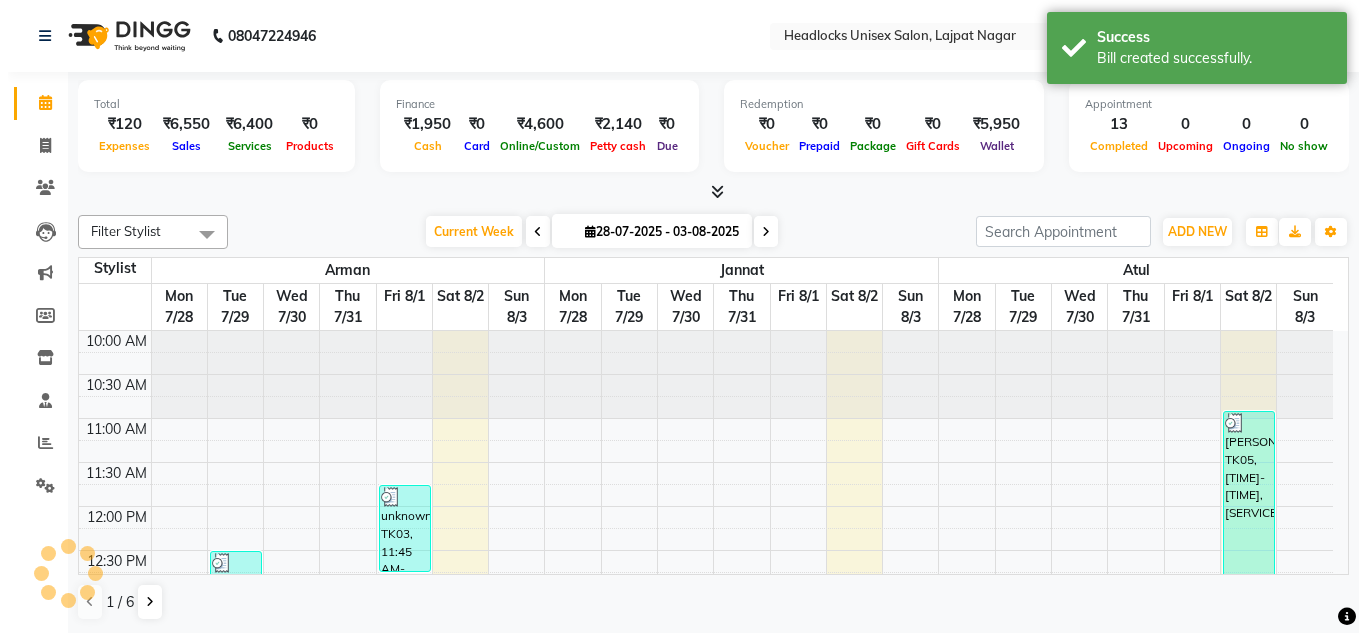 scroll, scrollTop: 0, scrollLeft: 0, axis: both 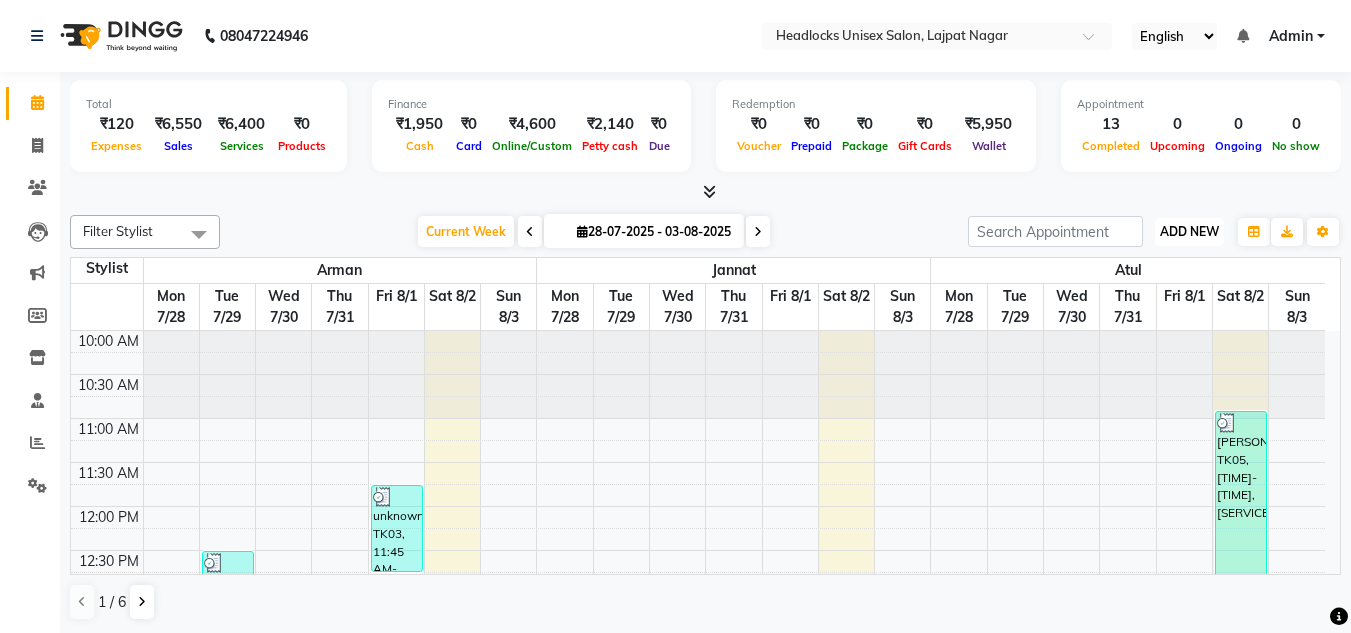 click on "ADD NEW" at bounding box center [1189, 231] 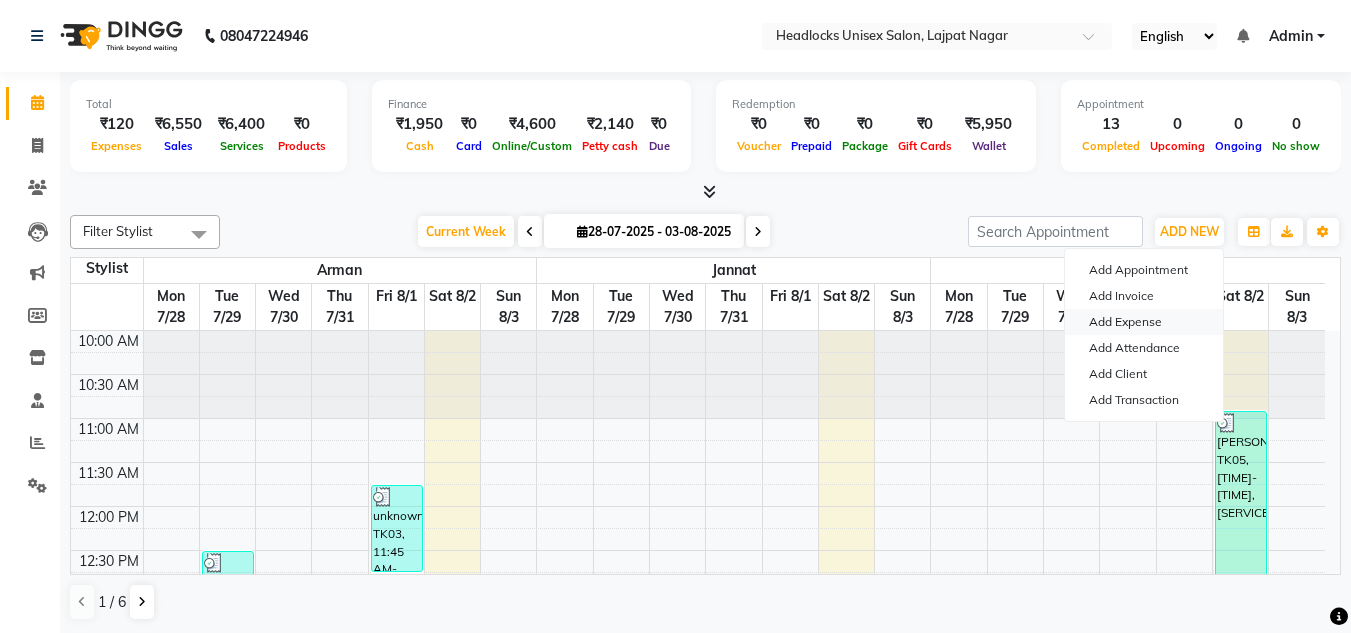 click on "Add Expense" at bounding box center (1144, 322) 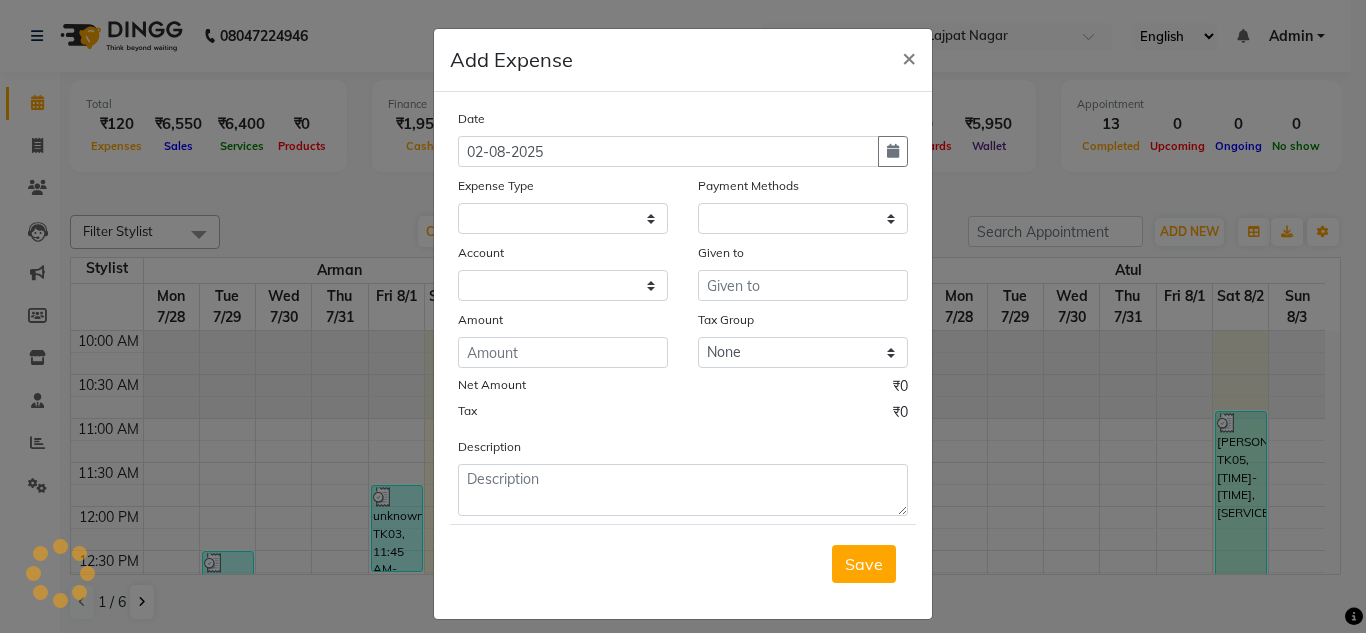 select 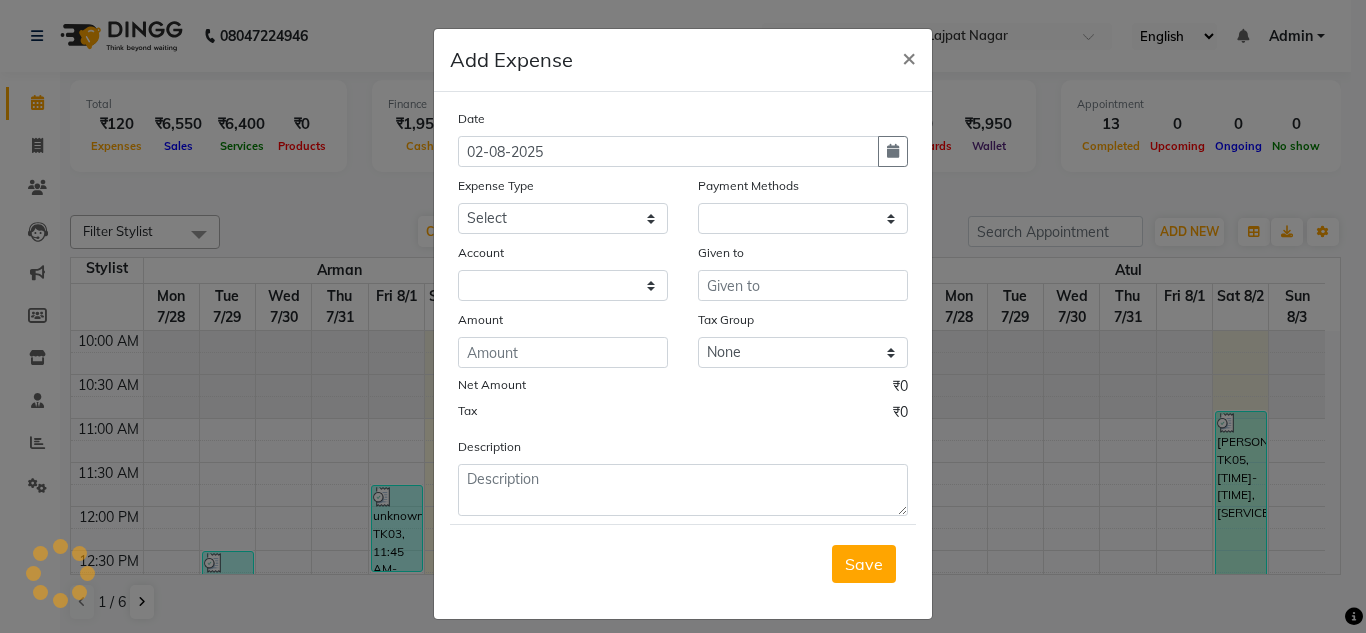select on "1" 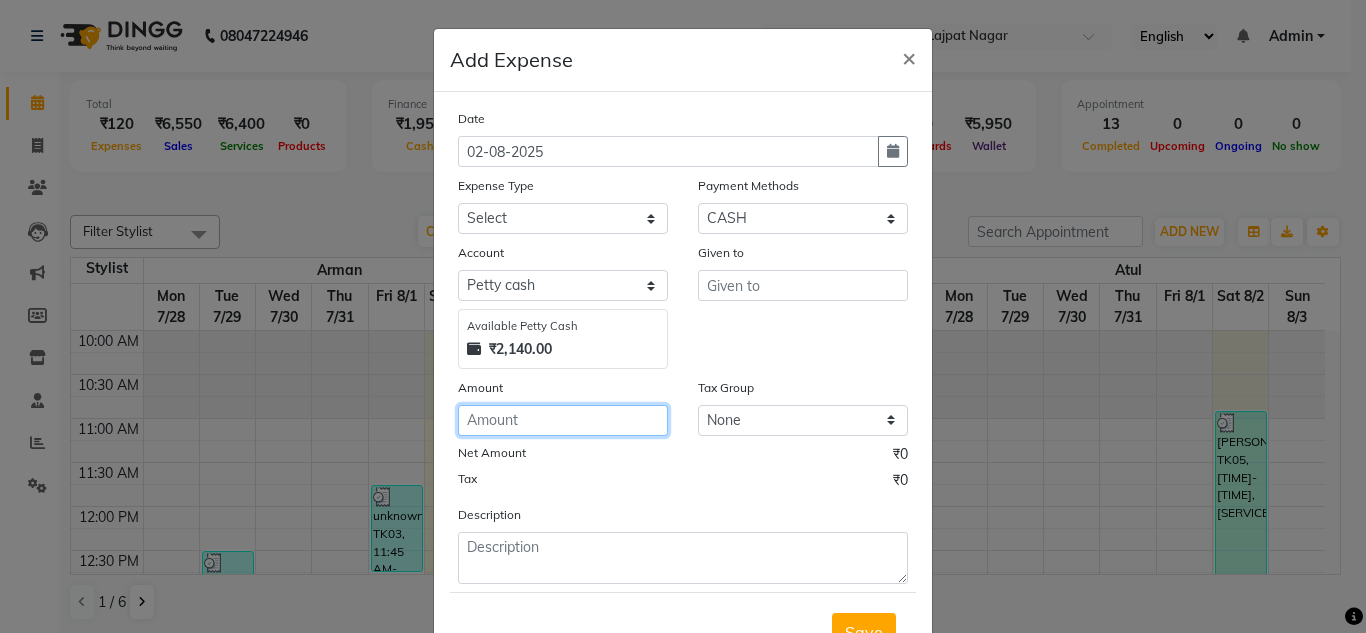 click 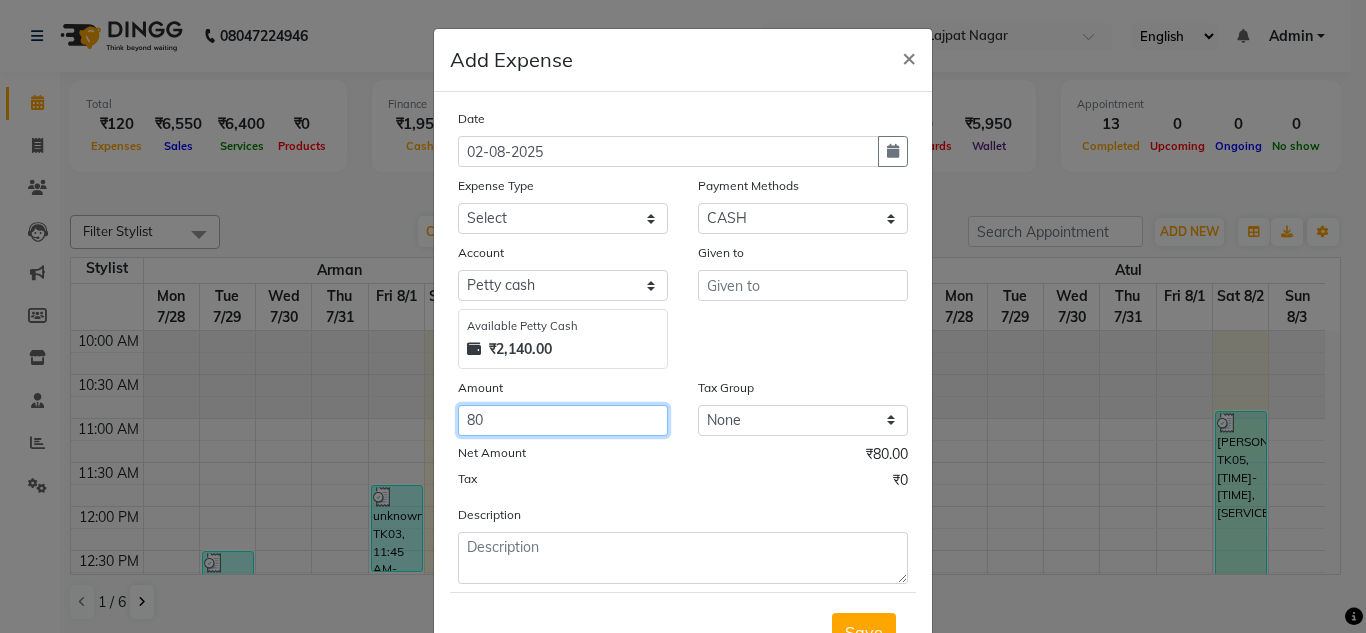 type on "80" 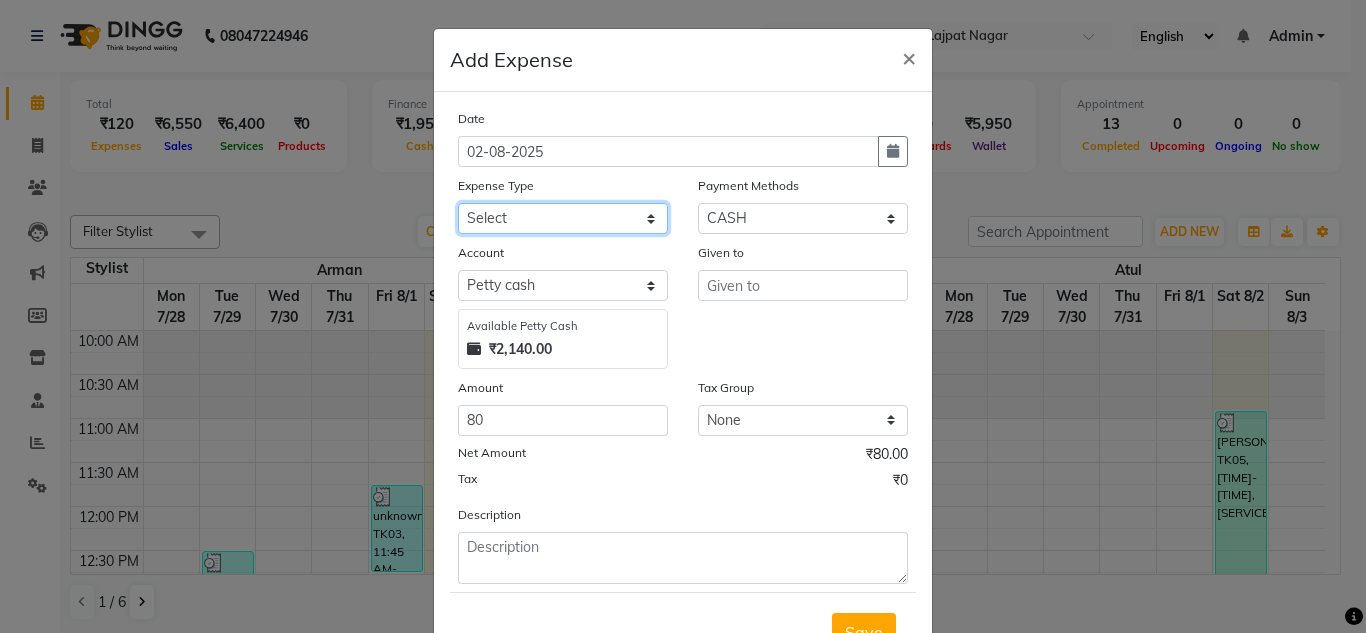 click on "Select Advance Salary Bank charges Car maintenance  Cash transfer to bank Cash transfer to hub charity client food Client Snacks Clinical charges coffee Equipment Fuel Govt fee Incentive Insurance International purchase Loan Repayment Maintenance maintenance Marketing milk Miscellaneous MRA night convence oil Other Pantry pentary item Product product incentive Rent Salary Staff Snacks sugar Tax tea Tea & Refreshment tip urgent stock Utilities water bottles" 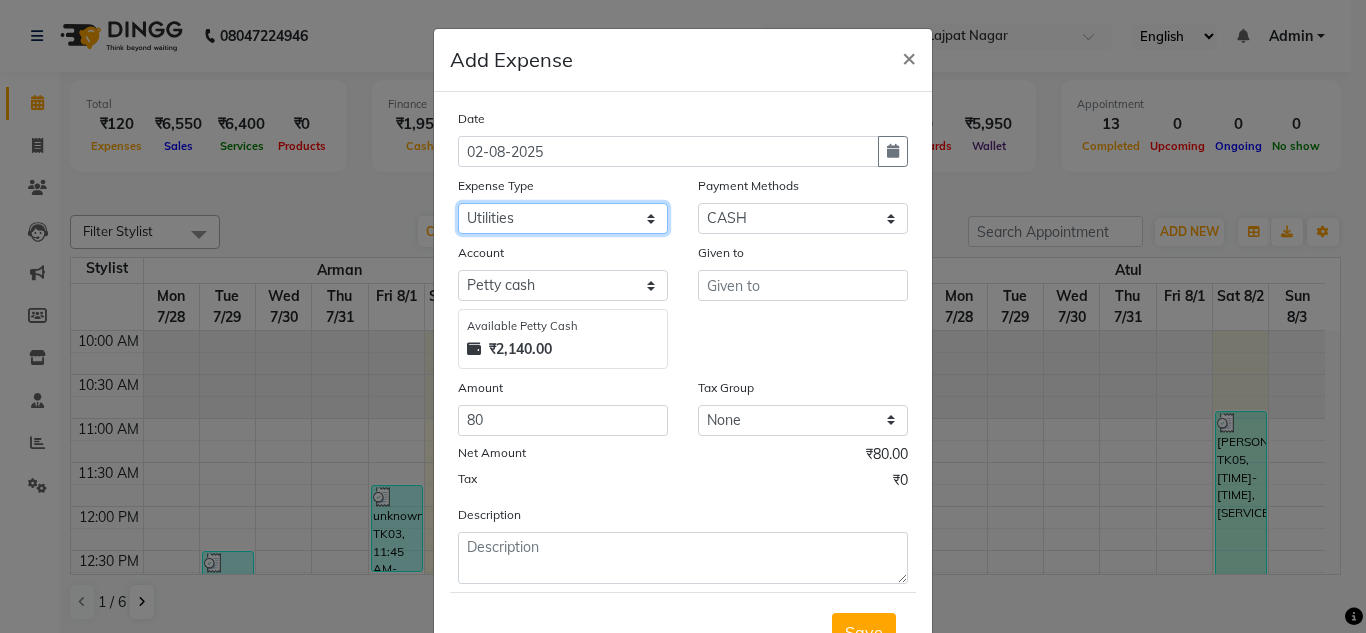click on "Select Advance Salary Bank charges Car maintenance  Cash transfer to bank Cash transfer to hub charity client food Client Snacks Clinical charges coffee Equipment Fuel Govt fee Incentive Insurance International purchase Loan Repayment Maintenance maintenance Marketing milk Miscellaneous MRA night convence oil Other Pantry pentary item Product product incentive Rent Salary Staff Snacks sugar Tax tea Tea & Refreshment tip urgent stock Utilities water bottles" 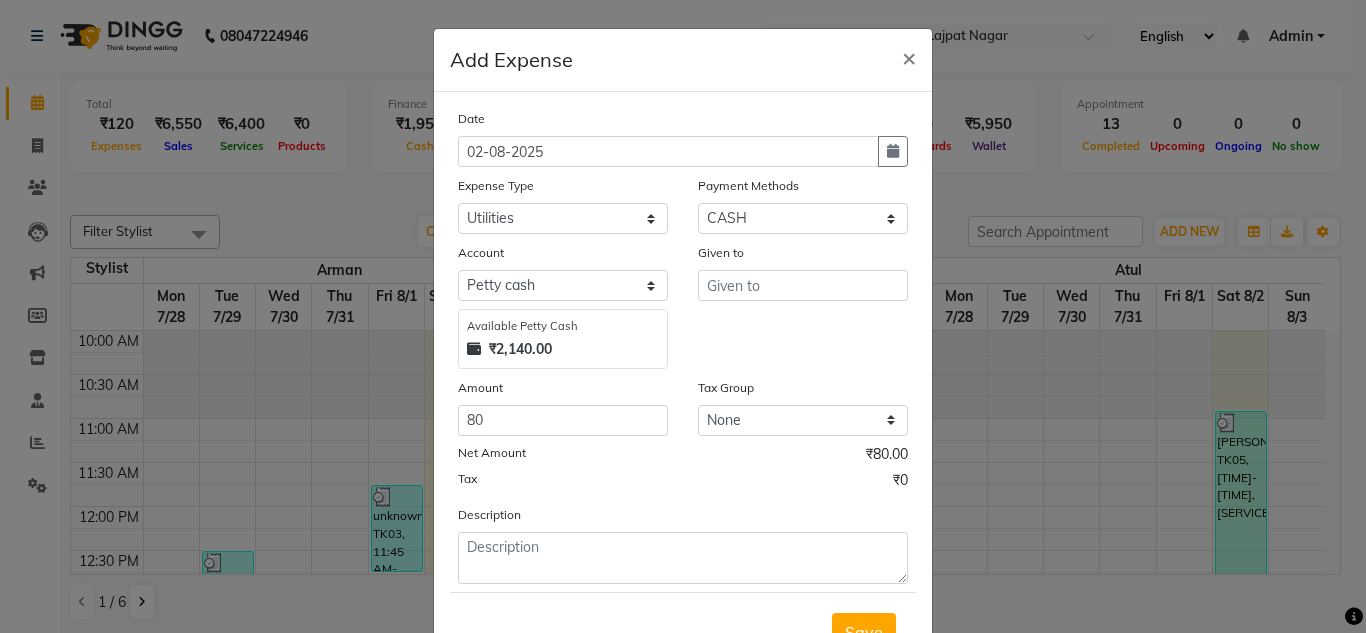 click on "Given to" 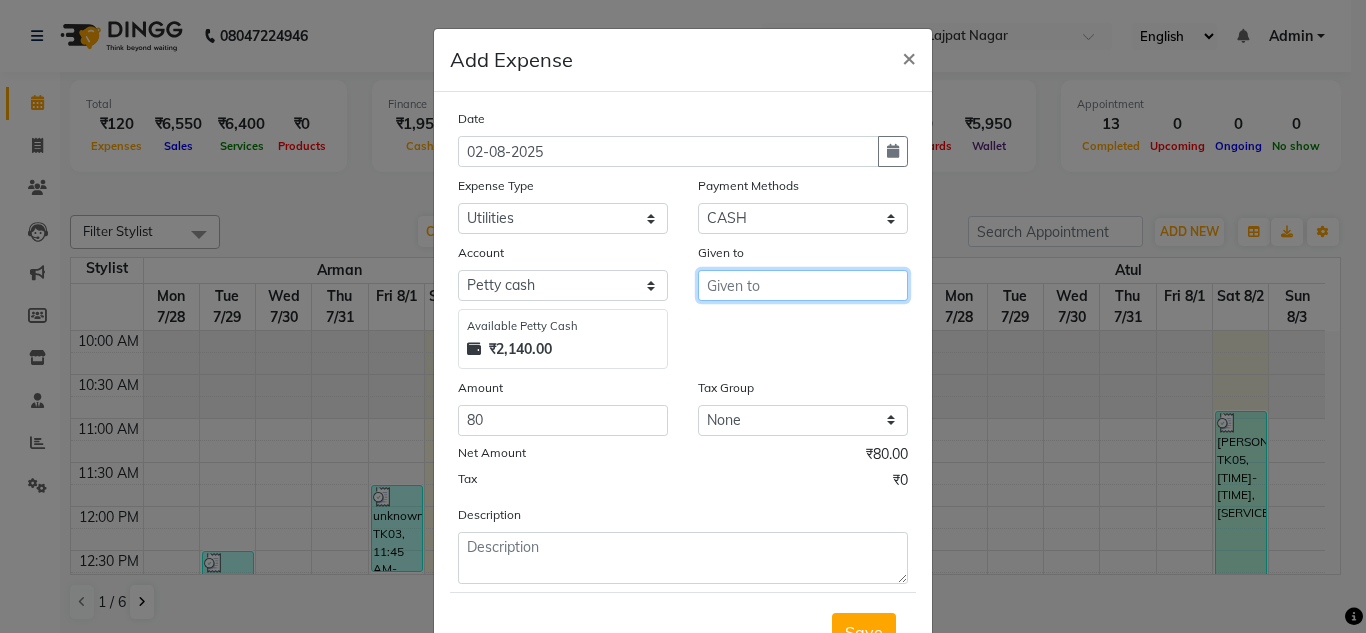 click at bounding box center (803, 285) 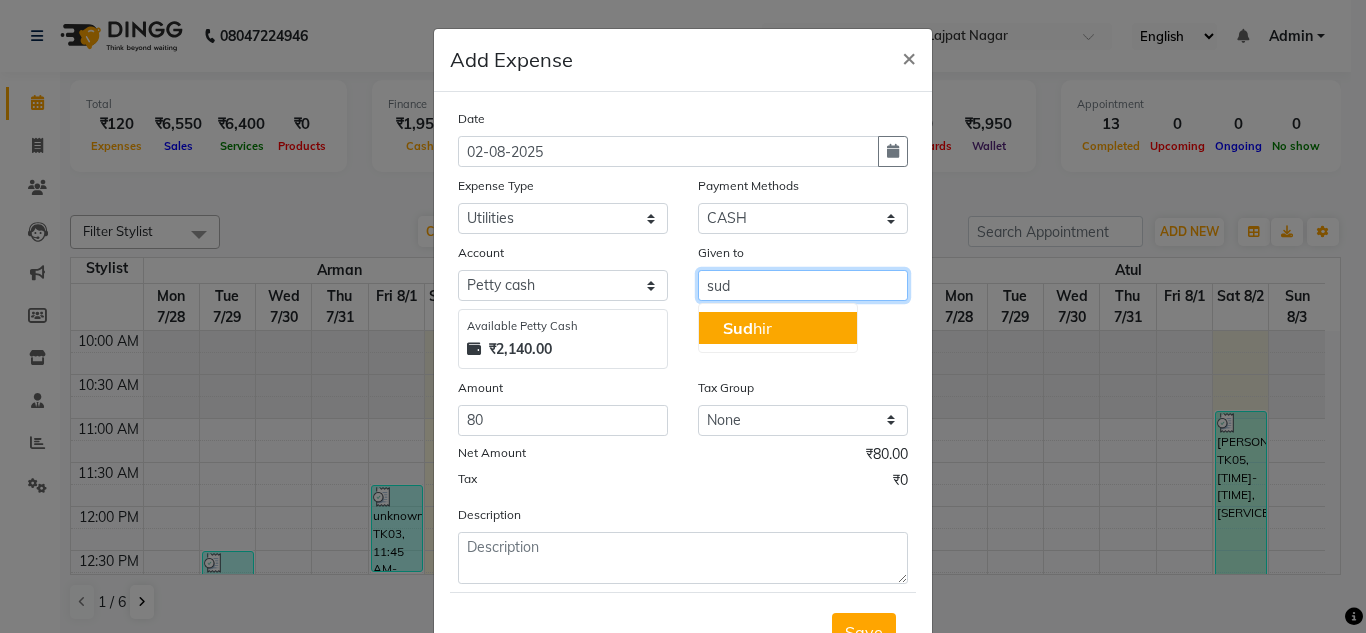click on "[FIRST] [LAST]" at bounding box center (778, 328) 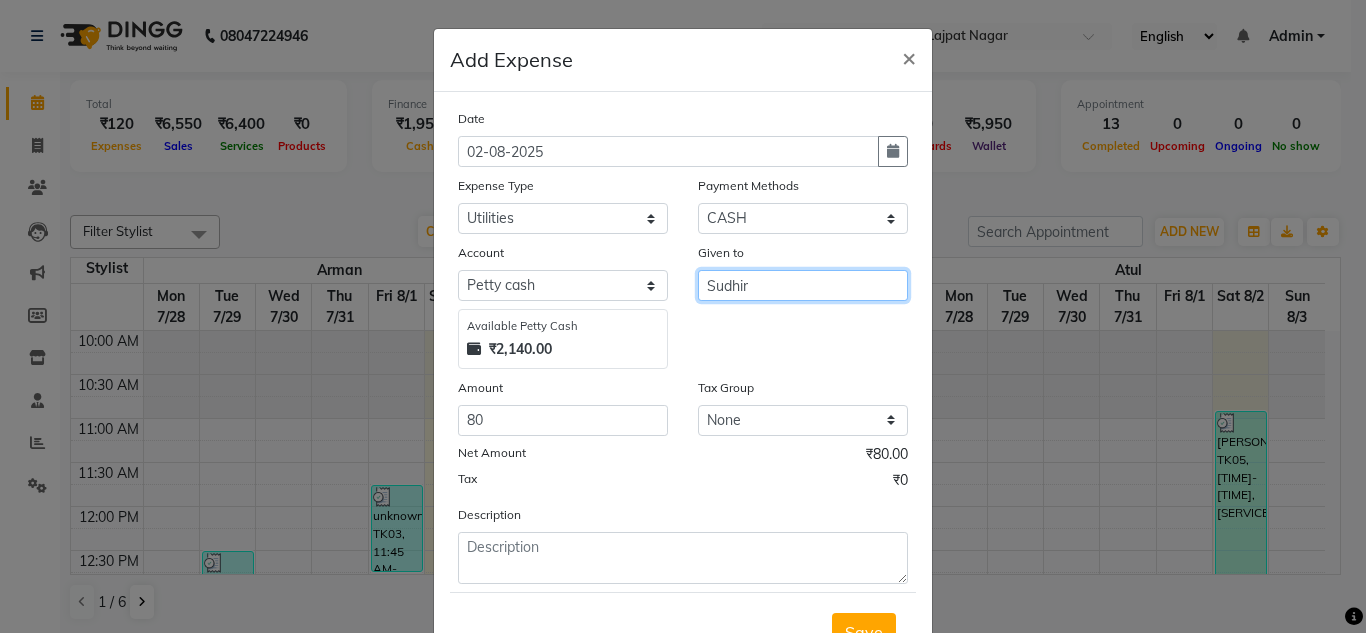 type on "Sudhir" 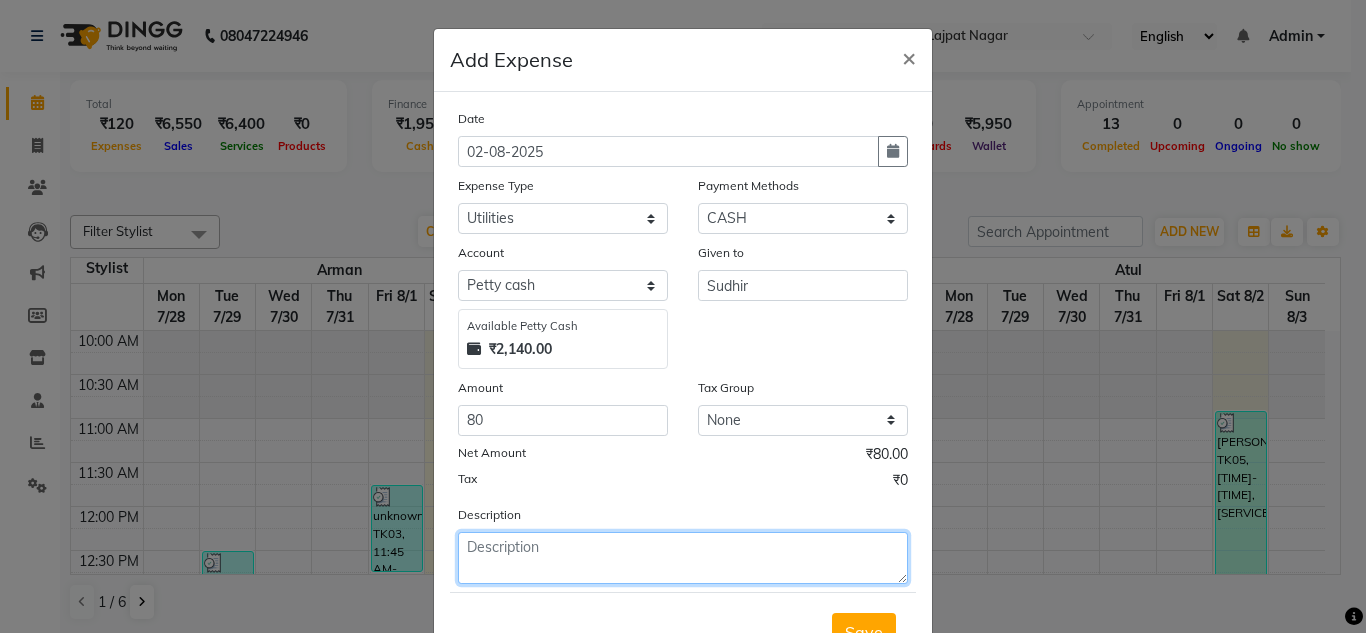 click 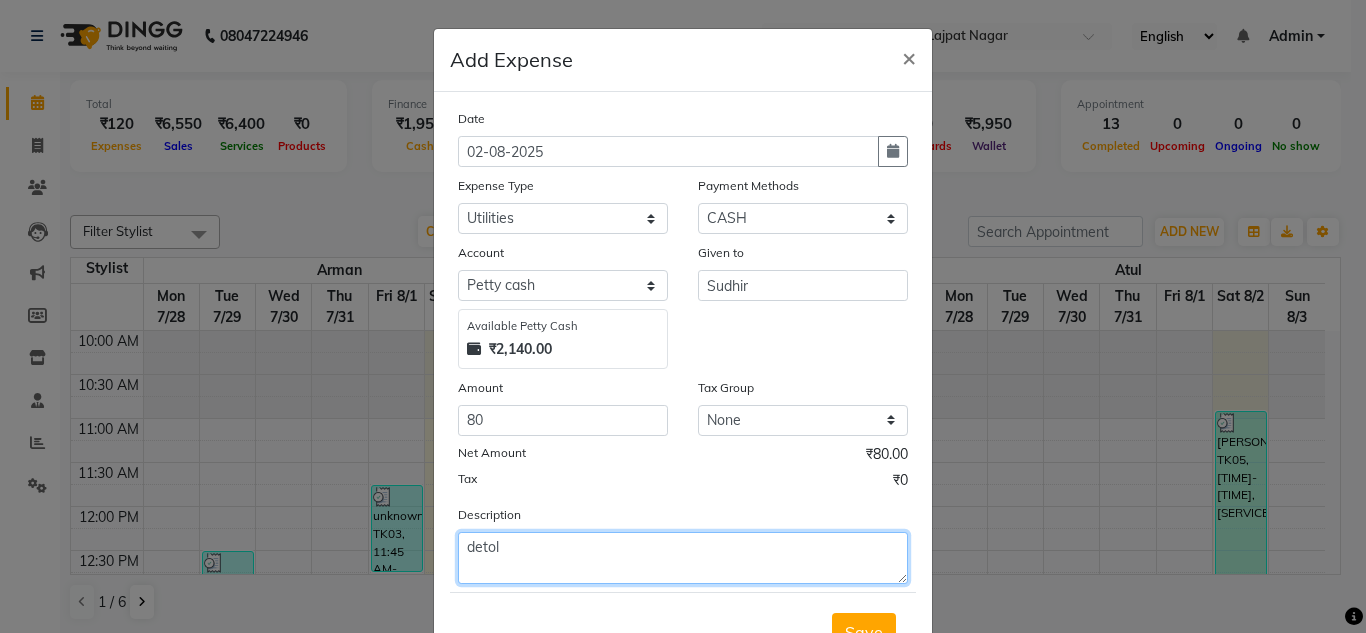 type on "detol" 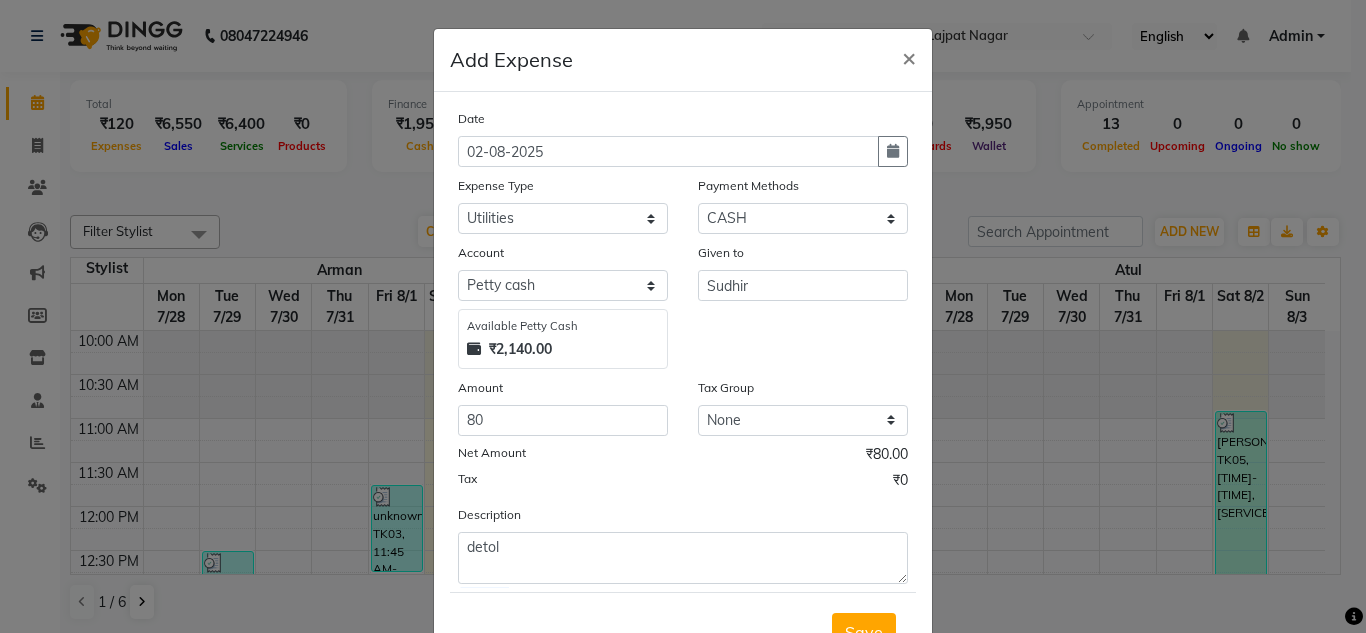 click on "Tax ₹0" 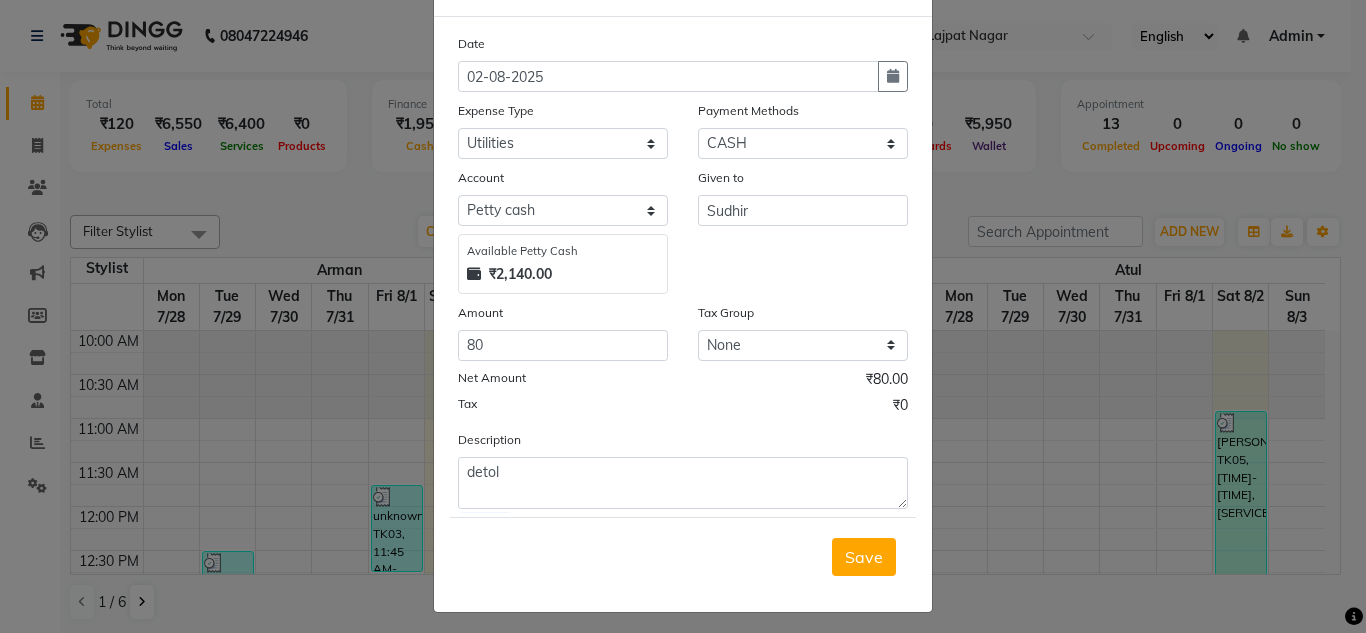 scroll, scrollTop: 83, scrollLeft: 0, axis: vertical 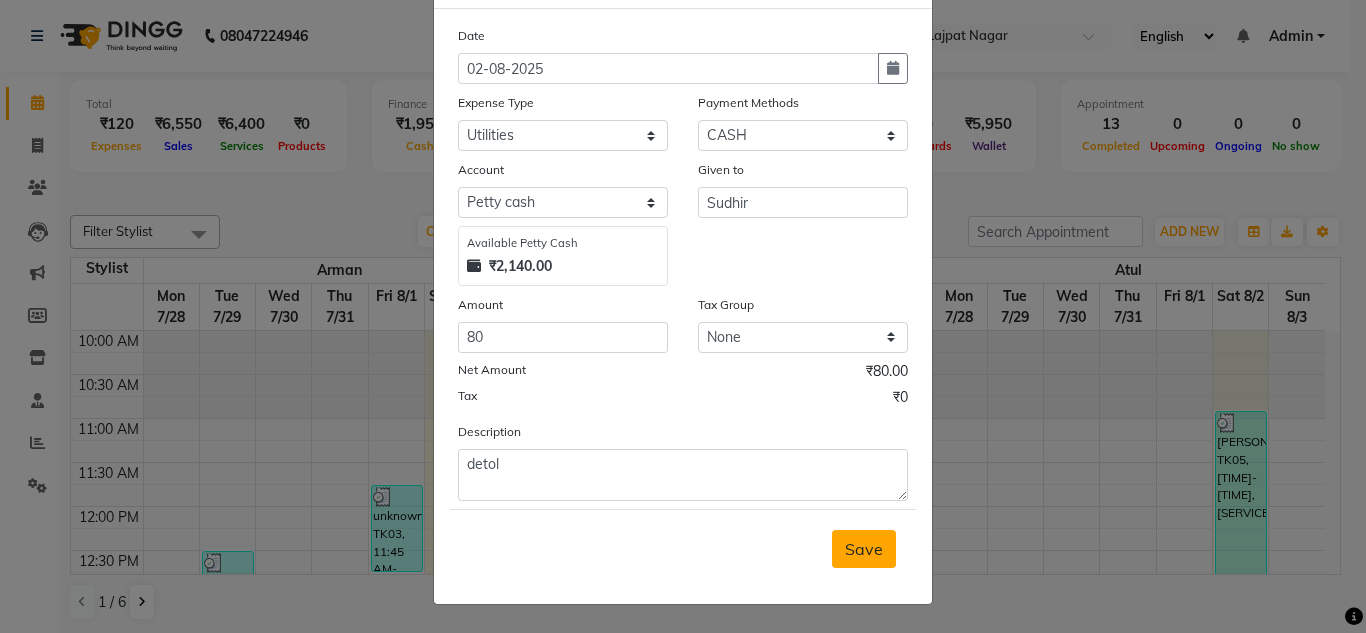 click on "Save" at bounding box center [864, 549] 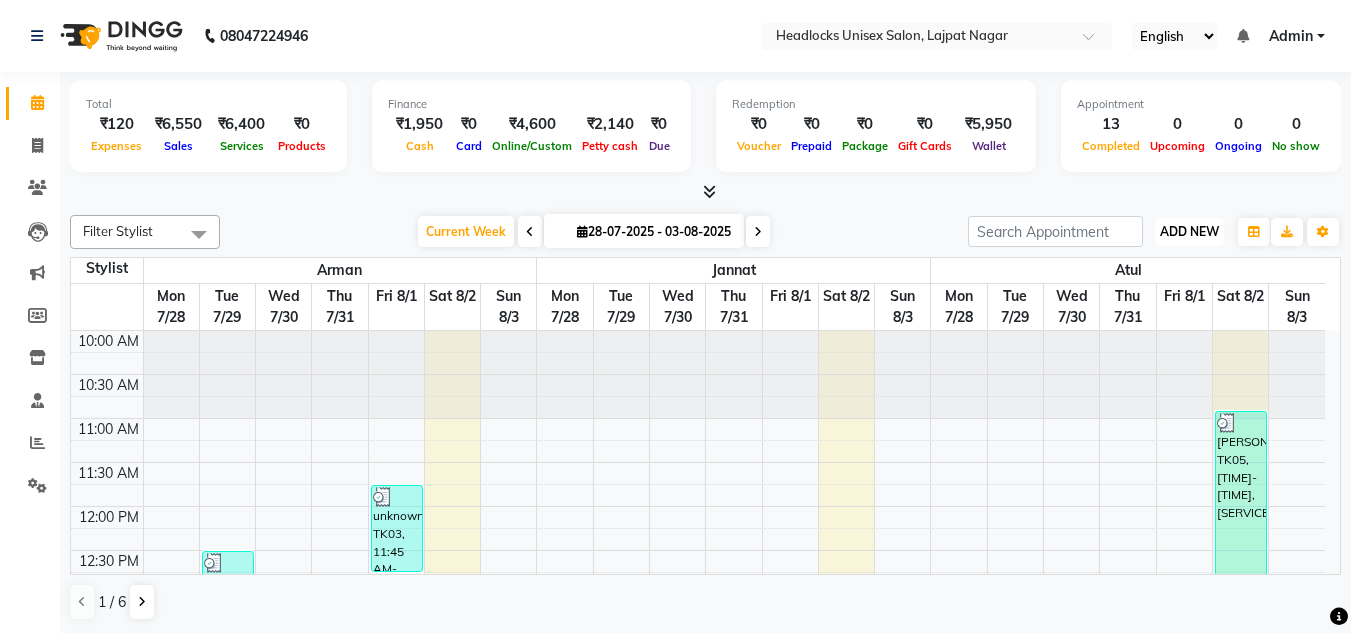 click on "ADD NEW" at bounding box center (1189, 231) 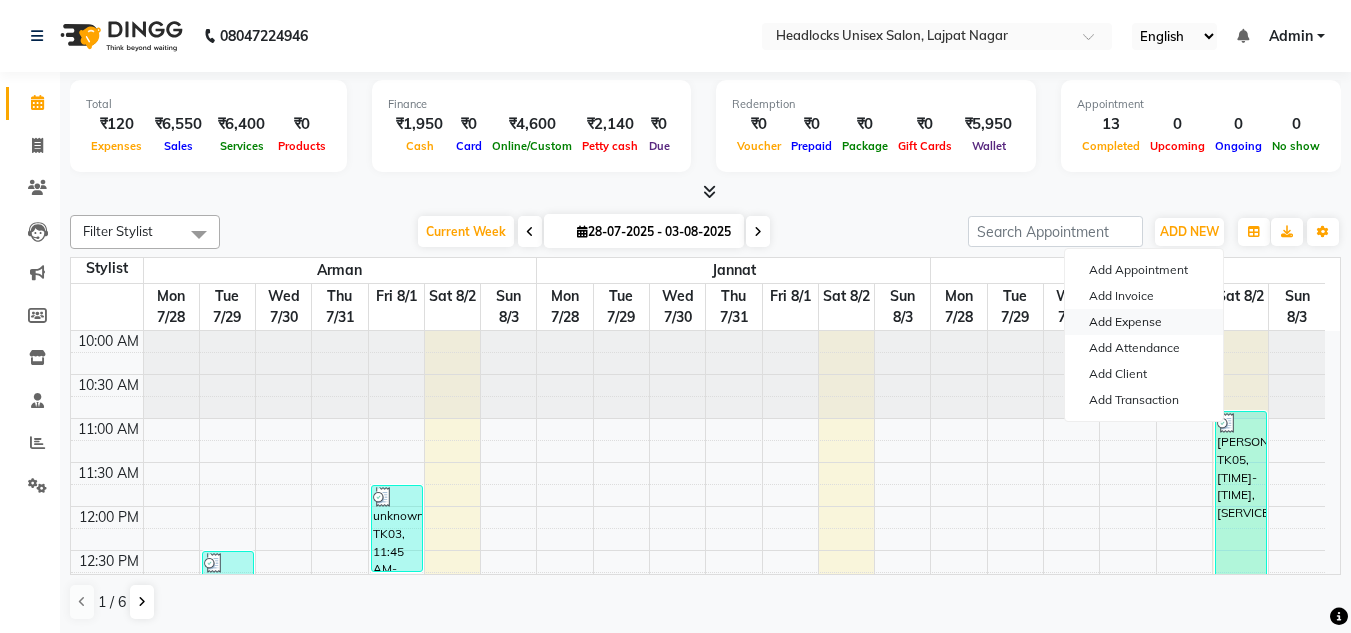 click on "Add Expense" at bounding box center [1144, 322] 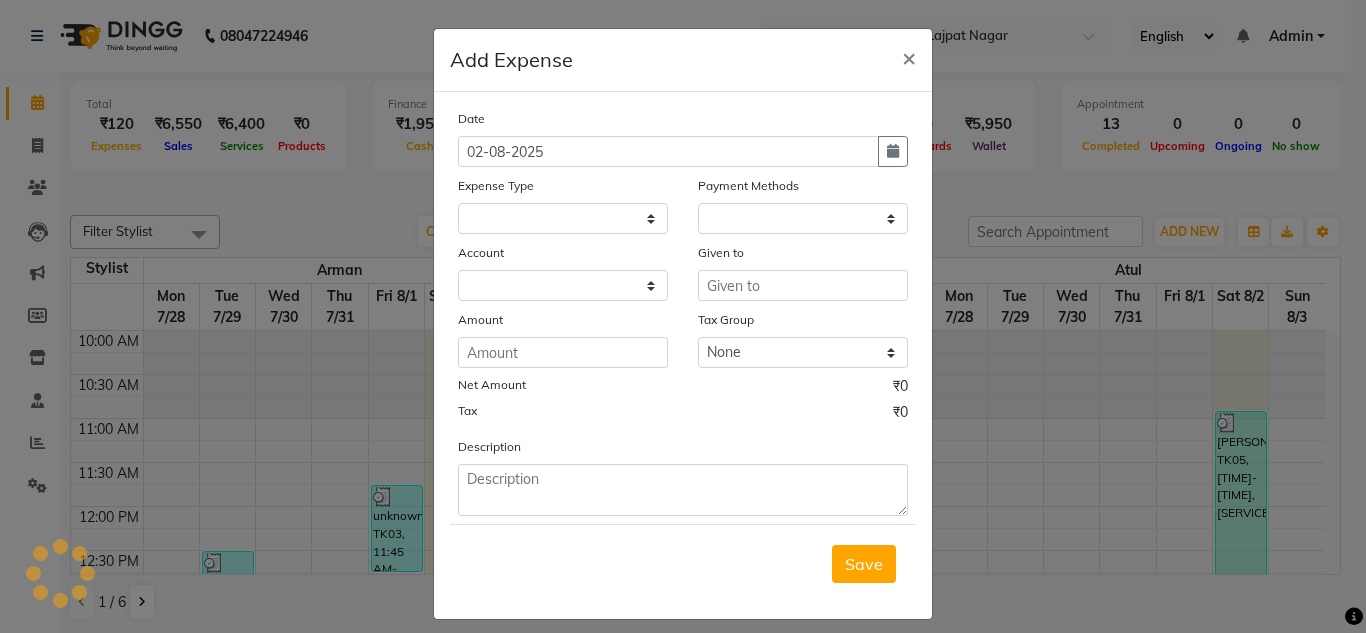 select on "1" 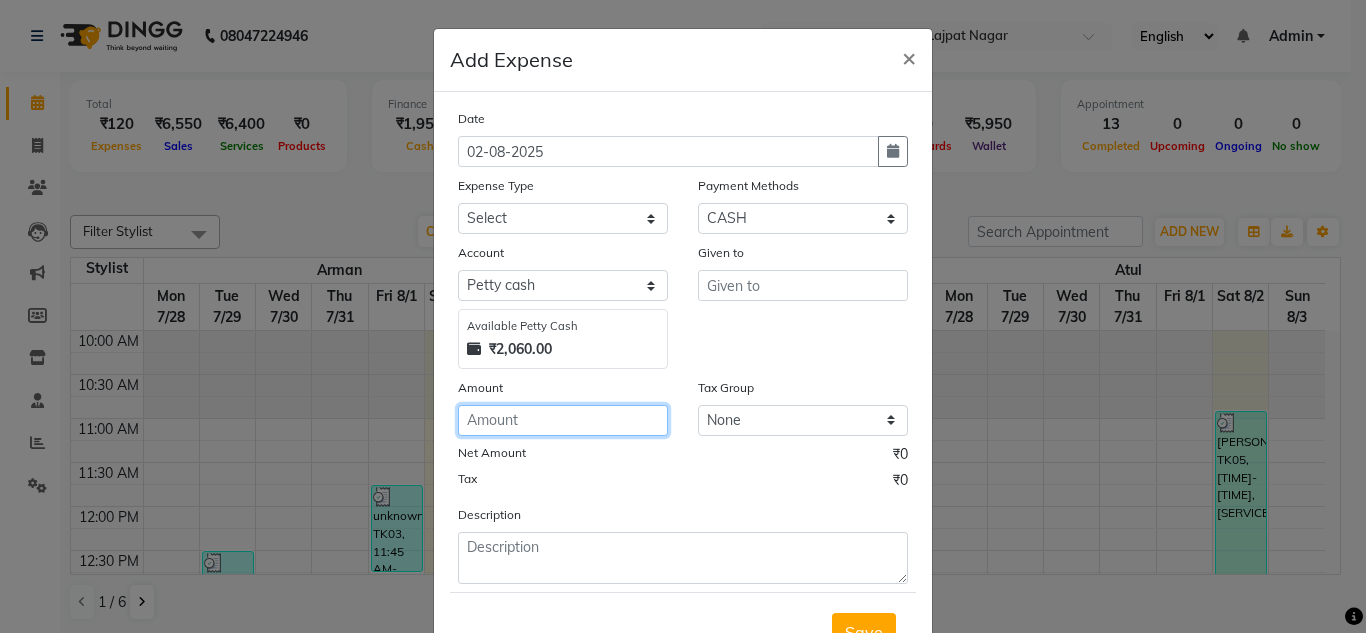 click 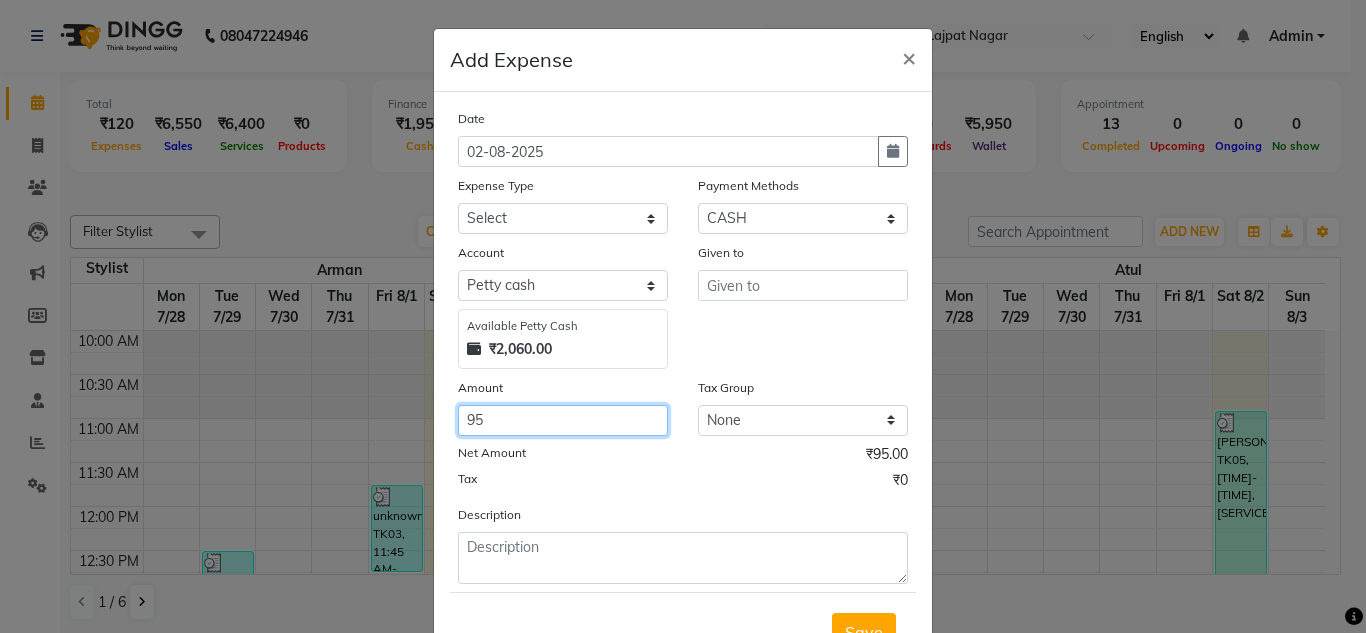 type on "95" 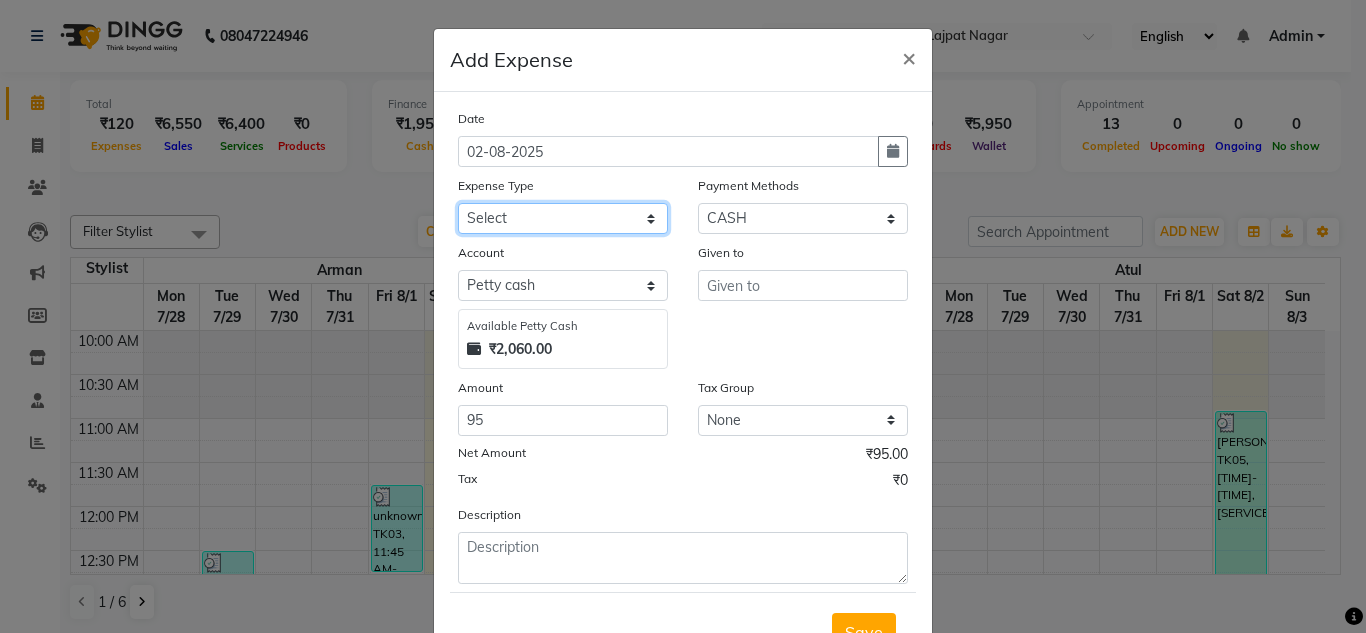 click on "Select Advance Salary Bank charges Car maintenance  Cash transfer to bank Cash transfer to hub charity client food Client Snacks Clinical charges coffee Equipment Fuel Govt fee Incentive Insurance International purchase Loan Repayment Maintenance maintenance Marketing milk Miscellaneous MRA night convence oil Other Pantry pentary item Product product incentive Rent Salary Staff Snacks sugar Tax tea Tea & Refreshment tip urgent stock Utilities water bottles" 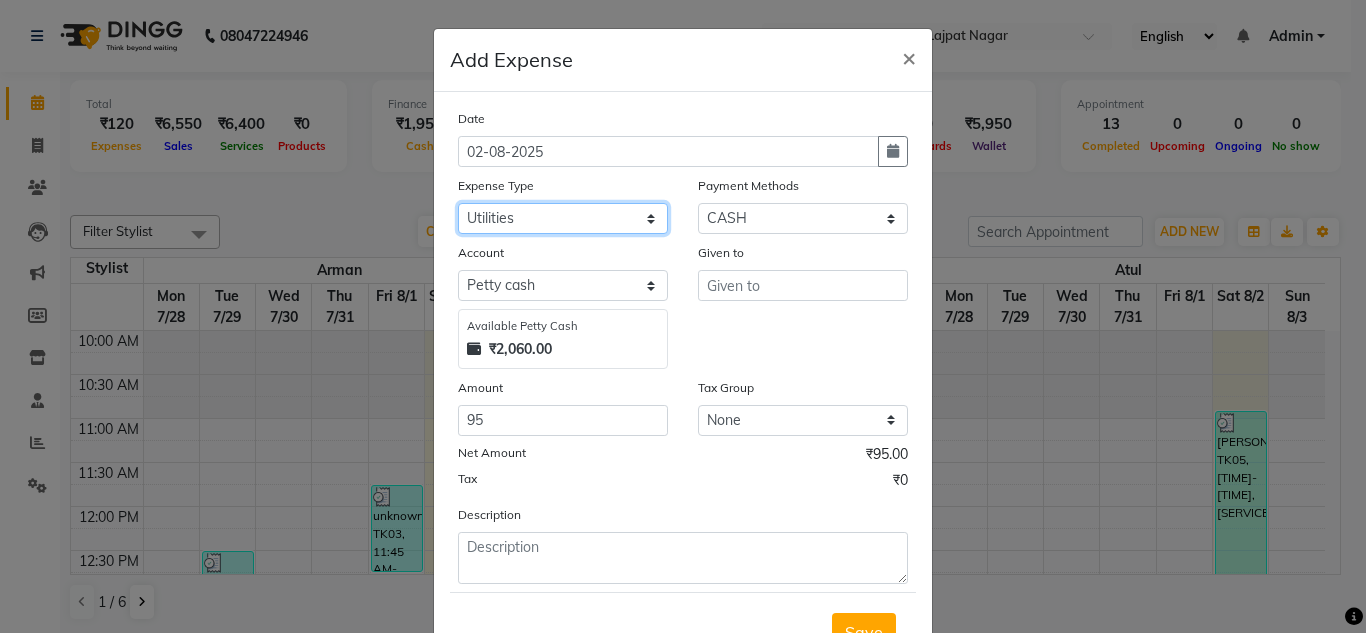 click on "Select Advance Salary Bank charges Car maintenance  Cash transfer to bank Cash transfer to hub charity client food Client Snacks Clinical charges coffee Equipment Fuel Govt fee Incentive Insurance International purchase Loan Repayment Maintenance maintenance Marketing milk Miscellaneous MRA night convence oil Other Pantry pentary item Product product incentive Rent Salary Staff Snacks sugar Tax tea Tea & Refreshment tip urgent stock Utilities water bottles" 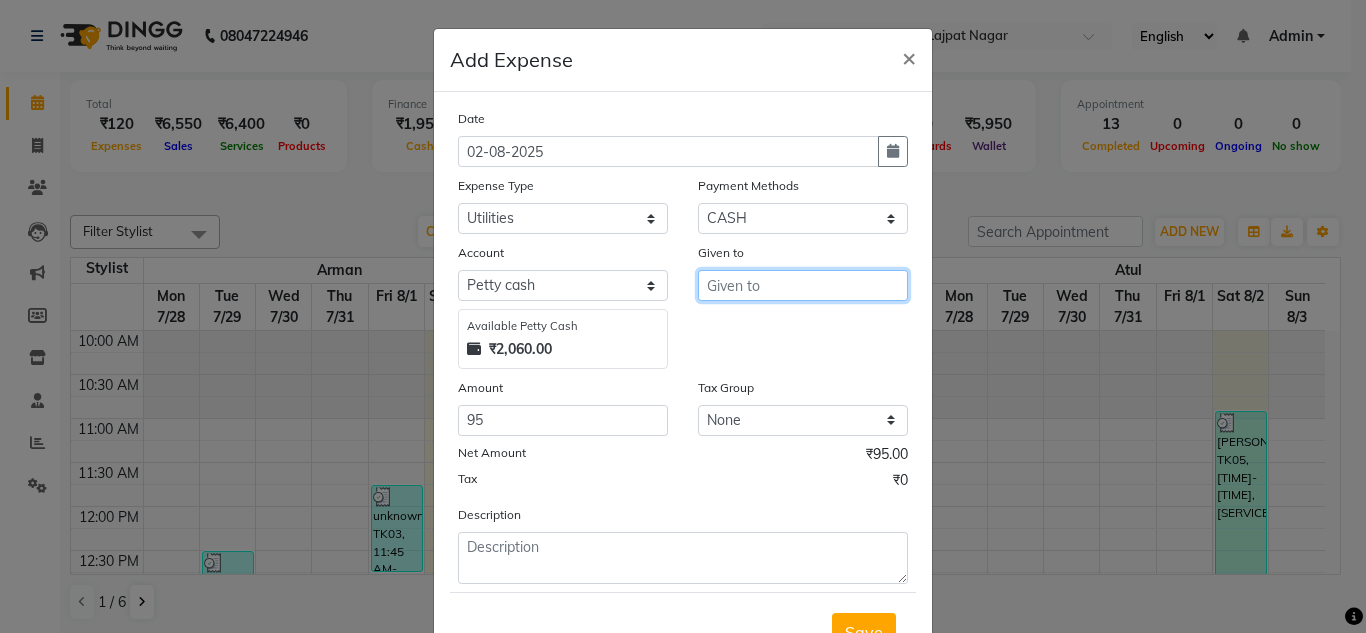 click at bounding box center [803, 285] 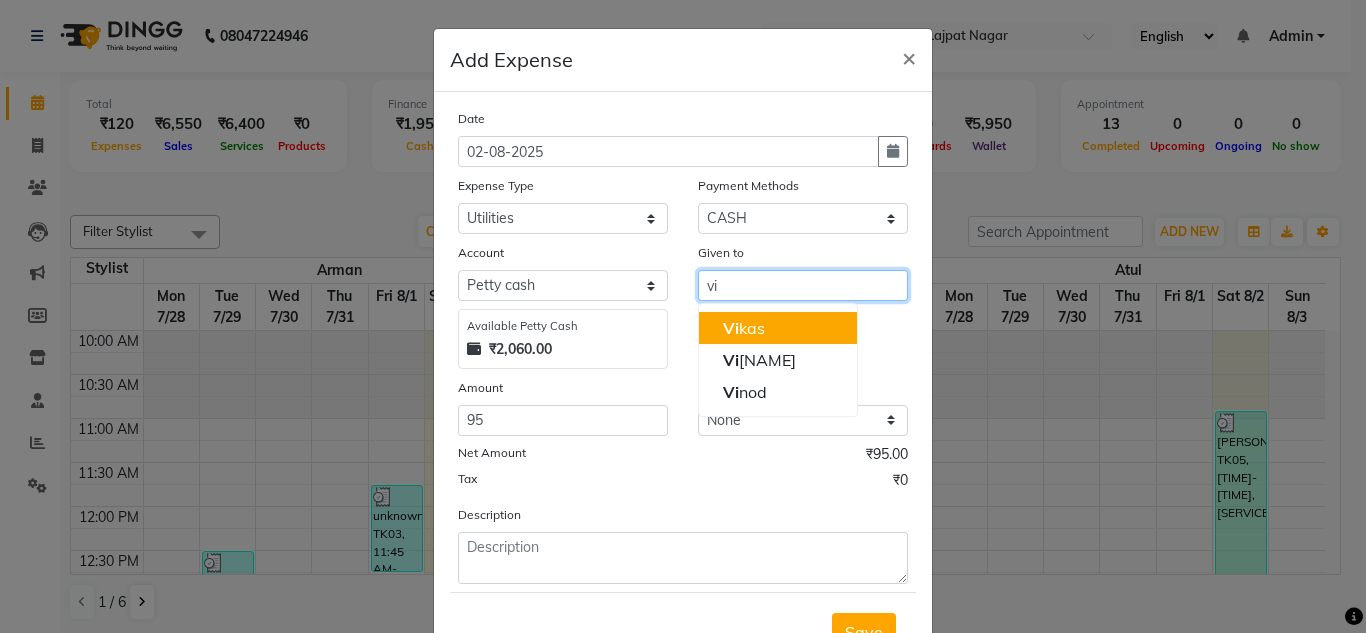 click on "Vi kas" at bounding box center [778, 328] 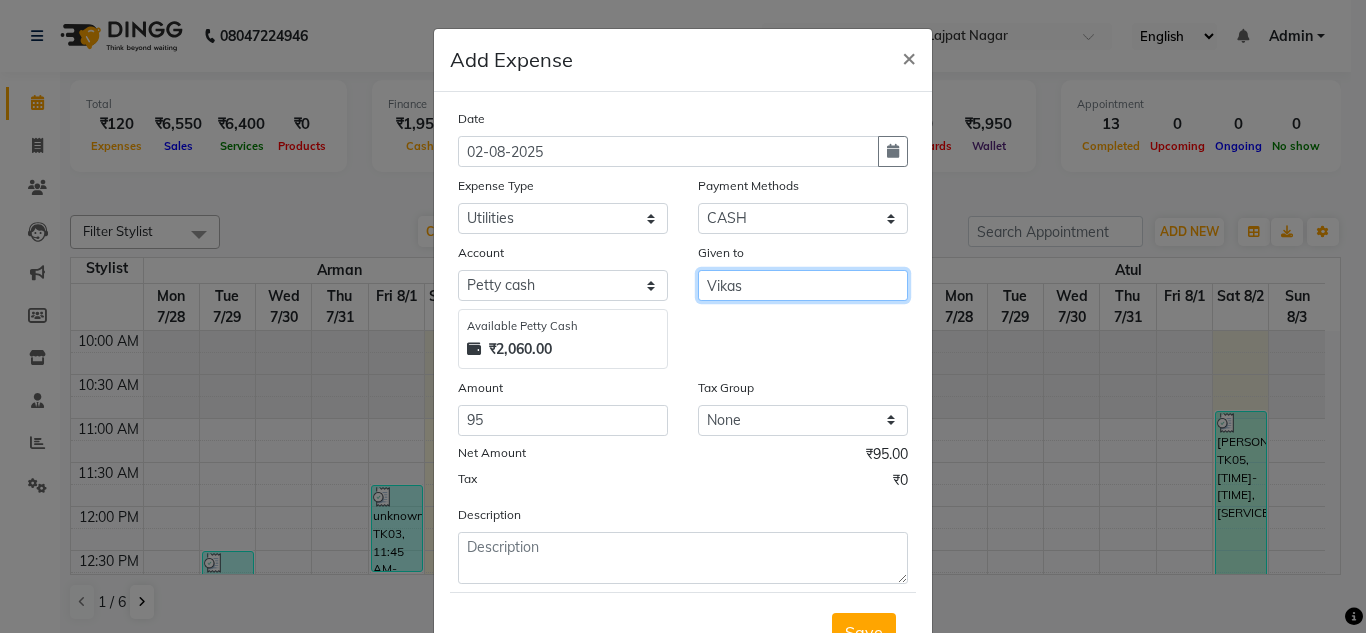 type on "Vikas" 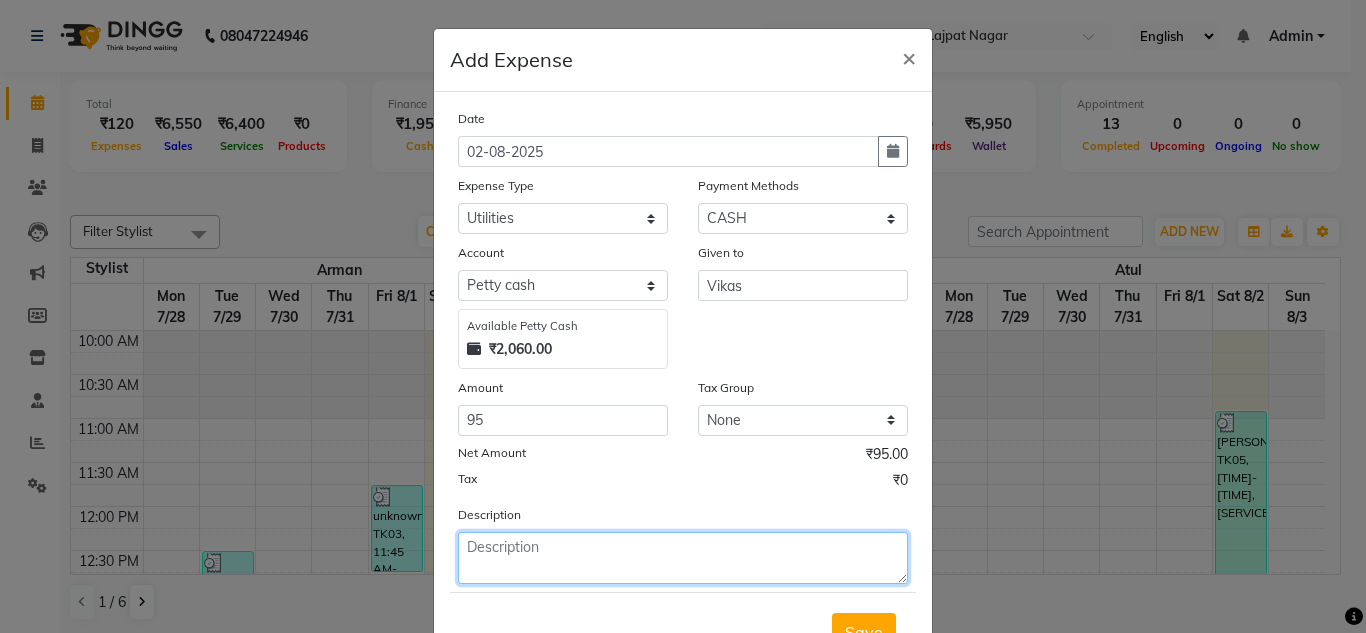 click 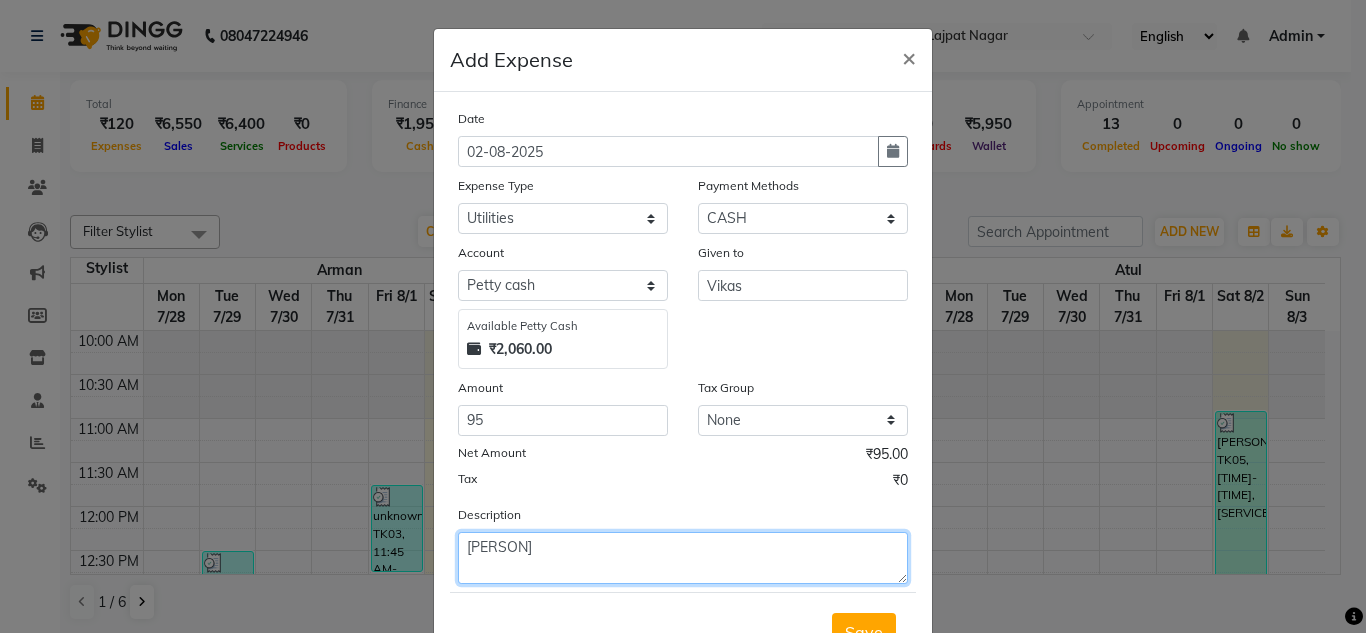 type on "[PERSON]" 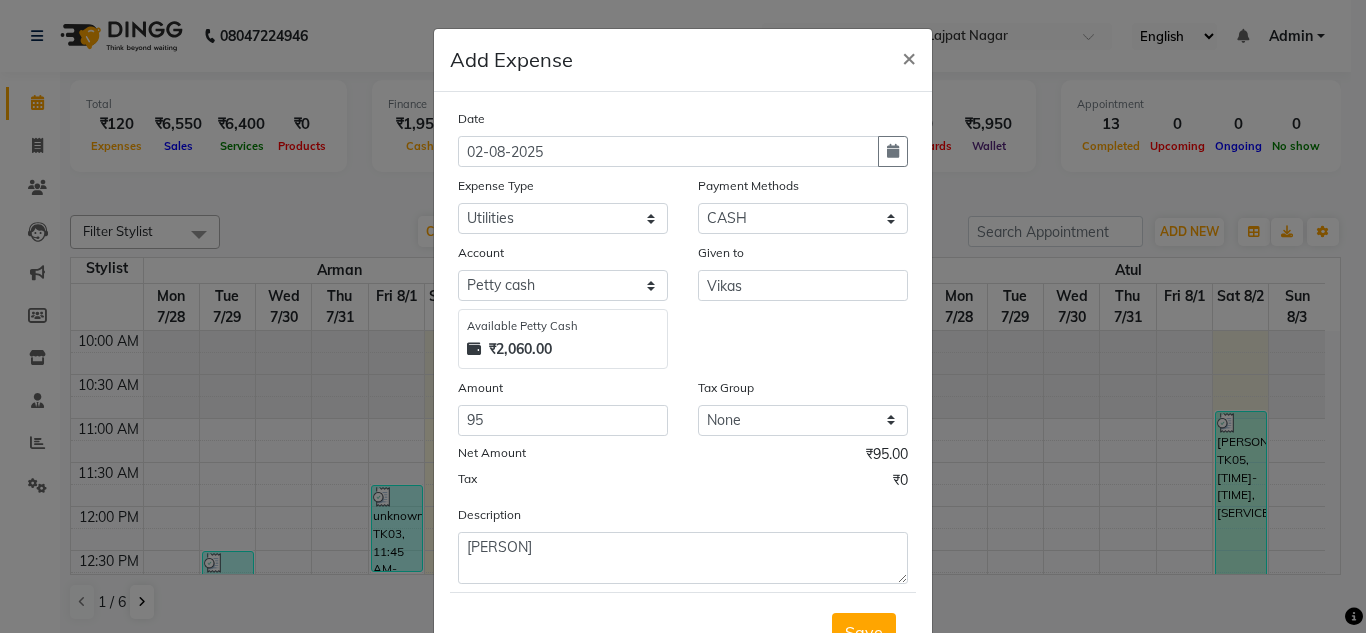 click on "Tax ₹0" 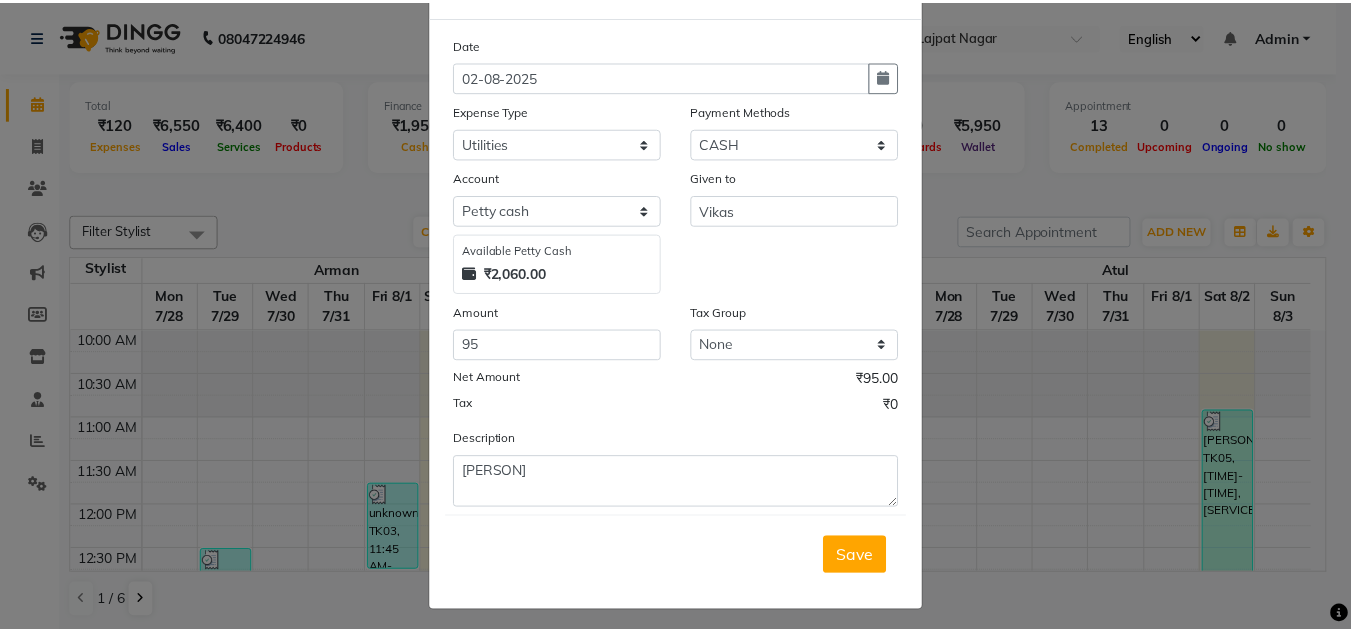 scroll, scrollTop: 83, scrollLeft: 0, axis: vertical 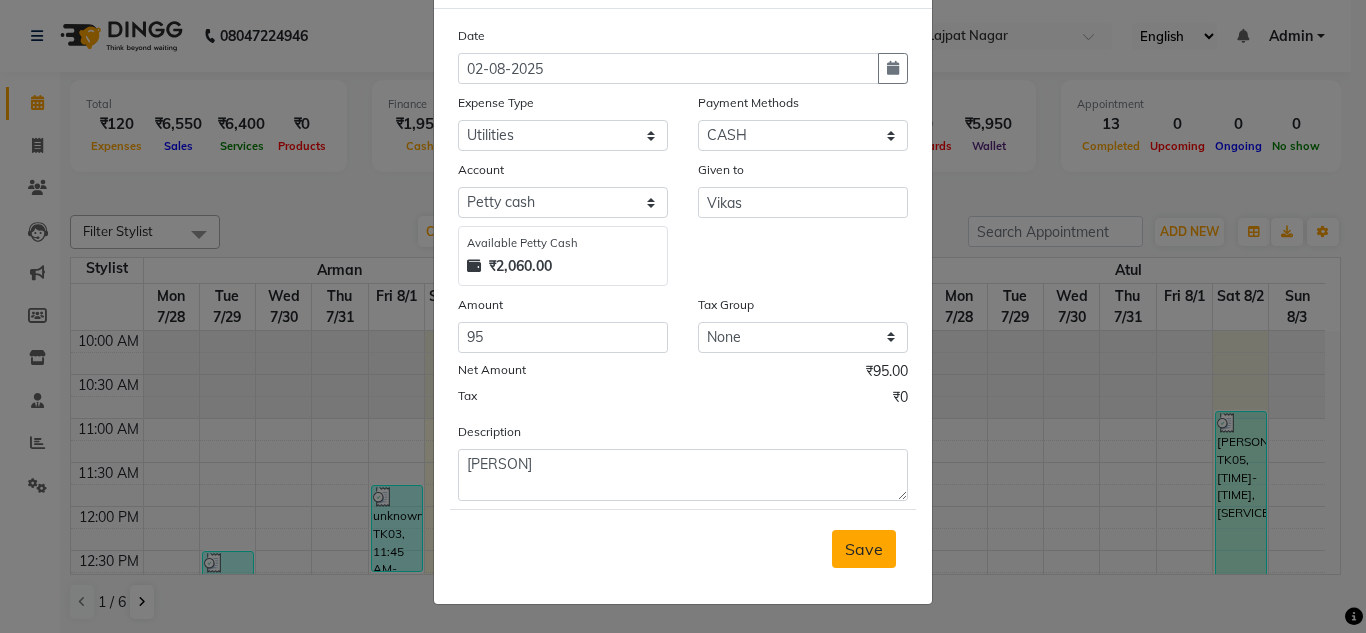 click on "Save" at bounding box center (864, 549) 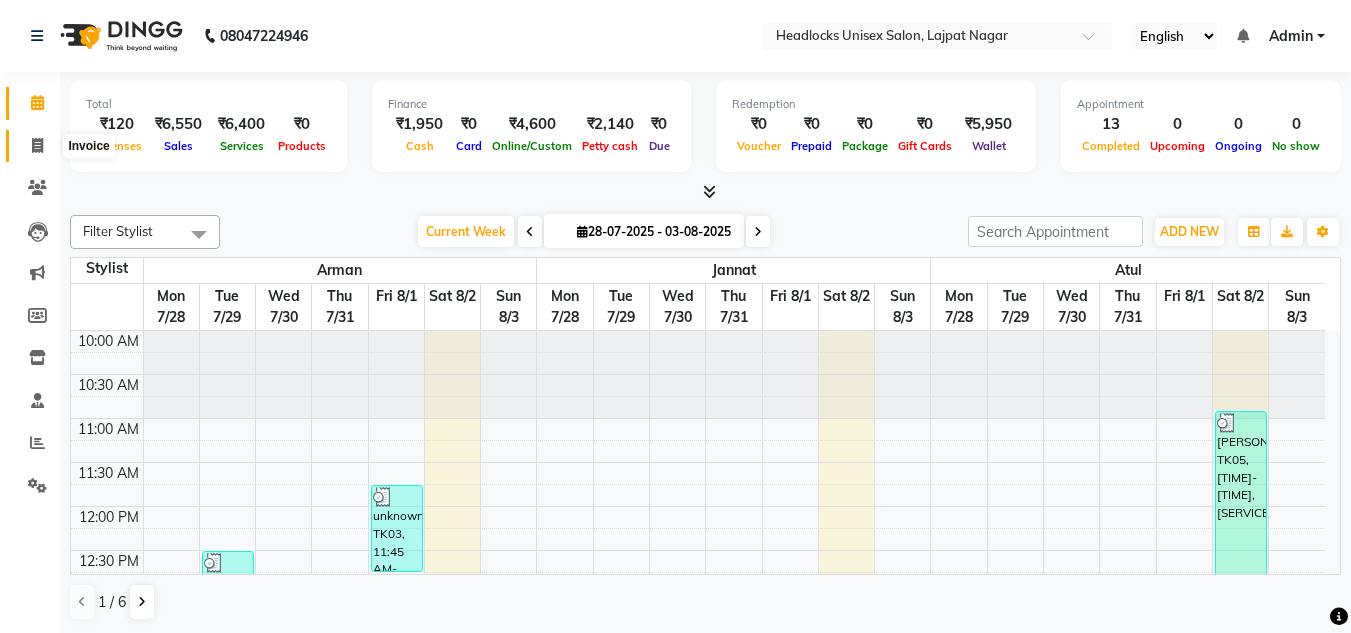 click 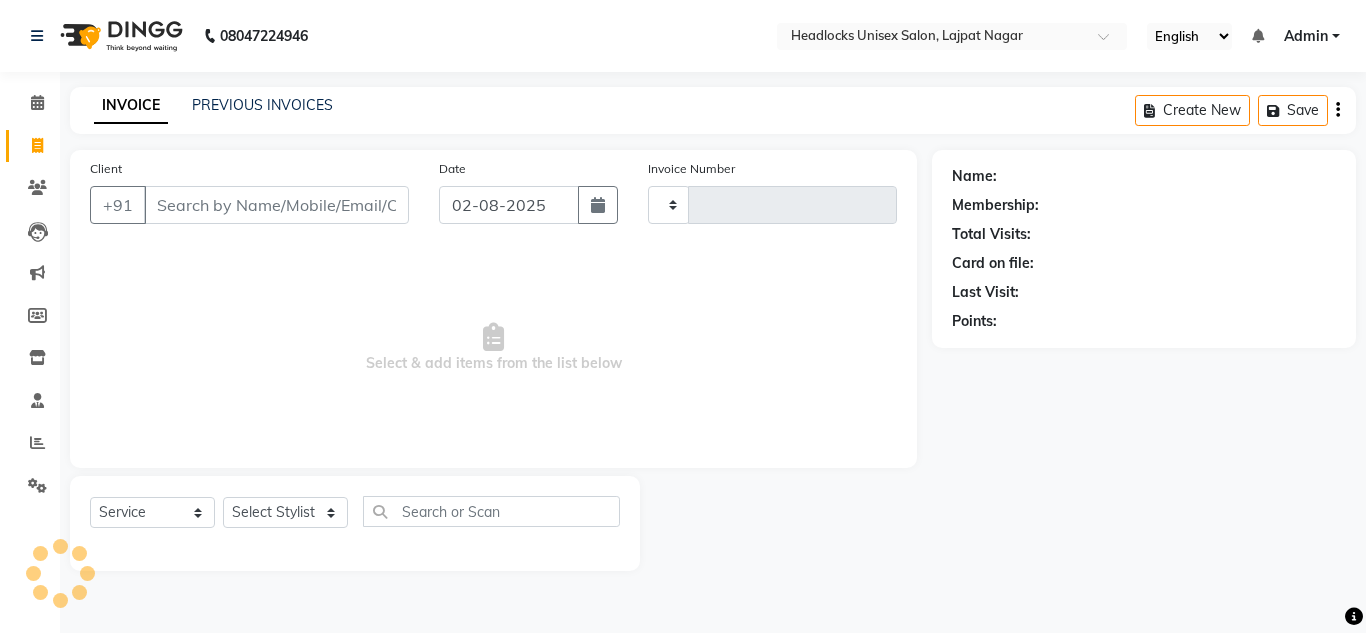 type on "2571" 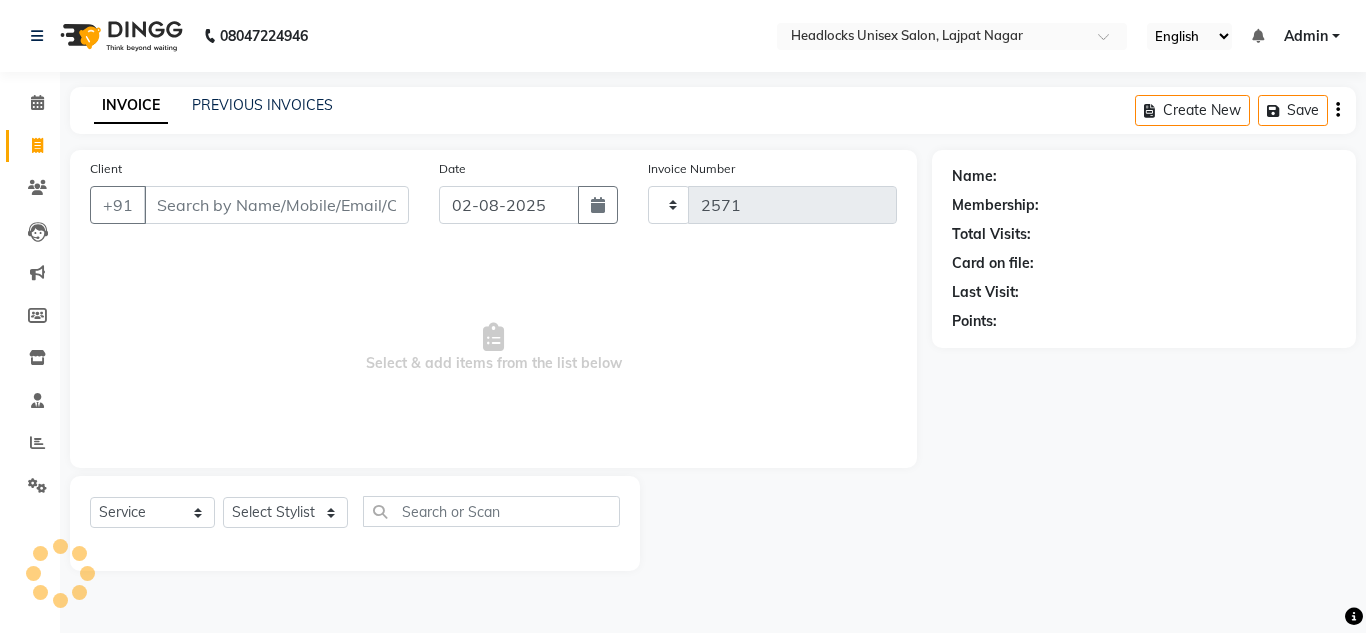 select on "6850" 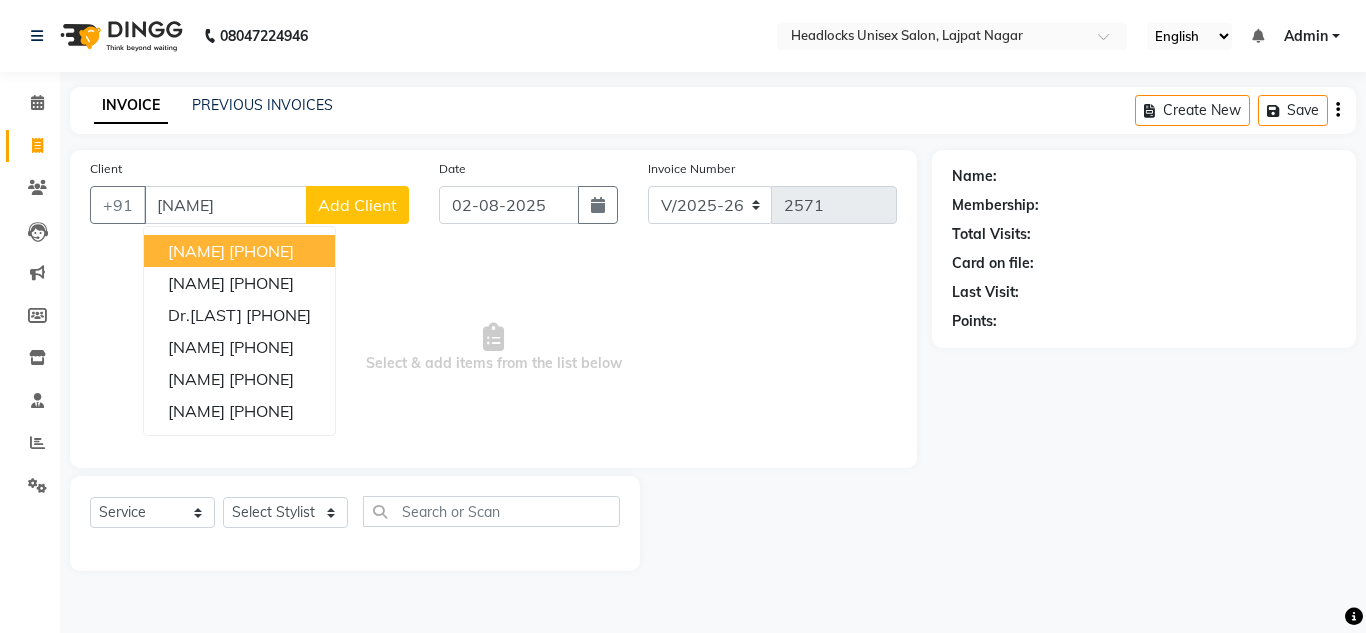 click on "[NAME]" at bounding box center (196, 251) 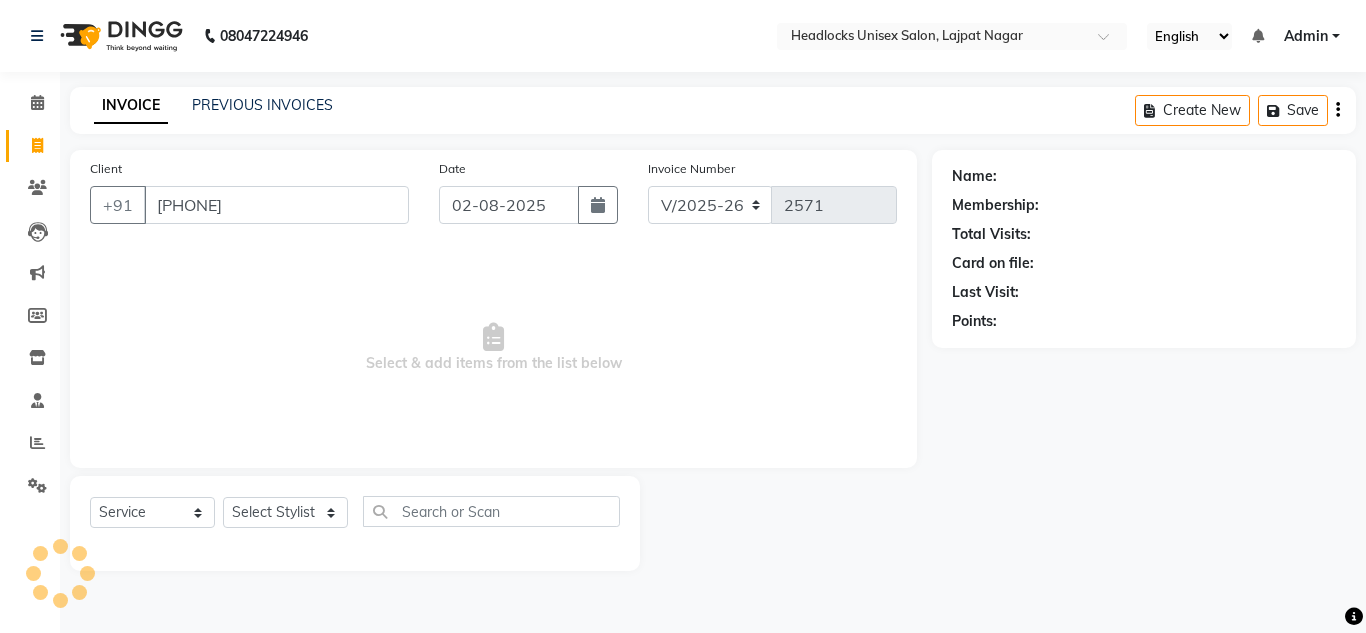 type on "[PHONE]" 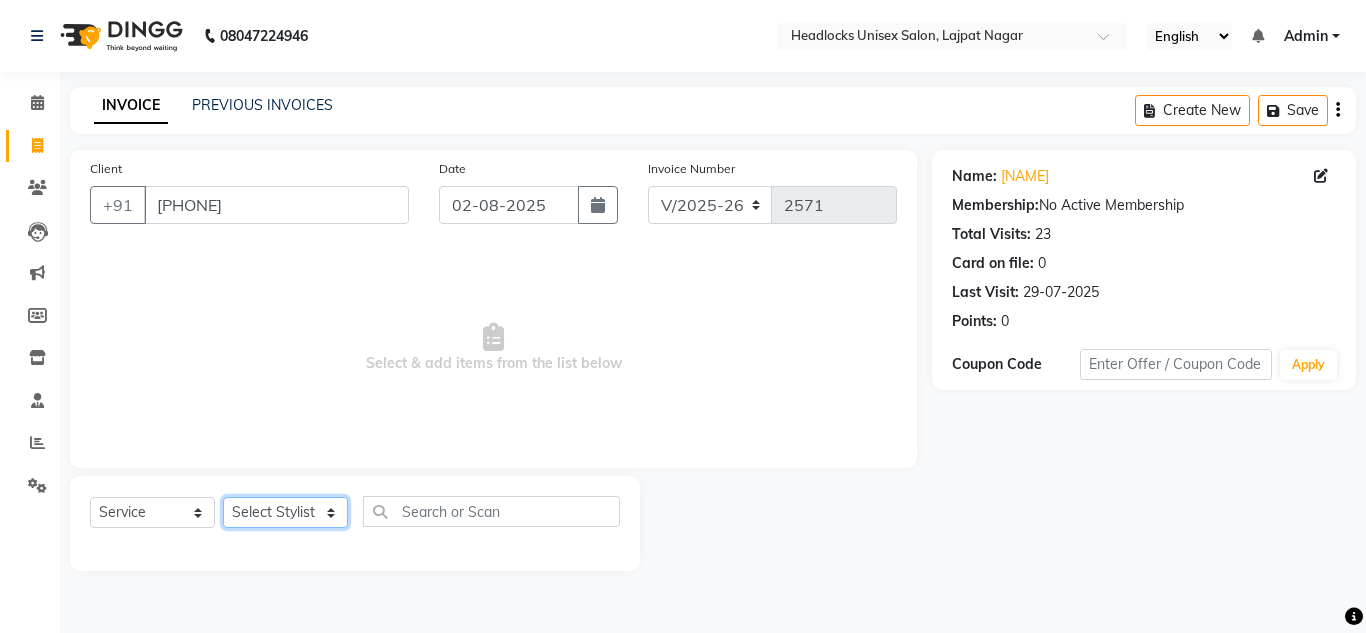 click on "Select Stylist Arman Atul Jannat Kaif Kartik Lucky Nazia Pinky Rashid Sabiya Sandeep Shankar Shavaz Malik Sudhir Suraj Vikas Vinay Roy Vinod" 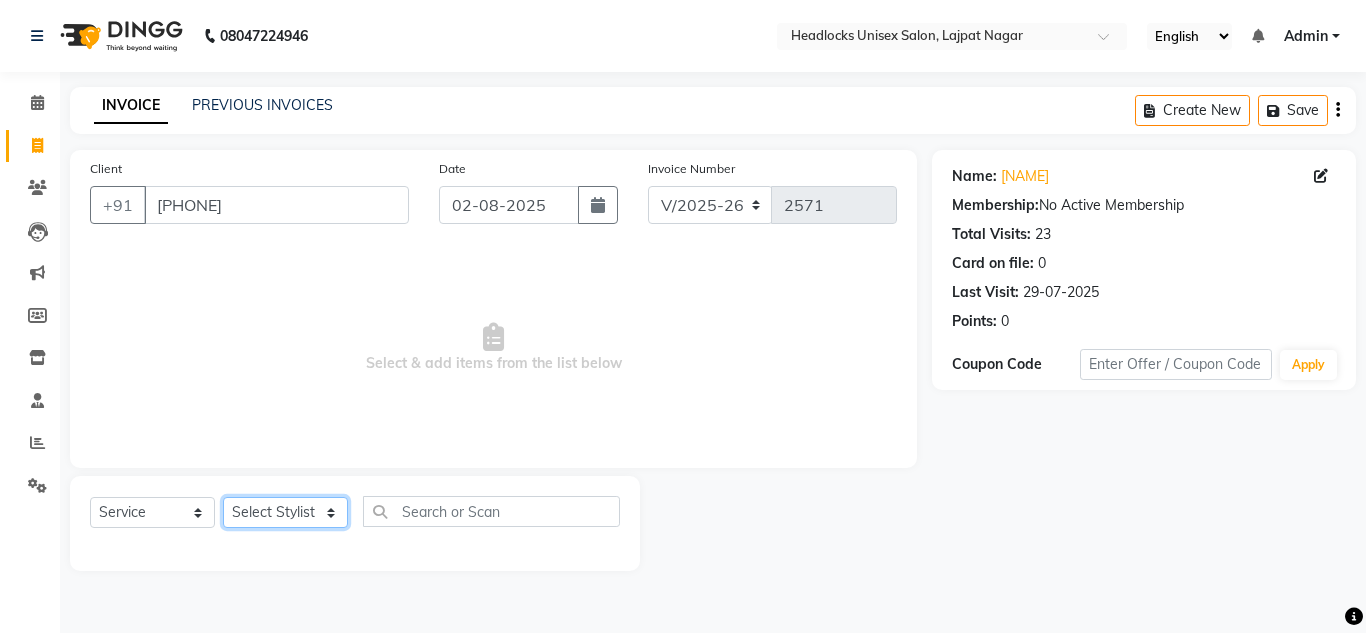 select on "53616" 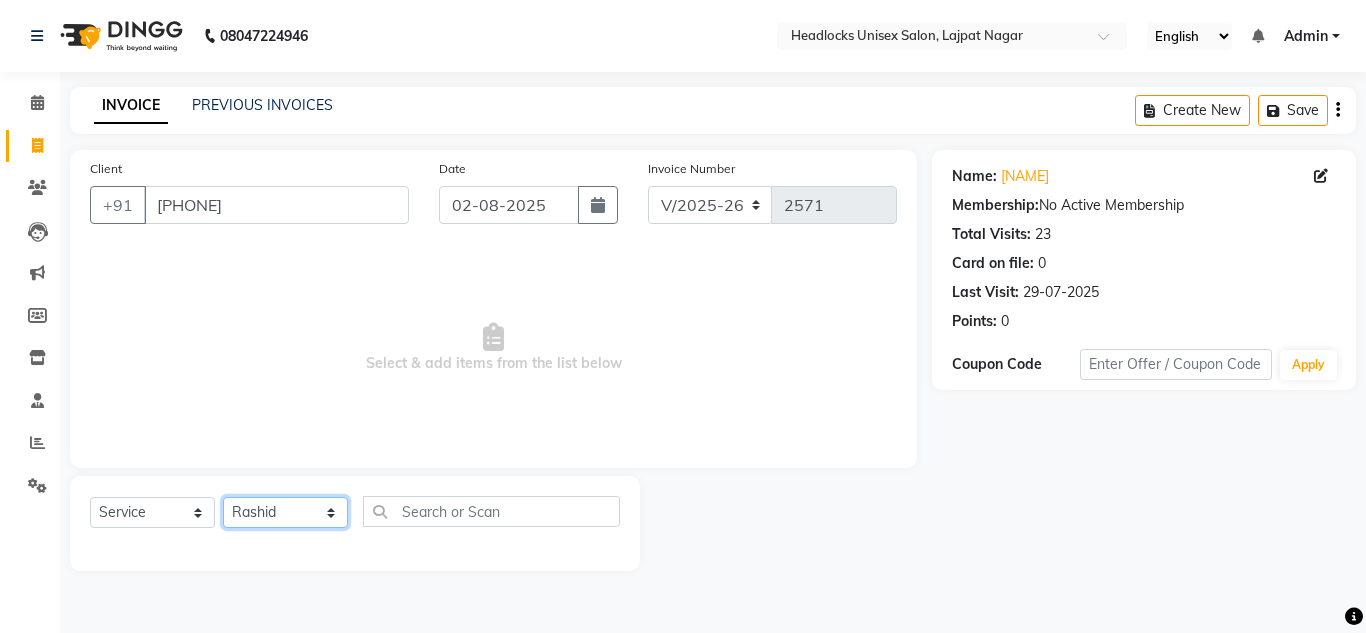 click on "Select Stylist Arman Atul Jannat Kaif Kartik Lucky Nazia Pinky Rashid Sabiya Sandeep Shankar Shavaz Malik Sudhir Suraj Vikas Vinay Roy Vinod" 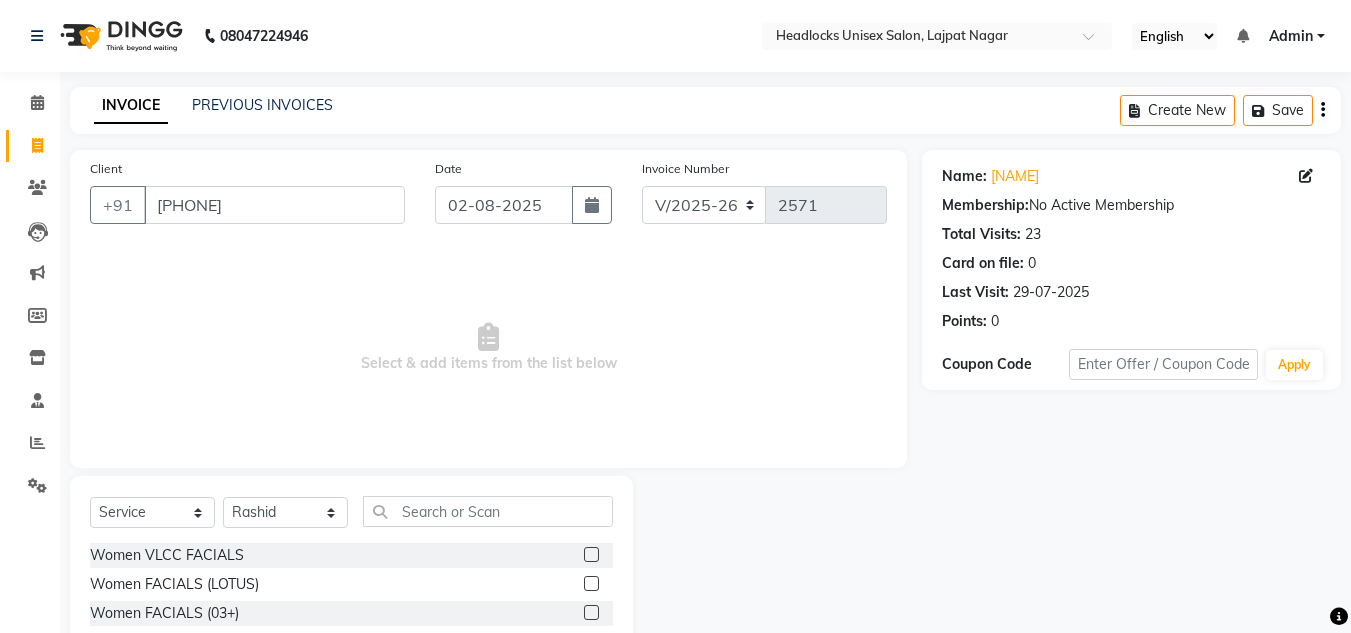 click on "Select & add items from the list below" at bounding box center [488, 348] 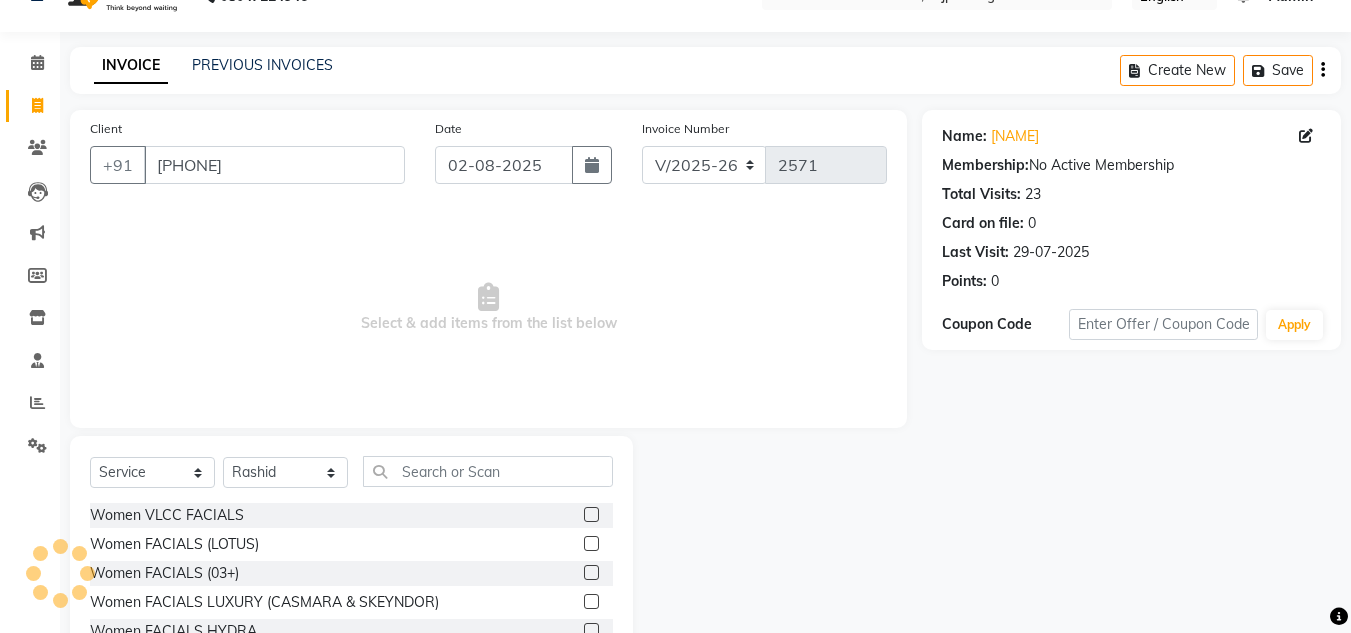 scroll, scrollTop: 168, scrollLeft: 0, axis: vertical 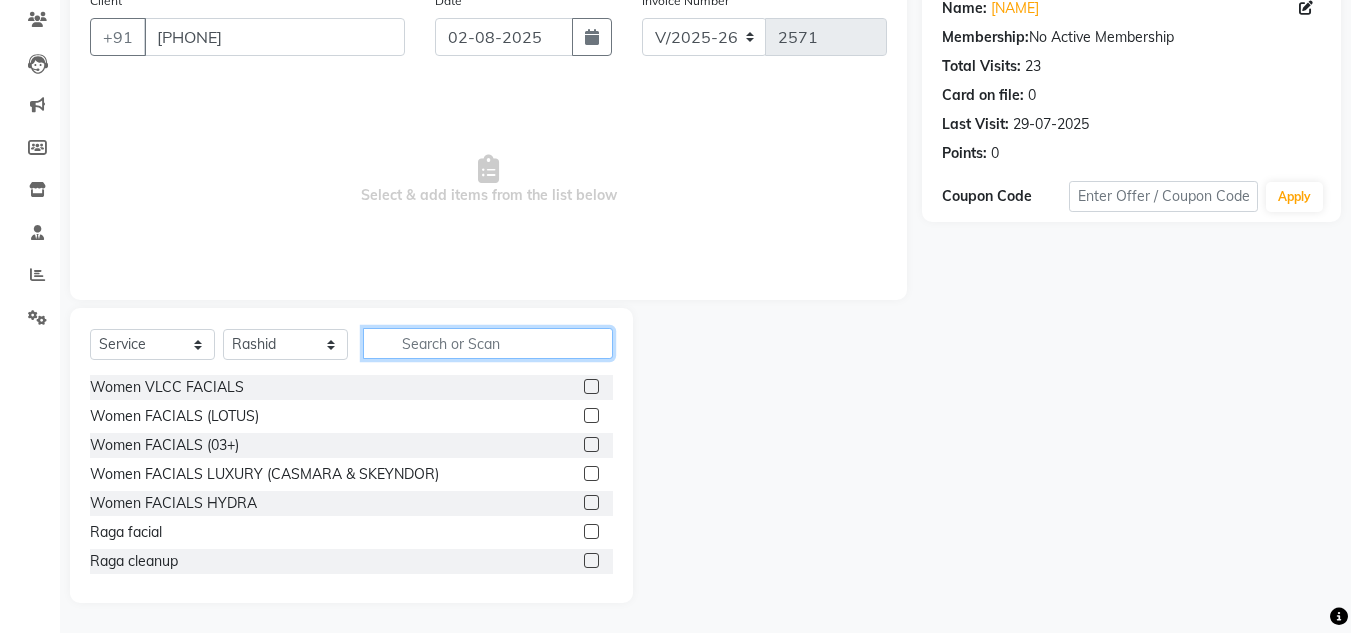 click 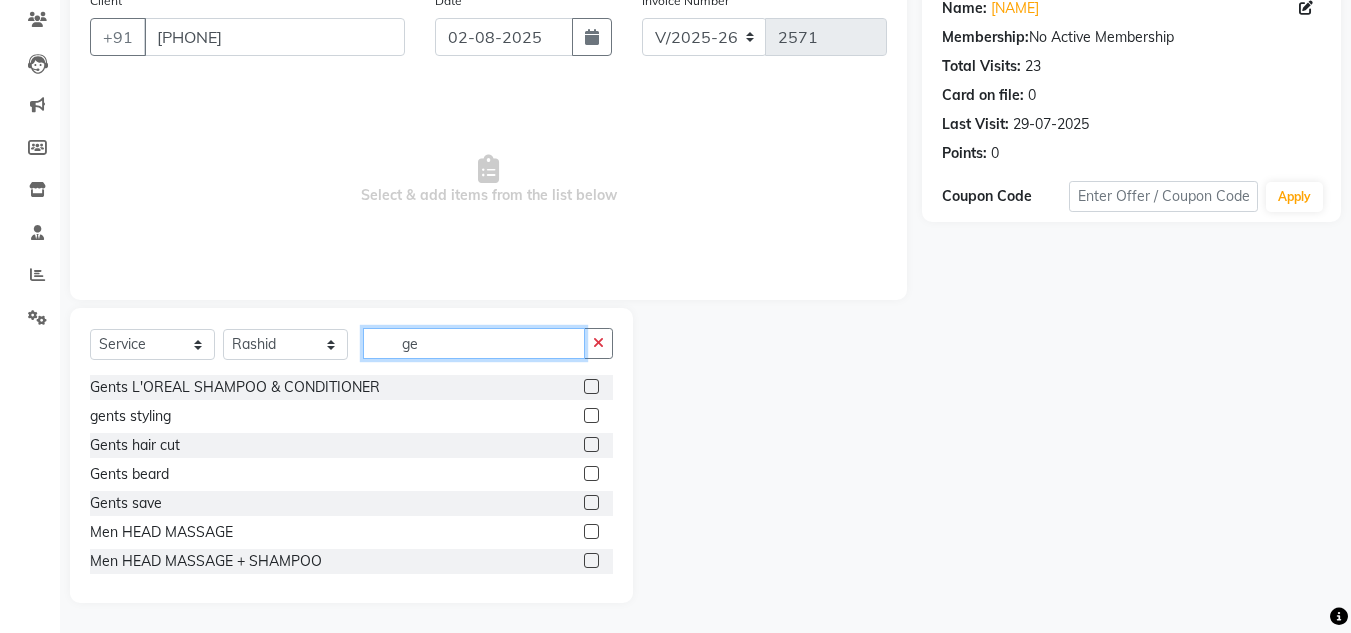 type on "ge" 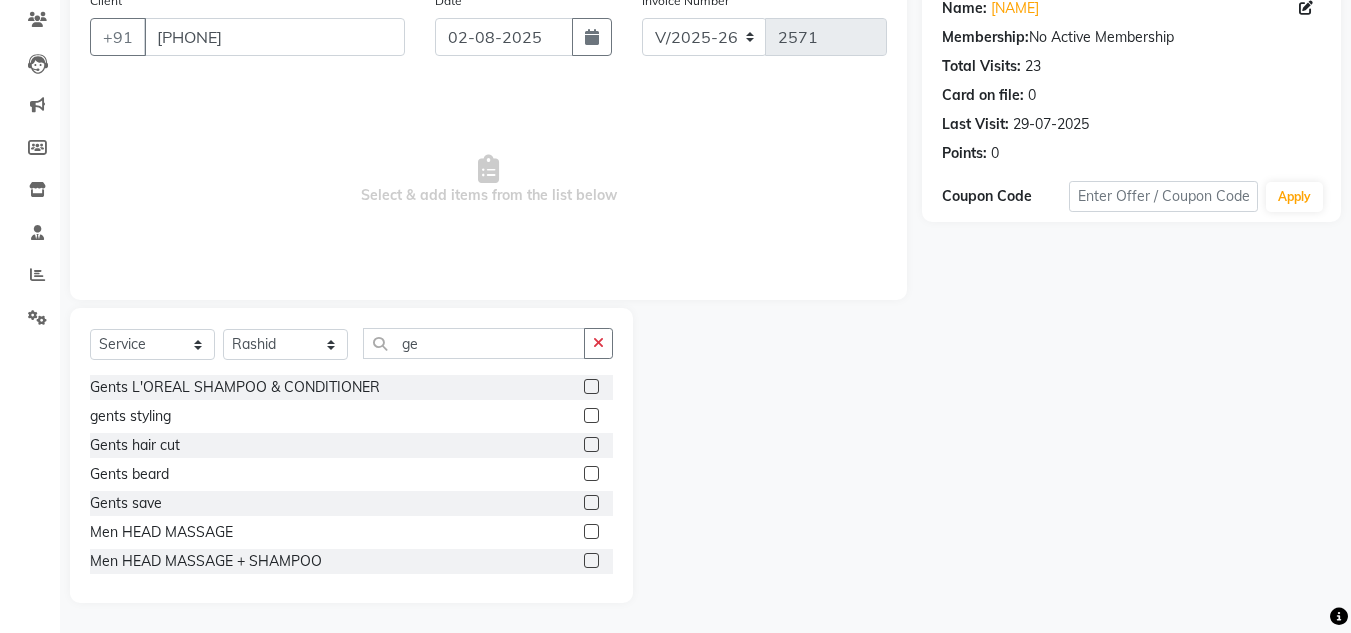 click 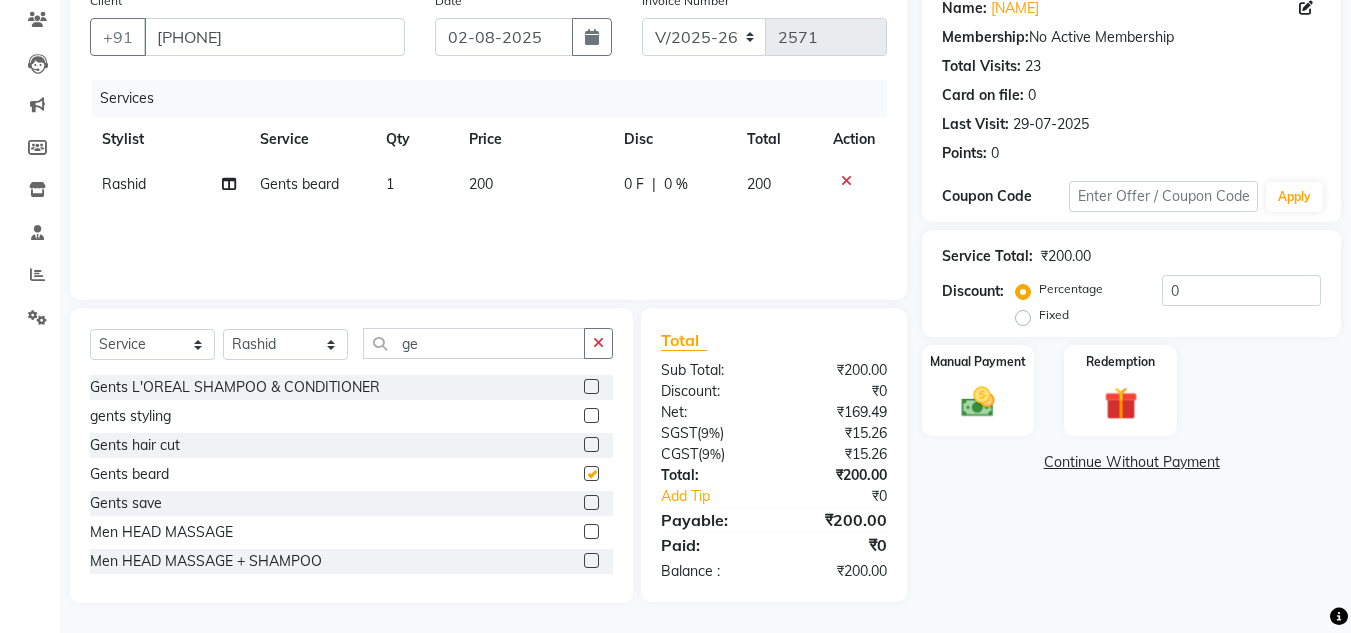 checkbox on "false" 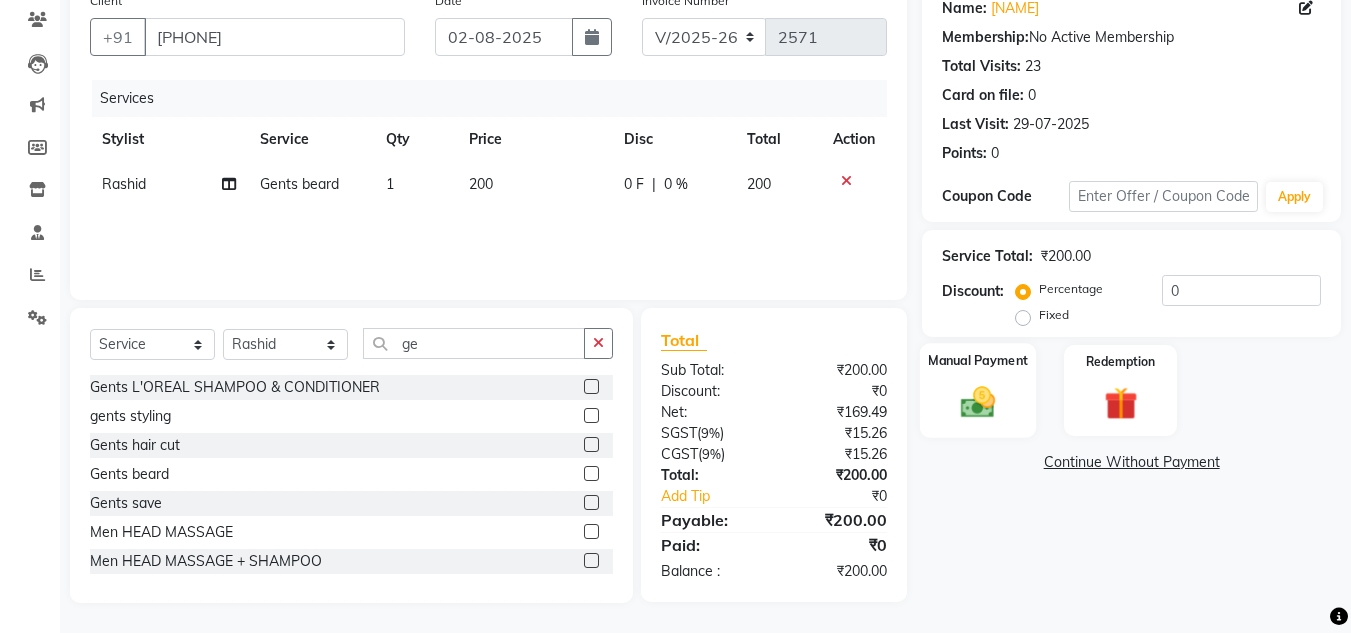 click 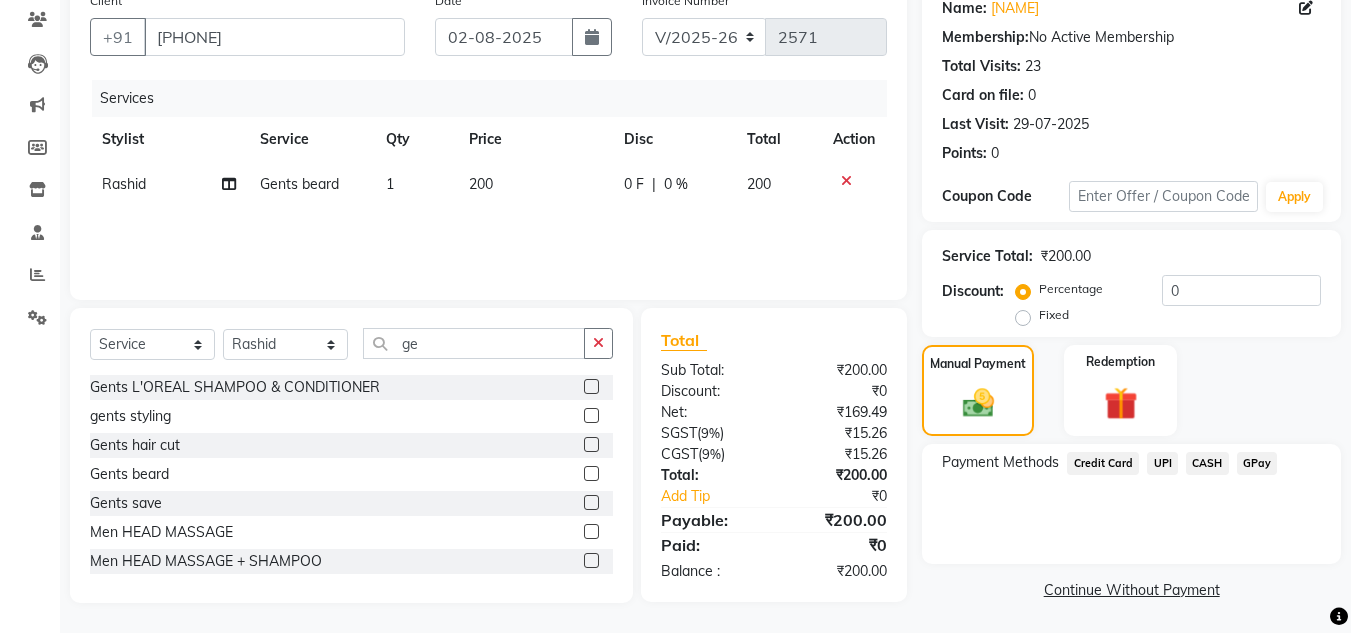 click on "CASH" 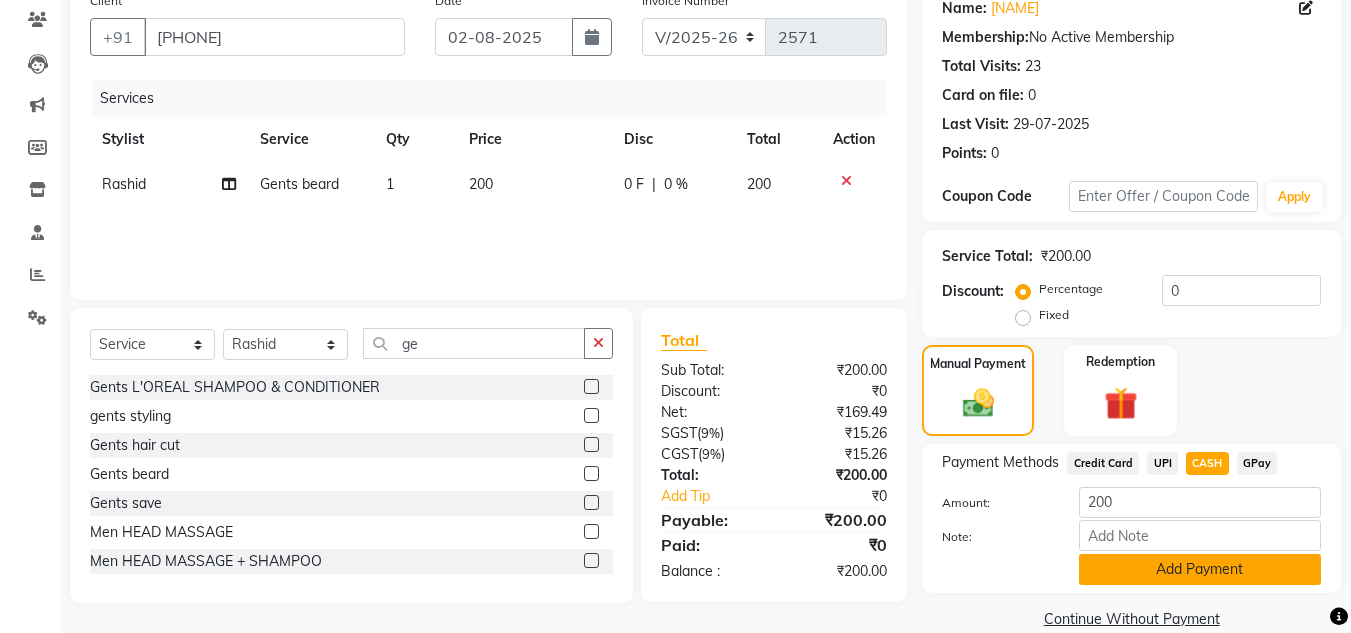 click on "Add Payment" 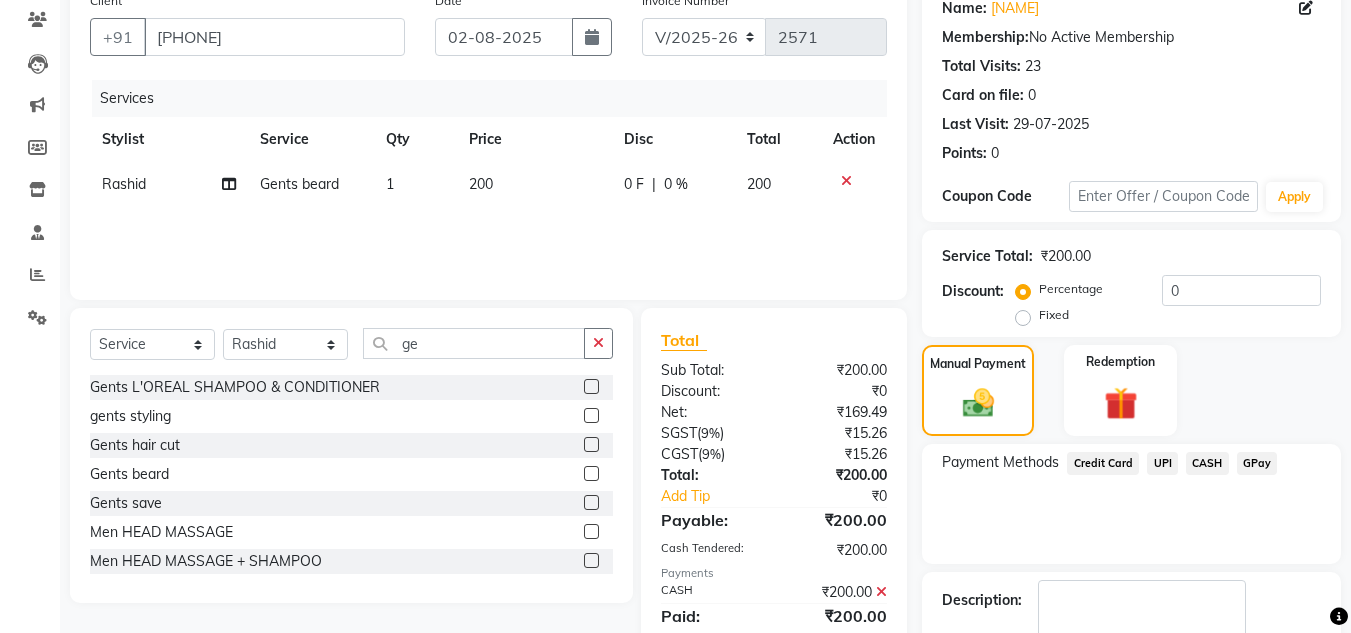 click on "Payment Methods  Credit Card   UPI   CASH   GPay" 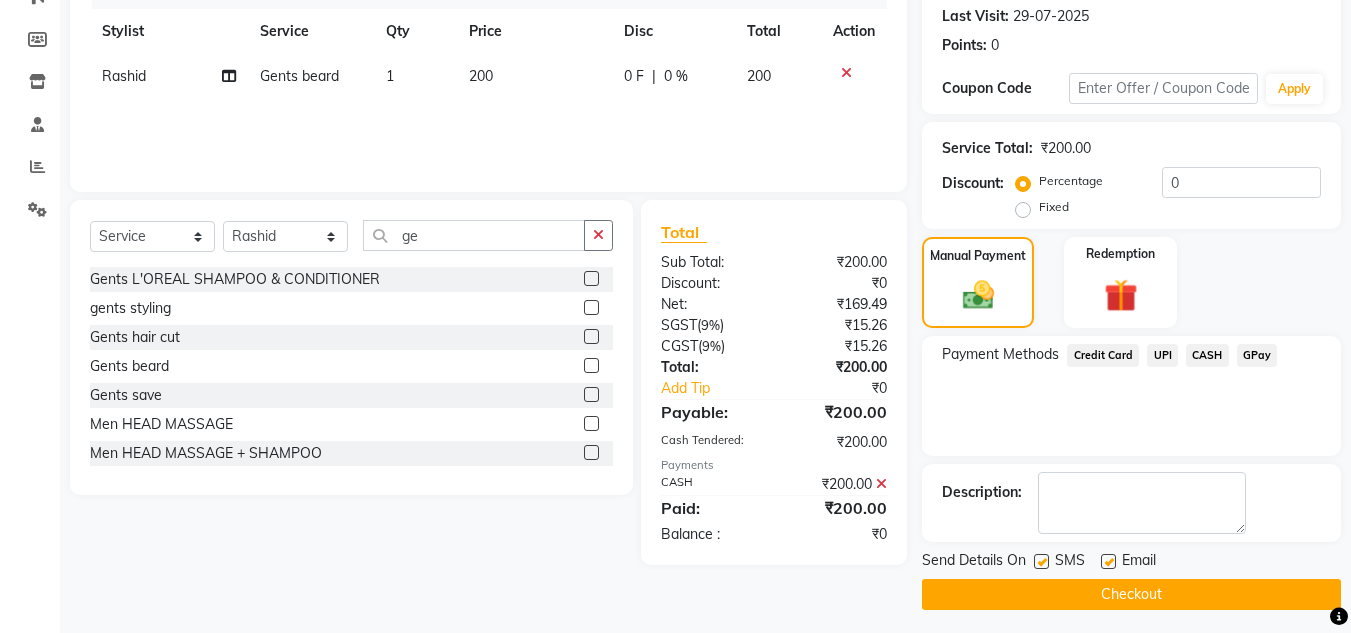 scroll, scrollTop: 283, scrollLeft: 0, axis: vertical 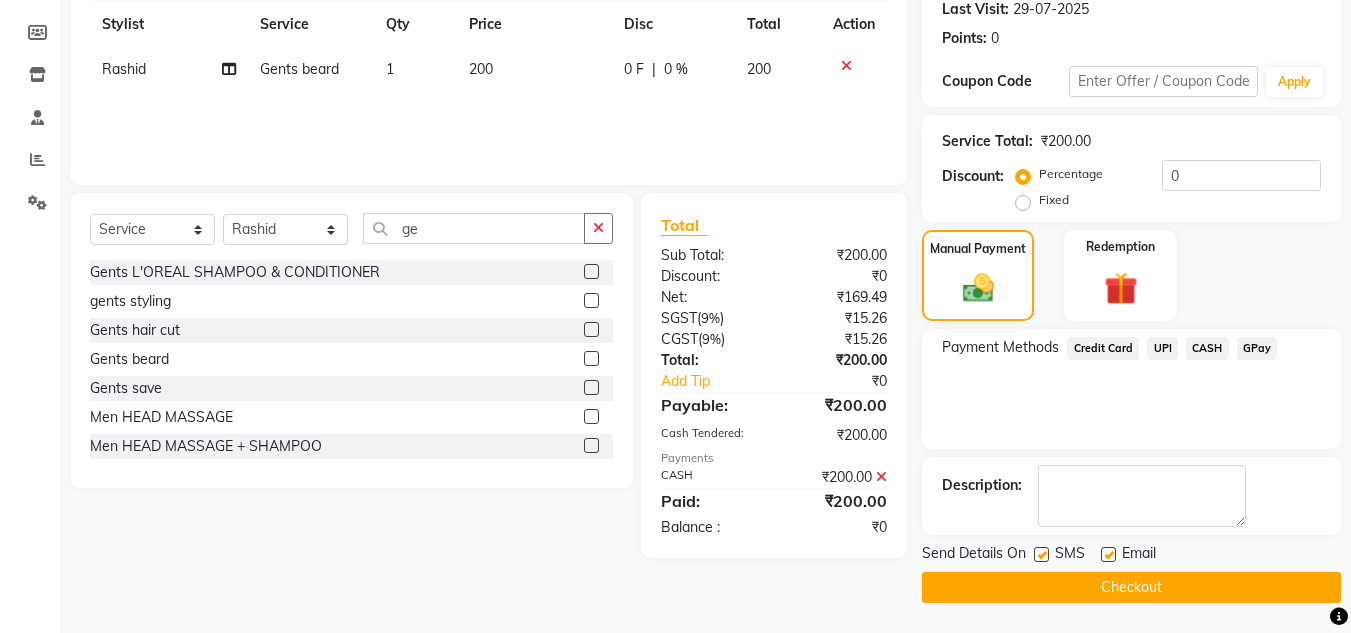 click on "Checkout" 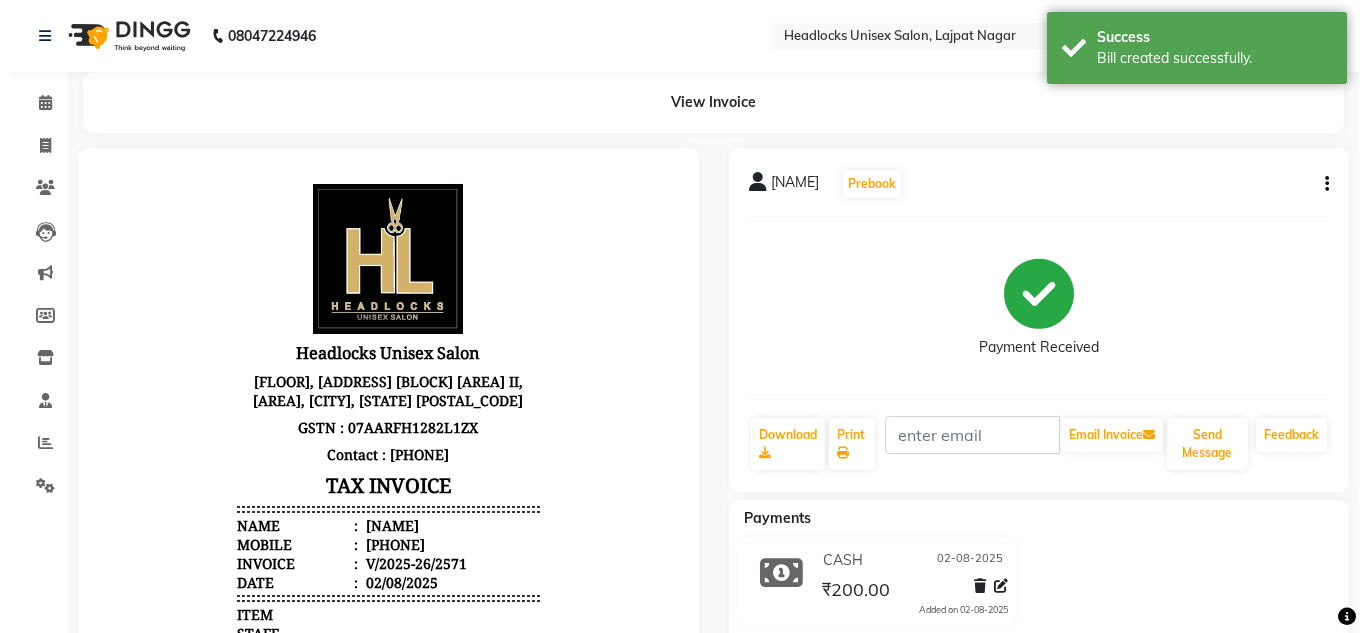 scroll, scrollTop: 0, scrollLeft: 0, axis: both 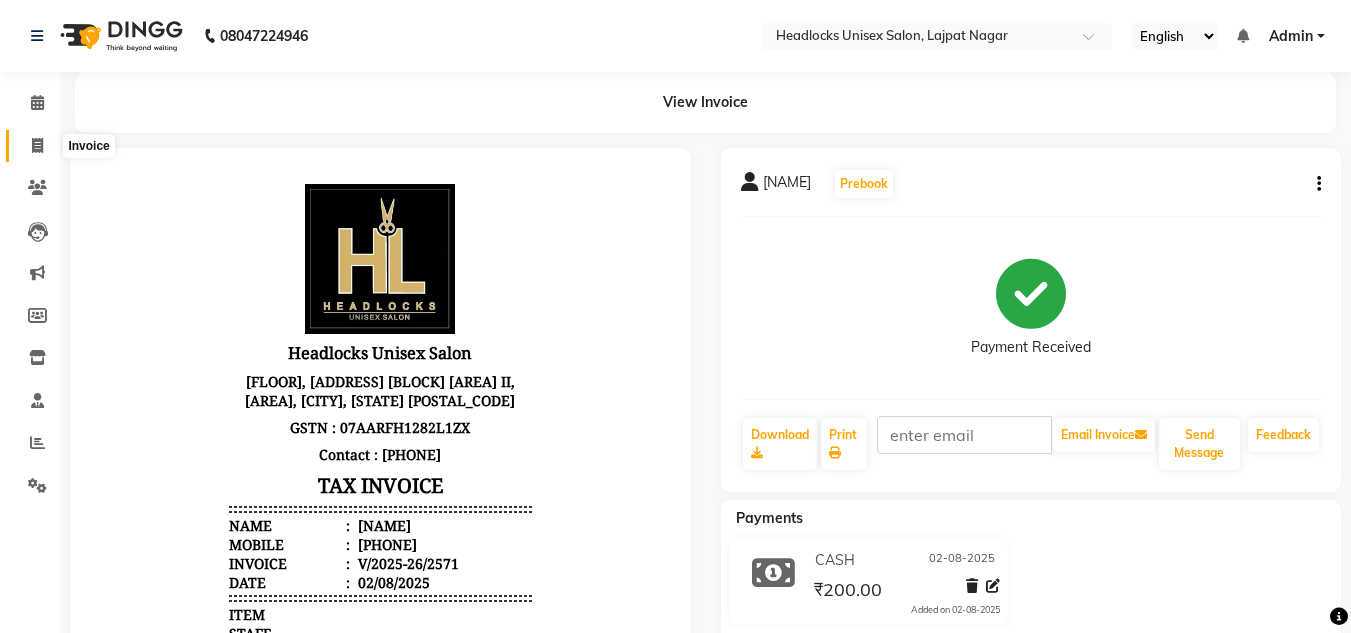 click 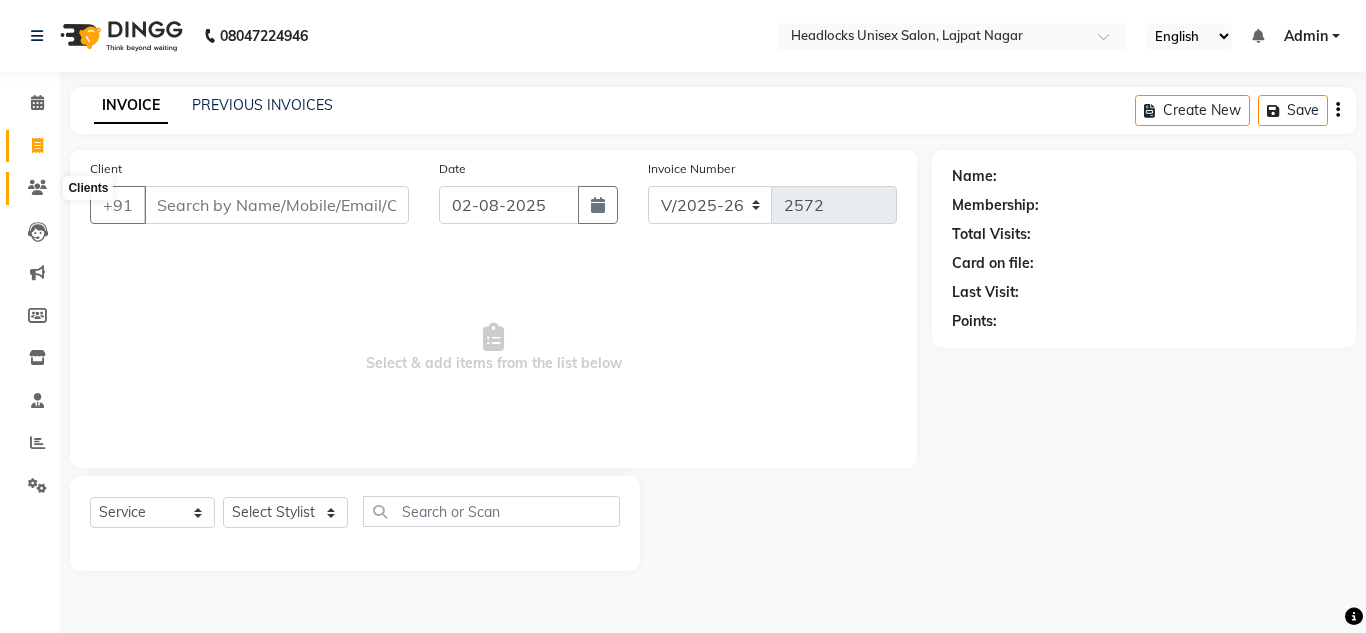 click 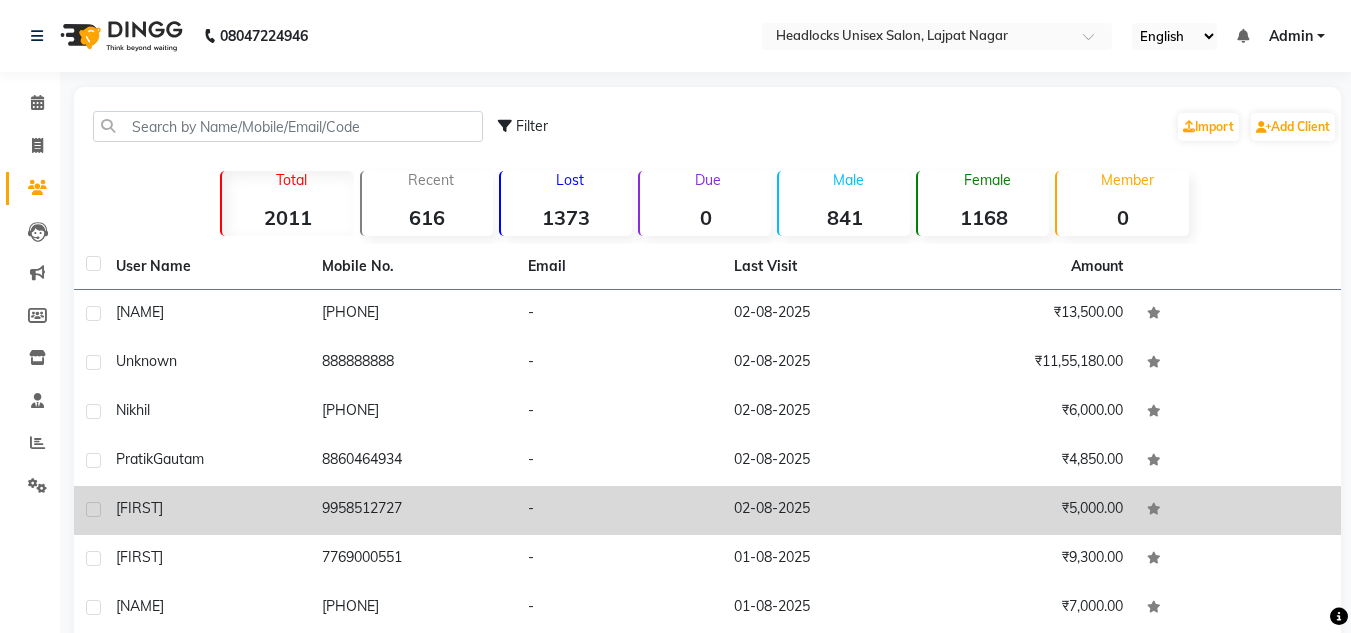 click on "[FIRST]" 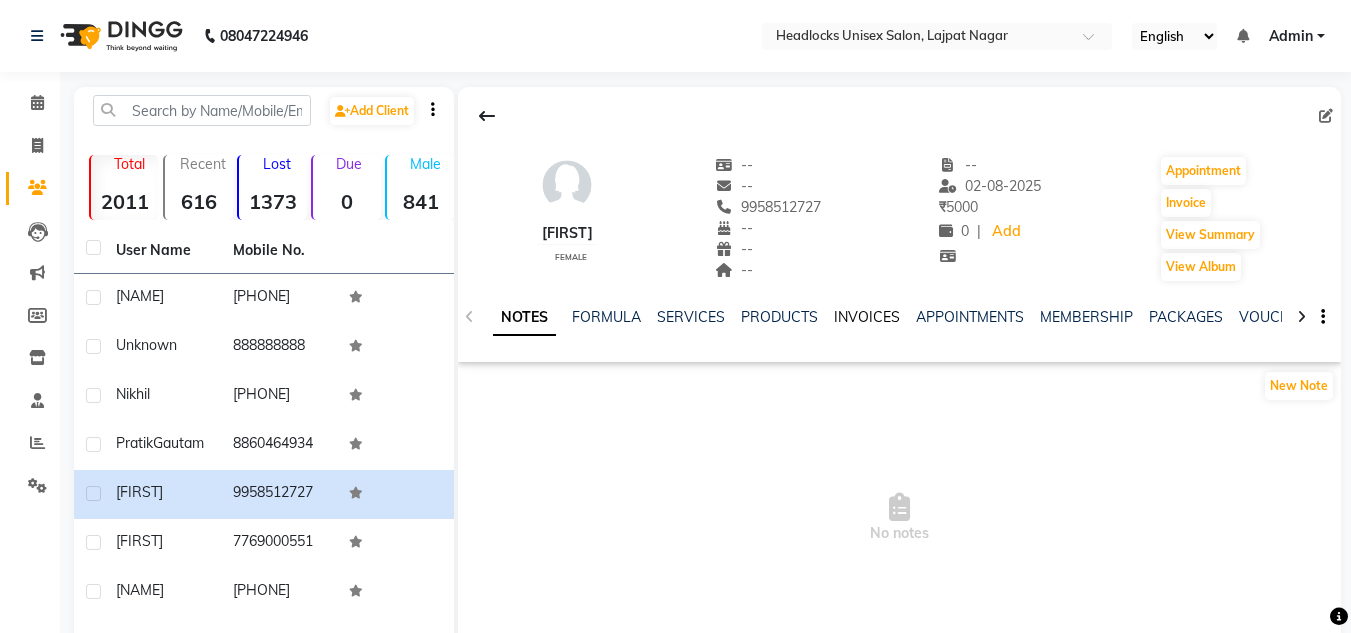 click on "INVOICES" 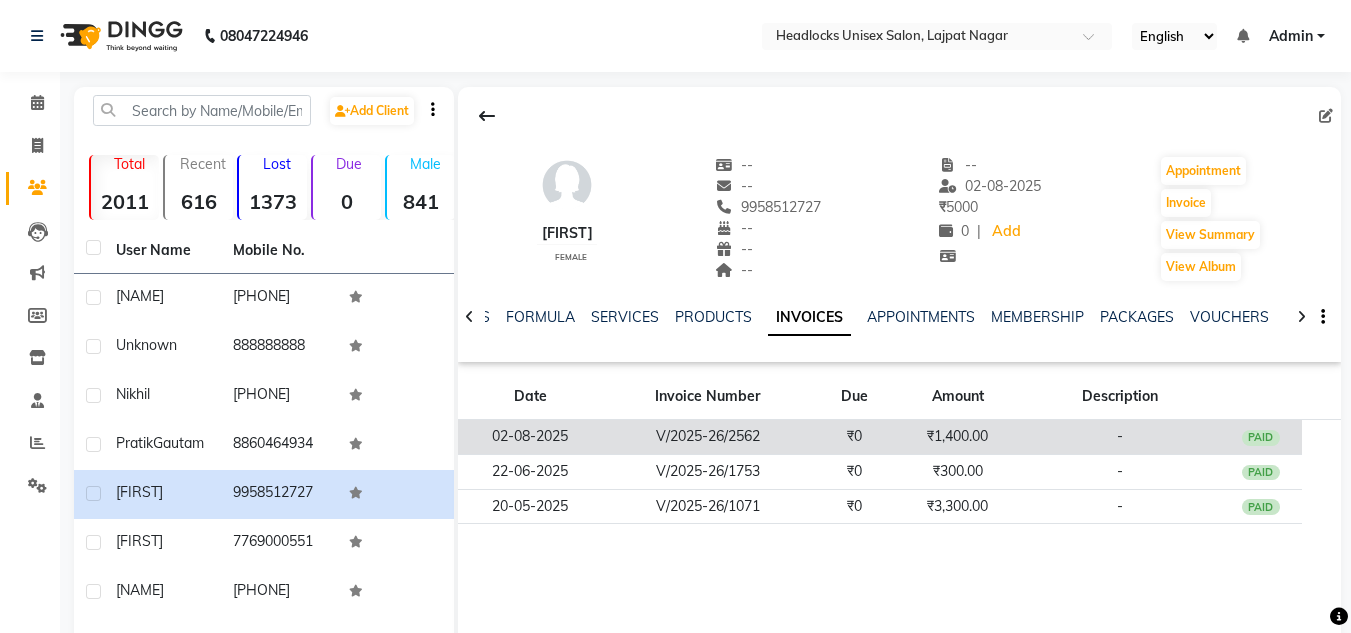 click on "₹0" 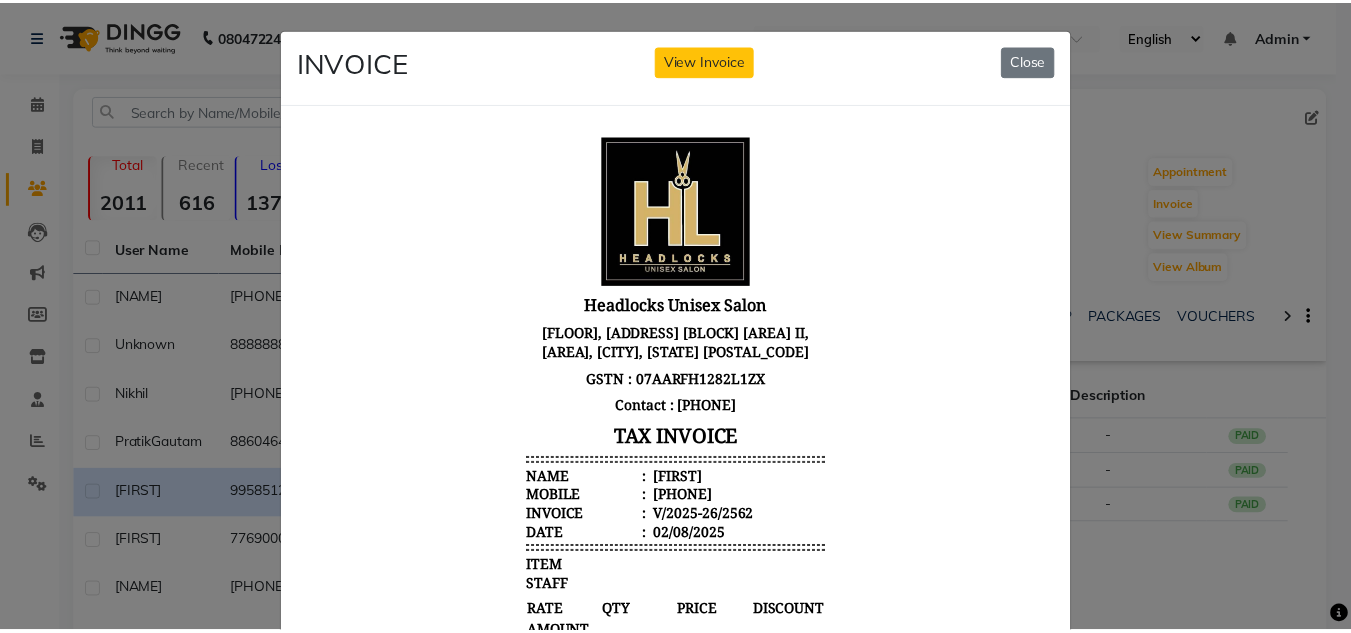 scroll, scrollTop: 0, scrollLeft: 0, axis: both 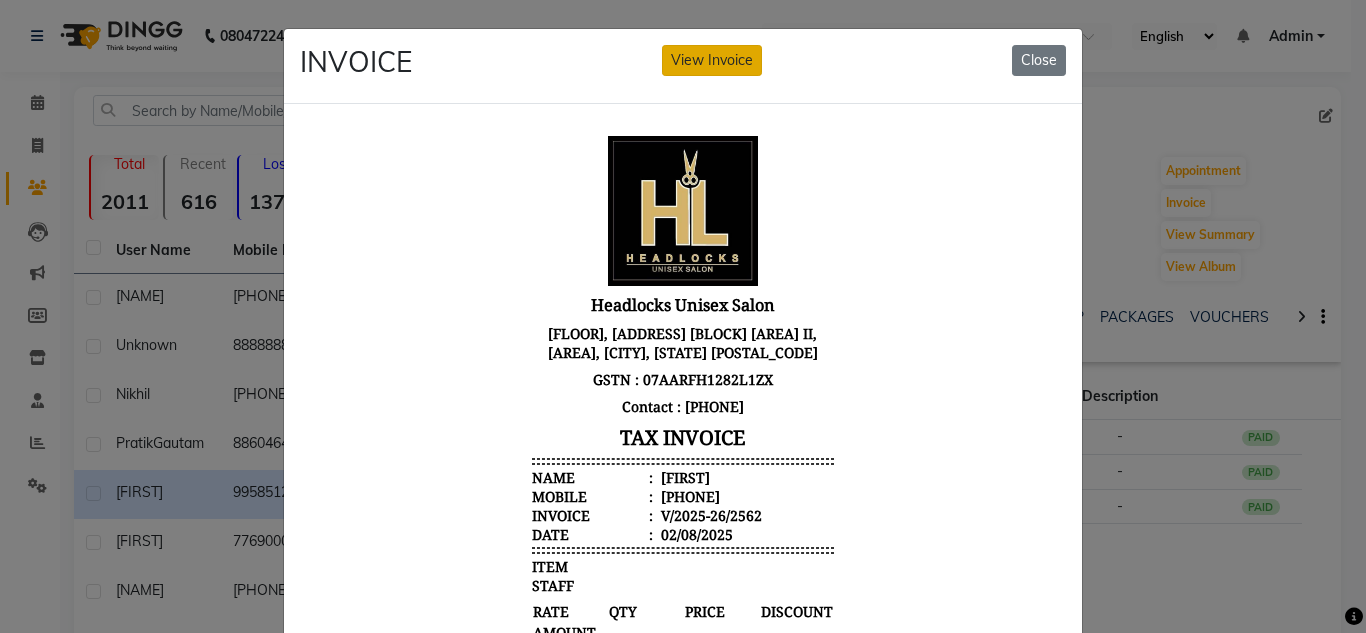 click on "View Invoice" 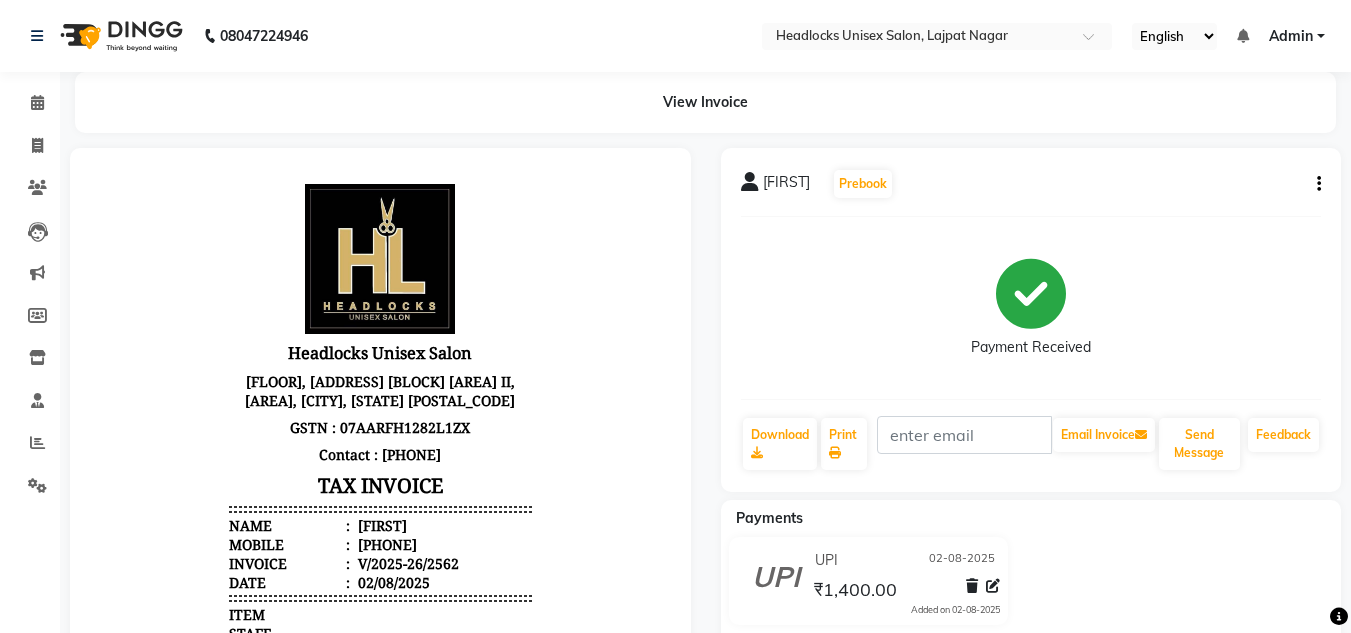 scroll, scrollTop: 0, scrollLeft: 0, axis: both 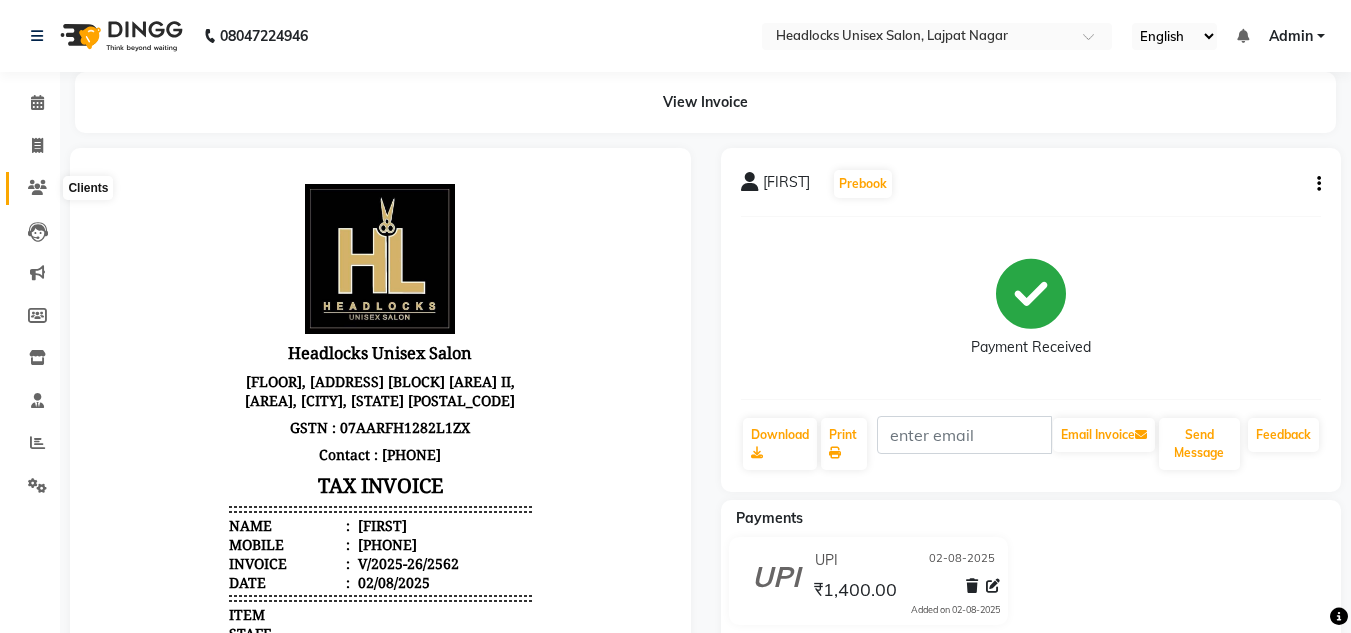 click 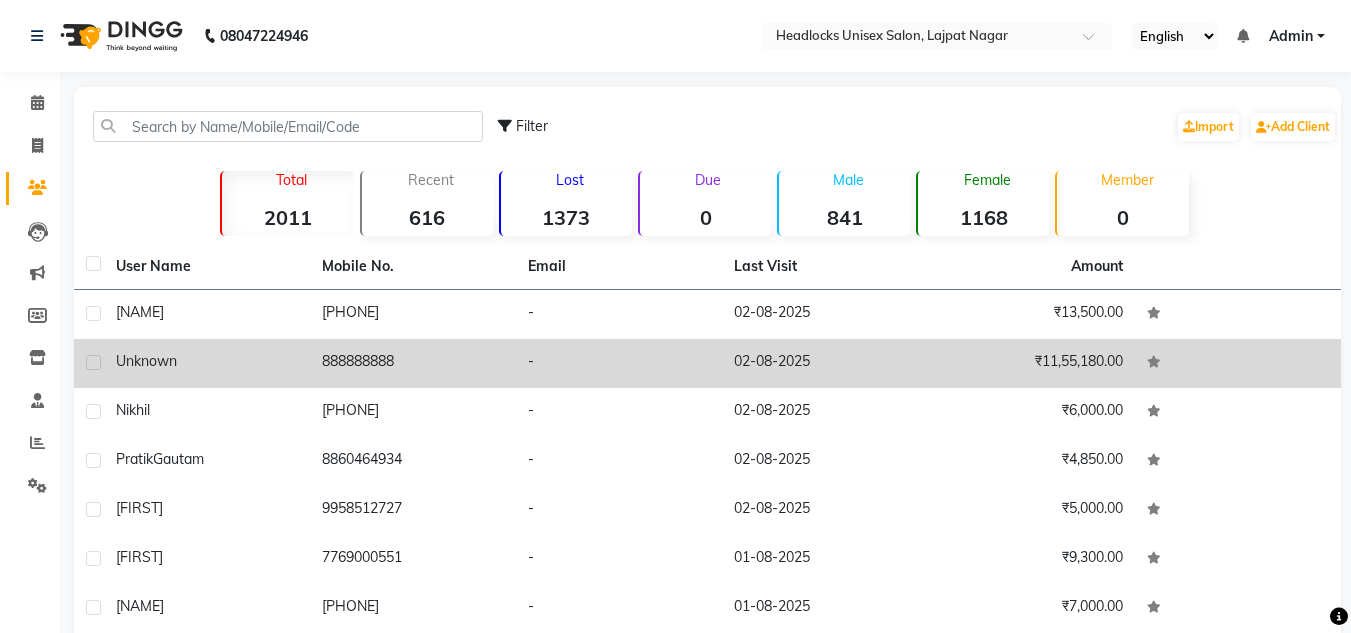 click on "unknown" 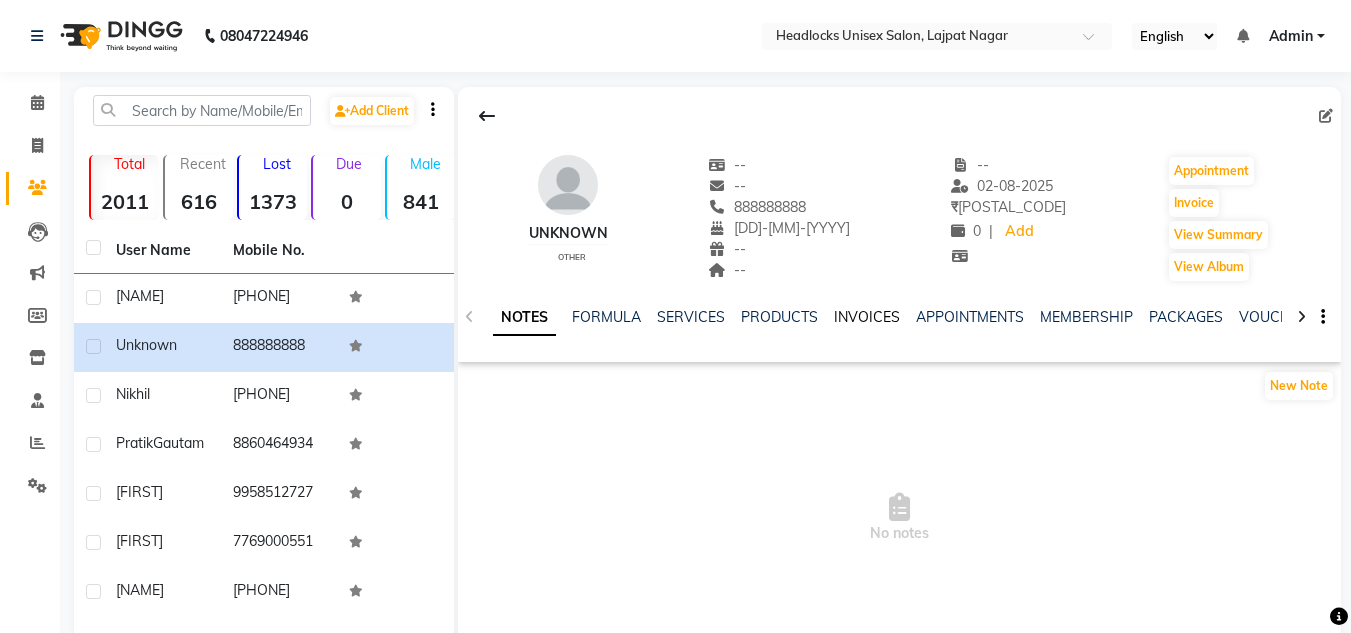 click on "INVOICES" 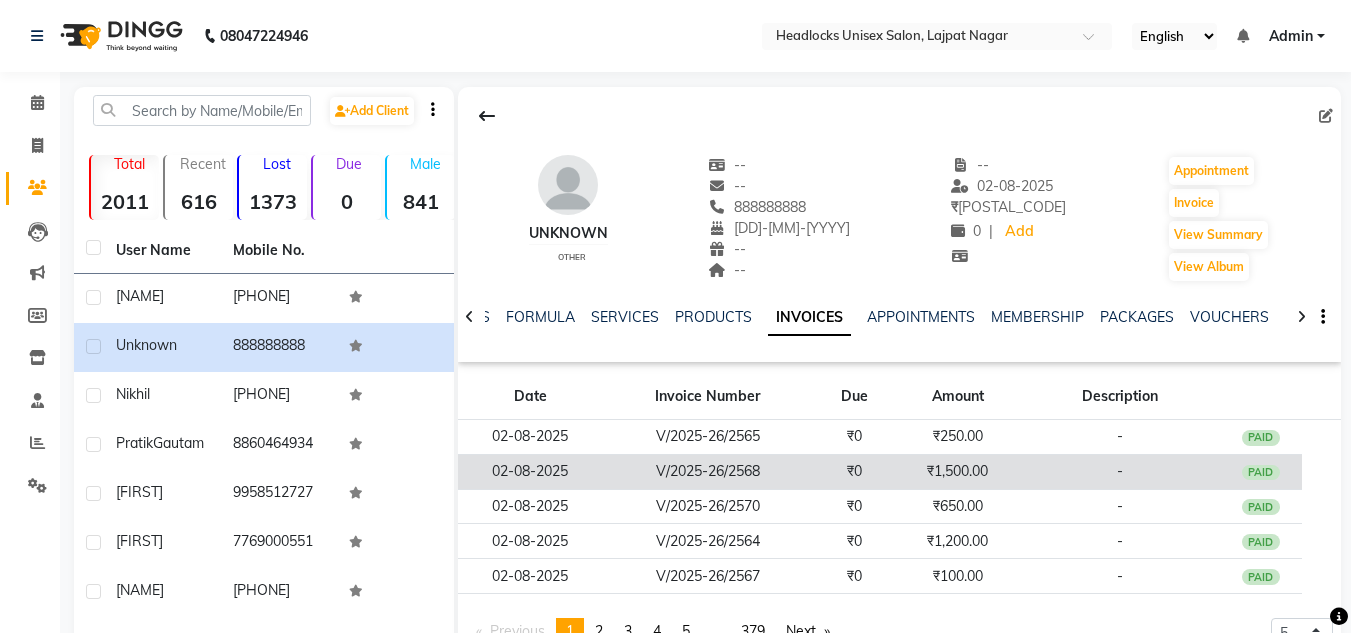 click on "₹0" 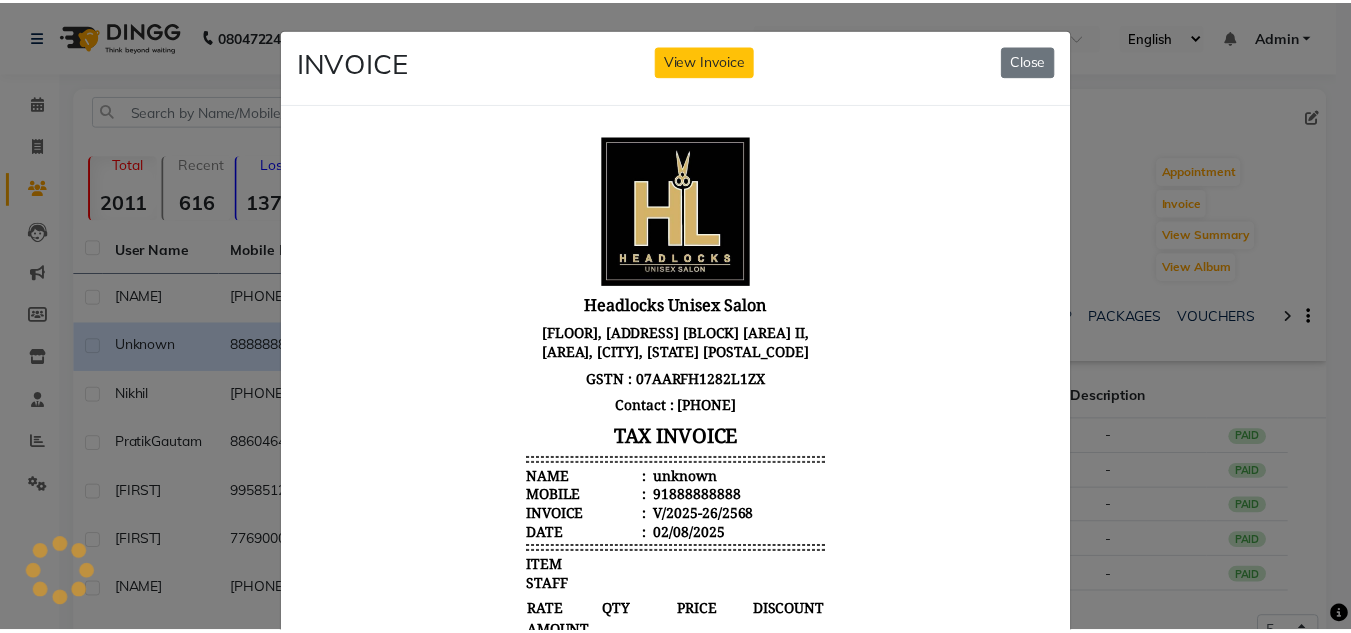 scroll, scrollTop: 0, scrollLeft: 0, axis: both 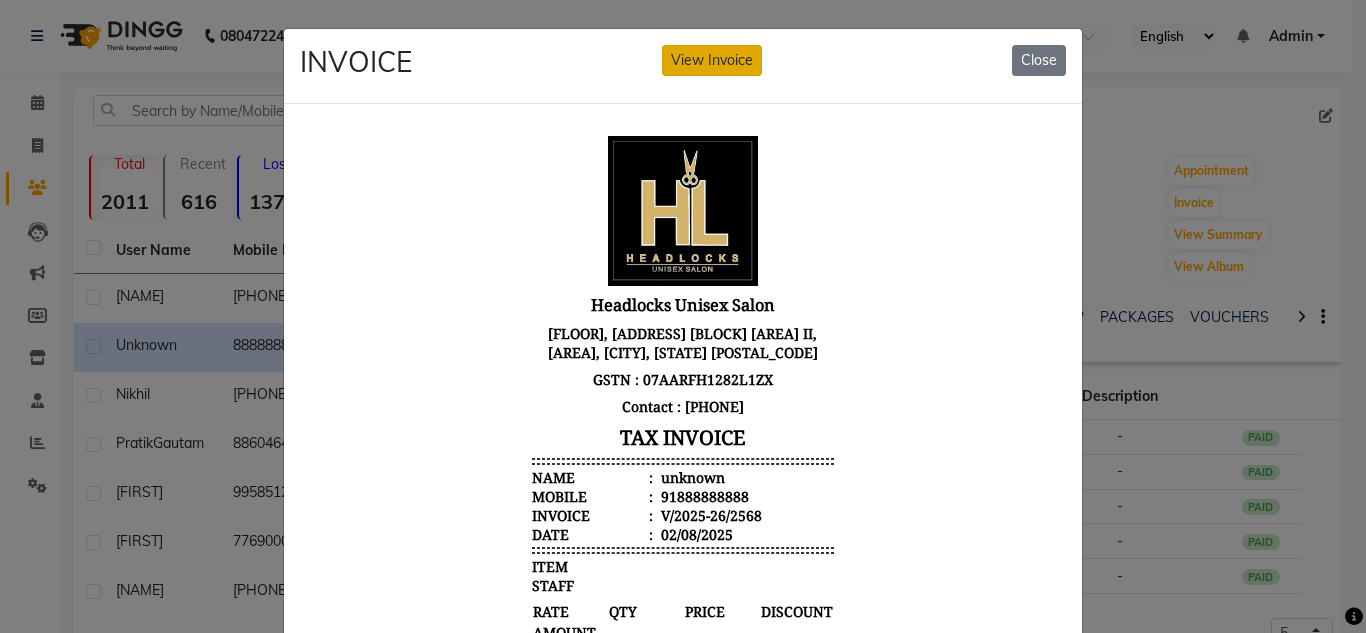 click on "View Invoice" 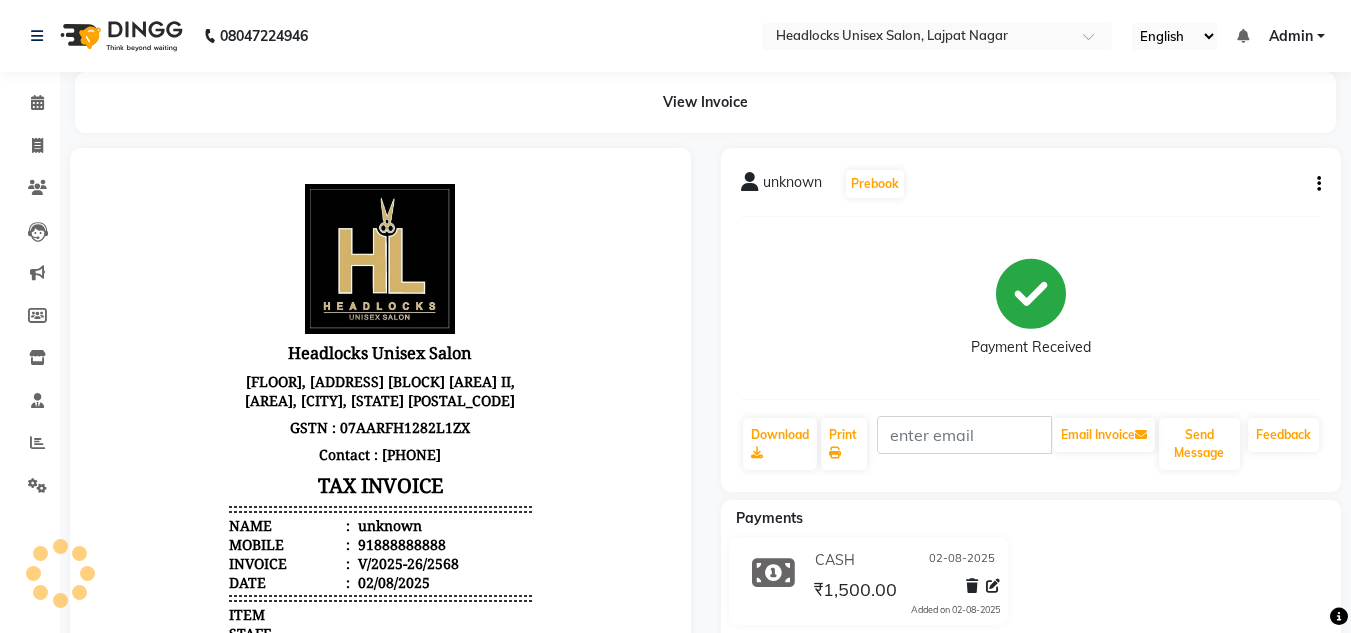 scroll, scrollTop: 0, scrollLeft: 0, axis: both 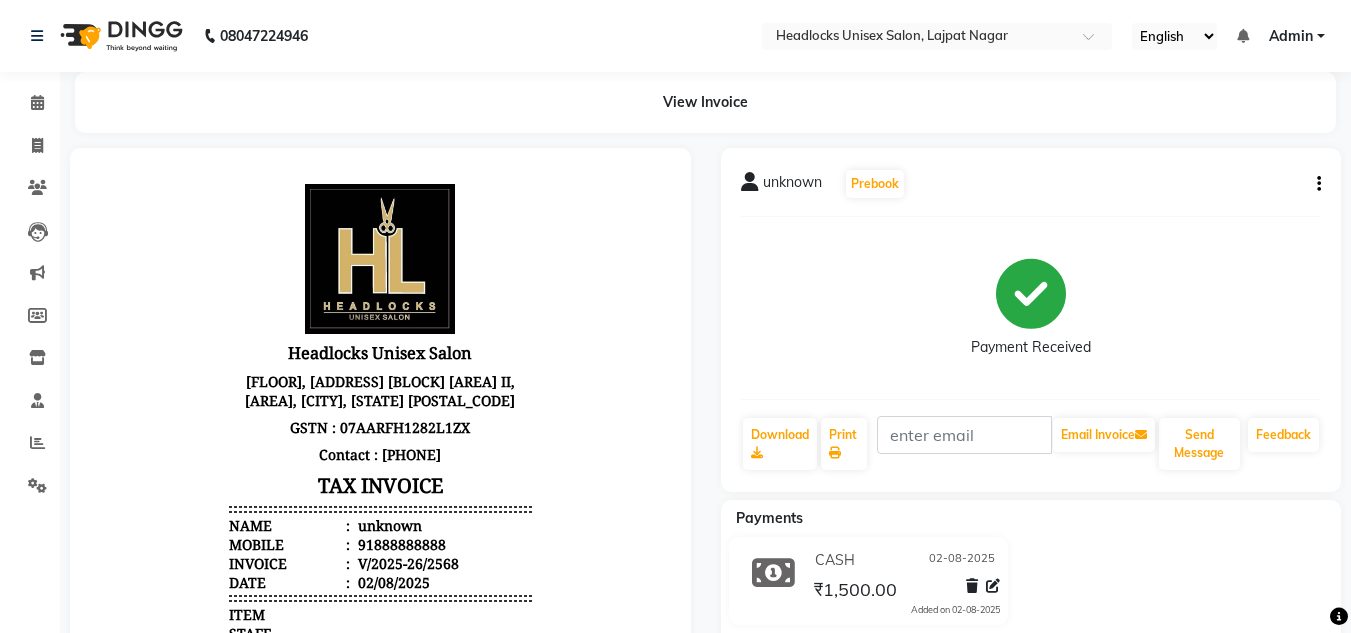 click at bounding box center (380, 580) 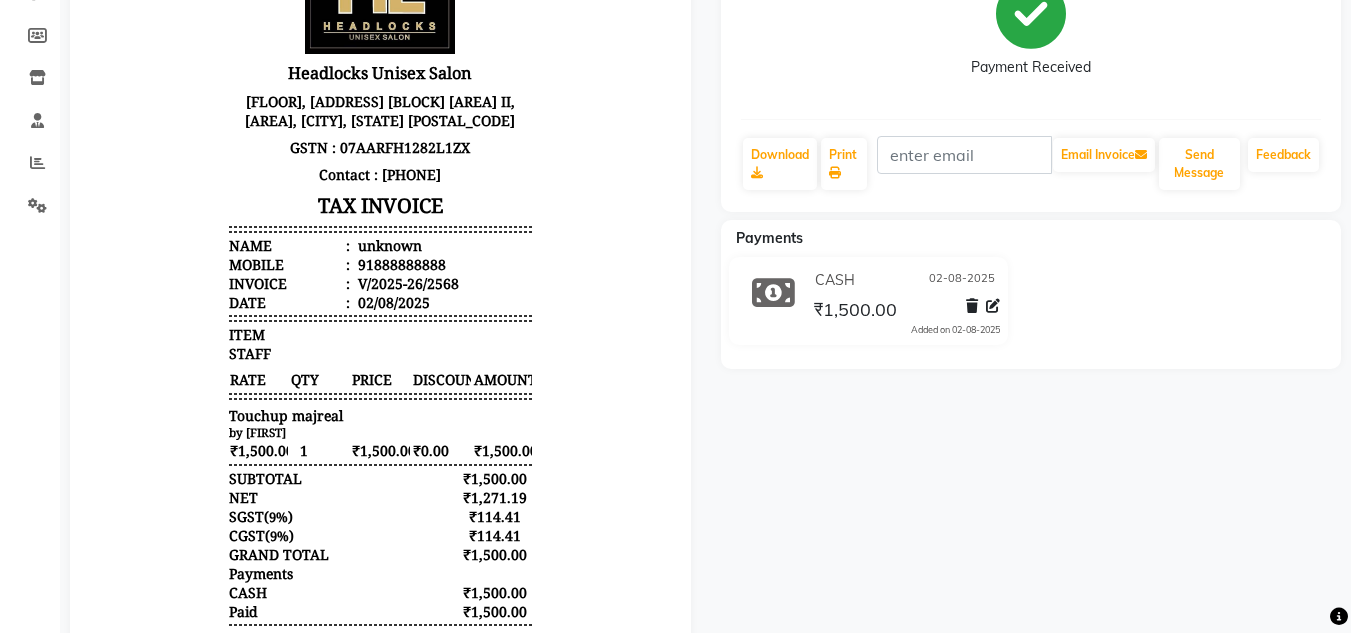 scroll, scrollTop: 0, scrollLeft: 0, axis: both 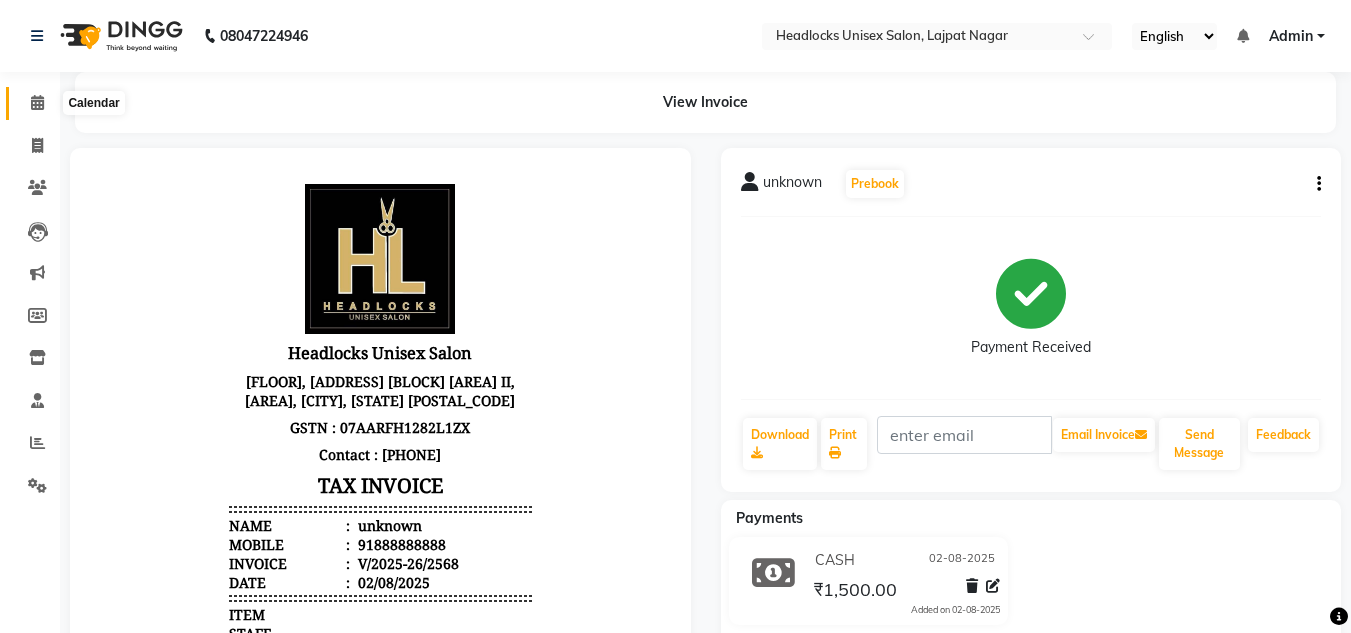 click 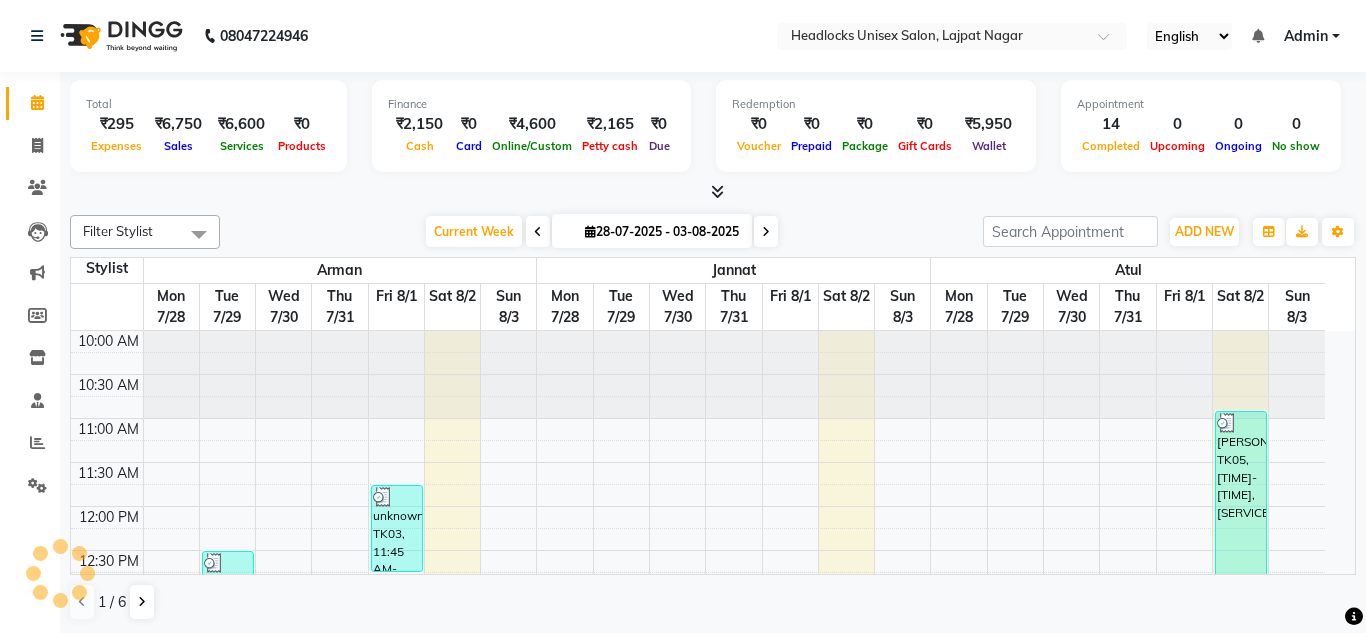 scroll, scrollTop: 529, scrollLeft: 0, axis: vertical 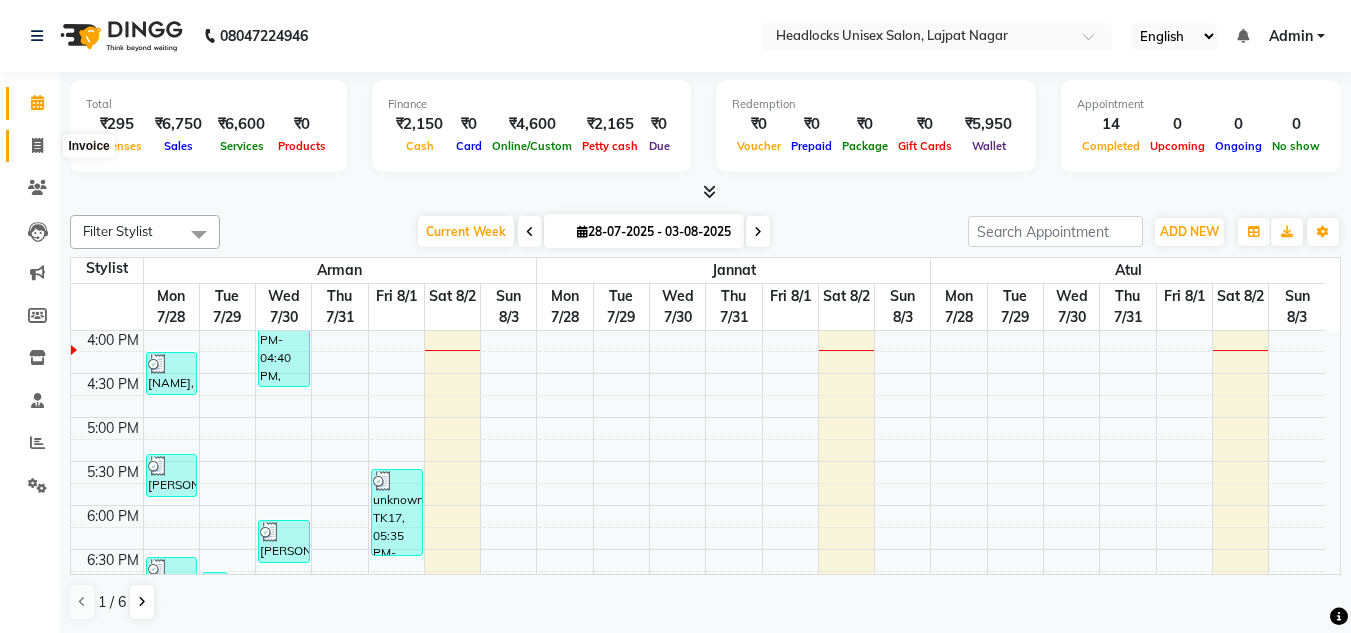 click 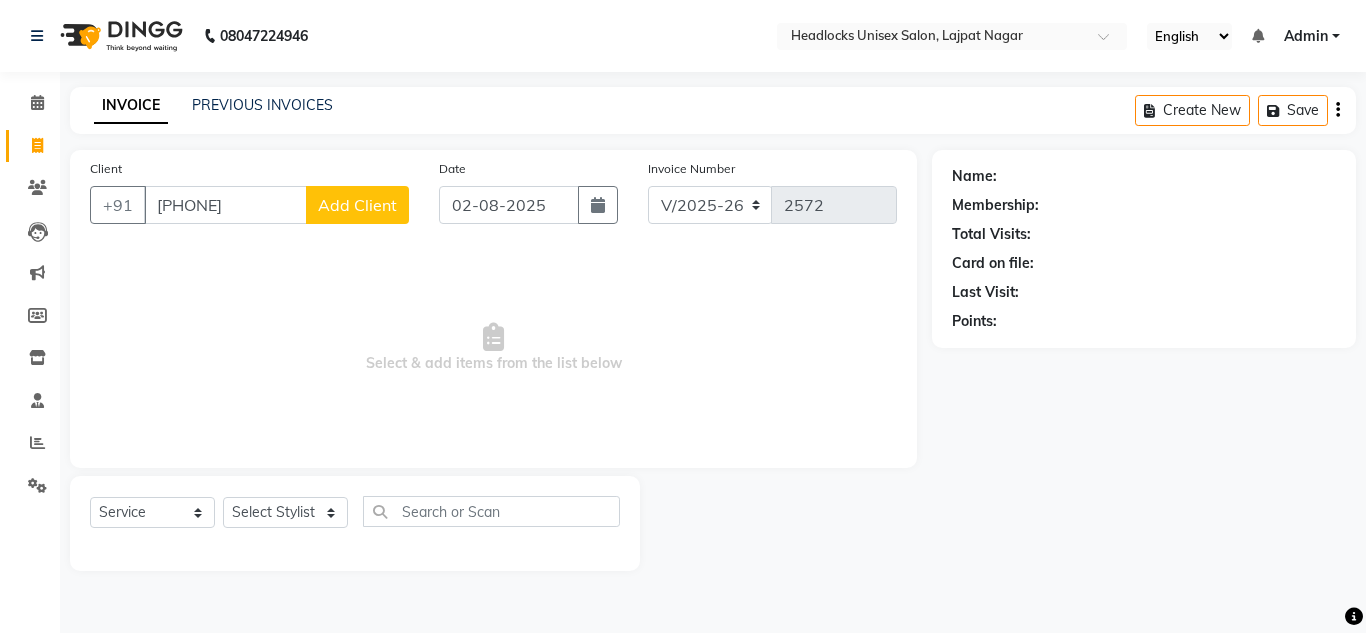 type on "[PHONE]" 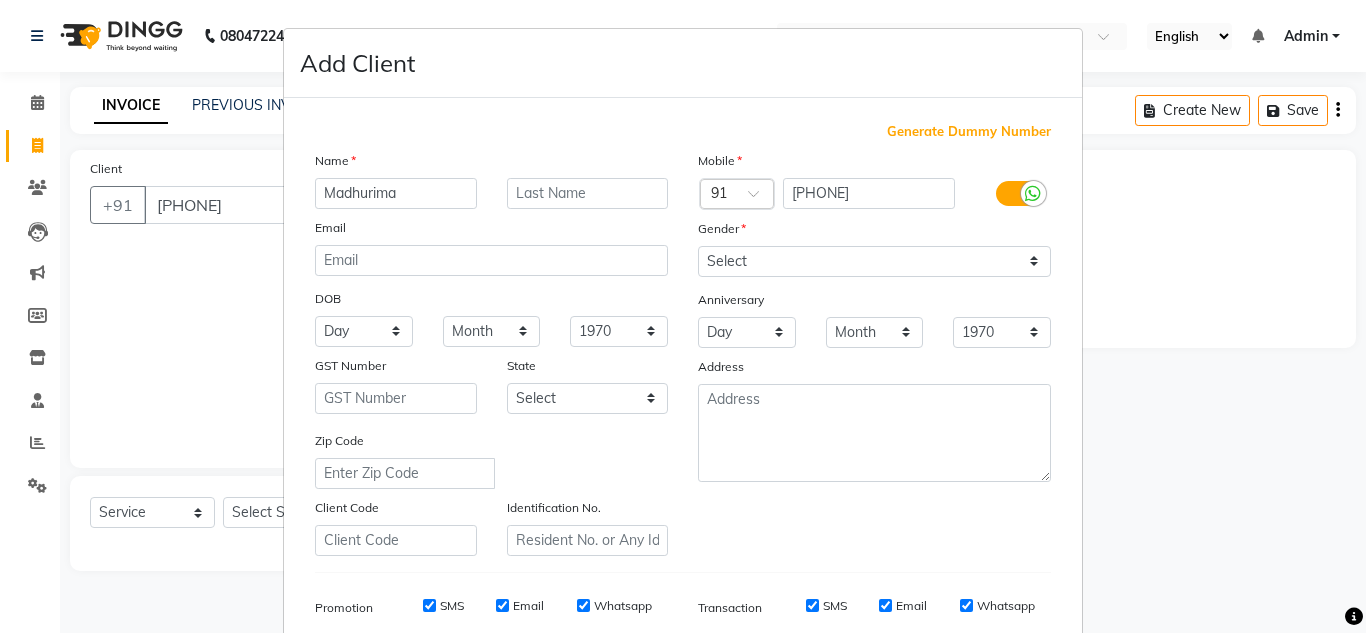 type on "Madhurima" 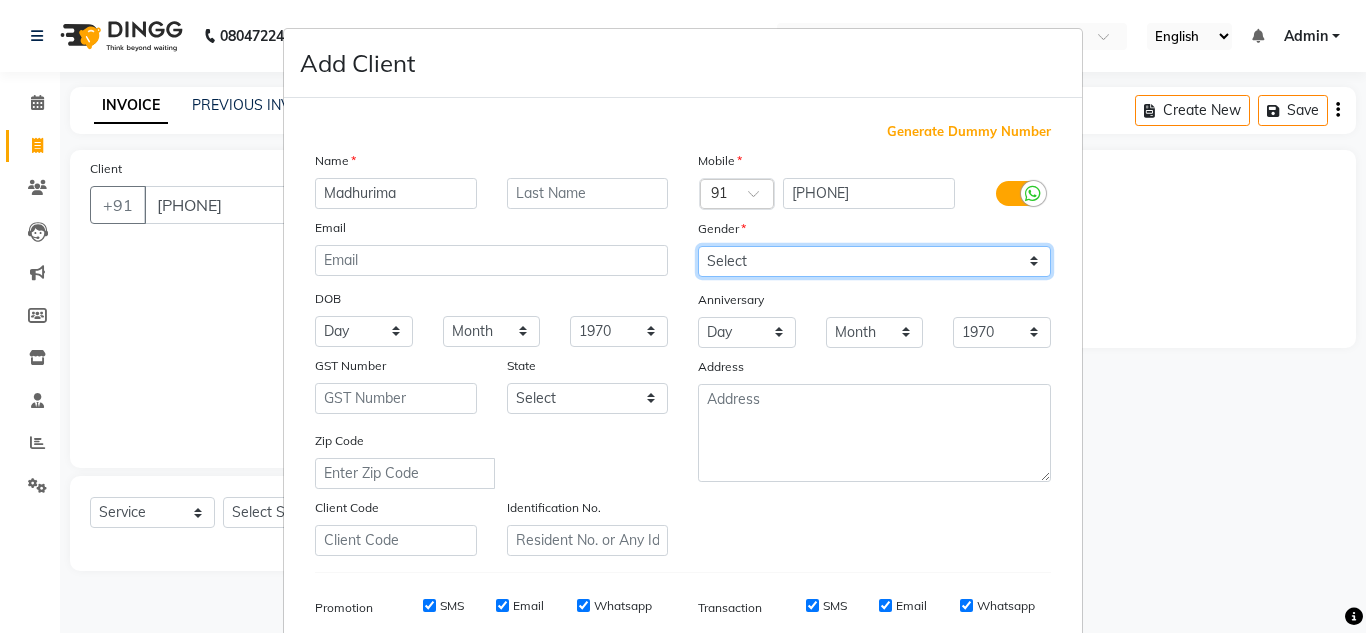 click on "Select Male Female Other Prefer Not To Say" at bounding box center [874, 261] 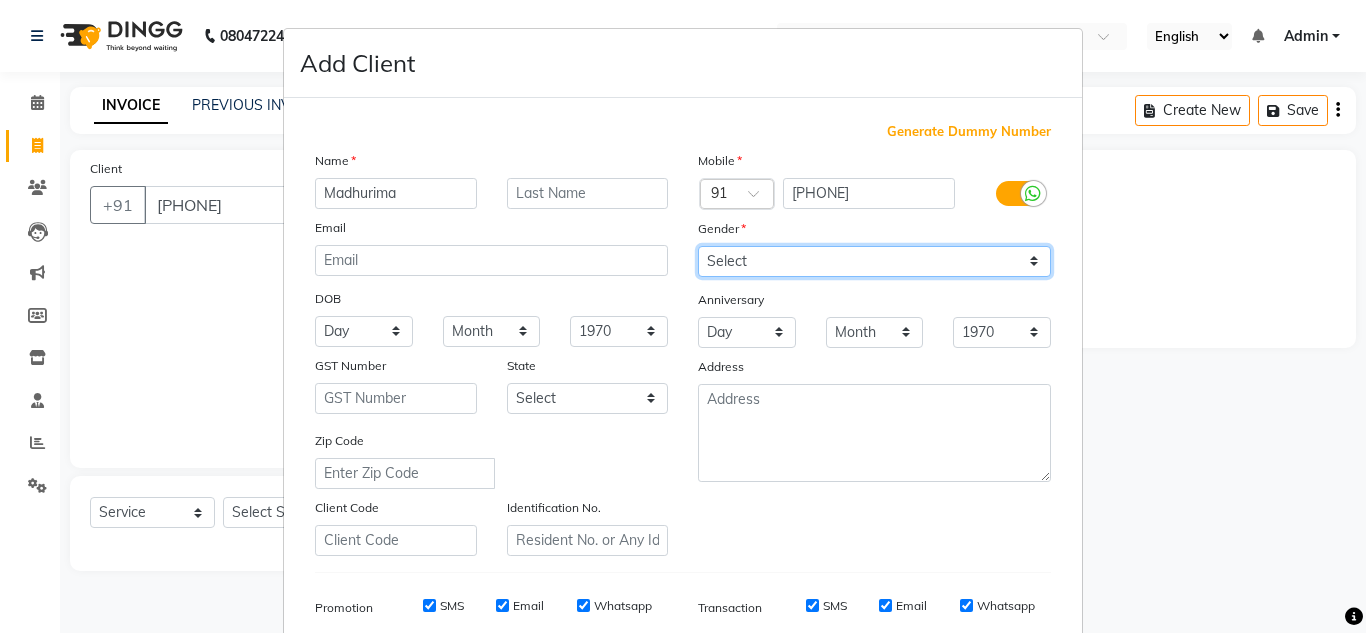 select on "female" 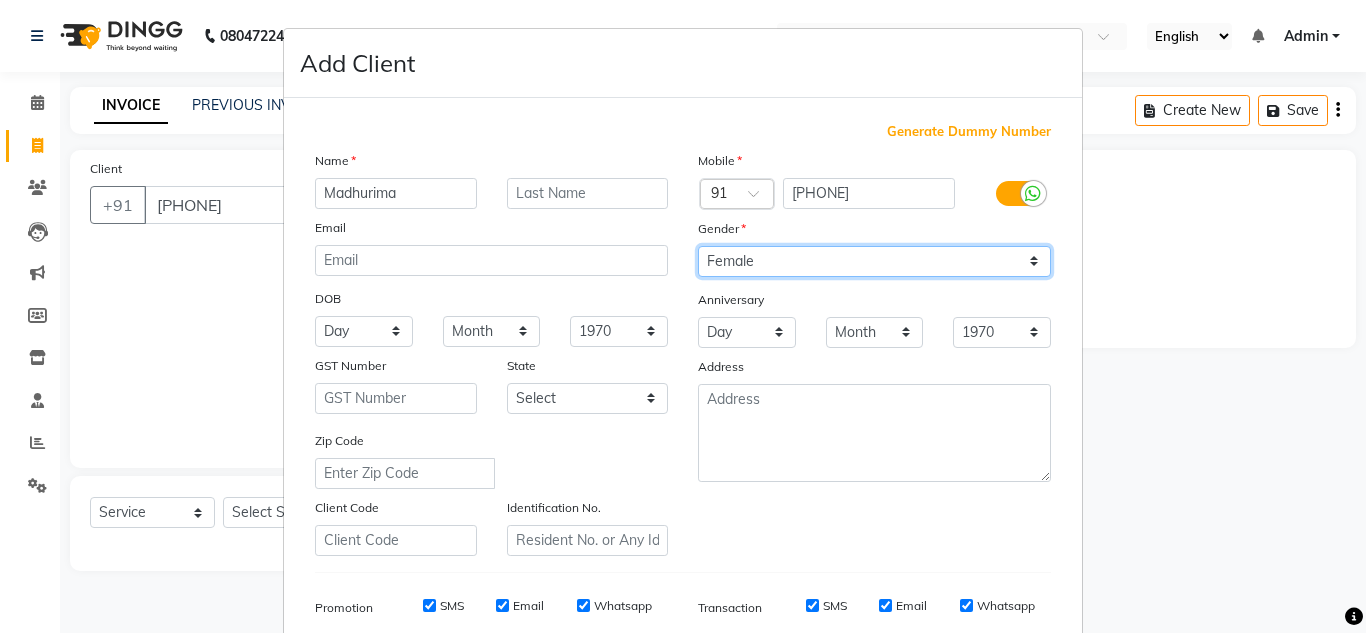 click on "Select Male Female Other Prefer Not To Say" at bounding box center [874, 261] 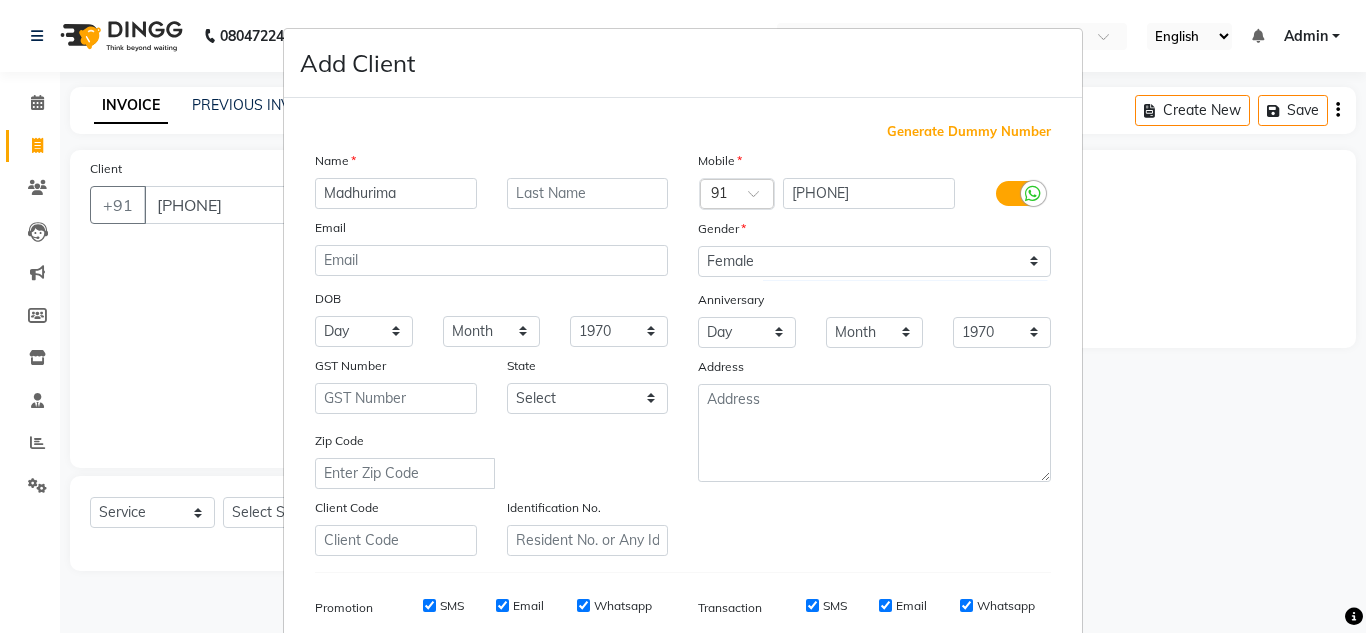 click on "Add Client Generate Dummy Number Name [PERSON] Email DOB Day 01 02 03 04 05 06 07 08 09 10 11 12 13 14 15 16 17 18 19 20 21 22 23 24 25 26 27 28 29 30 31 Month January February March April May June July August September October November December 1940 1941 1942 1943 1944 1945 1946 1947 1948 1949 1950 1951 1952 1953 1954 1955 1956 1957 1958 1959 1960 1961 1962 1963 1964 1965 1966 1967 1968 1969 1970 1971 1972 1973 1974 1975 1976 1977 1978 1979 1980 1981 1982 1983 1984 1985 1986 1987 1988 1989 1990 1991 1992 1993 1994 1995 1996 1997 1998 1999 2000 2001 2002 2003 2004 2005 2006 2007 2008 2009 2010 2011 2012 2013 2014 2015 2016 2017 2018 2019 2020 2021 2022 2023 2024 GST Number State Select Andaman and Nicobar Islands Andhra Pradesh Arunachal Pradesh Assam Bihar Chandigarh Chhattisgarh Dadra and Nagar Haveli Daman and Diu Delhi Goa Gujarat Haryana Himachal Pradesh Jammu and Kashmir Jharkhand Karnataka Kerala Lakshadweep Madhya Pradesh Maharashtra Manipur Meghalaya Mizoram Nagaland Odisha Pondicherry Punjab Sikkim" at bounding box center (683, 316) 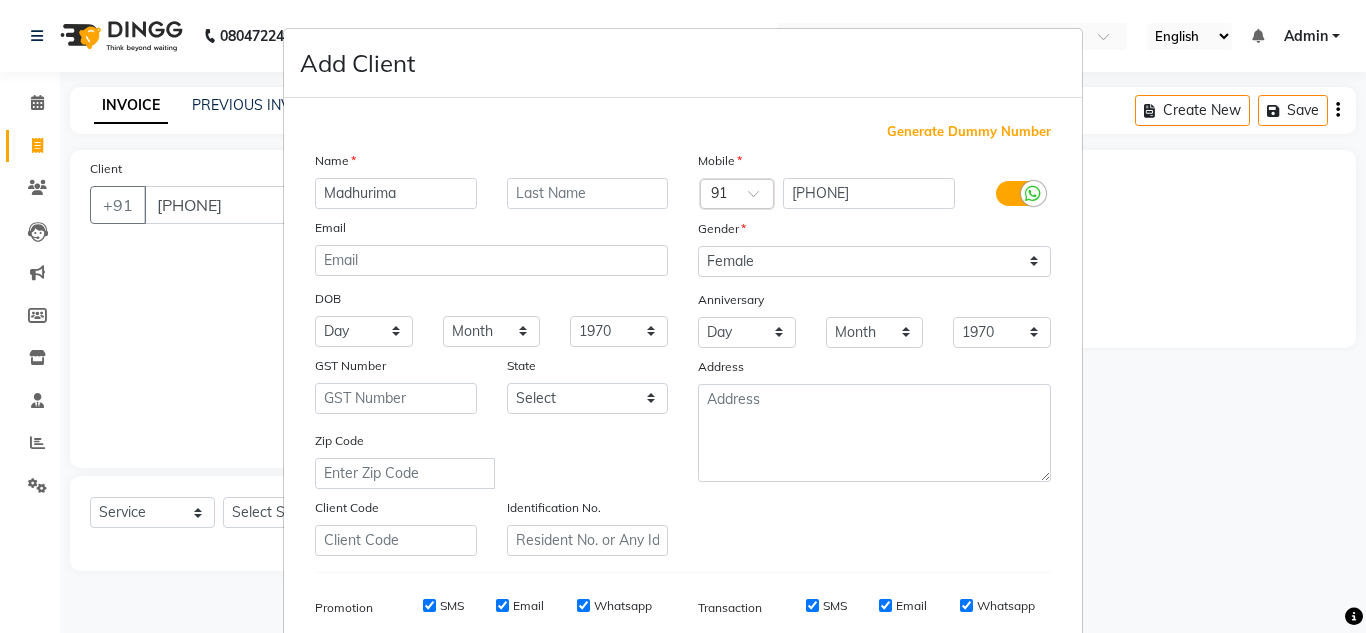 click on "Add Client Generate Dummy Number Name [PERSON] Email DOB Day 01 02 03 04 05 06 07 08 09 10 11 12 13 14 15 16 17 18 19 20 21 22 23 24 25 26 27 28 29 30 31 Month January February March April May June July August September October November December 1940 1941 1942 1943 1944 1945 1946 1947 1948 1949 1950 1951 1952 1953 1954 1955 1956 1957 1958 1959 1960 1961 1962 1963 1964 1965 1966 1967 1968 1969 1970 1971 1972 1973 1974 1975 1976 1977 1978 1979 1980 1981 1982 1983 1984 1985 1986 1987 1988 1989 1990 1991 1992 1993 1994 1995 1996 1997 1998 1999 2000 2001 2002 2003 2004 2005 2006 2007 2008 2009 2010 2011 2012 2013 2014 2015 2016 2017 2018 2019 2020 2021 2022 2023 2024 GST Number State Select Andaman and Nicobar Islands Andhra Pradesh Arunachal Pradesh Assam Bihar Chandigarh Chhattisgarh Dadra and Nagar Haveli Daman and Diu Delhi Goa Gujarat Haryana Himachal Pradesh Jammu and Kashmir Jharkhand Karnataka Kerala Lakshadweep Madhya Pradesh Maharashtra Manipur Meghalaya Mizoram Nagaland Odisha Pondicherry Punjab Sikkim" at bounding box center [683, 316] 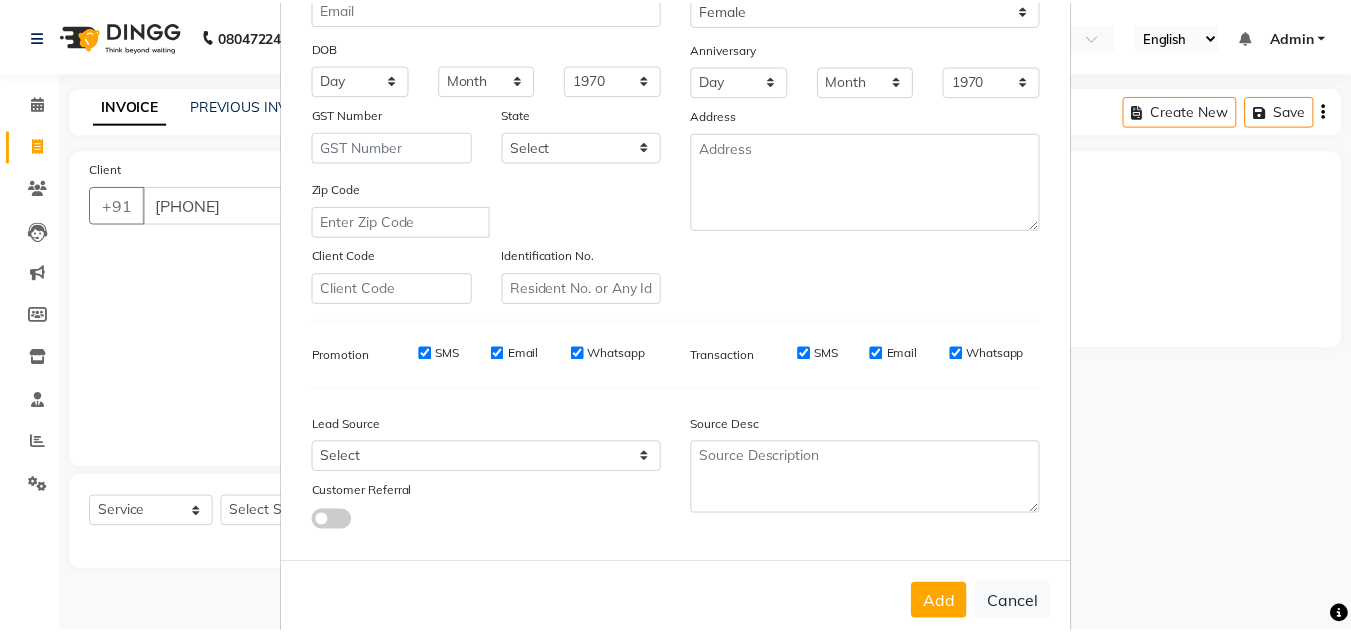 scroll, scrollTop: 290, scrollLeft: 0, axis: vertical 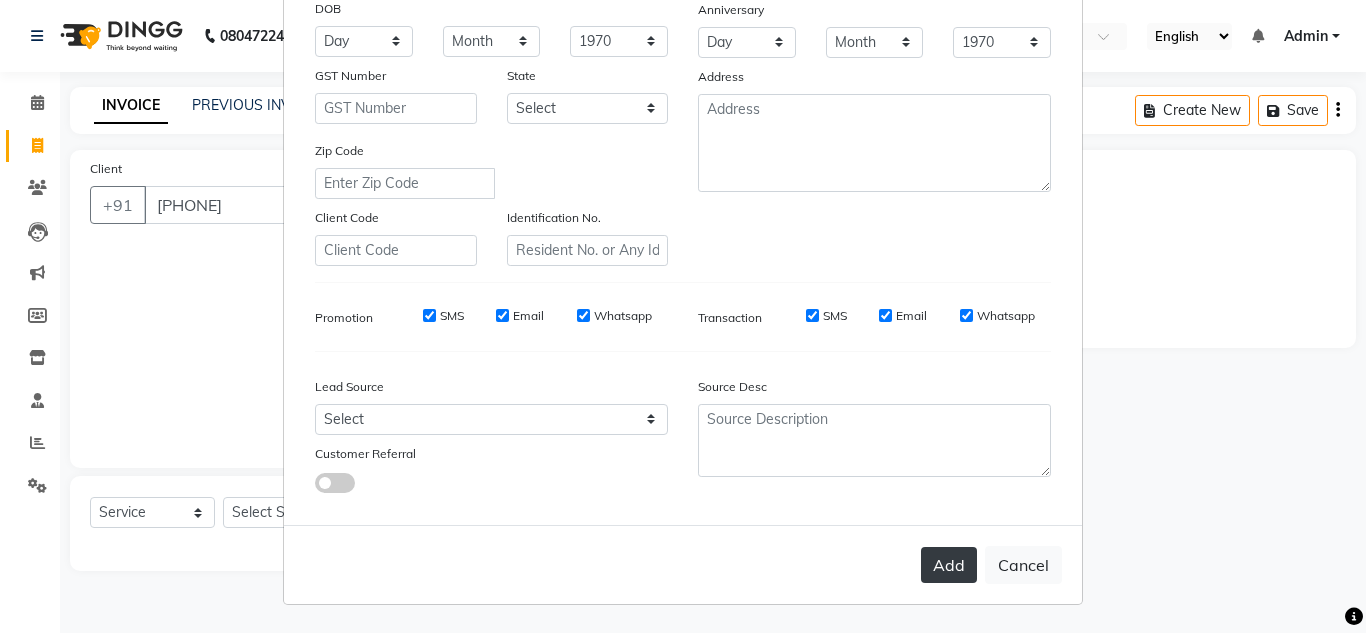 click on "Add" at bounding box center [949, 565] 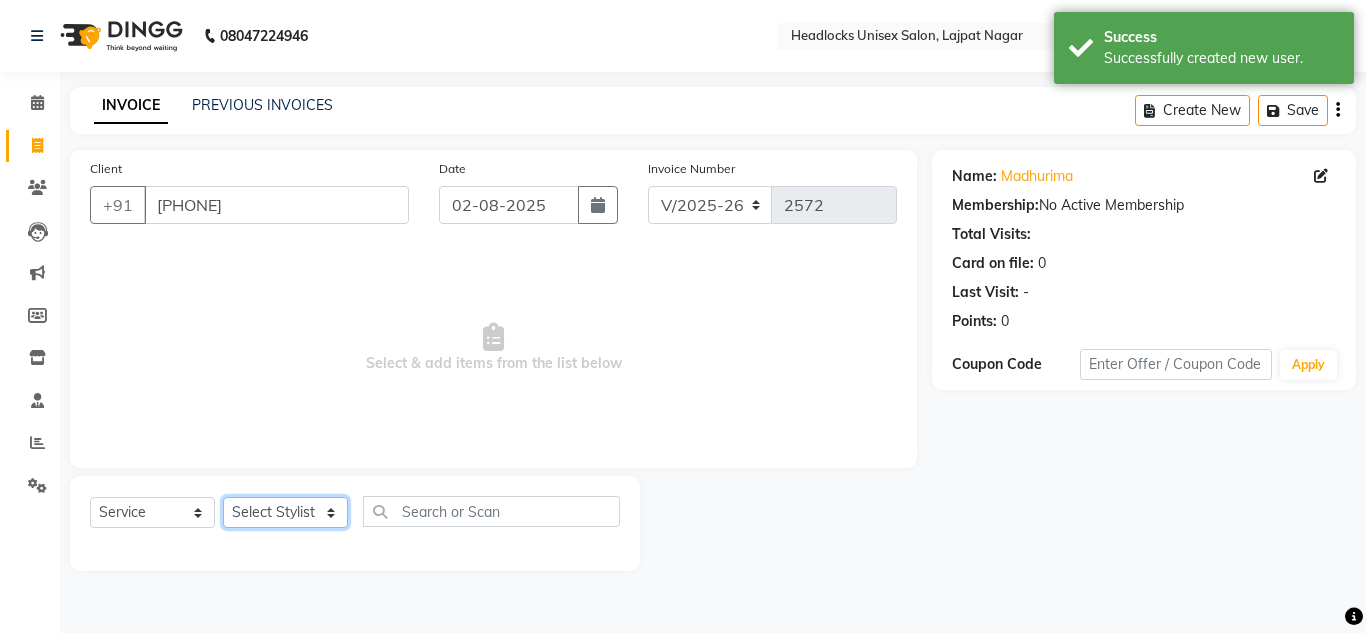 click on "Select Stylist Arman Atul Jannat Kaif Kartik Lucky Nazia Pinky Rashid Sabiya Sandeep Shankar Shavaz Malik Sudhir Suraj Vikas Vinay Roy Vinod" 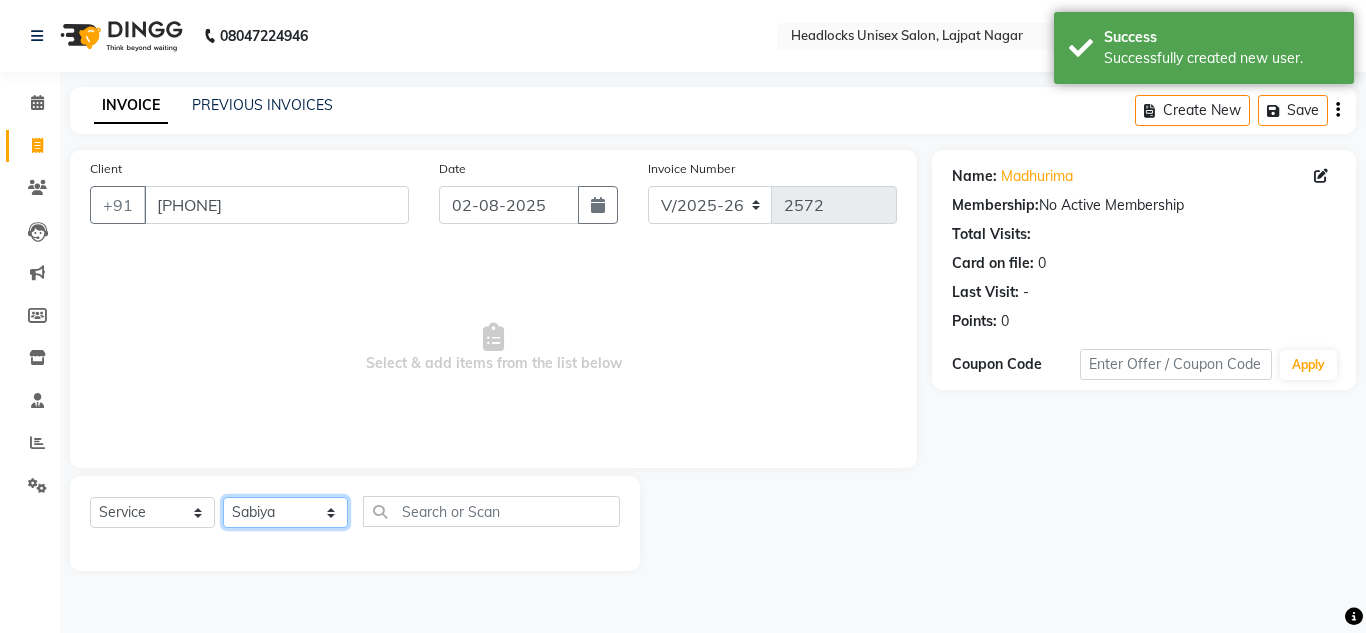 click on "Select Stylist Arman Atul Jannat Kaif Kartik Lucky Nazia Pinky Rashid Sabiya Sandeep Shankar Shavaz Malik Sudhir Suraj Vikas Vinay Roy Vinod" 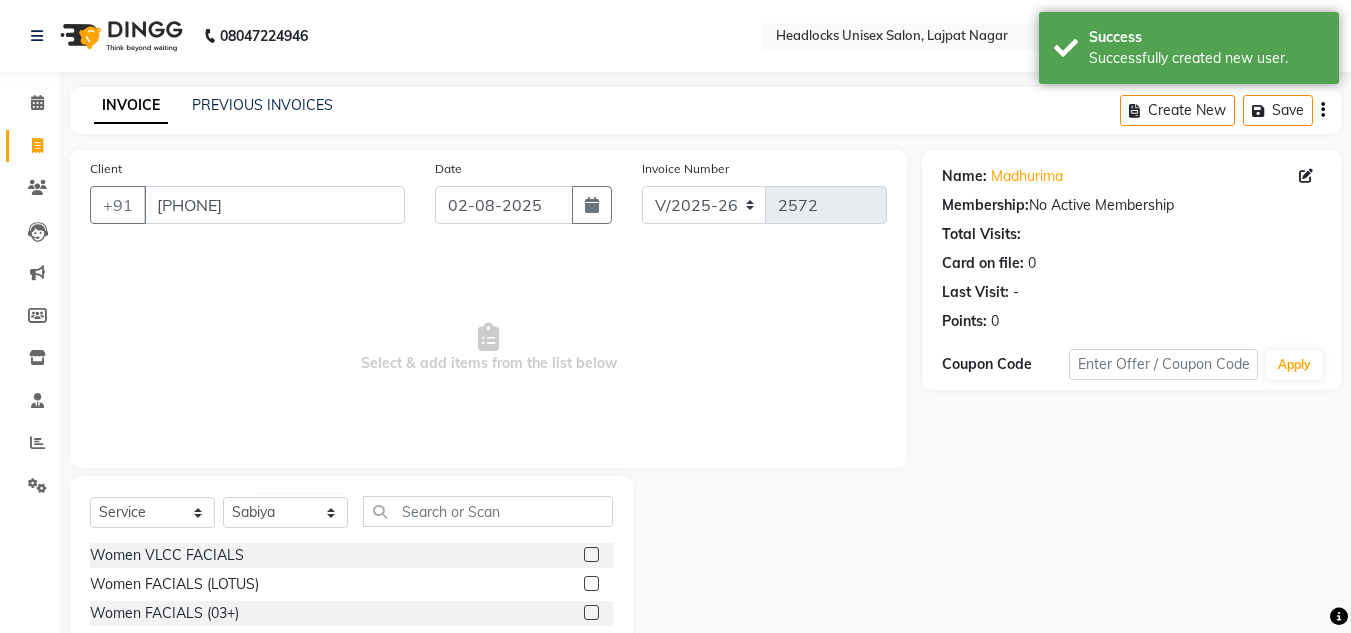 click on "Select & add items from the list below" at bounding box center (488, 348) 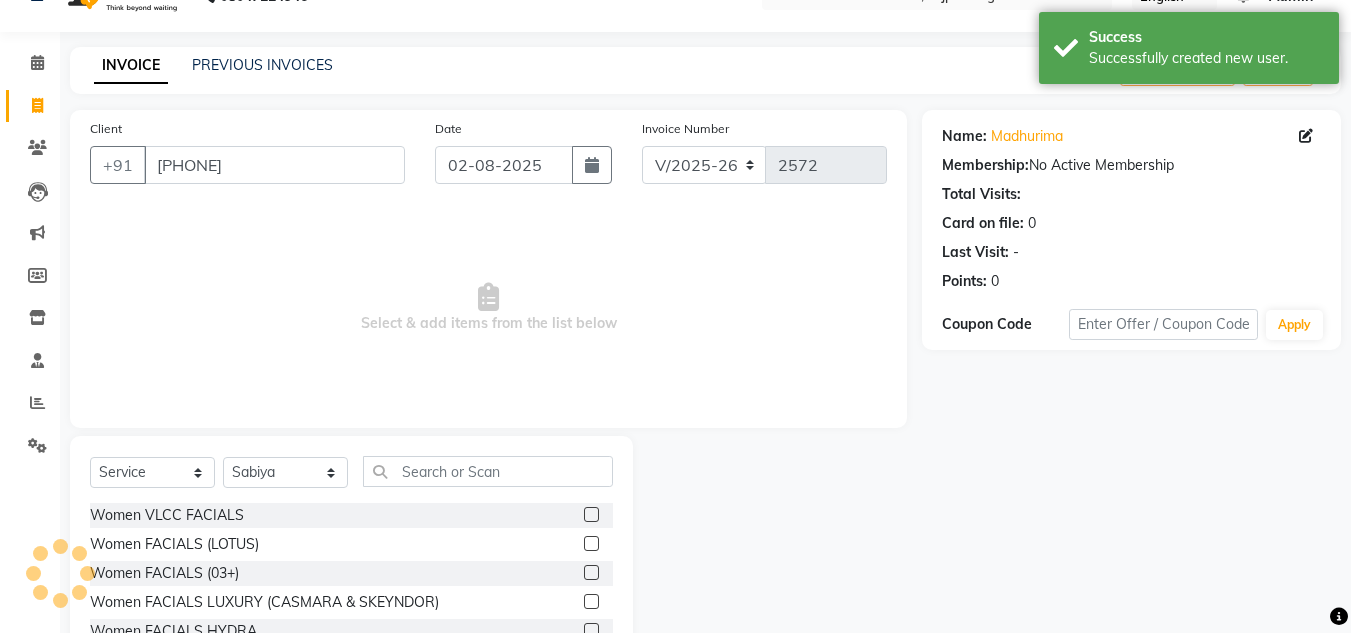 scroll, scrollTop: 168, scrollLeft: 0, axis: vertical 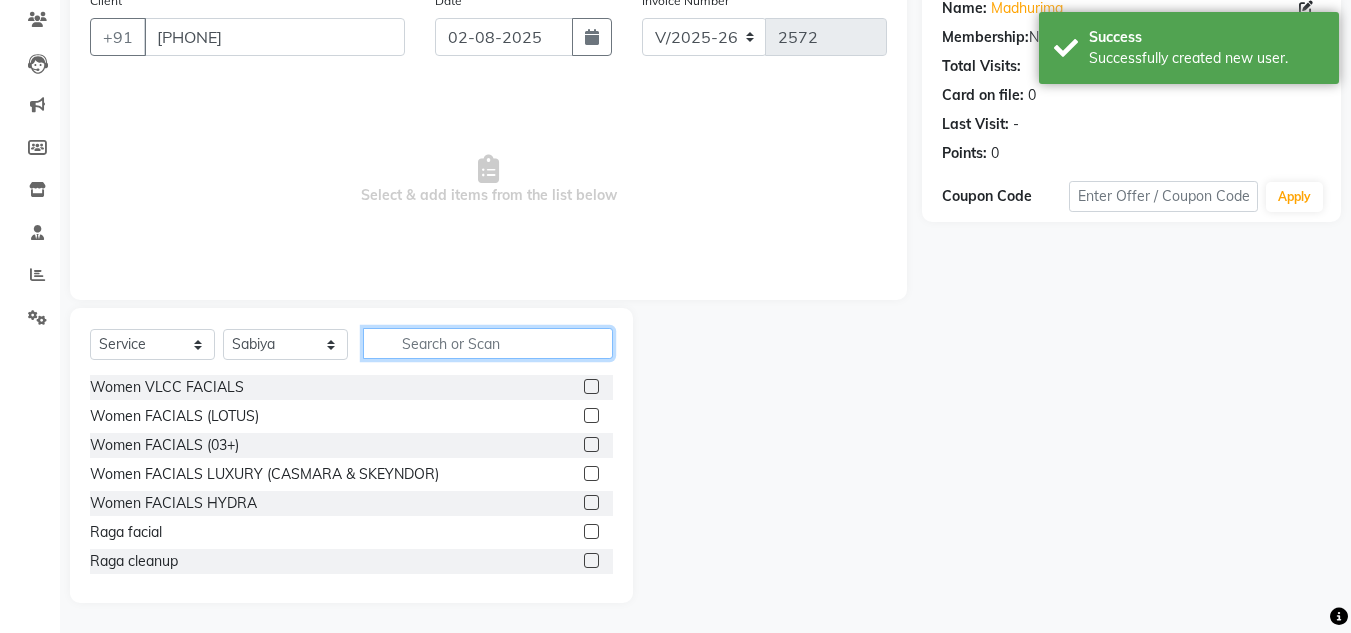 click 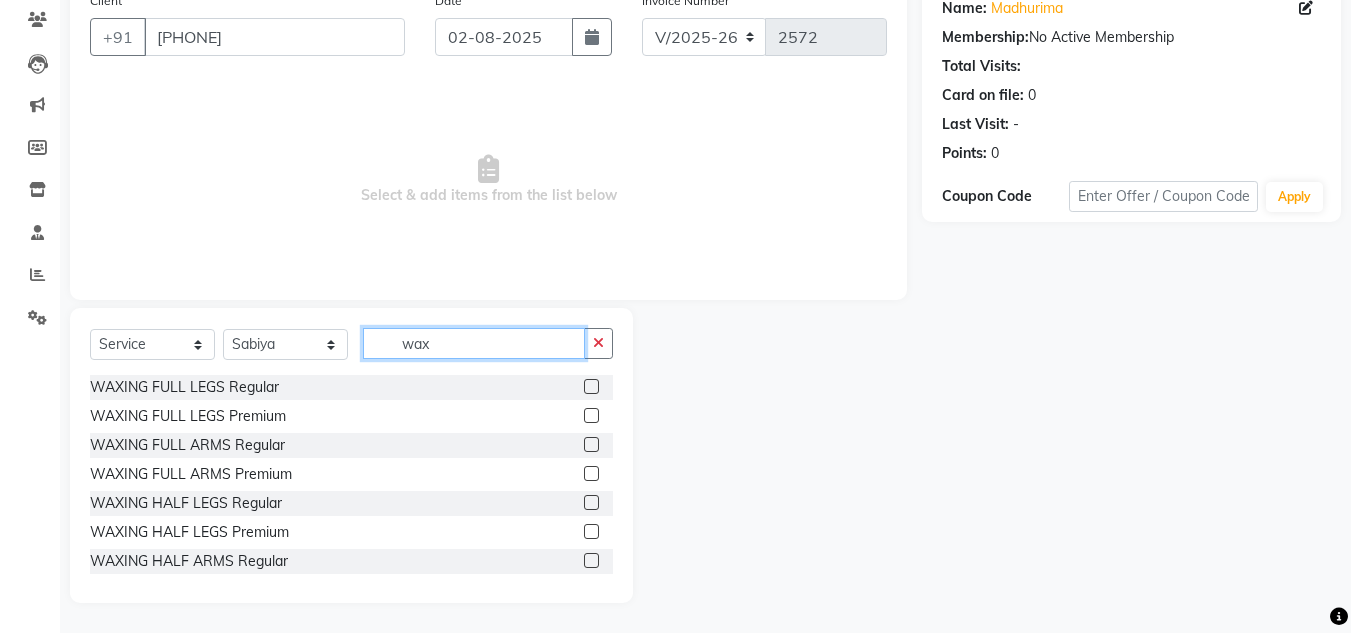 type on "wax" 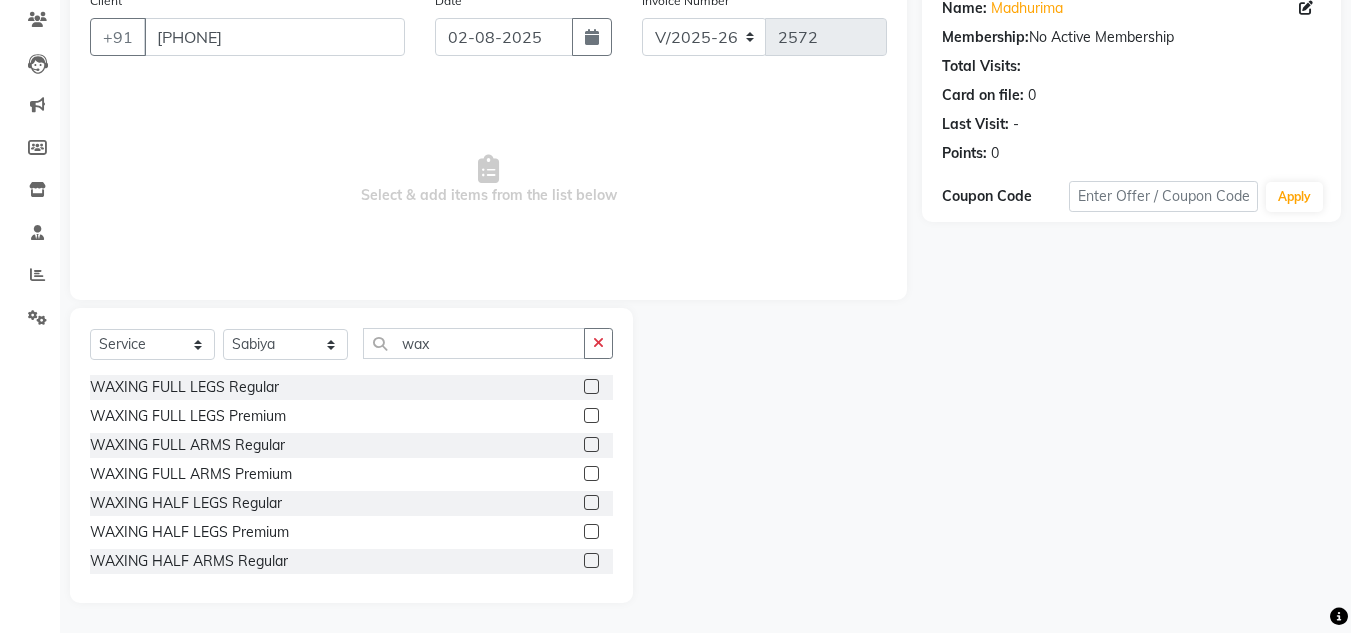 click 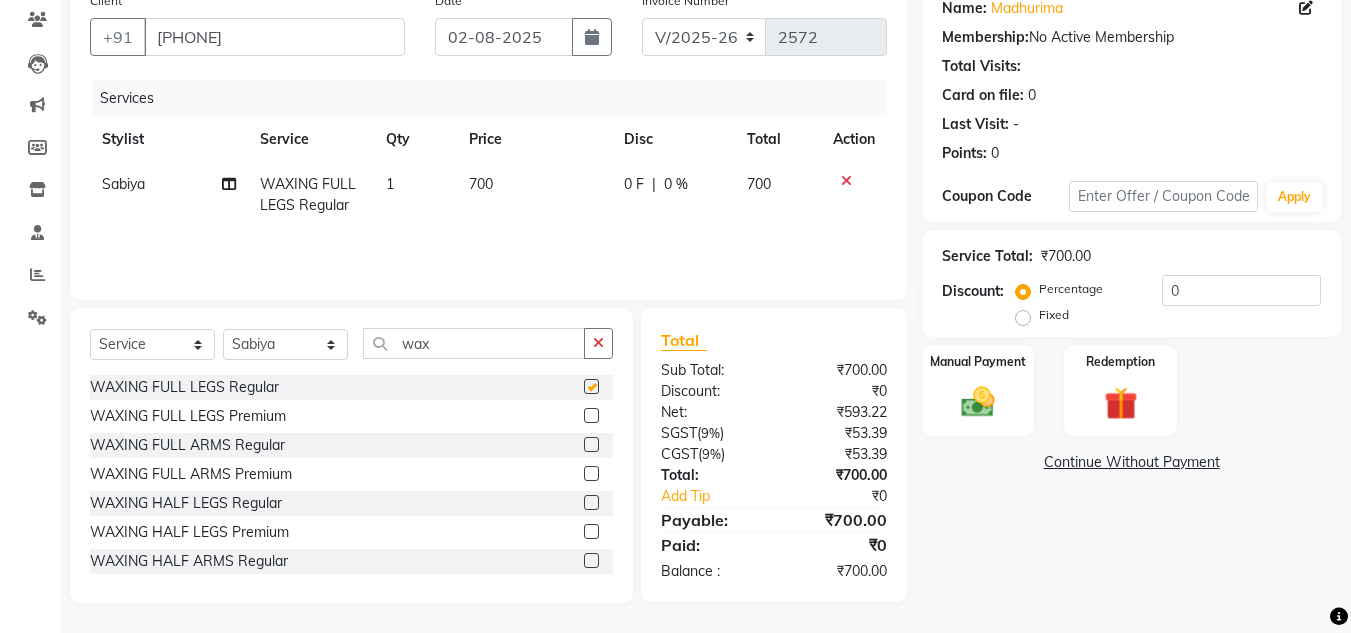 checkbox on "false" 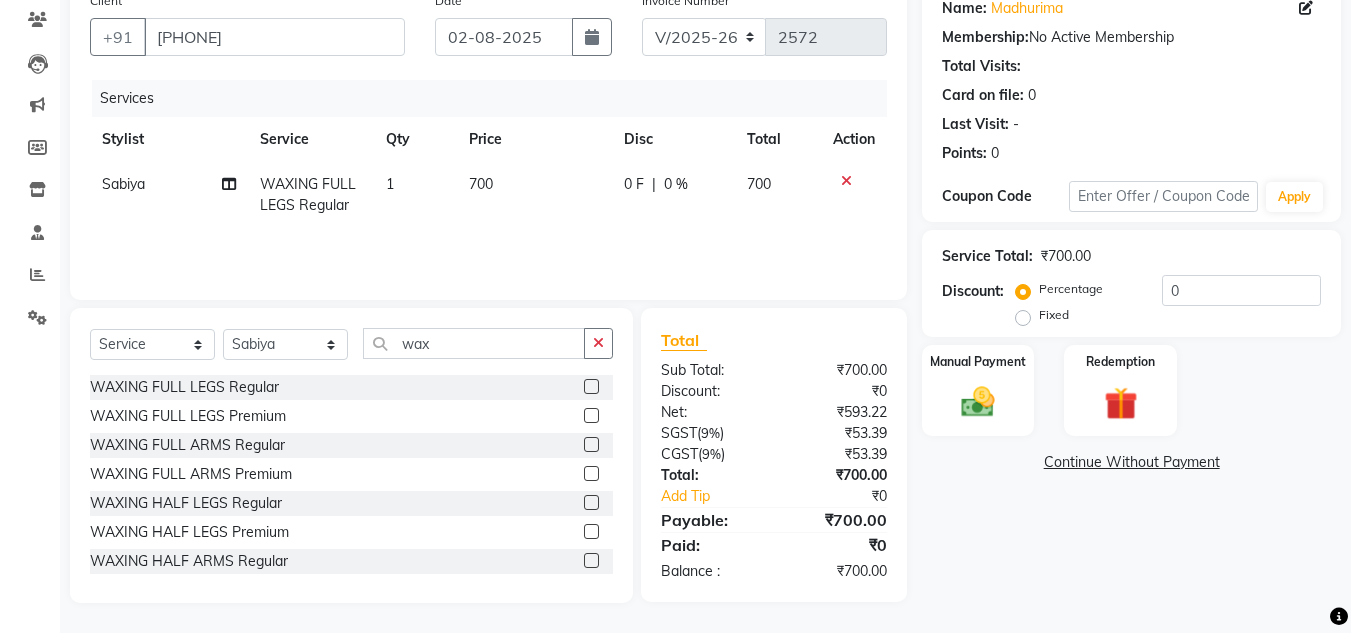 click 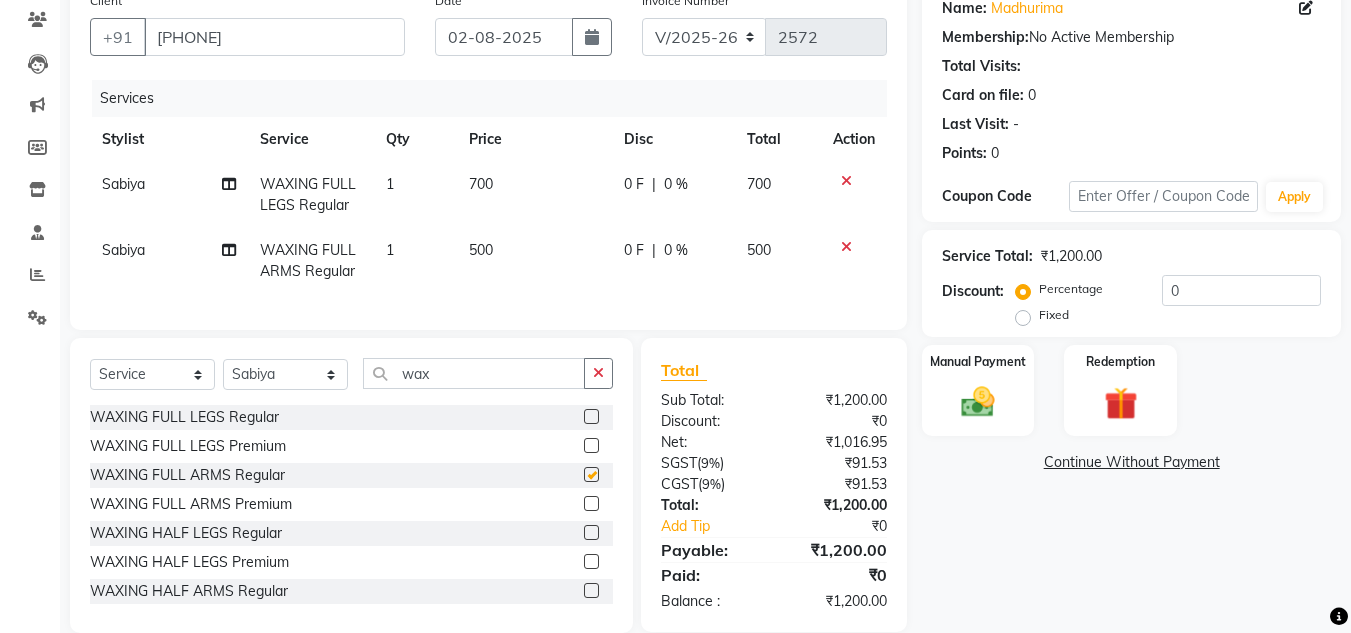 checkbox on "false" 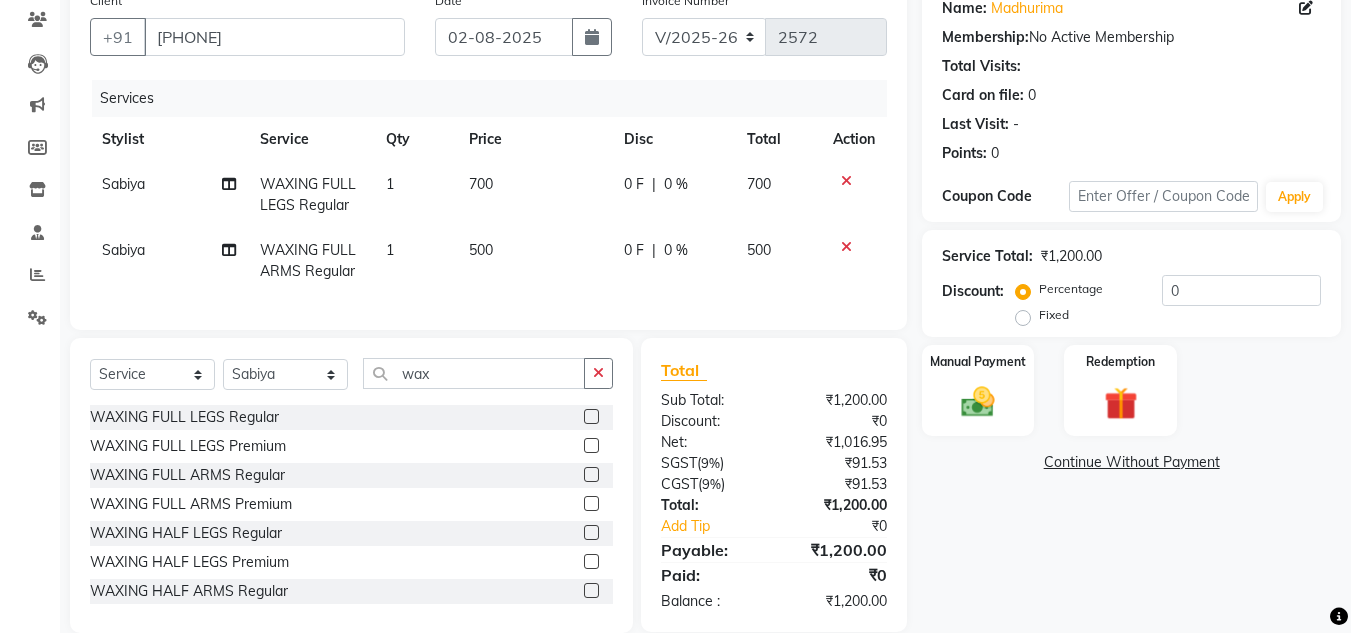 click on "700" 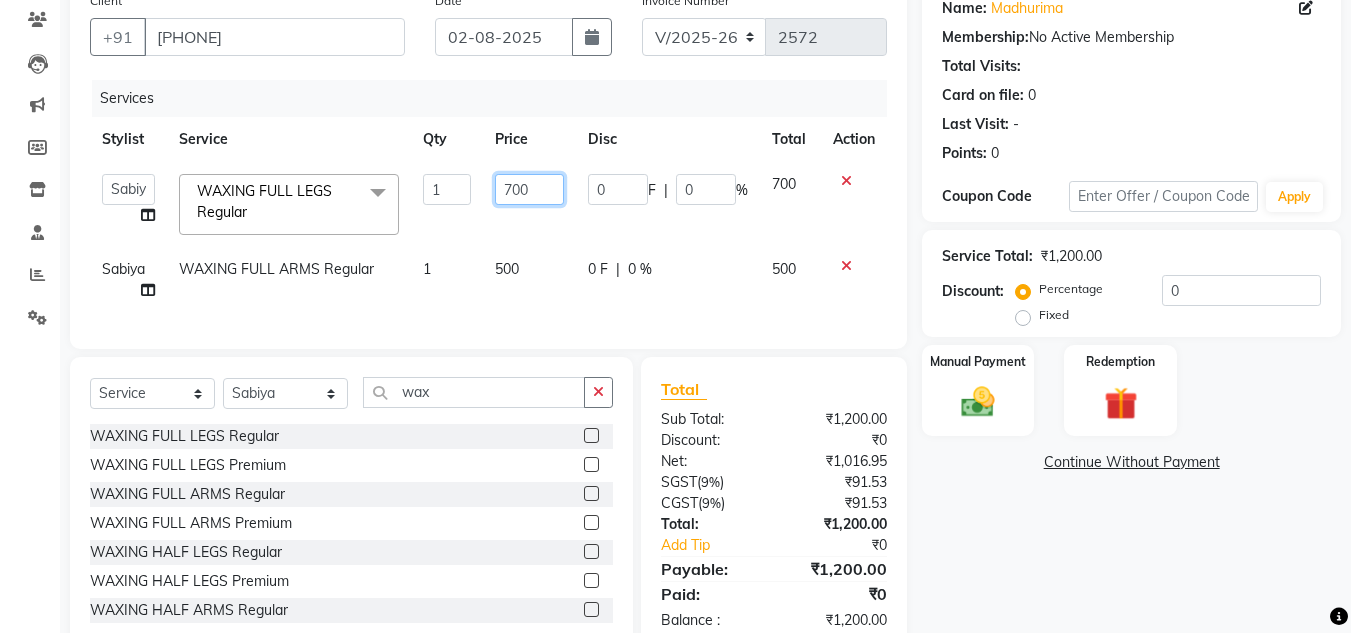 click on "700" 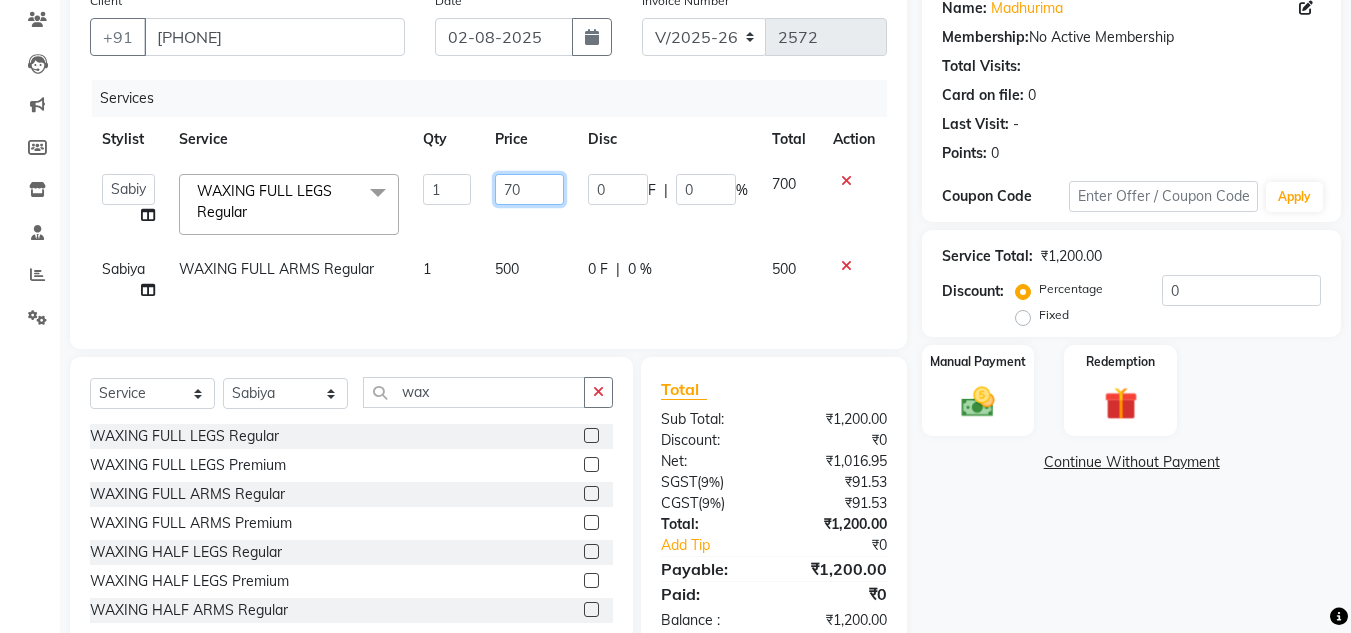 type on "7" 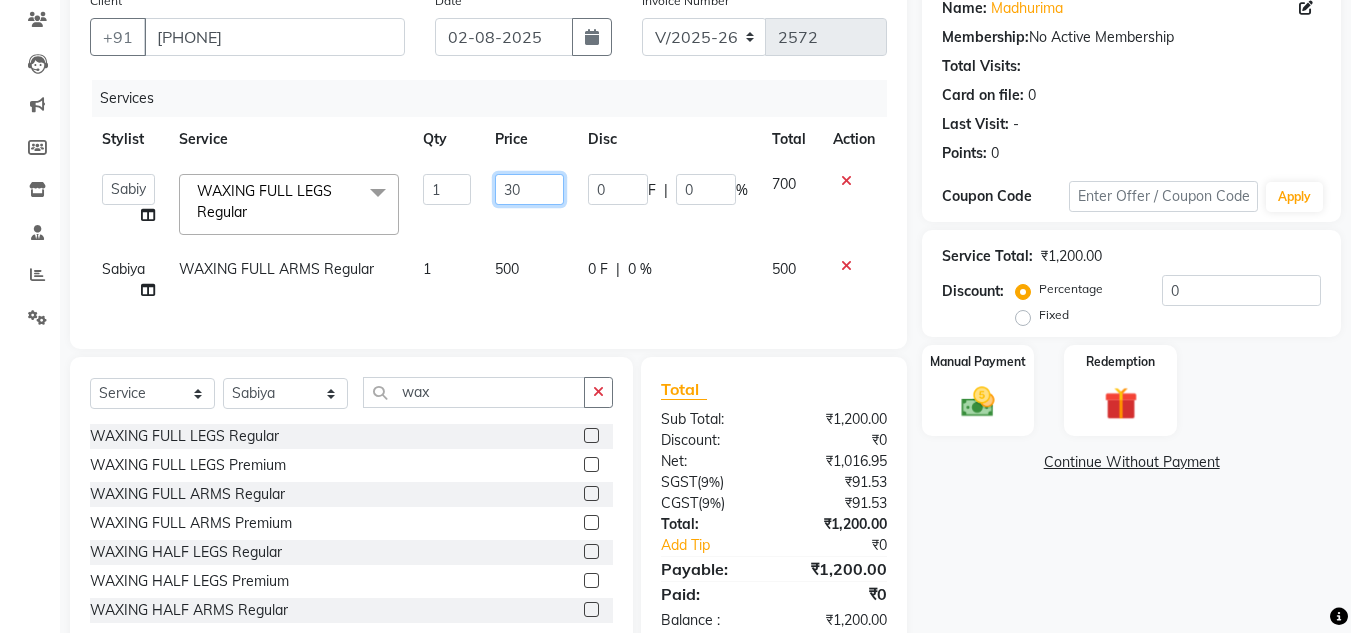 type on "300" 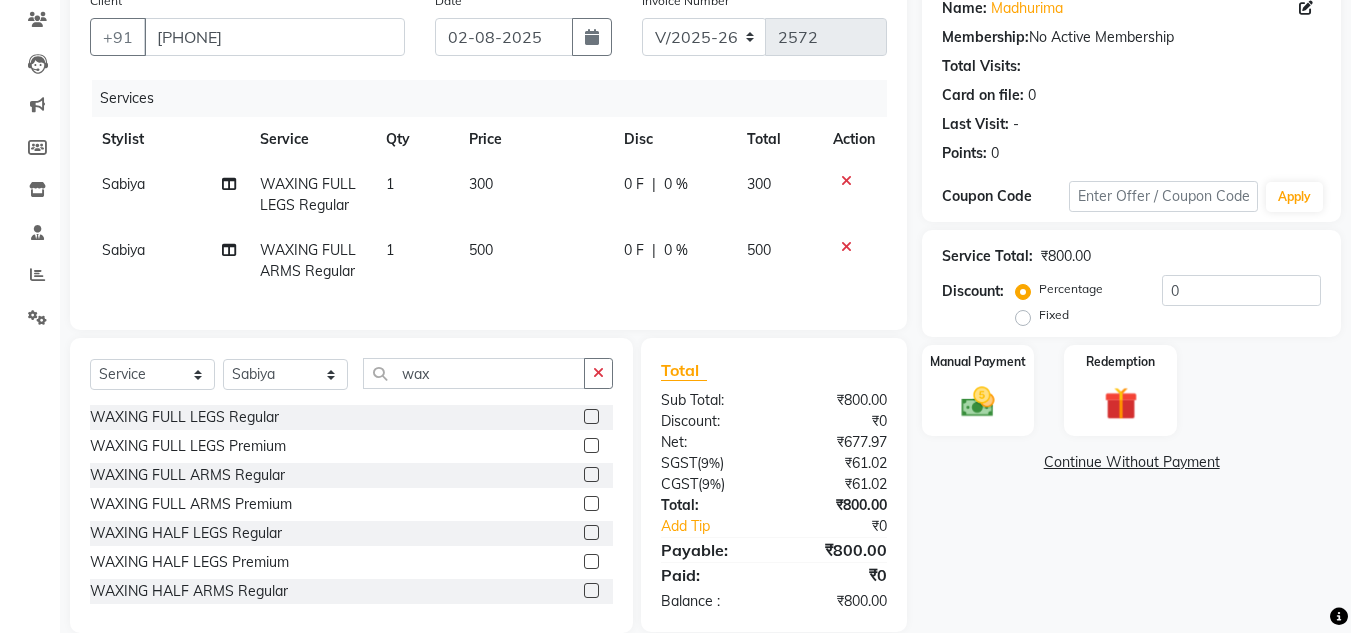 click on "500" 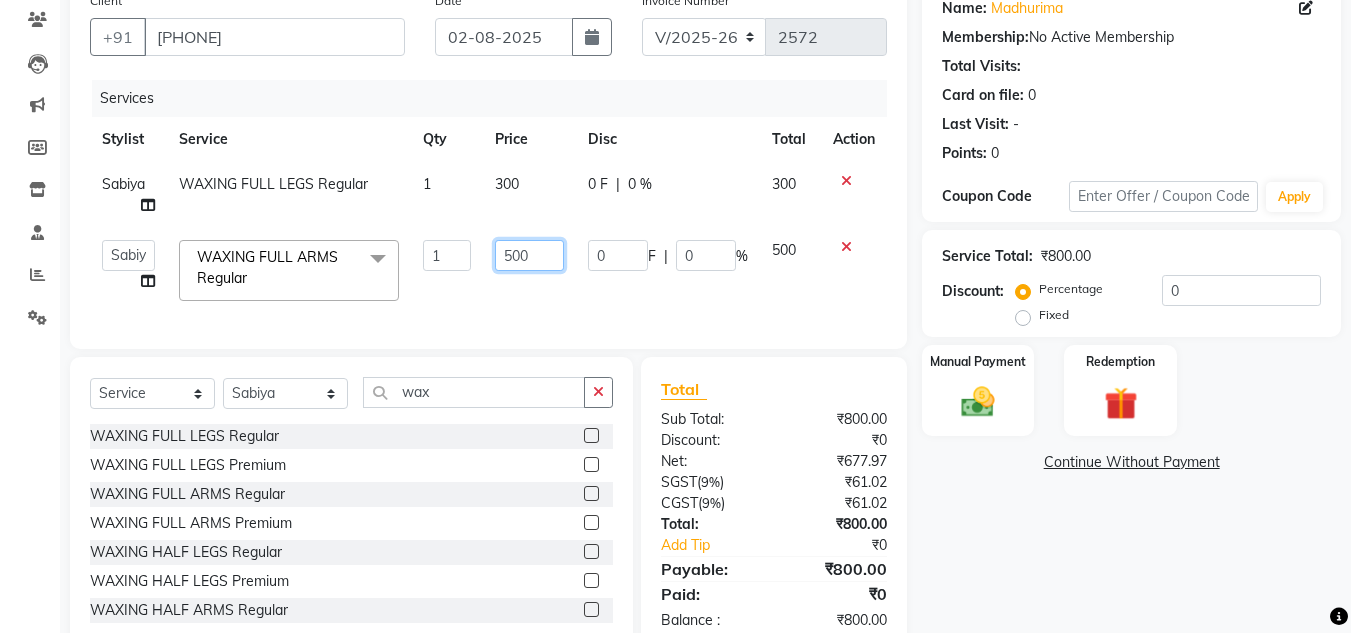 click on "500" 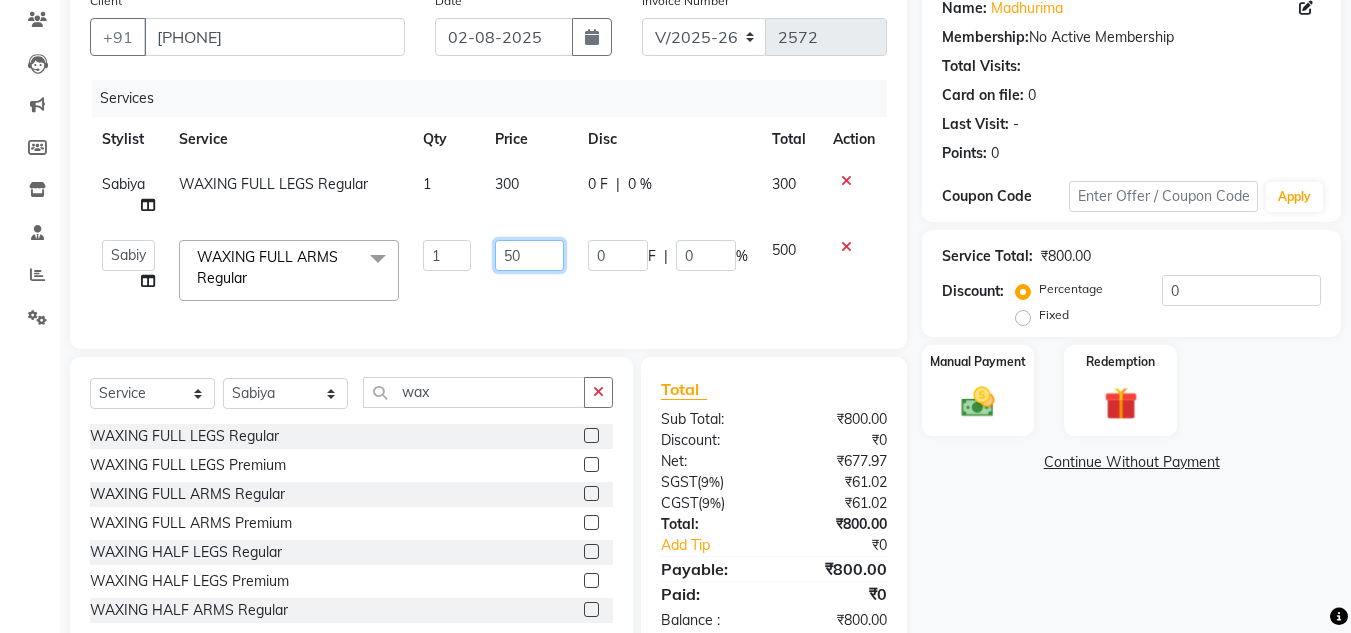 type on "5" 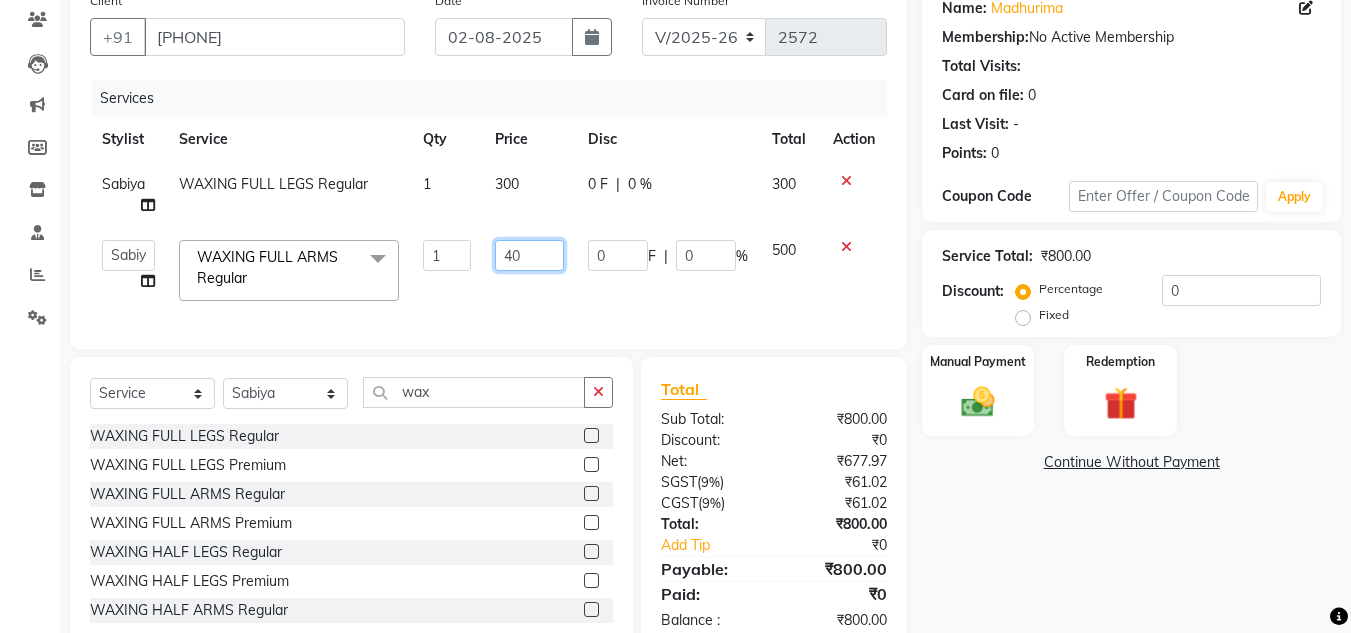 type on "400" 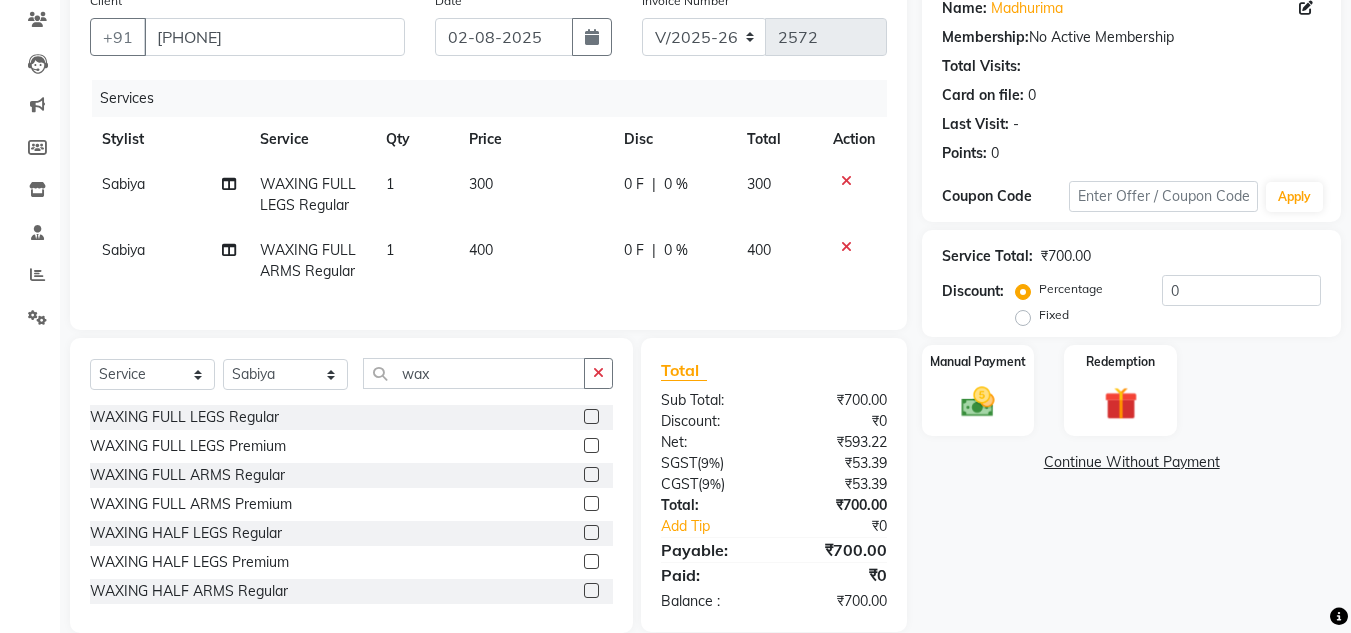 click on "Services Stylist Service Qty Price Disc Total Action Sabiya WAXING FULL LEGS Regular 1 300 0 F | 0 % 300 Sabiya WAXING FULL ARMS Regular 1 400 0 F | 0 % 400" 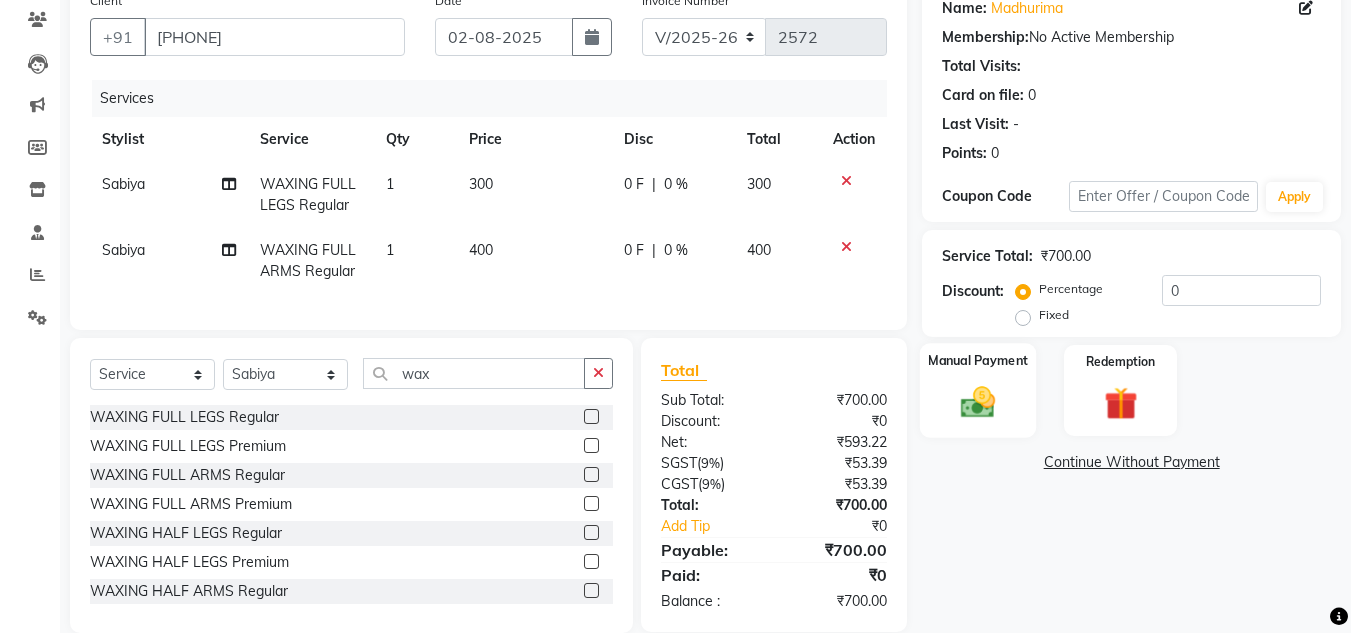click on "Manual Payment" 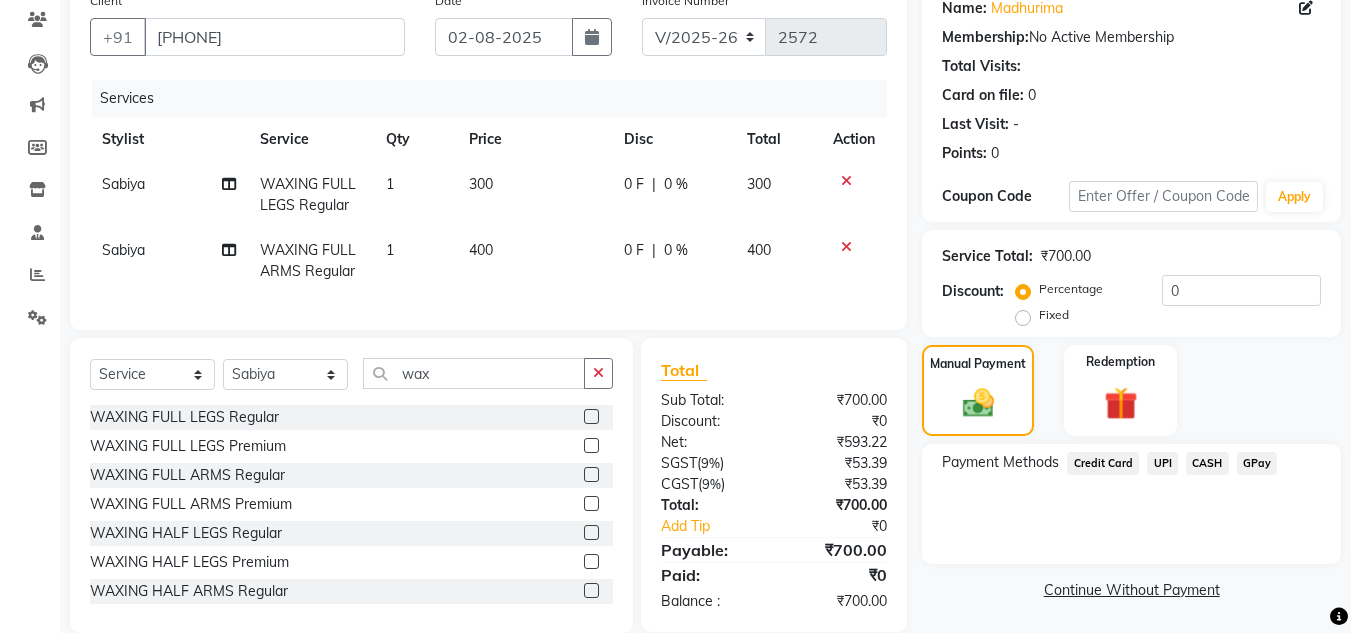 click on "Manual Payment Redemption" 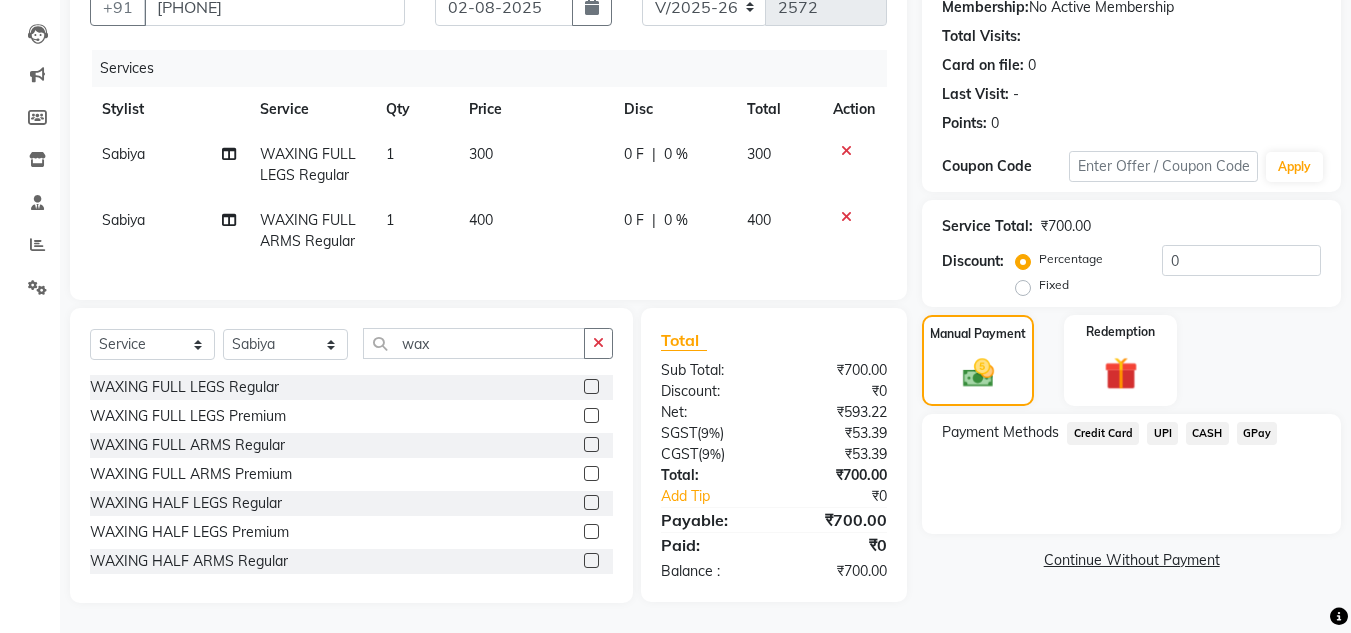 scroll, scrollTop: 213, scrollLeft: 0, axis: vertical 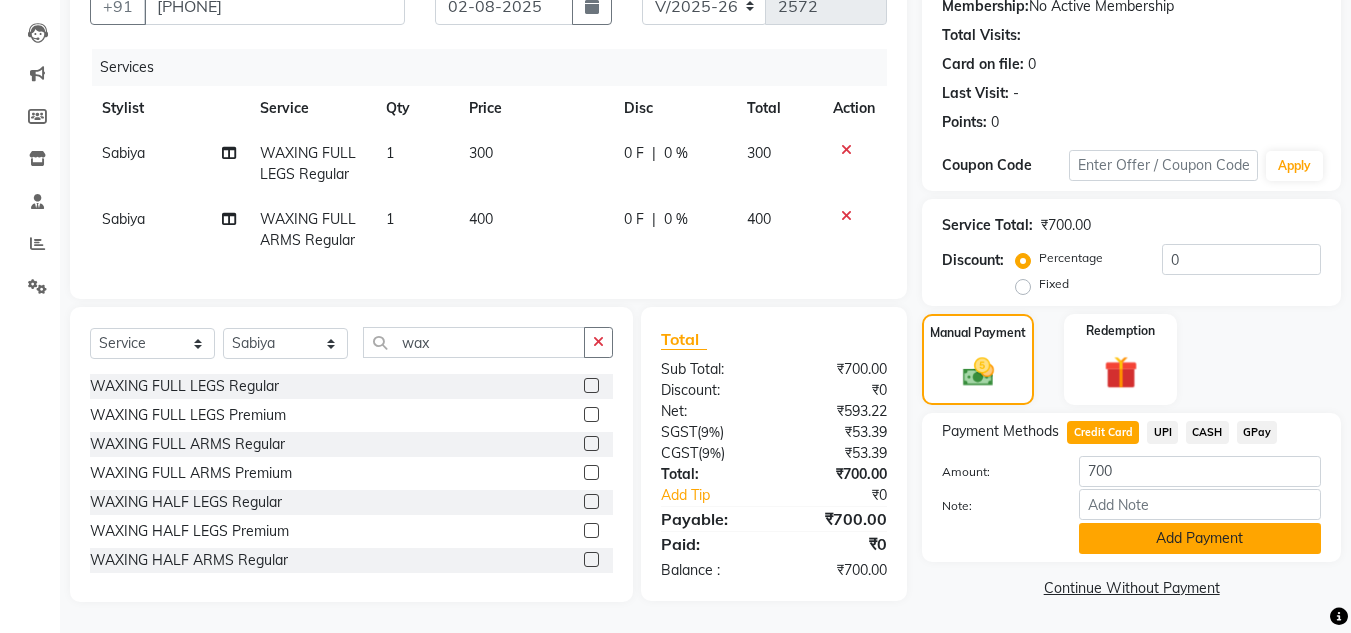 click on "Add Payment" 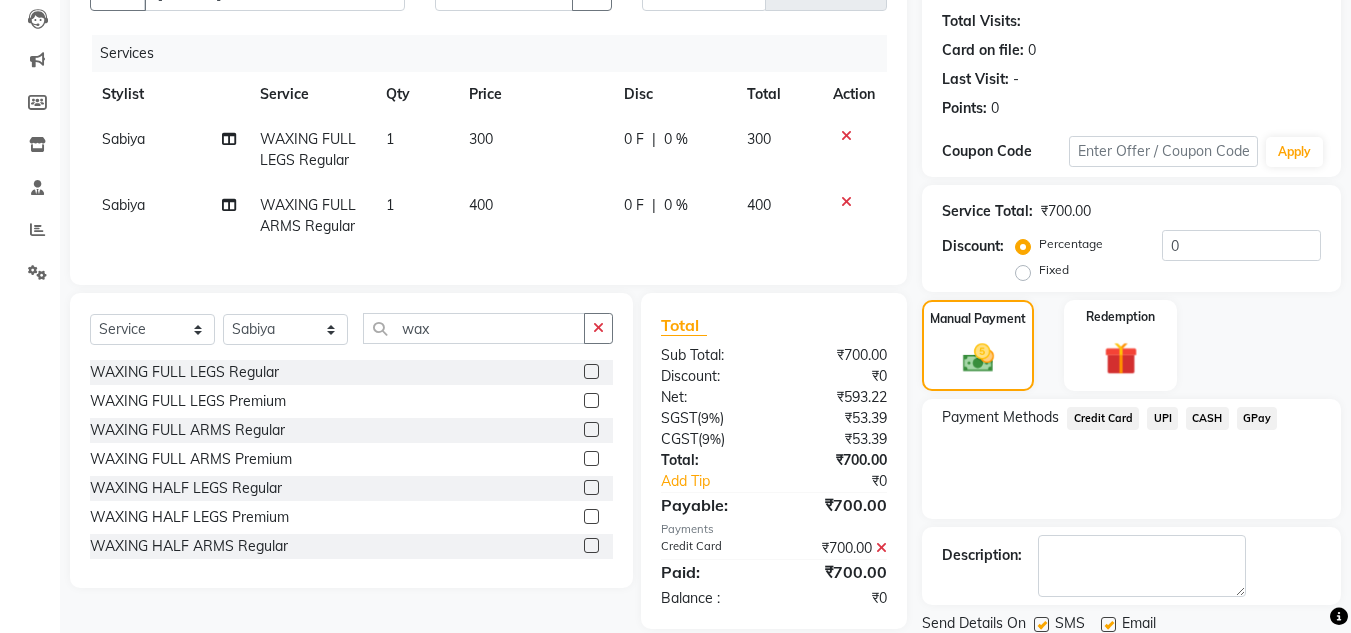click on "Payment Methods  Credit Card   UPI   CASH   GPay" 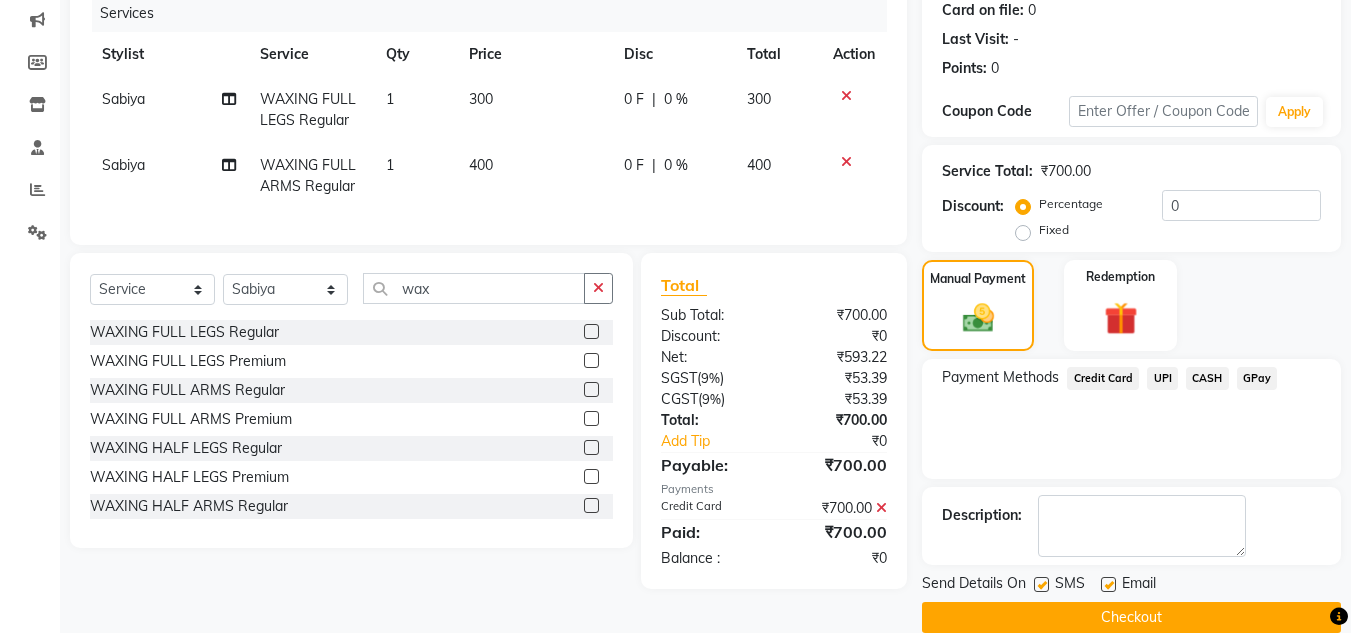 scroll, scrollTop: 283, scrollLeft: 0, axis: vertical 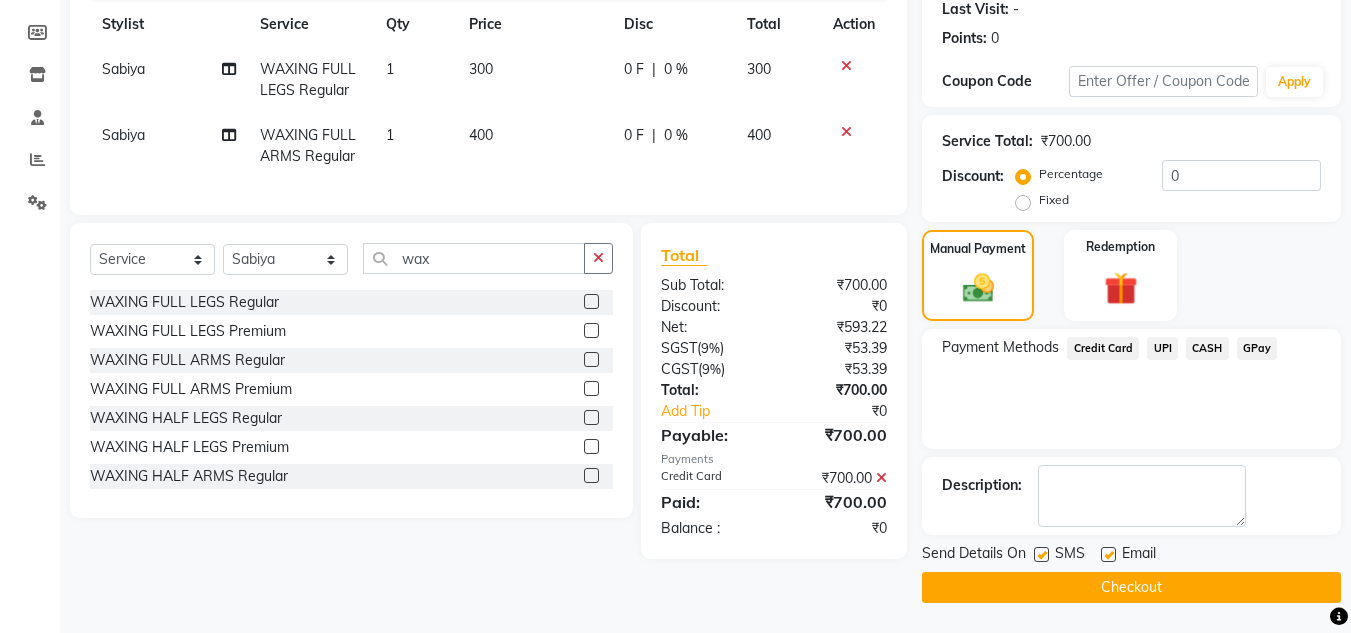click on "Checkout" 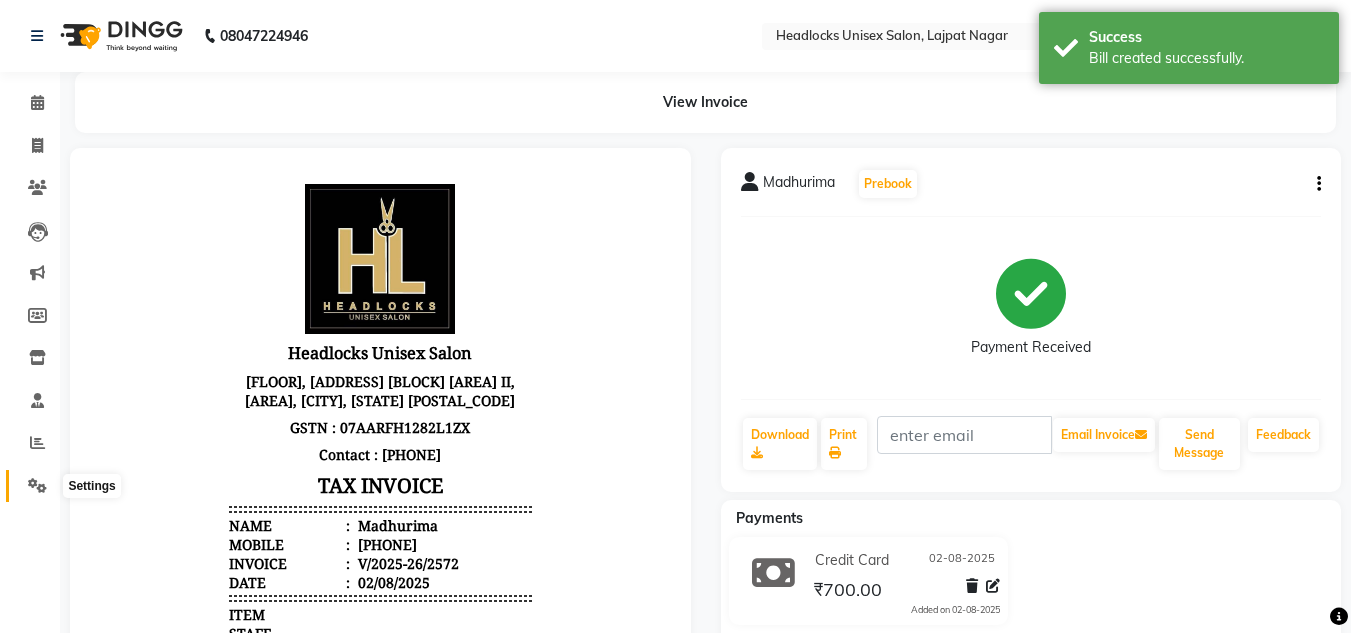scroll, scrollTop: 0, scrollLeft: 0, axis: both 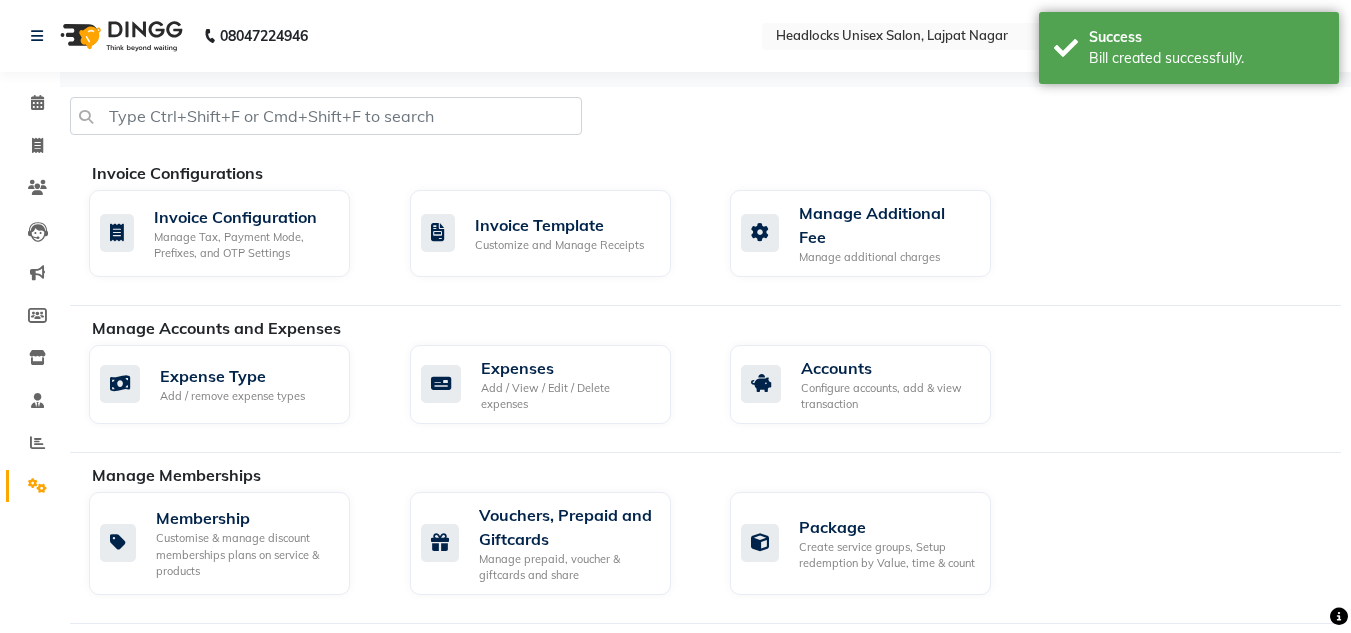 click on "Expense Type Add / remove expense types  Expenses Add / View / Edit / Delete expenses  Accounts Configure accounts, add & view transaction" 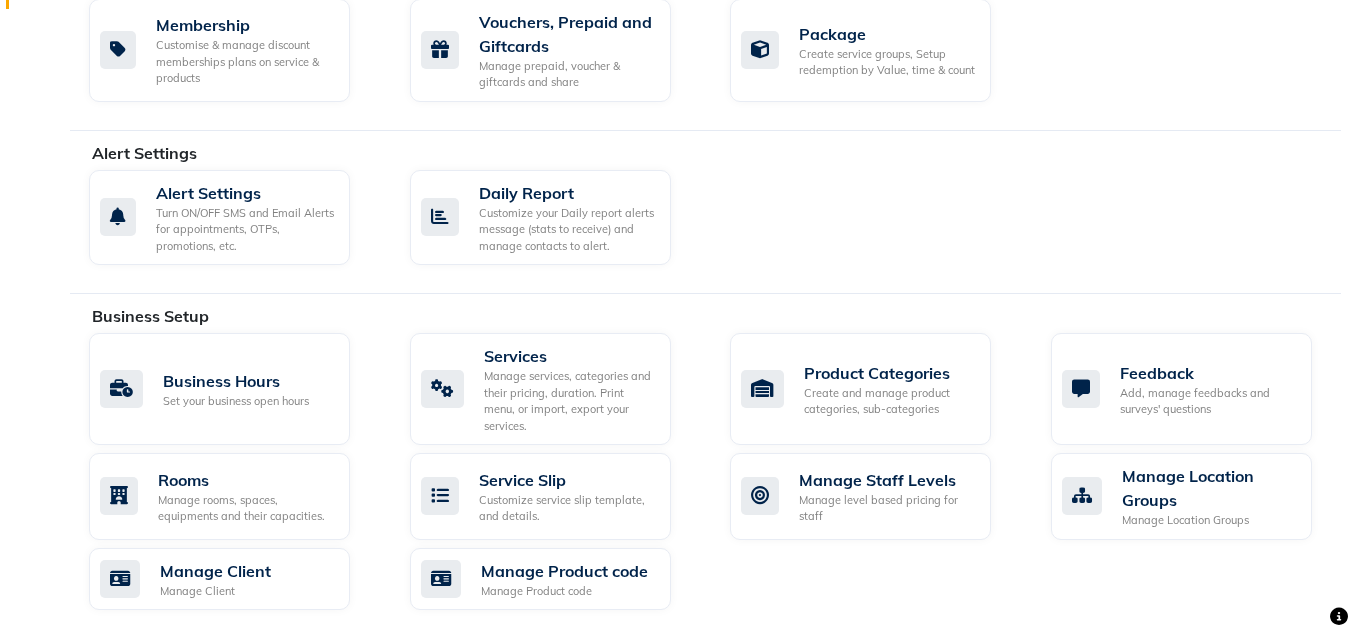 scroll, scrollTop: 480, scrollLeft: 0, axis: vertical 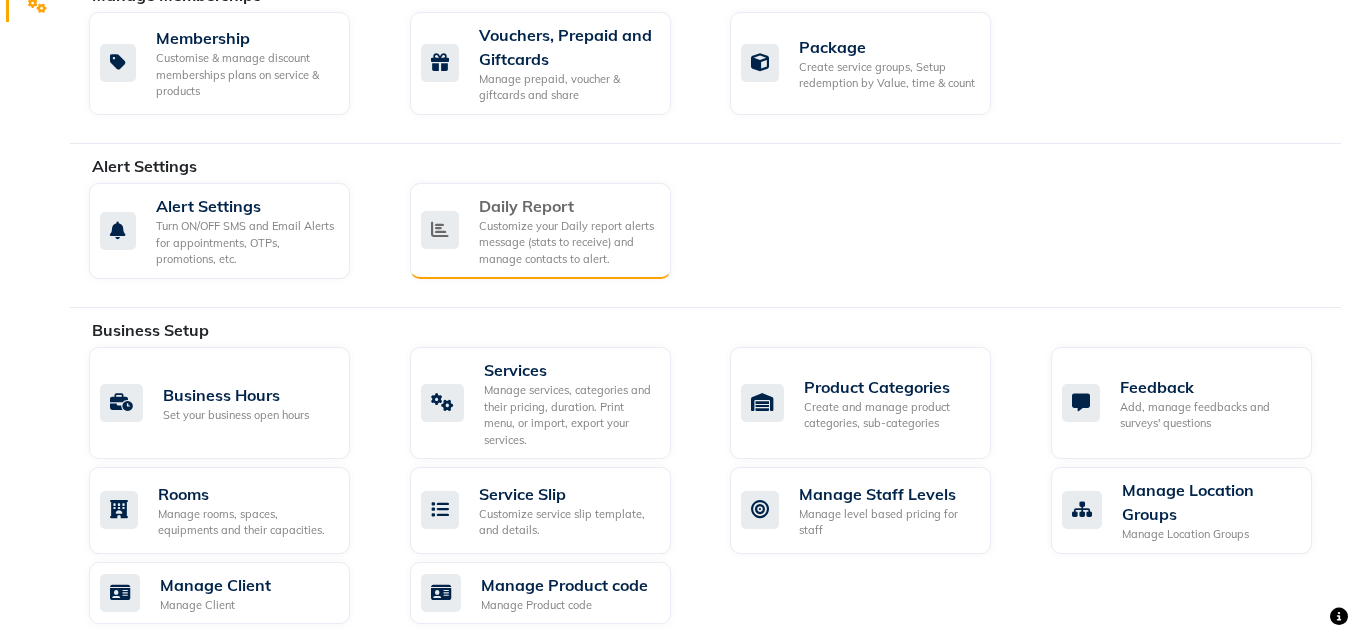 click on "Customize your Daily report alerts message (stats to receive) and manage contacts to alert." 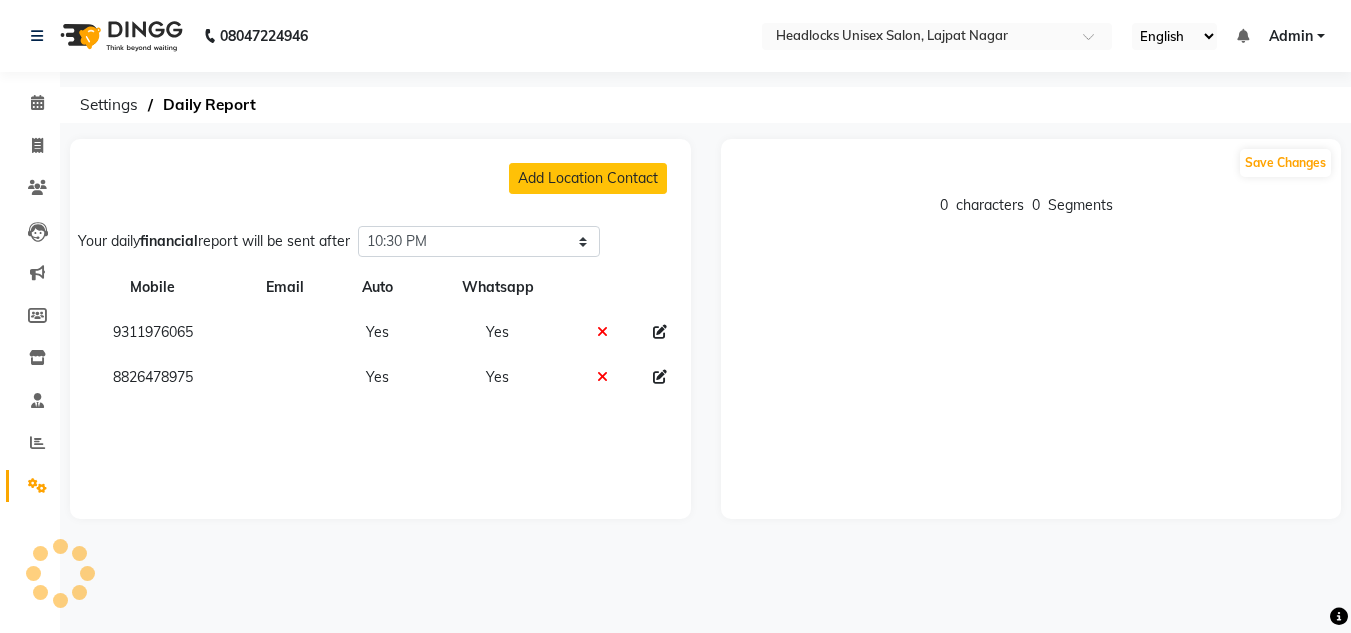 scroll, scrollTop: 0, scrollLeft: 0, axis: both 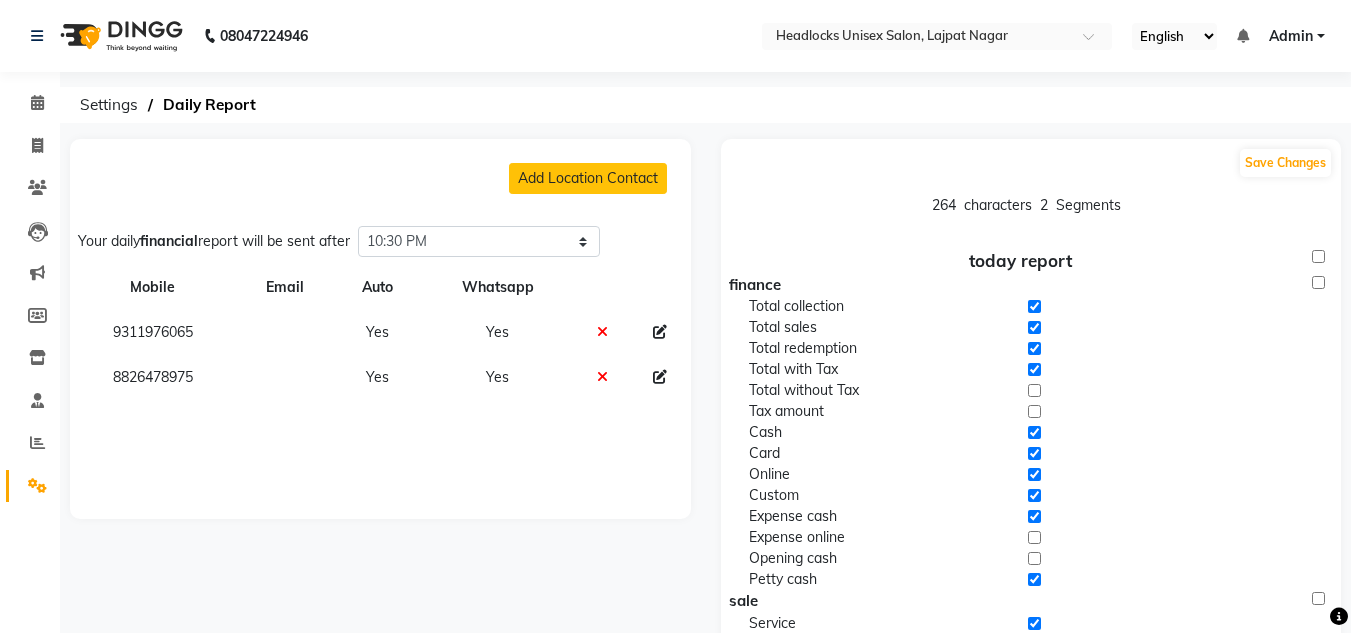 click 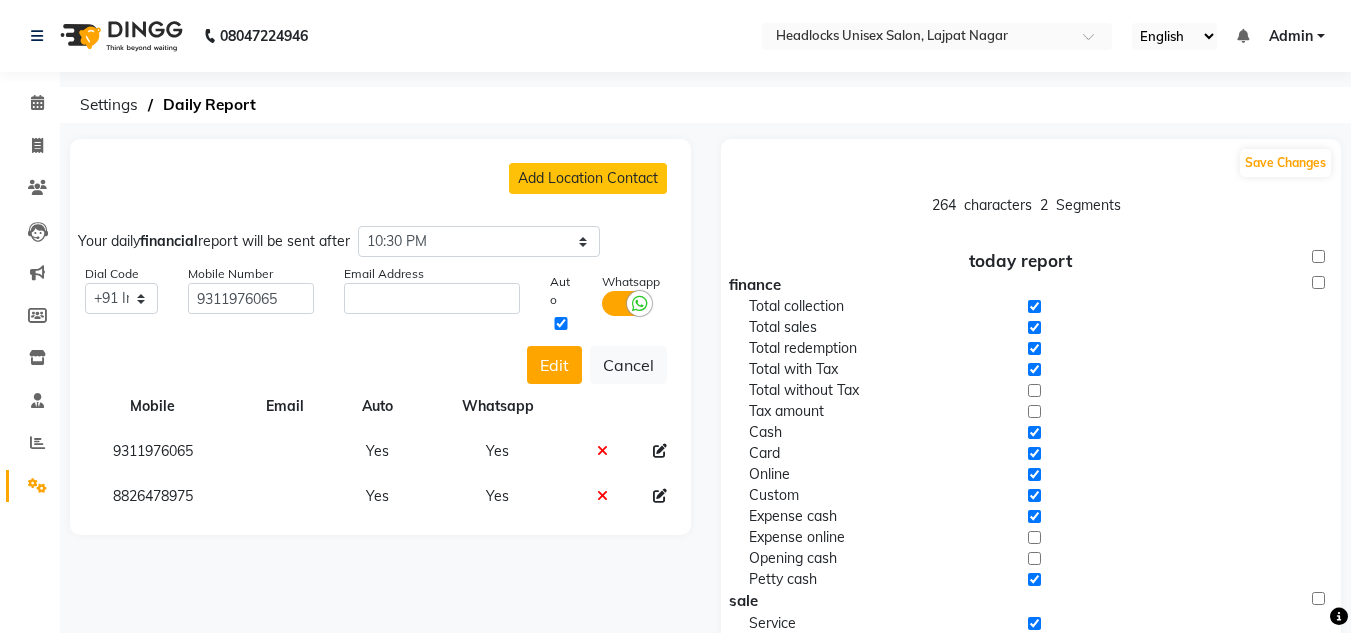 click 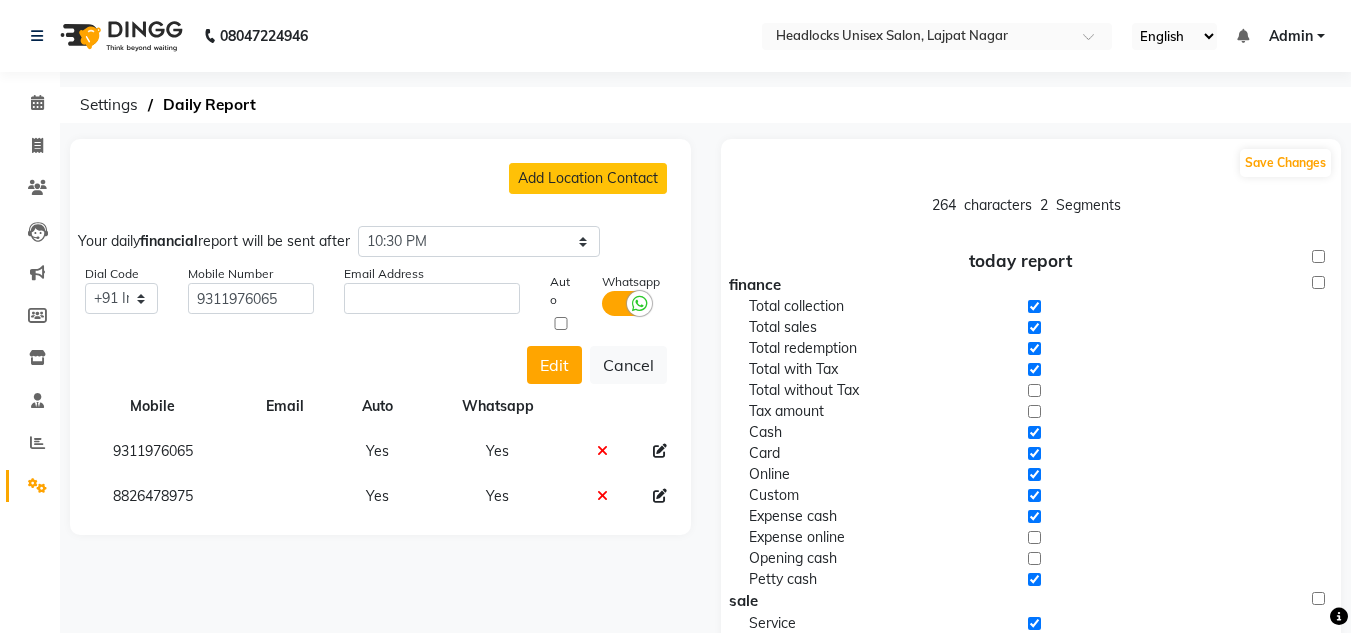 click 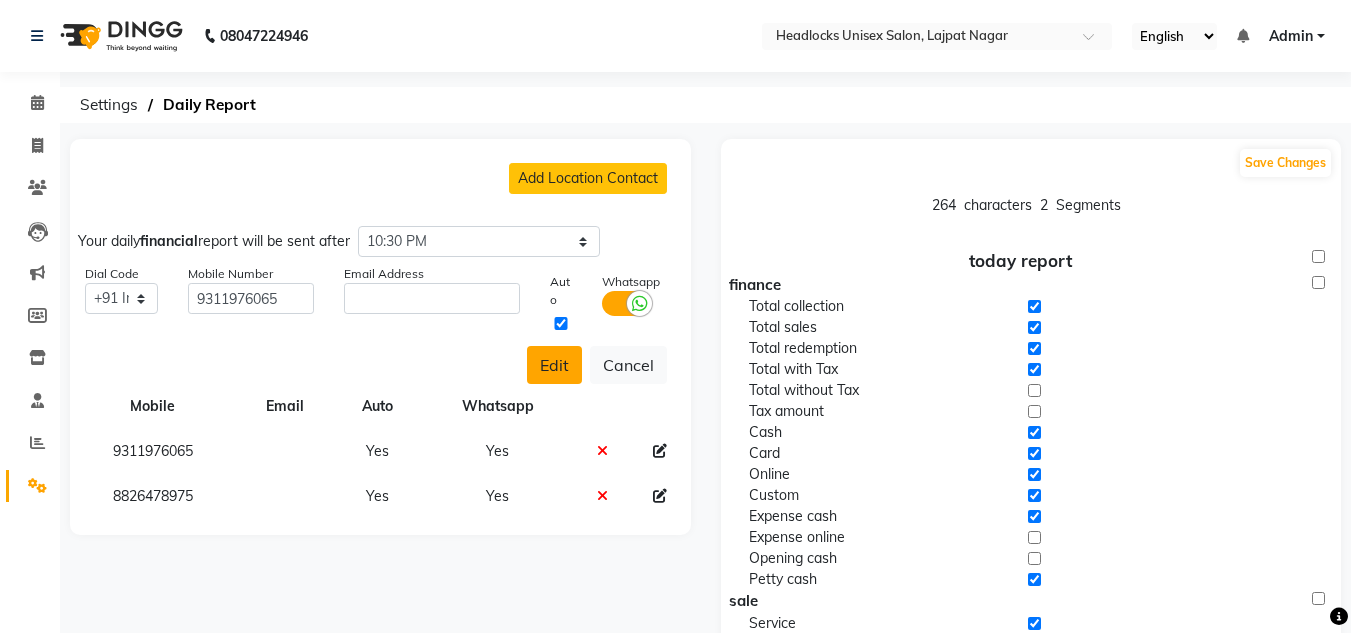 click on "Edit" 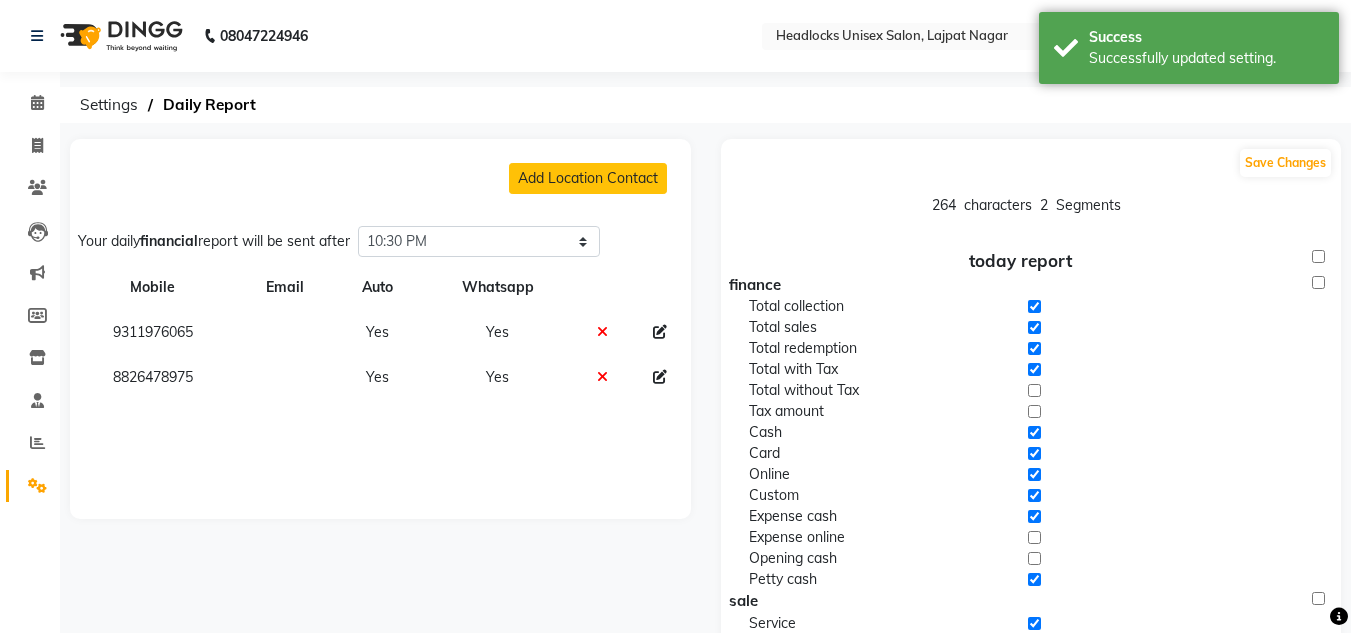 click 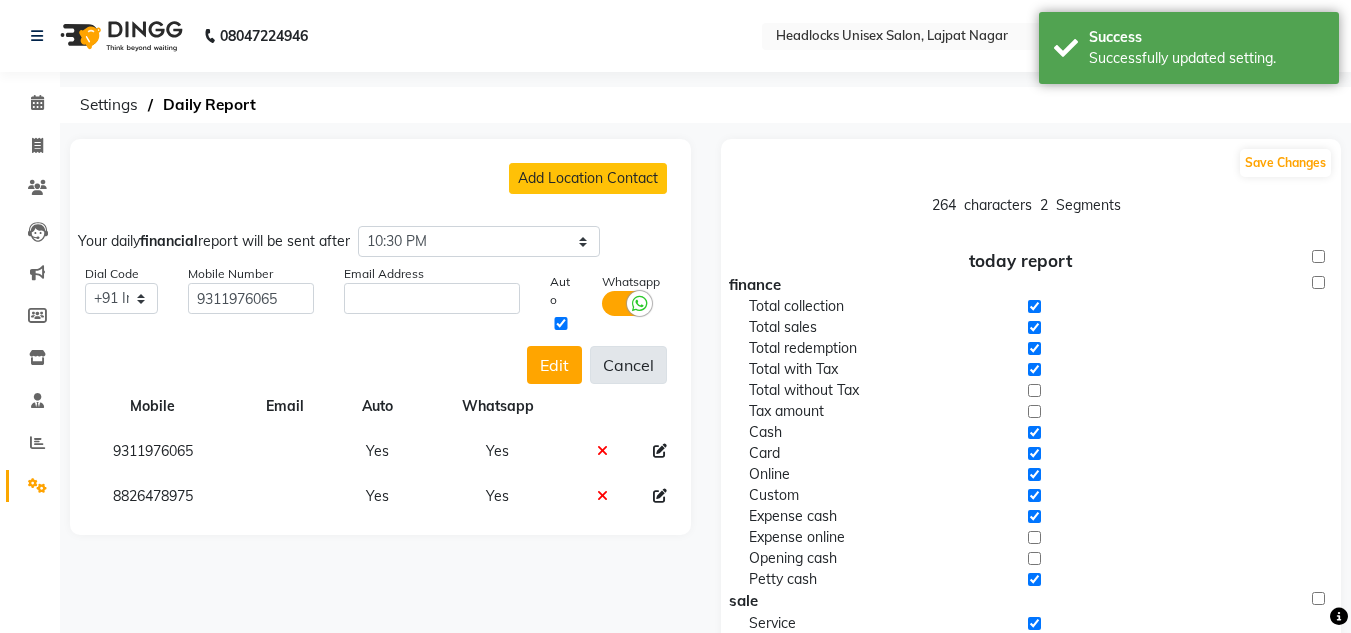 click on "Cancel" 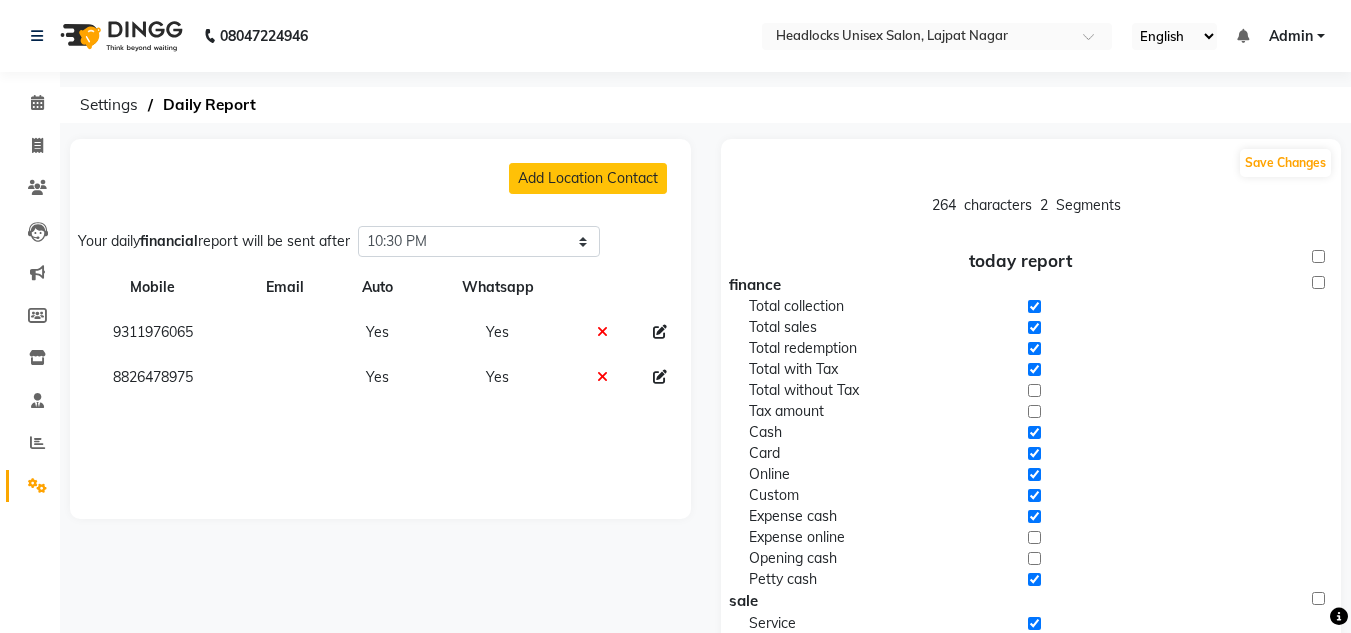 click 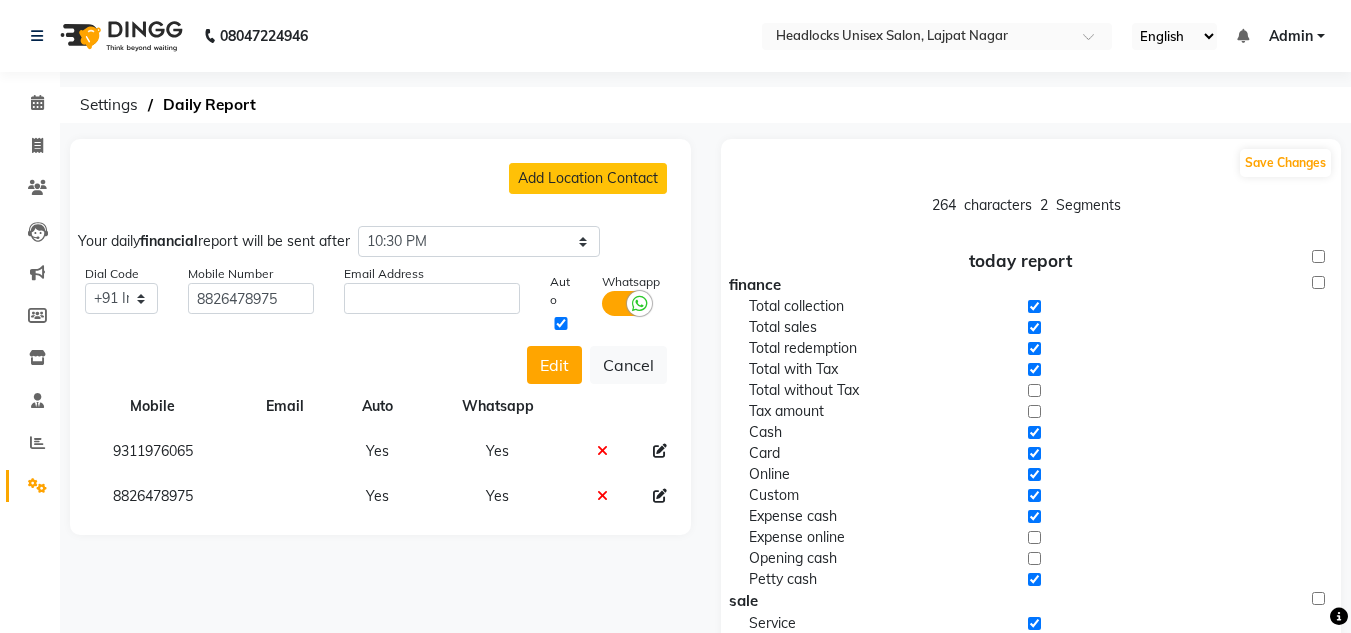 click 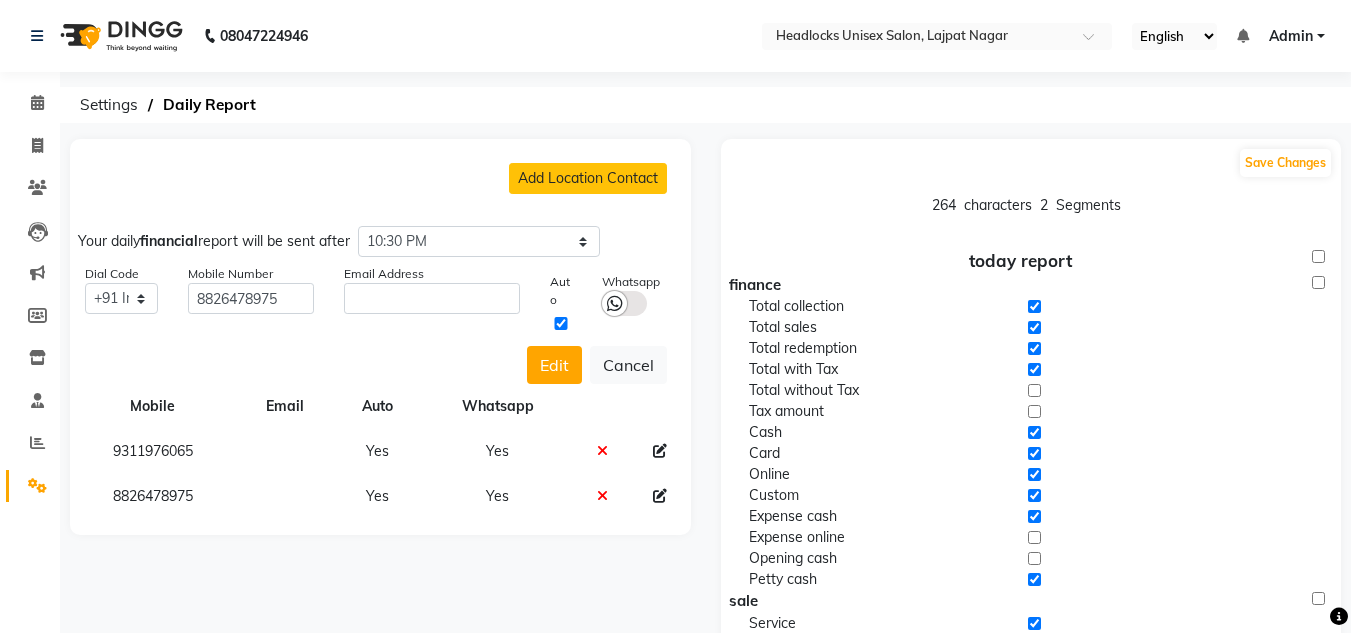 click 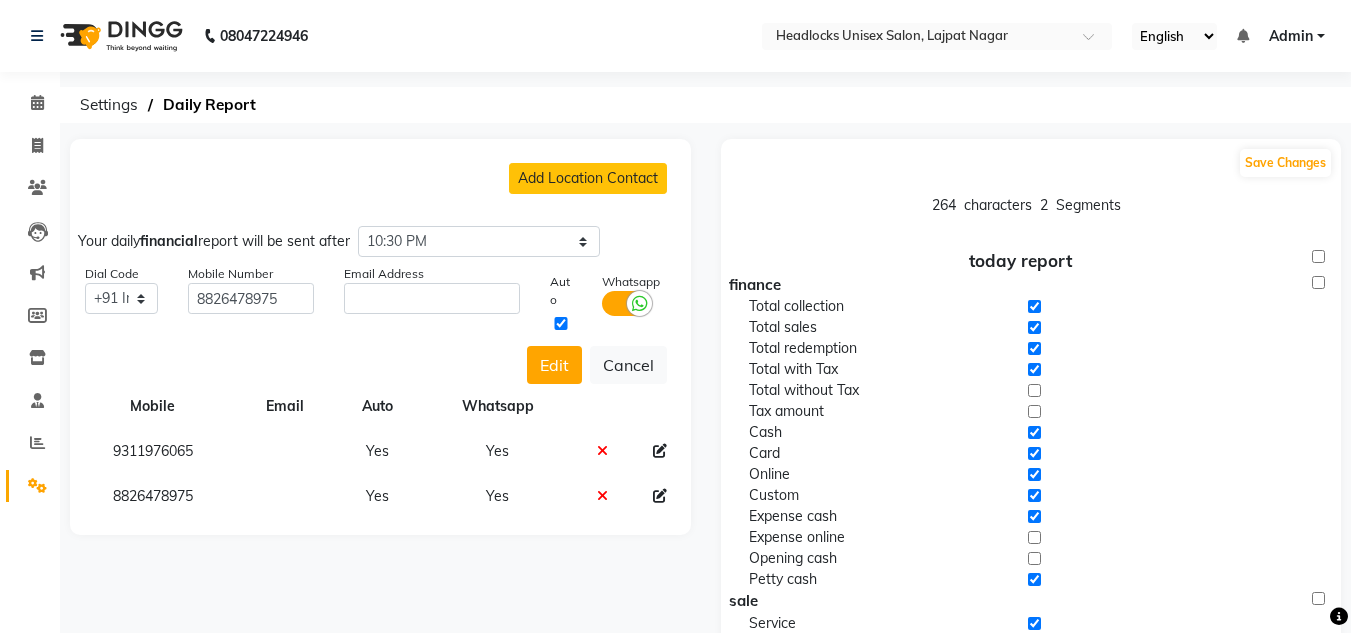 click 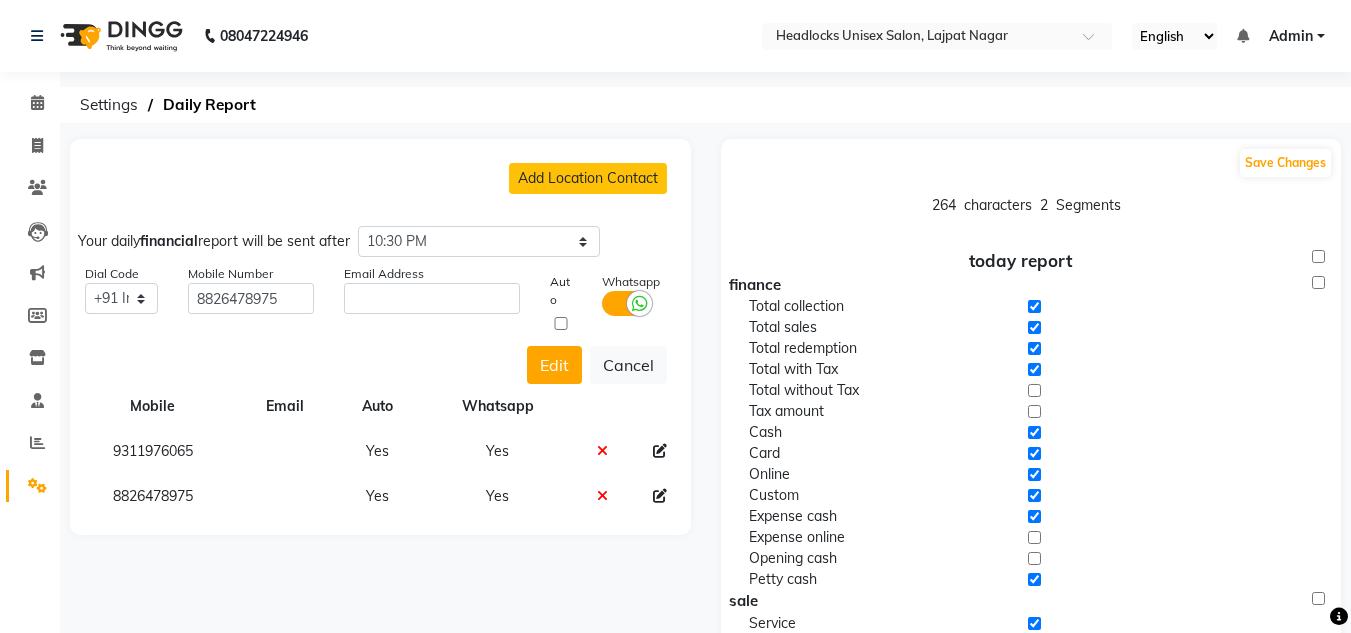click 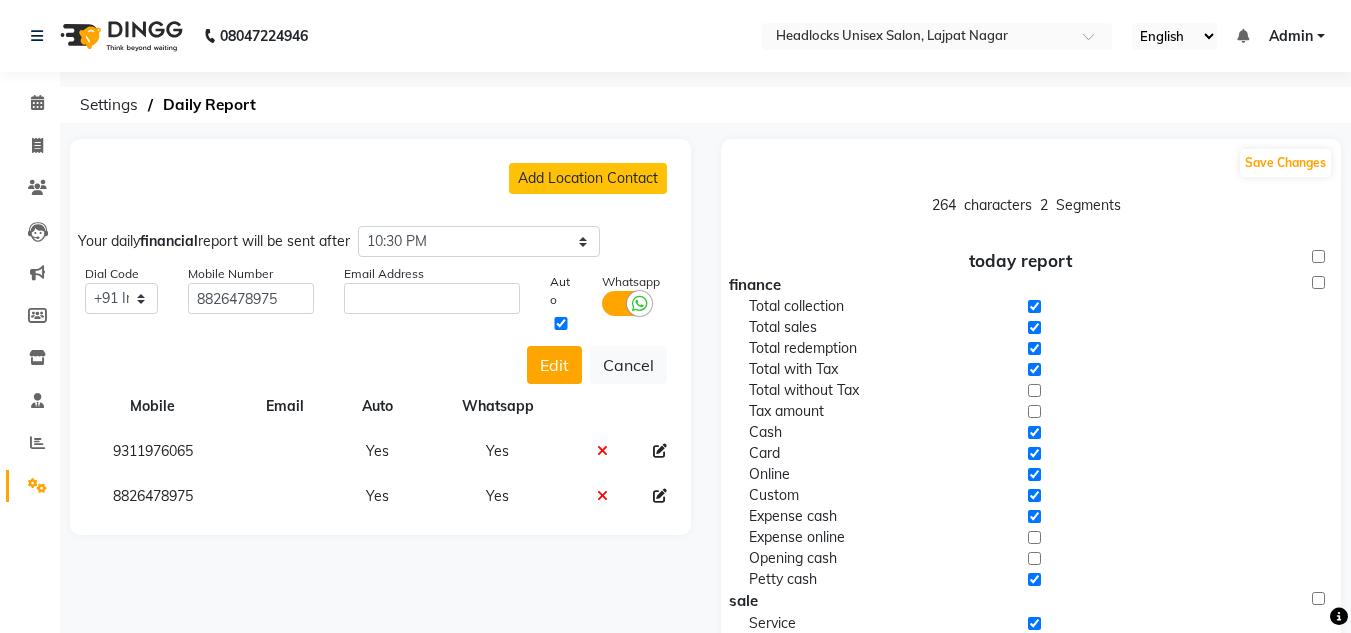 click 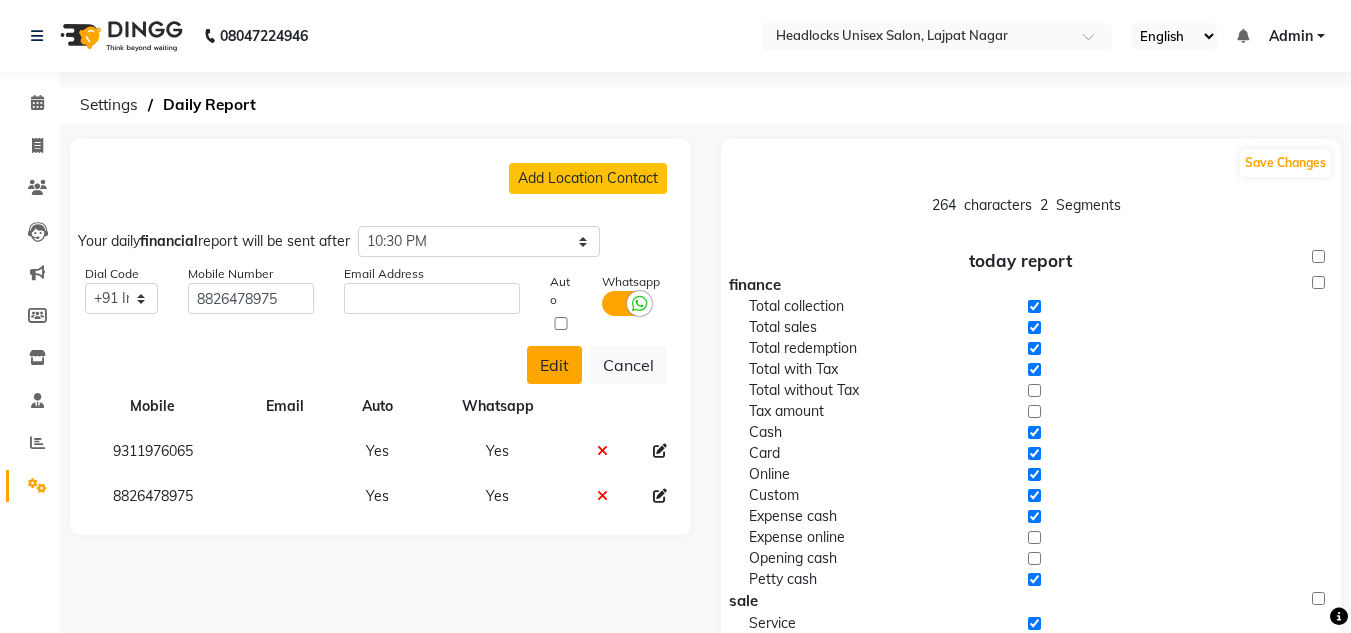 click on "Edit" 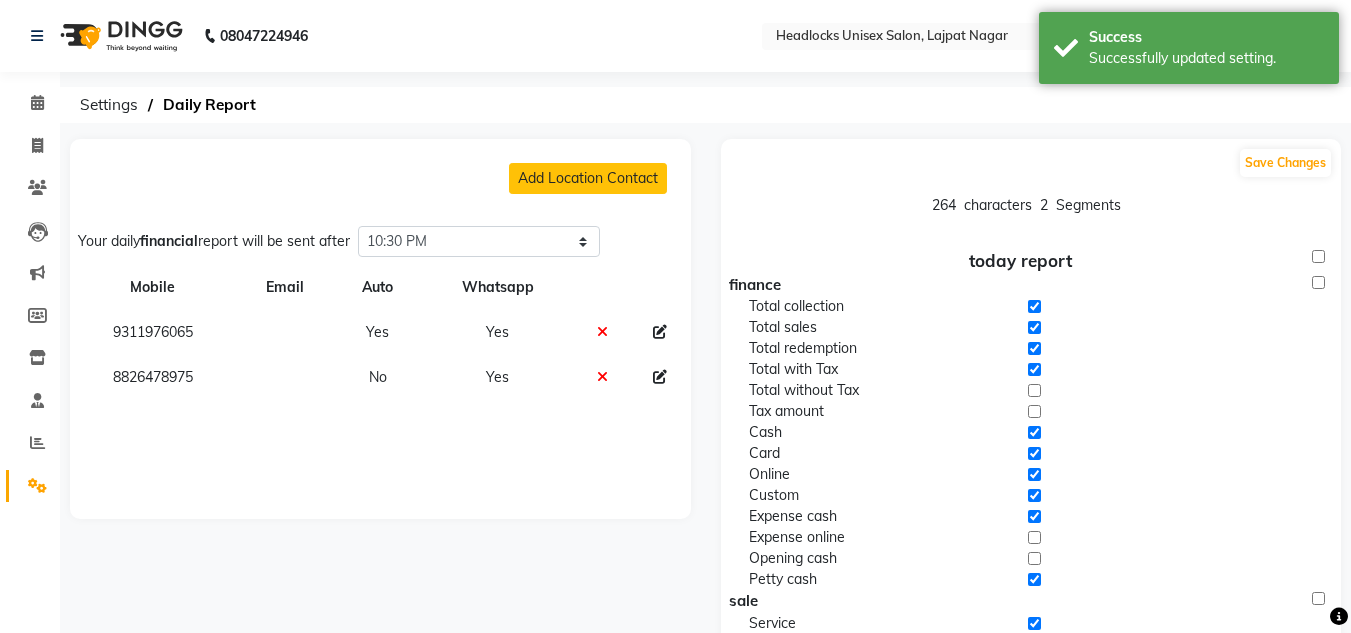 click on "Add Location Contact Your daily  financial  report will be sent after Select time 04:00 AM 04:15 AM 04:30 AM 04:45 AM 05:00 AM 05:15 AM 05:30 AM 05:45 AM 06:00 AM 06:15 AM 06:30 AM 06:45 AM 07:00 AM 07:15 AM 07:30 AM 07:45 AM 08:00 AM 08:15 AM 08:30 AM 08:45 AM 09:00 AM 09:15 AM 09:30 AM 09:45 AM 10:00 AM 10:15 AM 10:30 AM 10:45 AM 11:00 AM 11:15 AM 11:30 AM 11:45 AM 12:00 PM 12:15 PM 12:30 PM 12:45 PM 01:00 PM 01:15 PM 01:30 PM 01:45 PM 02:00 PM 02:15 PM 02:30 PM 02:45 PM 03:00 PM 03:15 PM 03:30 PM 03:45 PM 04:00 PM 04:15 PM 04:30 PM 04:45 PM 05:00 PM 05:15 PM 05:30 PM 05:45 PM 06:00 PM 06:15 PM 06:30 PM 06:45 PM 07:00 PM 07:15 PM 07:30 PM 07:45 PM 08:00 PM 08:15 PM 08:30 PM 08:45 PM 09:00 PM 09:15 PM 09:30 PM 09:45 PM 10:00 PM 10:15 PM 10:30 PM 10:45 PM 11:00 PM 11:15 PM 11:30 PM 11:45 PM Mobile Email Auto Whatsapp [PHONE] Yes Yes [PHONE] No Yes" 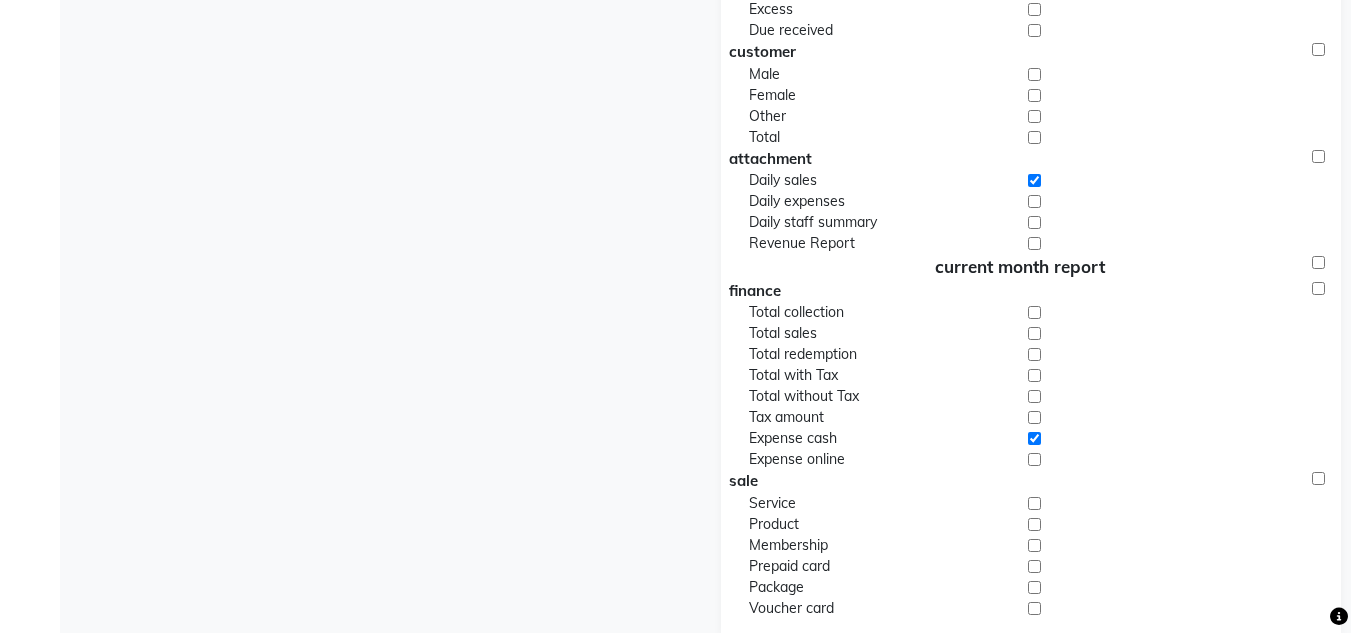 scroll, scrollTop: 0, scrollLeft: 0, axis: both 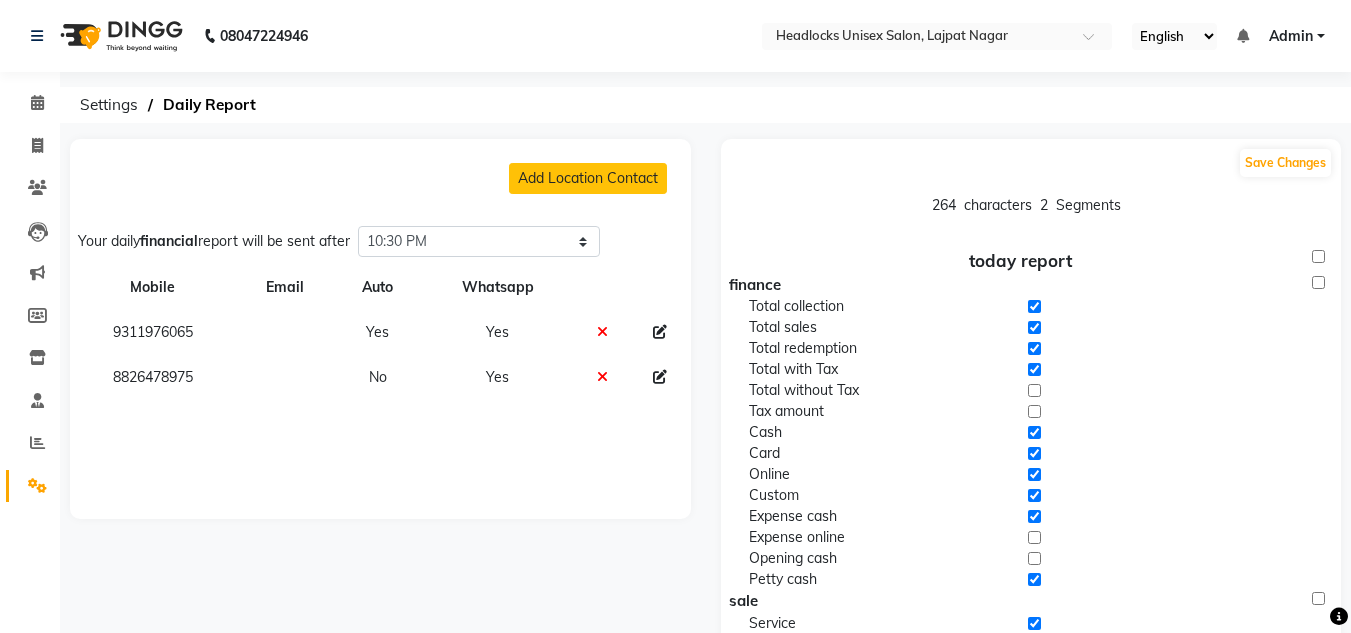 click 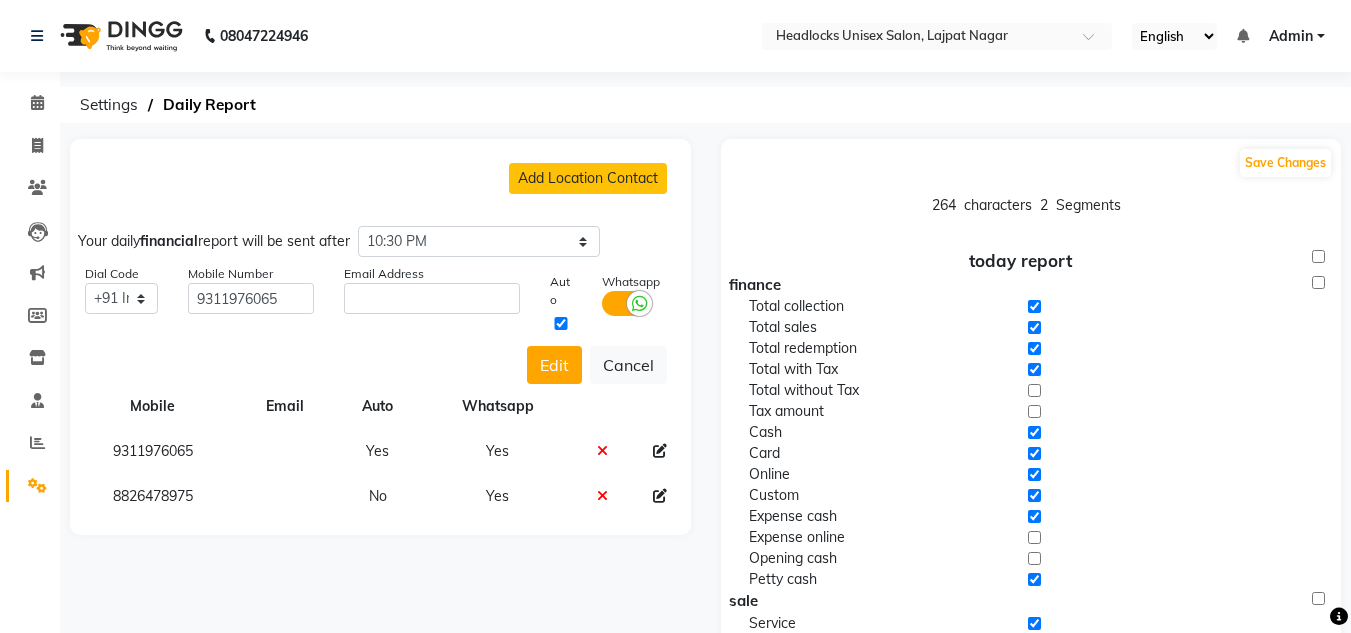 click 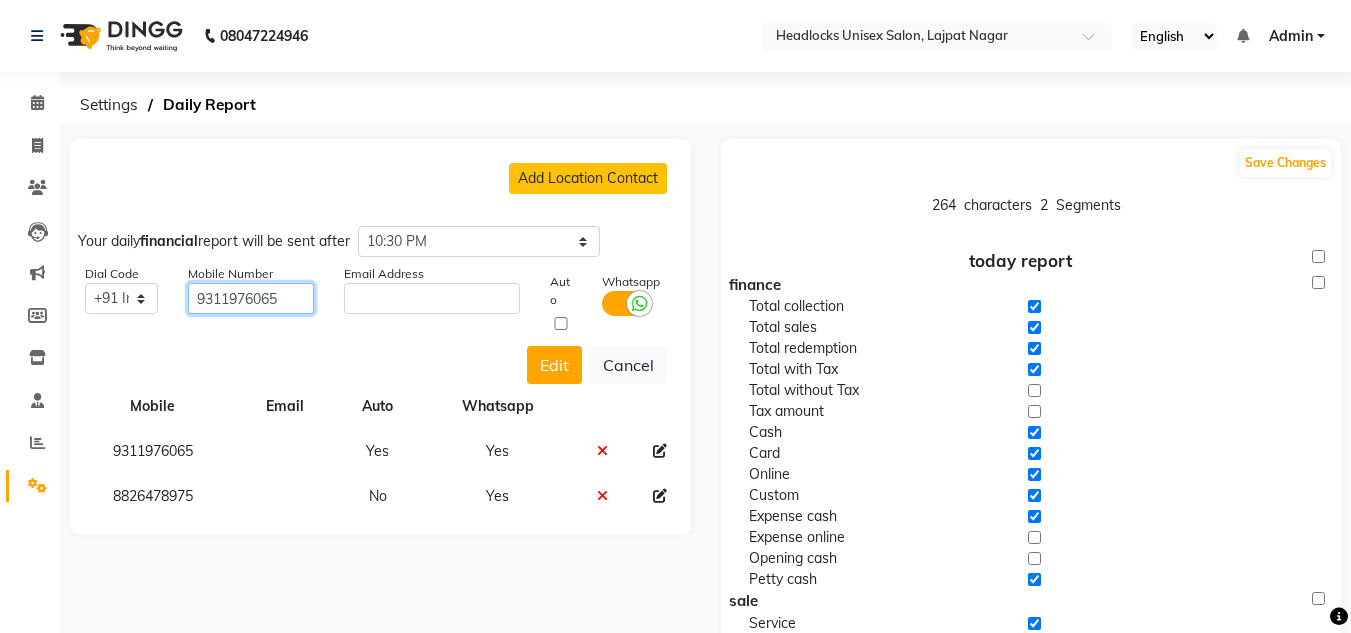 type on "8826478975" 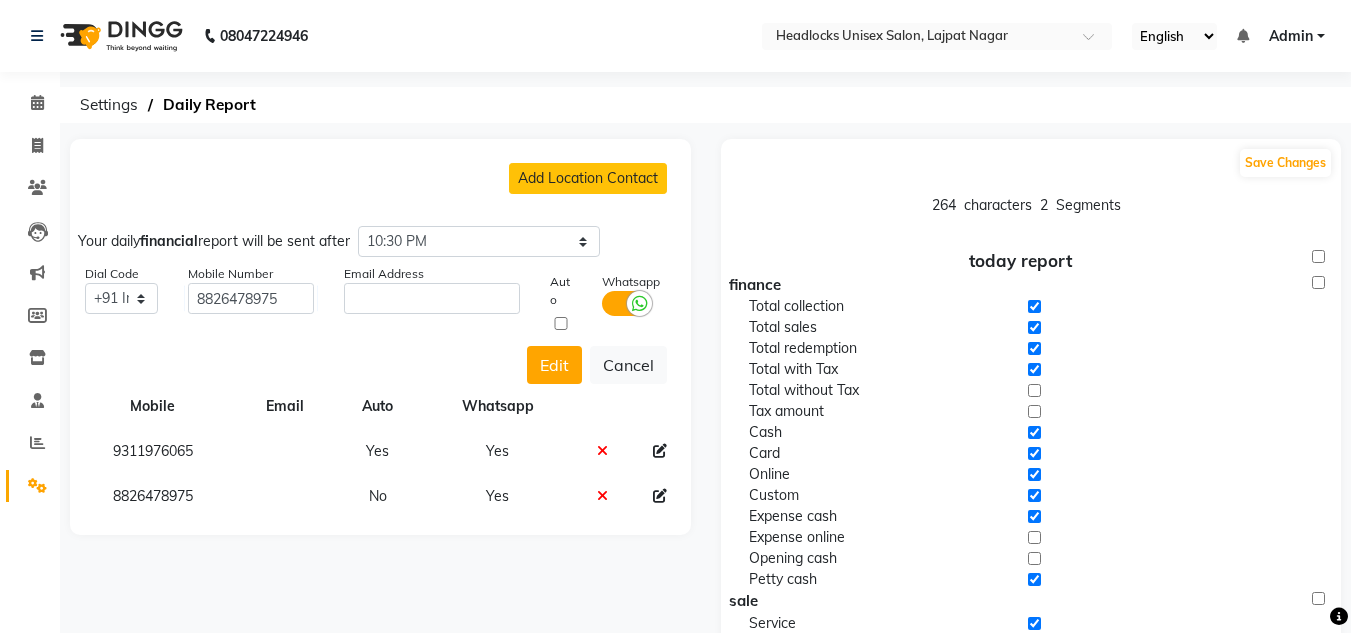 click 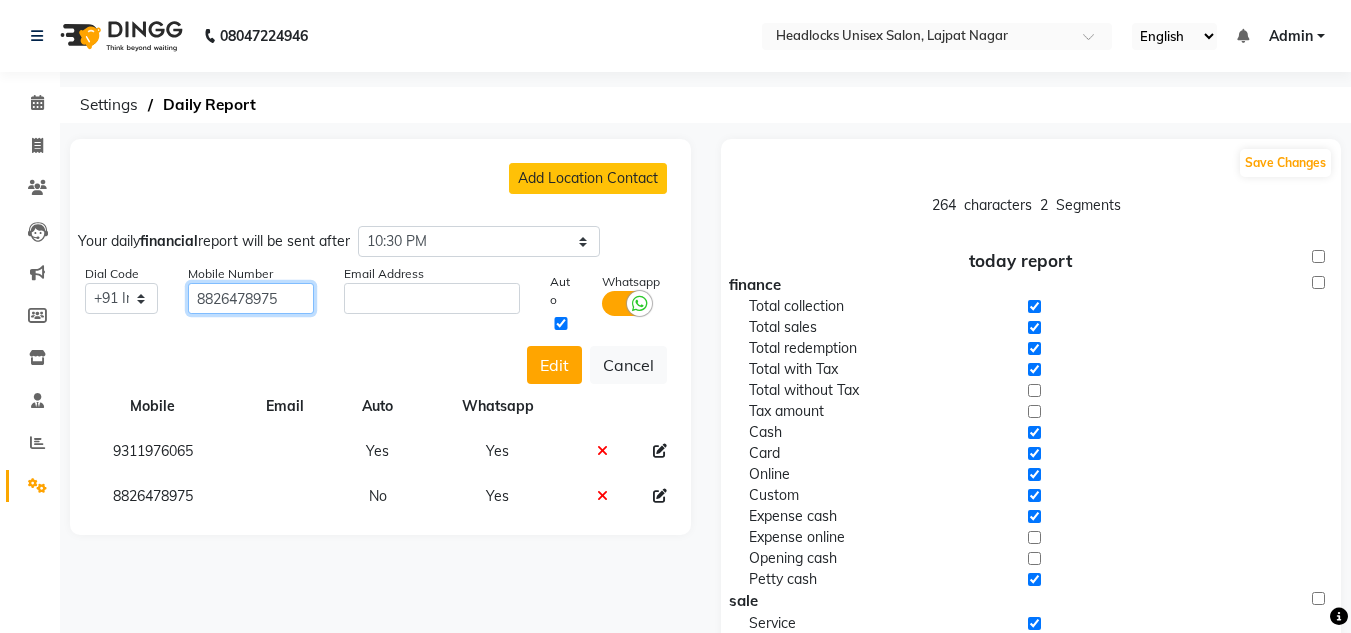 type on "9311976065" 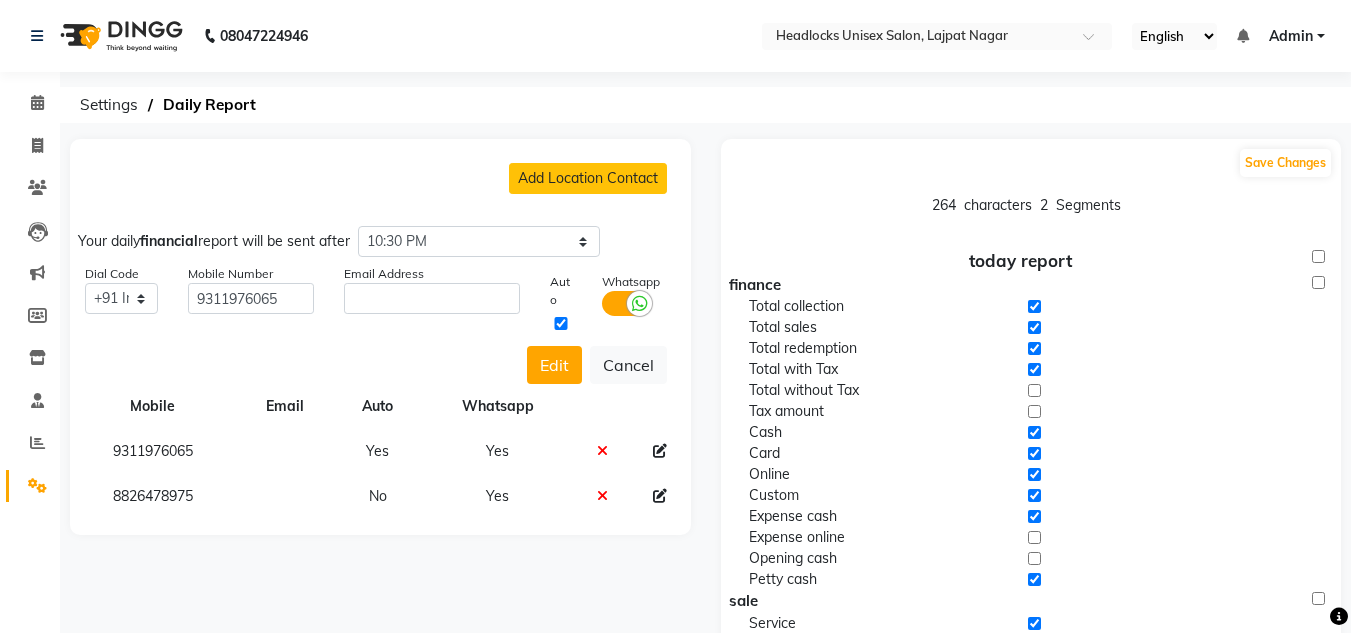 click on "Add Location Contact Your daily  financial  report will be sent after Select time 04:00 AM 04:15 AM 04:30 AM 04:45 AM 05:00 AM 05:15 AM 05:30 AM 05:45 AM 06:00 AM 06:15 AM 06:30 AM 06:45 AM 07:00 AM 07:15 AM 07:30 AM 07:45 AM 08:00 AM 08:15 AM 08:30 AM 08:45 AM 09:00 AM 09:15 AM 09:30 AM 09:45 AM 10:00 AM 10:15 AM 10:30 AM 10:45 AM 11:00 AM 11:15 AM 11:30 AM 11:45 AM 12:00 PM 12:15 PM 12:30 PM 12:45 PM 01:00 PM 01:15 PM 01:30 PM 01:45 PM 02:00 PM 02:15 PM 02:30 PM 02:45 PM 03:00 PM 03:15 PM 03:30 PM 03:45 PM 04:00 PM 04:15 PM 04:30 PM 04:45 PM 05:00 PM 05:15 PM 05:30 PM 05:45 PM 06:00 PM 06:15 PM 06:30 PM 06:45 PM 07:00 PM 07:15 PM 07:30 PM 07:45 PM 08:00 PM 08:15 PM 08:30 PM 08:45 PM 09:00 PM 09:15 PM 09:30 PM 09:45 PM 10:00 PM 10:15 PM 10:30 PM 10:45 PM 11:00 PM 11:15 PM 11:30 PM 11:45 PM Dial Code Select +93 Afghanistan (AF) +355 Albania (AL) +213 Algeria (DZ) +1684 American Samoa (AS) +376 Andorra (AD) +244 Angola (AO) +1264 Anguilla (AI) +0 Antarctica (AQ) +1268 Antigua And Barbuda (AG) +374 Armenia (AM)" 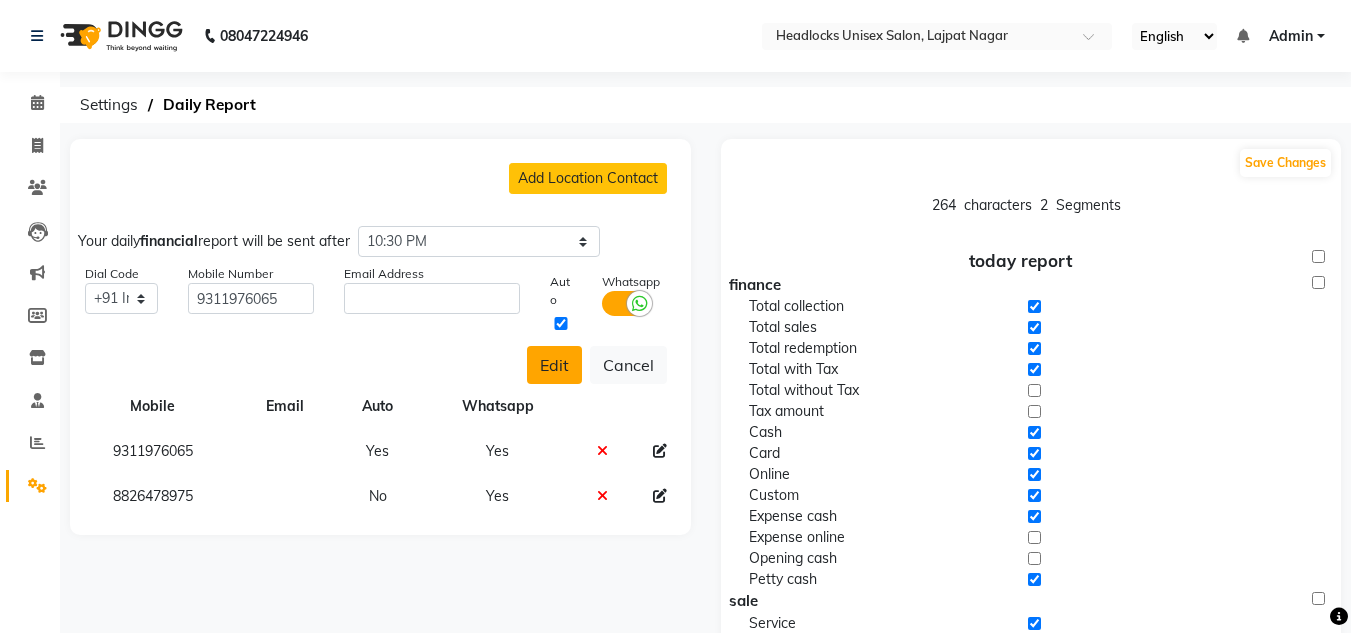 click on "Edit" 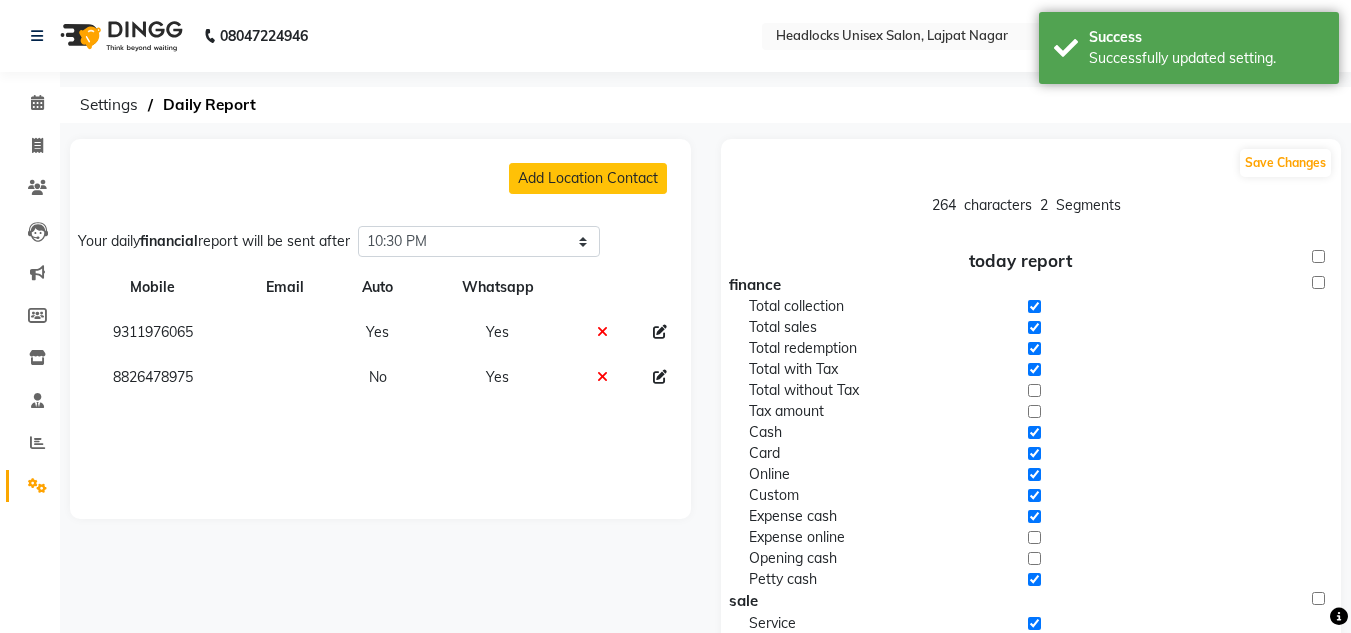click on "Add Location Contact Your daily  financial  report will be sent after Select time 04:00 AM 04:15 AM 04:30 AM 04:45 AM 05:00 AM 05:15 AM 05:30 AM 05:45 AM 06:00 AM 06:15 AM 06:30 AM 06:45 AM 07:00 AM 07:15 AM 07:30 AM 07:45 AM 08:00 AM 08:15 AM 08:30 AM 08:45 AM 09:00 AM 09:15 AM 09:30 AM 09:45 AM 10:00 AM 10:15 AM 10:30 AM 10:45 AM 11:00 AM 11:15 AM 11:30 AM 11:45 AM 12:00 PM 12:15 PM 12:30 PM 12:45 PM 01:00 PM 01:15 PM 01:30 PM 01:45 PM 02:00 PM 02:15 PM 02:30 PM 02:45 PM 03:00 PM 03:15 PM 03:30 PM 03:45 PM 04:00 PM 04:15 PM 04:30 PM 04:45 PM 05:00 PM 05:15 PM 05:30 PM 05:45 PM 06:00 PM 06:15 PM 06:30 PM 06:45 PM 07:00 PM 07:15 PM 07:30 PM 07:45 PM 08:00 PM 08:15 PM 08:30 PM 08:45 PM 09:00 PM 09:15 PM 09:30 PM 09:45 PM 10:00 PM 10:15 PM 10:30 PM 10:45 PM 11:00 PM 11:15 PM 11:30 PM 11:45 PM Mobile Email Auto Whatsapp [PHONE] Yes Yes [PHONE] No Yes" 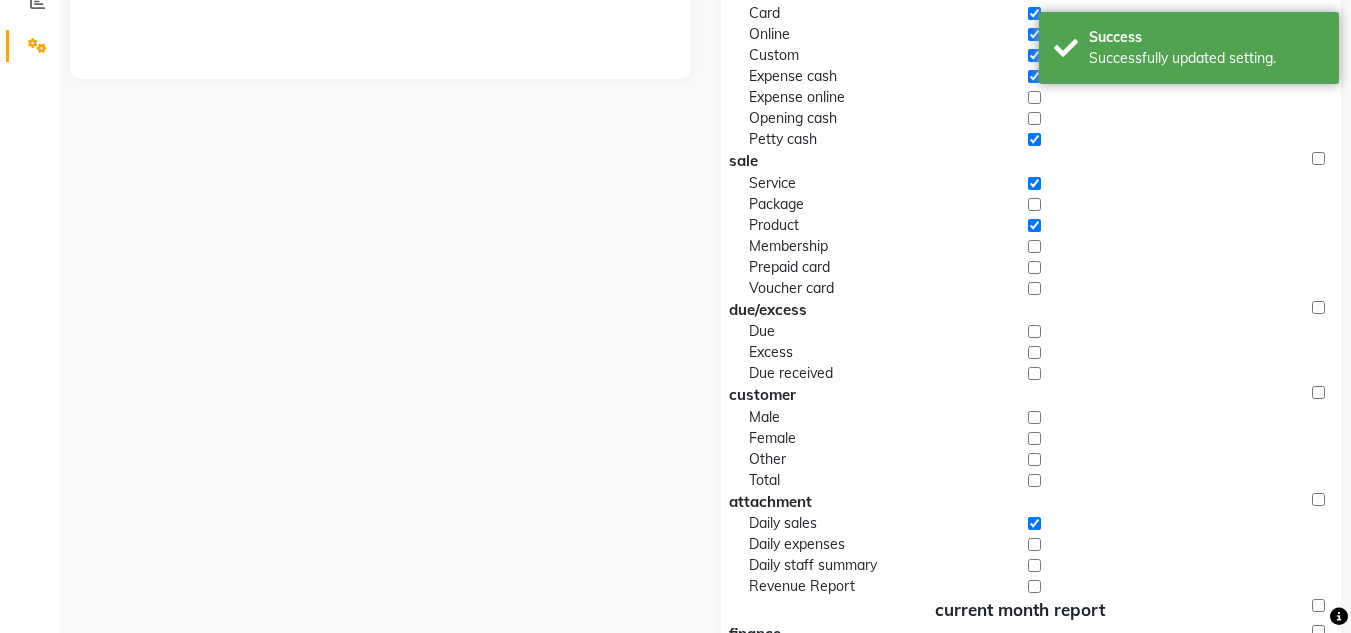 scroll, scrollTop: 0, scrollLeft: 0, axis: both 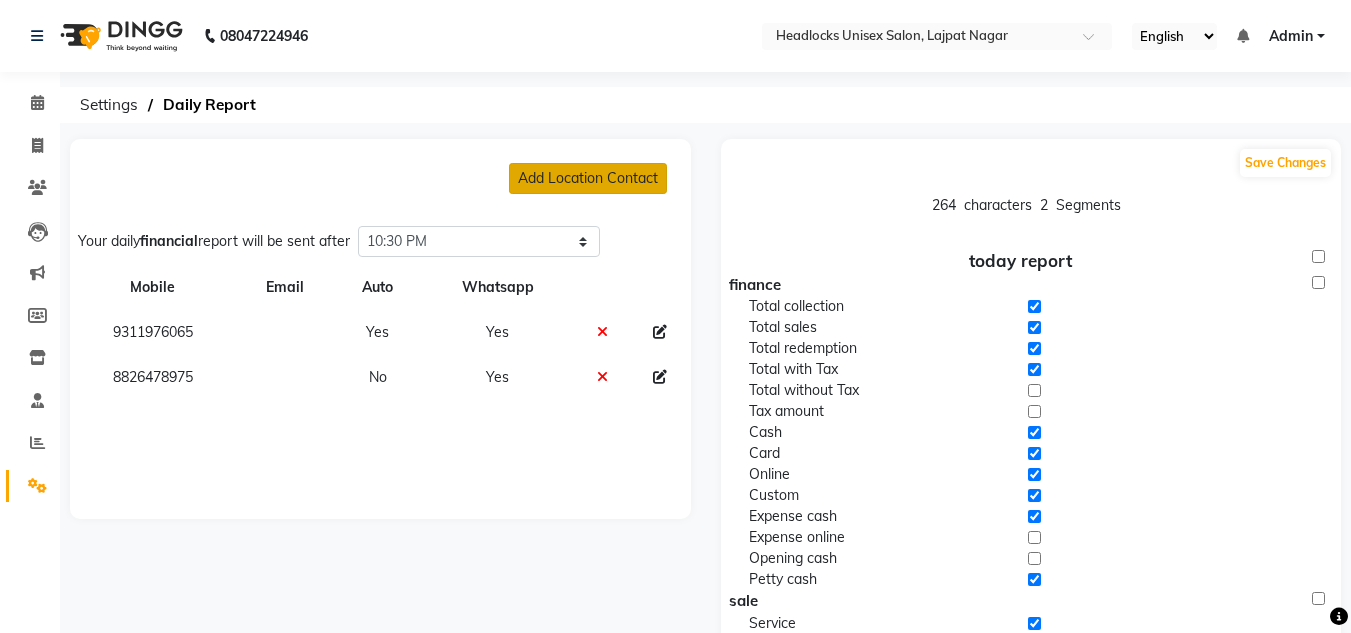 click on "Add Location Contact" 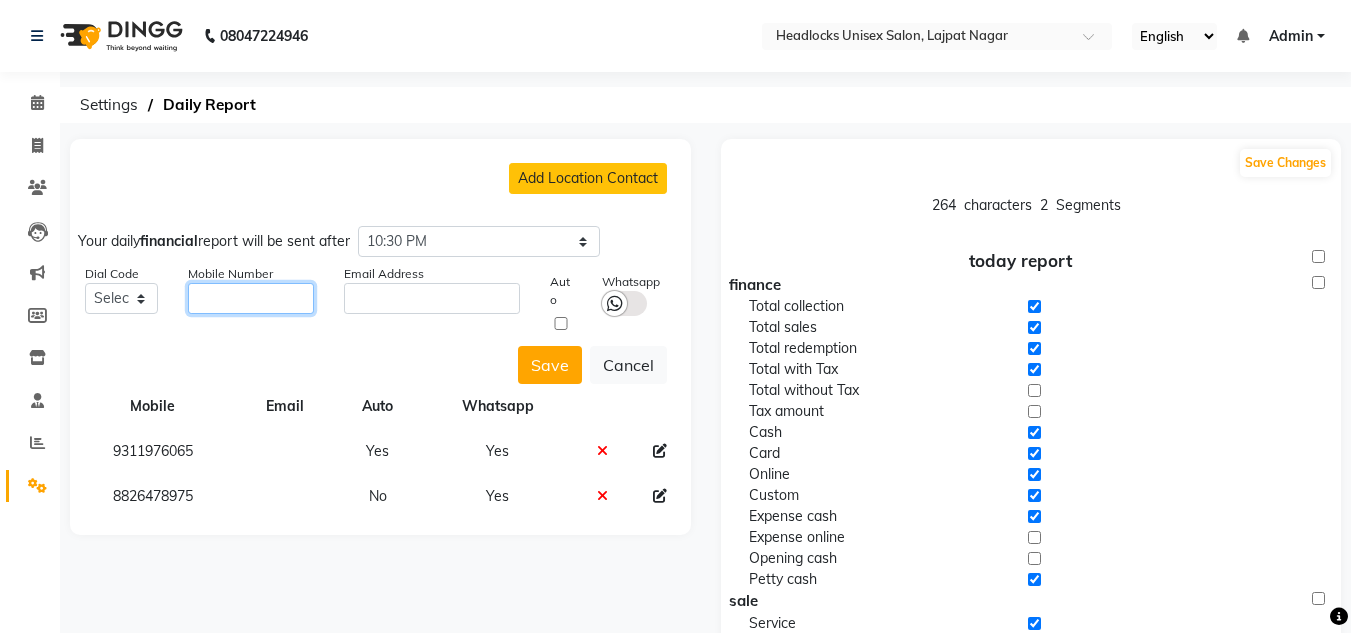 click 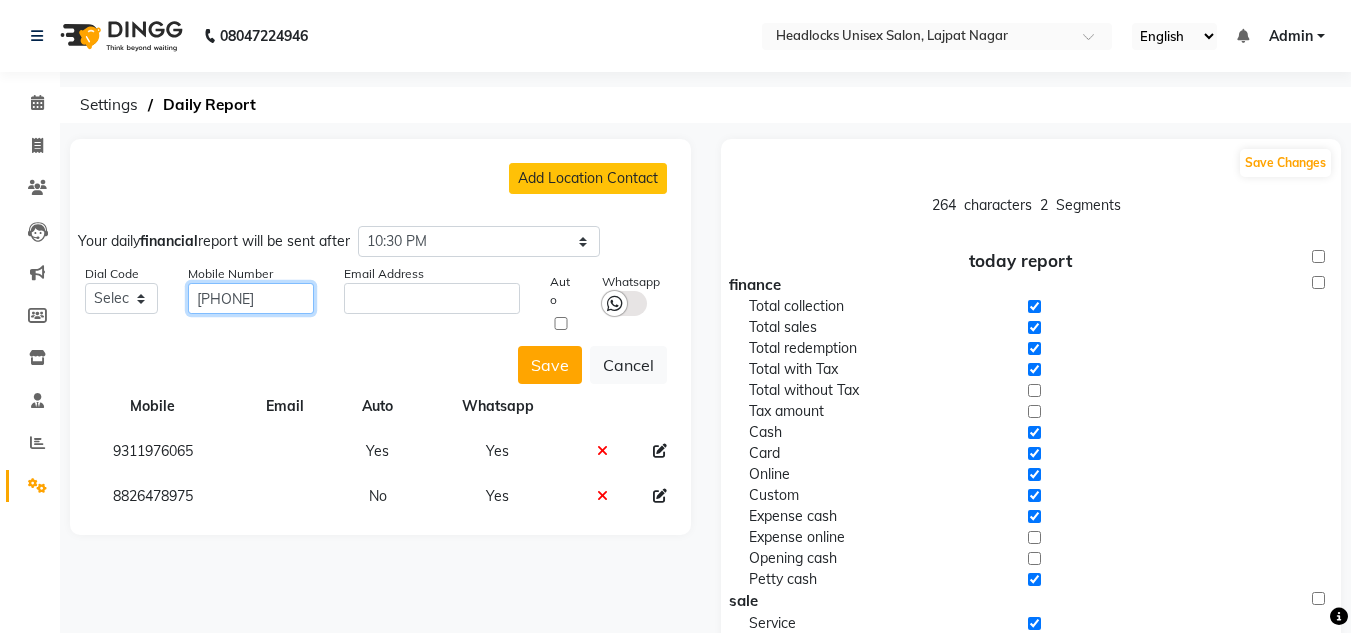 type 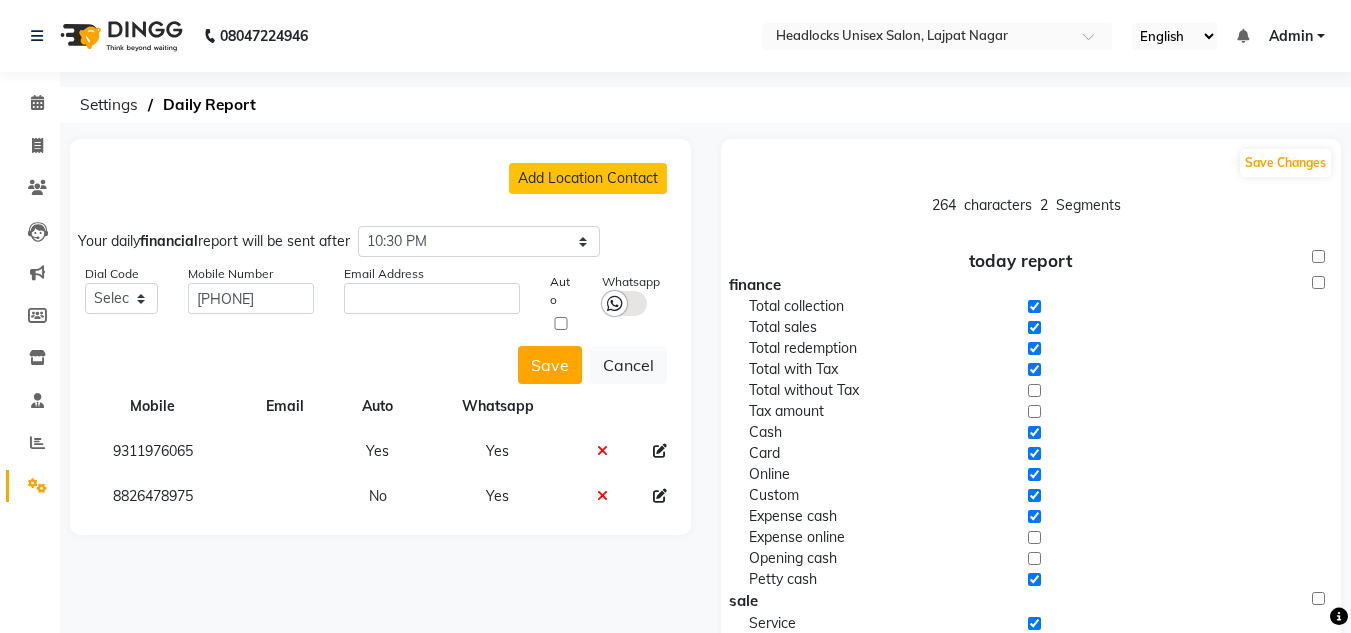 click 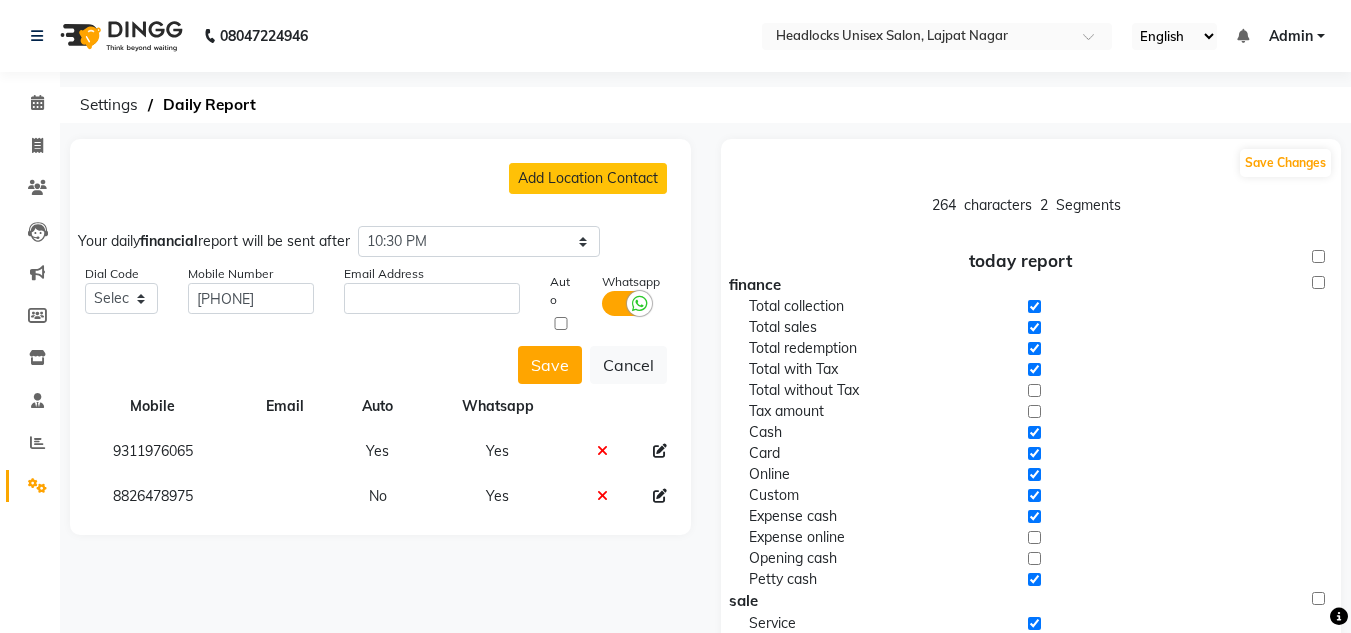 click 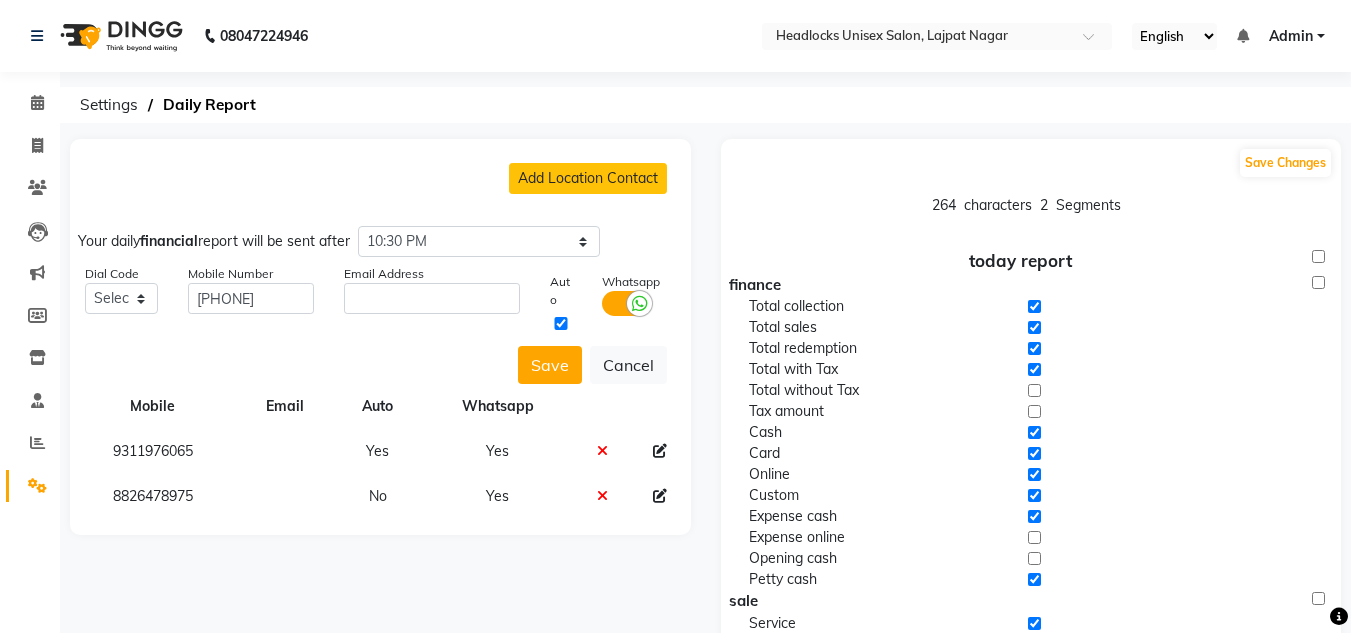 click on "Total redemption" 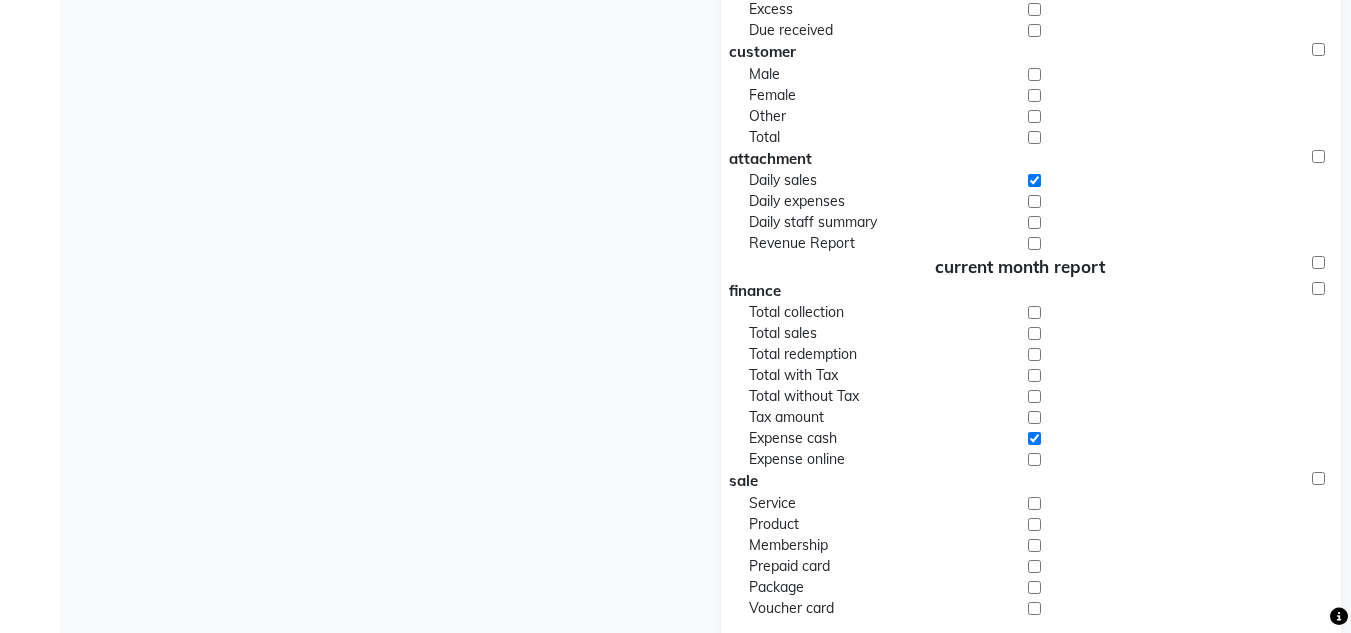 scroll, scrollTop: 0, scrollLeft: 0, axis: both 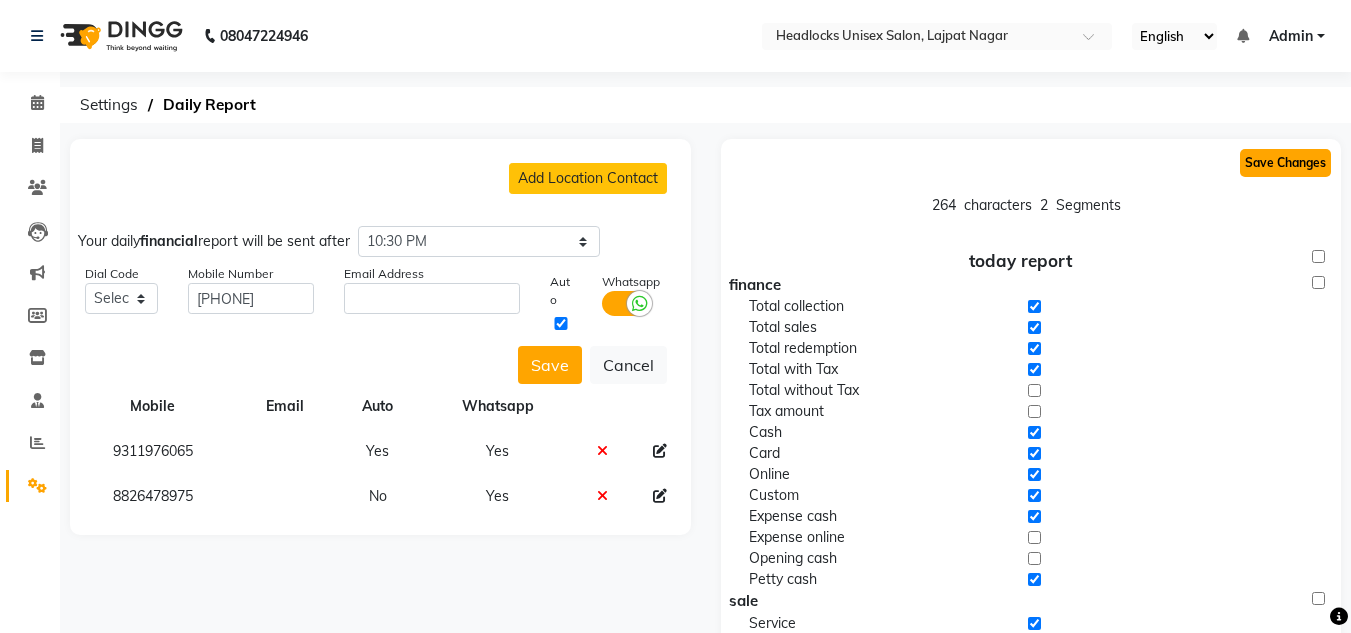 click on "Save Changes" 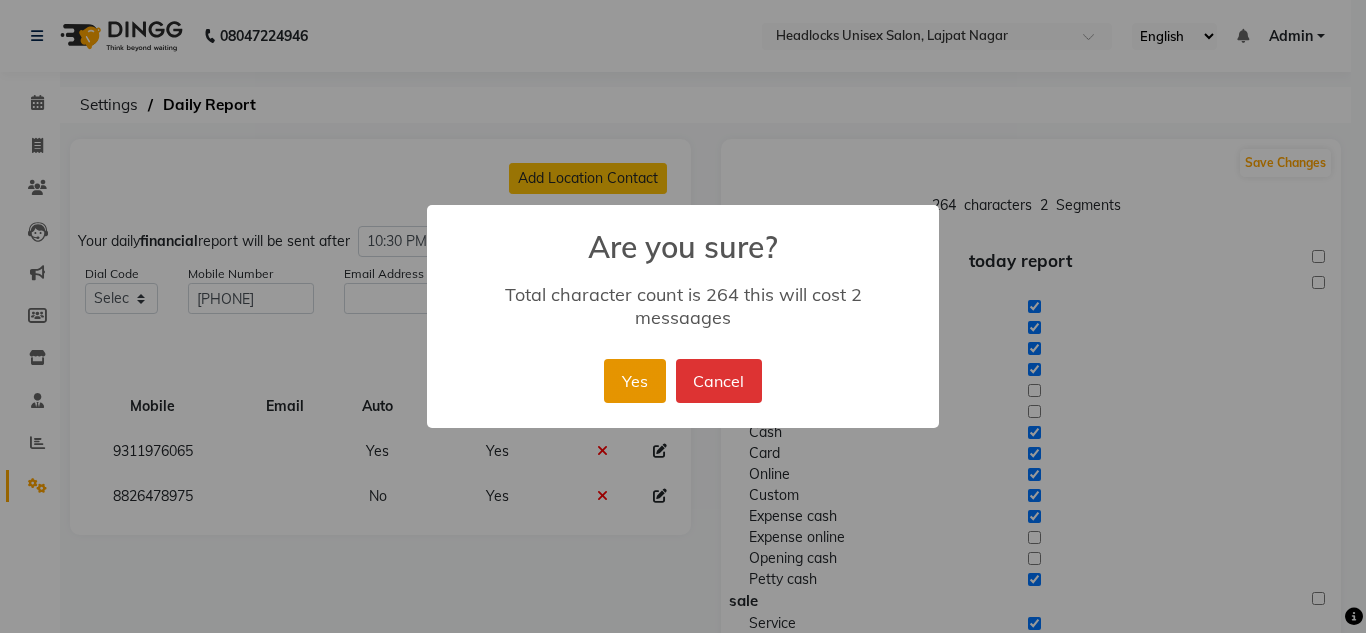 click on "Yes" at bounding box center (634, 381) 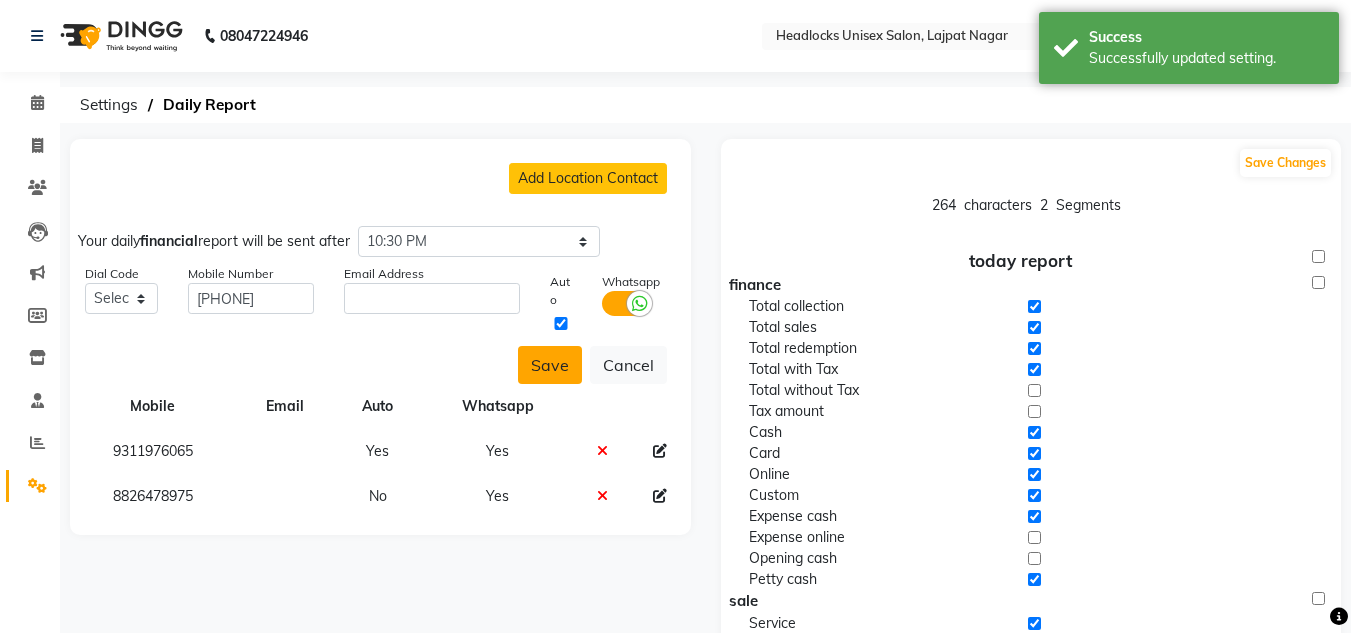 click on "Save" 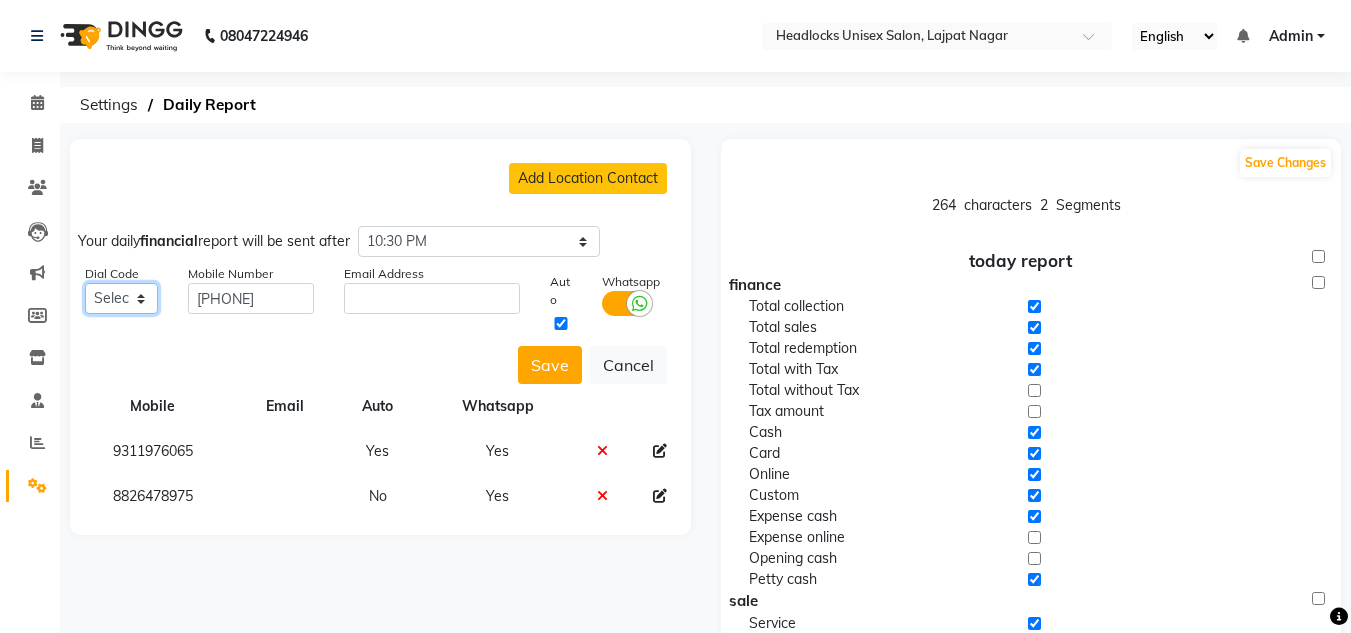 click on "Select +93 [COUNTRY] ([CODE]) +355 [COUNTRY] ([CODE]) +213 [COUNTRY] ([CODE]) +1684 [COUNTRY] ([CODE]) +376 [COUNTRY] ([CODE]) +244 [COUNTRY] ([CODE]) +1264 [COUNTRY] ([CODE]) +0 [COUNTRY] ([CODE]) +1268 [COUNTRY] ([CODE]) +54 [COUNTRY] ([CODE]) +374 [COUNTRY] ([CODE]) +297 [COUNTRY] ([CODE]) +61 [COUNTRY] ([CODE]) +43 [COUNTRY] ([CODE]) +994 [COUNTRY] ([CODE]) +1242 [COUNTRY] ([CODE]) +973 [COUNTRY] ([CODE]) +880 [COUNTRY] ([CODE]) +1246 [COUNTRY] ([CODE]) +375 [COUNTRY] ([CODE]) +32 [COUNTRY] ([CODE]) +501 [COUNTRY] ([CODE]) +229 [COUNTRY] ([CODE]) +1441 [COUNTRY] ([CODE]) +975 [COUNTRY] ([CODE]) +591 [COUNTRY] ([CODE]) +387 [COUNTRY] ([CODE]) +267 [COUNTRY] ([CODE]) +0 [COUNTRY] ([CODE]) +55 [COUNTRY] ([CODE]) +246 [COUNTRY] ([CODE]) +673 [COUNTRY] ([CODE]) +359 [COUNTRY] ([CODE]) +226 [COUNTRY] ([CODE]) +257 [COUNTRY] ([CODE]) +855 [COUNTRY] ([CODE]) +237 [COUNTRY] ([CODE]) +1 [COUNTRY] ([CODE]) +238 [COUNTRY] ([CODE]) +1345 [COUNTRY] ([CODE]) +236 [COUNTRY] ([CODE]) +235 [COUNTRY] ([CODE]) +56 [COUNTRY] ([CODE]) +86 [COUNTRY] ([CODE]) +61 [COUNTRY] ([CODE]) +672 [COUNTRY] ([CODE]) +57 [COUNTRY] ([CODE]) +269 [COUNTRY] ([CODE]) +242 [COUNTRY] ([CODE])" 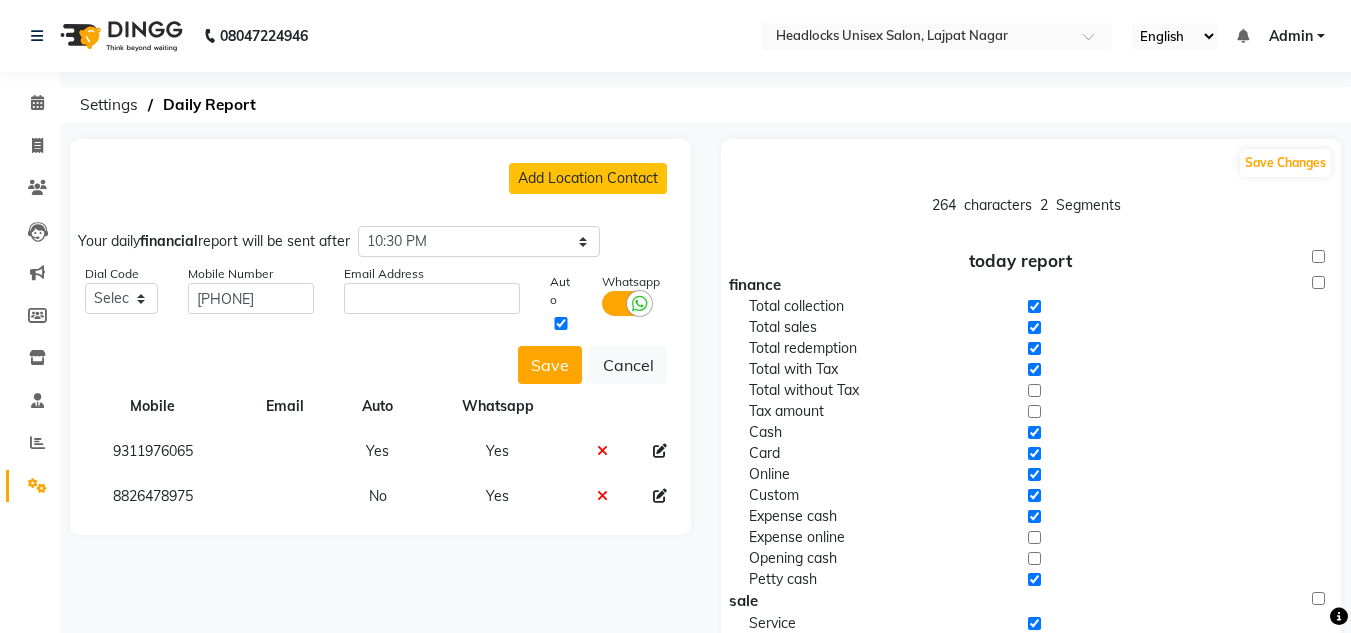 click on "Email Address" 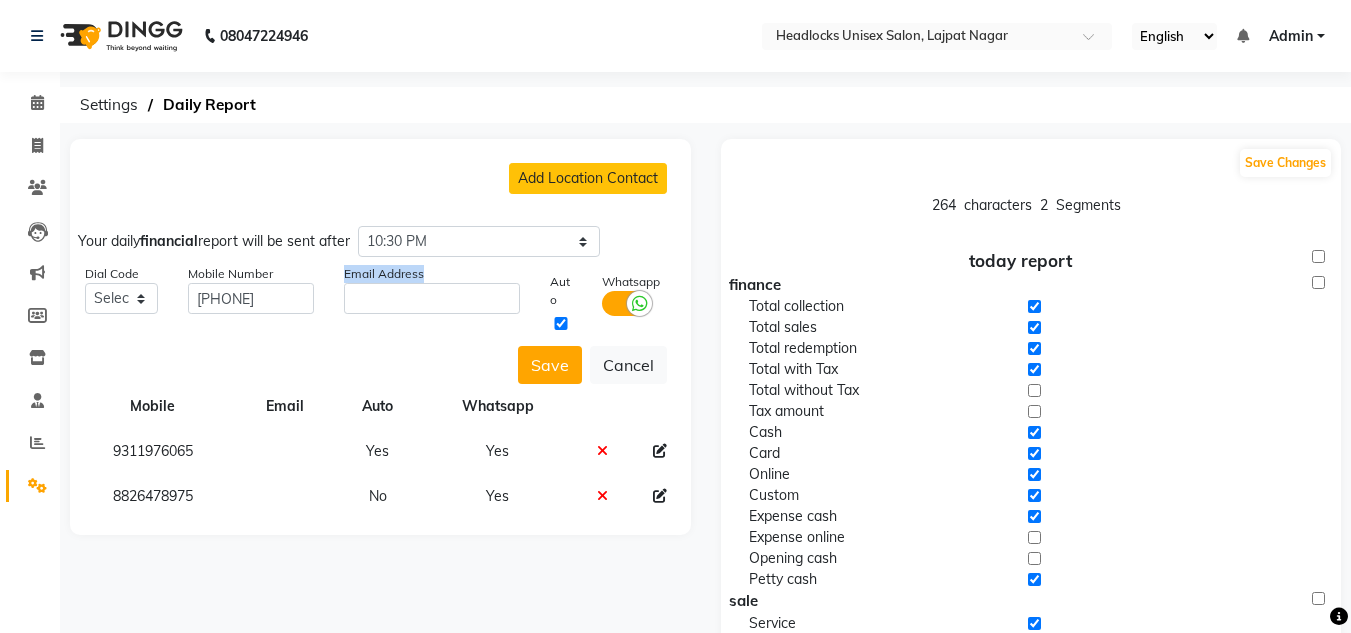 click on "Email Address" 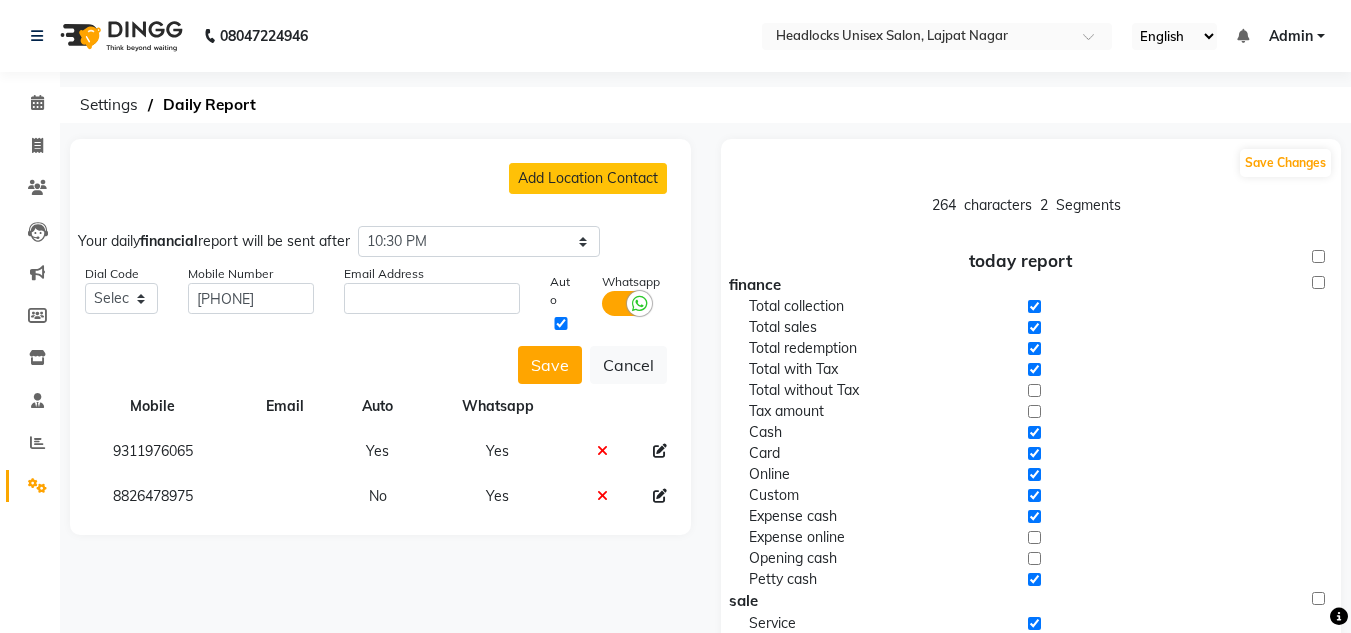click on "Email Address" 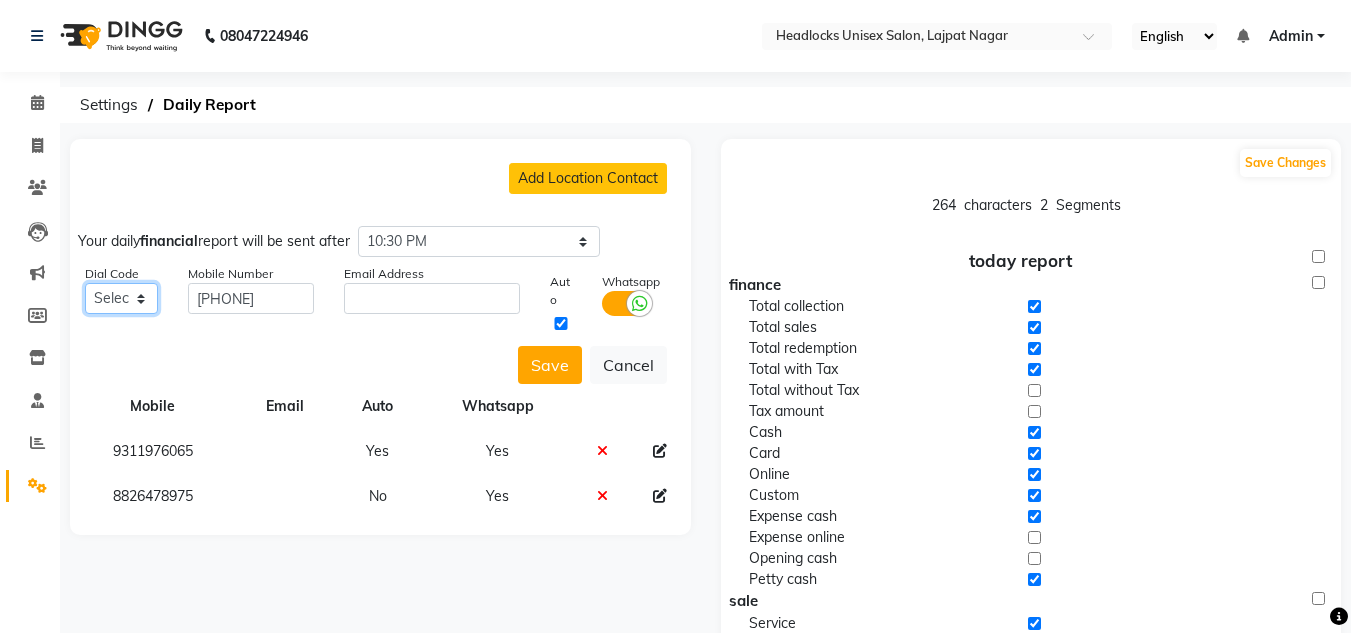 click on "Select +93 [COUNTRY] ([CODE]) +355 [COUNTRY] ([CODE]) +213 [COUNTRY] ([CODE]) +1684 [COUNTRY] ([CODE]) +376 [COUNTRY] ([CODE]) +244 [COUNTRY] ([CODE]) +1264 [COUNTRY] ([CODE]) +0 [COUNTRY] ([CODE]) +1268 [COUNTRY] ([CODE]) +54 [COUNTRY] ([CODE]) +374 [COUNTRY] ([CODE]) +297 [COUNTRY] ([CODE]) +61 [COUNTRY] ([CODE]) +43 [COUNTRY] ([CODE]) +994 [COUNTRY] ([CODE]) +1242 [COUNTRY] ([CODE]) +973 [COUNTRY] ([CODE]) +880 [COUNTRY] ([CODE]) +1246 [COUNTRY] ([CODE]) +375 [COUNTRY] ([CODE]) +32 [COUNTRY] ([CODE]) +501 [COUNTRY] ([CODE]) +229 [COUNTRY] ([CODE]) +1441 [COUNTRY] ([CODE]) +975 [COUNTRY] ([CODE]) +591 [COUNTRY] ([CODE]) +387 [COUNTRY] ([CODE]) +267 [COUNTRY] ([CODE]) +0 [COUNTRY] ([CODE]) +55 [COUNTRY] ([CODE]) +246 [COUNTRY] ([CODE]) +673 [COUNTRY] ([CODE]) +359 [COUNTRY] ([CODE]) +226 [COUNTRY] ([CODE]) +257 [COUNTRY] ([CODE]) +855 [COUNTRY] ([CODE]) +237 [COUNTRY] ([CODE]) +1 [COUNTRY] ([CODE]) +238 [COUNTRY] ([CODE]) +1345 [COUNTRY] ([CODE]) +236 [COUNTRY] ([CODE]) +235 [COUNTRY] ([CODE]) +56 [COUNTRY] ([CODE]) +86 [COUNTRY] ([CODE]) +61 [COUNTRY] ([CODE]) +672 [COUNTRY] ([CODE]) +57 [COUNTRY] ([CODE]) +269 [COUNTRY] ([CODE]) +242 [COUNTRY] ([CODE])" 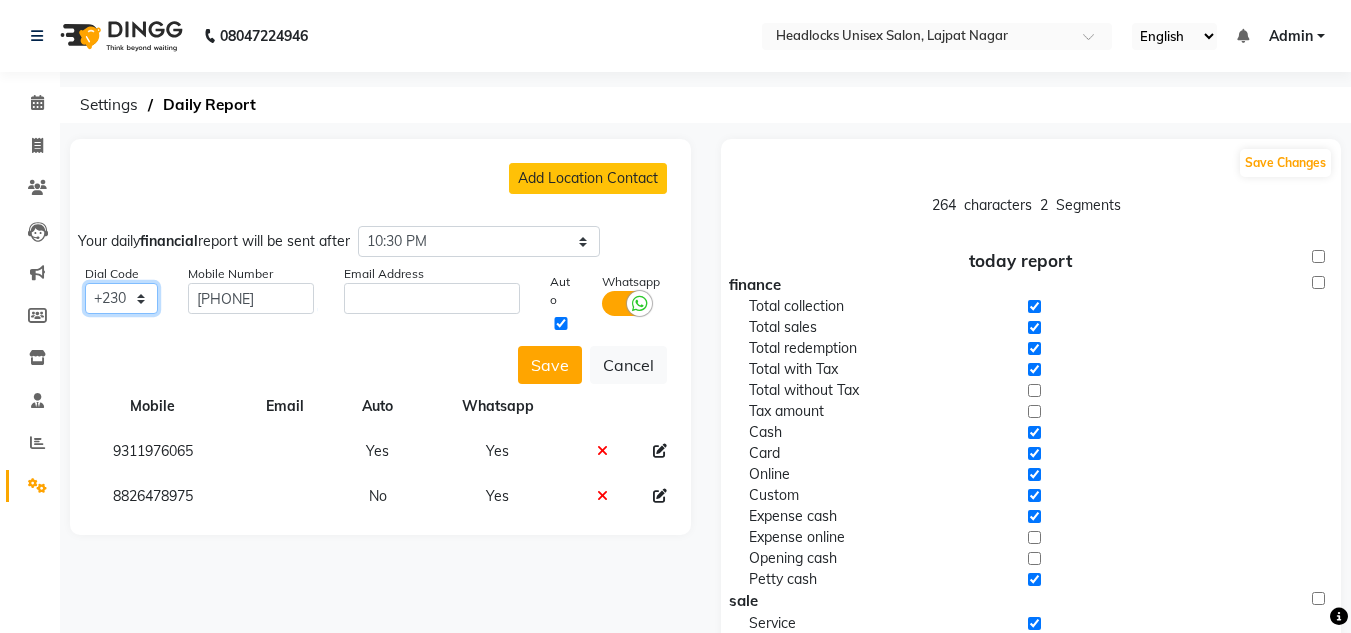 click on "Select +93 [COUNTRY] ([CODE]) +355 [COUNTRY] ([CODE]) +213 [COUNTRY] ([CODE]) +1684 [COUNTRY] ([CODE]) +376 [COUNTRY] ([CODE]) +244 [COUNTRY] ([CODE]) +1264 [COUNTRY] ([CODE]) +0 [COUNTRY] ([CODE]) +1268 [COUNTRY] ([CODE]) +54 [COUNTRY] ([CODE]) +374 [COUNTRY] ([CODE]) +297 [COUNTRY] ([CODE]) +61 [COUNTRY] ([CODE]) +43 [COUNTRY] ([CODE]) +994 [COUNTRY] ([CODE]) +1242 [COUNTRY] ([CODE]) +973 [COUNTRY] ([CODE]) +880 [COUNTRY] ([CODE]) +1246 [COUNTRY] ([CODE]) +375 [COUNTRY] ([CODE]) +32 [COUNTRY] ([CODE]) +501 [COUNTRY] ([CODE]) +229 [COUNTRY] ([CODE]) +1441 [COUNTRY] ([CODE]) +975 [COUNTRY] ([CODE]) +591 [COUNTRY] ([CODE]) +387 [COUNTRY] ([CODE]) +267 [COUNTRY] ([CODE]) +0 [COUNTRY] ([CODE]) +55 [COUNTRY] ([CODE]) +246 [COUNTRY] ([CODE]) +673 [COUNTRY] ([CODE]) +359 [COUNTRY] ([CODE]) +226 [COUNTRY] ([CODE]) +257 [COUNTRY] ([CODE]) +855 [COUNTRY] ([CODE]) +237 [COUNTRY] ([CODE]) +1 [COUNTRY] ([CODE]) +238 [COUNTRY] ([CODE]) +1345 [COUNTRY] ([CODE]) +236 [COUNTRY] ([CODE]) +235 [COUNTRY] ([CODE]) +56 [COUNTRY] ([CODE]) +86 [COUNTRY] ([CODE]) +61 [COUNTRY] ([CODE]) +672 [COUNTRY] ([CODE]) +57 [COUNTRY] ([CODE]) +269 [COUNTRY] ([CODE]) +242 [COUNTRY] ([CODE])" 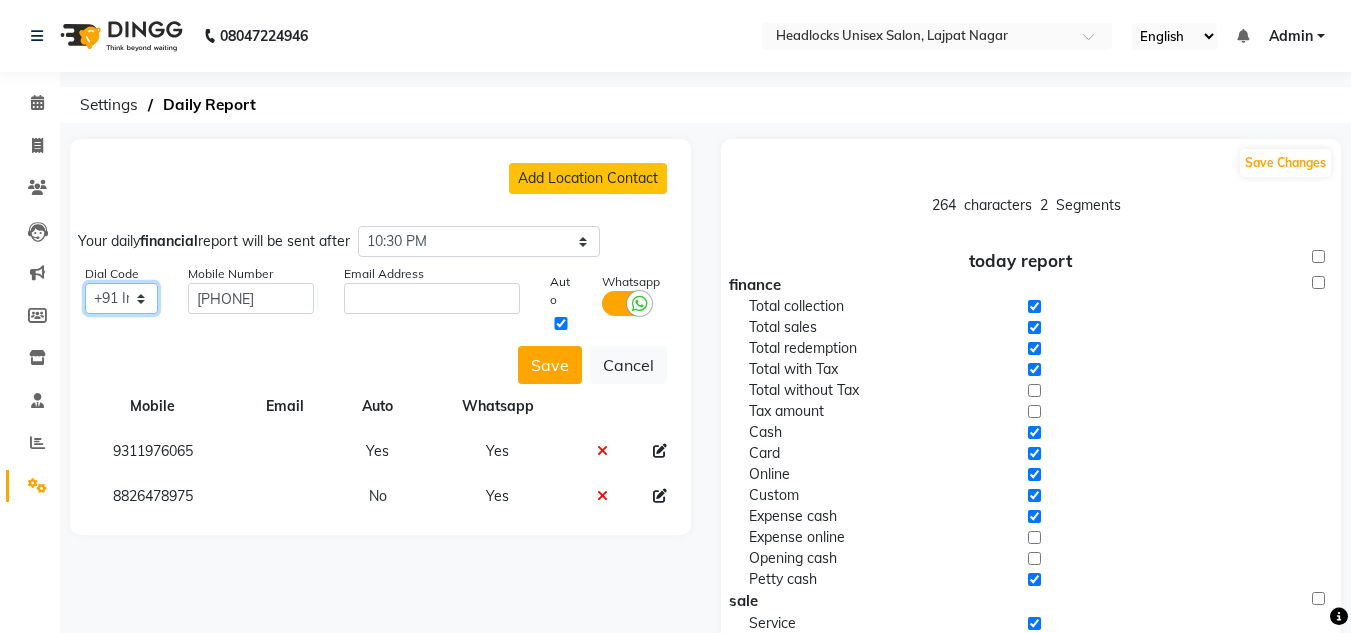 click on "Select +93 [COUNTRY] ([CODE]) +355 [COUNTRY] ([CODE]) +213 [COUNTRY] ([CODE]) +1684 [COUNTRY] ([CODE]) +376 [COUNTRY] ([CODE]) +244 [COUNTRY] ([CODE]) +1264 [COUNTRY] ([CODE]) +0 [COUNTRY] ([CODE]) +1268 [COUNTRY] ([CODE]) +54 [COUNTRY] ([CODE]) +374 [COUNTRY] ([CODE]) +297 [COUNTRY] ([CODE]) +61 [COUNTRY] ([CODE]) +43 [COUNTRY] ([CODE]) +994 [COUNTRY] ([CODE]) +1242 [COUNTRY] ([CODE]) +973 [COUNTRY] ([CODE]) +880 [COUNTRY] ([CODE]) +1246 [COUNTRY] ([CODE]) +375 [COUNTRY] ([CODE]) +32 [COUNTRY] ([CODE]) +501 [COUNTRY] ([CODE]) +229 [COUNTRY] ([CODE]) +1441 [COUNTRY] ([CODE]) +975 [COUNTRY] ([CODE]) +591 [COUNTRY] ([CODE]) +387 [COUNTRY] ([CODE]) +267 [COUNTRY] ([CODE]) +0 [COUNTRY] ([CODE]) +55 [COUNTRY] ([CODE]) +246 [COUNTRY] ([CODE]) +673 [COUNTRY] ([CODE]) +359 [COUNTRY] ([CODE]) +226 [COUNTRY] ([CODE]) +257 [COUNTRY] ([CODE]) +855 [COUNTRY] ([CODE]) +237 [COUNTRY] ([CODE]) +1 [COUNTRY] ([CODE]) +238 [COUNTRY] ([CODE]) +1345 [COUNTRY] ([CODE]) +236 [COUNTRY] ([CODE]) +235 [COUNTRY] ([CODE]) +56 [COUNTRY] ([CODE]) +86 [COUNTRY] ([CODE]) +61 [COUNTRY] ([CODE]) +672 [COUNTRY] ([CODE]) +57 [COUNTRY] ([CODE]) +269 [COUNTRY] ([CODE]) +242 [COUNTRY] ([CODE])" 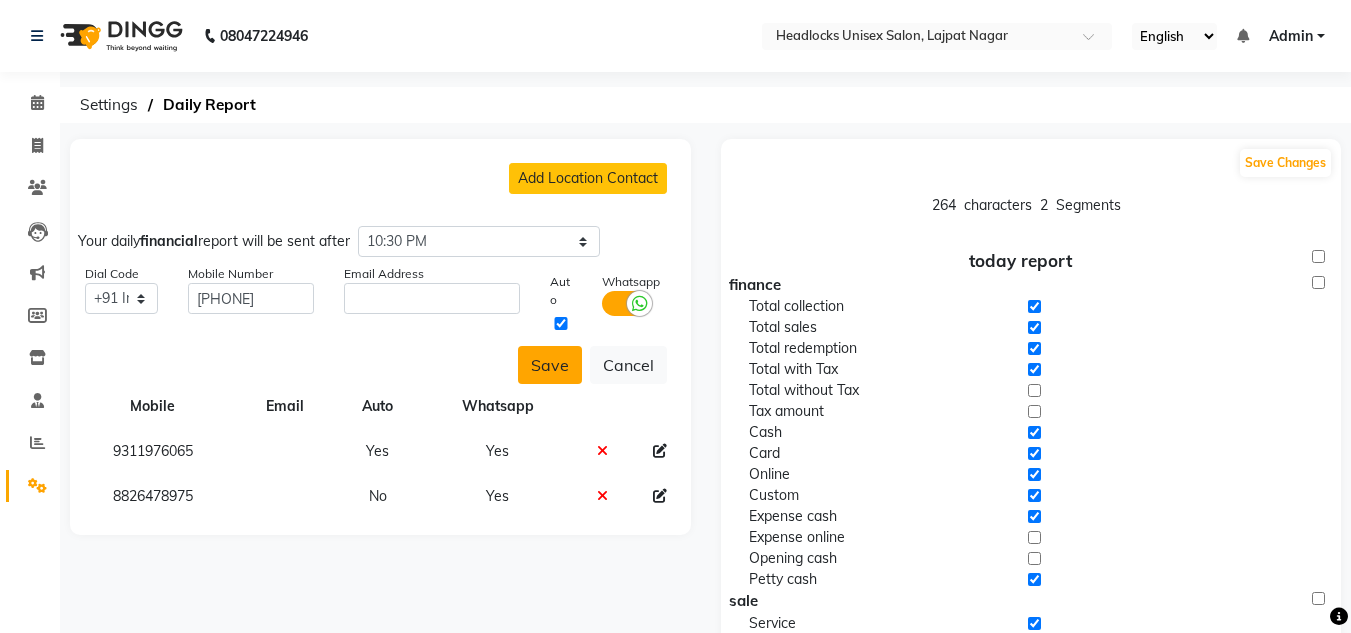 click on "Save" 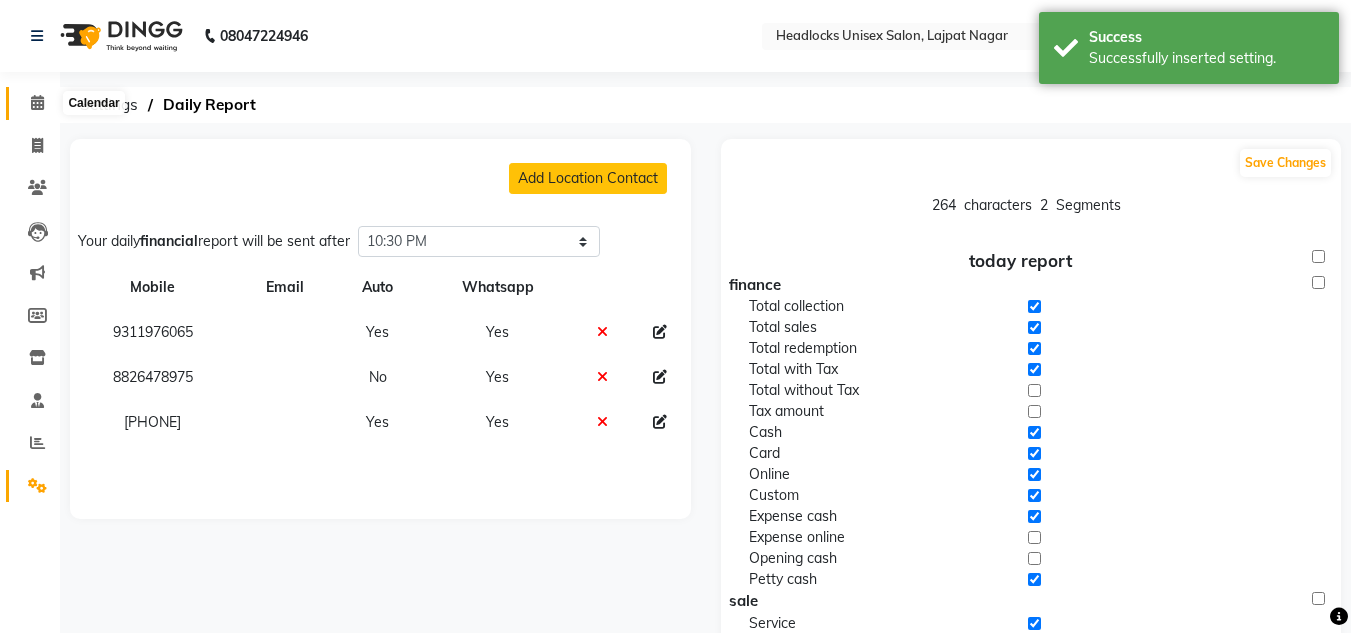 click 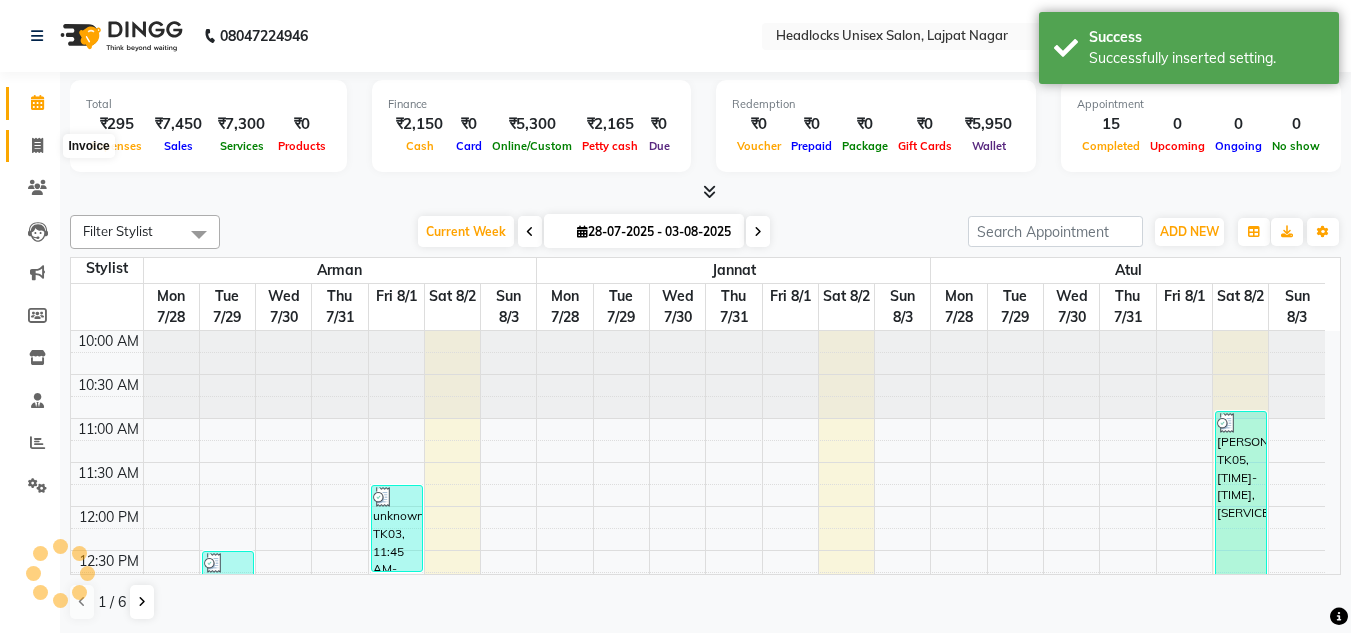 click 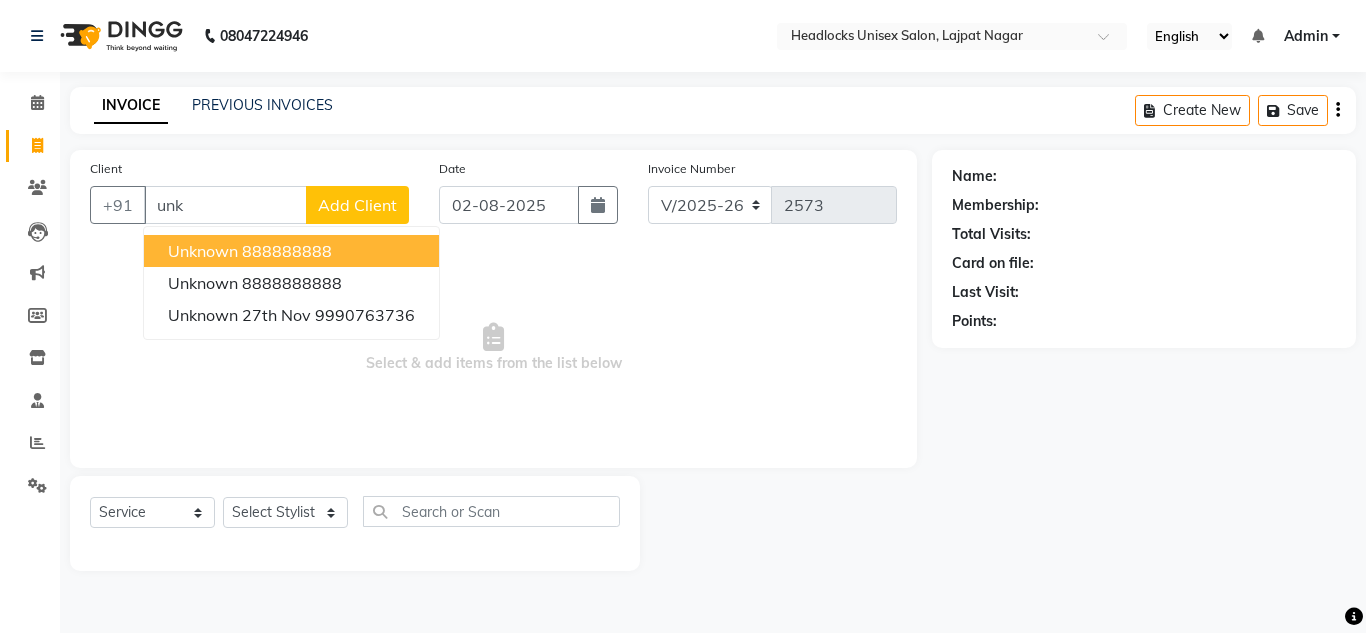 click on "888888888" at bounding box center [287, 251] 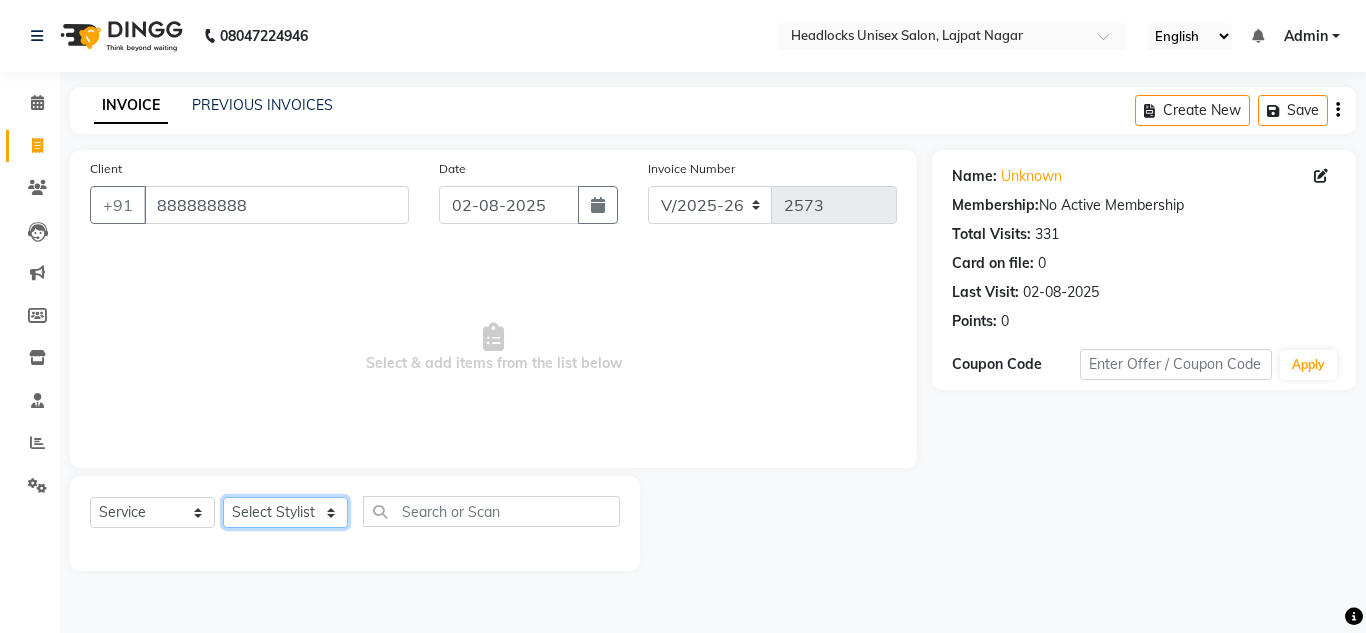 click on "Select Stylist Arman Atul Jannat Kaif Kartik Lucky Nazia Pinky Rashid Sabiya Sandeep Shankar Shavaz Malik Sudhir Suraj Vikas Vinay Roy Vinod" 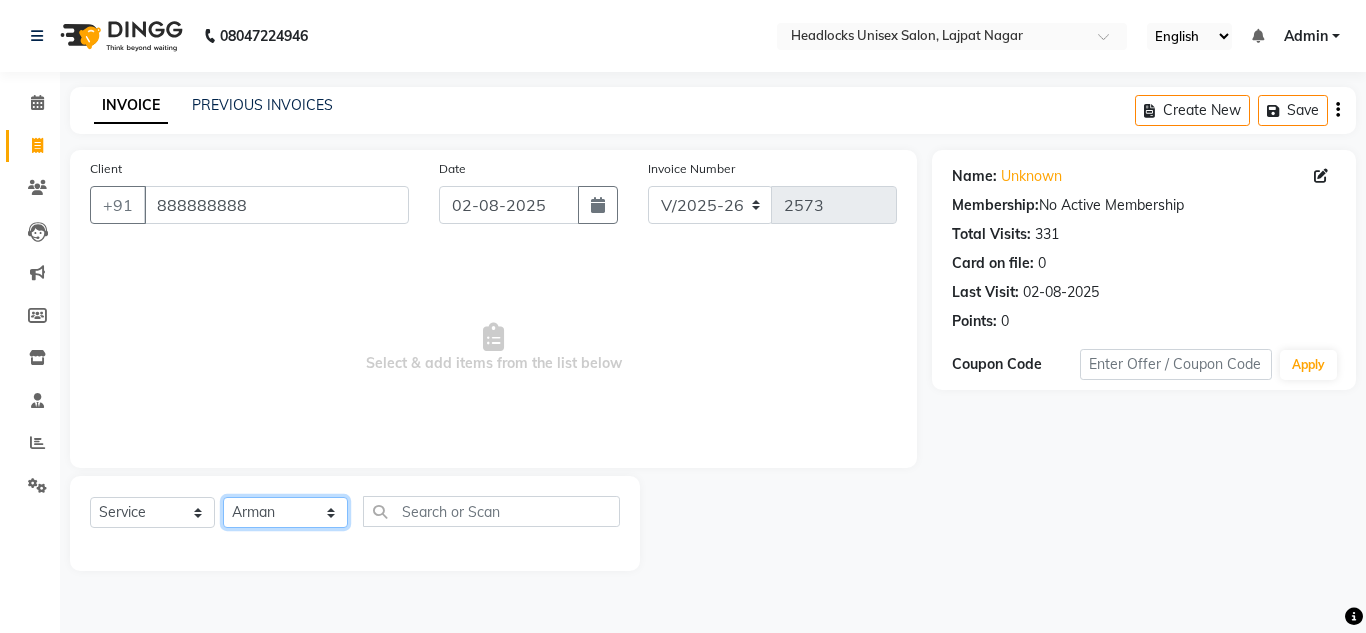 click on "Select Stylist Arman Atul Jannat Kaif Kartik Lucky Nazia Pinky Rashid Sabiya Sandeep Shankar Shavaz Malik Sudhir Suraj Vikas Vinay Roy Vinod" 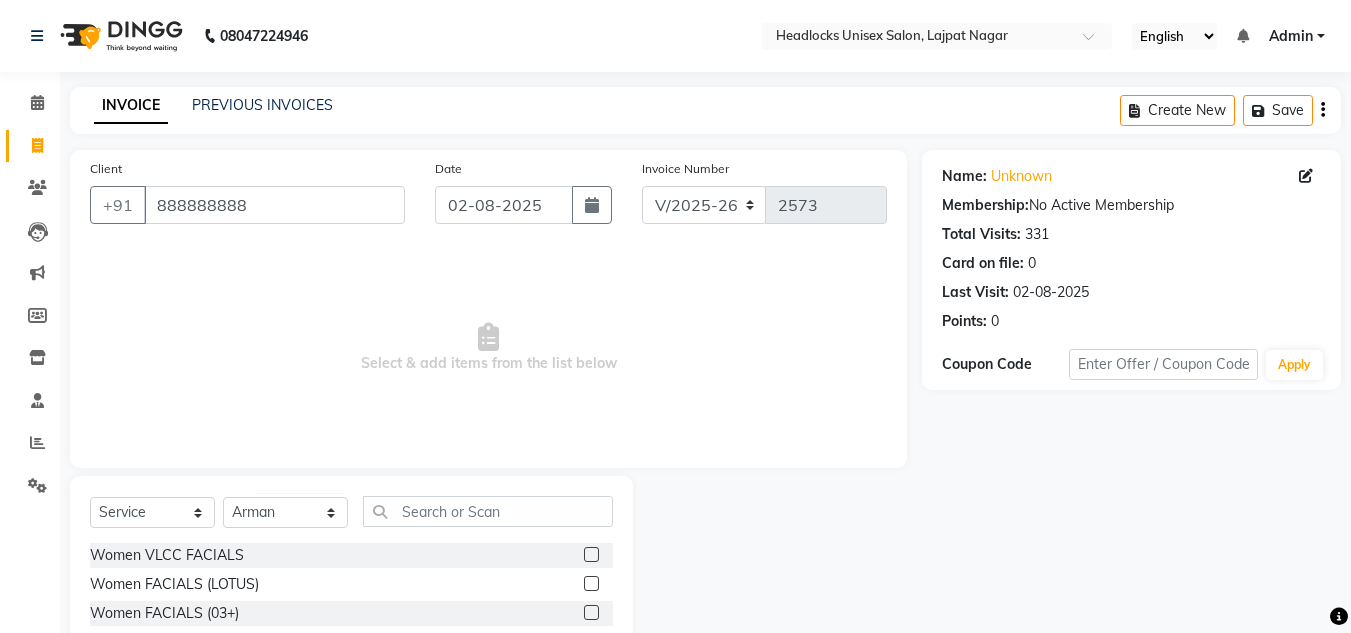 click on "Select & add items from the list below" at bounding box center [488, 348] 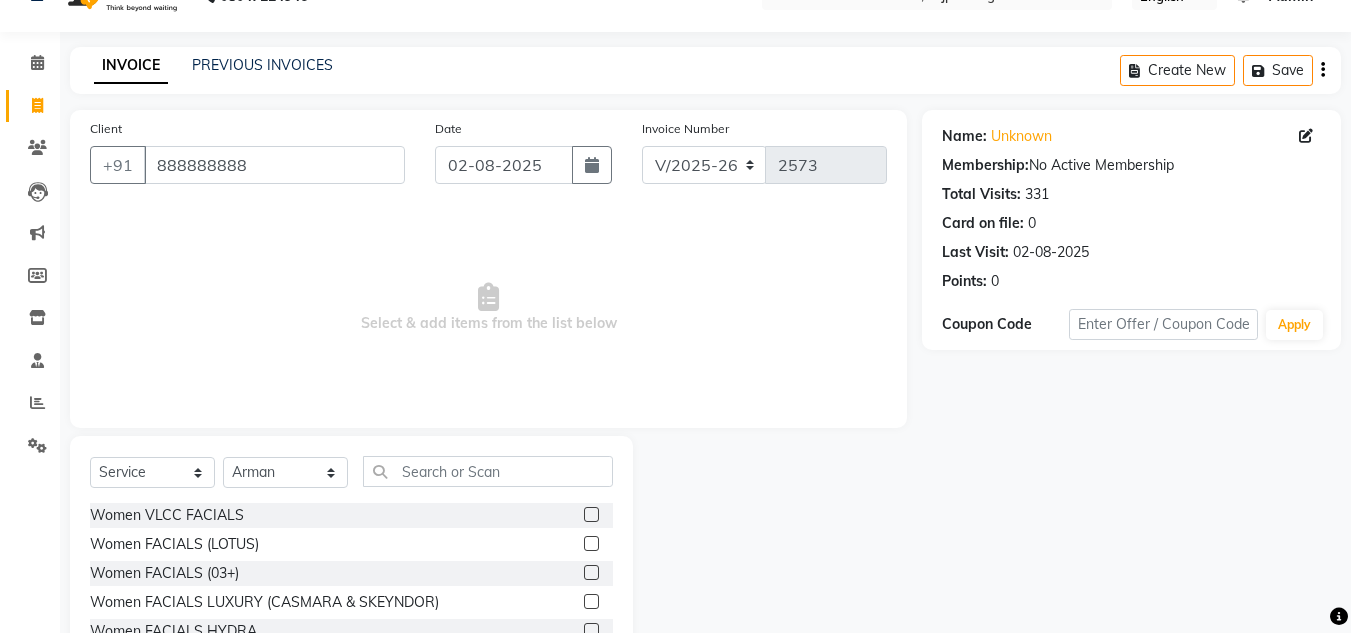 scroll, scrollTop: 168, scrollLeft: 0, axis: vertical 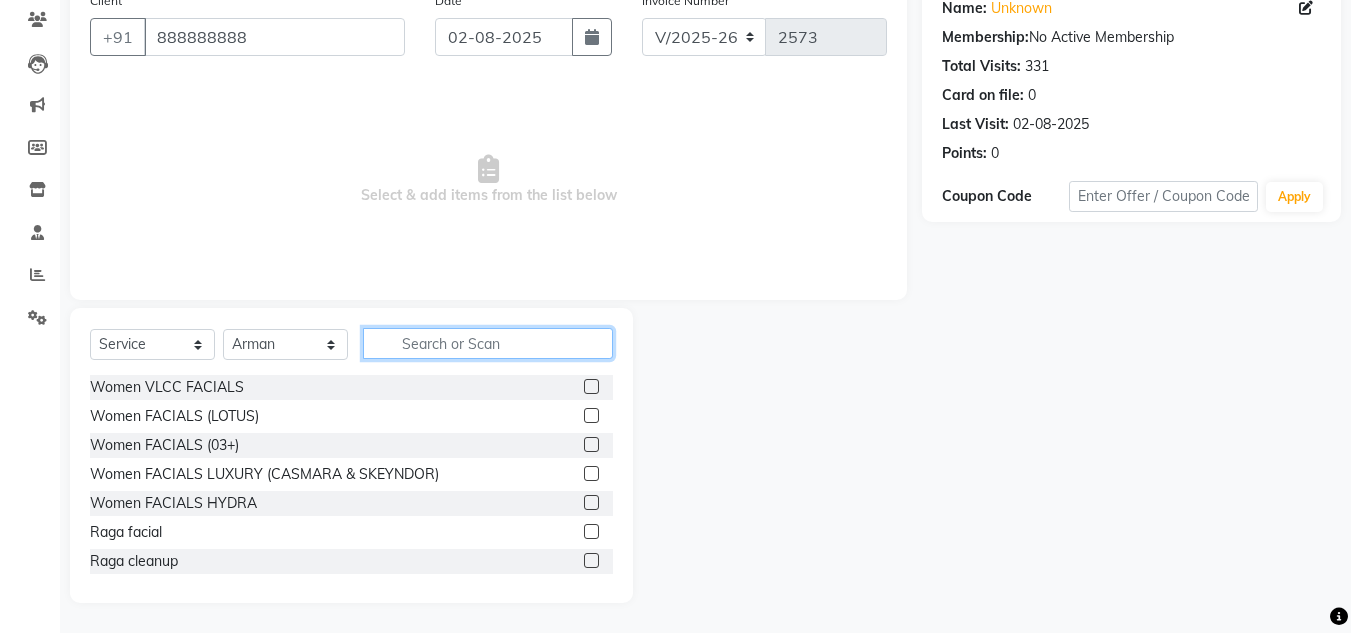 click 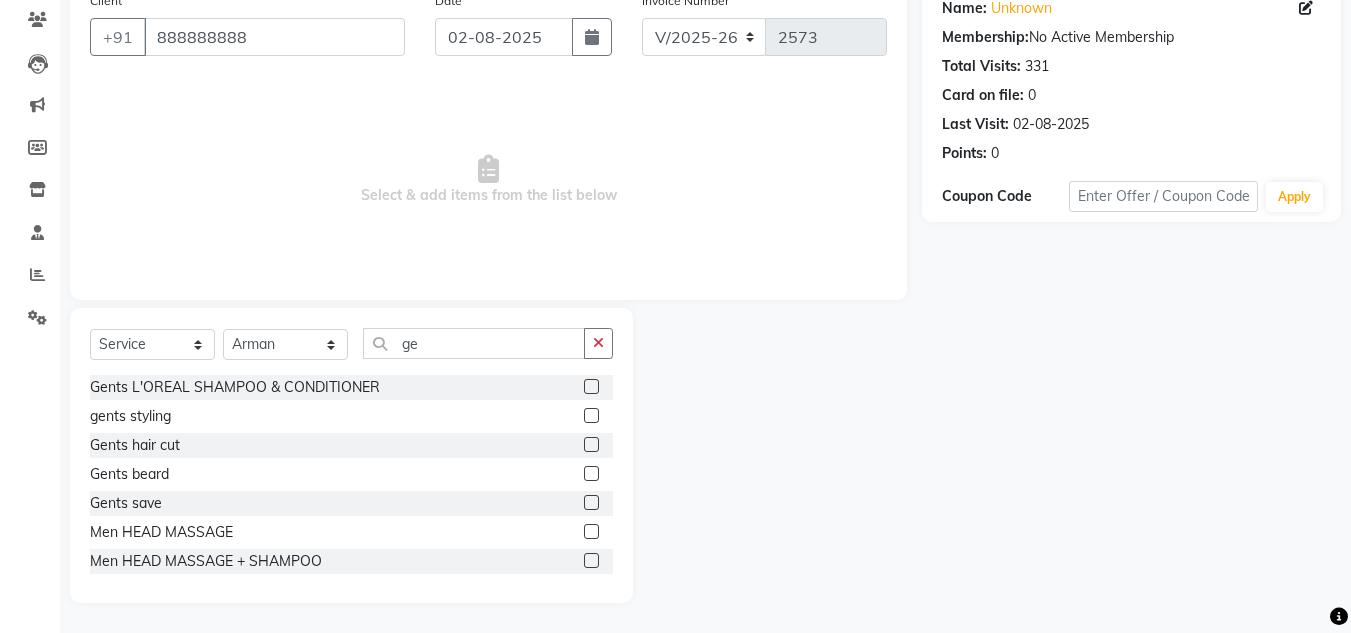 click 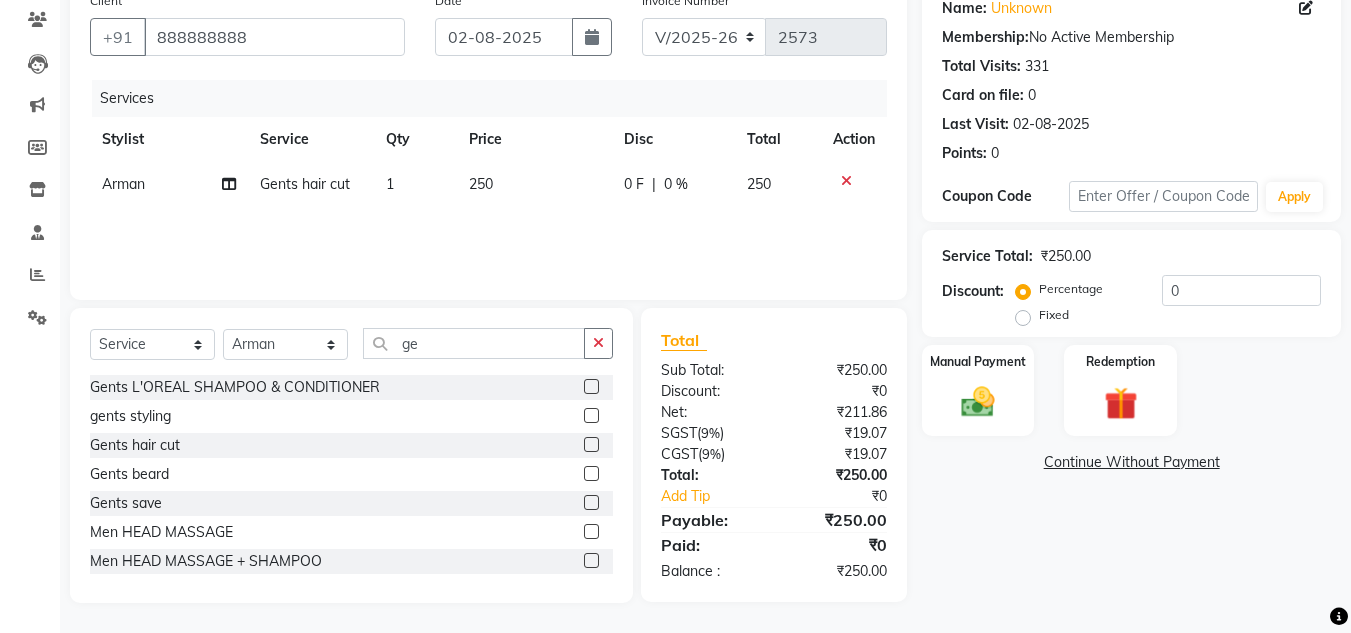 click 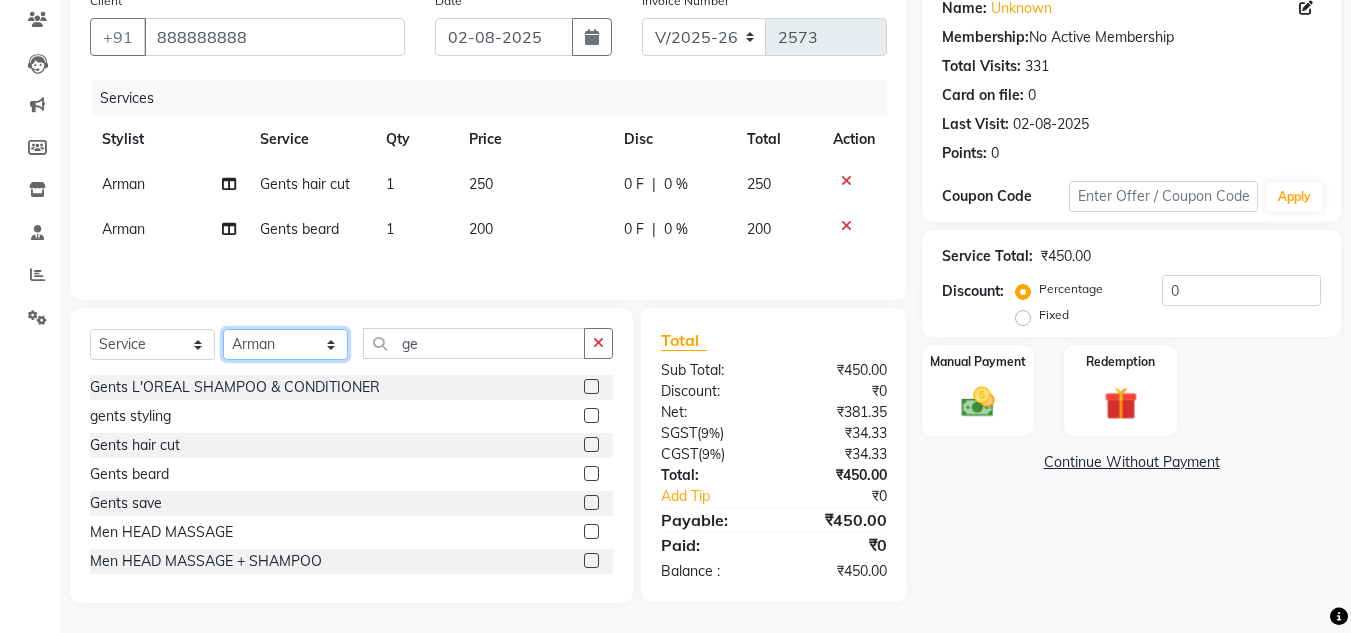 click on "Select Stylist Arman Atul Jannat Kaif Kartik Lucky Nazia Pinky Rashid Sabiya Sandeep Shankar Shavaz Malik Sudhir Suraj Vikas Vinay Roy Vinod" 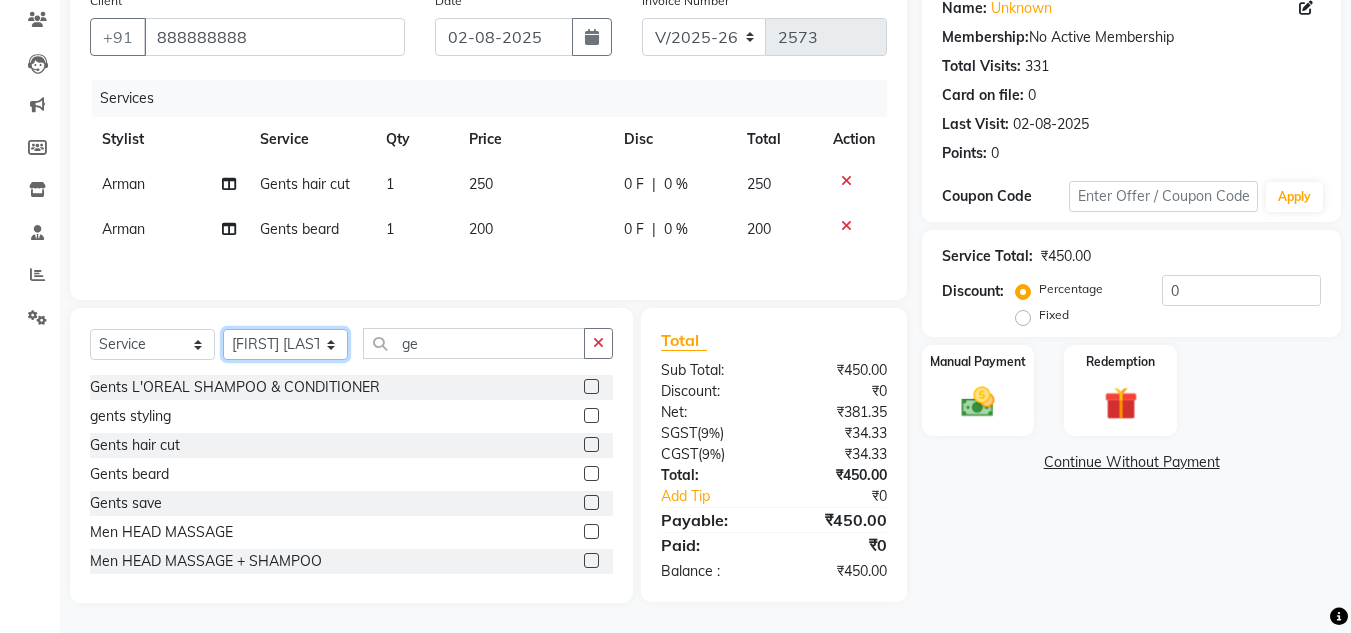 click on "Select Stylist Arman Atul Jannat Kaif Kartik Lucky Nazia Pinky Rashid Sabiya Sandeep Shankar Shavaz Malik Sudhir Suraj Vikas Vinay Roy Vinod" 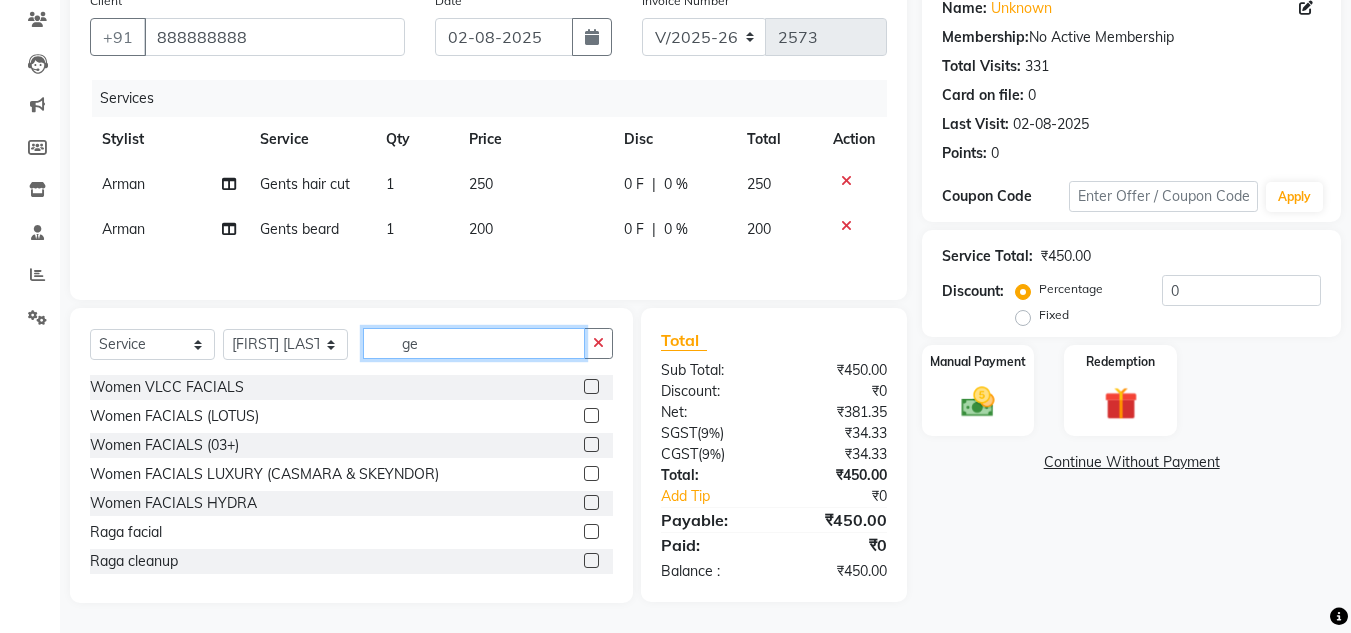 click on "ge" 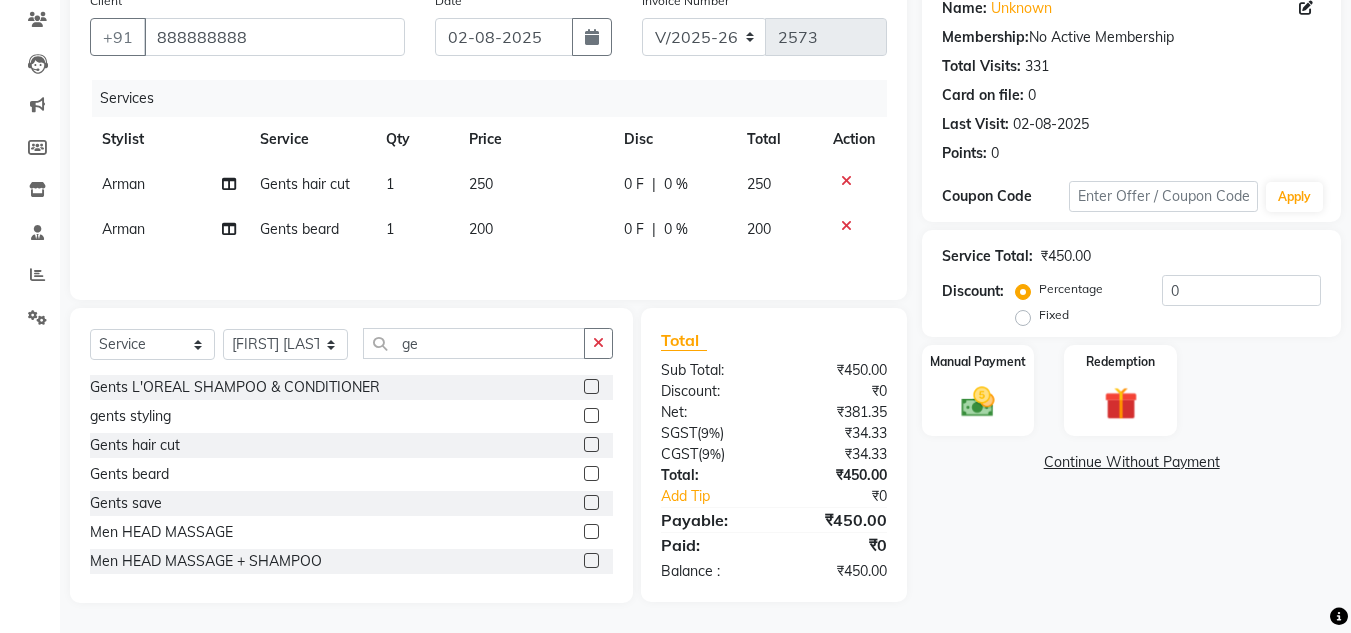 click 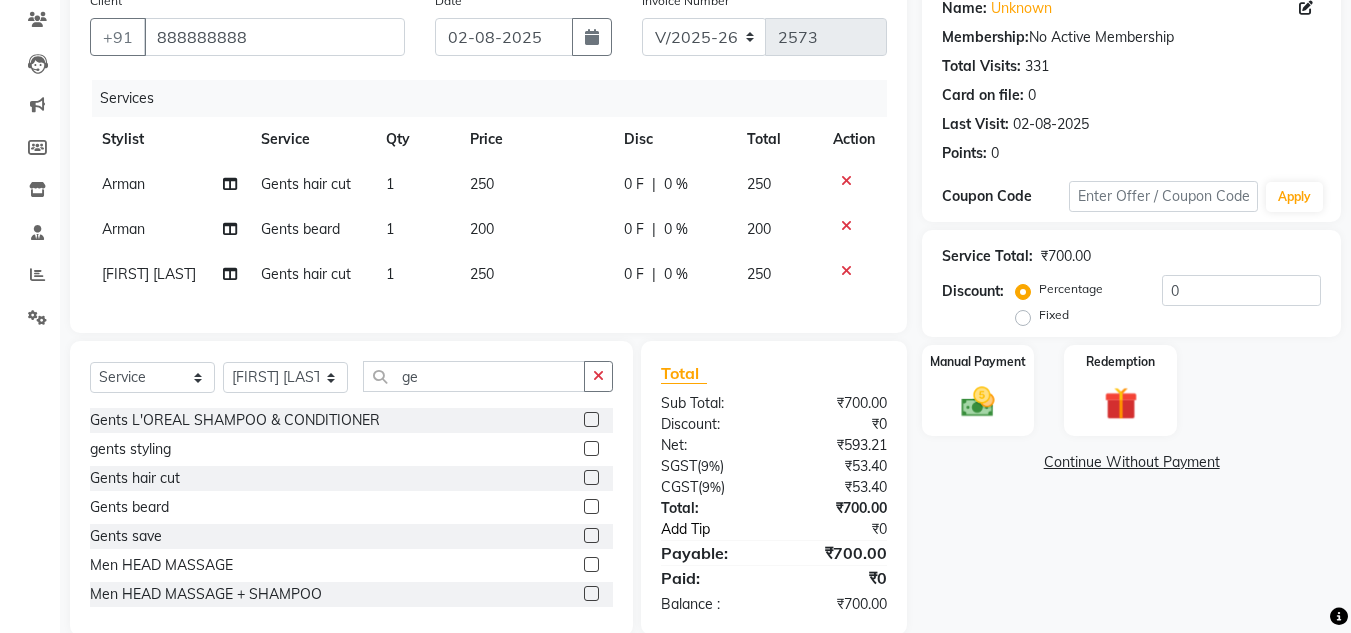 click on "Add Tip" 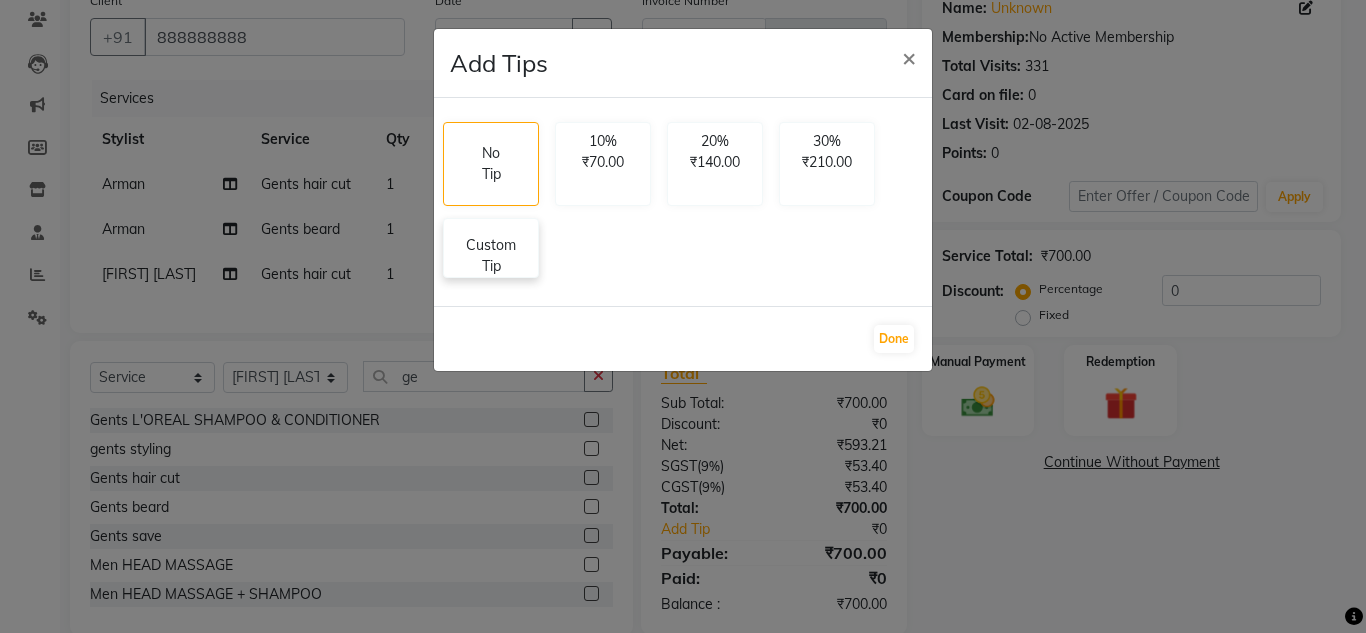 click on "Custom Tip" 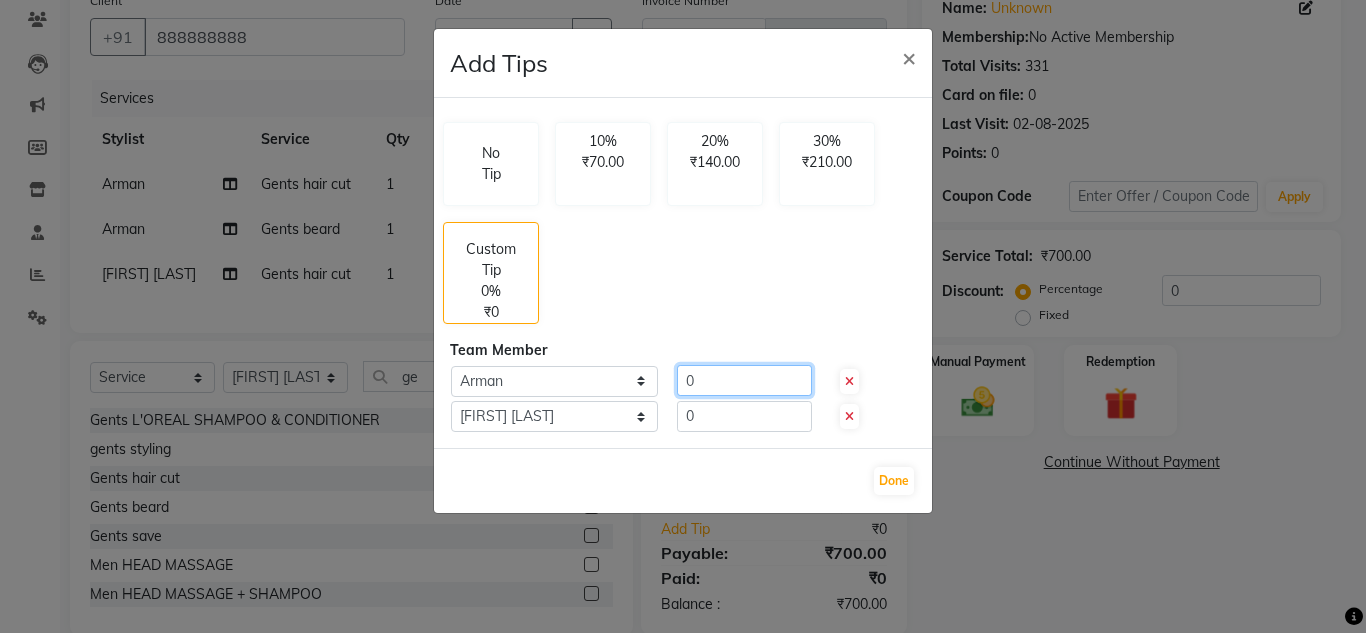 click on "0" 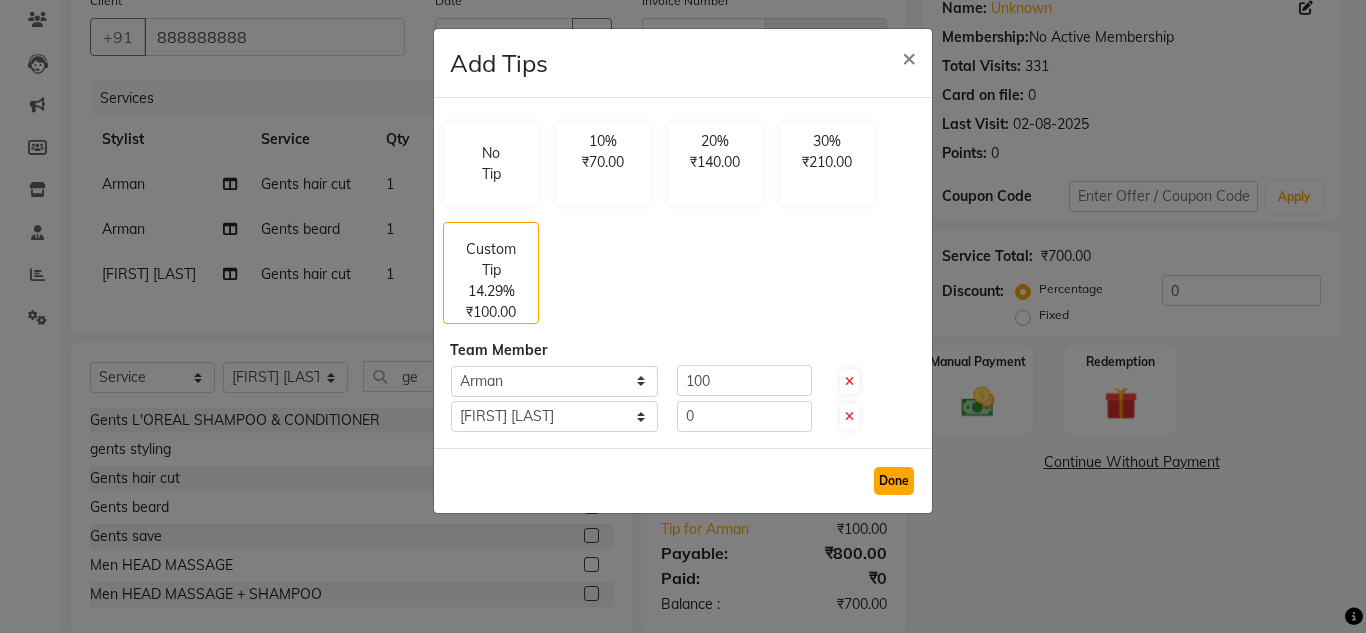 click on "Done" 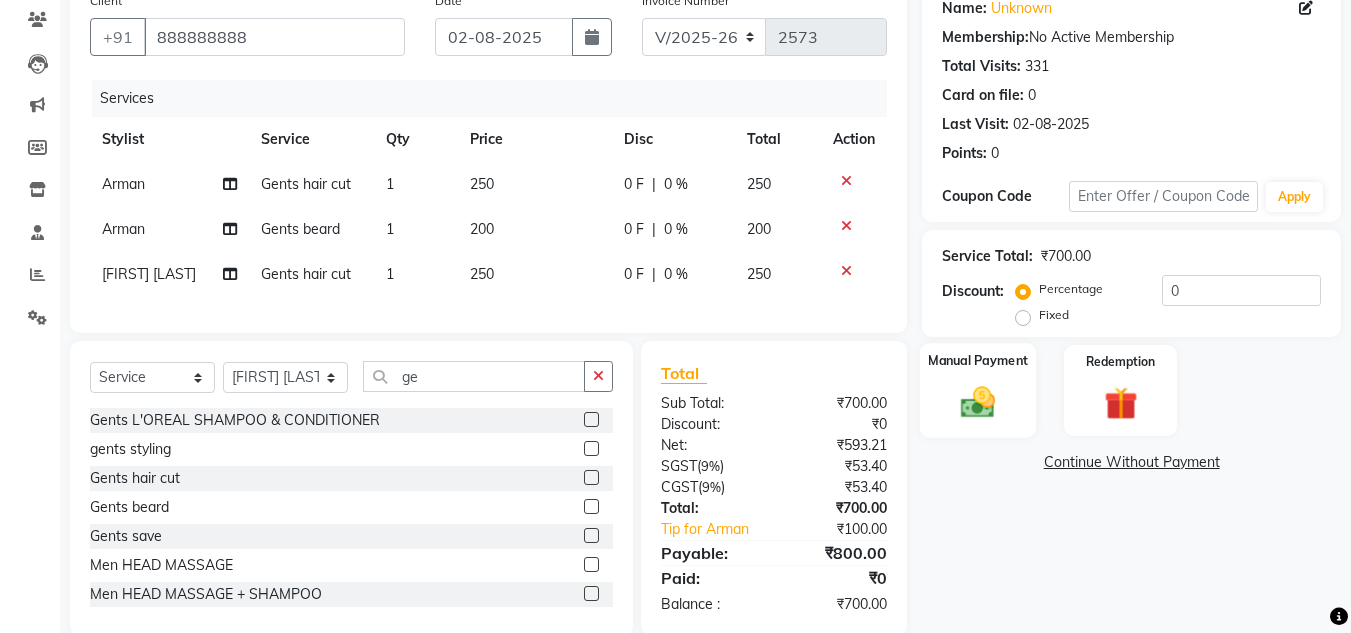 click 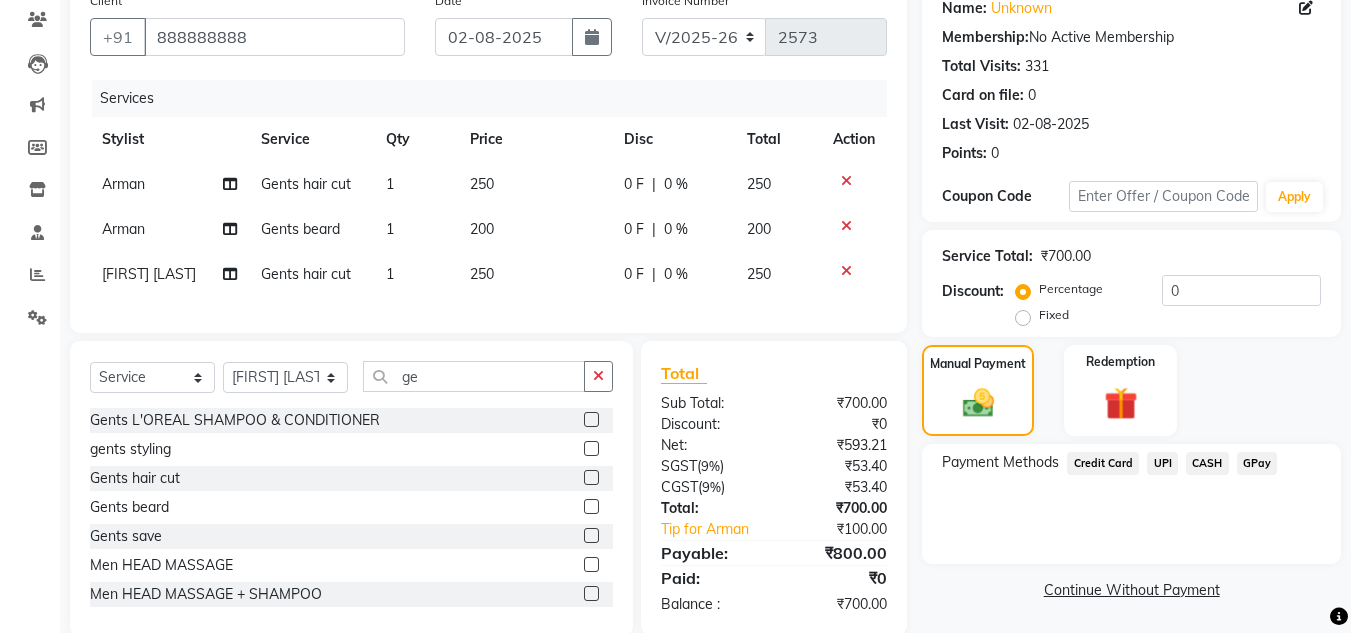 click on "UPI" 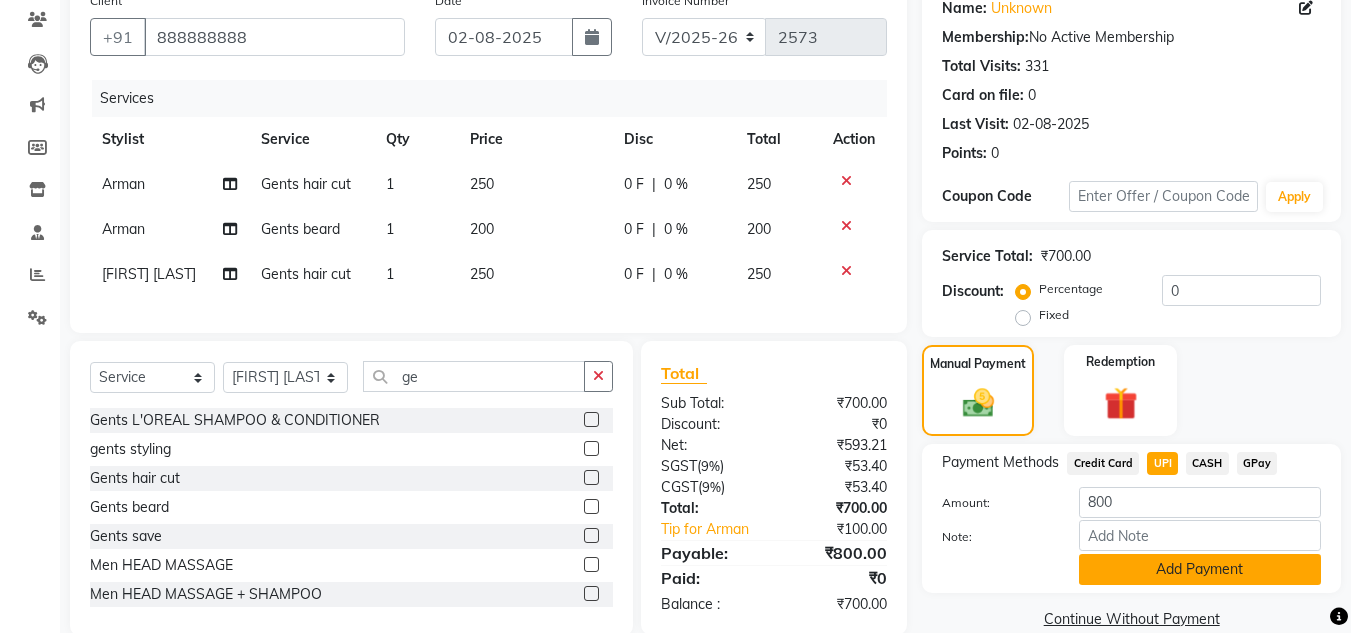 click on "Add Payment" 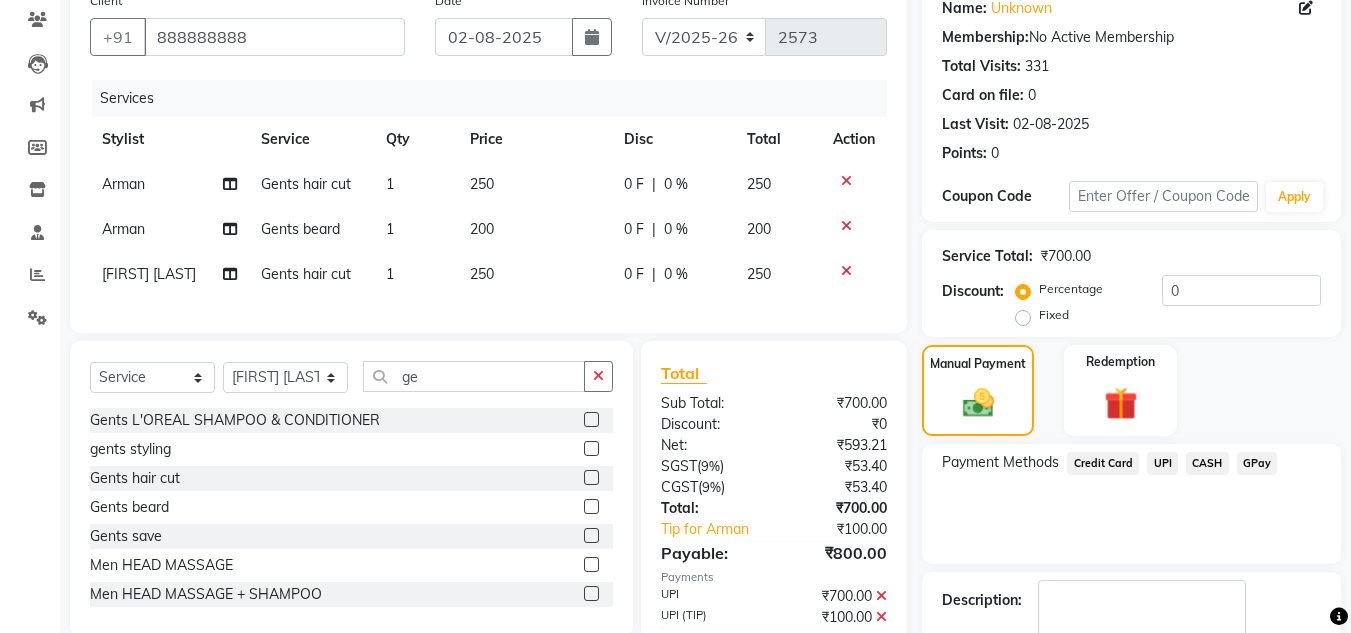 click on "Payment Methods  Credit Card   UPI   CASH   GPay" 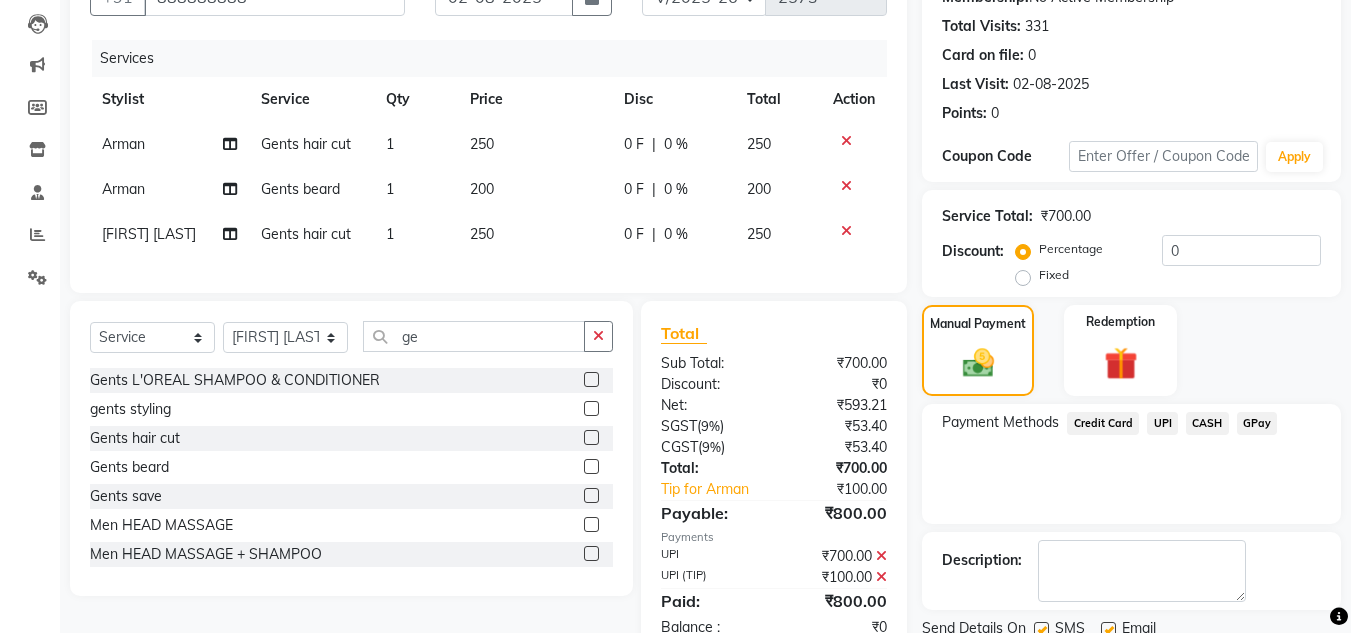 scroll, scrollTop: 283, scrollLeft: 0, axis: vertical 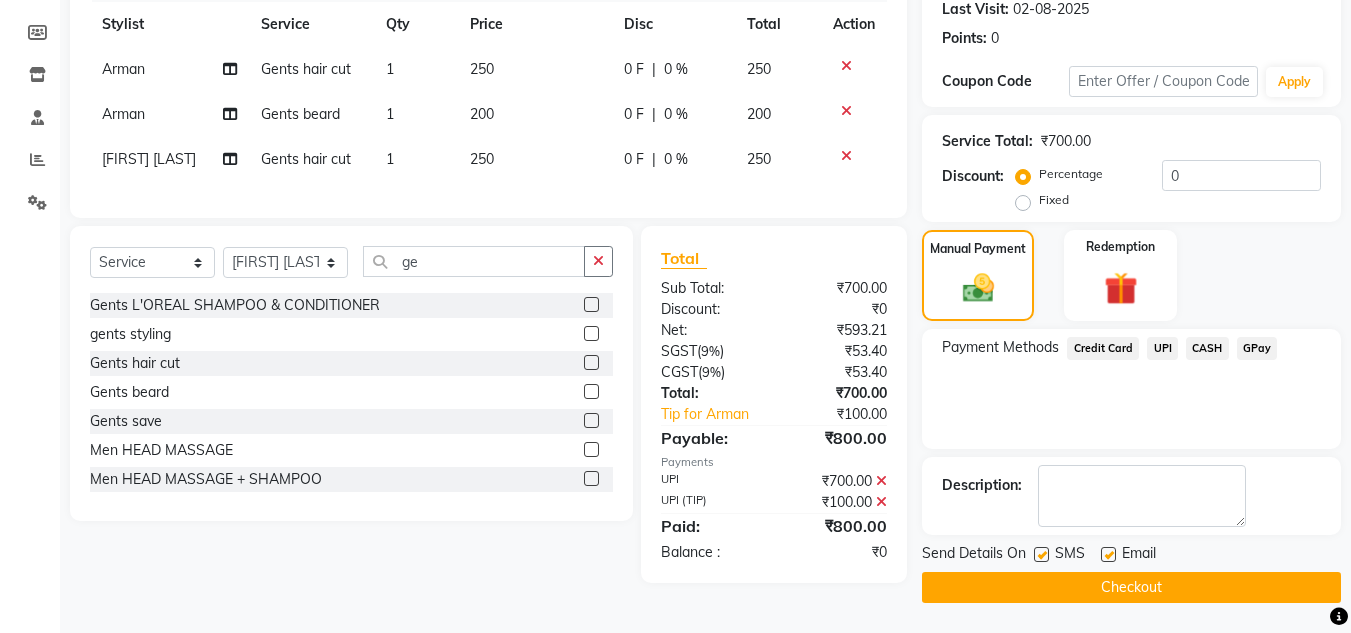 click on "Checkout" 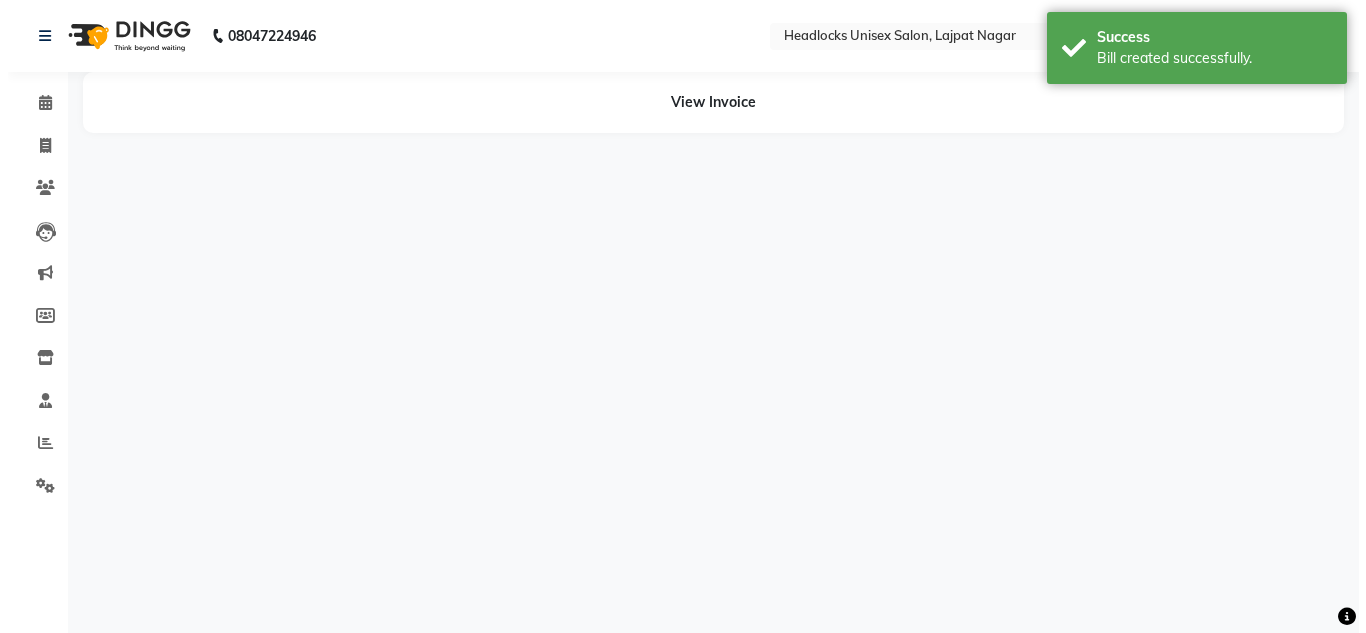 scroll, scrollTop: 0, scrollLeft: 0, axis: both 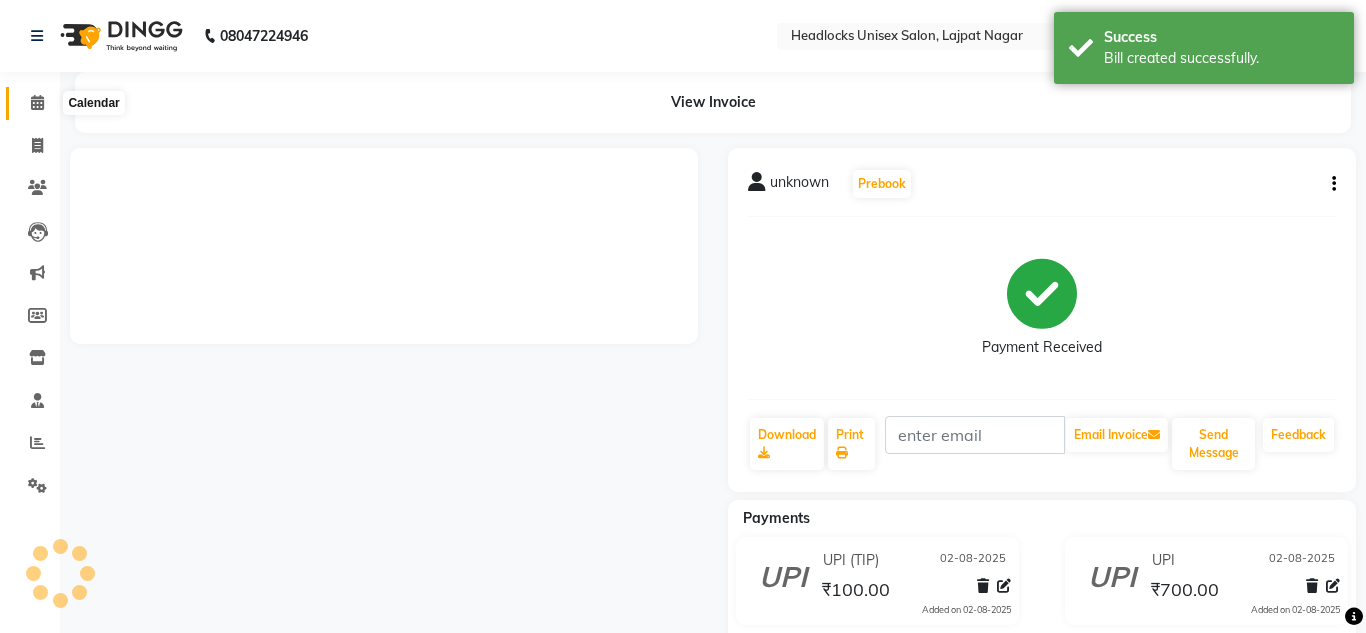 click 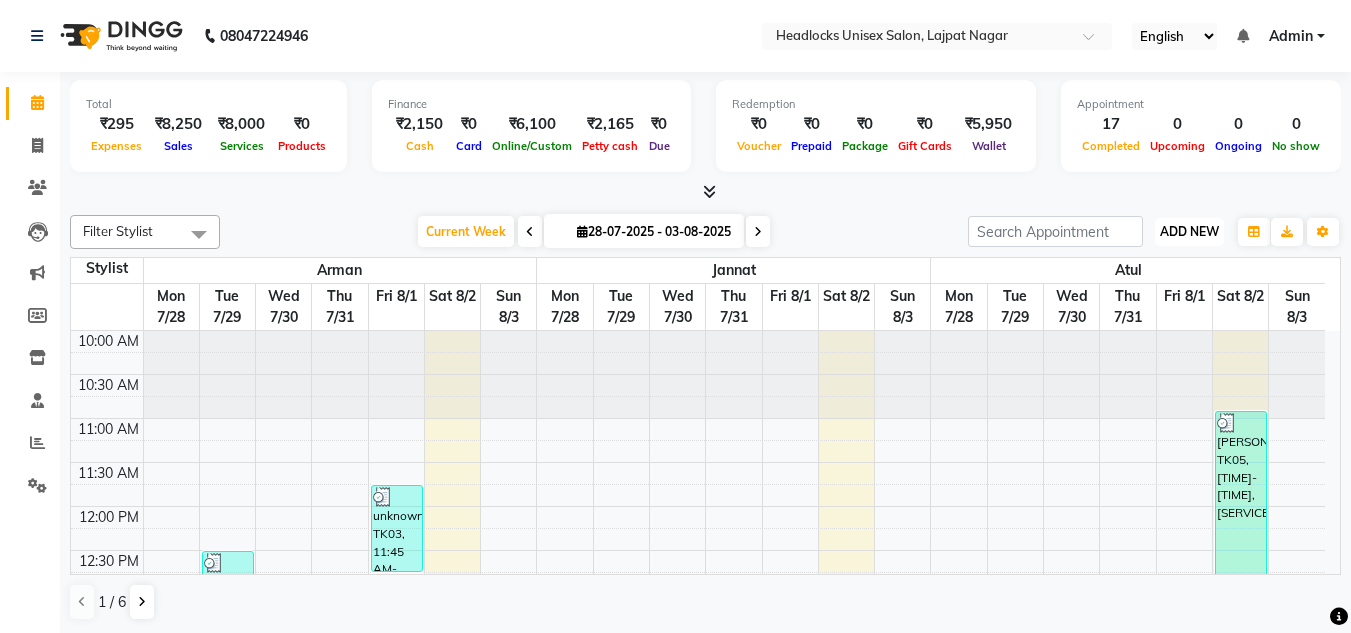 click on "ADD NEW" at bounding box center [1189, 231] 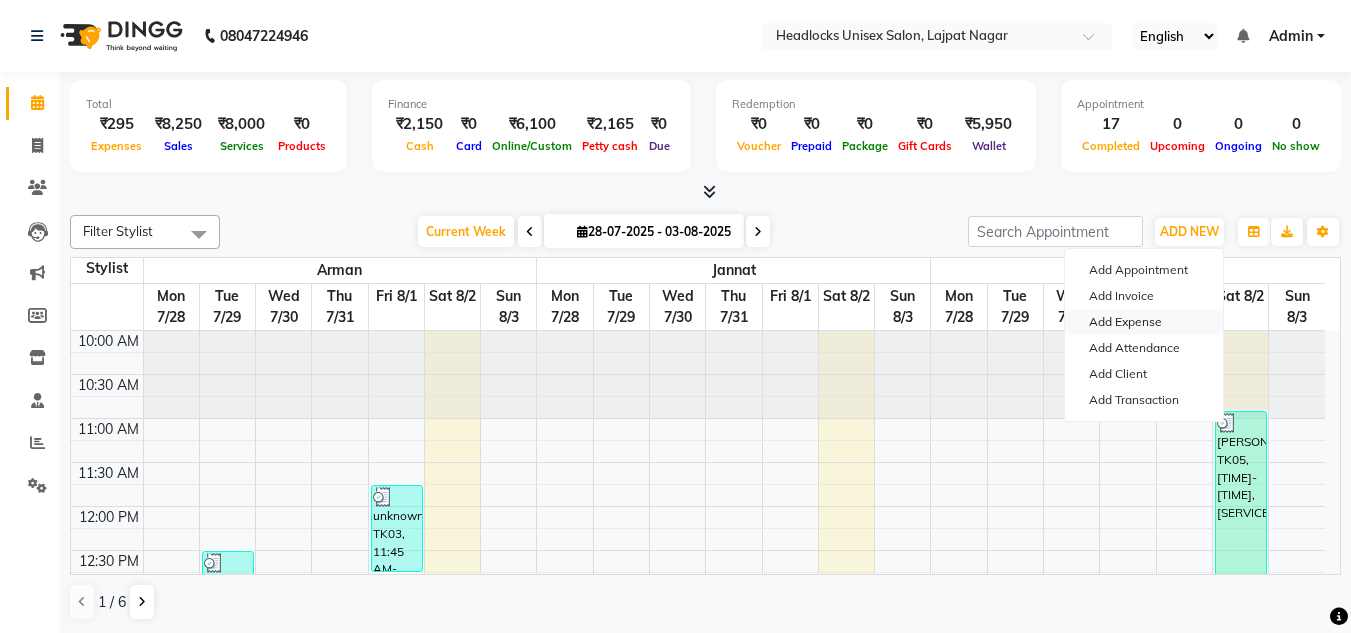 click on "Add Expense" at bounding box center (1144, 322) 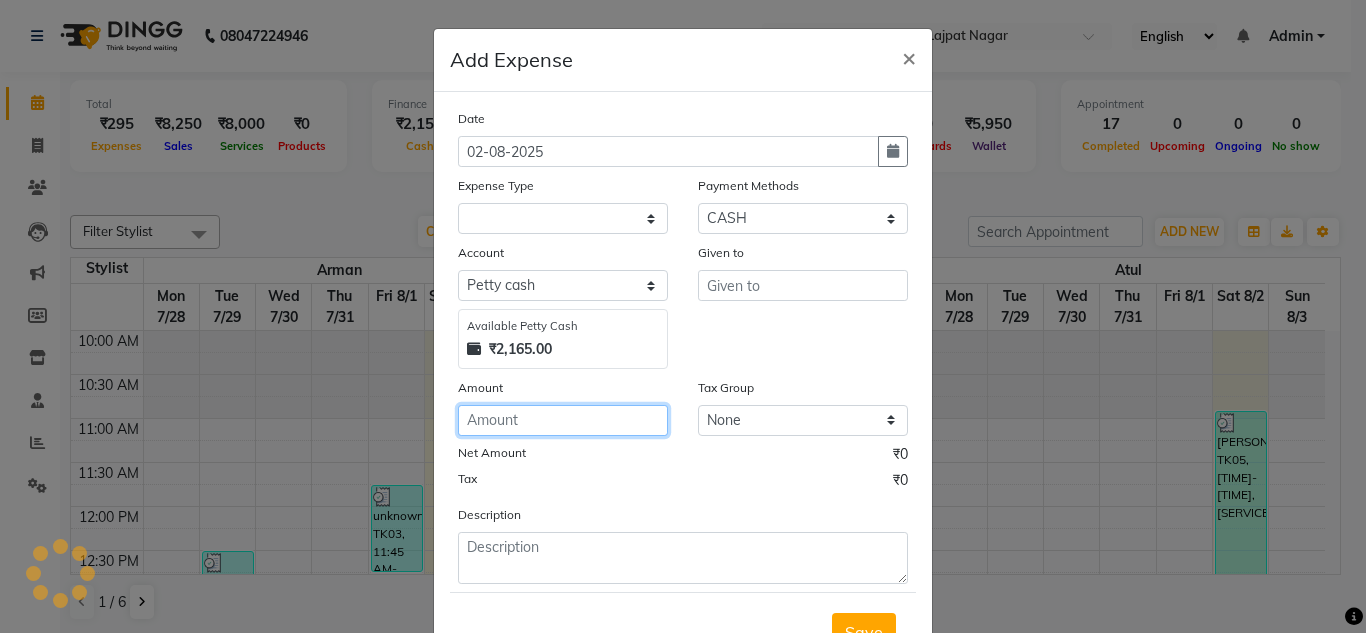 click 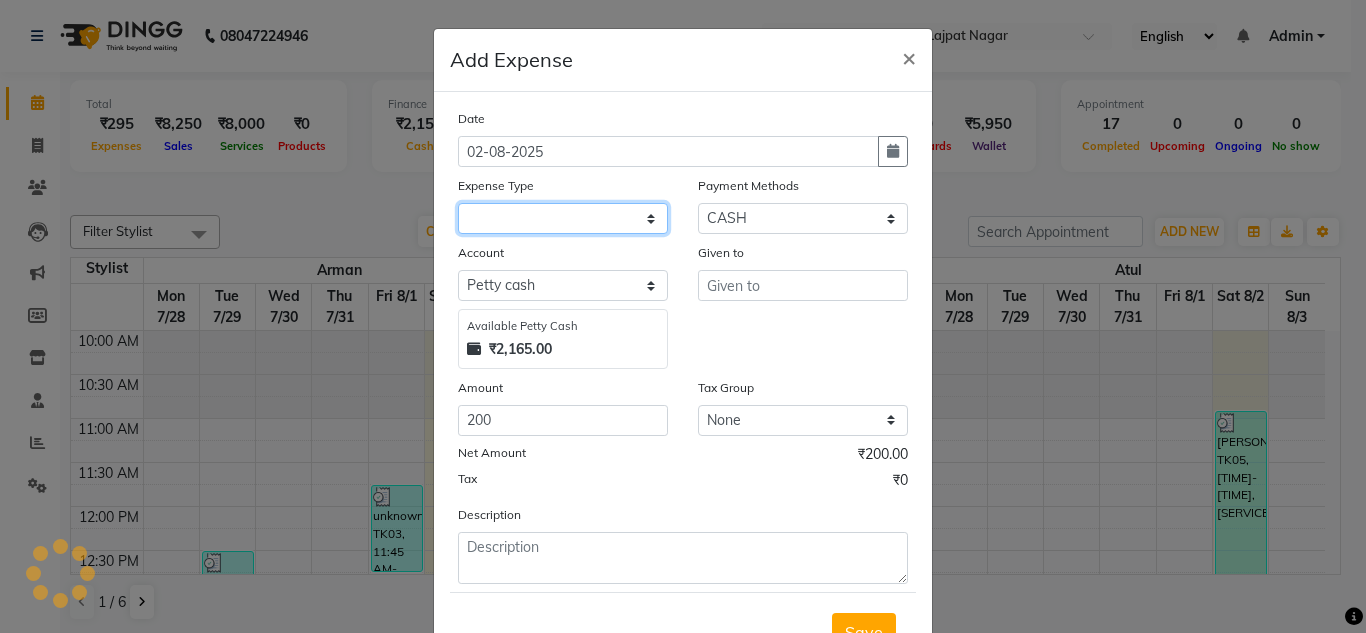 click 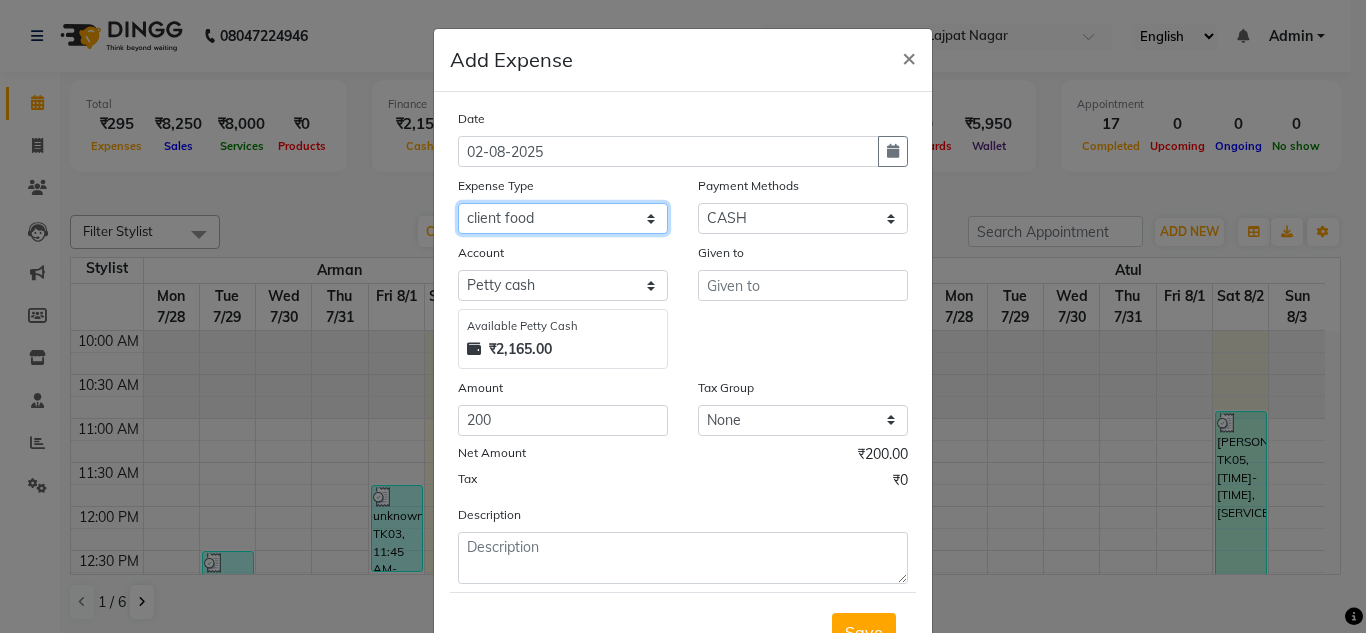 click on "Select Advance Salary Bank charges Car maintenance  Cash transfer to bank Cash transfer to hub charity client food Client Snacks Clinical charges coffee Equipment Fuel Govt fee Incentive Insurance International purchase Loan Repayment Maintenance maintenance Marketing milk Miscellaneous MRA night convence oil Other Pantry pentary item Product product incentive Rent Salary Staff Snacks sugar Tax tea Tea & Refreshment tip urgent stock Utilities water bottles" 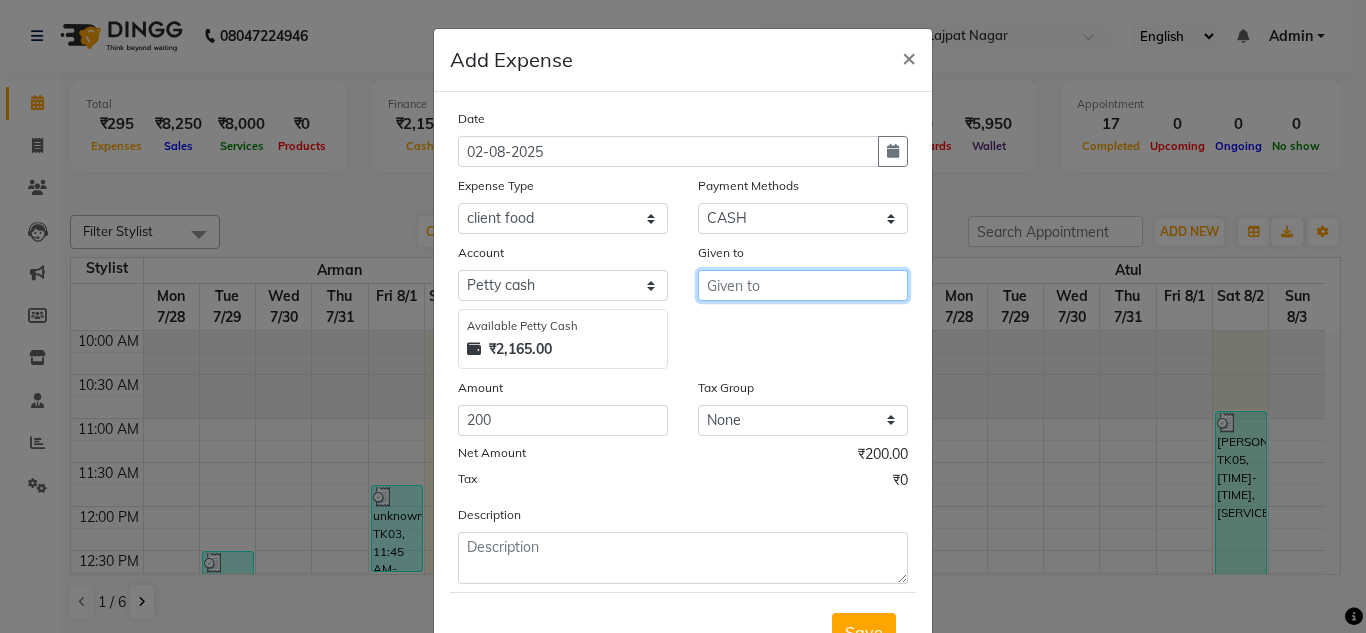 click at bounding box center (803, 285) 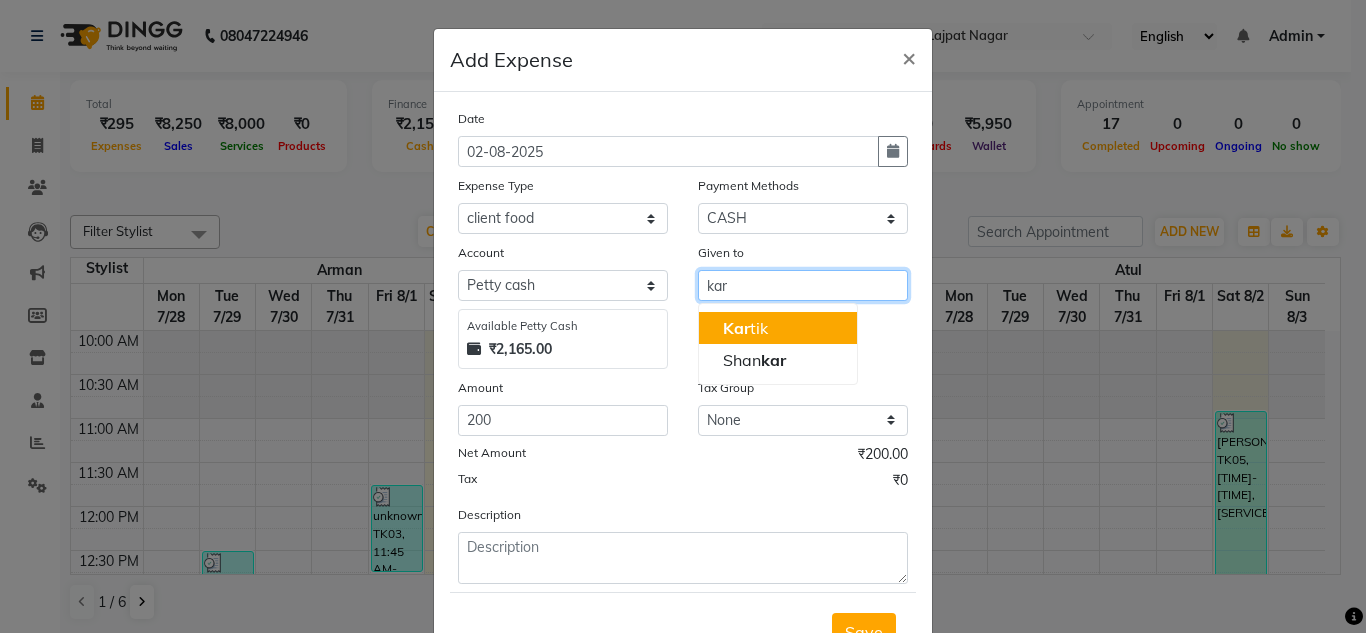 click on "Kar tik" at bounding box center (745, 328) 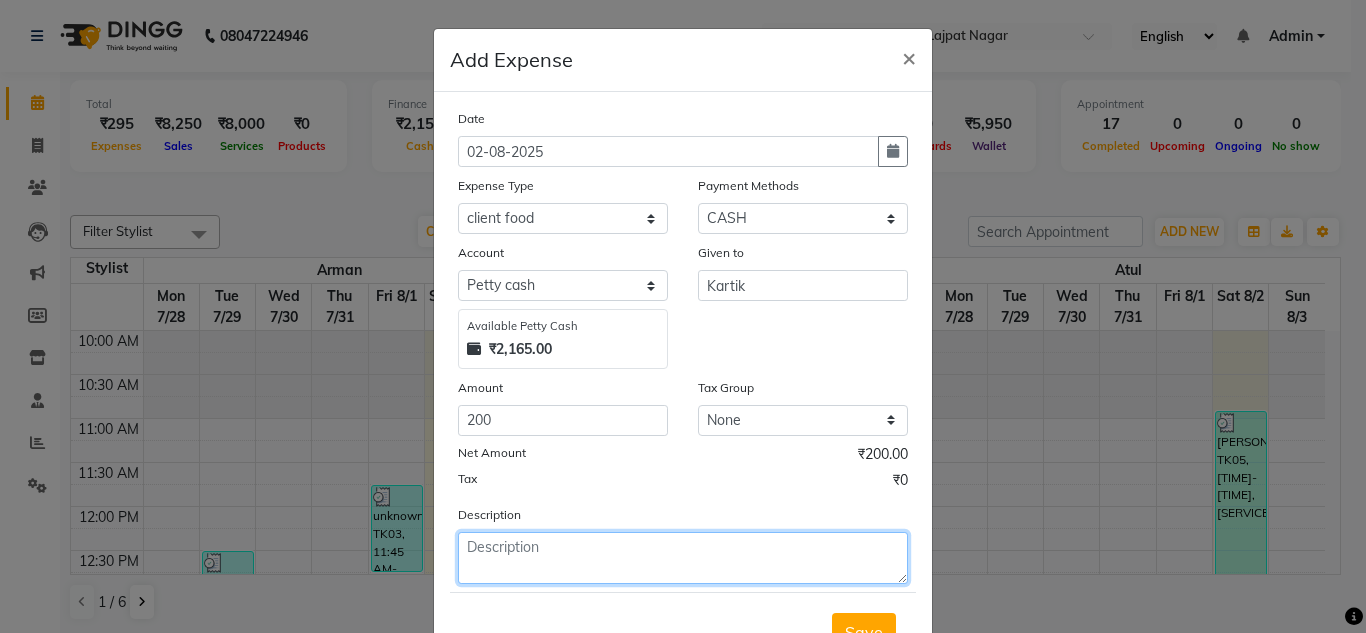 click 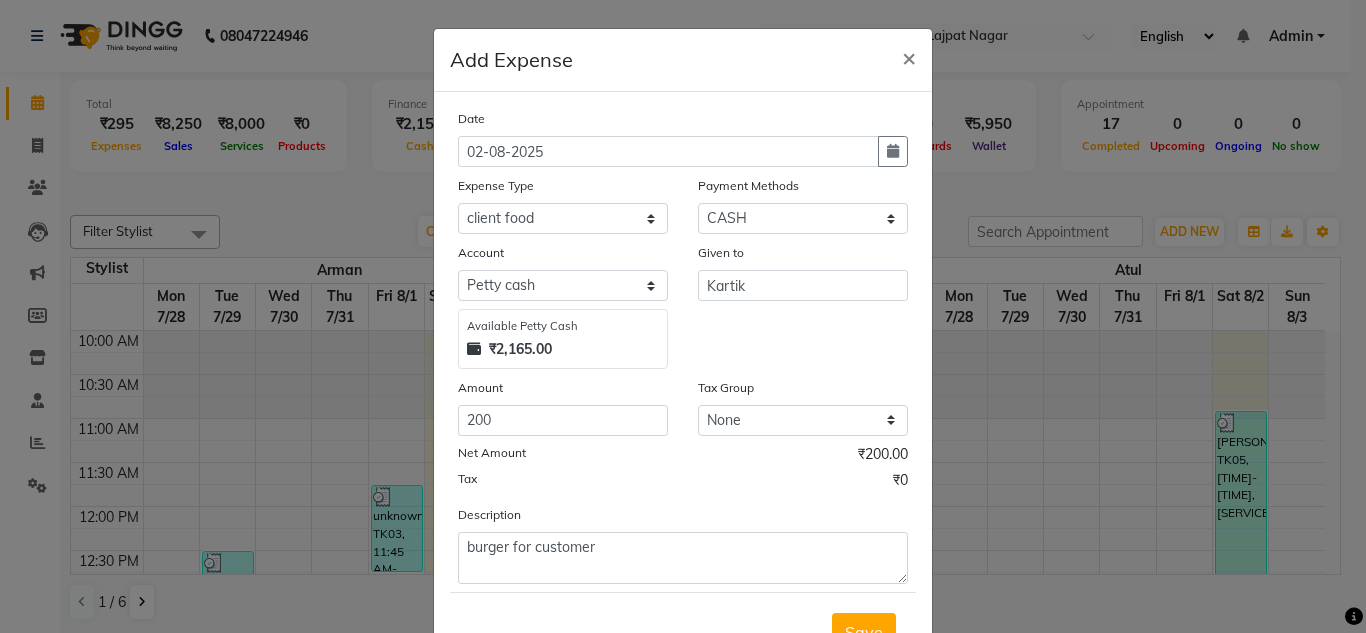 click on "Date [DATE] Expense Type Select Advance Salary Bank charges Car maintenance Cash transfer to bank Cash transfer to hub charity client food Client Snacks Clinical charges coffee Equipment Fuel Govt fee Incentive Insurance International purchase Loan Repayment Maintenance maintenance Marketing milk Miscellaneous MRA night convence oil Other Pantry pentary item Product product incentive Rent Salary Staff Snacks sugar Tax tea Tea & Refreshment tip urgent stock Utilities water bottles Payment Methods Select Credit Card UPI CASH Prepaid GPay Wallet Account Select Petty cash Default account Available Petty Cash ₹2,165.00 Given to [NAME] Amount 200 Tax Group None GST Net Amount ₹200.00 Tax ₹0 Description burger for customer" 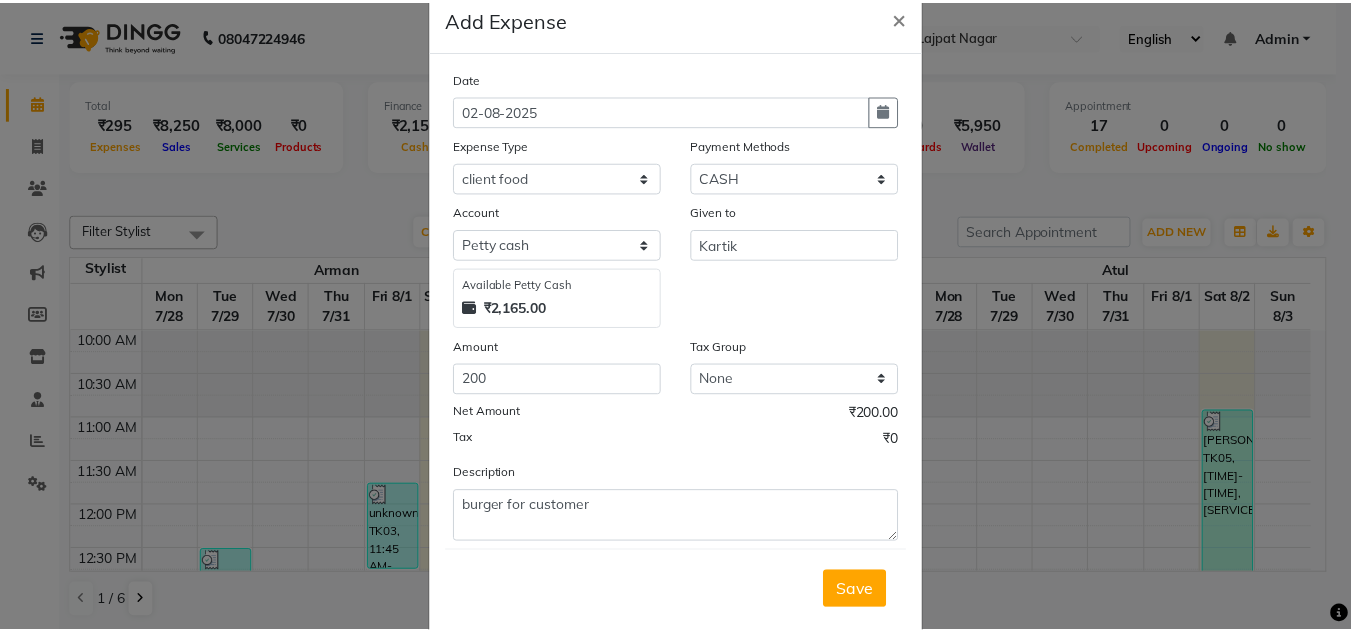 scroll, scrollTop: 83, scrollLeft: 0, axis: vertical 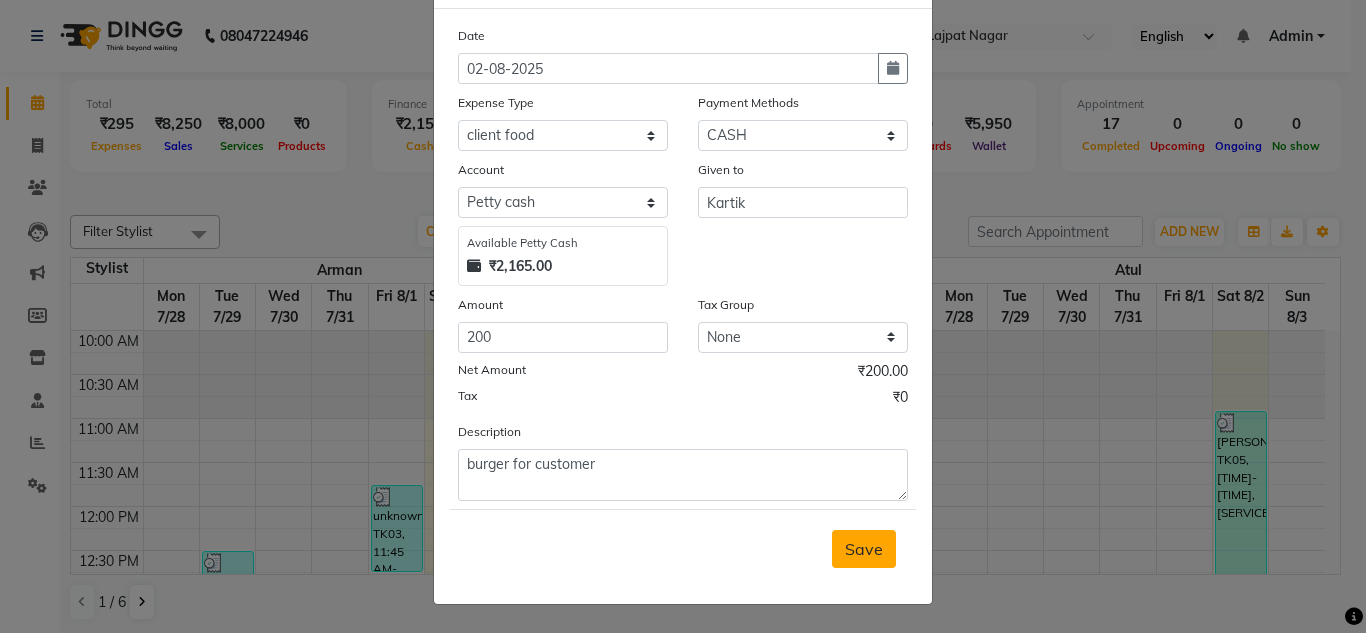 click on "Save" at bounding box center [864, 549] 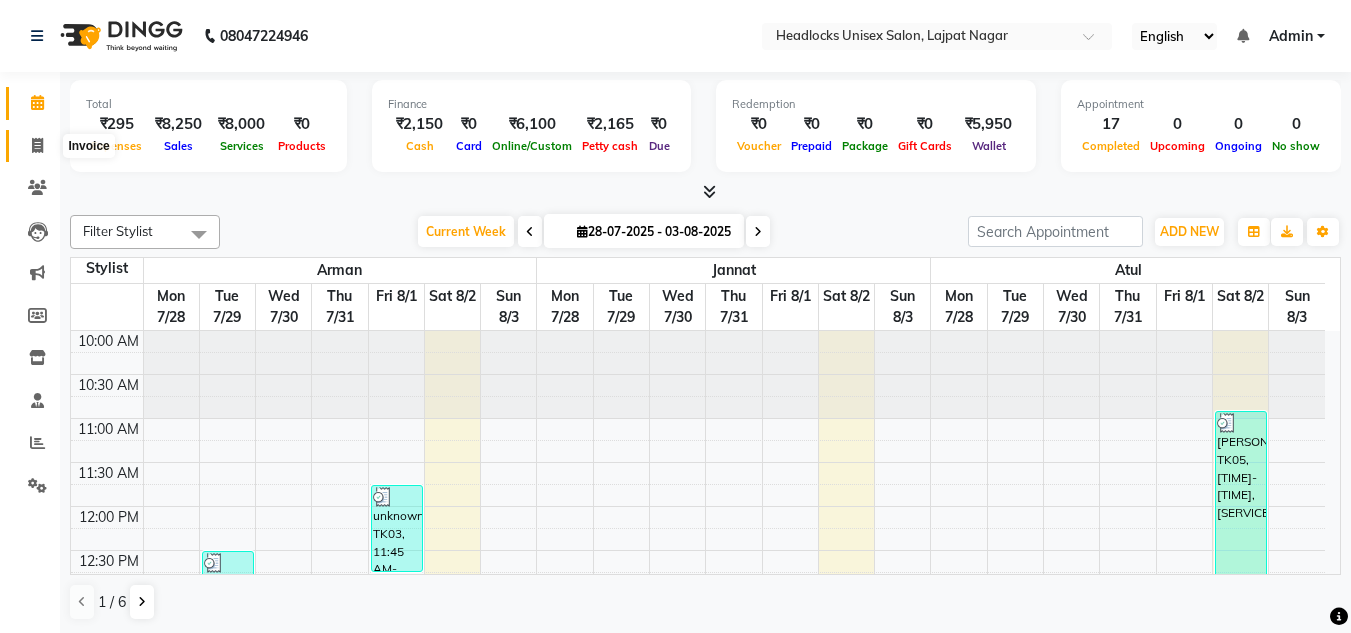 click 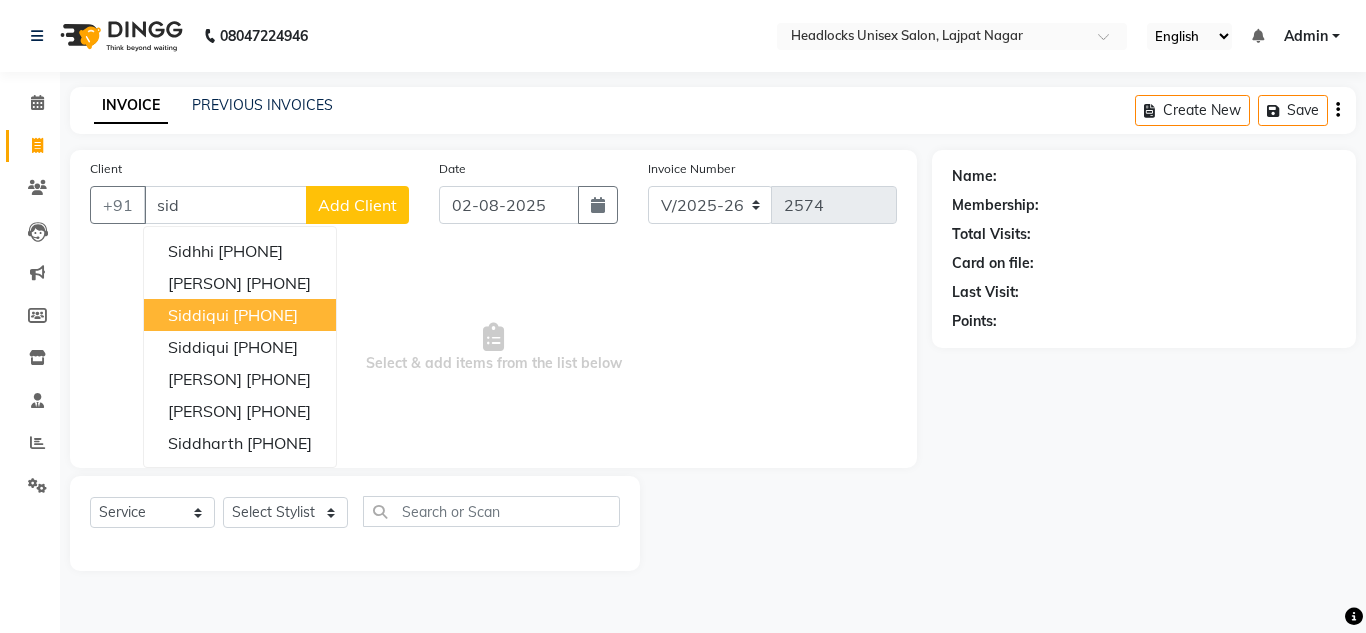 click on "Siddiqui" at bounding box center (198, 315) 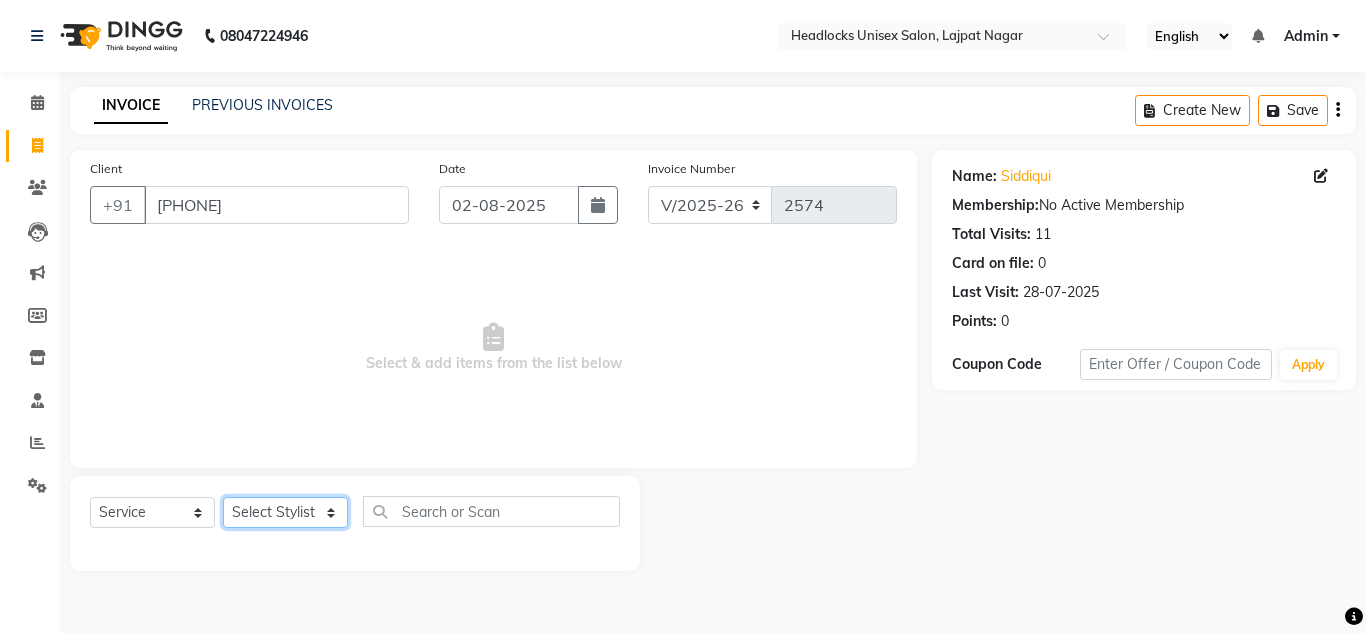 click on "Select Stylist Arman Atul Jannat Kaif Kartik Lucky Nazia Pinky Rashid Sabiya Sandeep Shankar Shavaz Malik Sudhir Suraj Vikas Vinay Roy Vinod" 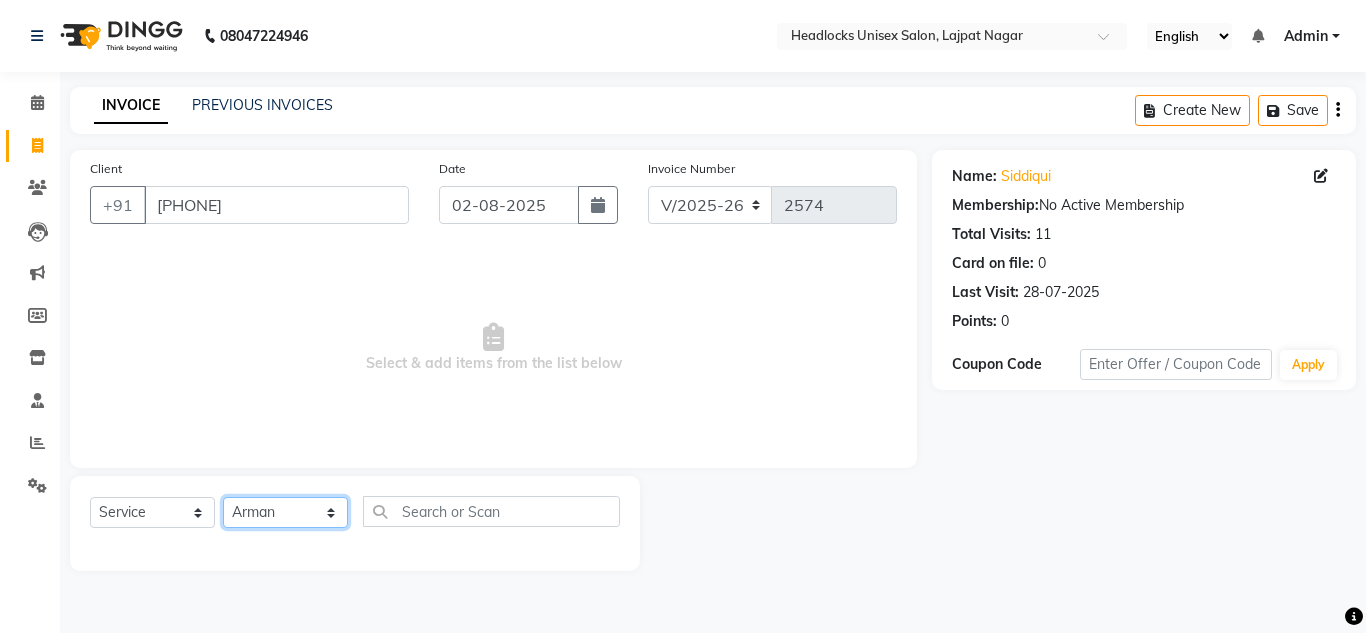 click on "Select Stylist Arman Atul Jannat Kaif Kartik Lucky Nazia Pinky Rashid Sabiya Sandeep Shankar Shavaz Malik Sudhir Suraj Vikas Vinay Roy Vinod" 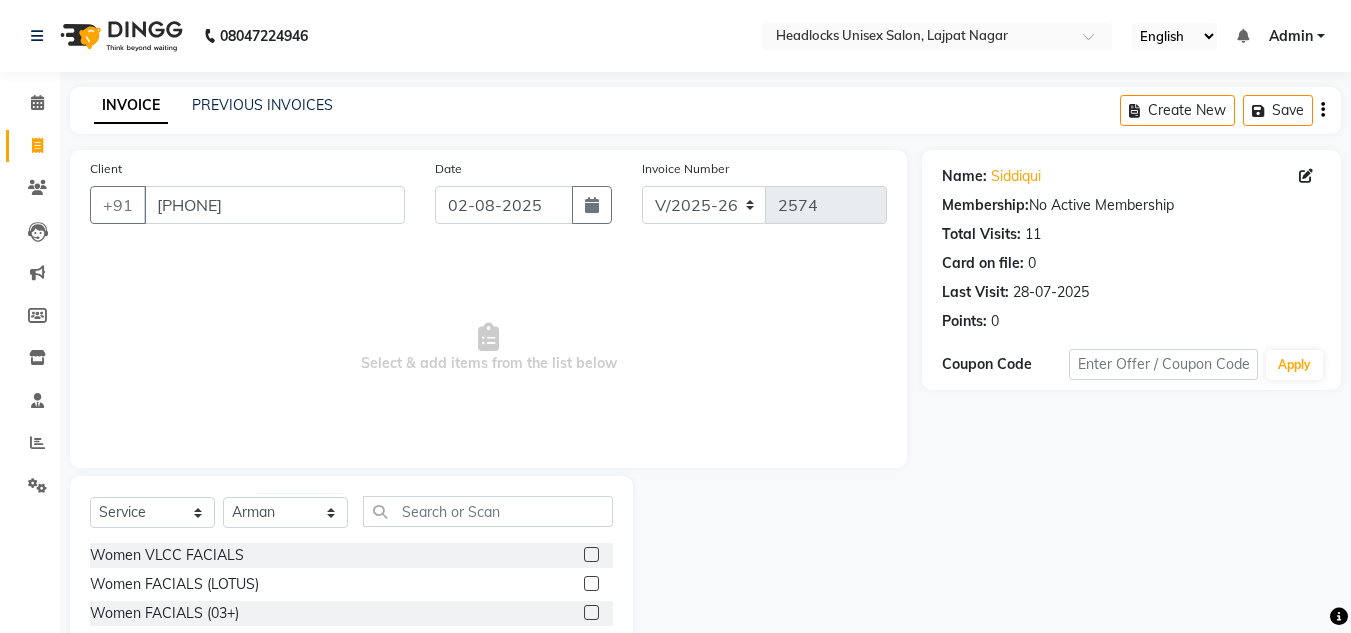 click on "Select & add items from the list below" at bounding box center [488, 348] 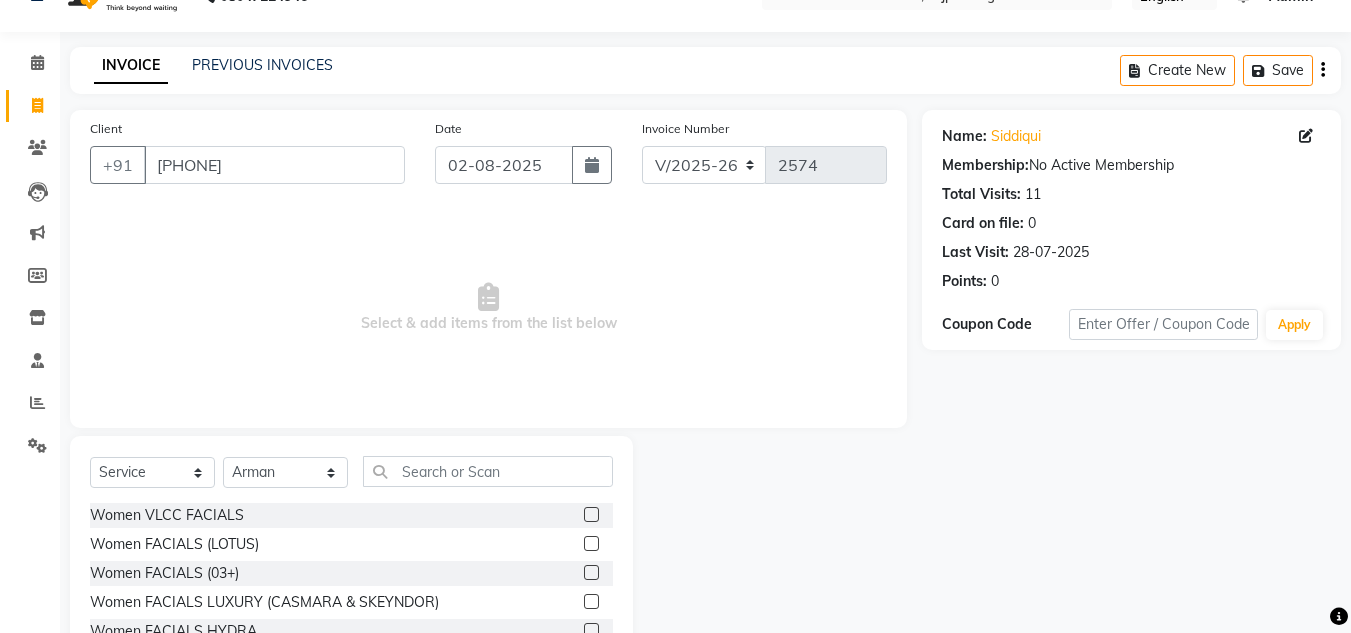 scroll, scrollTop: 168, scrollLeft: 0, axis: vertical 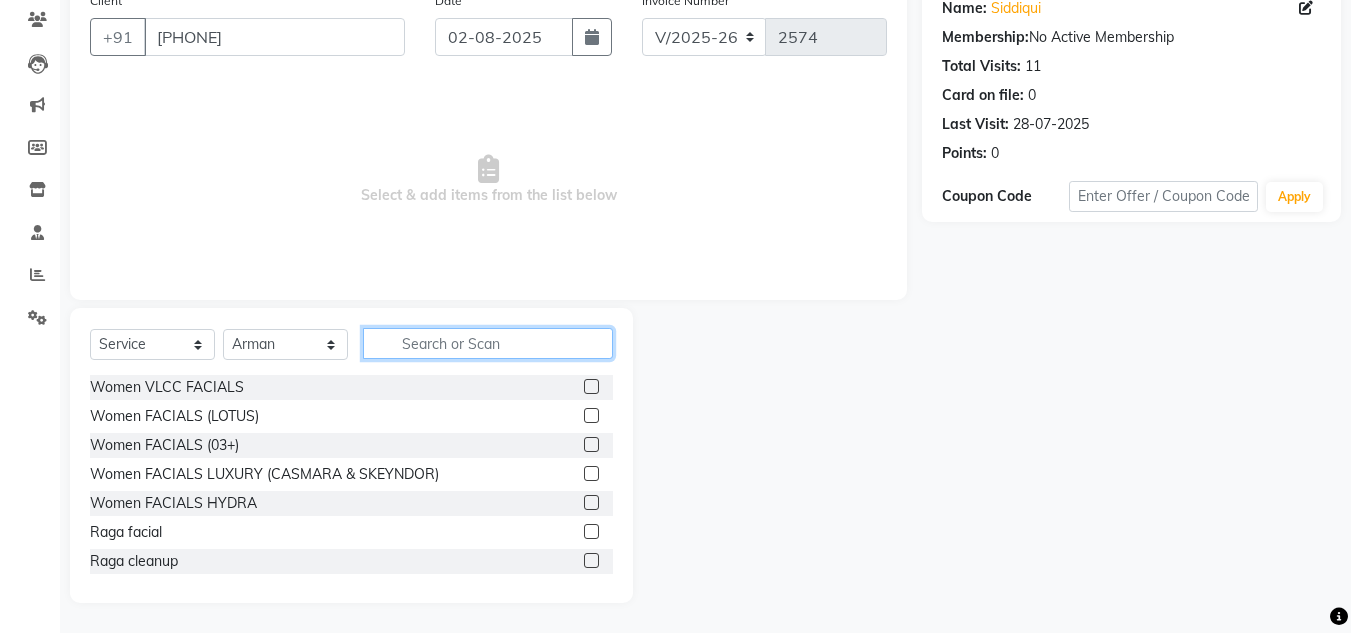 click 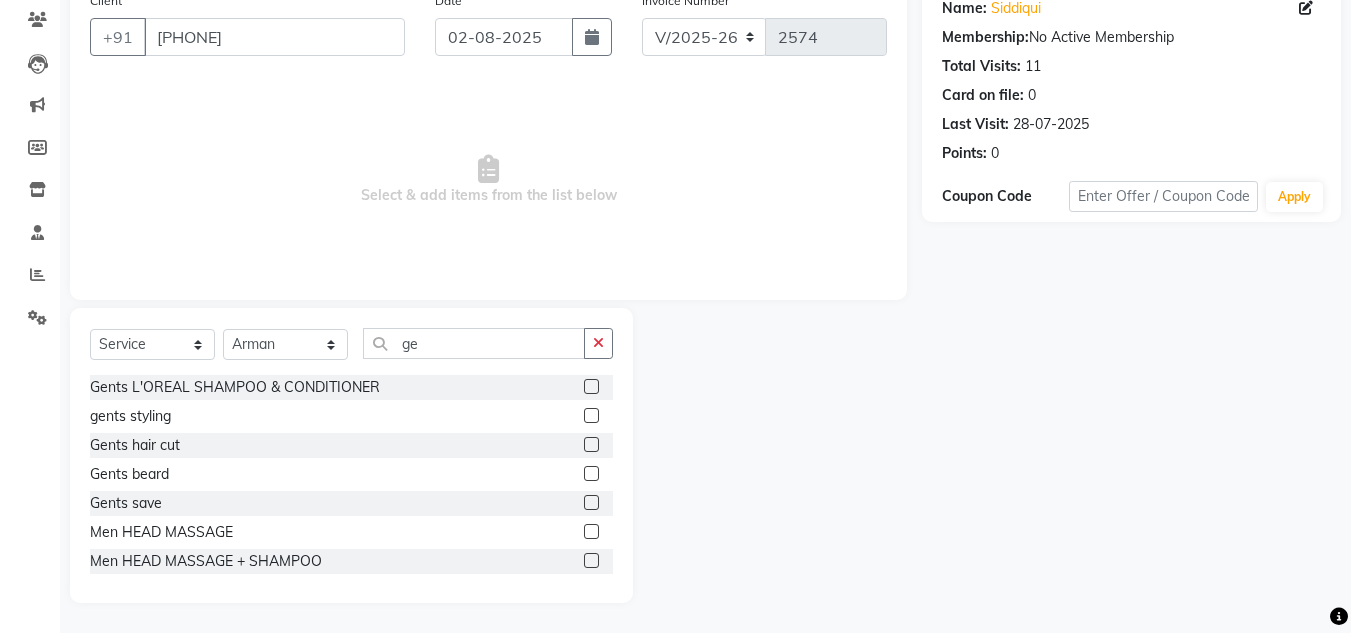 click 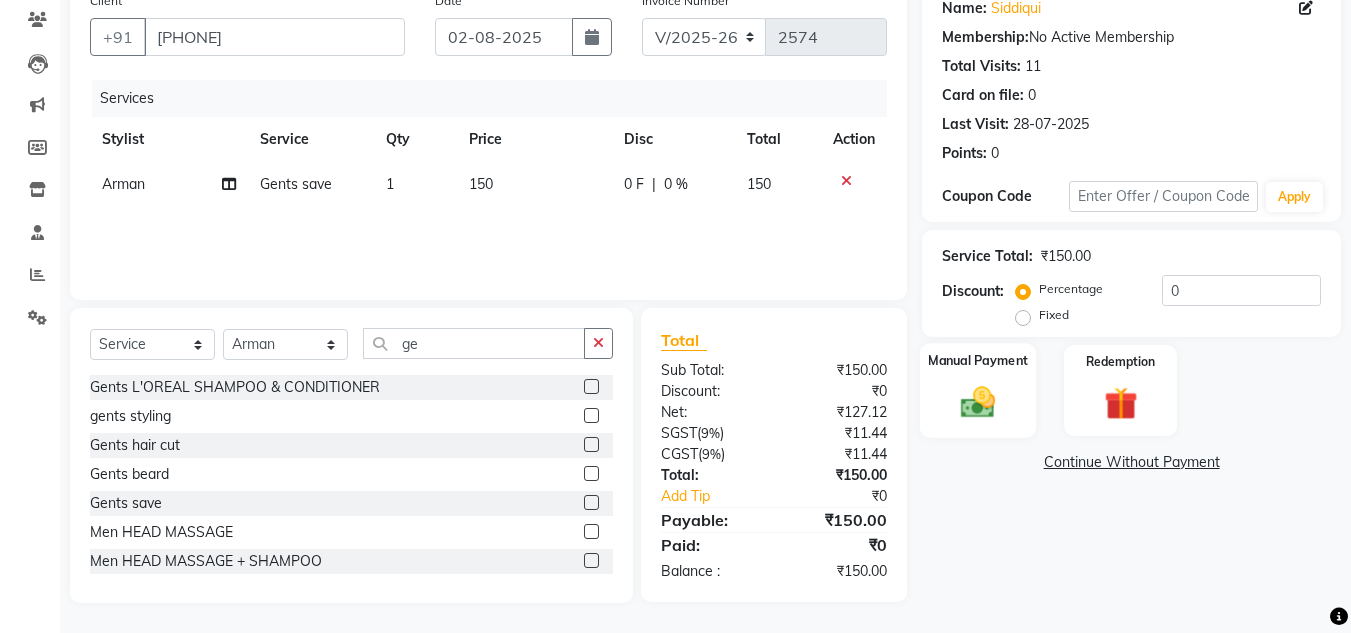 click on "Manual Payment" 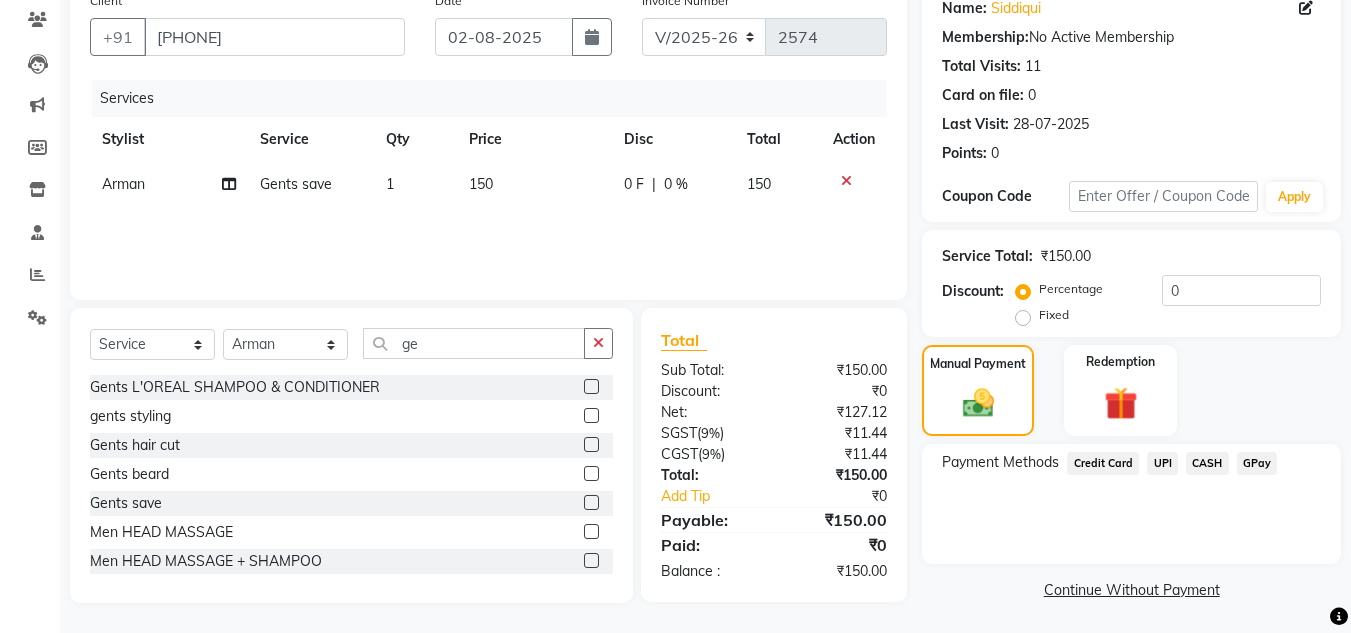 click on "Manual Payment Redemption" 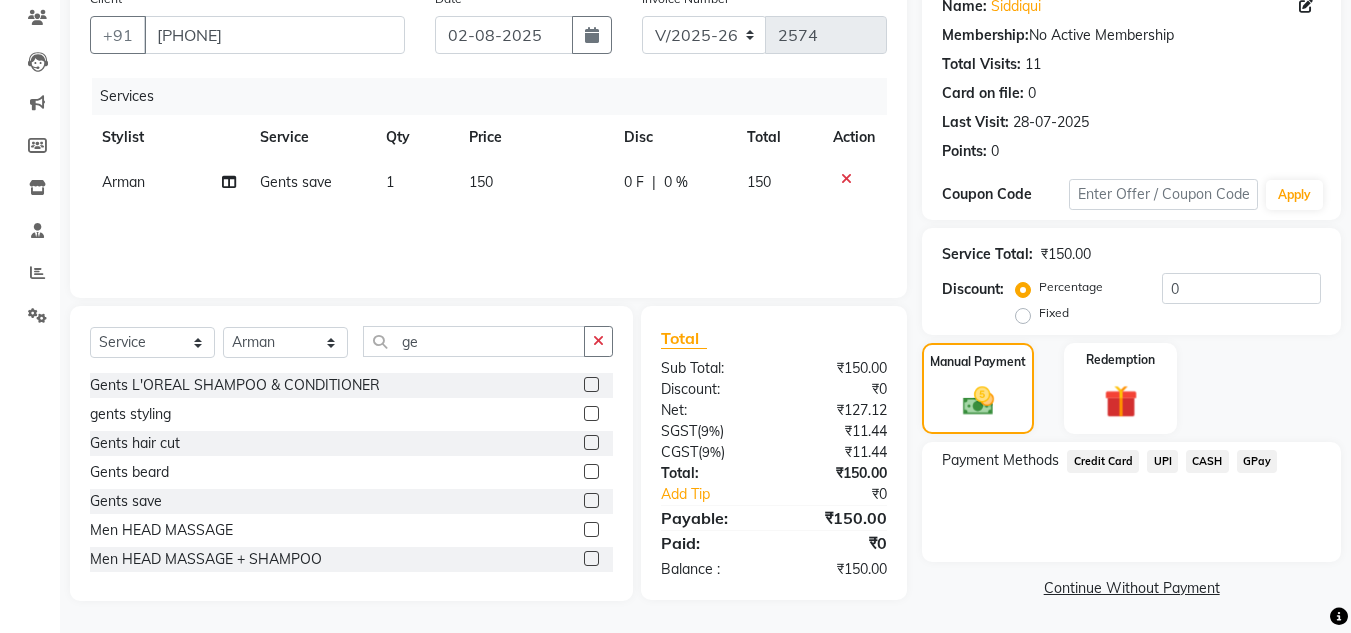 click on "UPI" 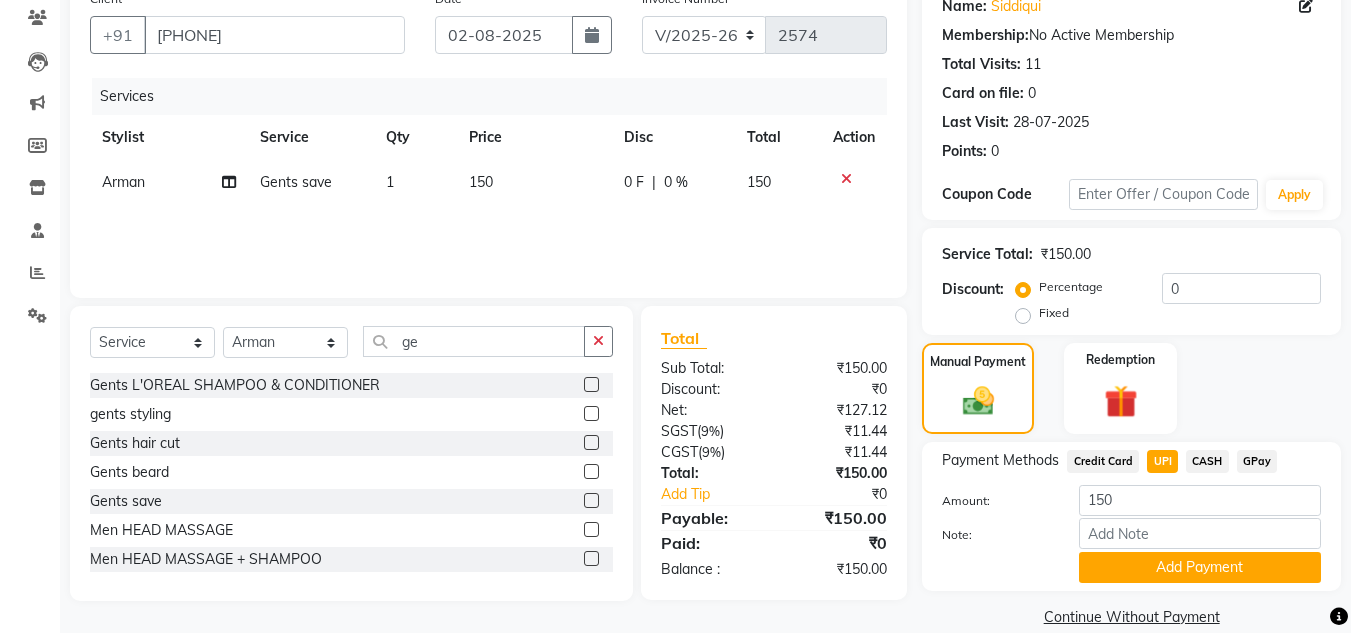 click on "CASH" 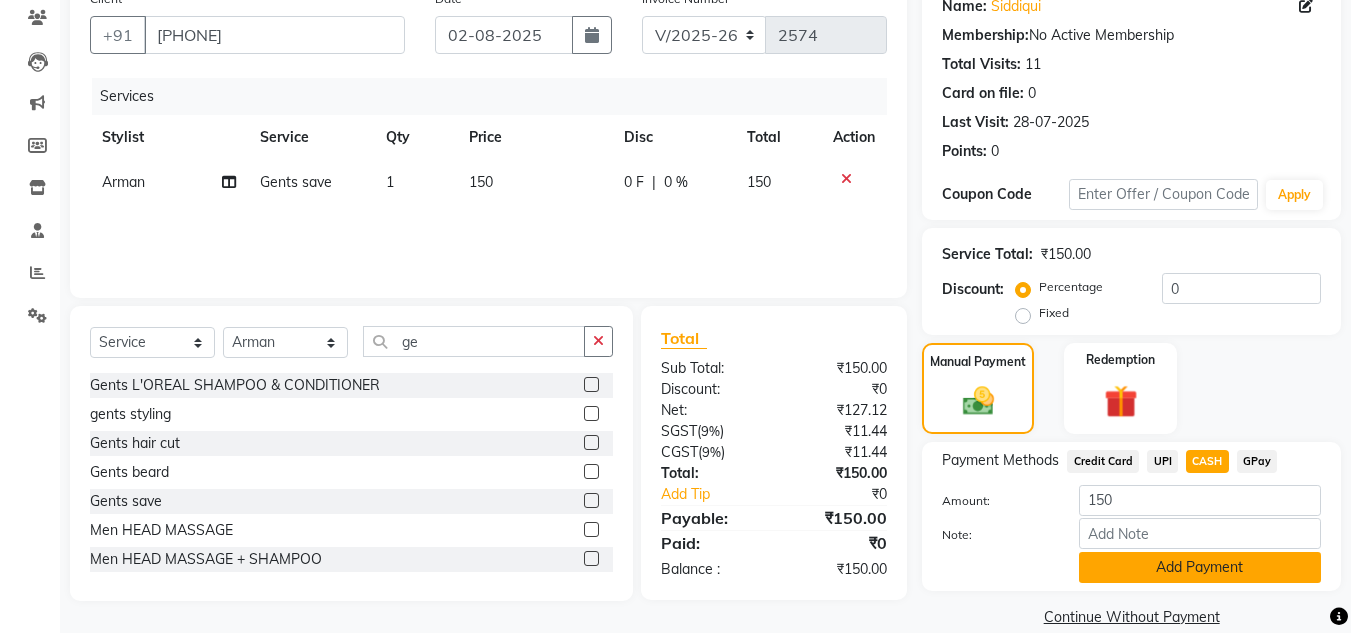 click on "Add Payment" 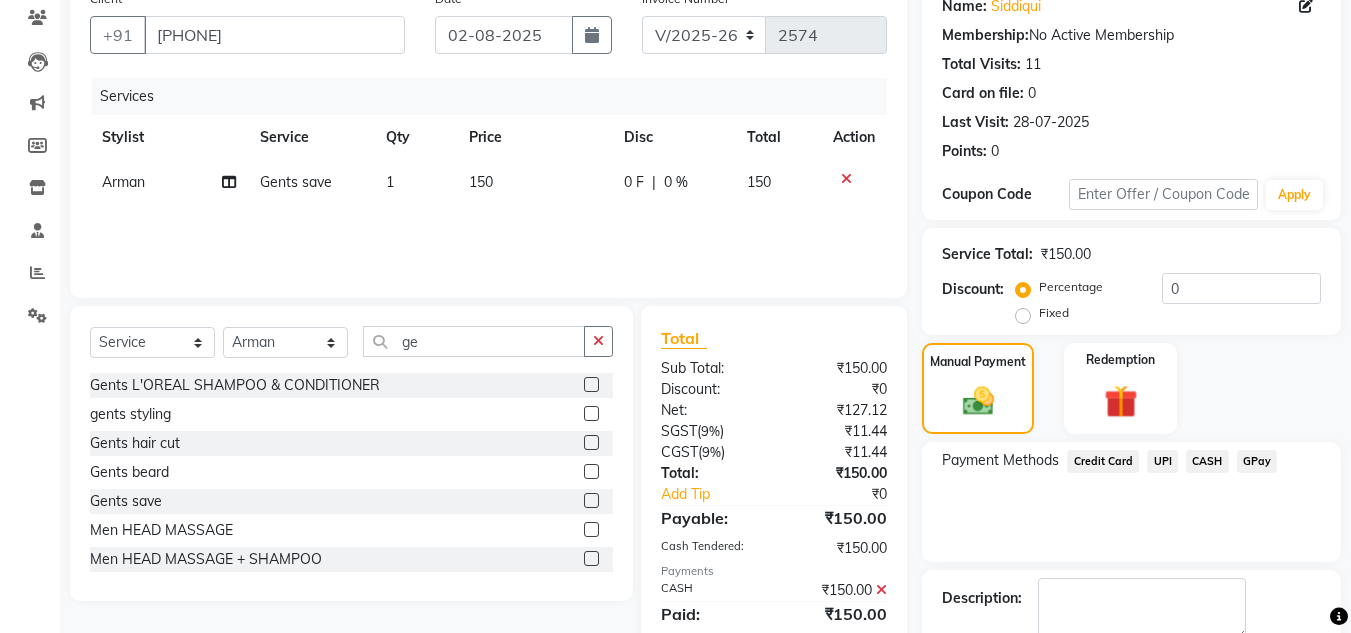 click on "Payment Methods  Credit Card   UPI   CASH   GPay" 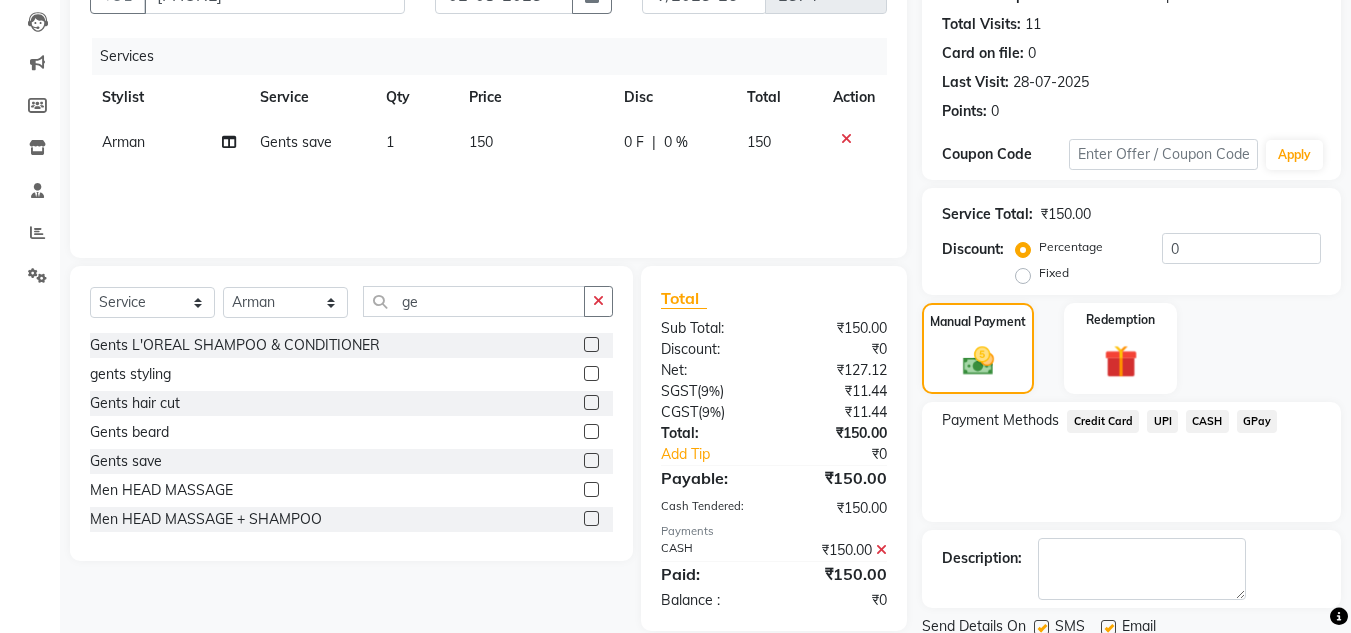 scroll, scrollTop: 283, scrollLeft: 0, axis: vertical 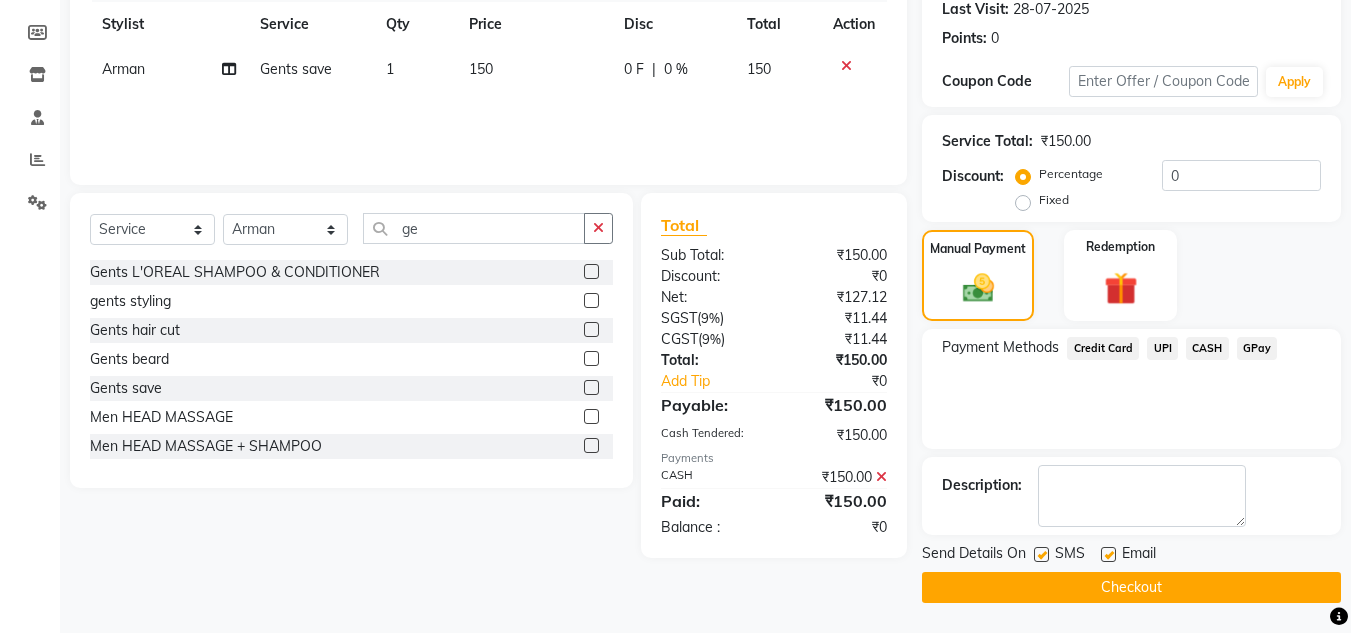 click on "Checkout" 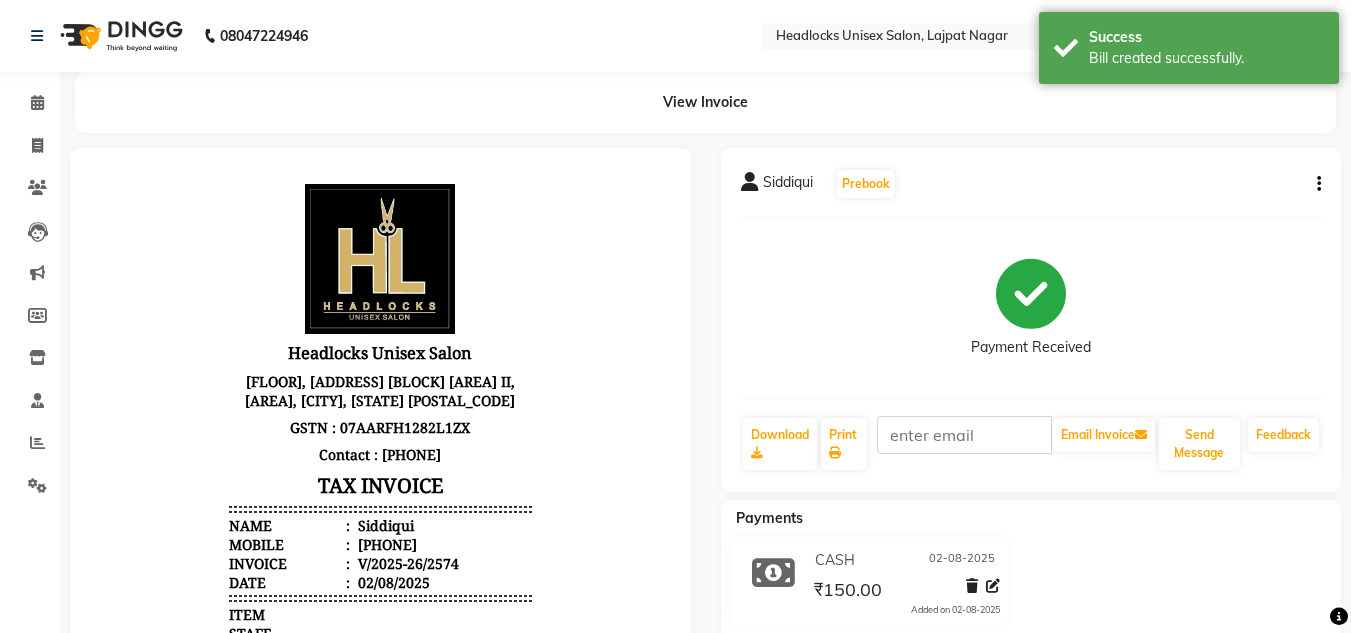 scroll, scrollTop: 0, scrollLeft: 0, axis: both 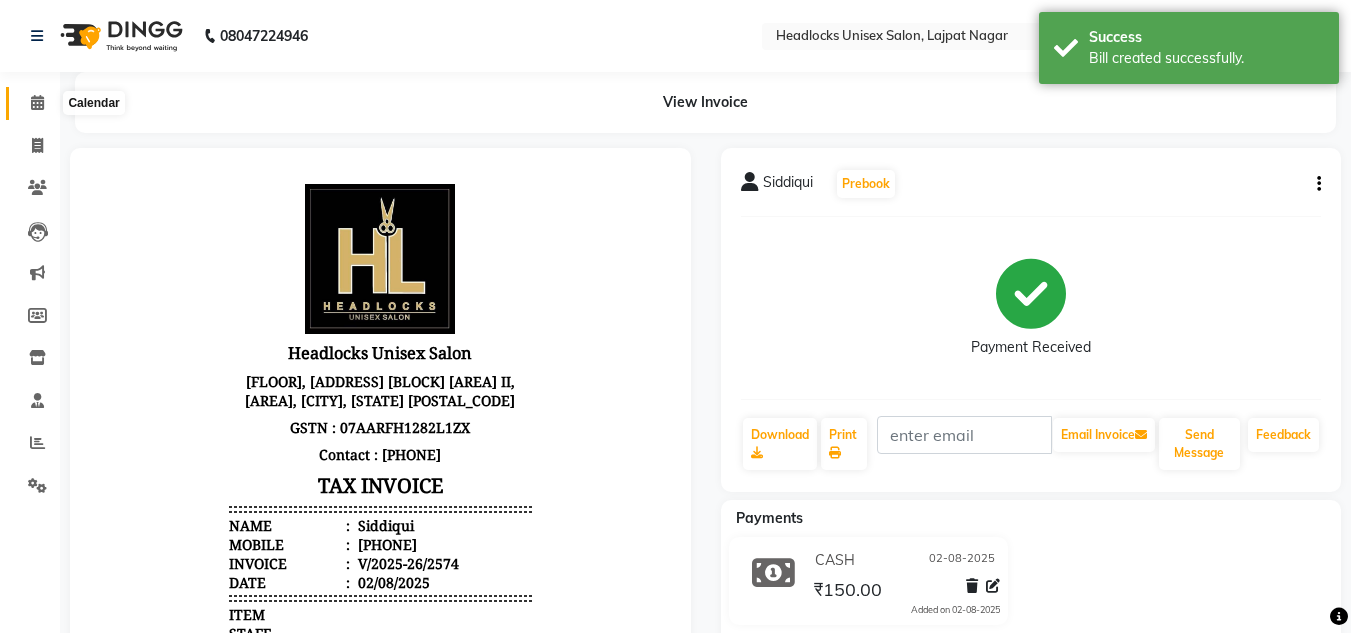click 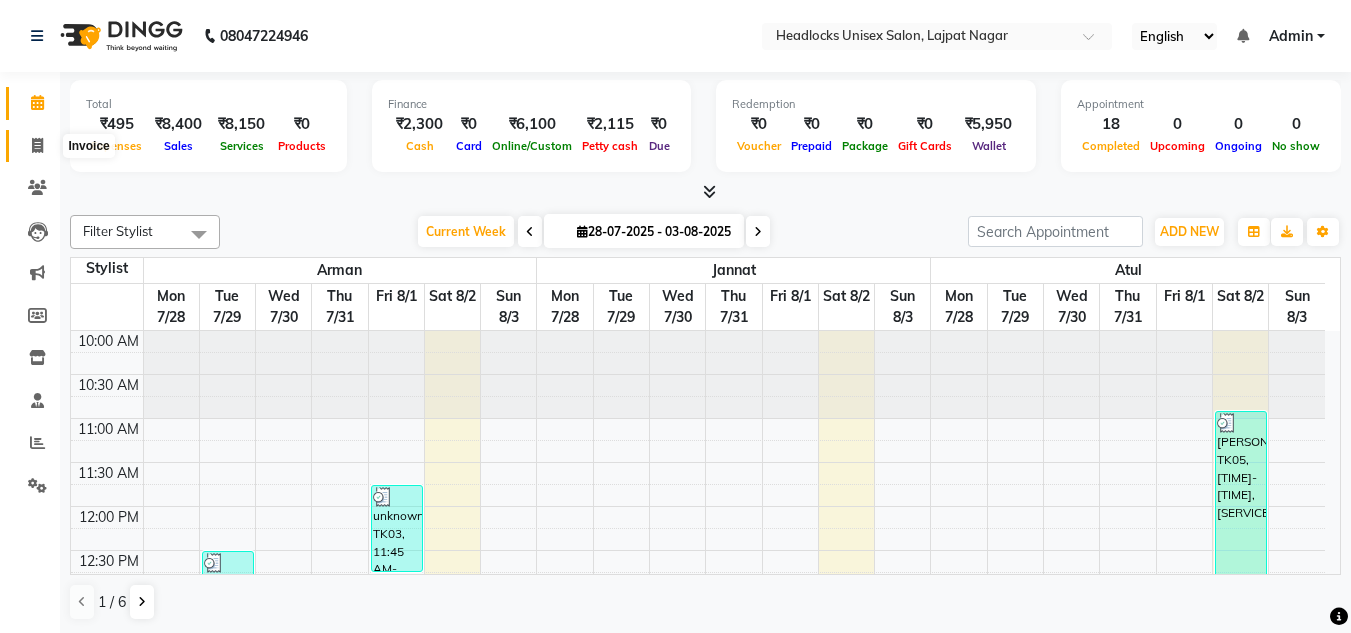 click 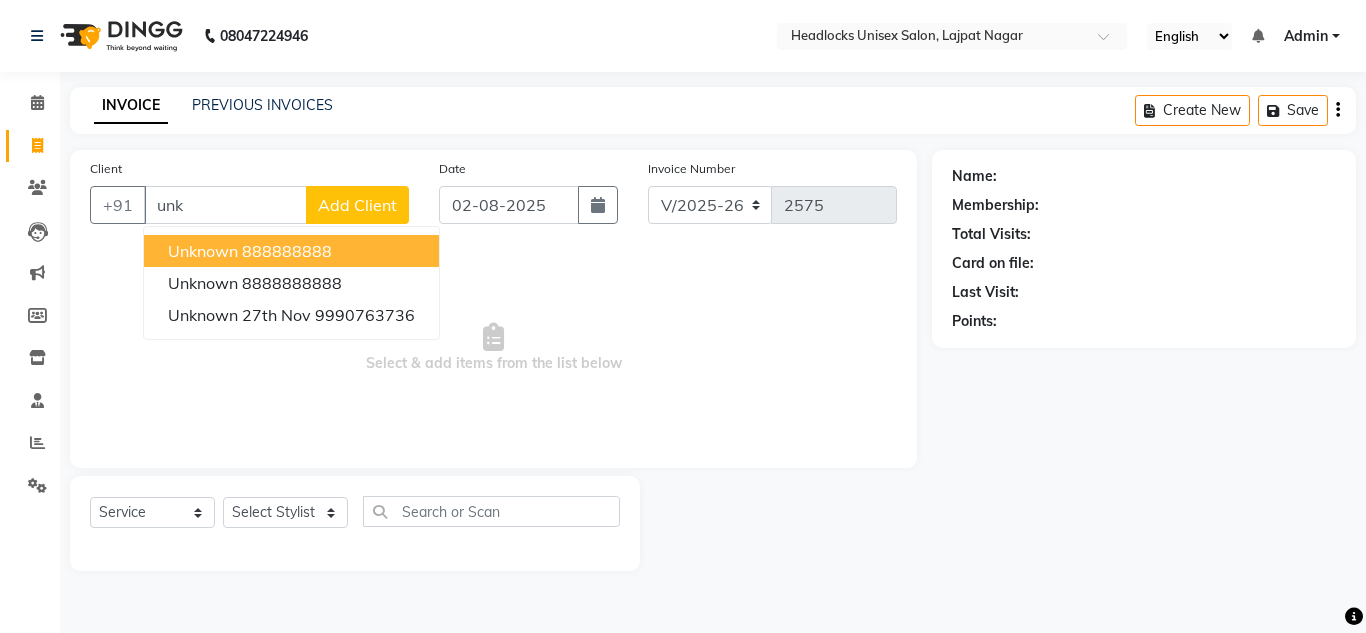 click on "unknown" at bounding box center [203, 251] 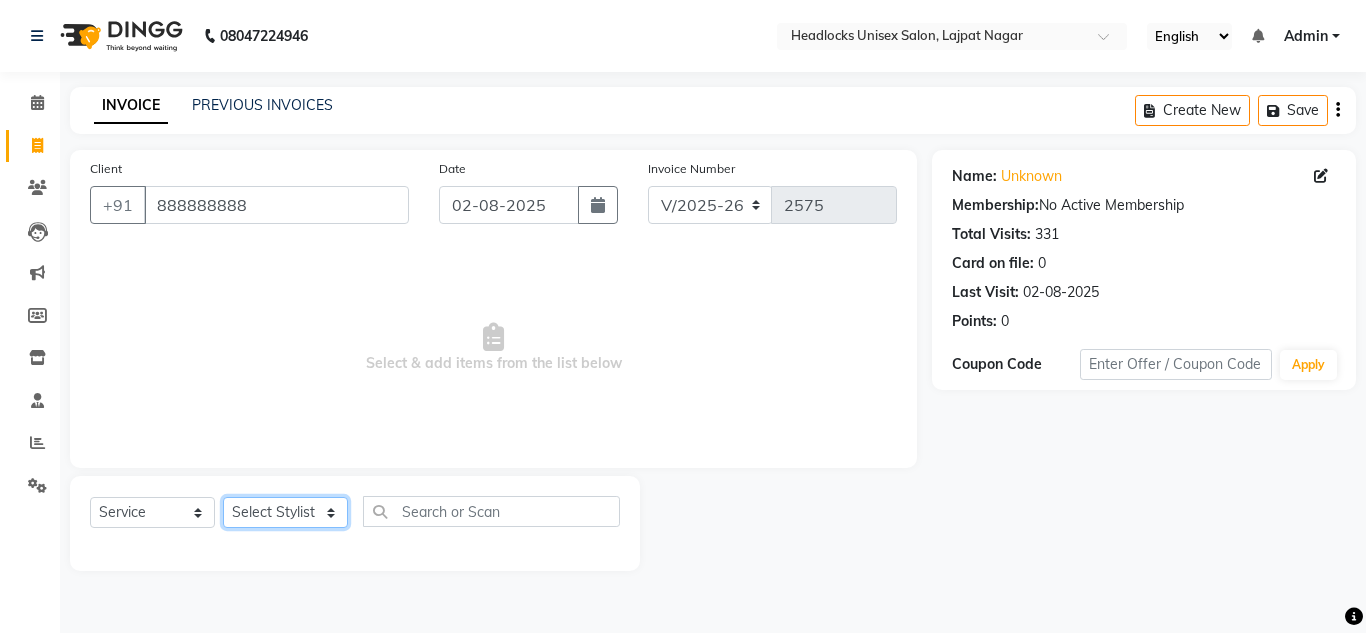 click on "Select Stylist Arman Atul Jannat Kaif Kartik Lucky Nazia Pinky Rashid Sabiya Sandeep Shankar Shavaz Malik Sudhir Suraj Vikas Vinay Roy Vinod" 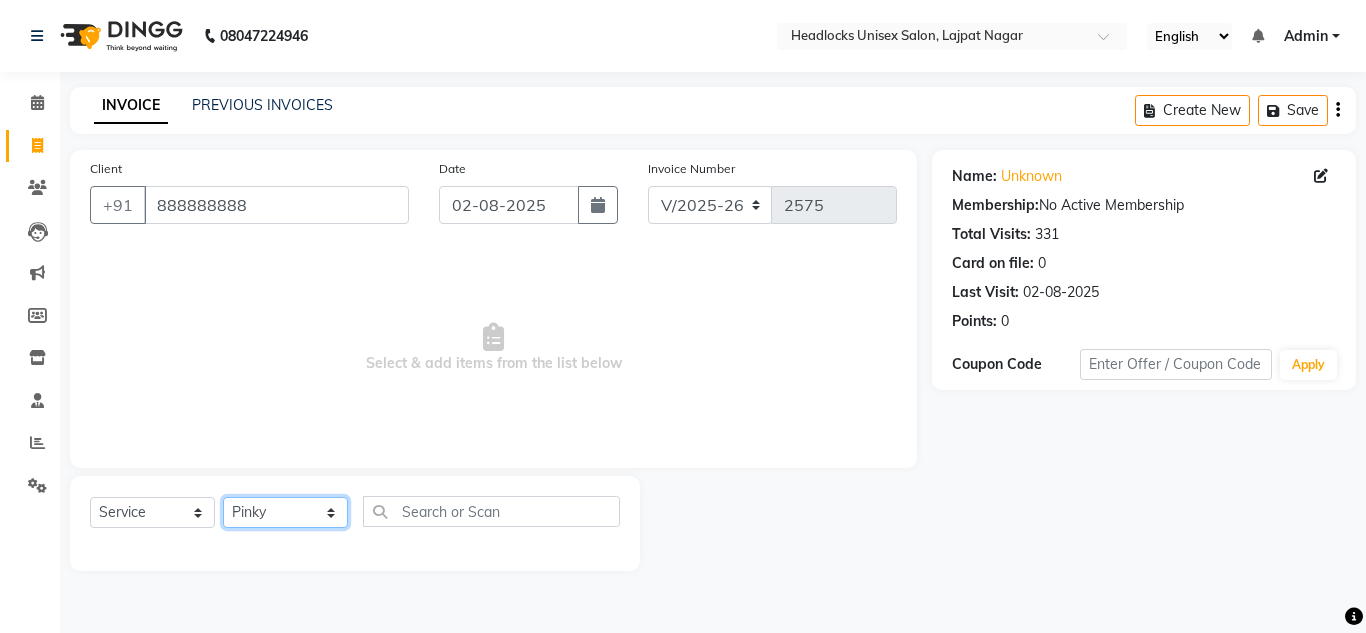 click on "Select Stylist Arman Atul Jannat Kaif Kartik Lucky Nazia Pinky Rashid Sabiya Sandeep Shankar Shavaz Malik Sudhir Suraj Vikas Vinay Roy Vinod" 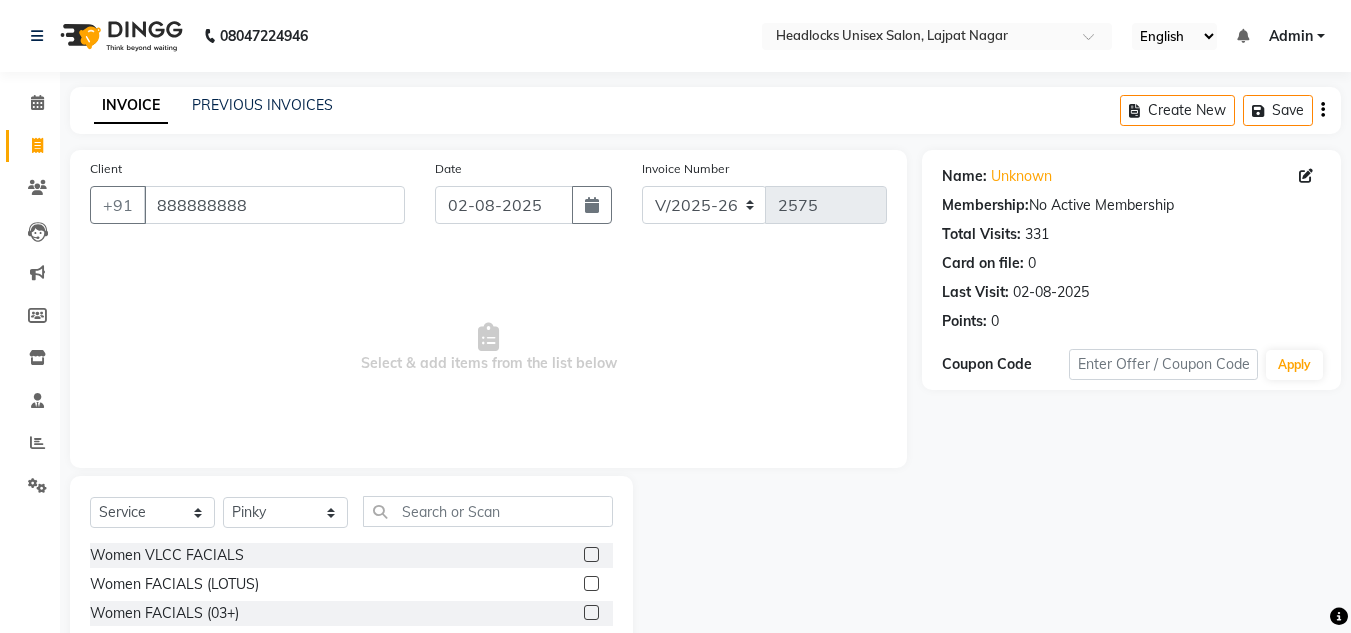 click on "Select & add items from the list below" at bounding box center [488, 348] 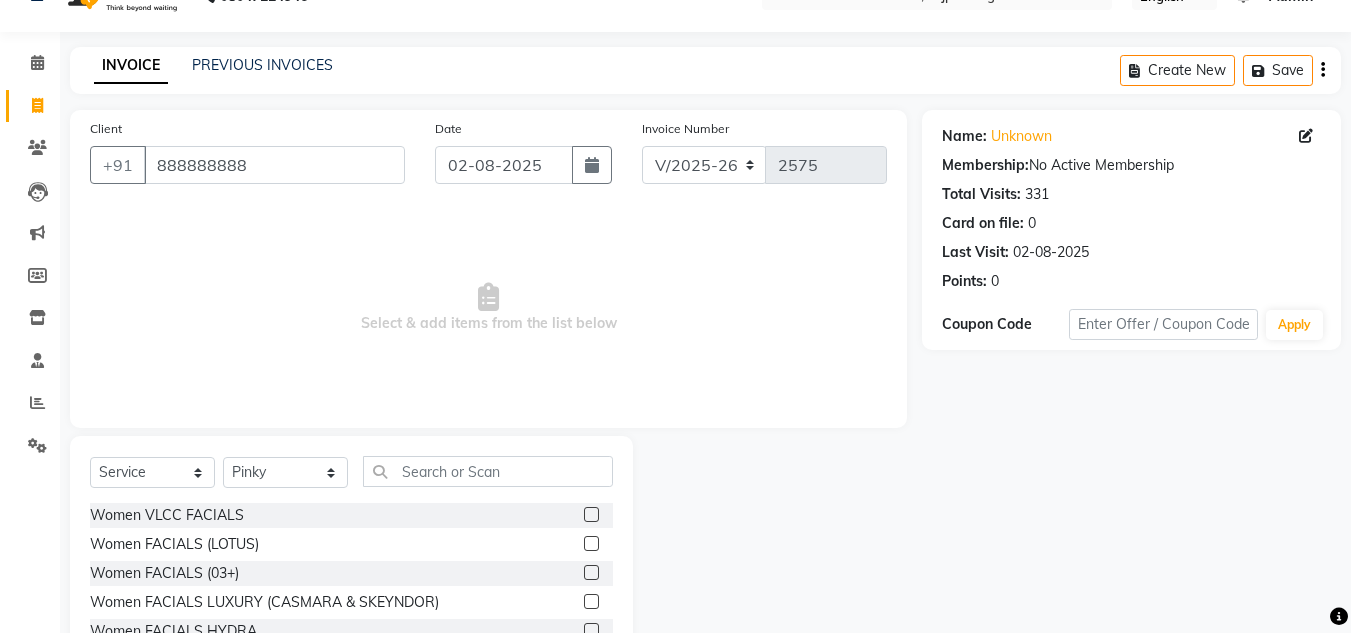 scroll, scrollTop: 168, scrollLeft: 0, axis: vertical 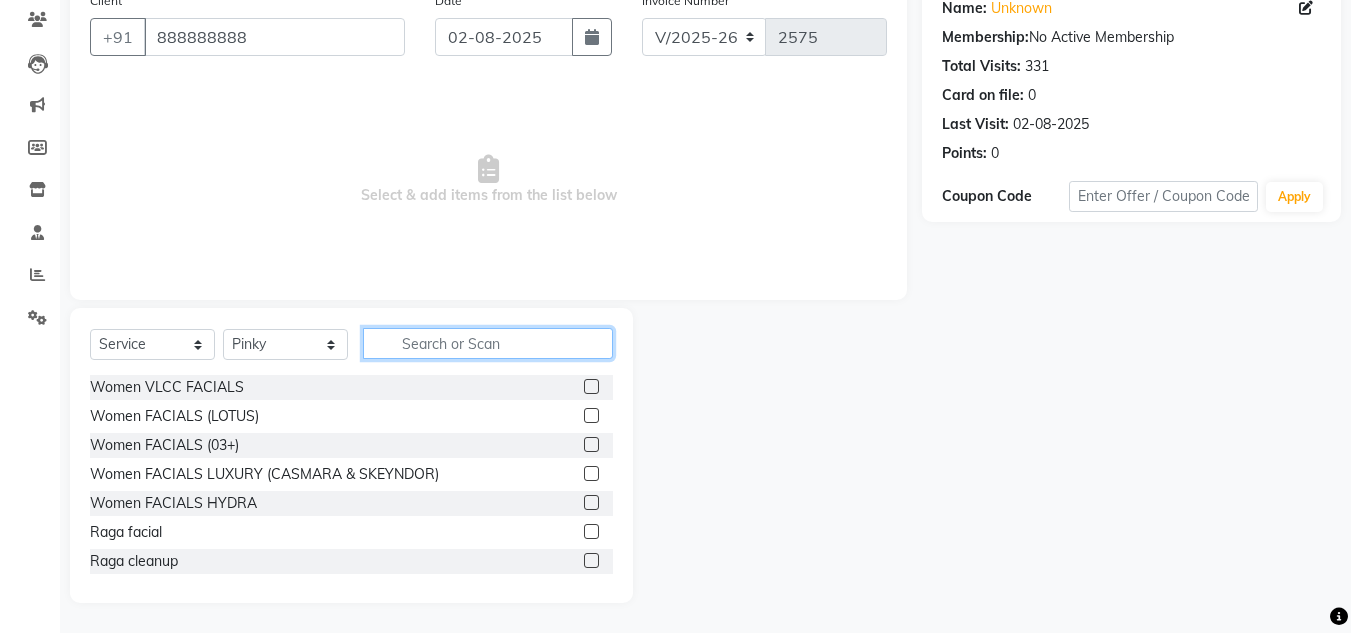 click 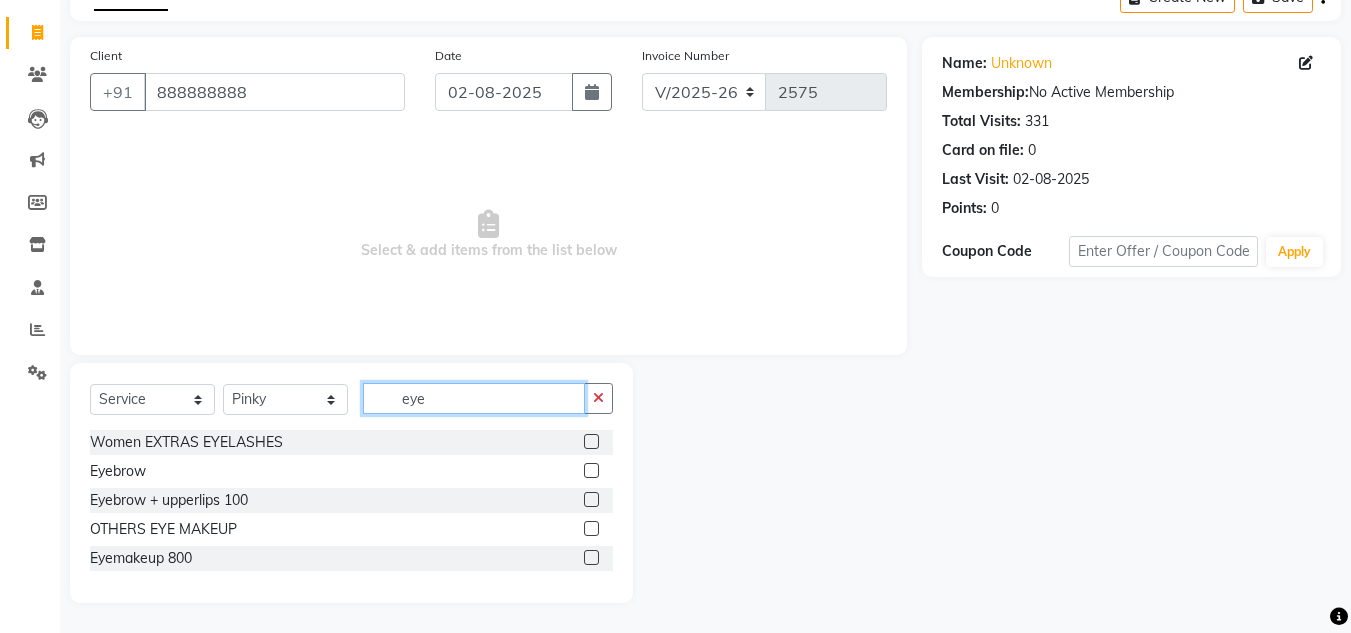scroll, scrollTop: 113, scrollLeft: 0, axis: vertical 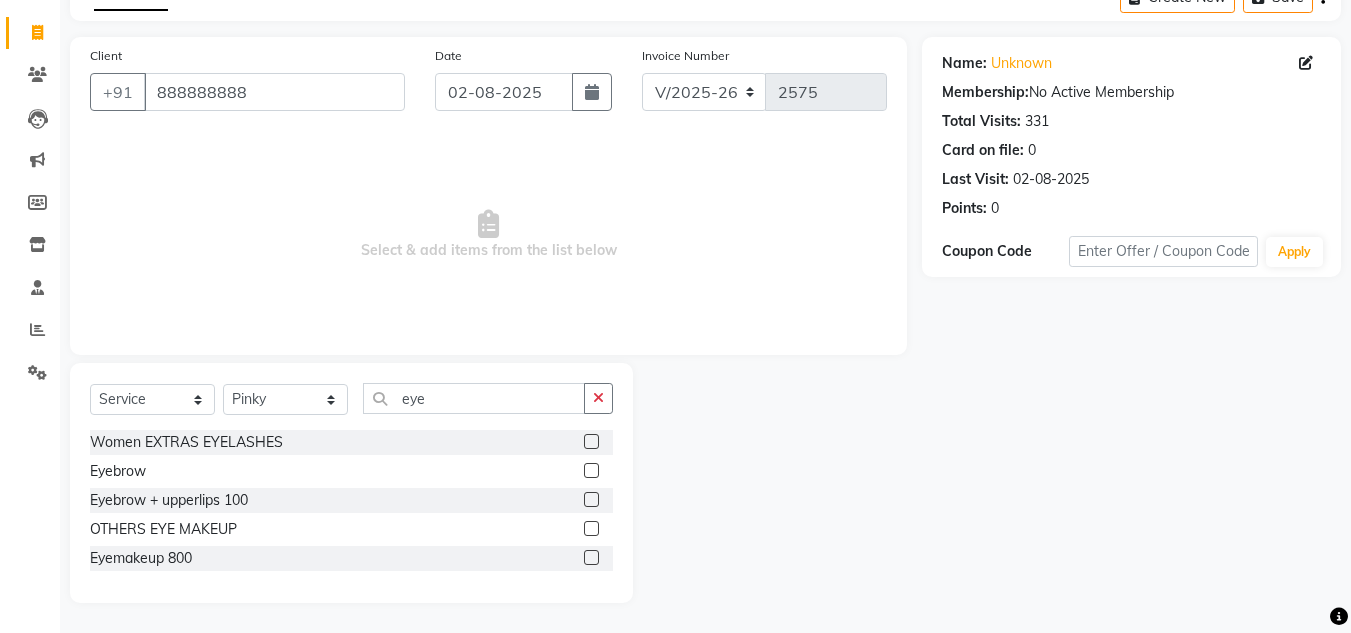 click 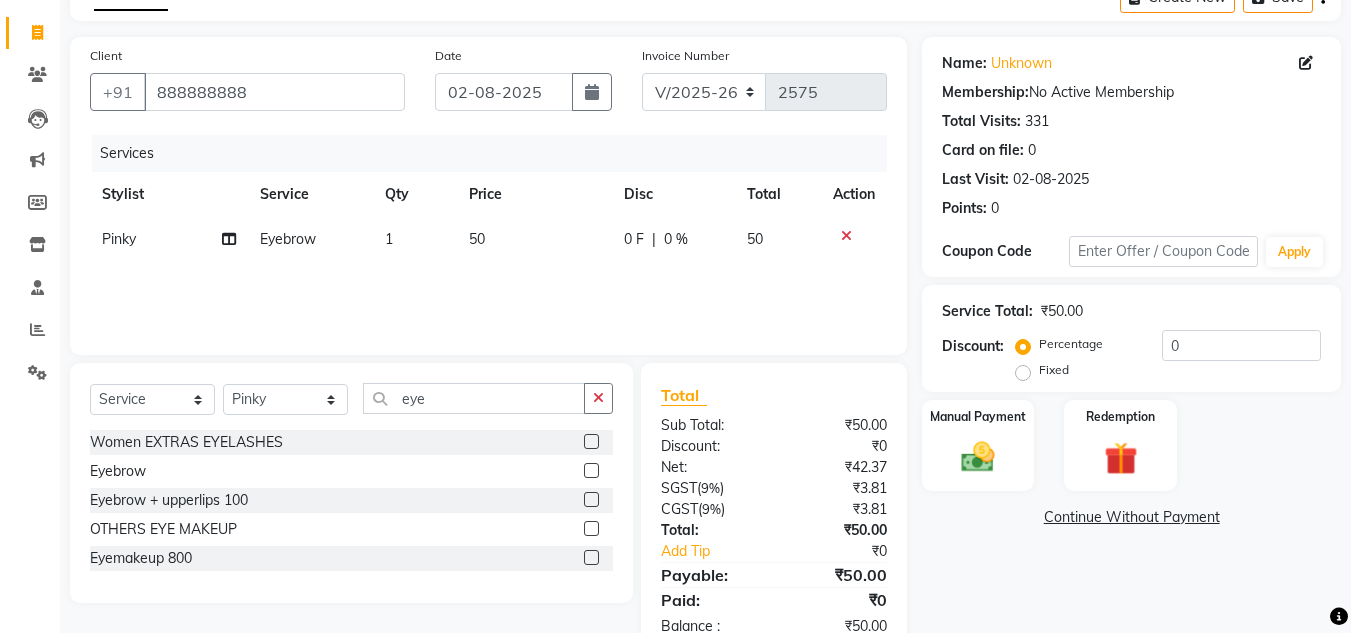 click on "Total" 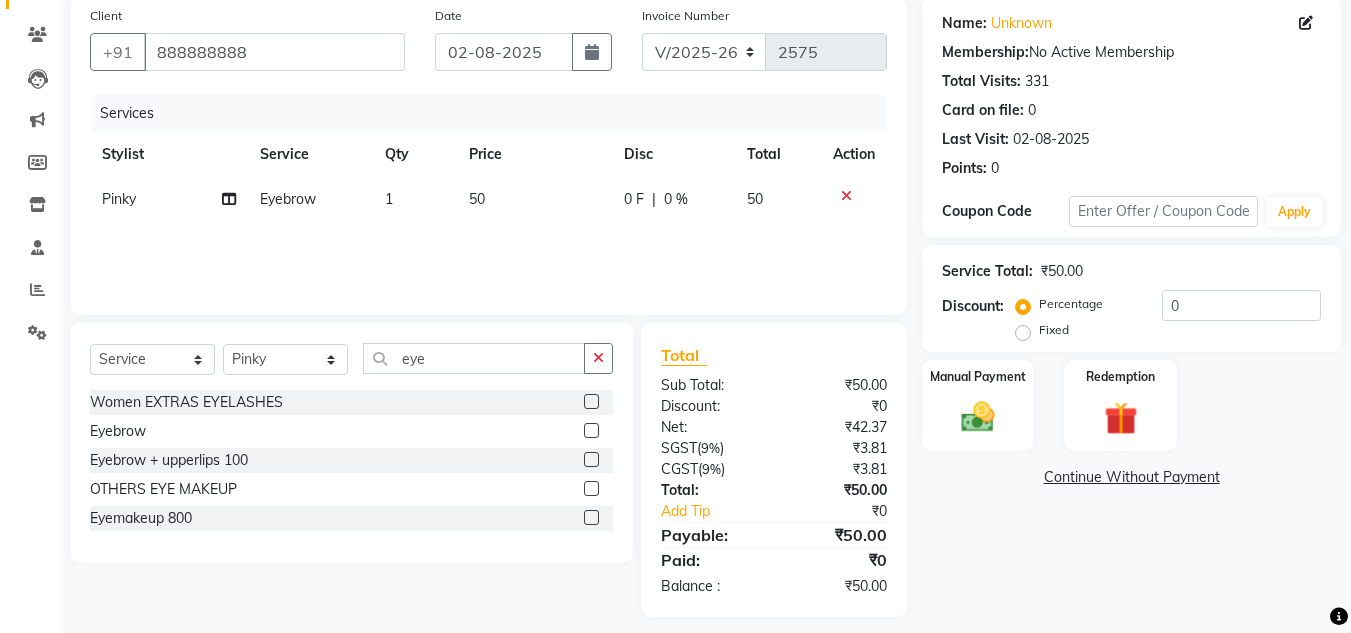 scroll, scrollTop: 167, scrollLeft: 0, axis: vertical 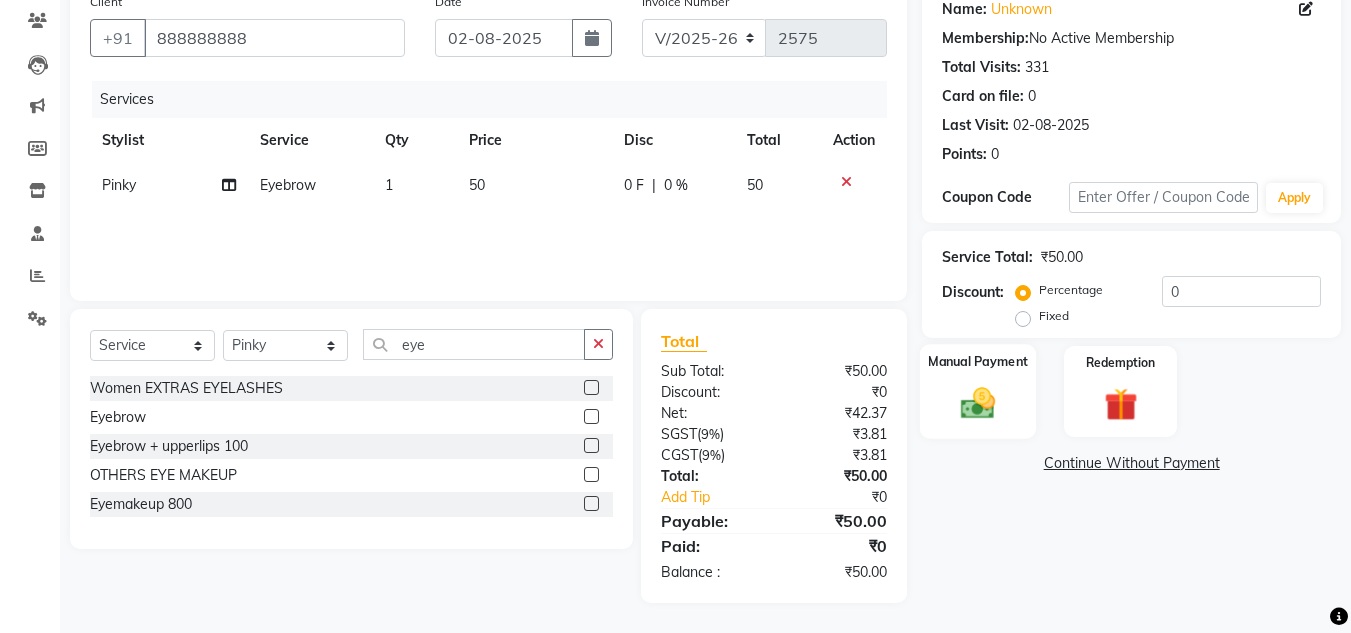 click 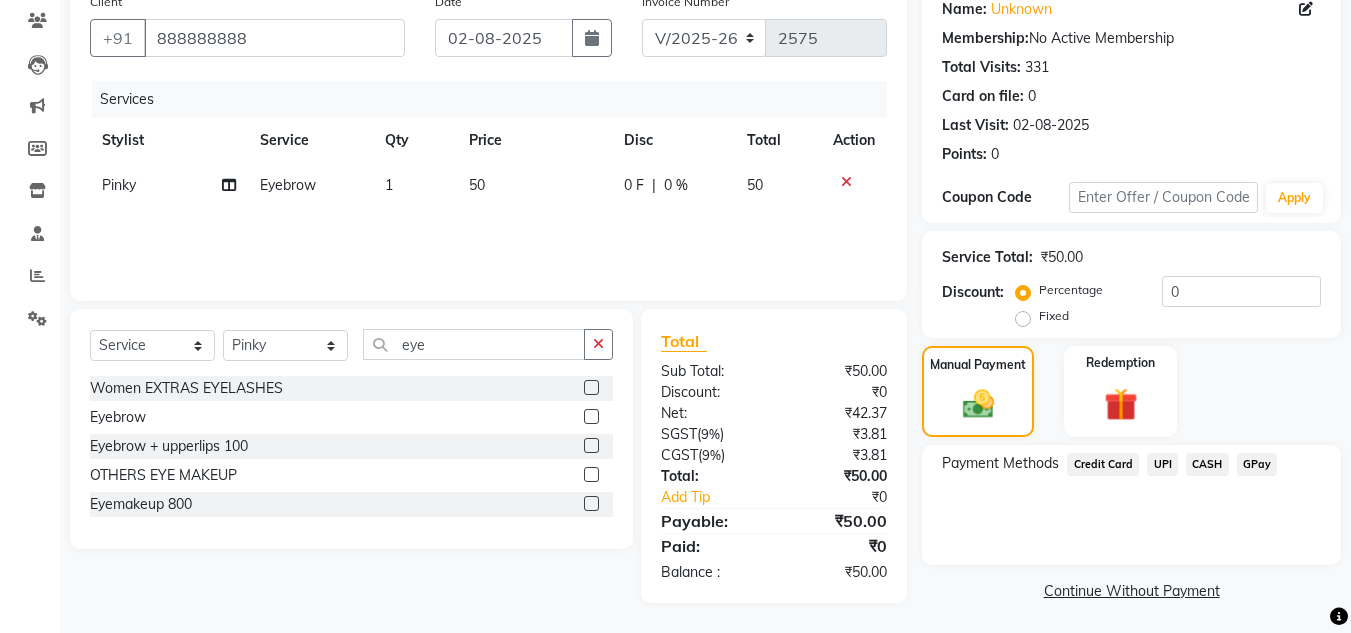 click on "CASH" 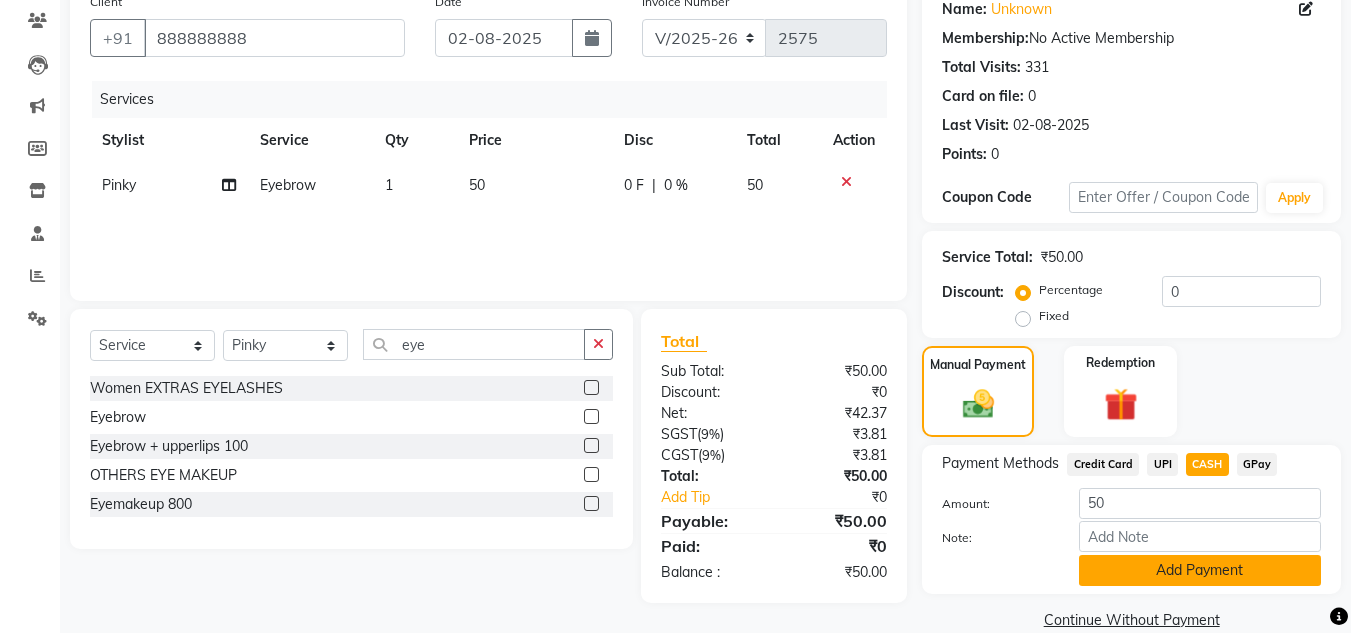 click on "Add Payment" 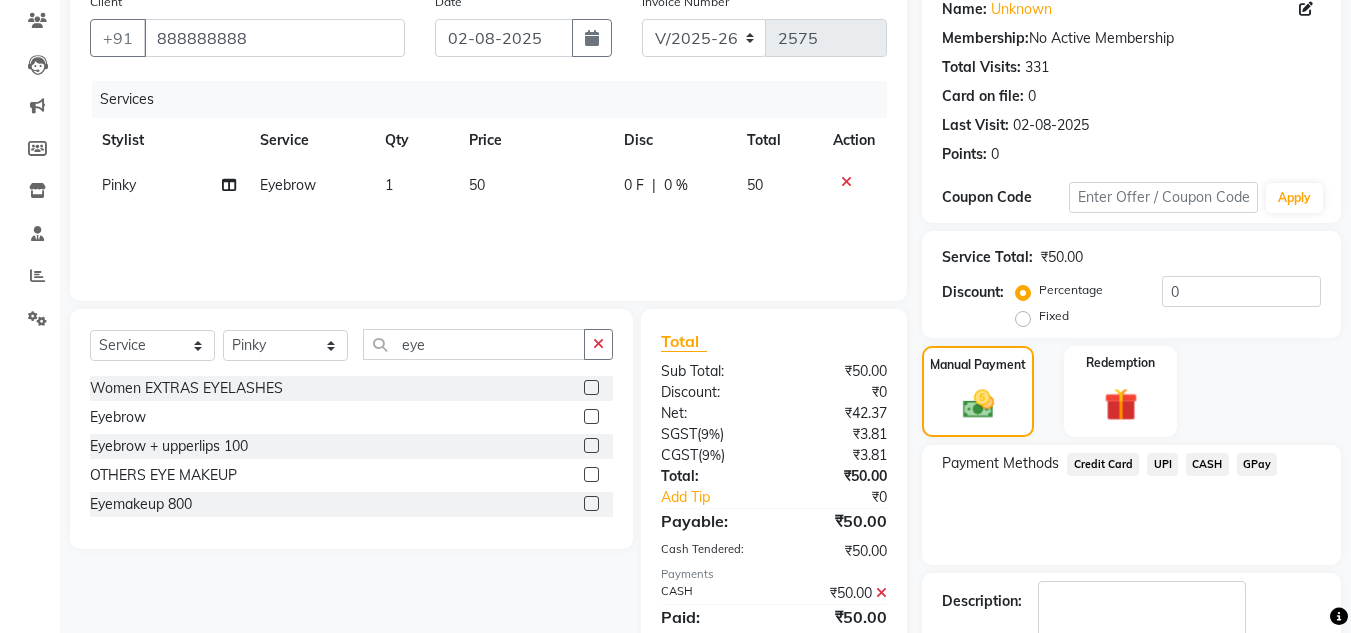 click on "Payment Methods  Credit Card   UPI   CASH   GPay" 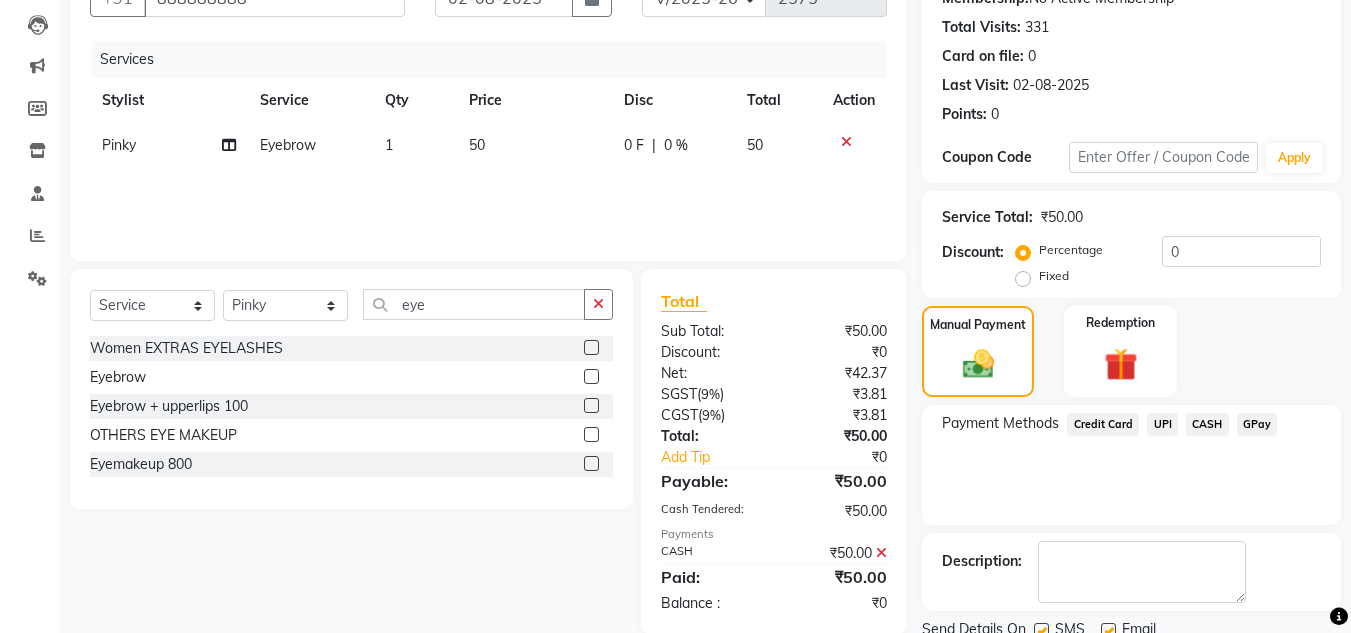 scroll, scrollTop: 283, scrollLeft: 0, axis: vertical 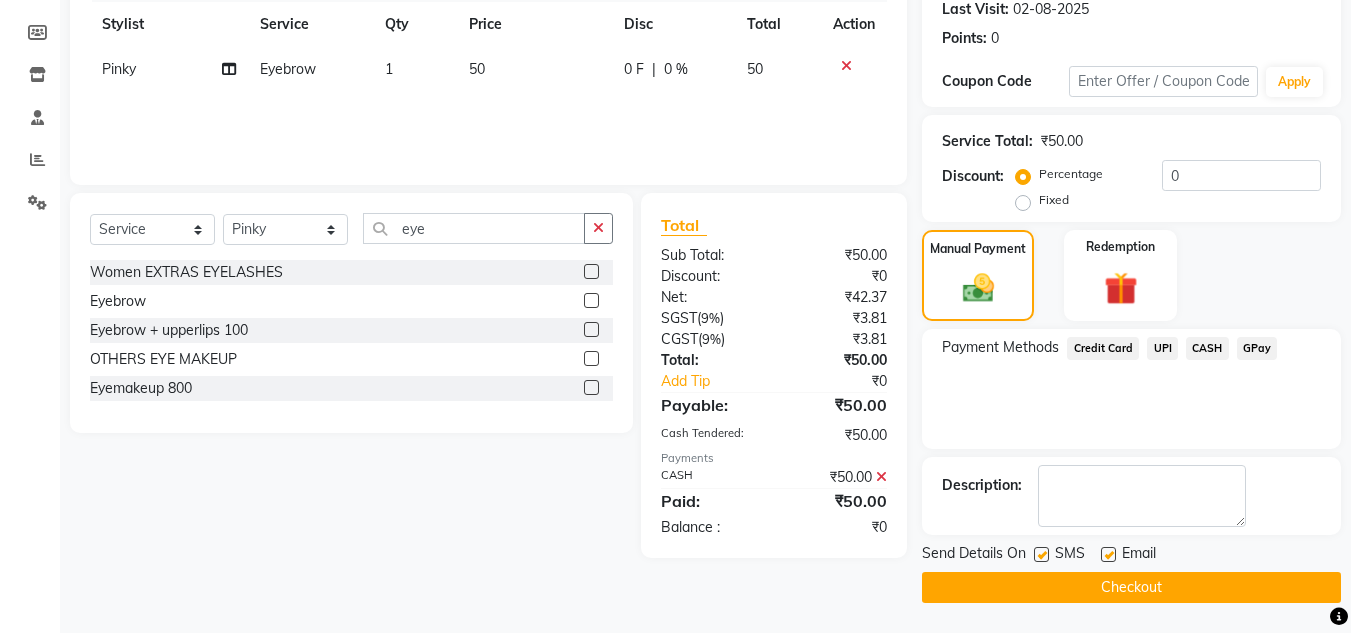 click on "Checkout" 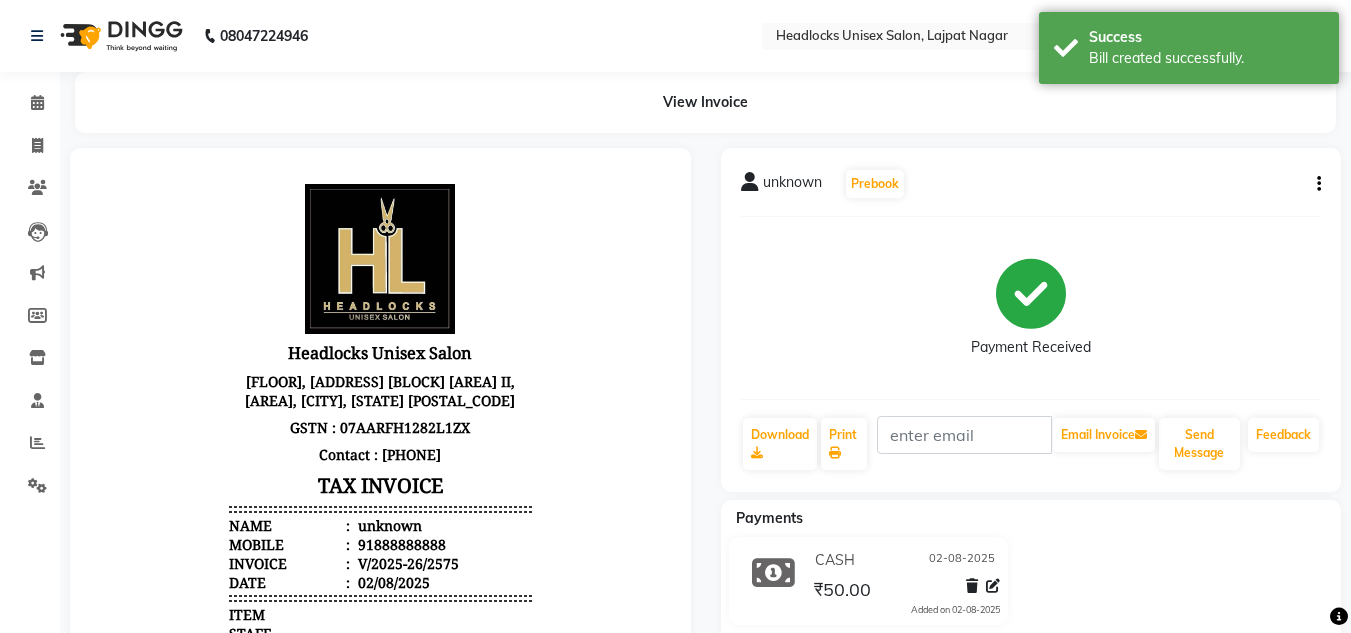 scroll, scrollTop: 0, scrollLeft: 0, axis: both 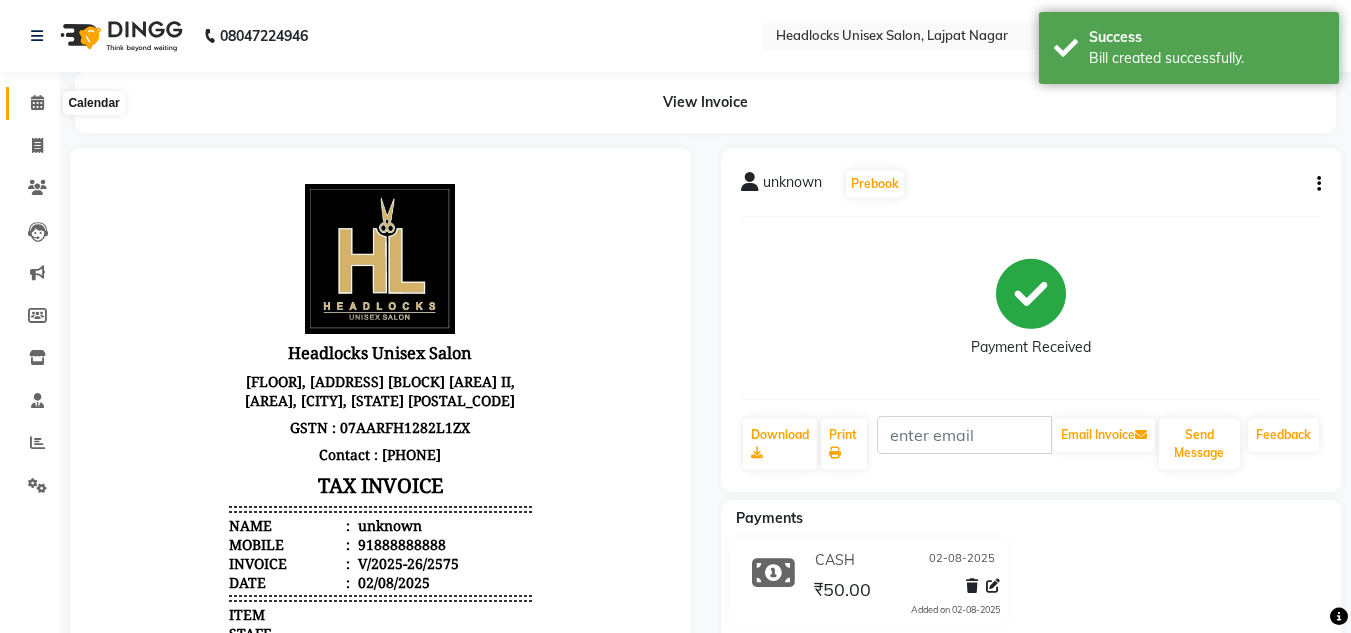 click 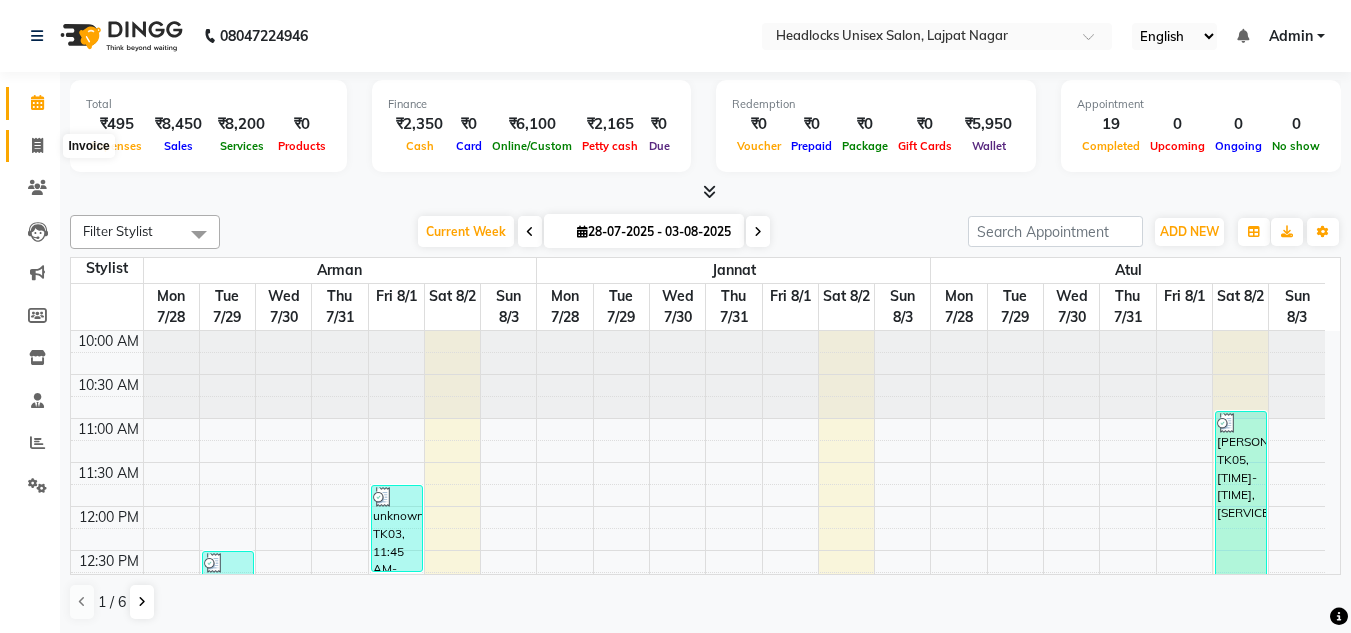 click 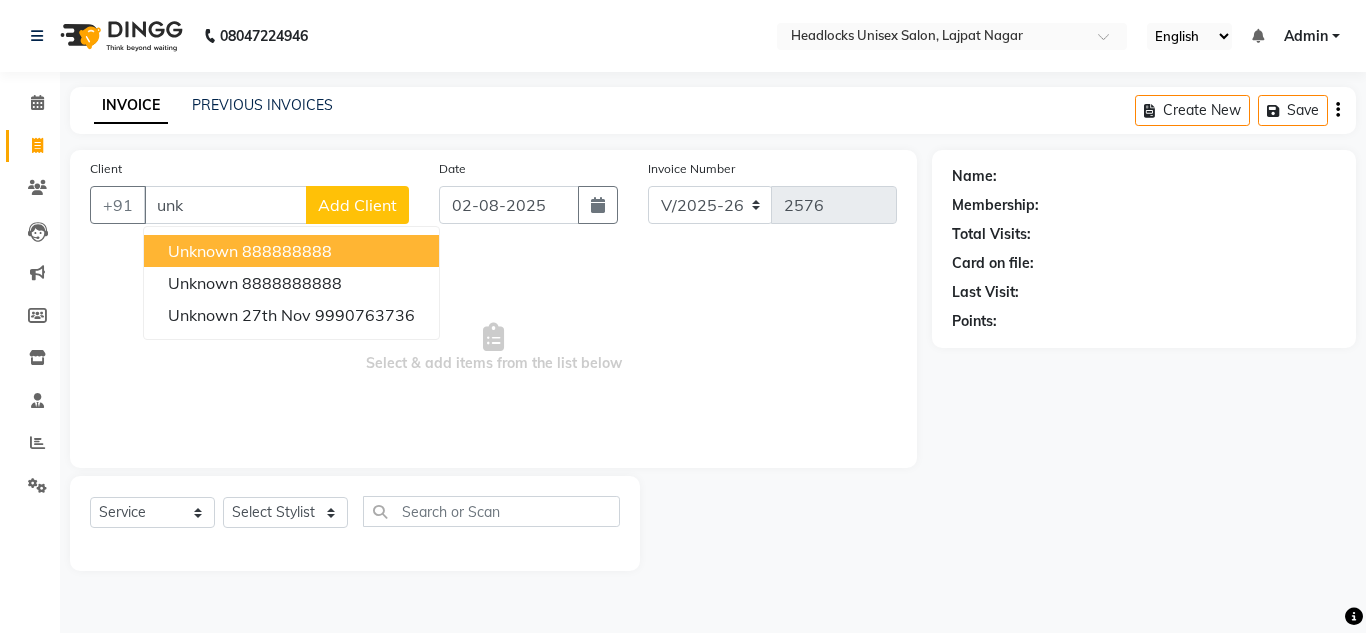 click on "888888888" at bounding box center [287, 251] 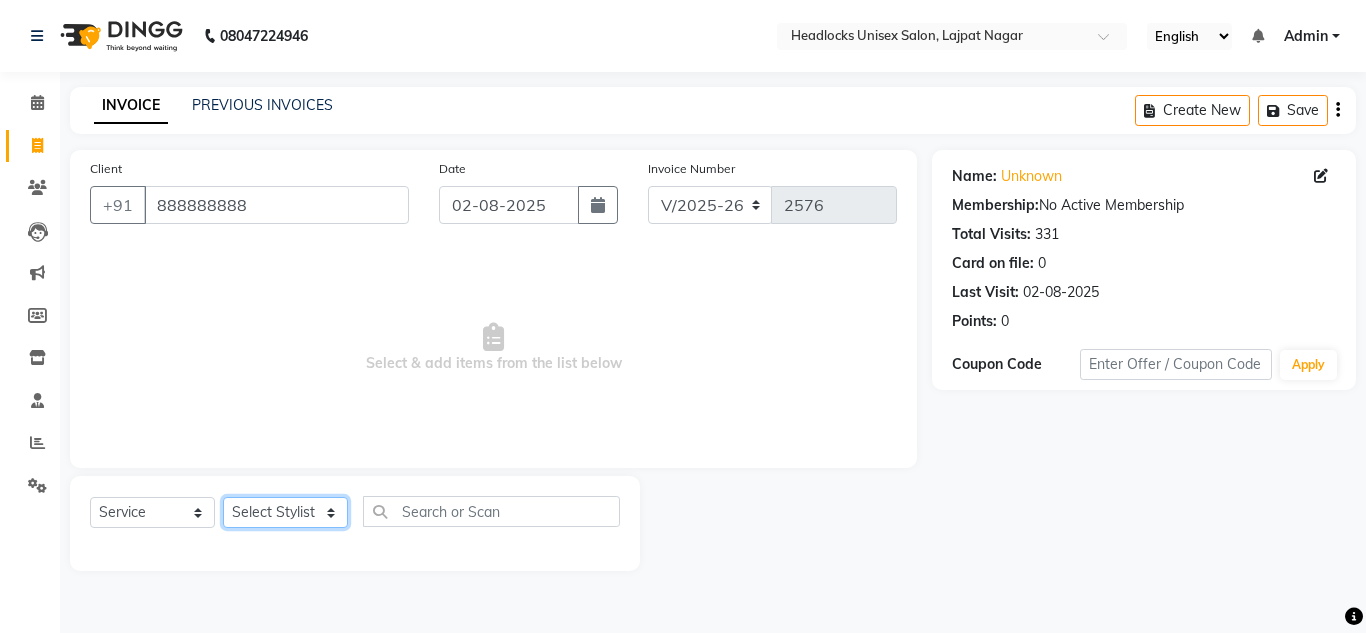 click on "Select Stylist Arman Atul Jannat Kaif Kartik Lucky Nazia Pinky Rashid Sabiya Sandeep Shankar Shavaz Malik Sudhir Suraj Vikas Vinay Roy Vinod" 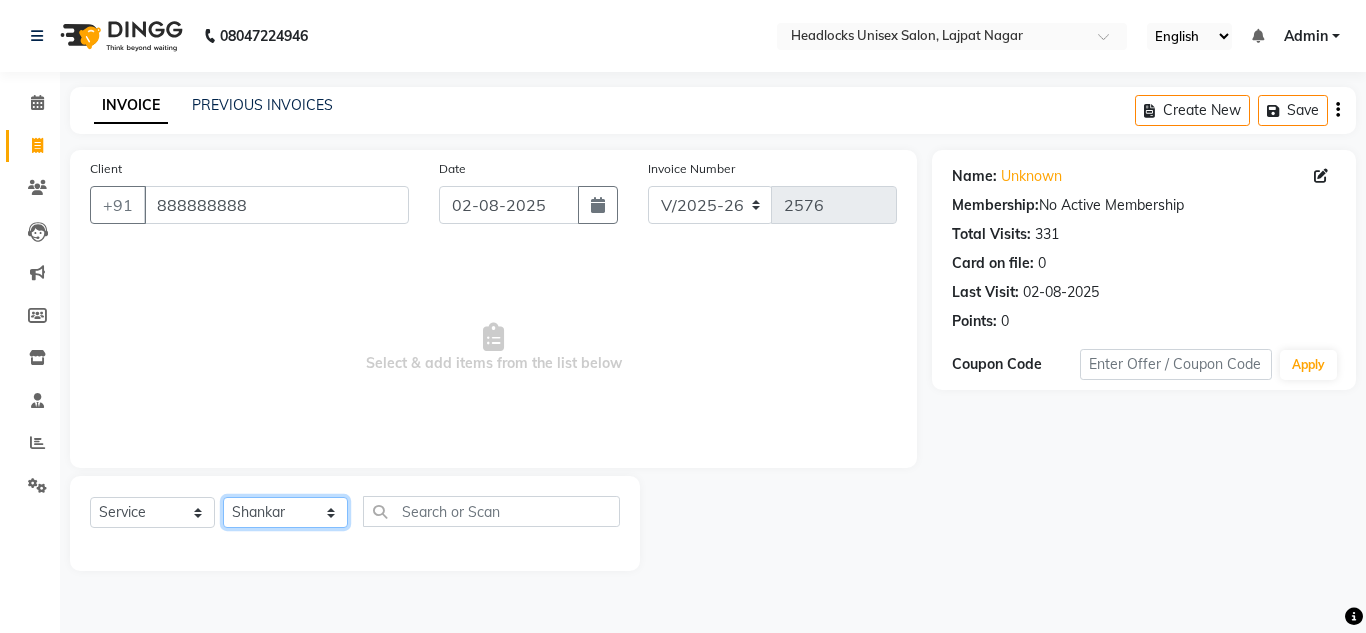 click on "Select Stylist Arman Atul Jannat Kaif Kartik Lucky Nazia Pinky Rashid Sabiya Sandeep Shankar Shavaz Malik Sudhir Suraj Vikas Vinay Roy Vinod" 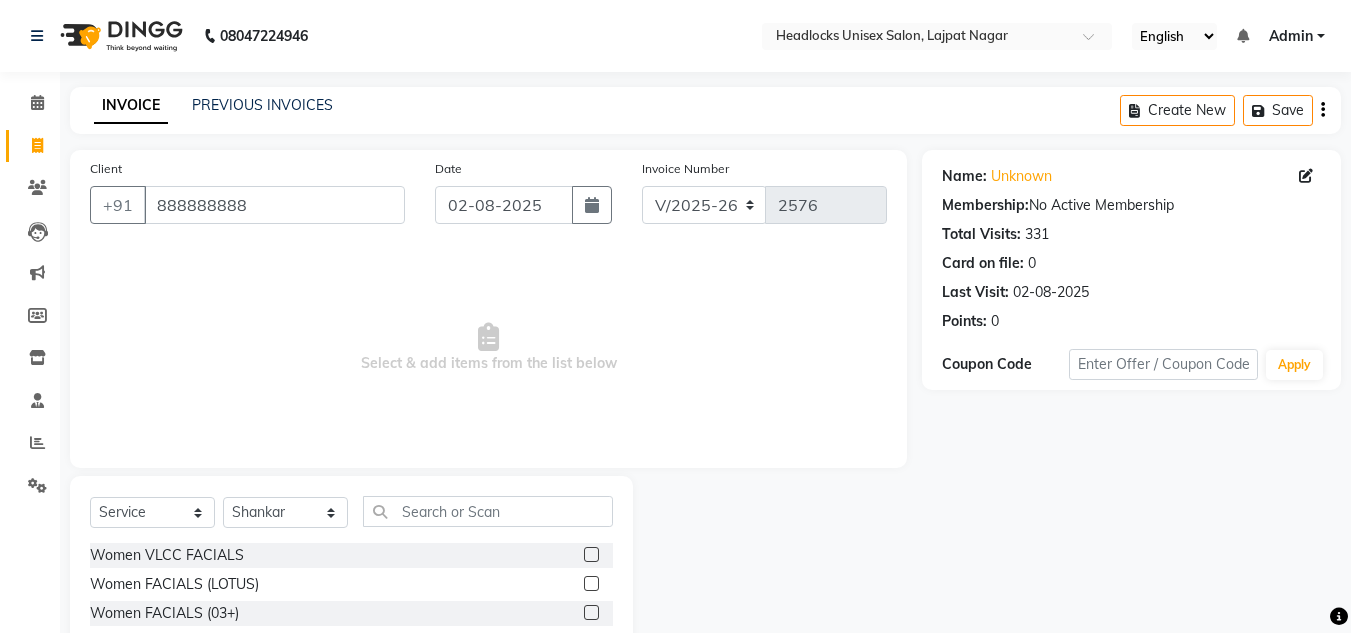 click on "Select & add items from the list below" at bounding box center [488, 348] 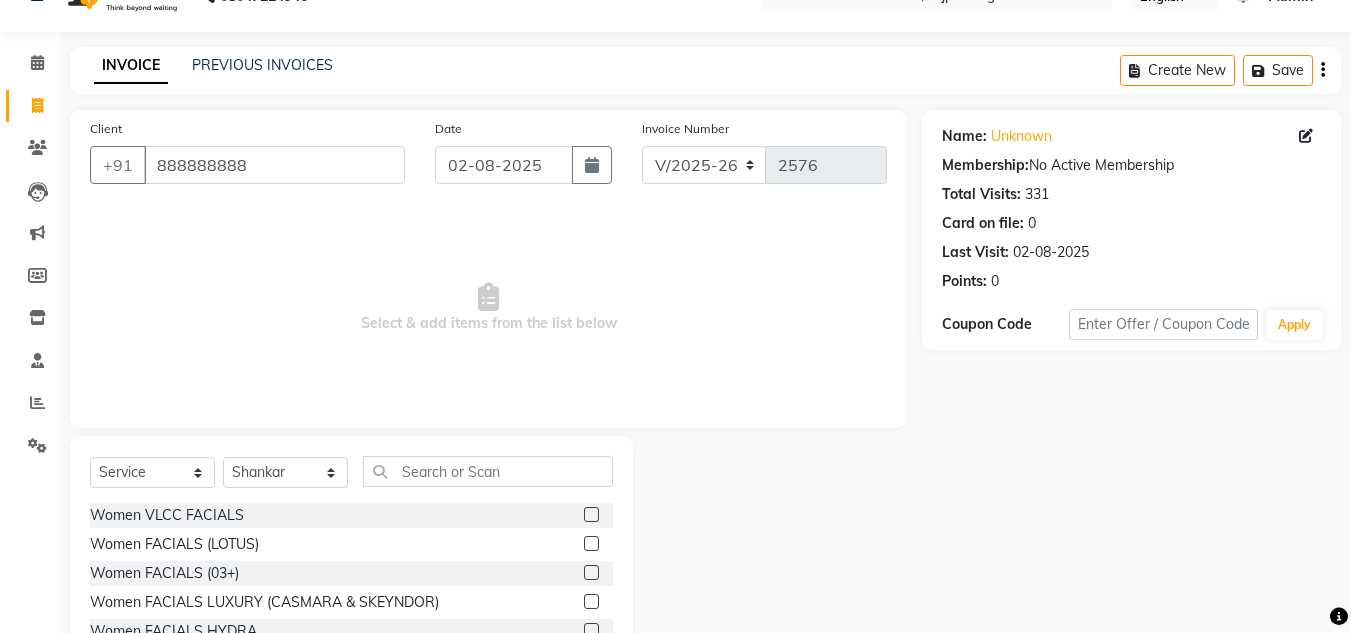 scroll, scrollTop: 168, scrollLeft: 0, axis: vertical 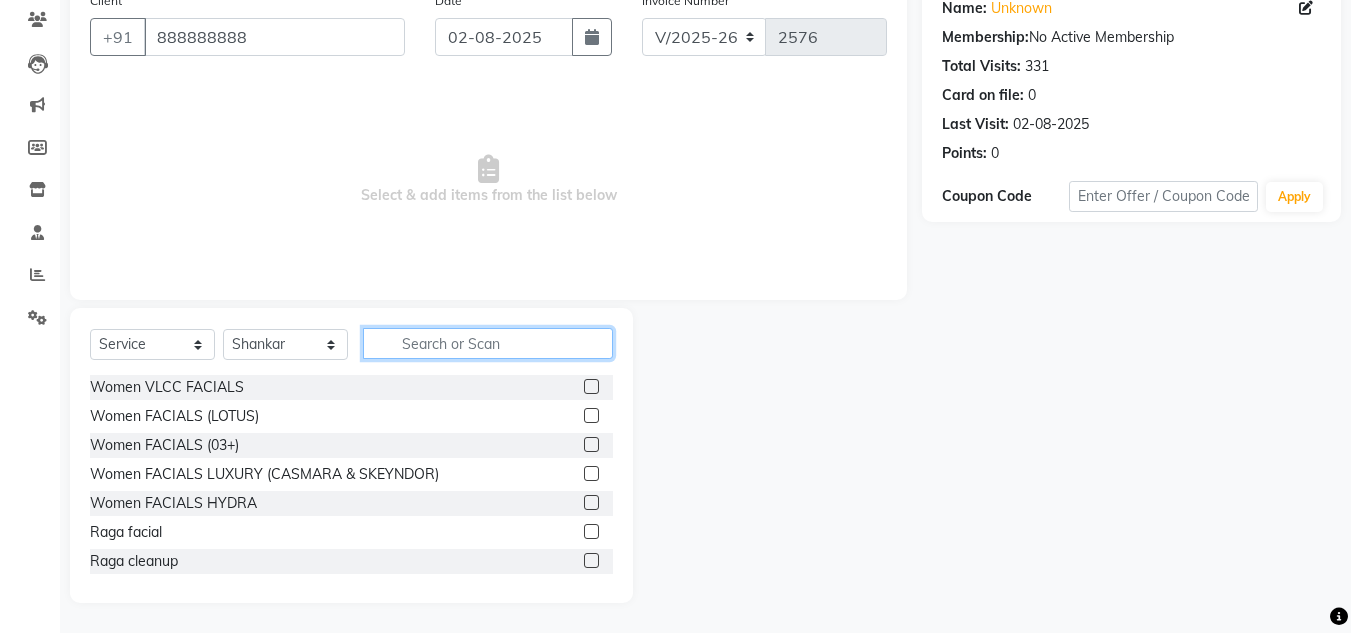 click 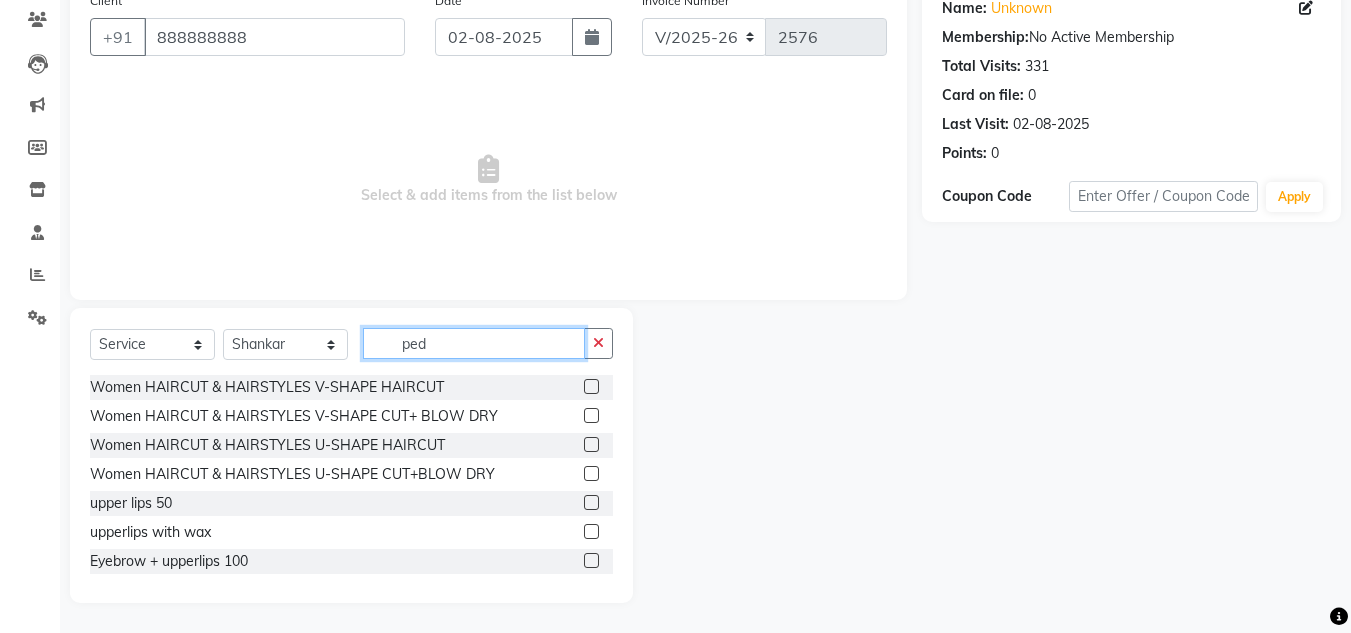 scroll, scrollTop: 84, scrollLeft: 0, axis: vertical 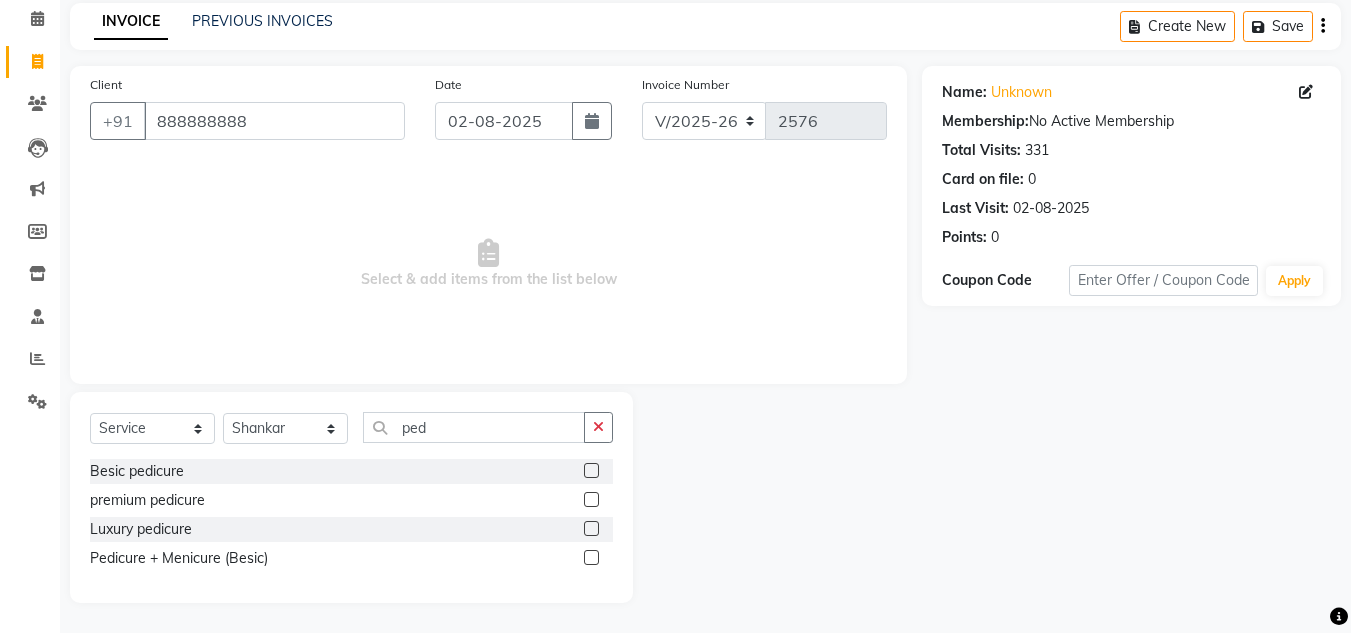 click 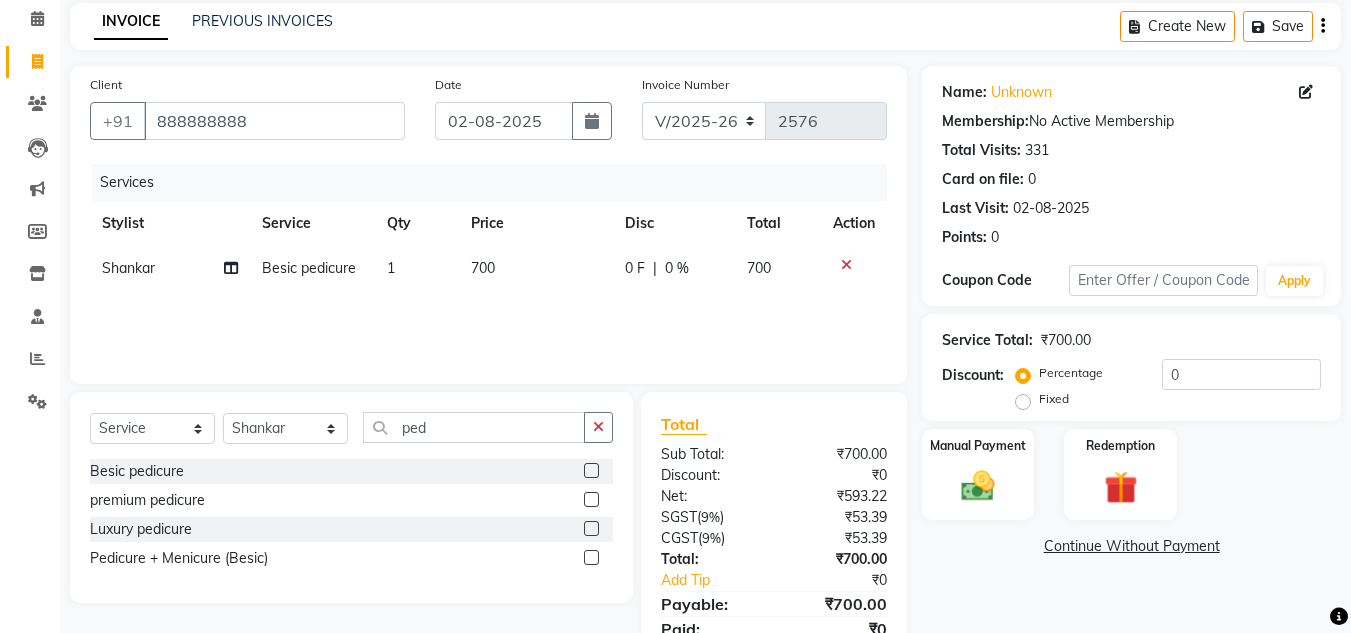 click 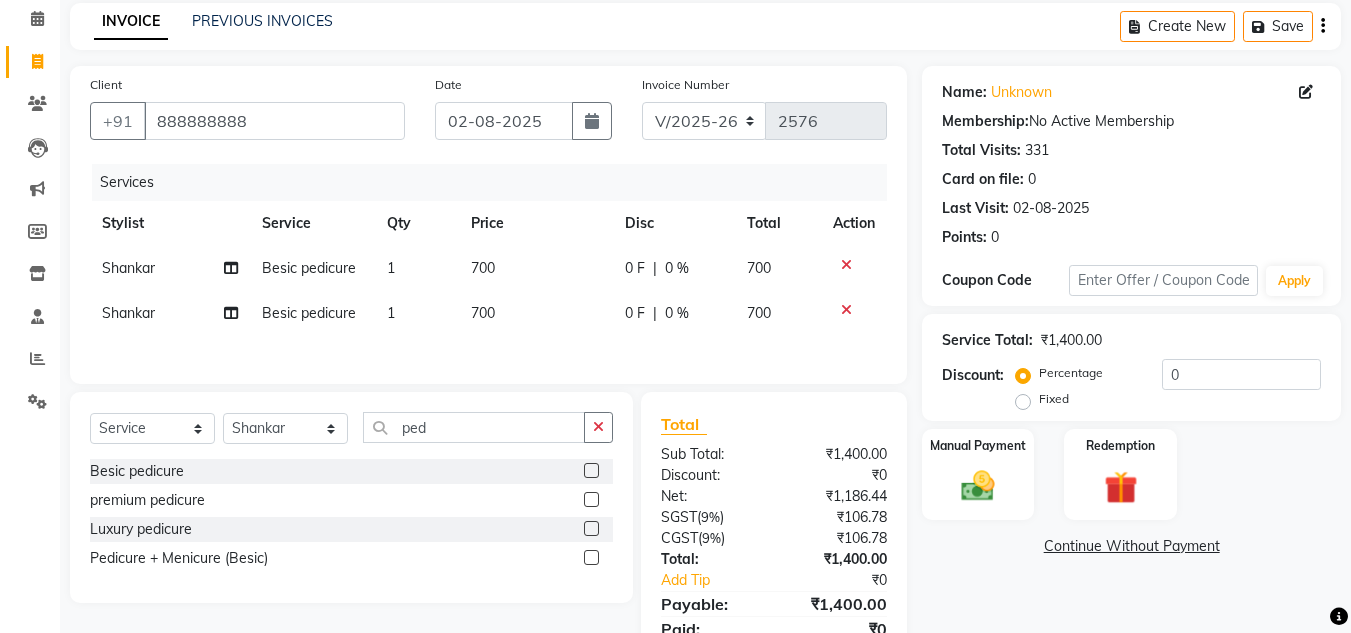 click on "700" 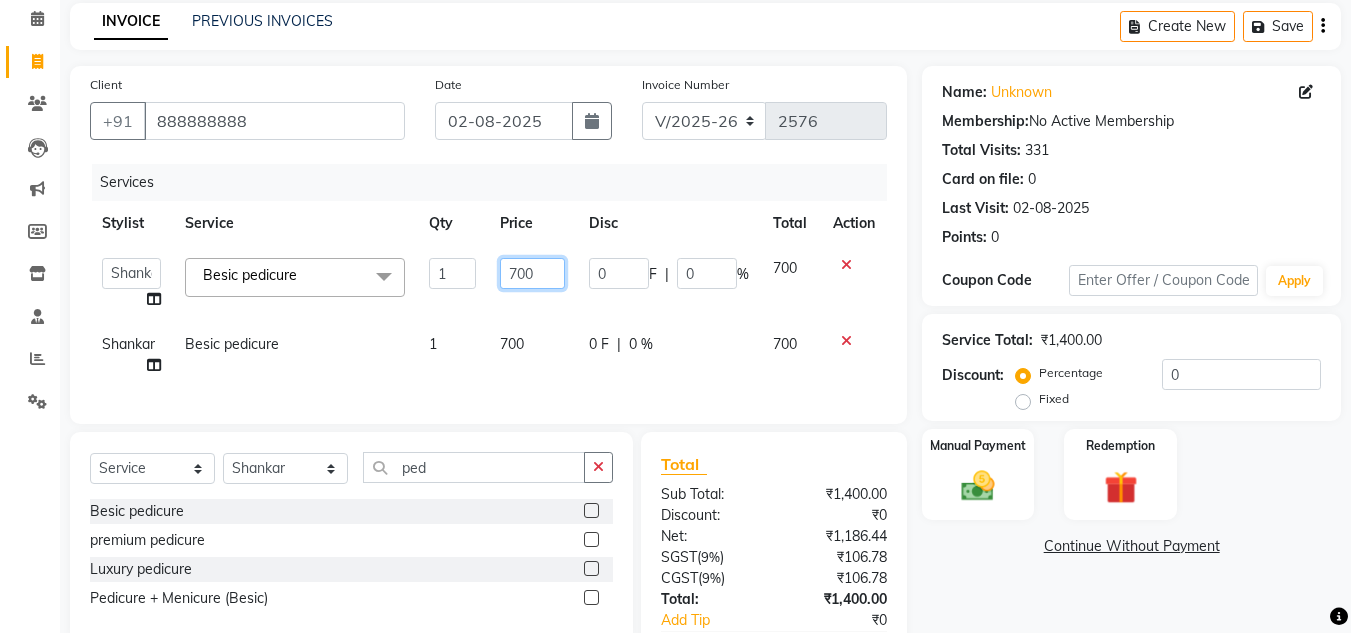click on "700" 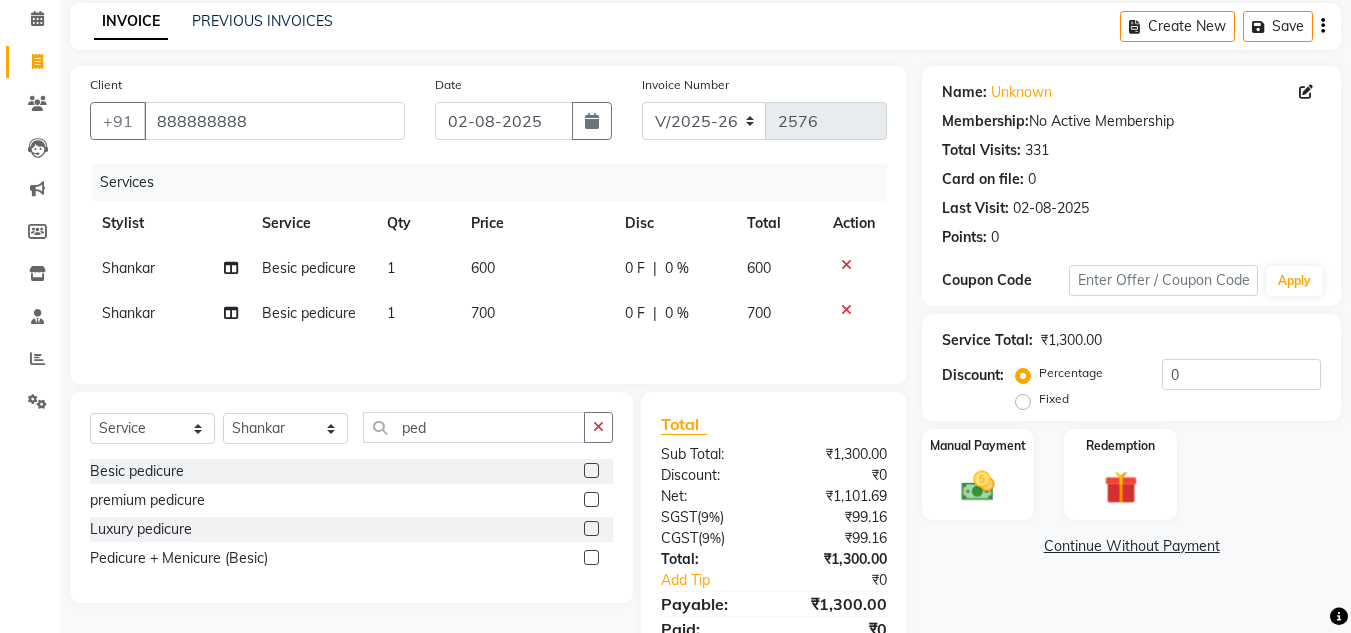 click on "Services Stylist Service Qty Price Disc Total Action Shankar Besic pedicure 1 600 0 F | 0 % 600 Shankar Besic pedicure 1 700 0 F | 0 % 700" 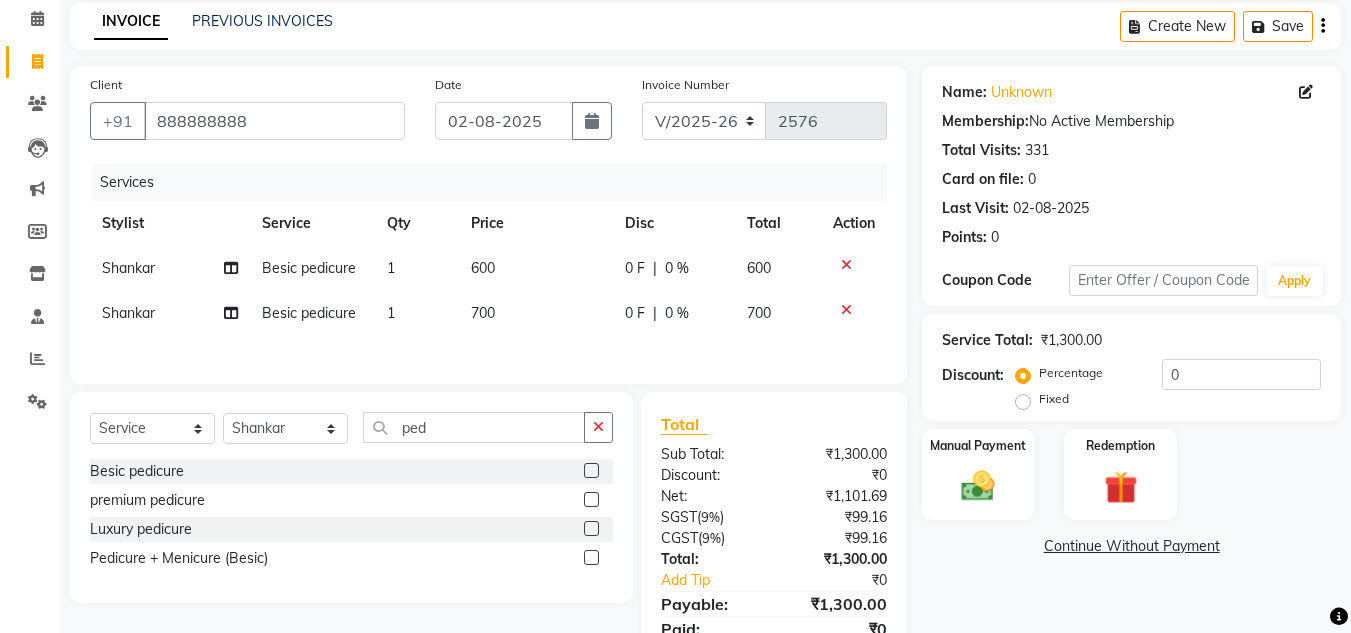 click on "700" 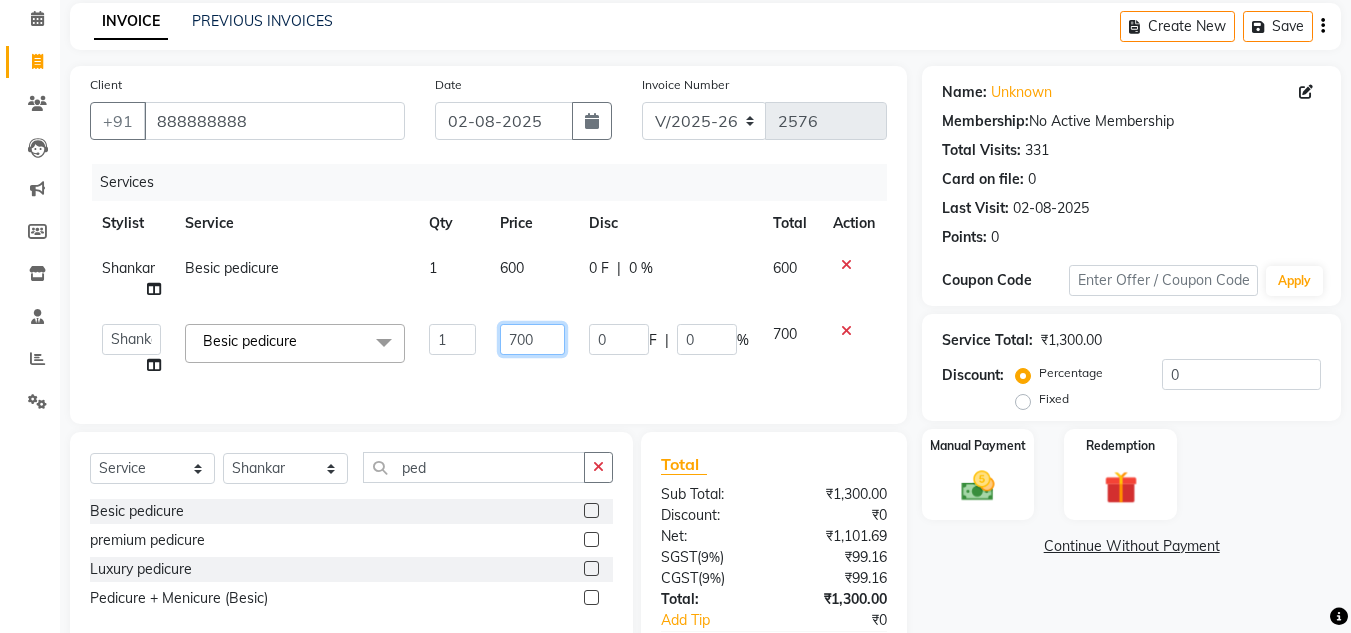 click on "700" 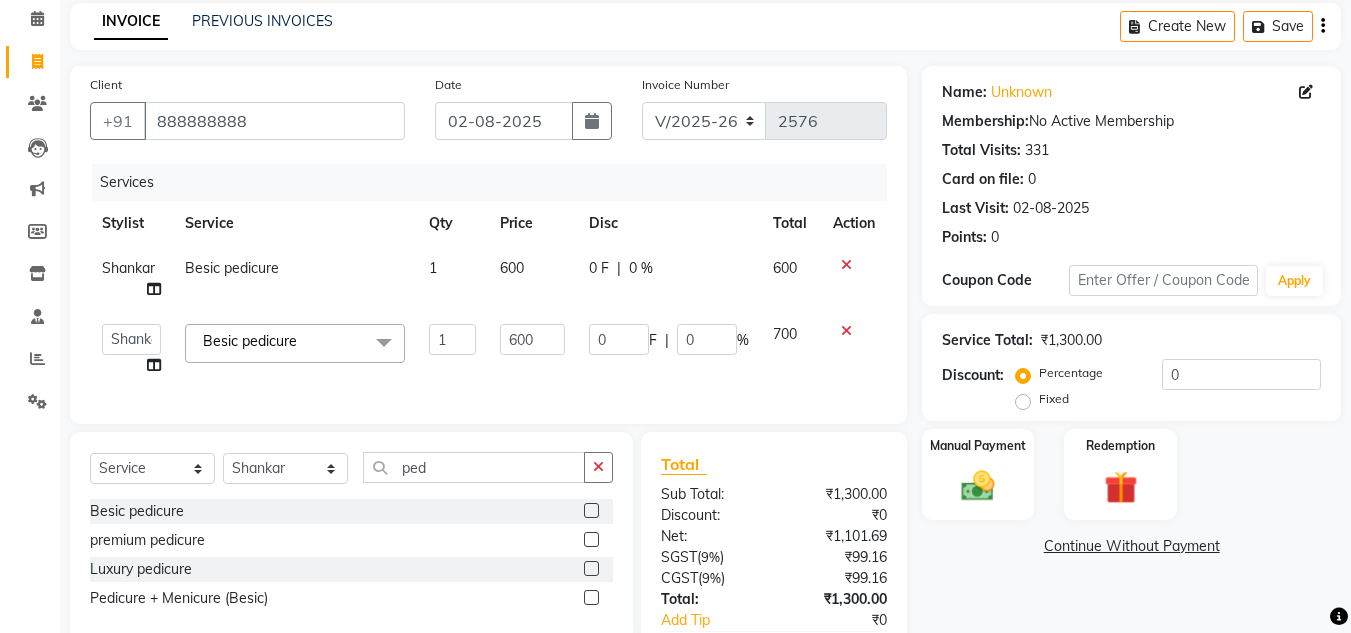click on "Client +91 [PHONE] Date [DATE] Invoice Number V/2025 V/2025-26 2576 Services Stylist Service Qty Price Disc Total Action Shankar Besic pedicure 1 600 0 F | 0 % 600 Arman Atul Jannat Kaif Kartik Lucky Nazia Pinky Rashid Sabiya Sandeep Shankar Shavaz Malik Sudhir Suraj Vikas Vinay Roy Vinod Besic pedicure x Women VLCC FACIALS Women FACIALS (LOTUS) Women FACIALS (03+) Women FACIALS LUXURY (CASMARA & SKEYNDOR) Women FACIALS HYDRA Raga facial Raga cleanup Raga bridal facial 3000 Women CLEAN UPS Basic (LOTUS) Women CLEAN UPS Premium (03+) Women CLEAN UPS Luxury (CASMARA) Women BLEACH OXY FACE BLEACH Women BLEACH CHERYL'S FACE BLEACH Women BLEACH NECK BLEACH Women BLEACH BACK+NECK BLEACH Women BLEACH STOMACH BLEACH Women BLEACH ARMS BLEACH Women BLEACH LEGS BLEACH Women BLEACH HALF LEG BLEACH Women BLEACH FULL BODY BLEACH Women SCRUBS BODY SCRUB Women SCRUBS BODY POLISHING Full body scrub Women D-TAN FACE D-TAN Women D-TAN ARMS D-TAN Women D-TAN LEGS D-TAN 3 TENX SPA chin" 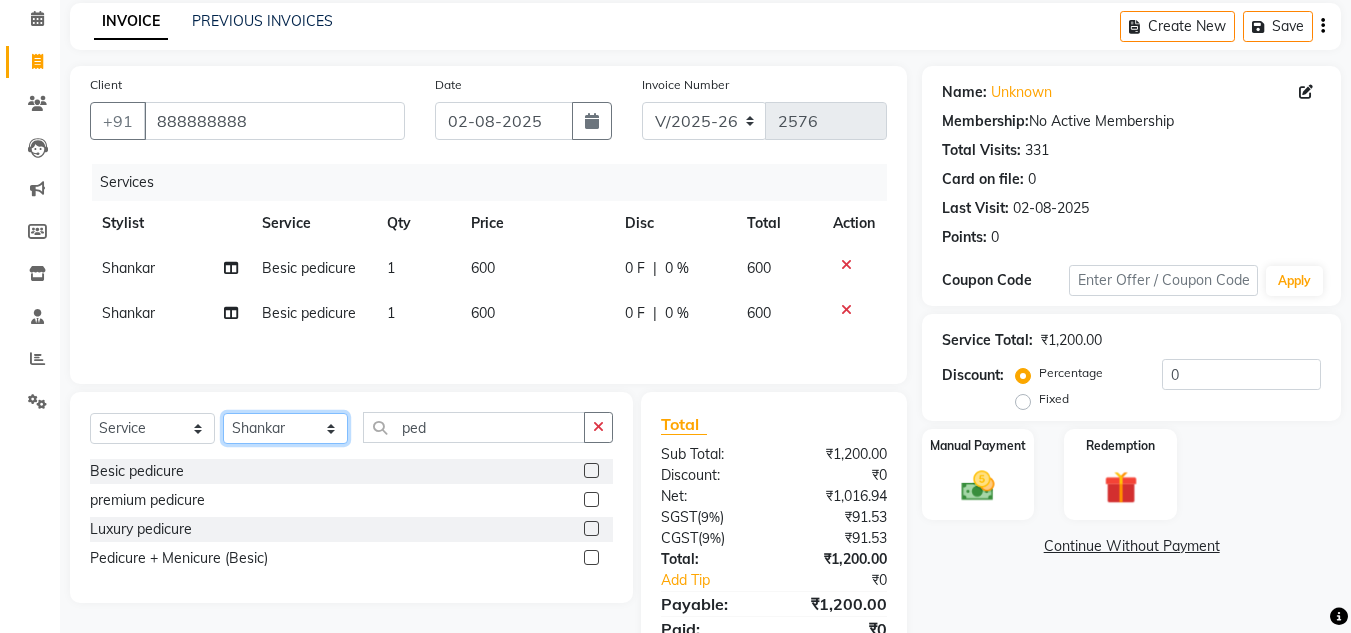 click on "Select Stylist Arman Atul Jannat Kaif Kartik Lucky Nazia Pinky Rashid Sabiya Sandeep Shankar Shavaz Malik Sudhir Suraj Vikas Vinay Roy Vinod" 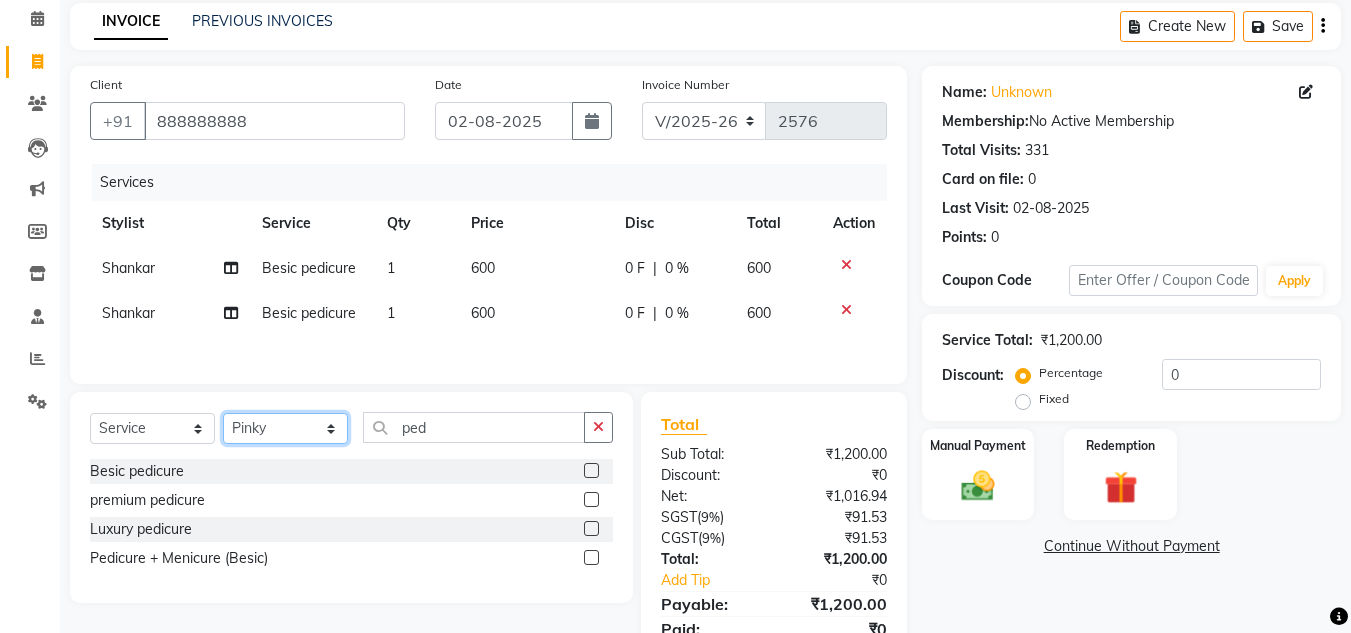 click on "Select Stylist Arman Atul Jannat Kaif Kartik Lucky Nazia Pinky Rashid Sabiya Sandeep Shankar Shavaz Malik Sudhir Suraj Vikas Vinay Roy Vinod" 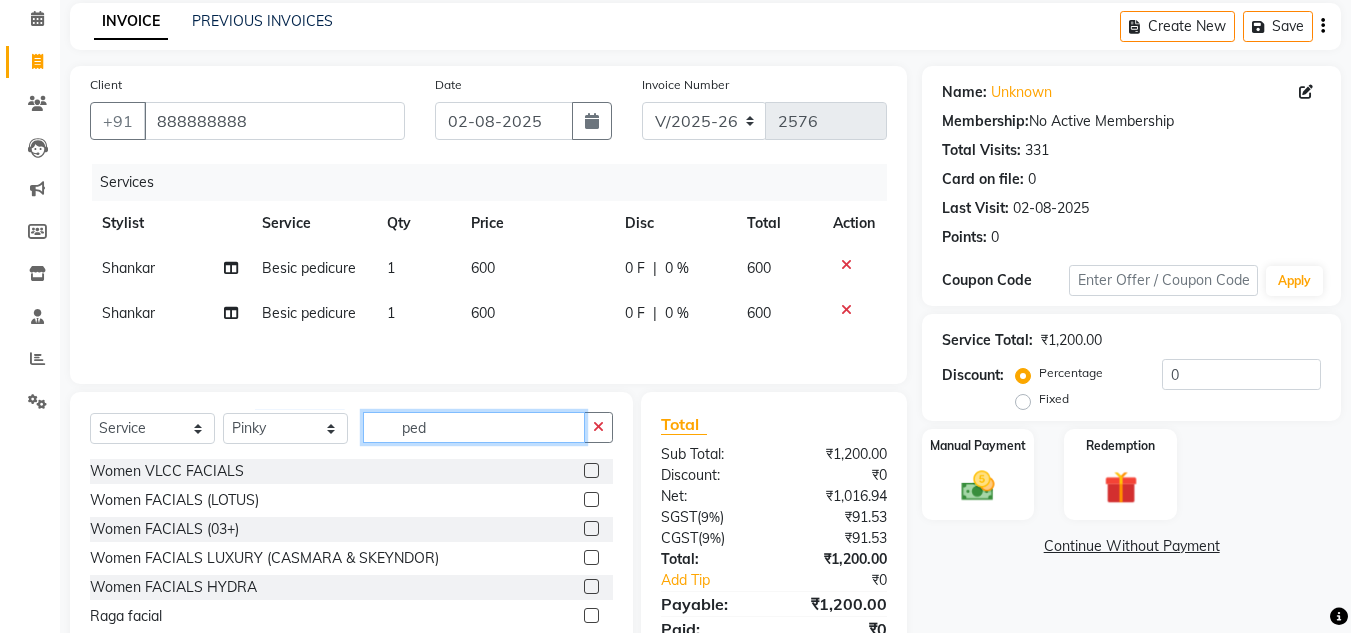 click on "ped" 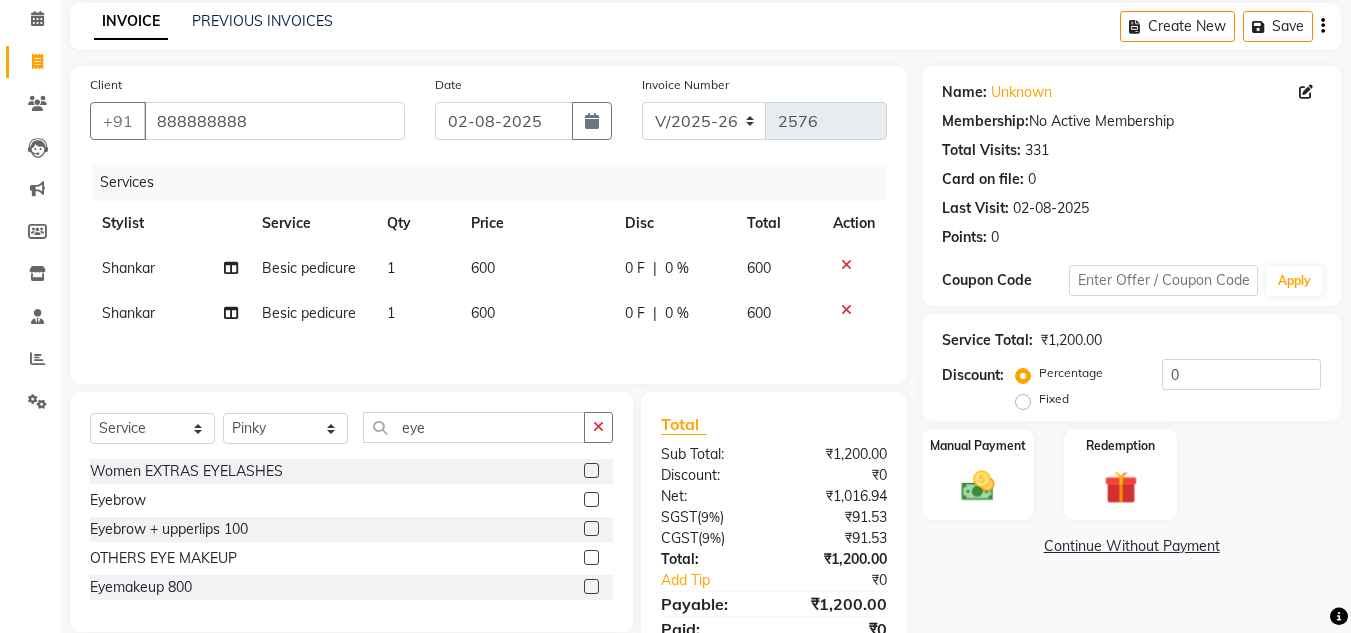 click 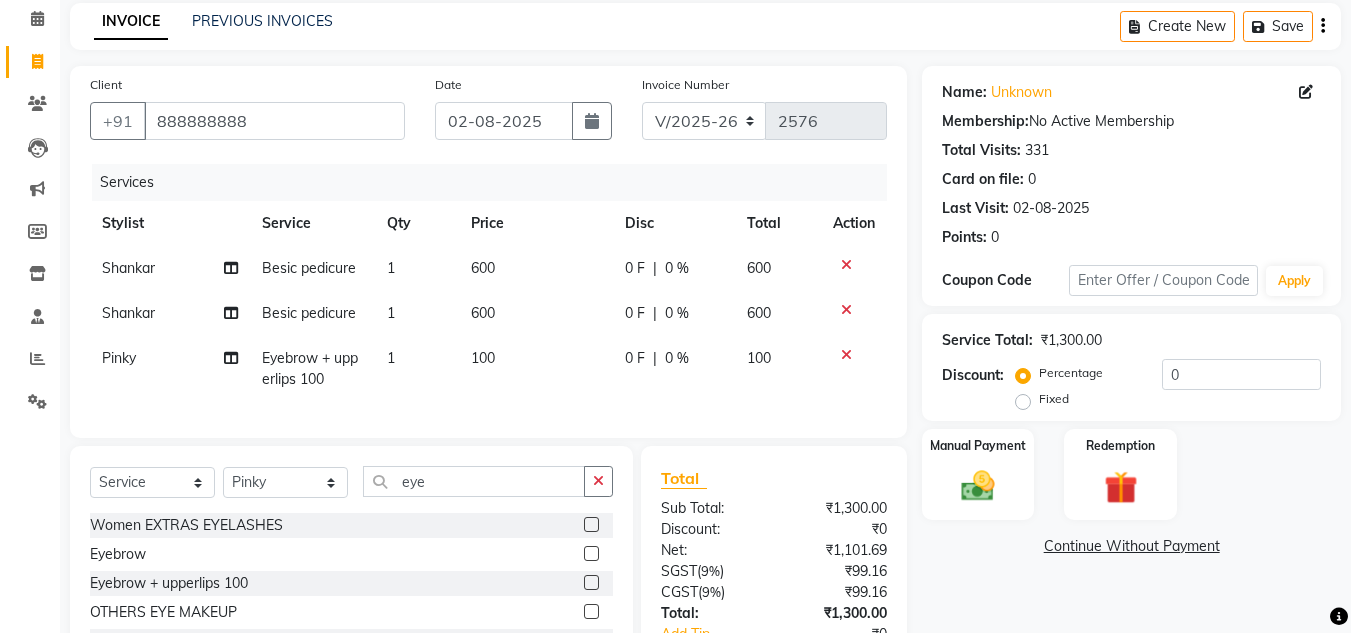 click on "100" 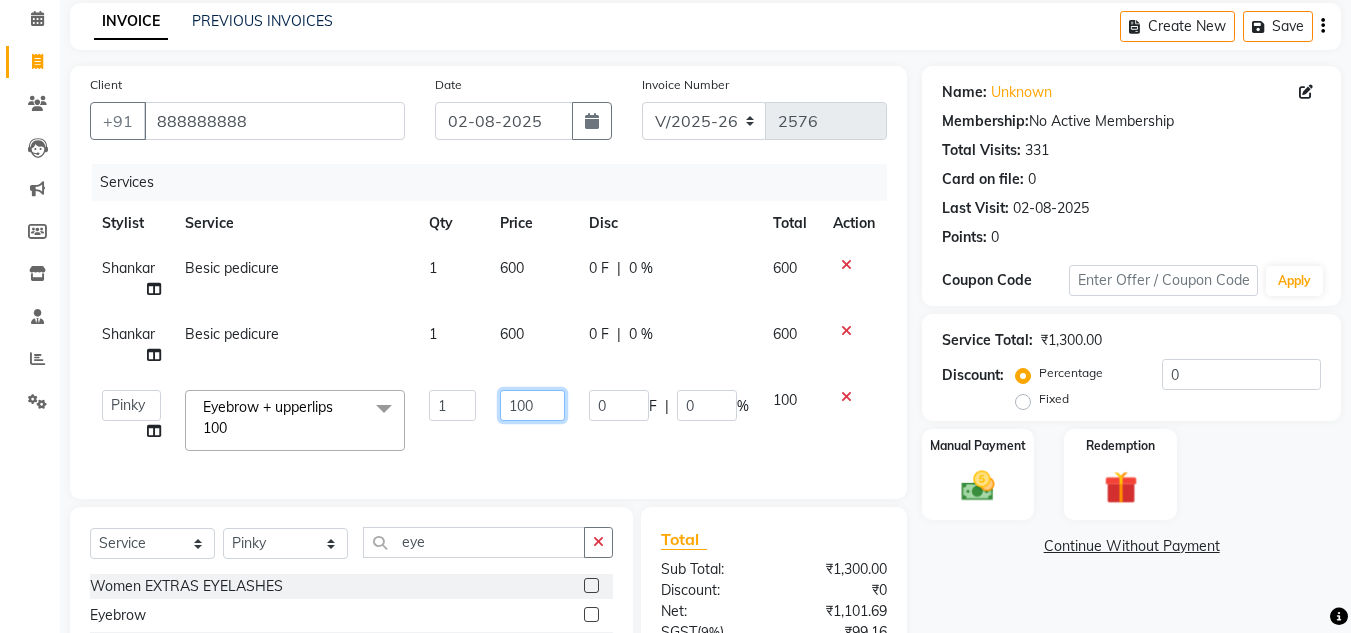 click on "100" 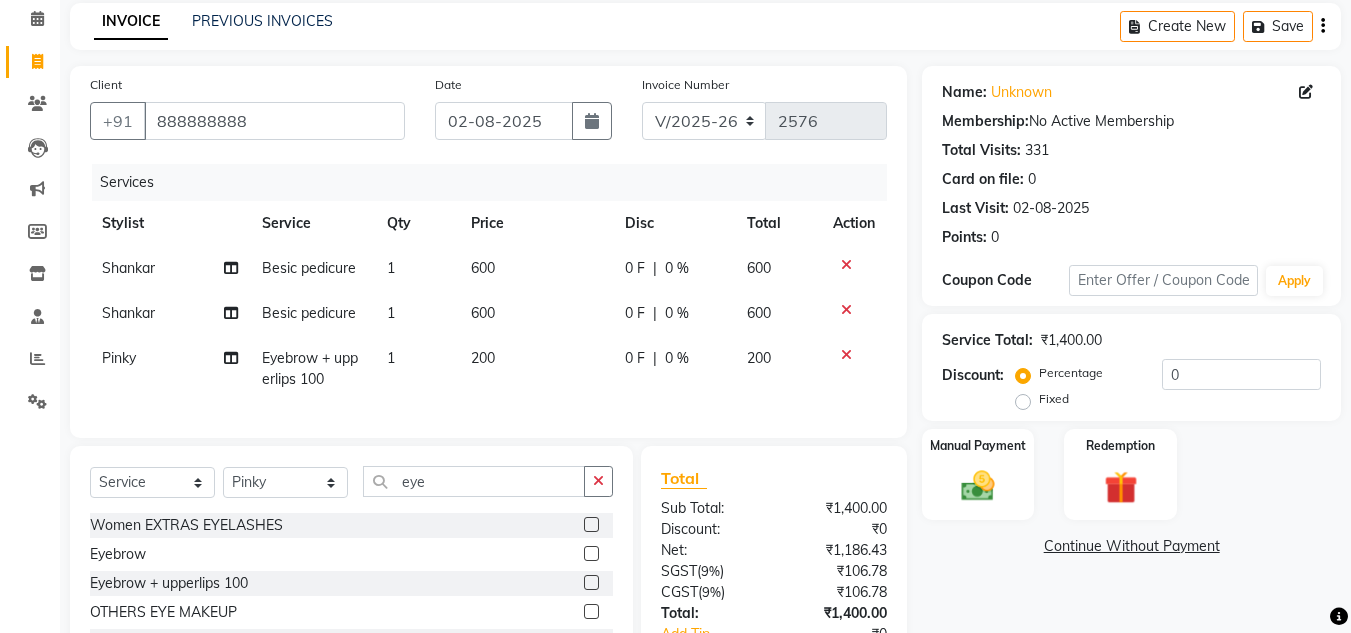 click on "Client +91 [PHONE] Date [DD]-[MM]-[YYYY] Invoice Number V/2025 V/2025-26 2576 Services Stylist Service Qty Price Disc Total Action [PERSON] Besic pedicure 1 600 0 F | 0 % 600 [PERSON] Besic pedicure 1 600 0 F | 0 % 600 [PERSON] Eyebrow + upperlips 100 1 200 0 F | 0 % 200" 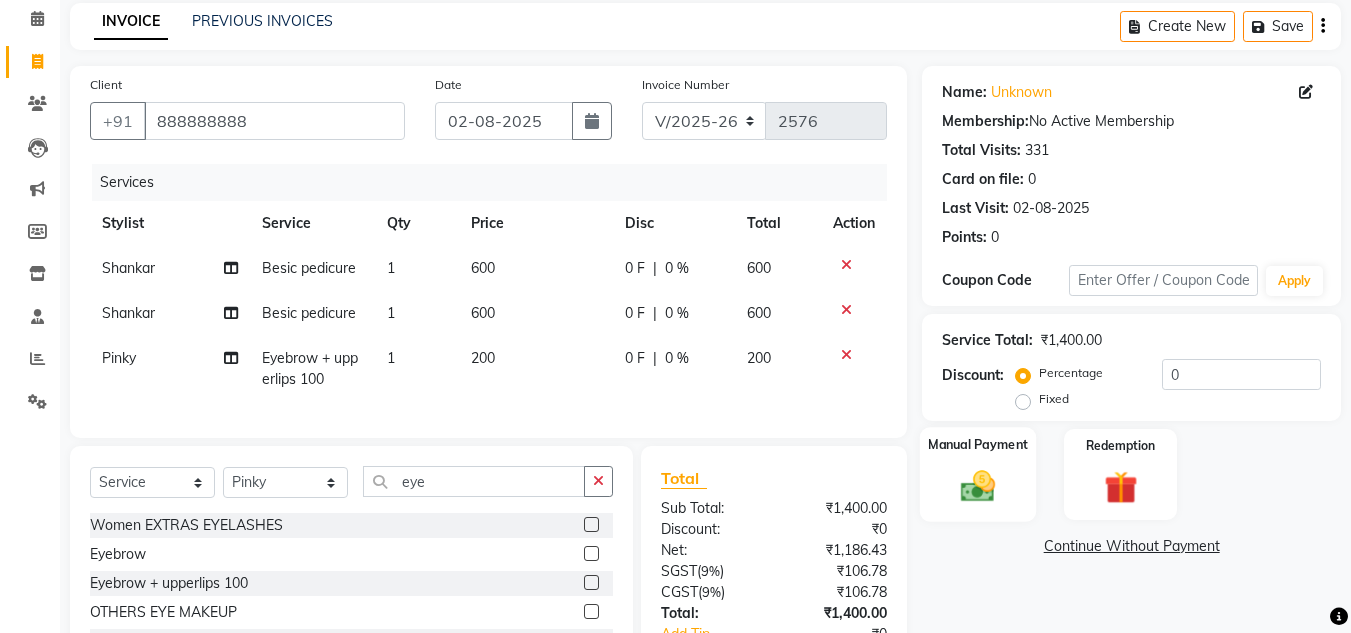 click 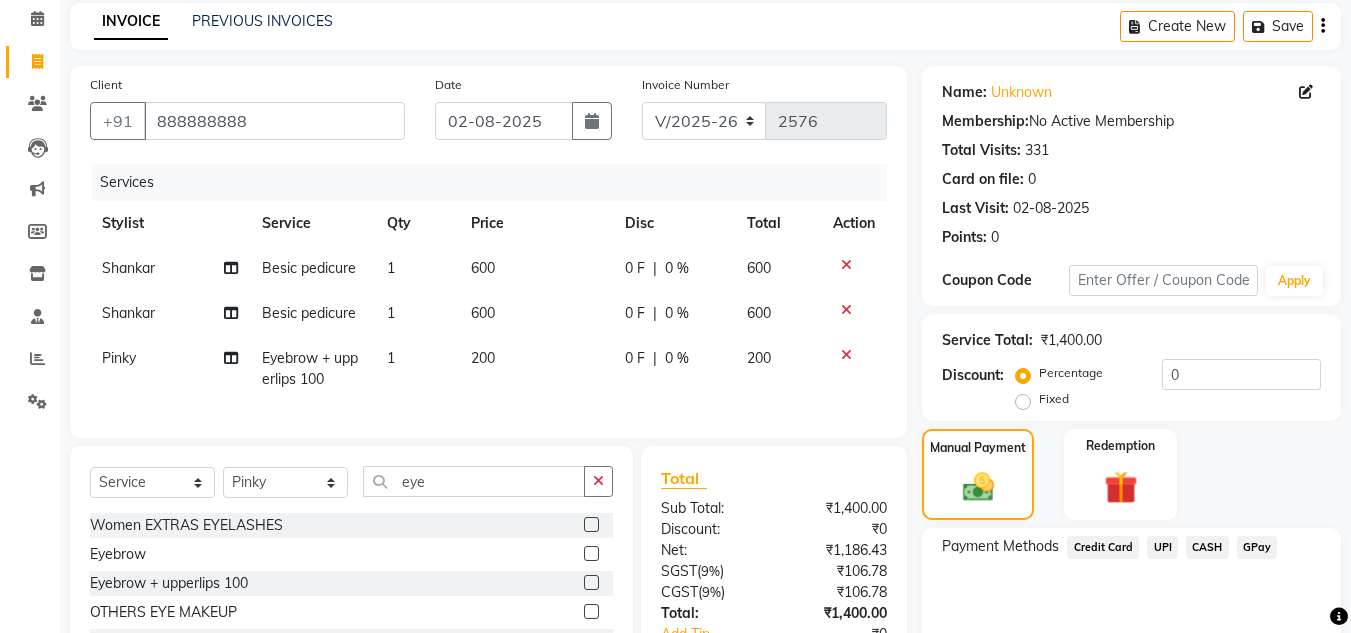 click on "Manual Payment Redemption" 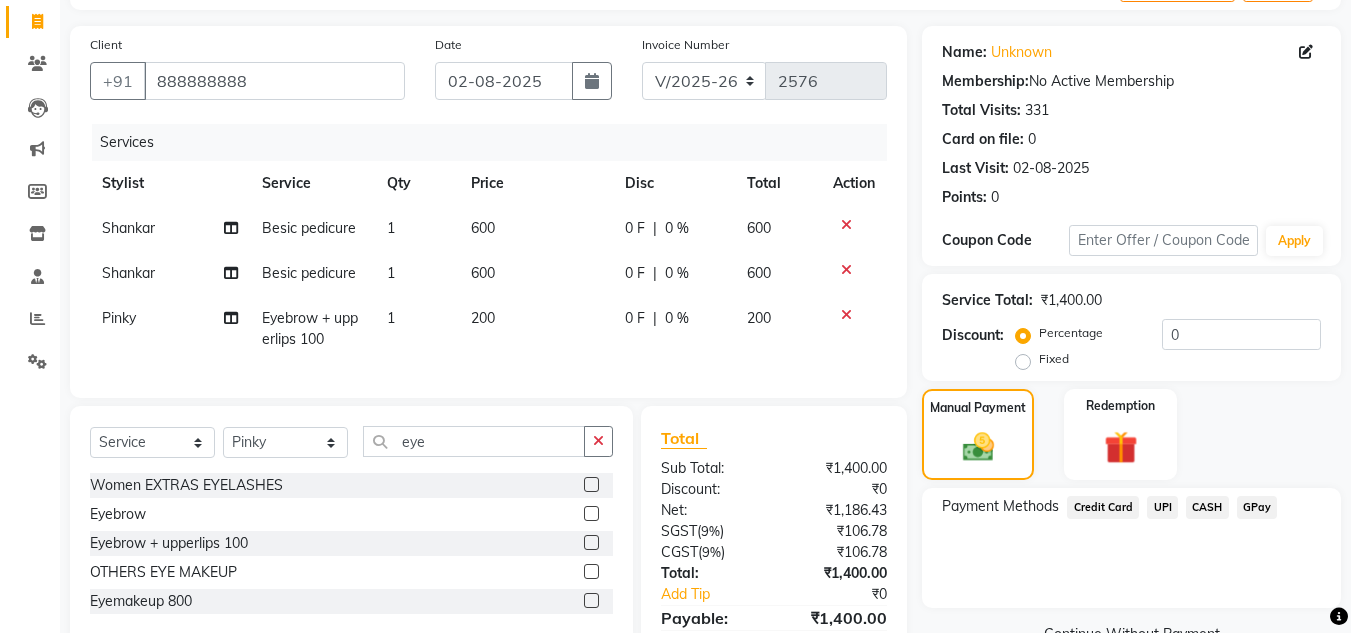 scroll, scrollTop: 236, scrollLeft: 0, axis: vertical 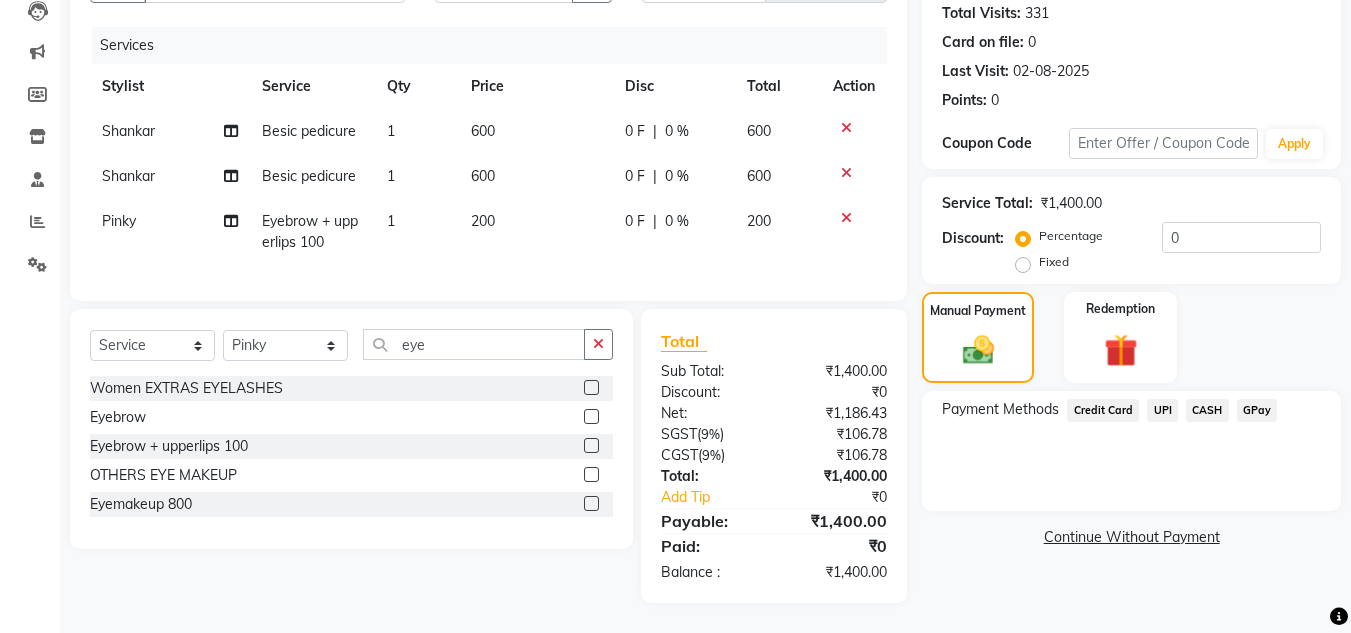 click on "CASH" 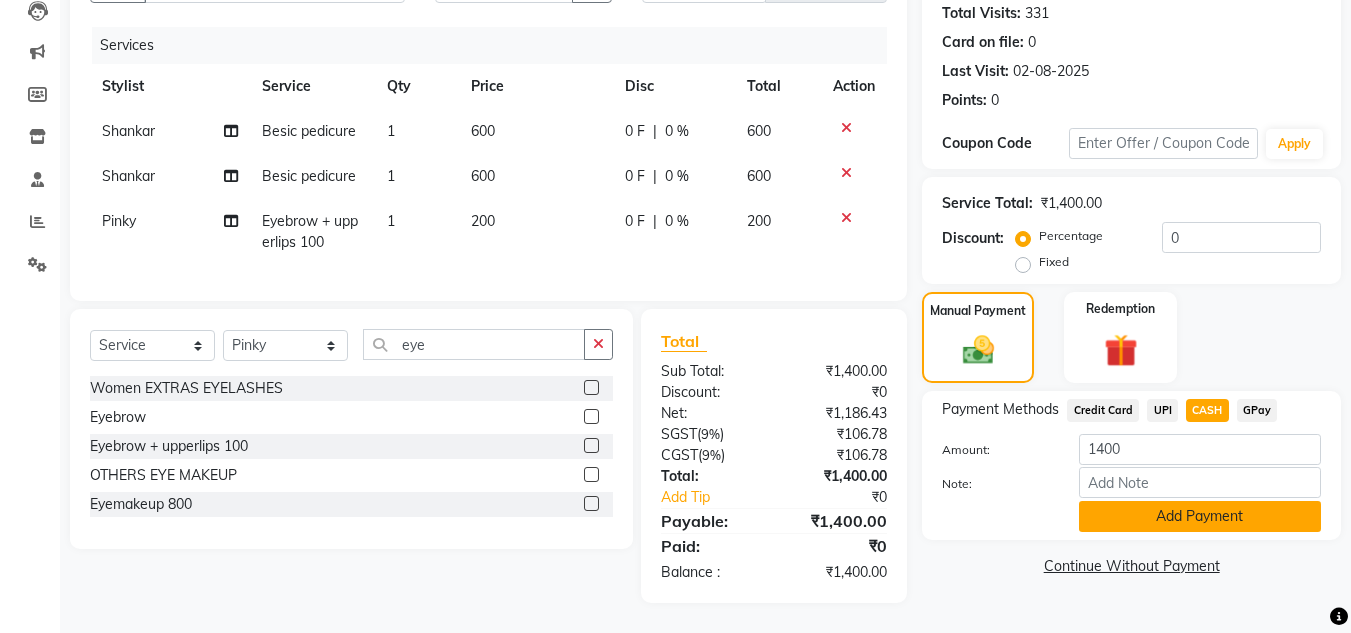 click on "Add Payment" 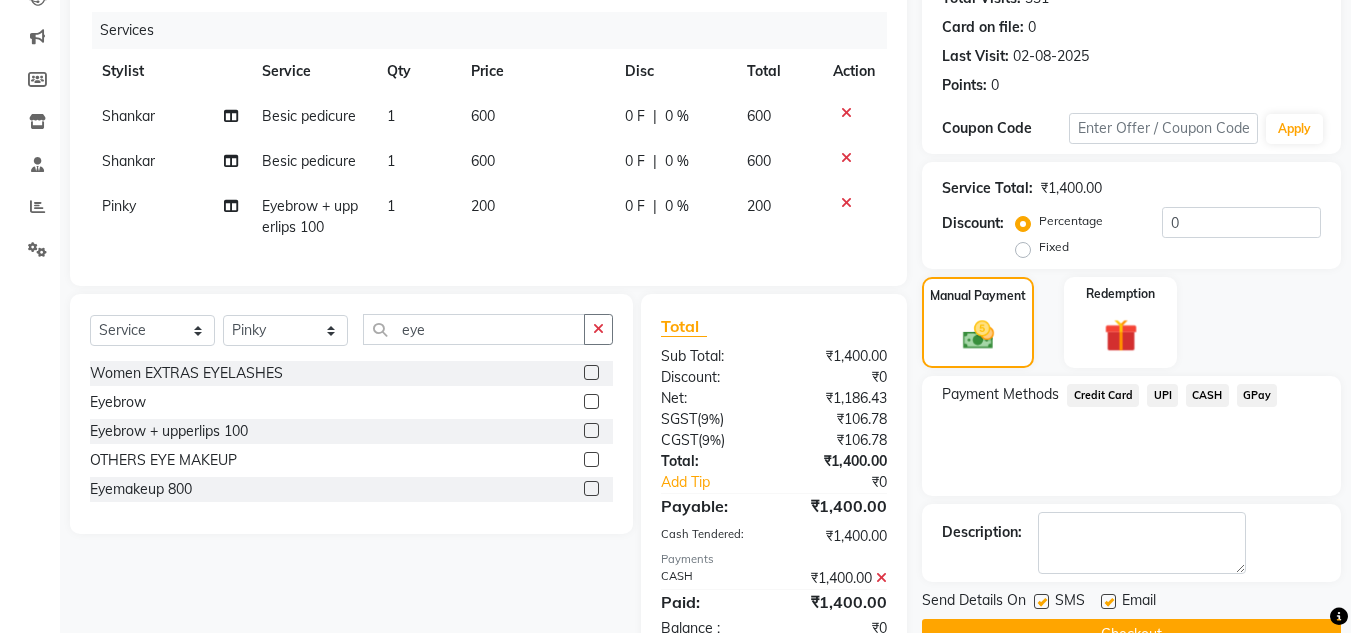 click on "Payment Methods  Credit Card   UPI   CASH   GPay" 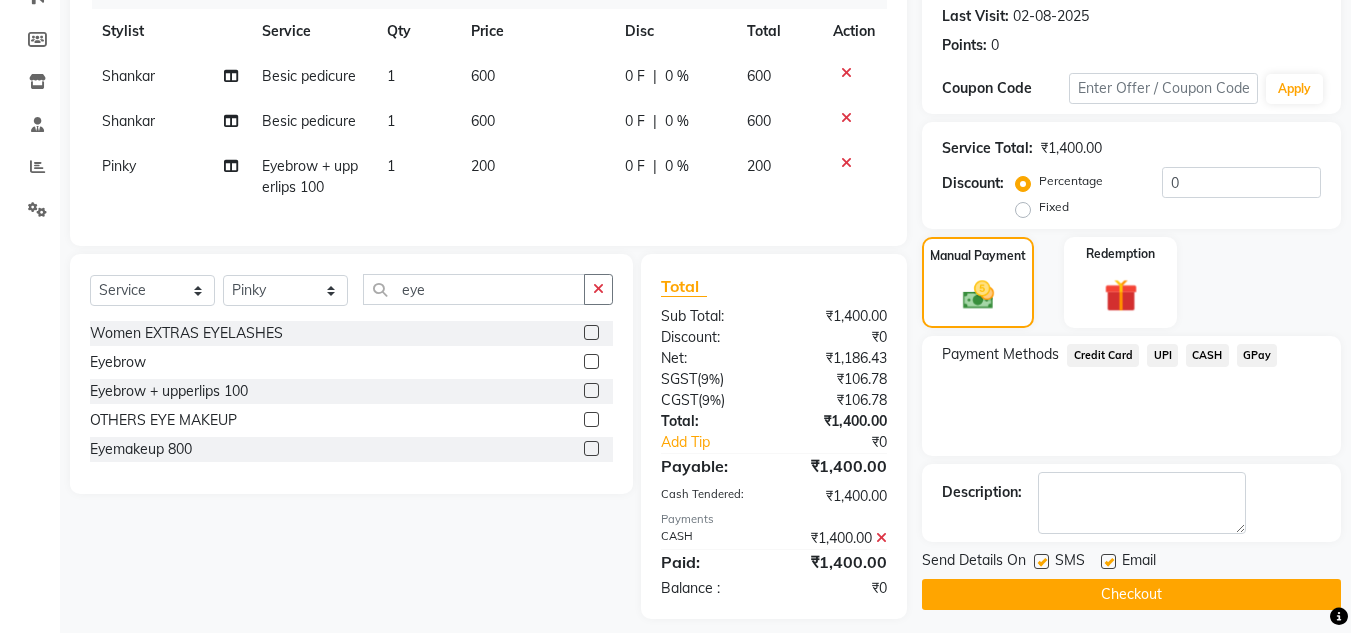 scroll, scrollTop: 307, scrollLeft: 0, axis: vertical 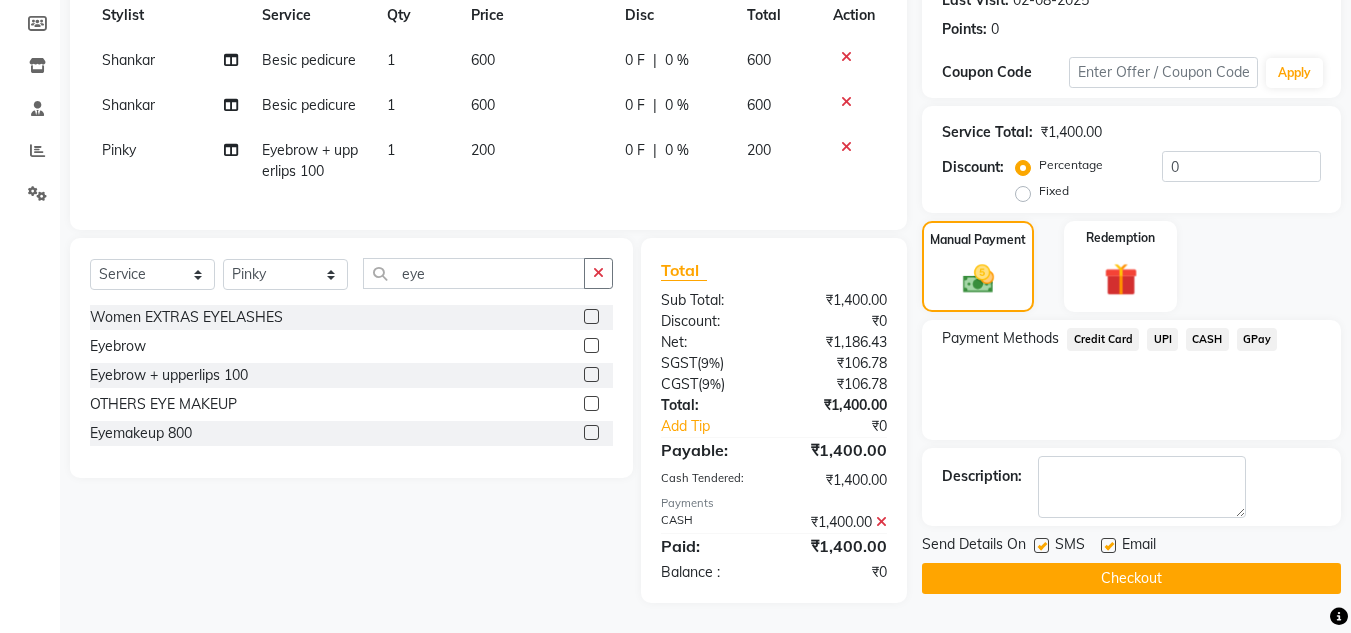 click on "Checkout" 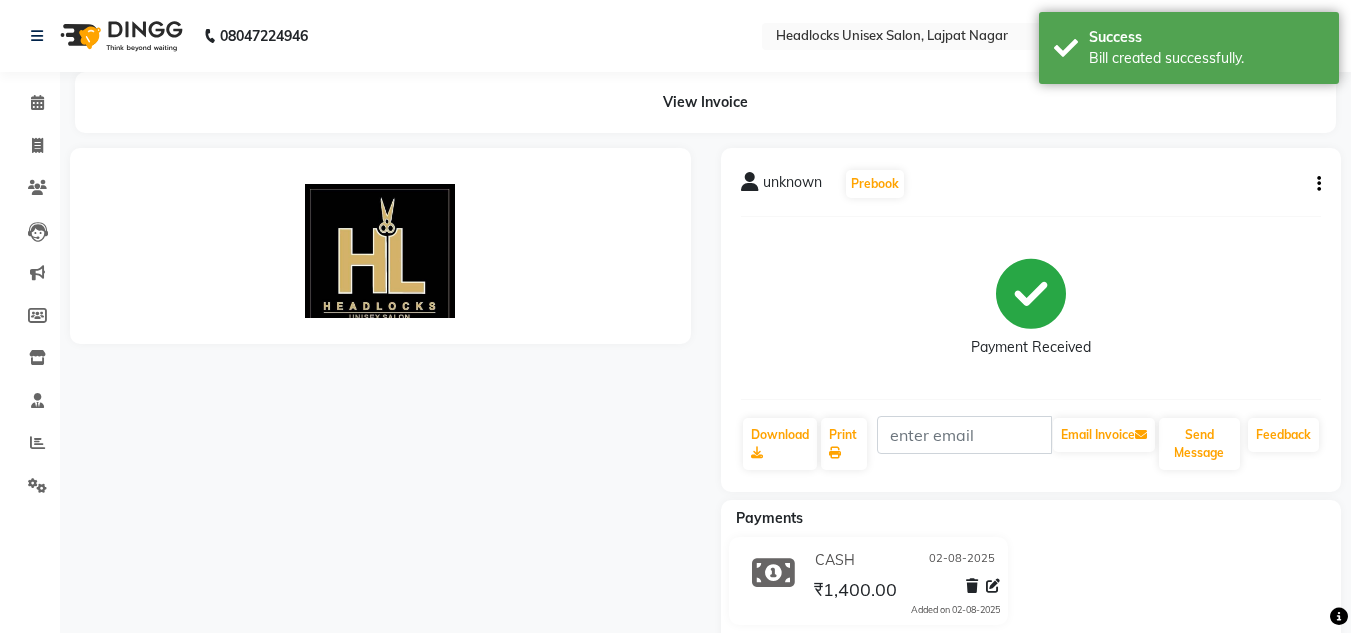 scroll, scrollTop: 0, scrollLeft: 0, axis: both 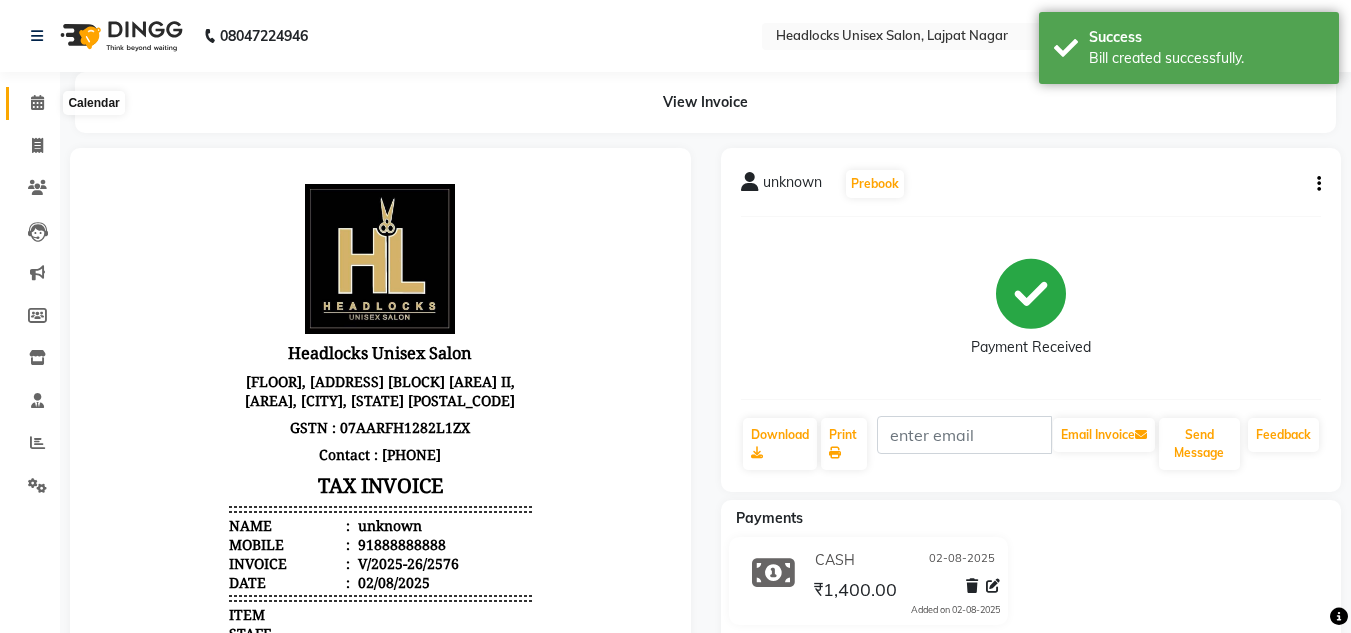 click 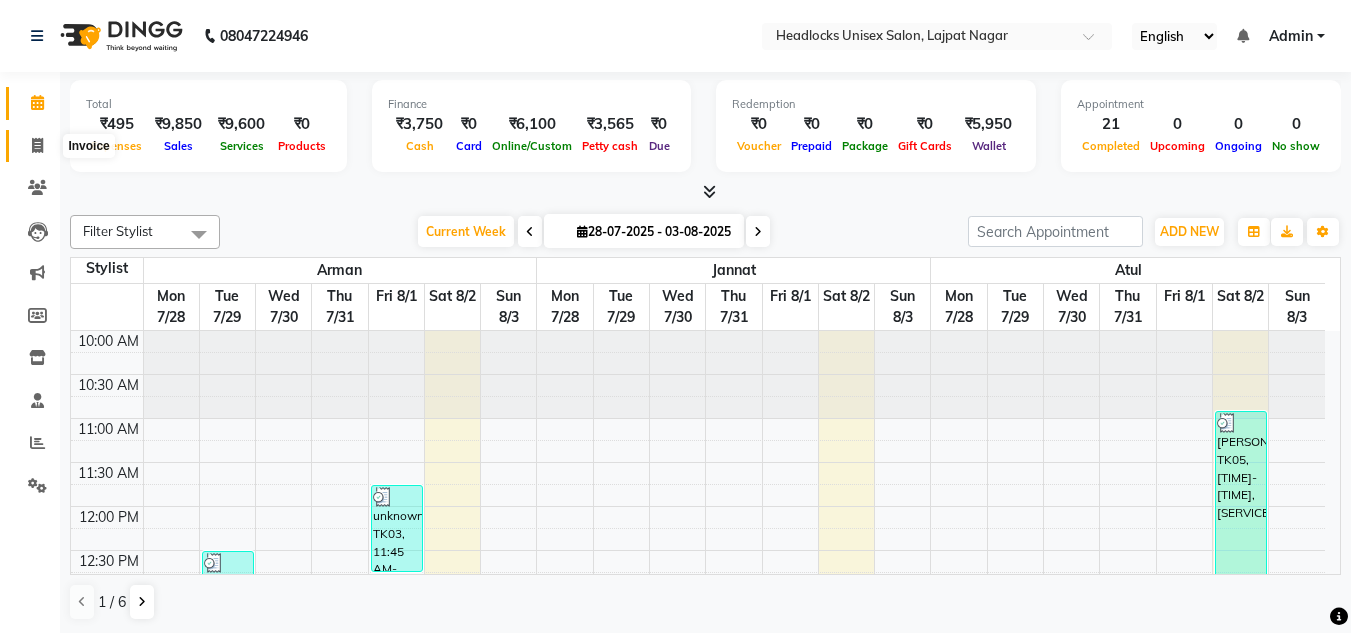 click 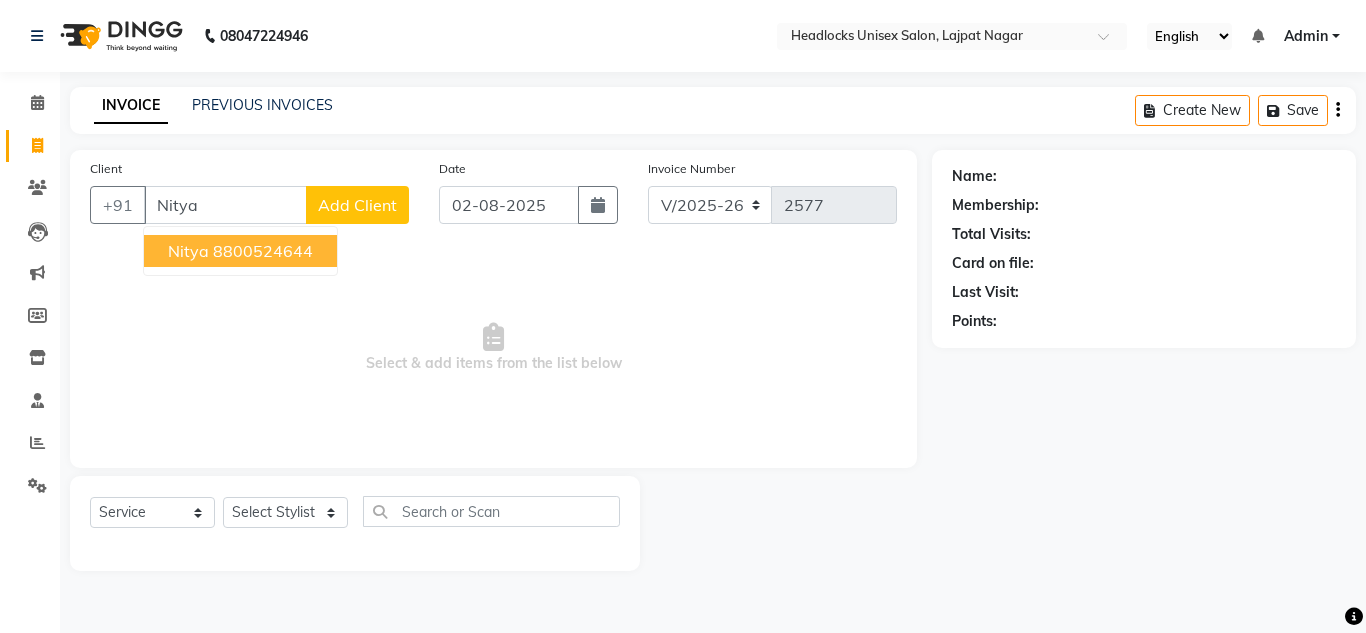 click on "[NAME] [PHONE]" at bounding box center (240, 251) 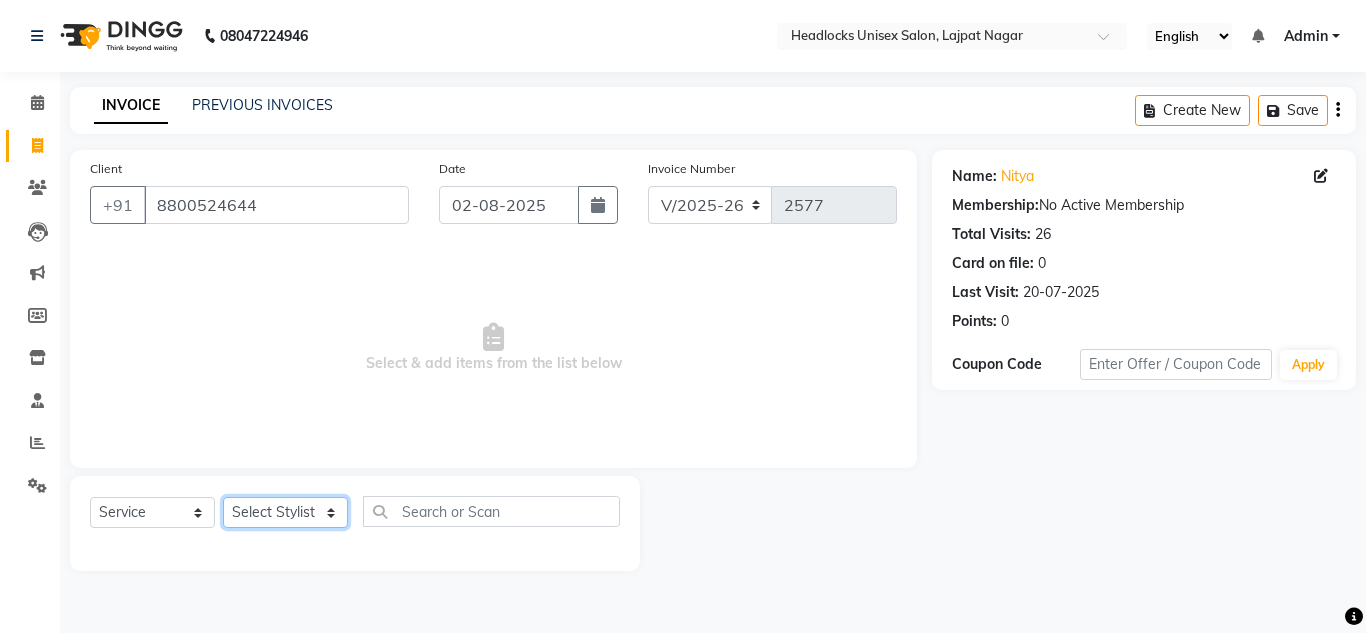 click on "Select Stylist Arman Atul Jannat Kaif Kartik Lucky Nazia Pinky Rashid Sabiya Sandeep Shankar Shavaz Malik Sudhir Suraj Vikas Vinay Roy Vinod" 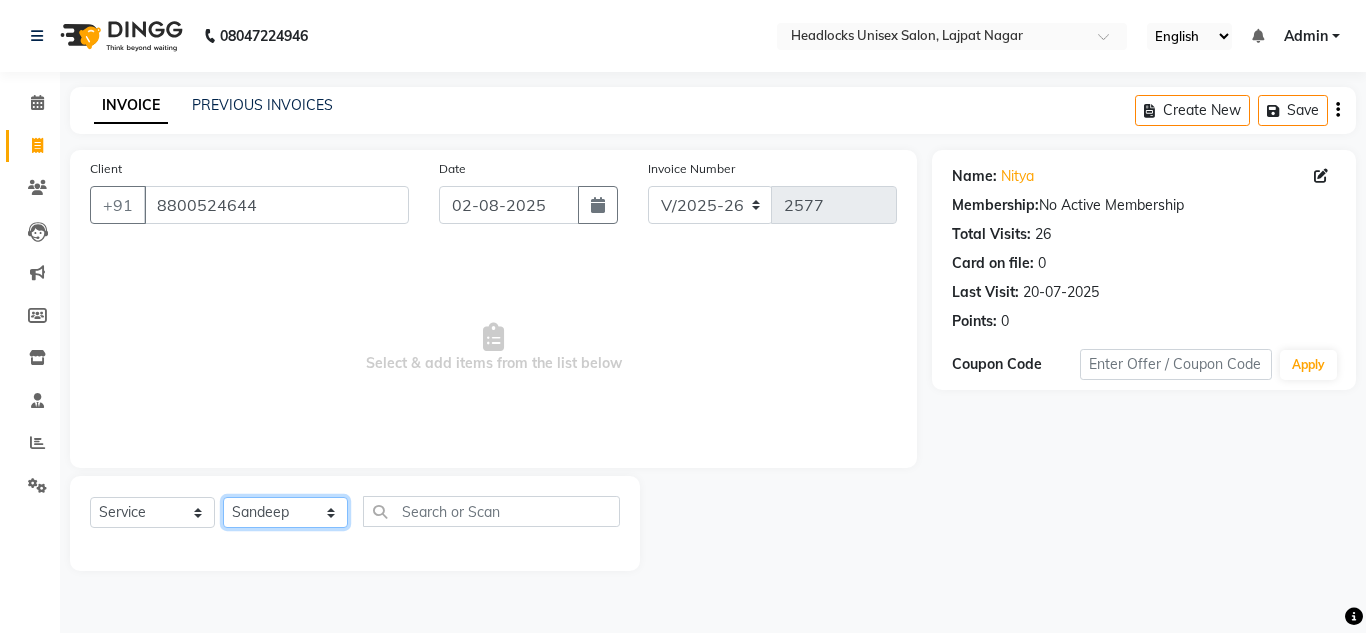 click on "Select Stylist Arman Atul Jannat Kaif Kartik Lucky Nazia Pinky Rashid Sabiya Sandeep Shankar Shavaz Malik Sudhir Suraj Vikas Vinay Roy Vinod" 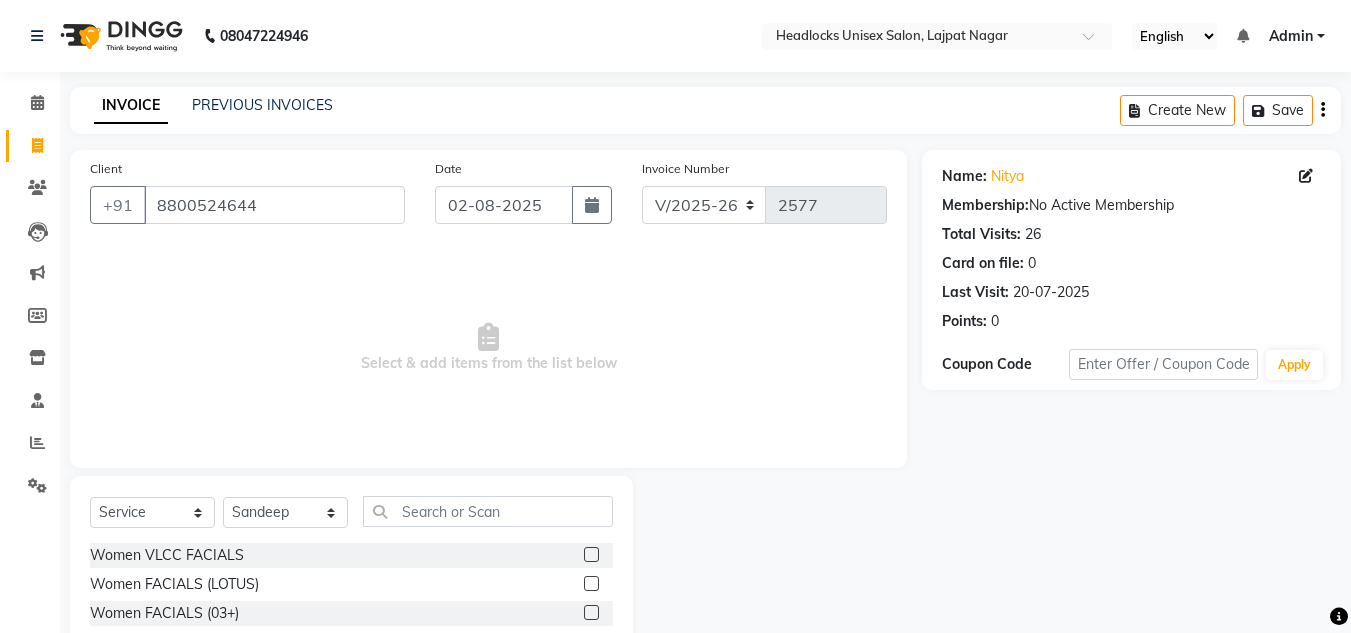 click on "Select & add items from the list below" at bounding box center (488, 348) 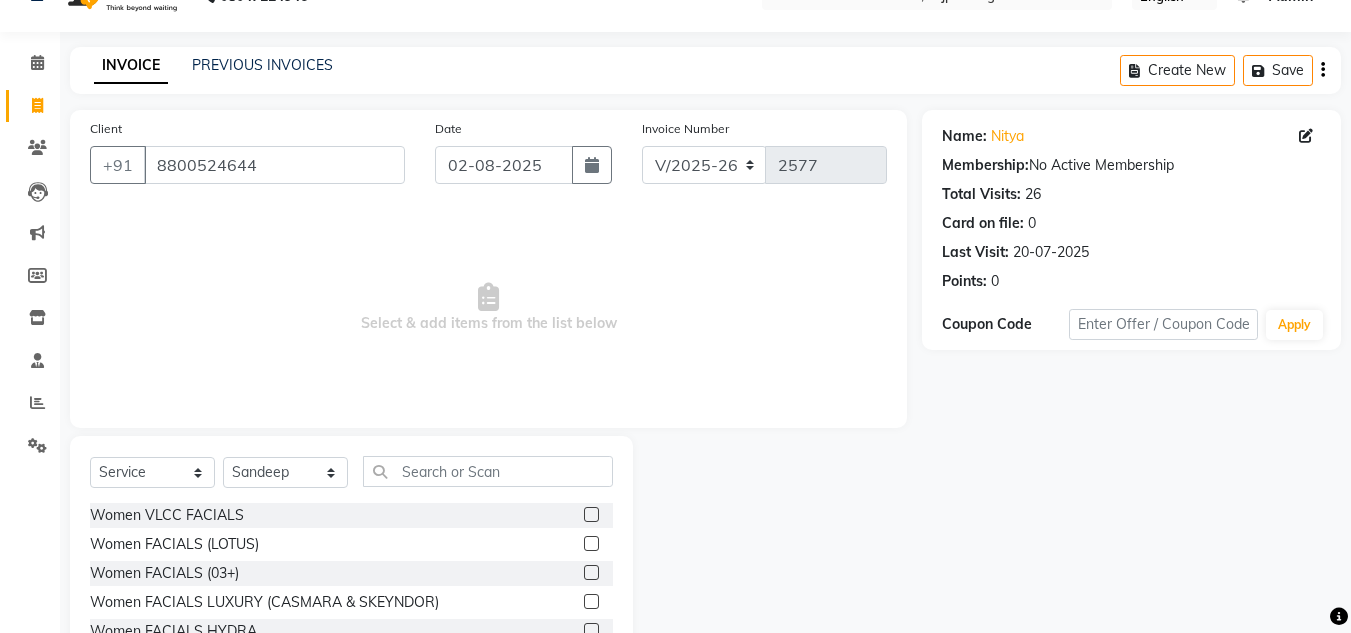 scroll, scrollTop: 168, scrollLeft: 0, axis: vertical 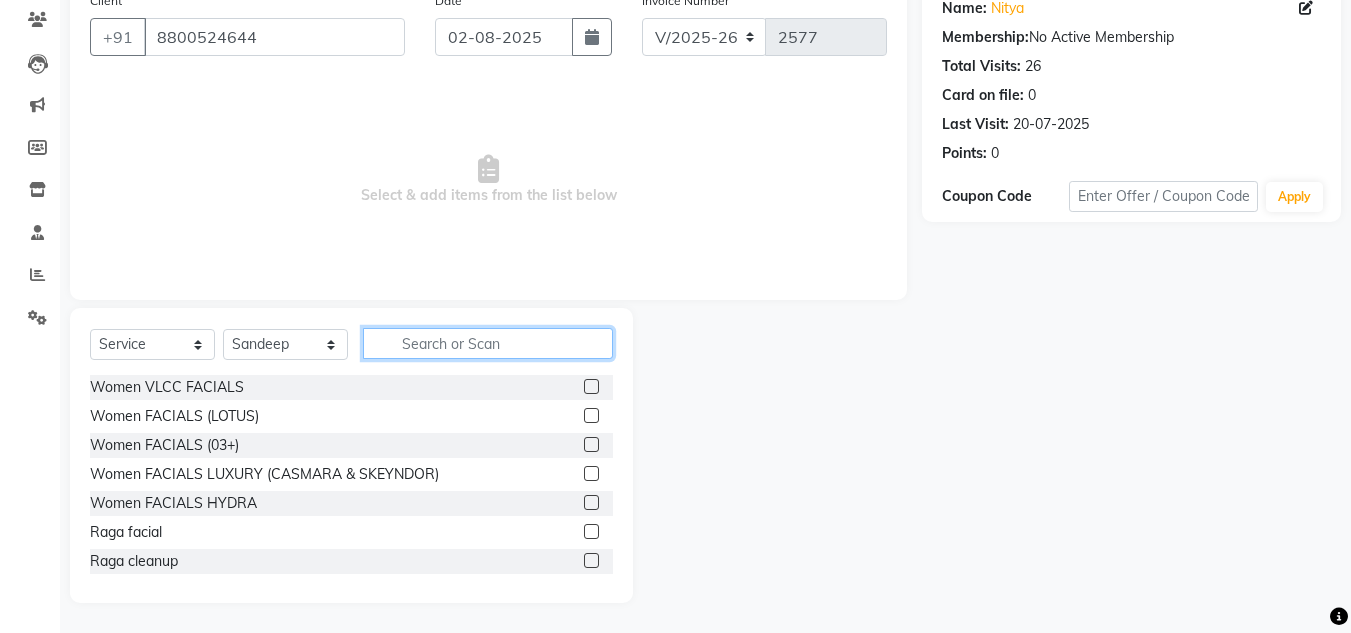 click 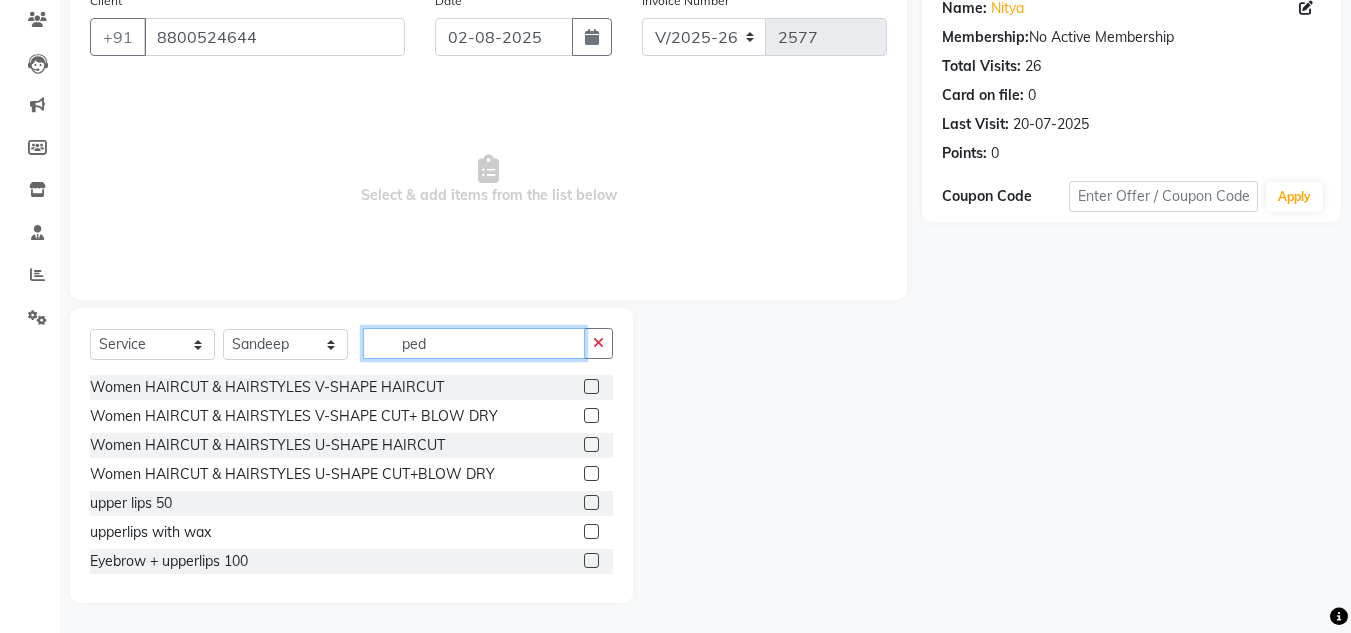 scroll, scrollTop: 84, scrollLeft: 0, axis: vertical 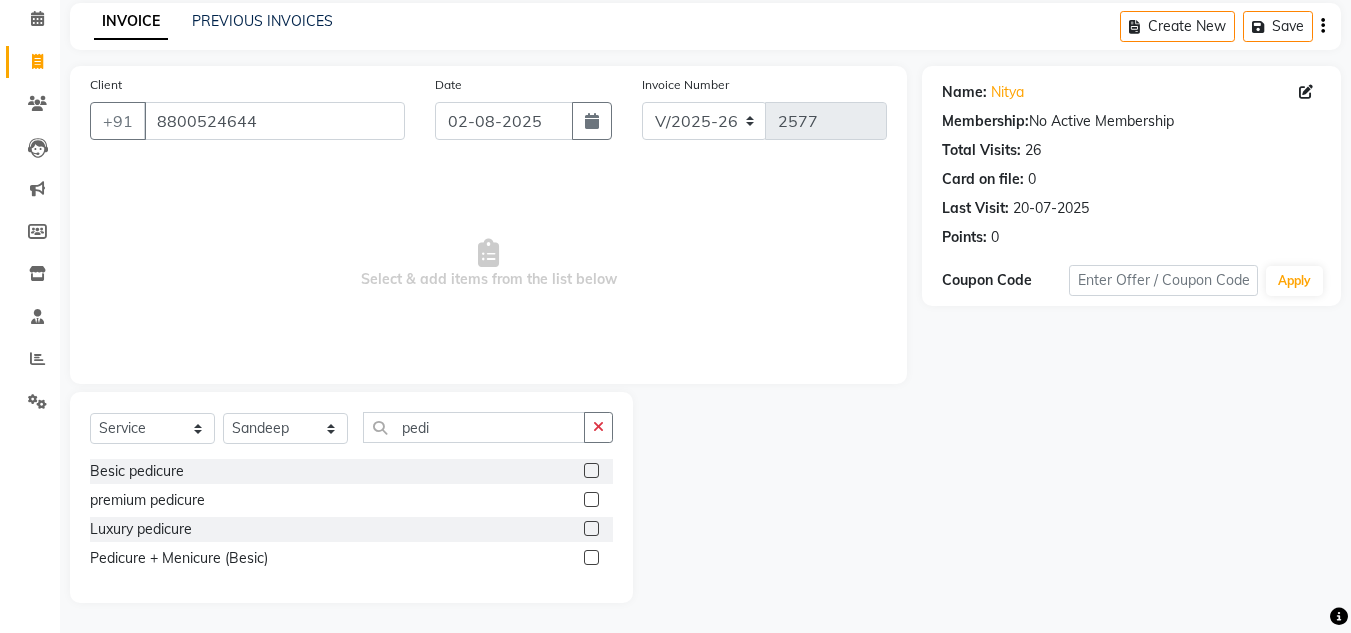 click 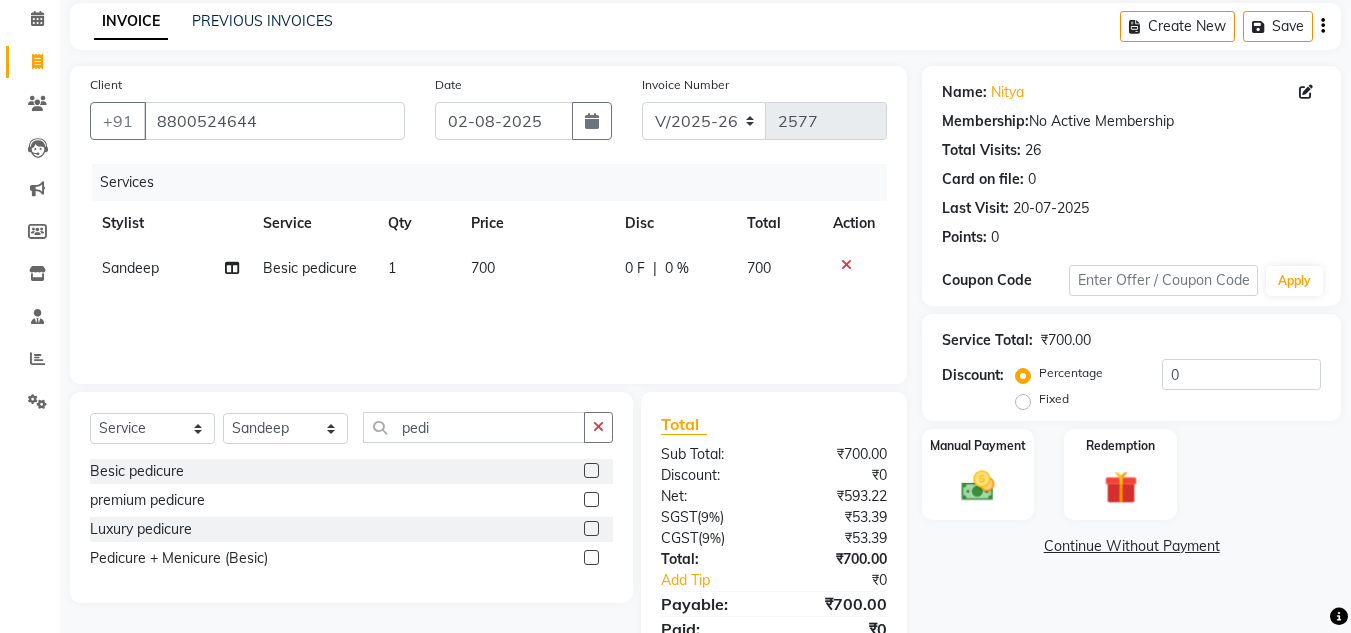 click on "700" 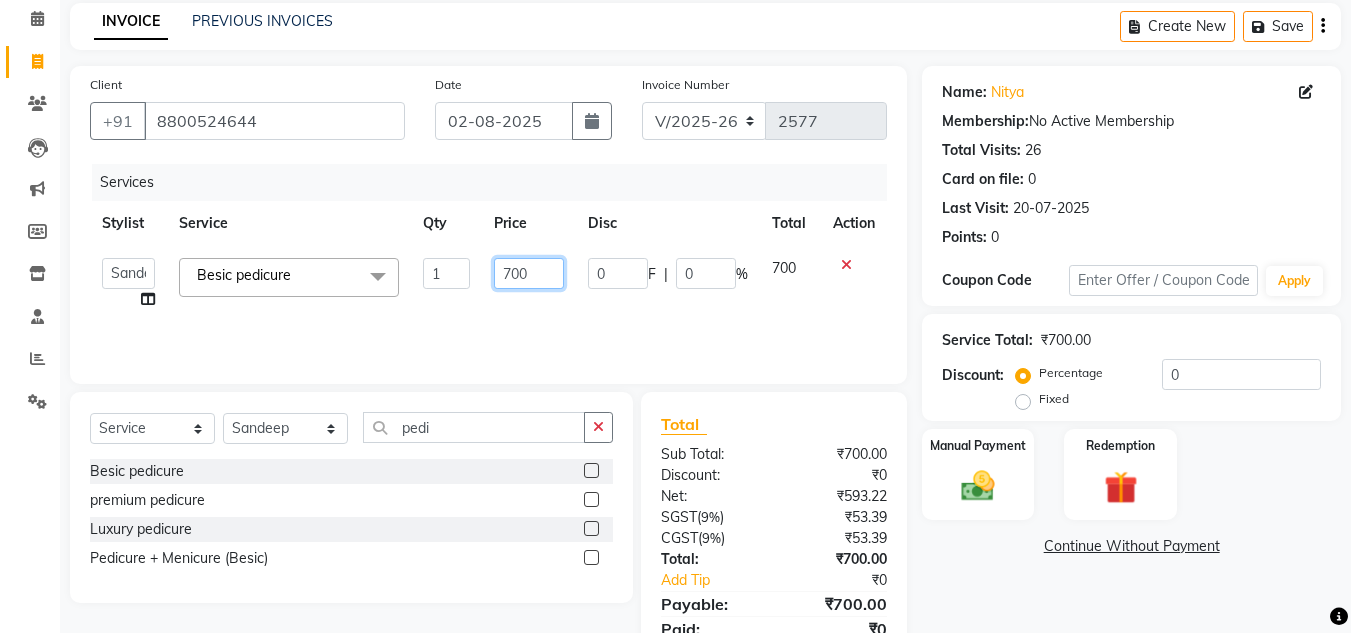 click on "700" 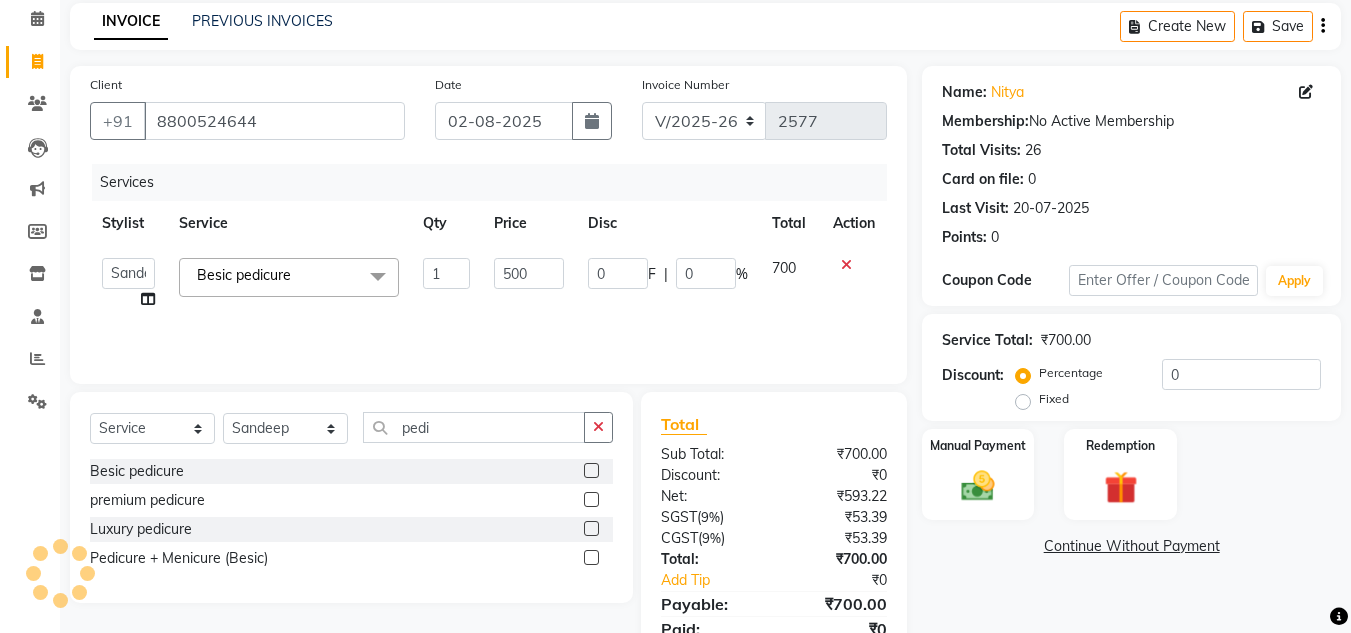 click on "Services Stylist Service Qty Price Disc Total Action [PERSON]  [PERSON]  [PERSON]  [PERSON]  [PERSON]  [PERSON]  [PERSON]  [PERSON]  [PERSON]  [PERSON]  [PERSON]  [PERSON]  [PERSON]  [PERSON]  [PERSON]  [PERSON]  [PERSON]  [PERSON]  Besic pedicure  x Women VLCC FACIALS Women FACIALS (LOTUS) Women FACIALS (03+) Women FACIALS LUXURY (CASMARA & SKEYNDOR) Women FACIALS HYDRA Raga facial Raga cleanup Raga bridal facial 3000 Women CLEAN UPS Basic (LOTUS) Women CLEAN UPS Premium (03+) Women CLEAN UPS Luxury (CASMARA) Women BLEACH OXY FACE BLEACH Women BLEACH CHERYL'S FACE BLEACH Women BLEACH NECK BLEACH Women BLEACH BACK+NECK BLEACH Women BLEACH STOMACH BLEACH Women BLEACH ARMS BLEACH Women BLEACH LEGS BLEACH Women BLEACH HALF LEG BLEACH Women BLEACH FULL BODY BLEACH Women SCRUBS BODY SCRUB Women SCRUBS BODY POLISHING Full body scrub Women D-TAN FACE D-TAN Women D-TAN ARMS D-TAN Women D-TAN LEGS D-TAN Women D-TAN BACK D-TAN Women D-TAN FULL BODY D-TAN Women HAIRCUT & HAIRSTYLES (TRIM) Women HAIRCUT & HAIRSTYLES V-SHAPE HAIRCUT chin" 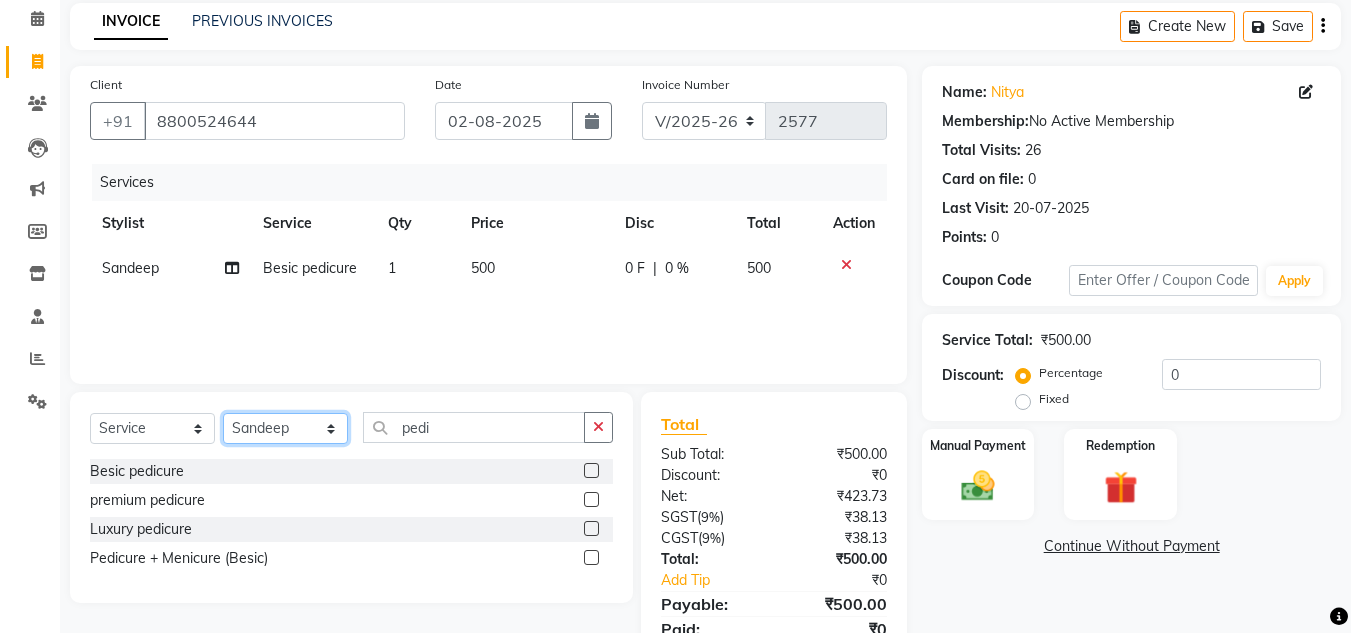 click on "Select Stylist Arman Atul Jannat Kaif Kartik Lucky Nazia Pinky Rashid Sabiya Sandeep Shankar Shavaz Malik Sudhir Suraj Vikas Vinay Roy Vinod" 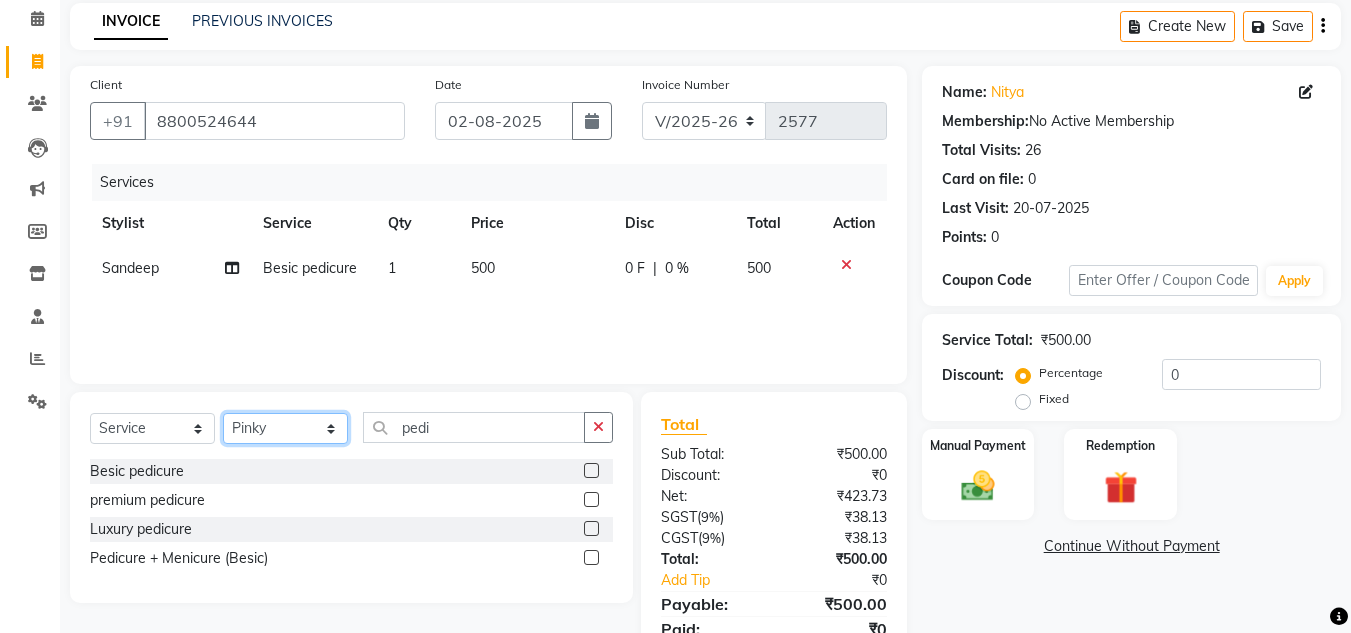 click on "Select Stylist Arman Atul Jannat Kaif Kartik Lucky Nazia Pinky Rashid Sabiya Sandeep Shankar Shavaz Malik Sudhir Suraj Vikas Vinay Roy Vinod" 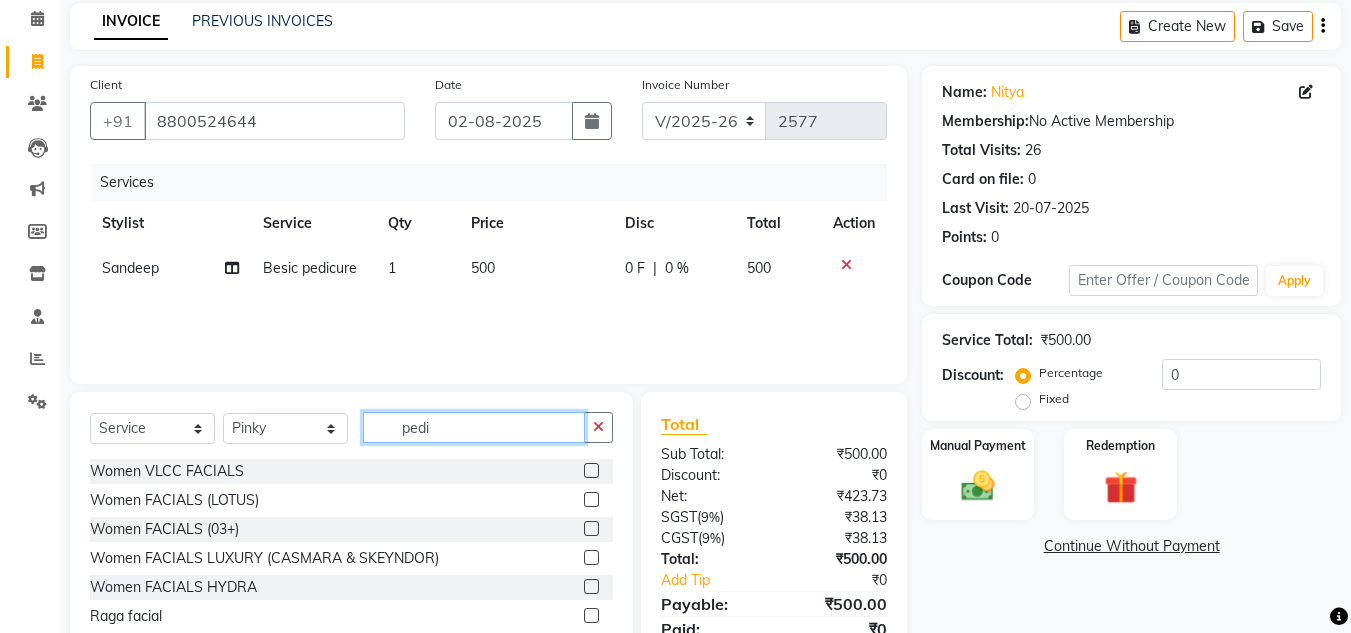click on "pedi" 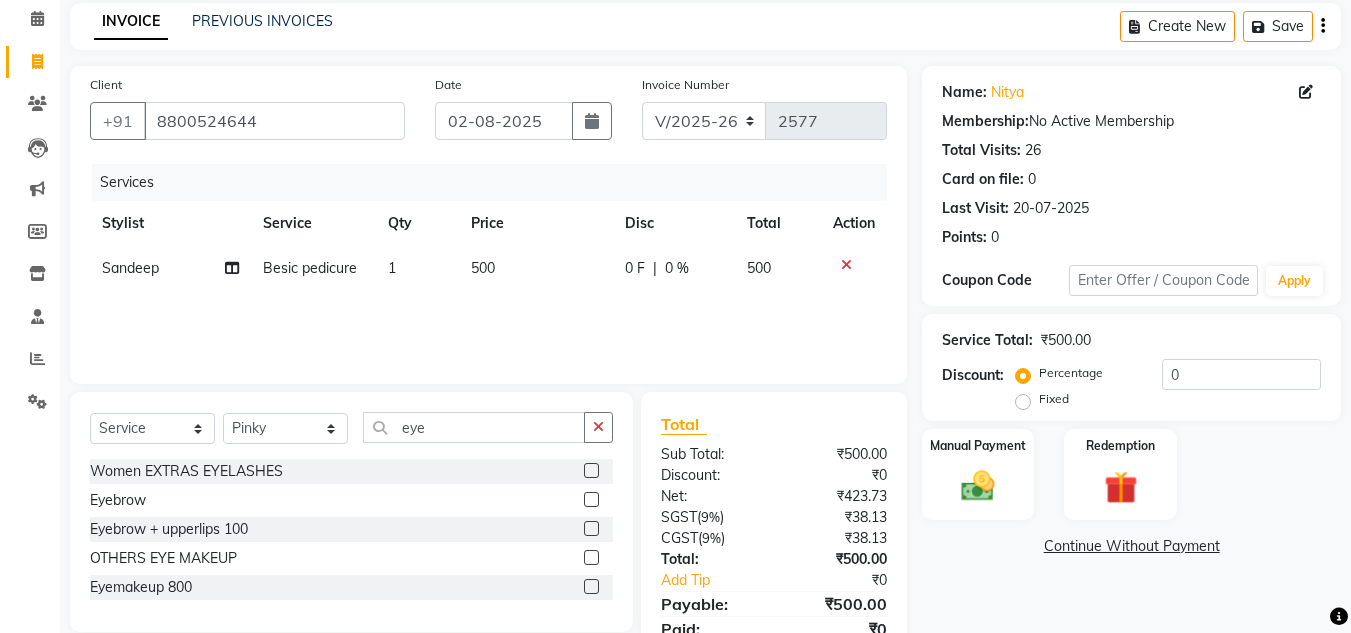 click 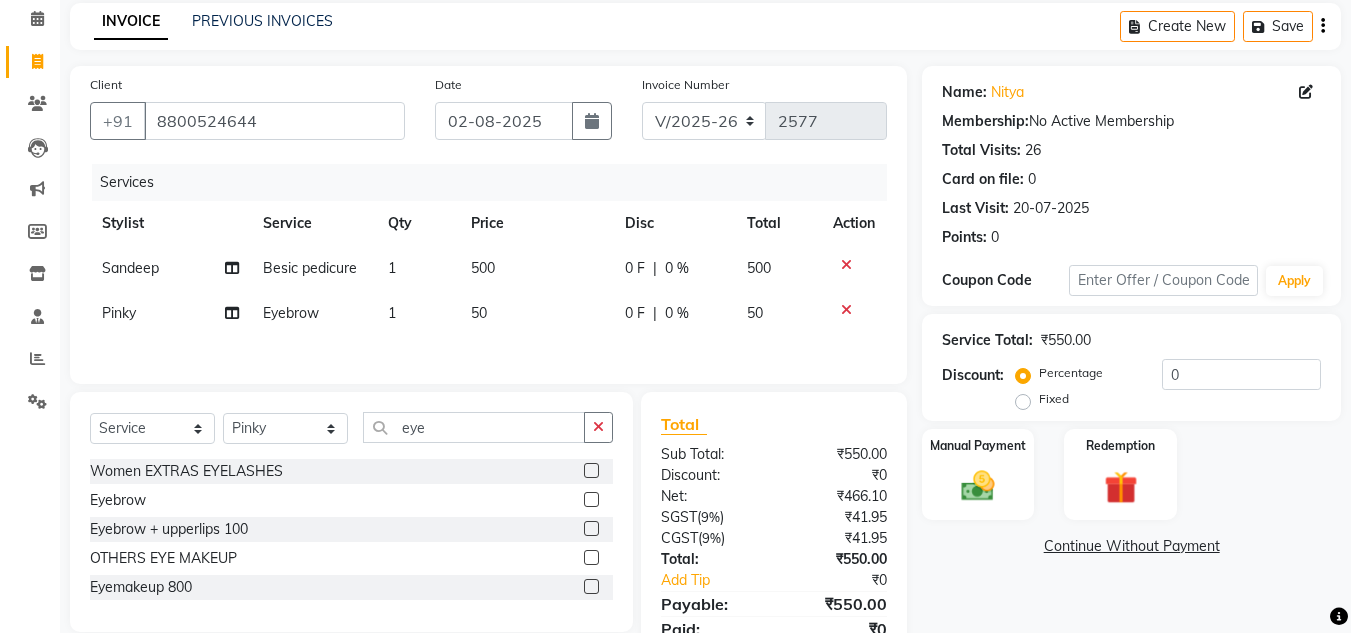 click on "50" 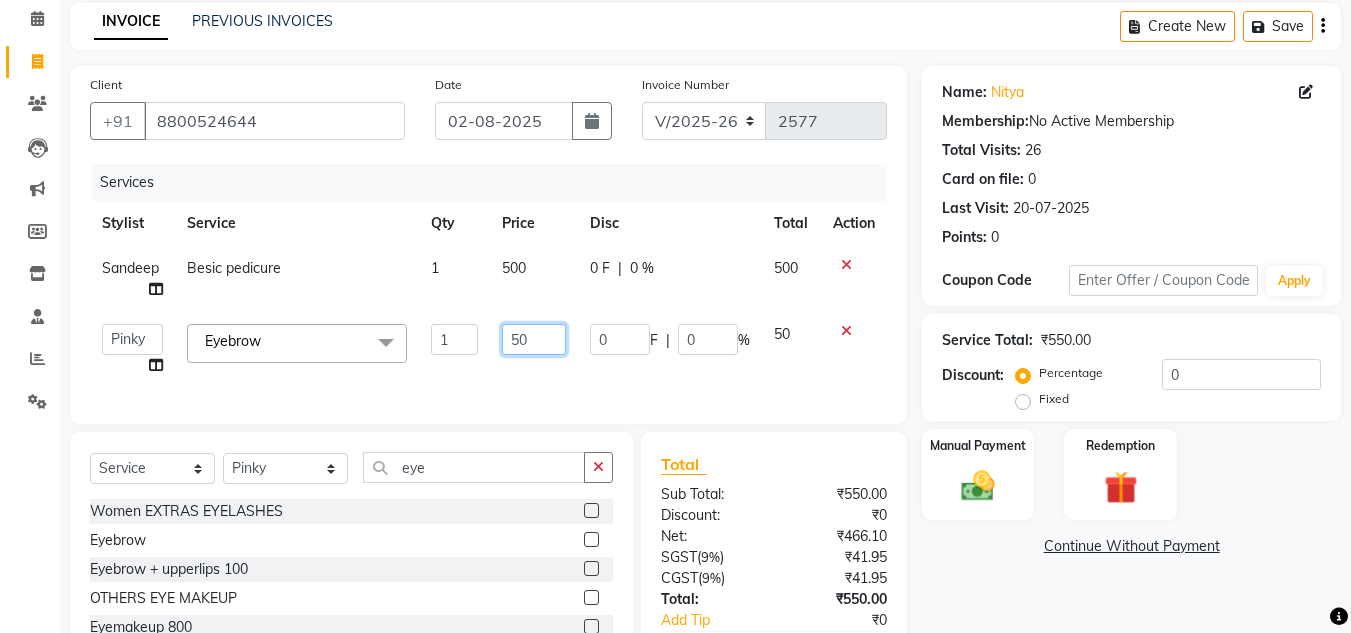 click on "50" 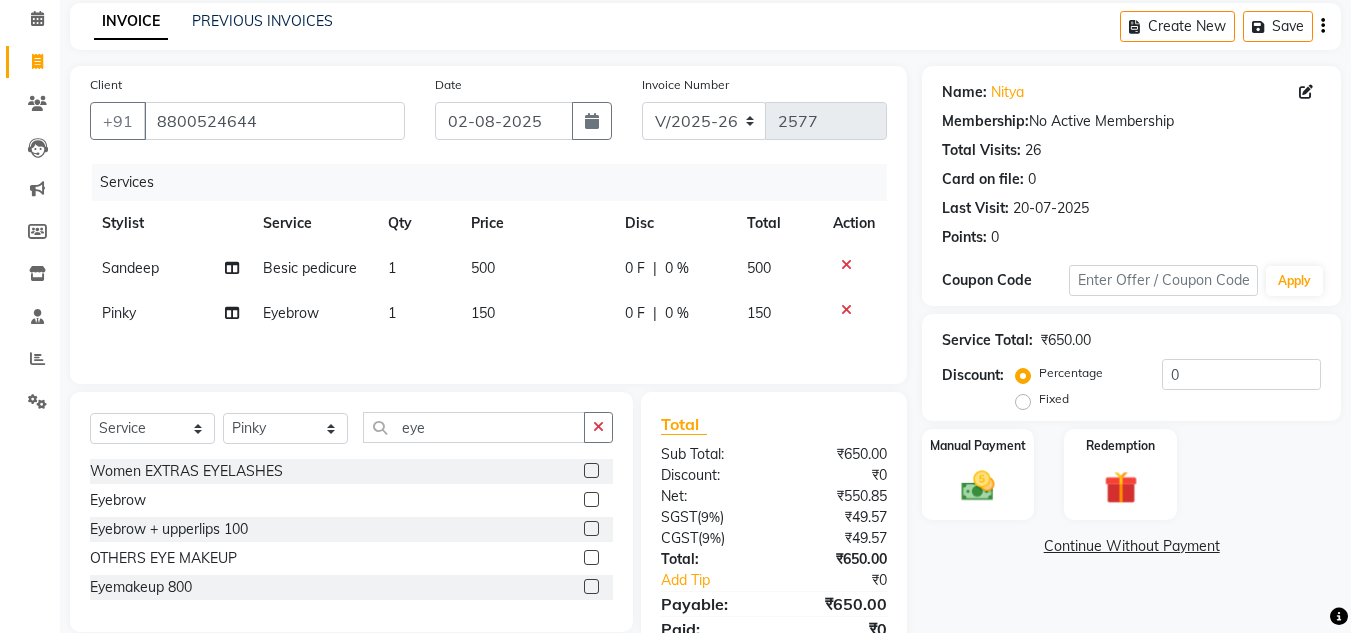 click on "Services Stylist Service Qty Price Disc Total Action [PERSON] Besic pedicure 1 500 0 F | 0 % 500 [PERSON] Eyebrow 1 150 0 F | 0 % 150" 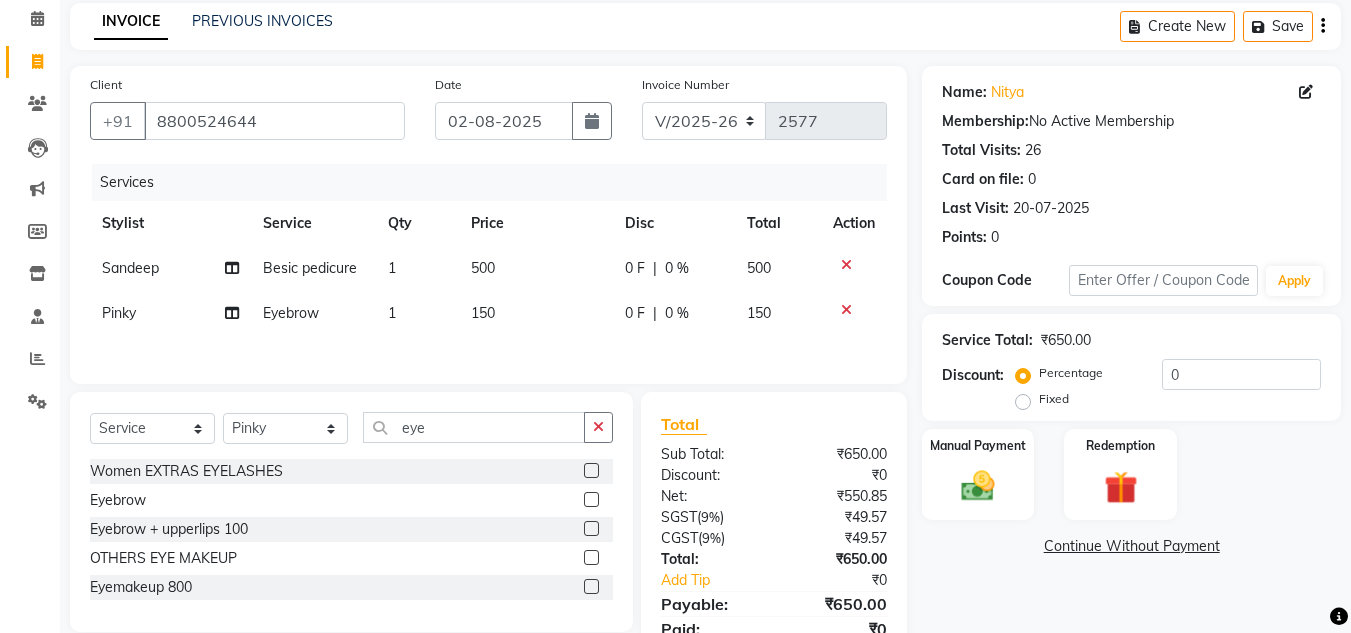 click on "Discount:" 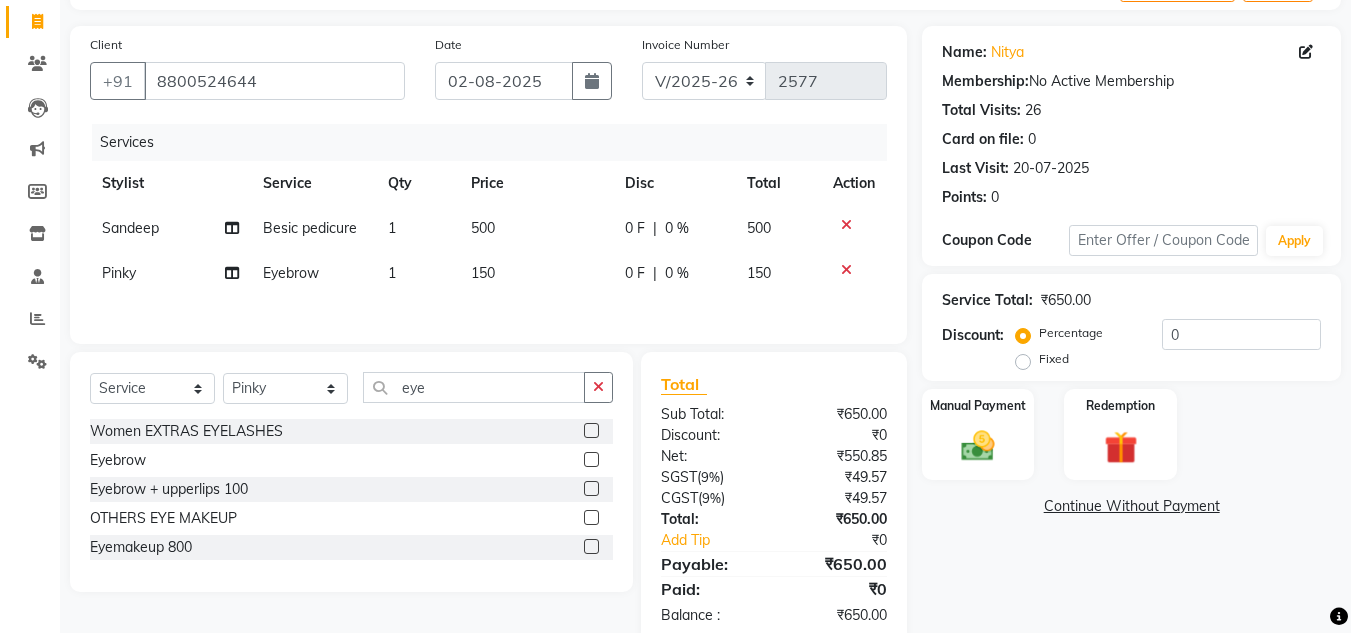 scroll, scrollTop: 170, scrollLeft: 0, axis: vertical 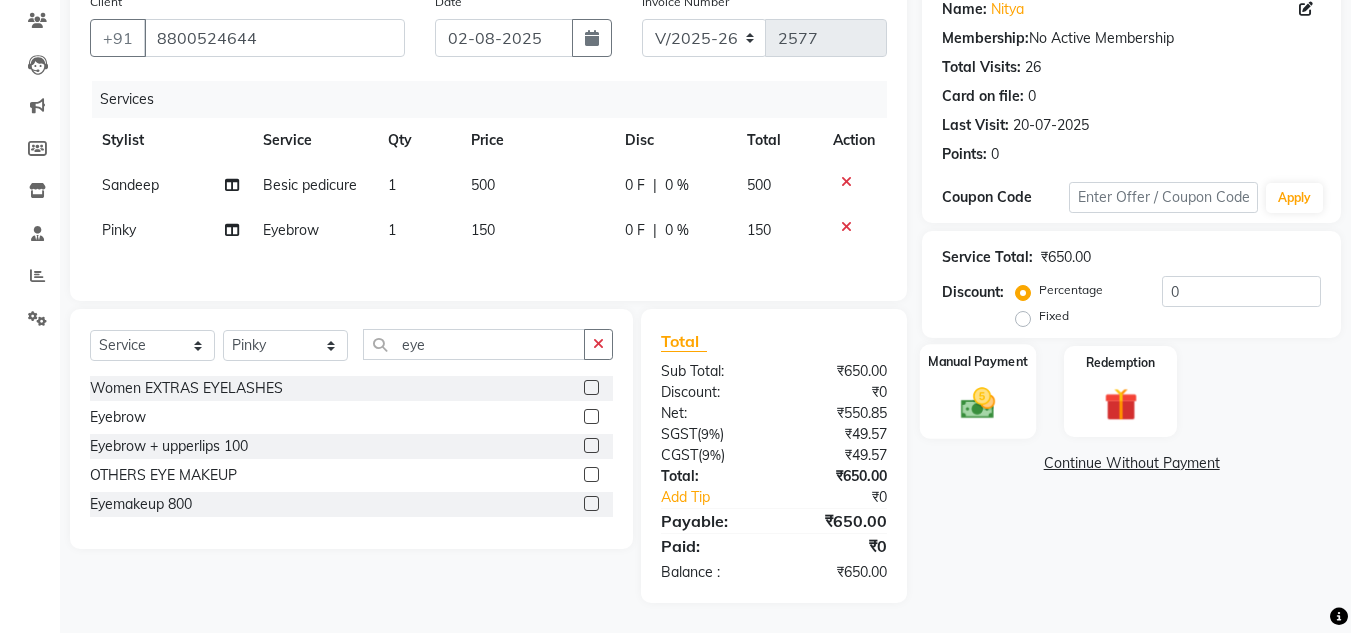 click 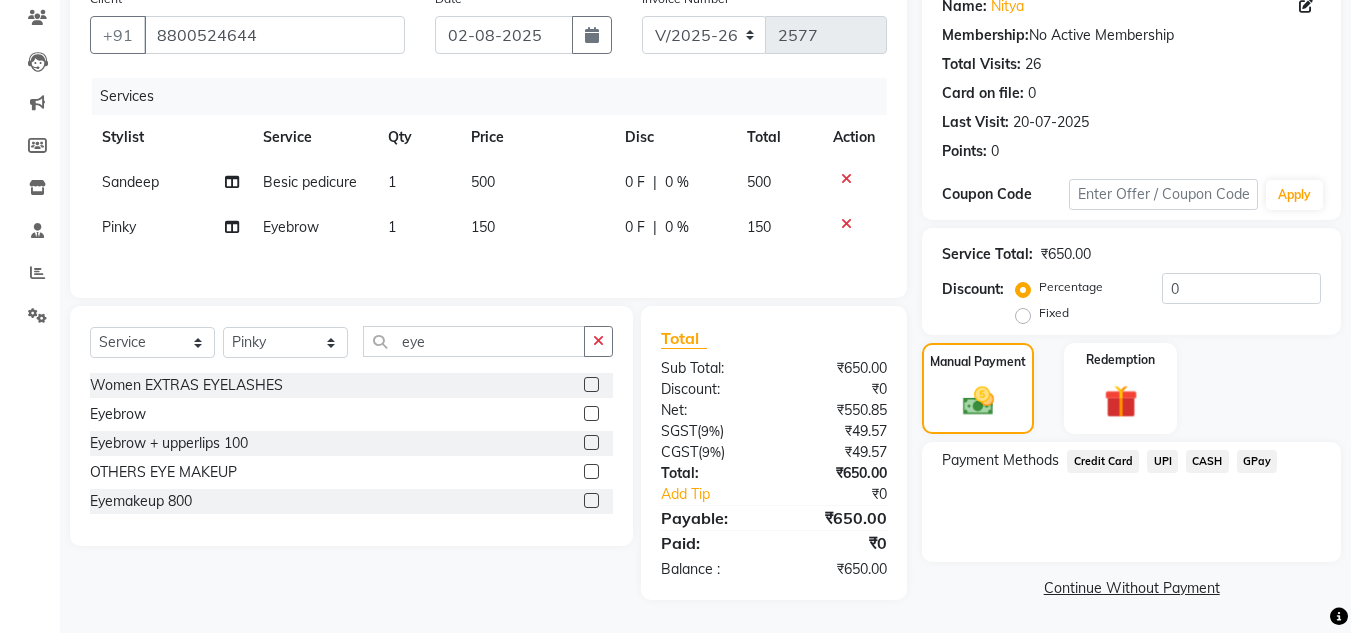click on "UPI" 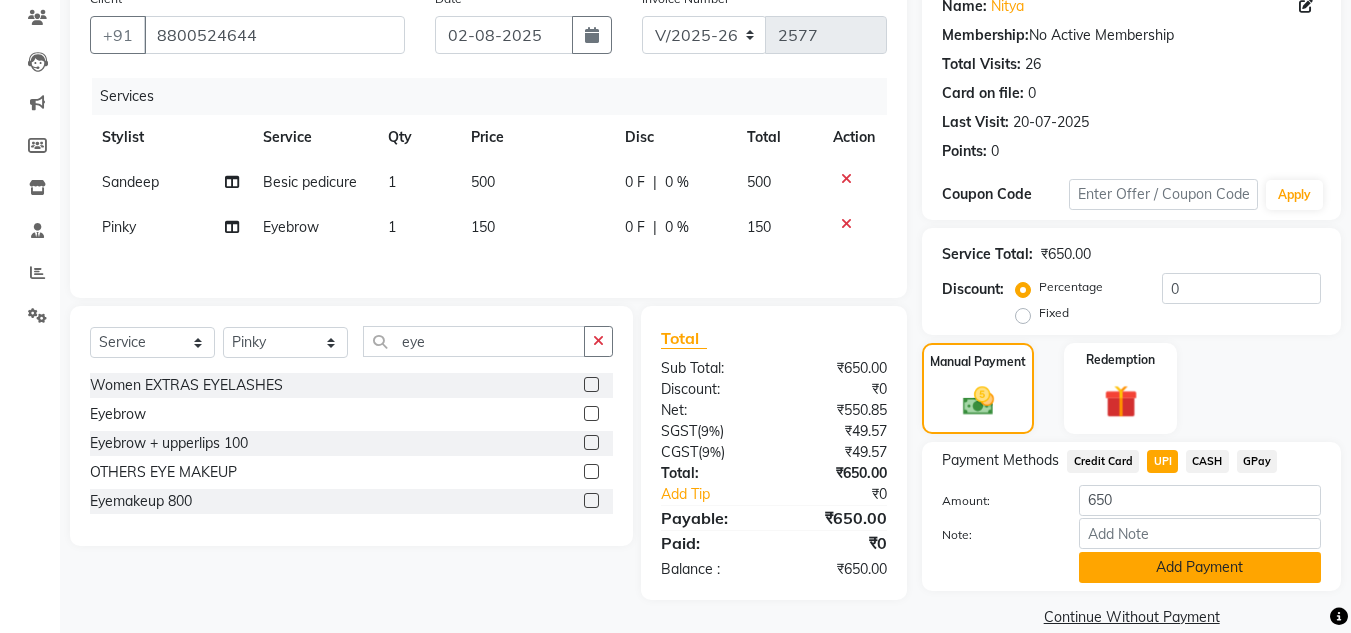 click on "Add Payment" 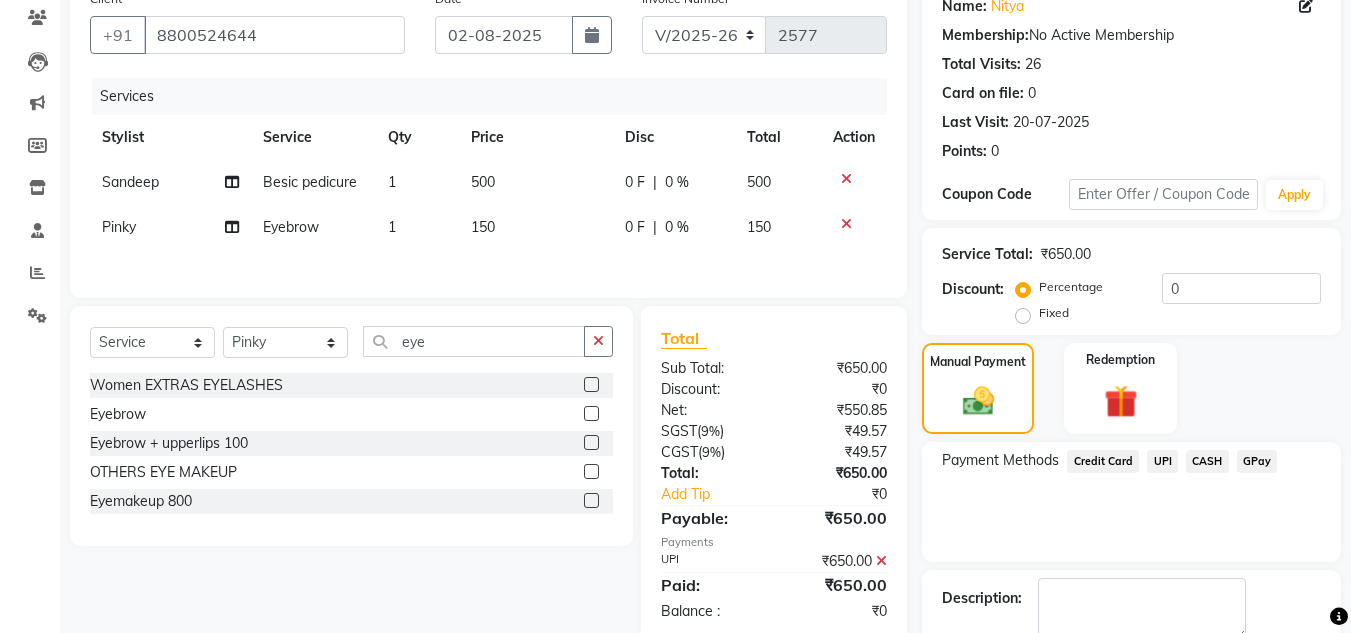 click on "Payment Methods  Credit Card   UPI   CASH   GPay" 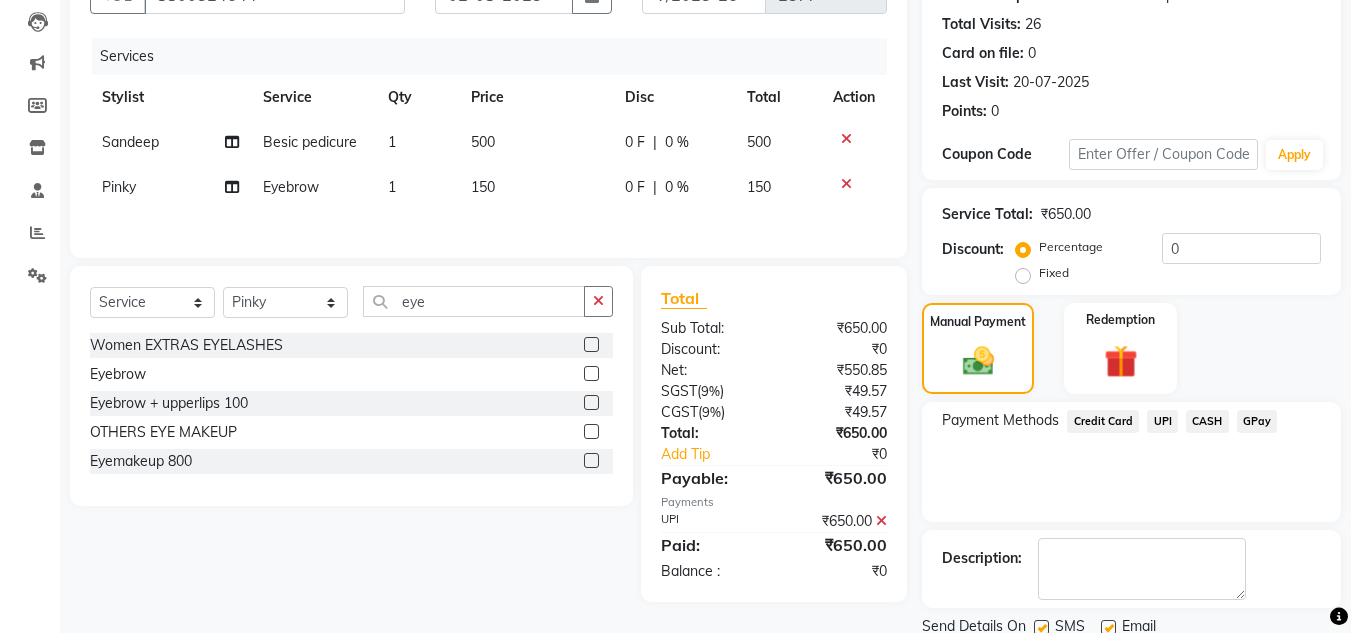 scroll, scrollTop: 283, scrollLeft: 0, axis: vertical 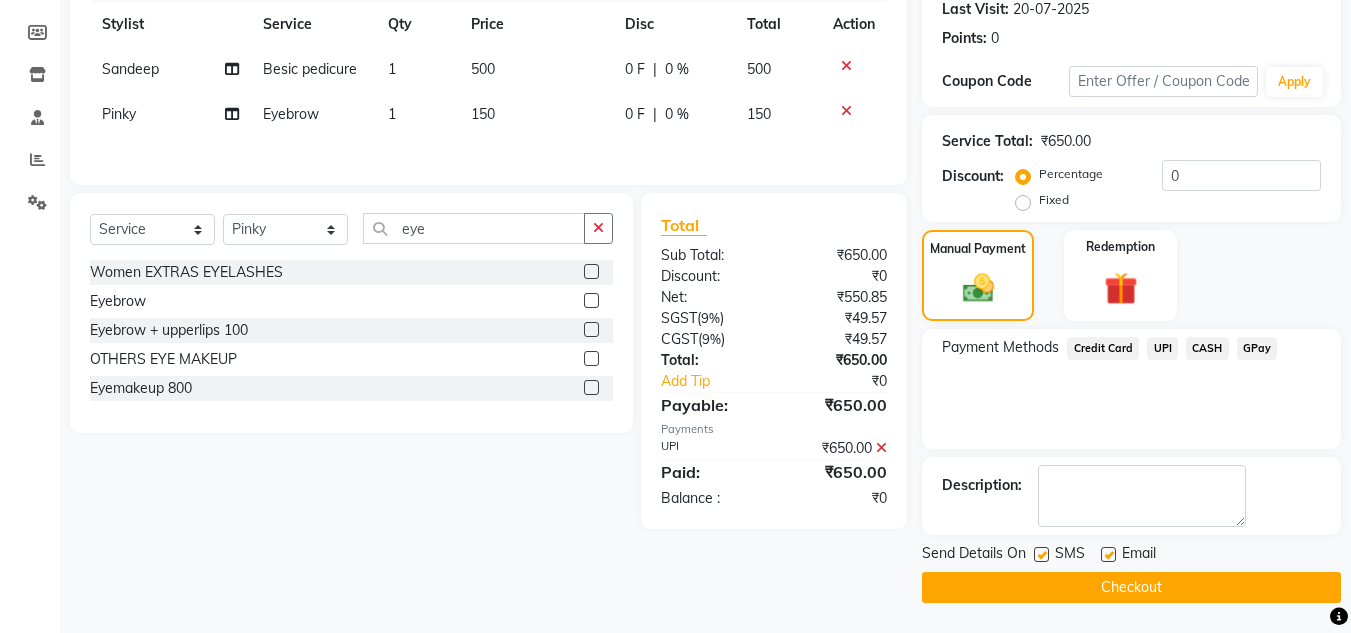 click on "Checkout" 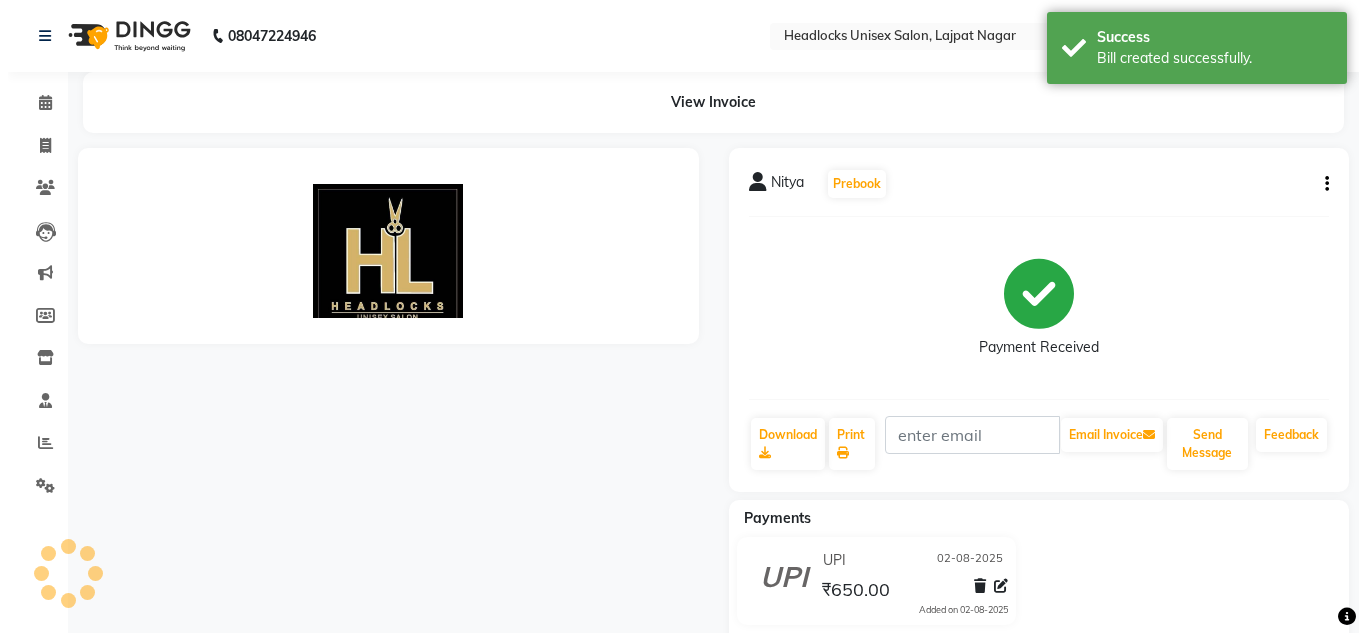 scroll, scrollTop: 0, scrollLeft: 0, axis: both 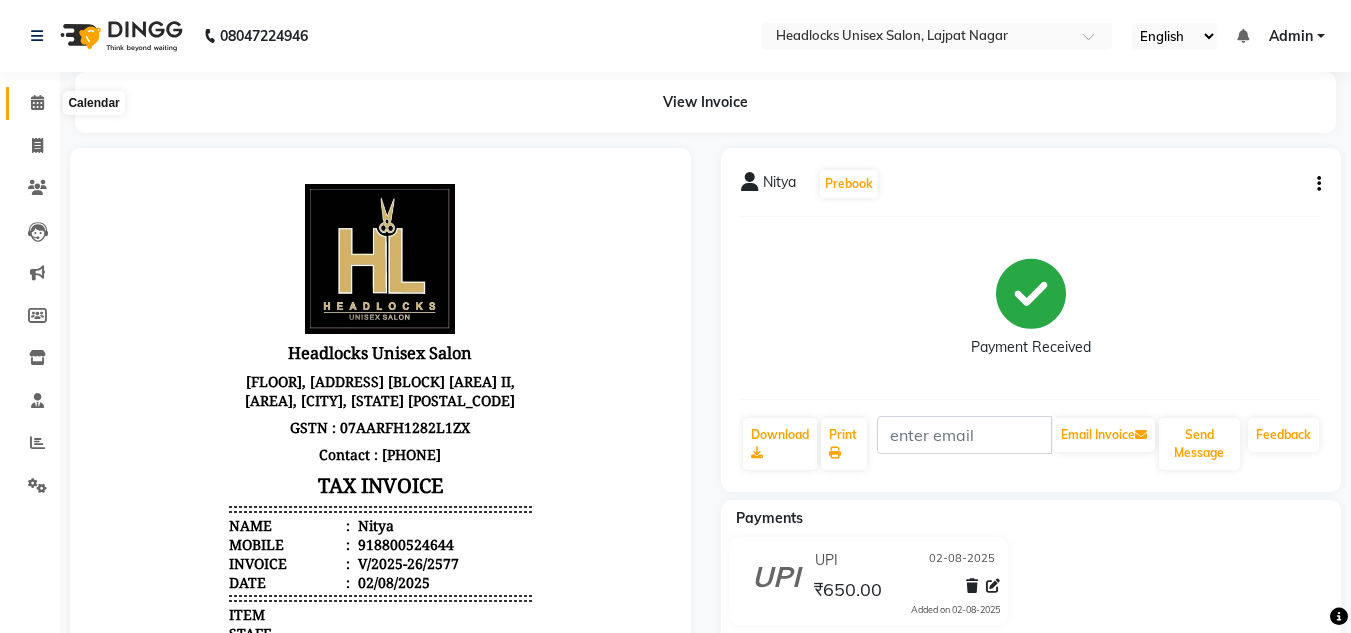 click 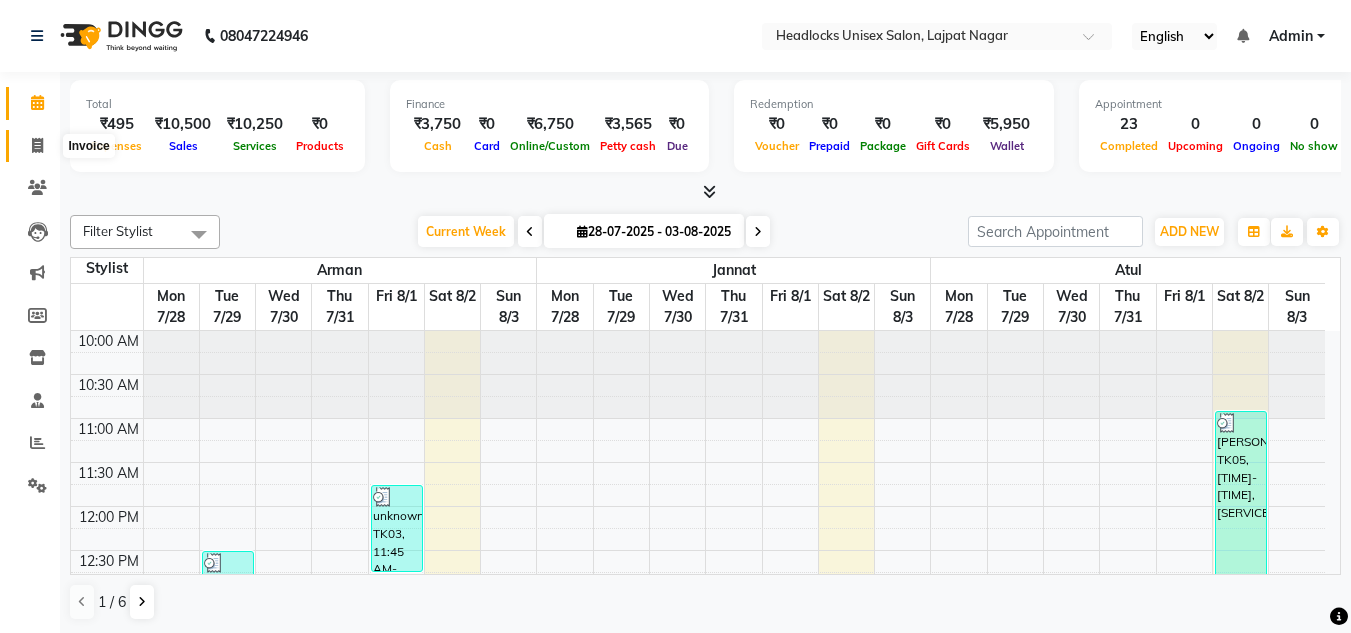 click 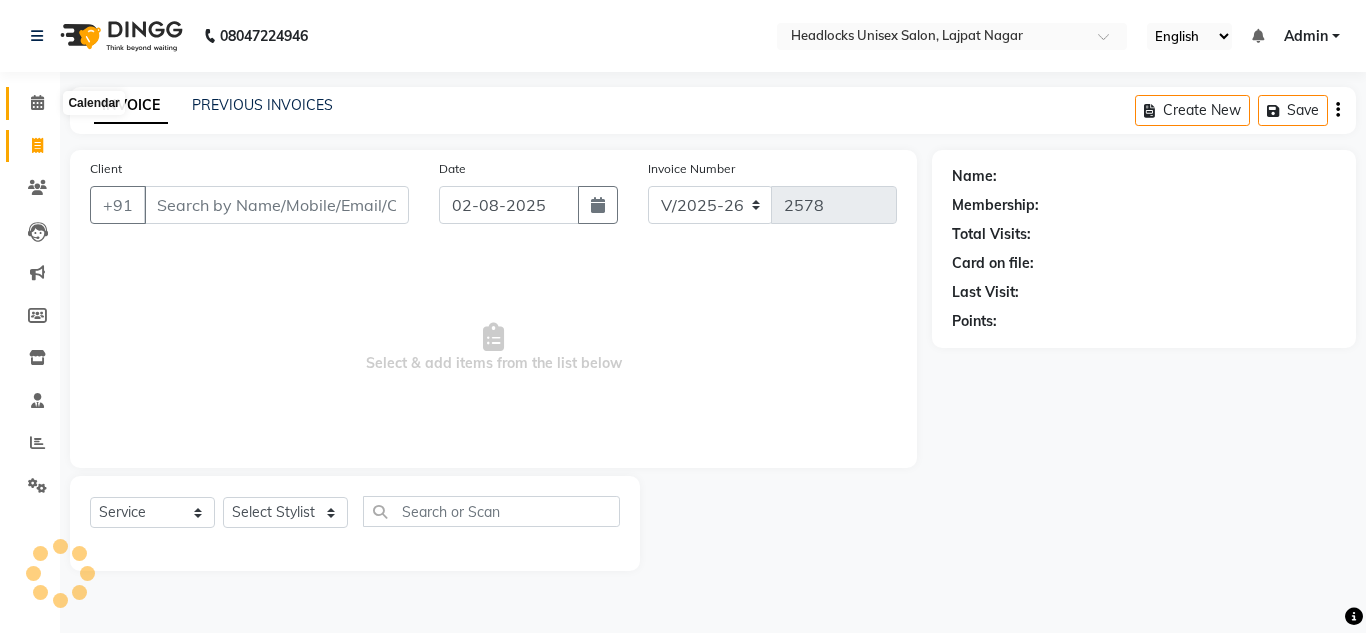 click 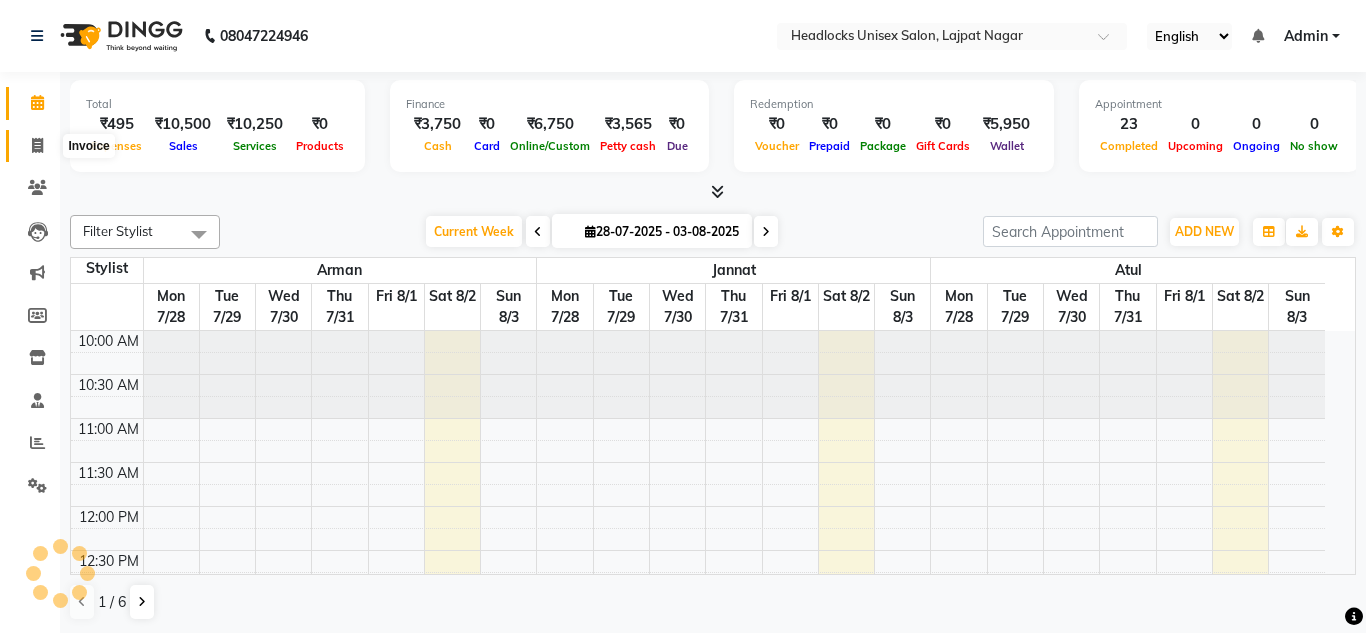 click 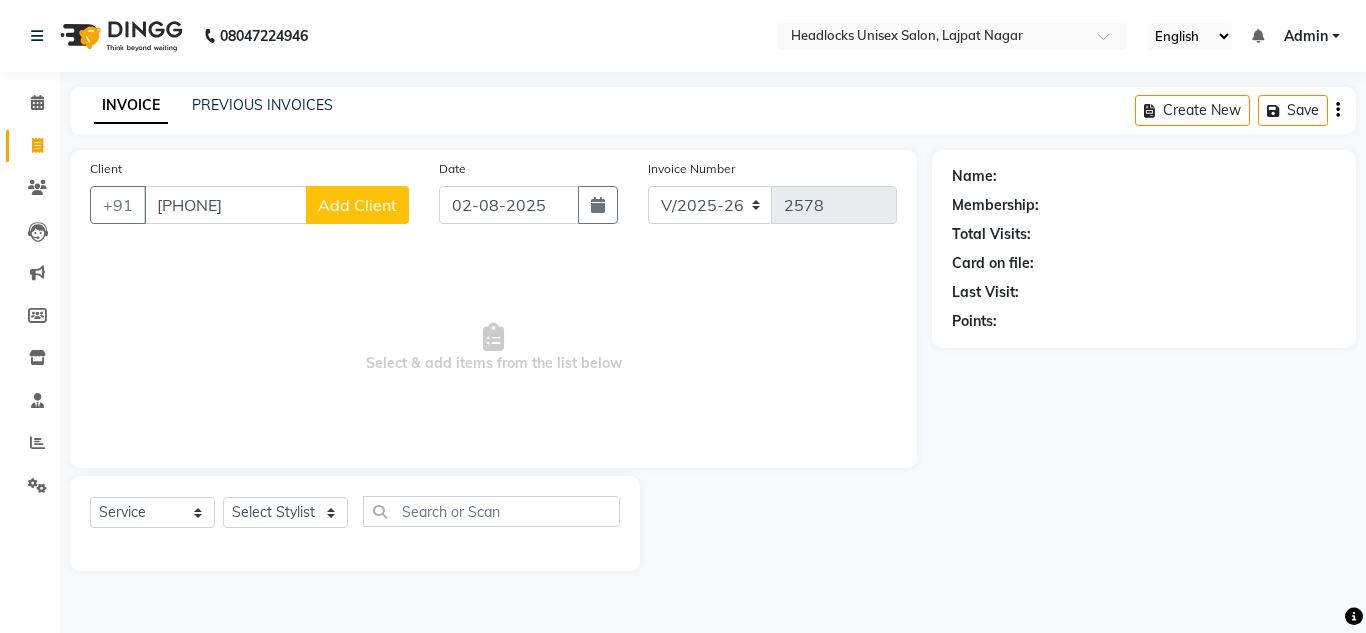 click on "Add Client" 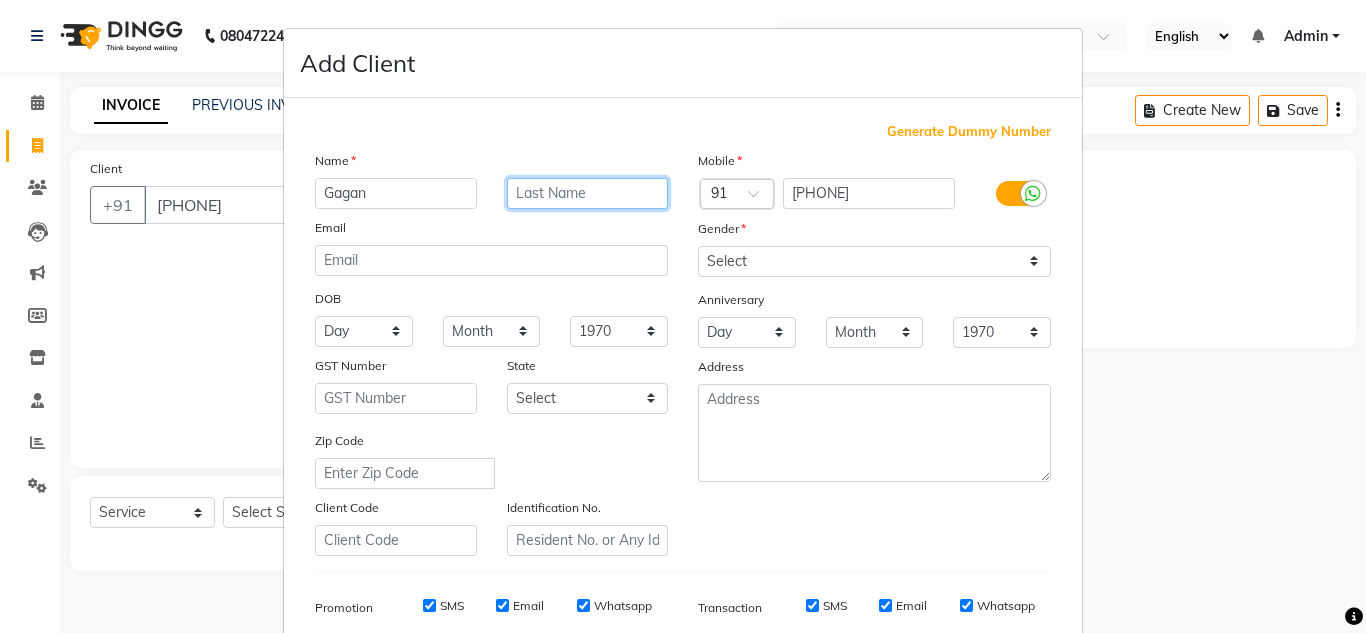 click at bounding box center [588, 193] 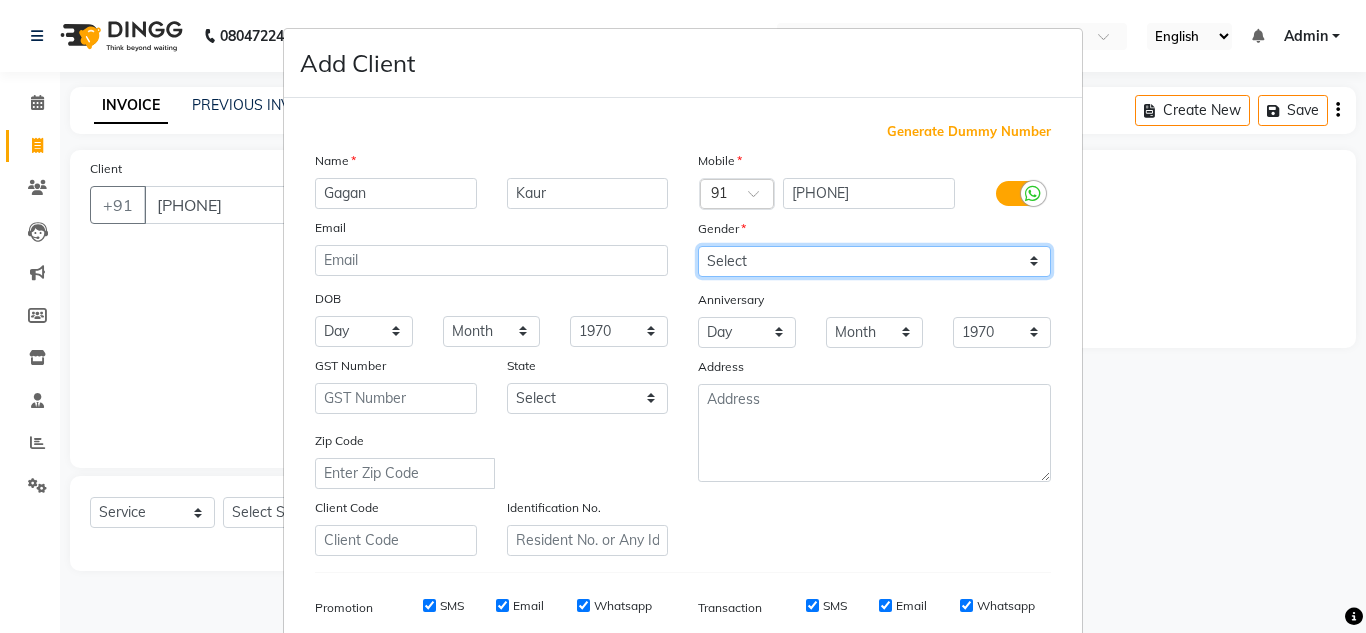 click on "Select Male Female Other Prefer Not To Say" at bounding box center [874, 261] 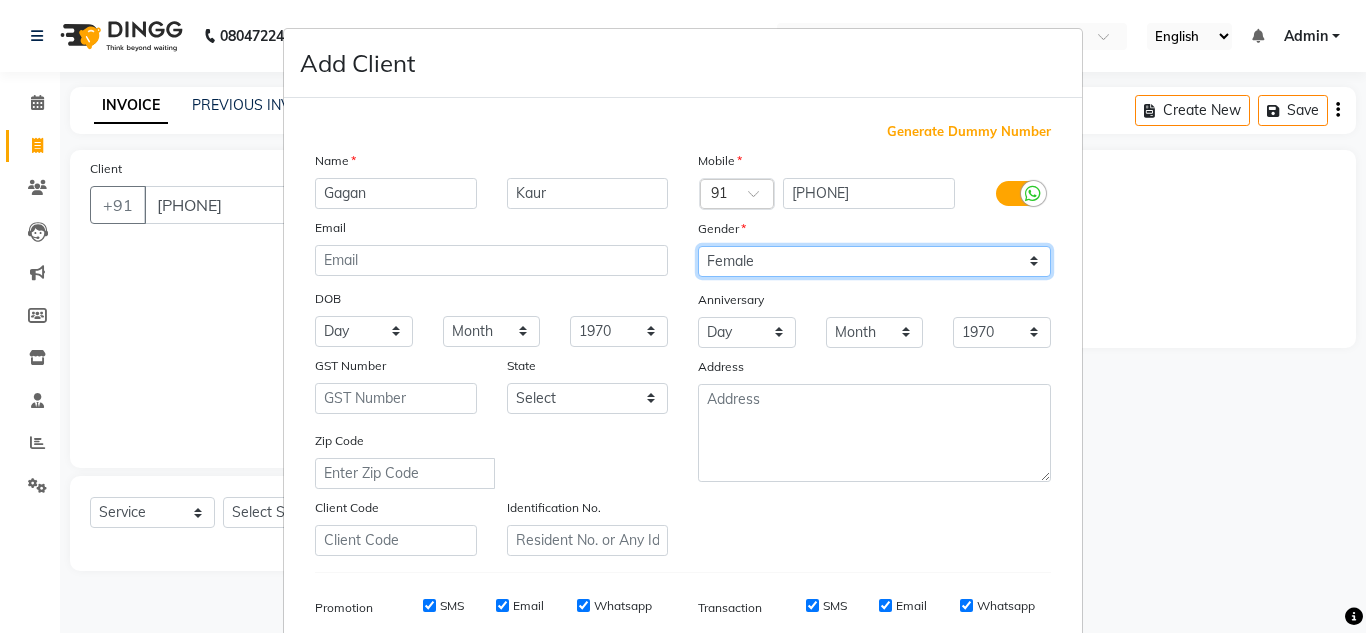click on "Select Male Female Other Prefer Not To Say" at bounding box center [874, 261] 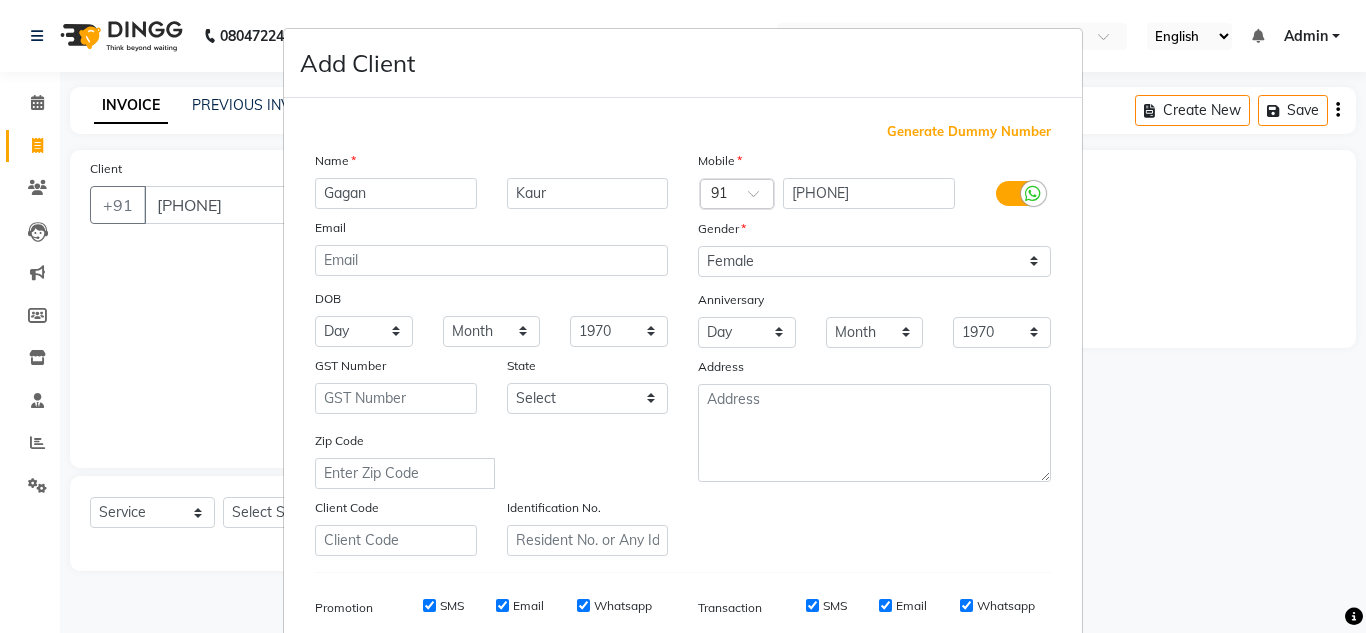 click on "Add Client Generate Dummy Number Name [NAME] Email DOB Day 01 02 03 04 05 06 07 08 09 10 11 12 13 14 15 16 17 18 19 20 21 22 23 24 25 26 27 28 29 30 31 Month January February March April May June July August September October November December 1940 1941 1942 1943 1944 1945 1946 1947 1948 1949 1950 1951 1952 1953 1954 1955 1956 1957 1958 1959 1960 1961 1962 1963 1964 1965 1966 1967 1968 1969 1970 1971 1972 1973 1974 1975 1976 1977 1978 1979 1980 1981 1982 1983 1984 1985 1986 1987 1988 1989 1990 1991 1992 1993 1994 1995 1996 1997 1998 1999 2000 2001 2002 2003 2004 2005 2006 2007 2008 2009 2010 2011 2012 2013 2014 2015 2016 2017 2018 2019 2020 2021 2022 2023 2024 GST Number State Select Andaman and Nicobar Islands Andhra Pradesh Arunachal Pradesh Assam Bihar Chandigarh Chhattisgarh Dadra and Nagar Haveli Daman and Diu Delhi Goa Gujarat Haryana Himachal Pradesh Jammu and Kashmir Jharkhand Karnataka Kerala Lakshadweep Madhya Pradesh Maharashtra Manipur Meghalaya Mizoram Nagaland Odisha Pondicherry Punjab × 91" at bounding box center (683, 316) 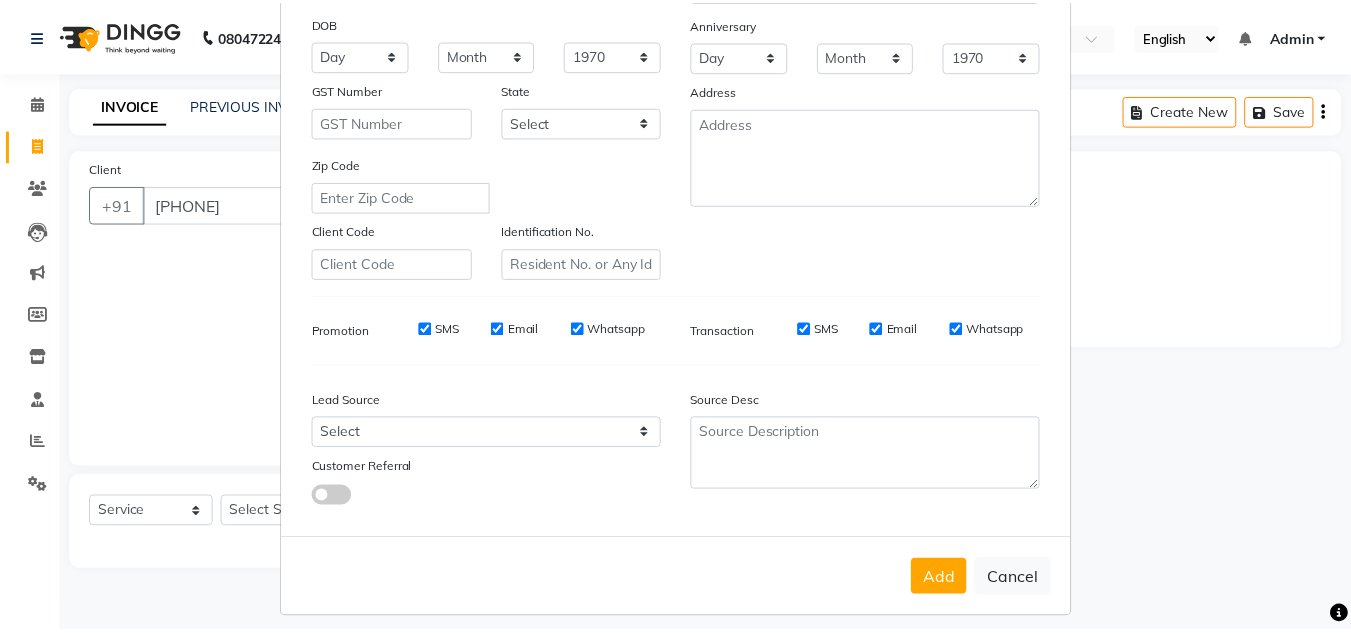 scroll, scrollTop: 290, scrollLeft: 0, axis: vertical 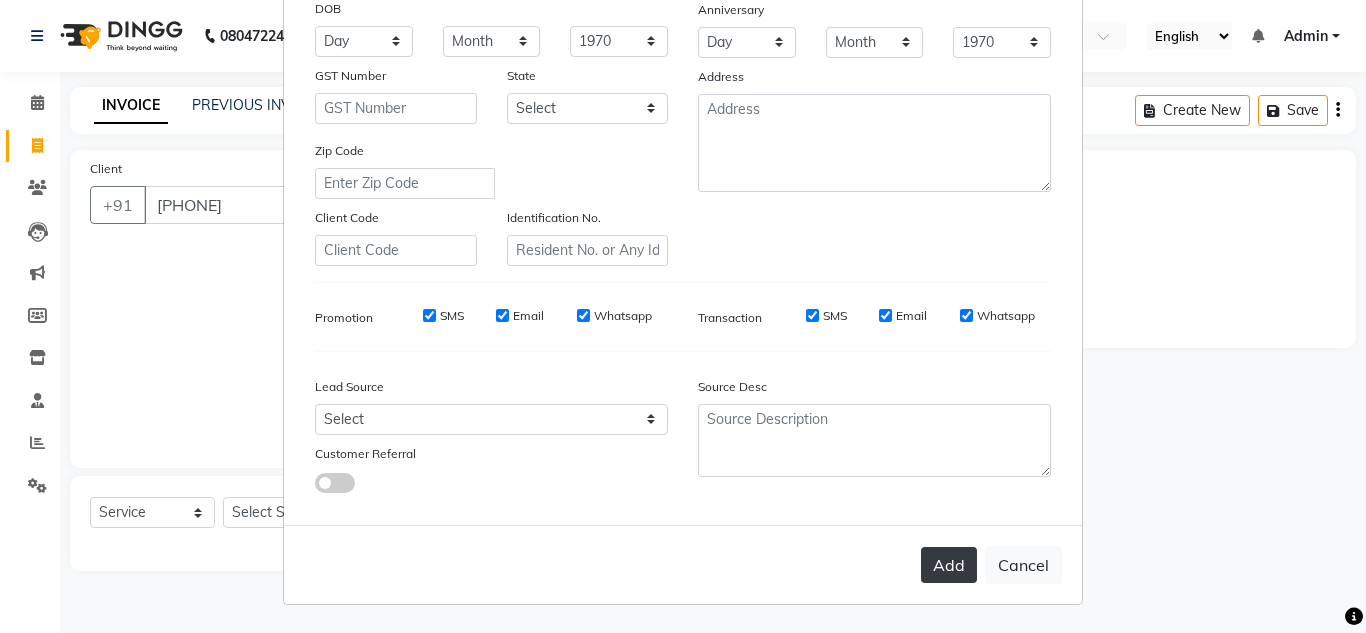 click on "Add" at bounding box center [949, 565] 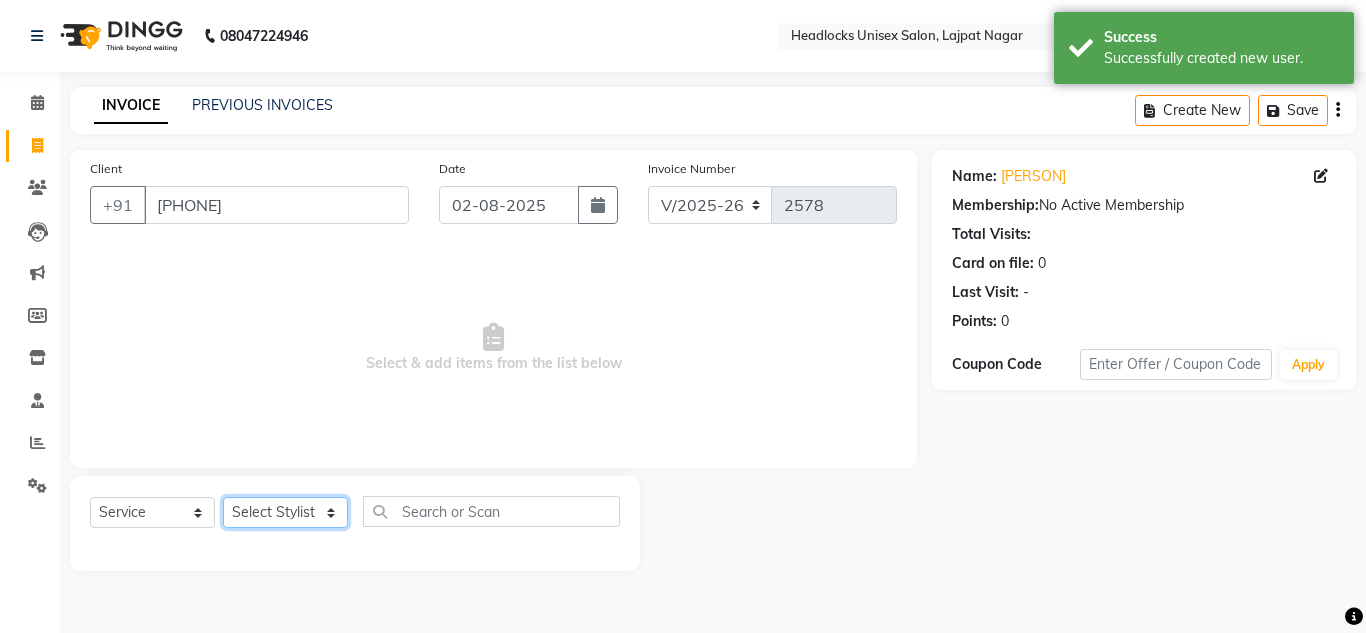 click on "Select Stylist Arman Atul Jannat Kaif Kartik Lucky Nazia Pinky Rashid Sabiya Sandeep Shankar Shavaz Malik Sudhir Suraj Vikas Vinay Roy Vinod" 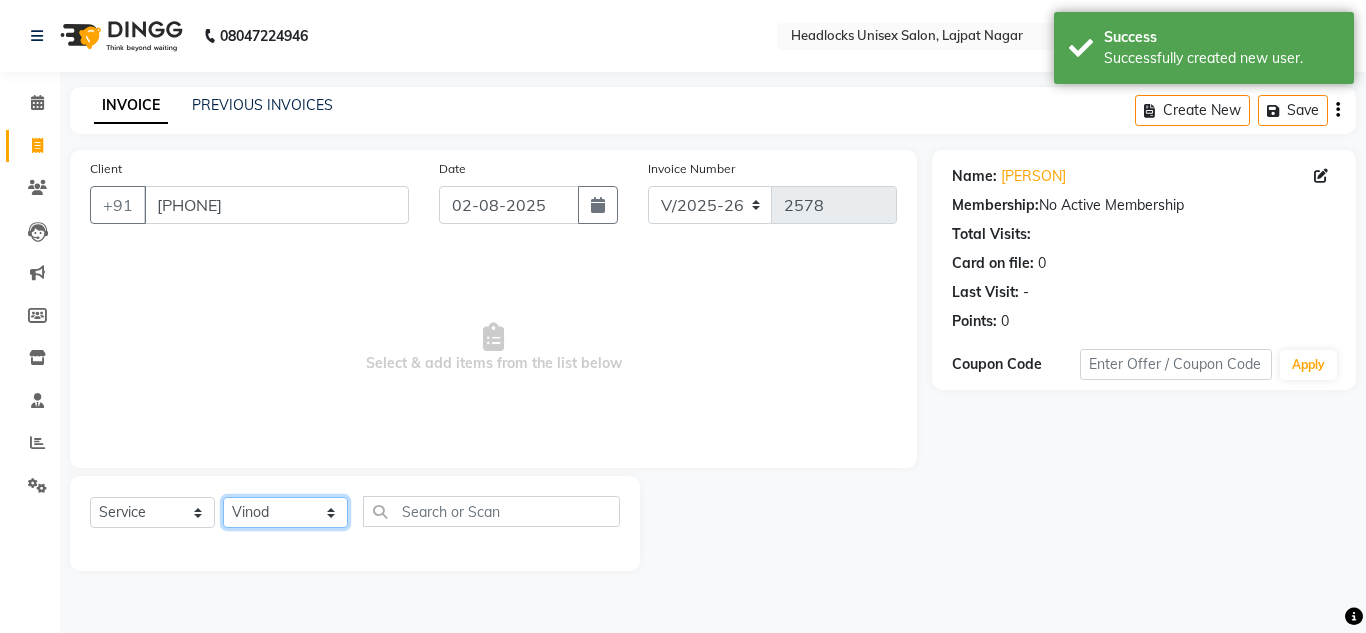click on "Select Stylist Arman Atul Jannat Kaif Kartik Lucky Nazia Pinky Rashid Sabiya Sandeep Shankar Shavaz Malik Sudhir Suraj Vikas Vinay Roy Vinod" 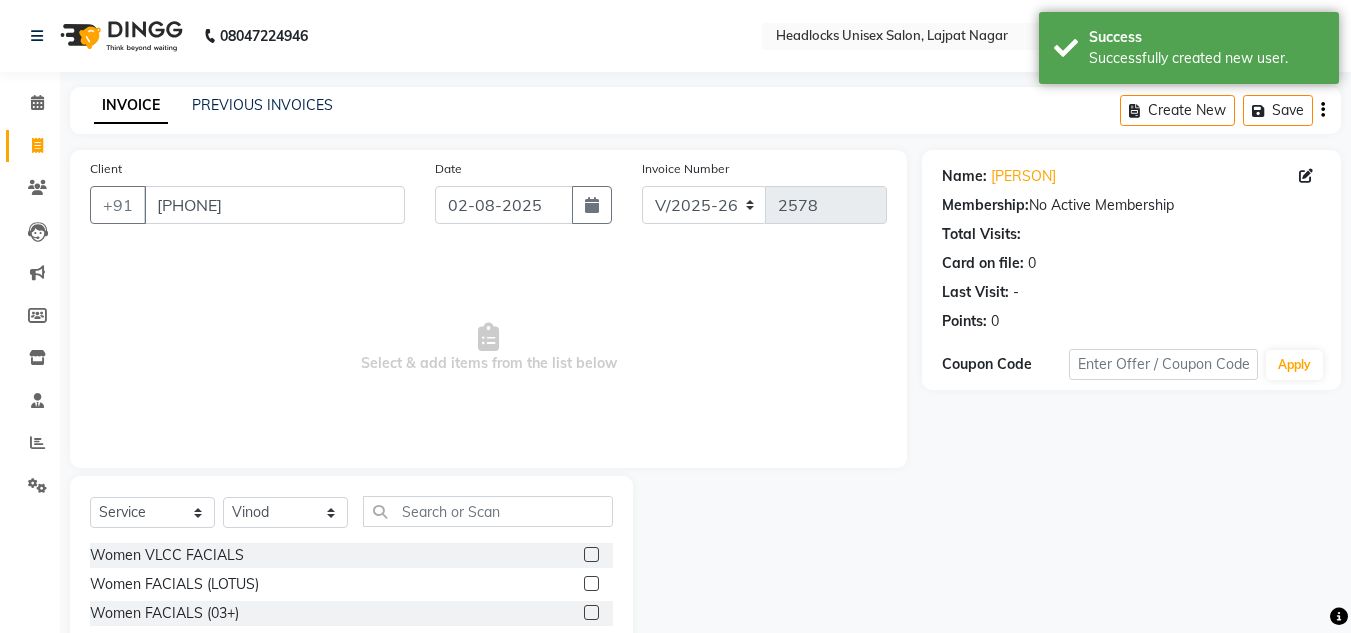 click on "Select & add items from the list below" at bounding box center (488, 348) 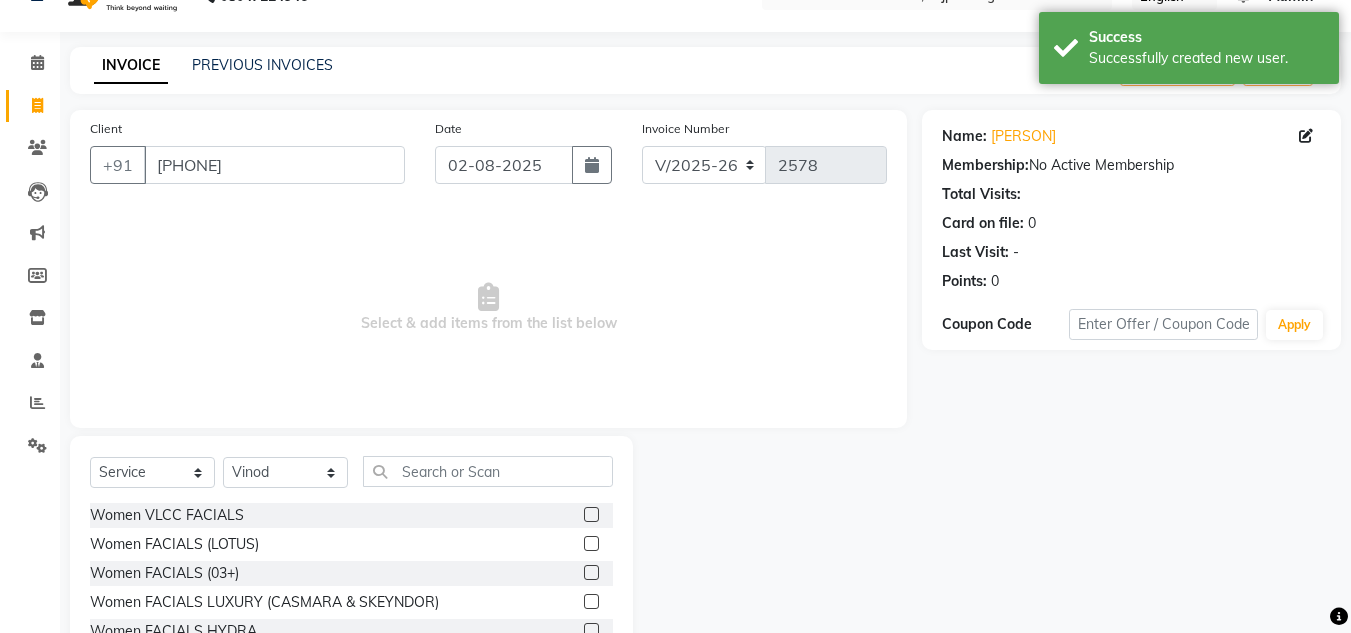 scroll, scrollTop: 168, scrollLeft: 0, axis: vertical 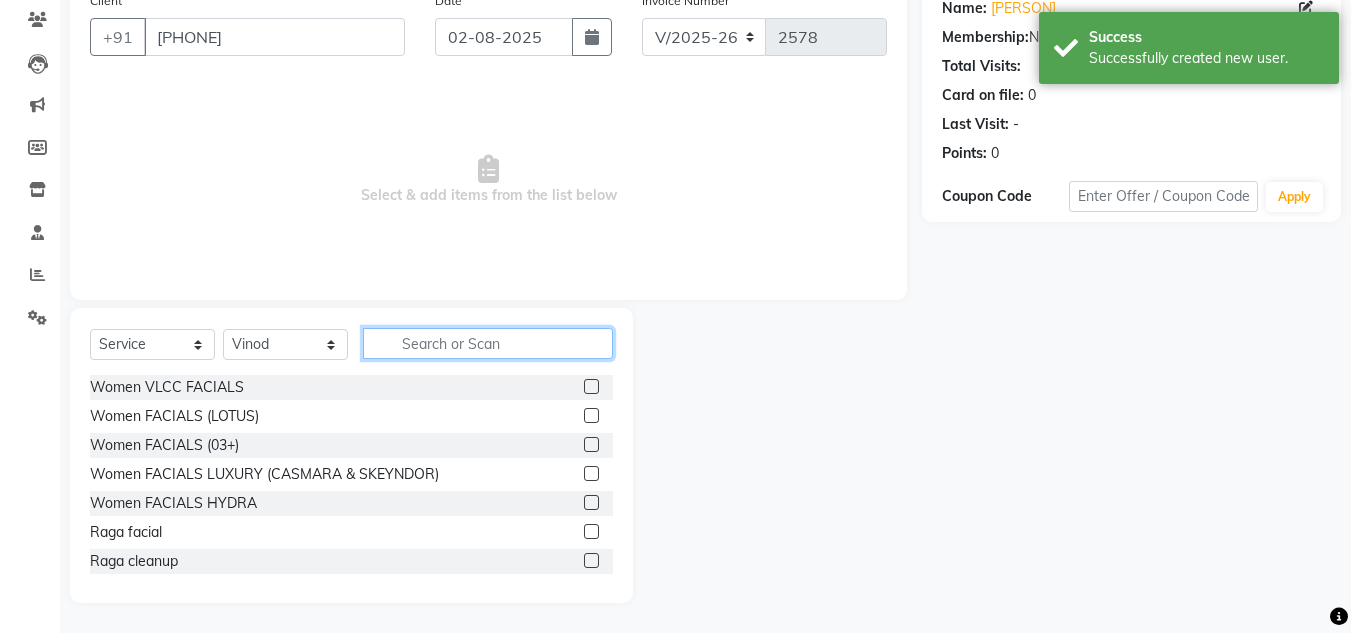 click 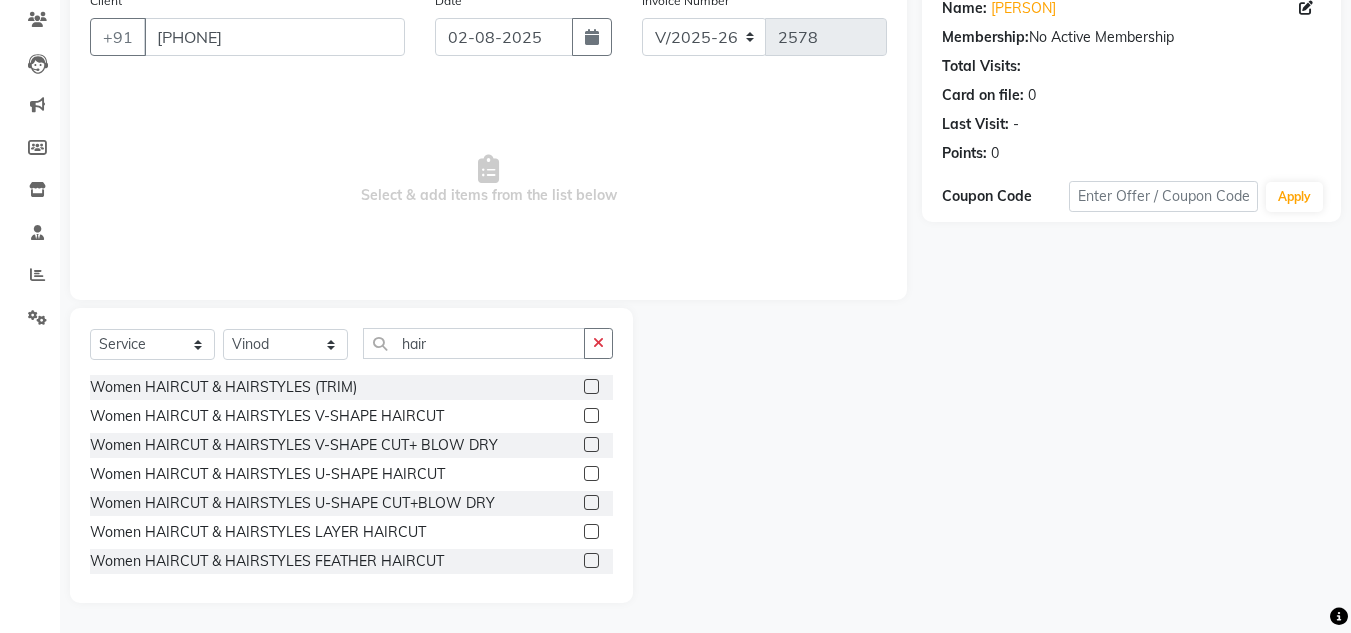 click 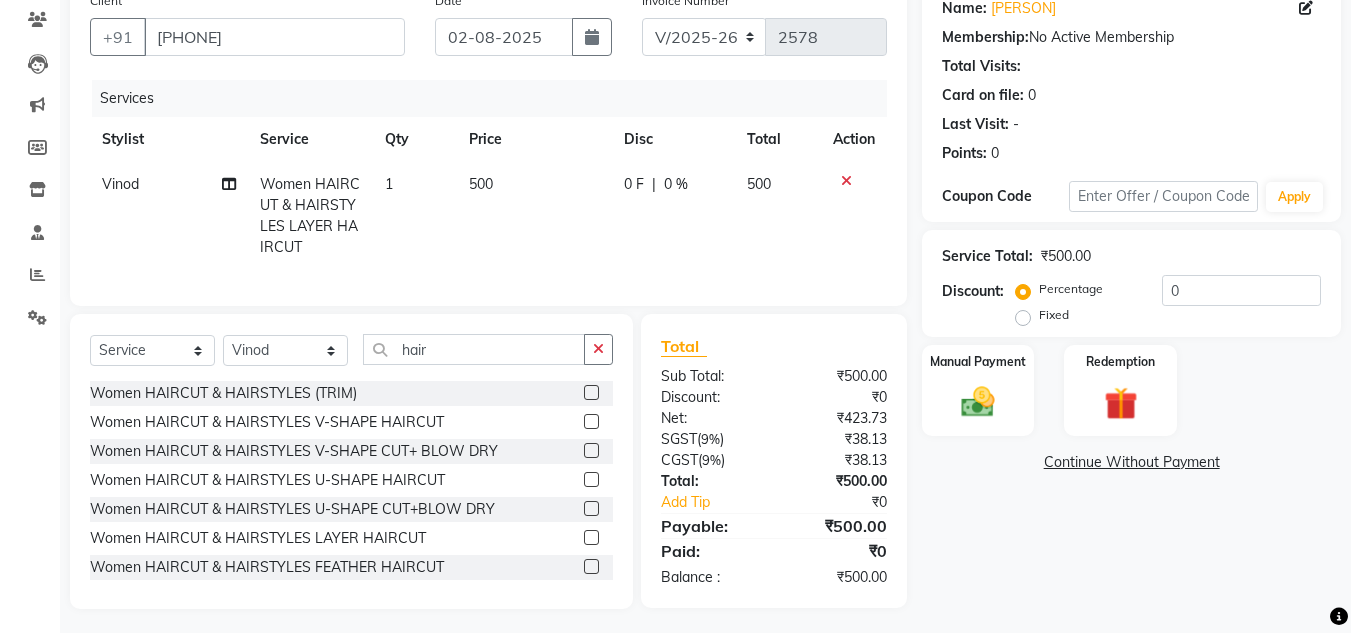 click on "500" 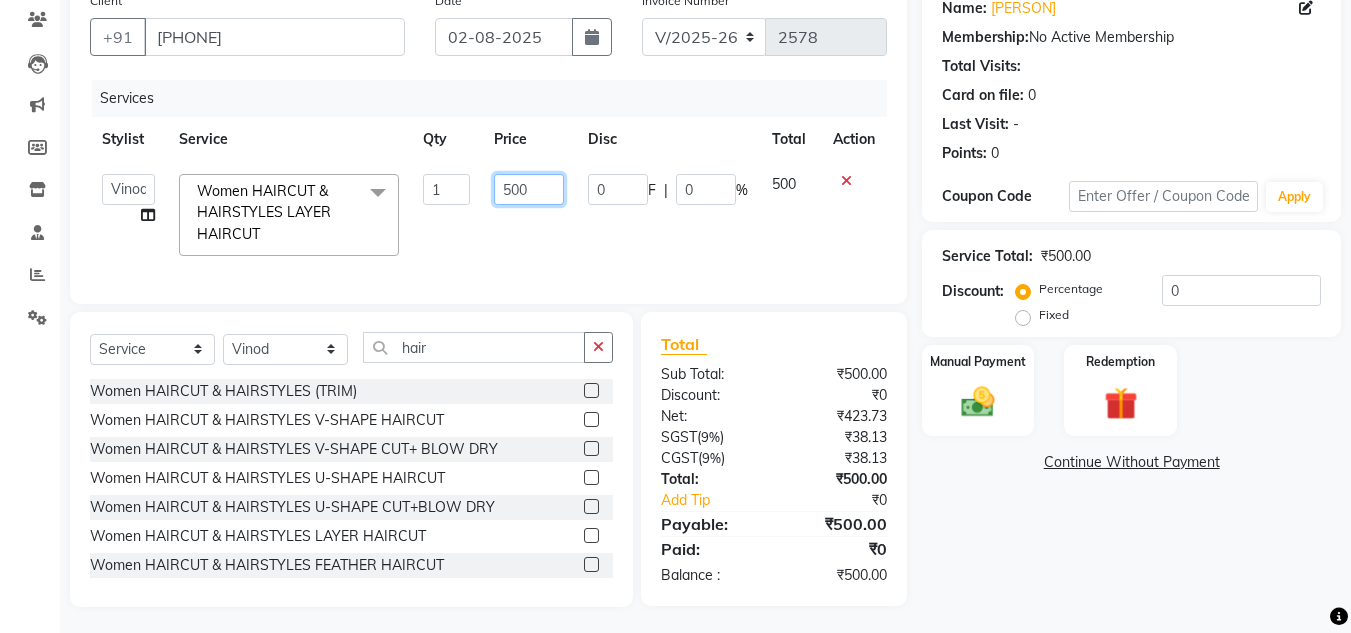 click on "500" 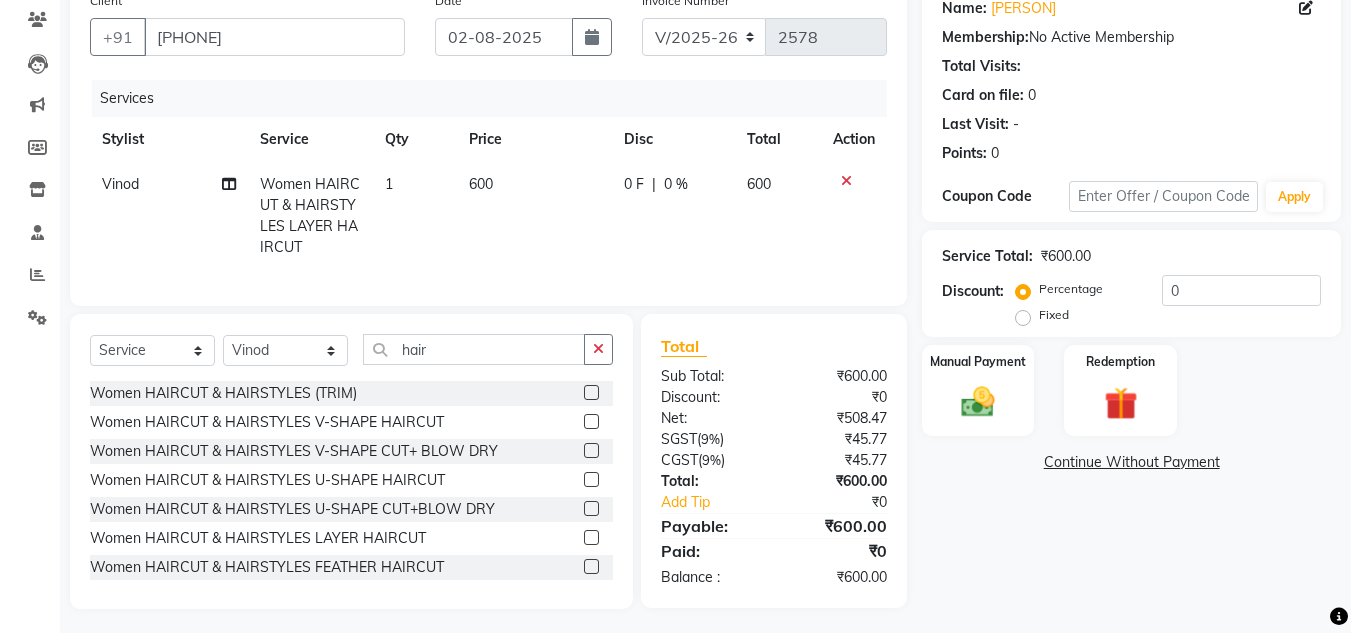 click on "600" 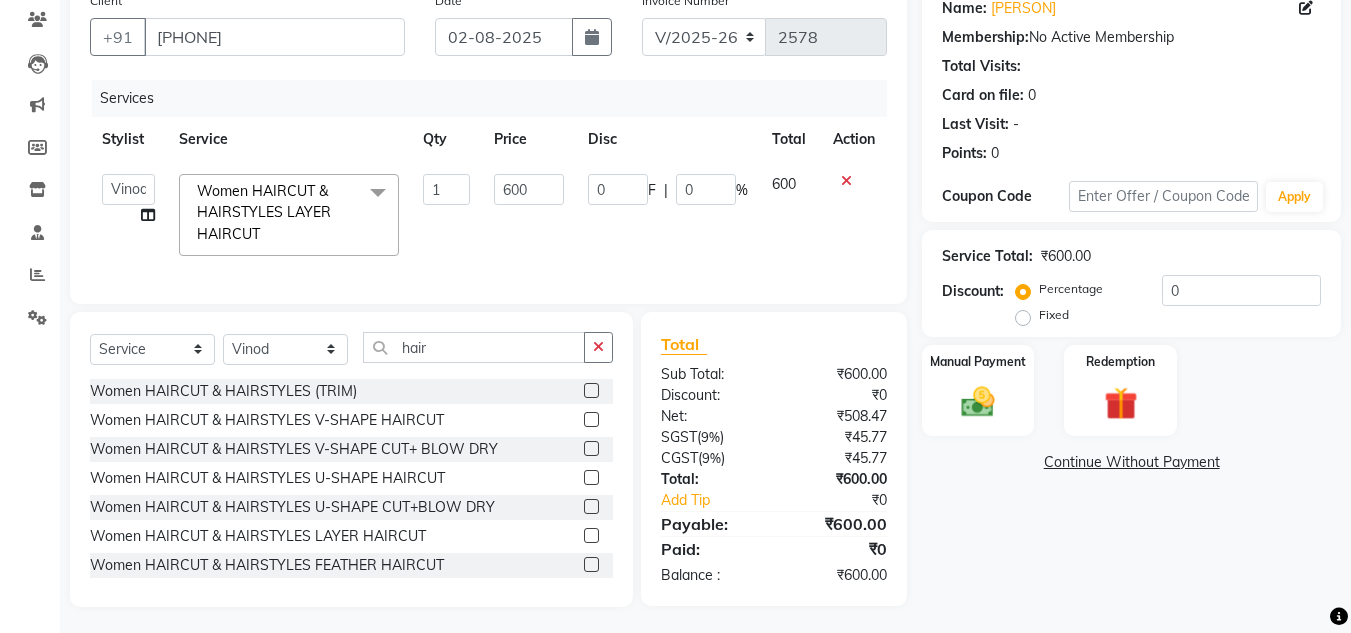 click on "Total" 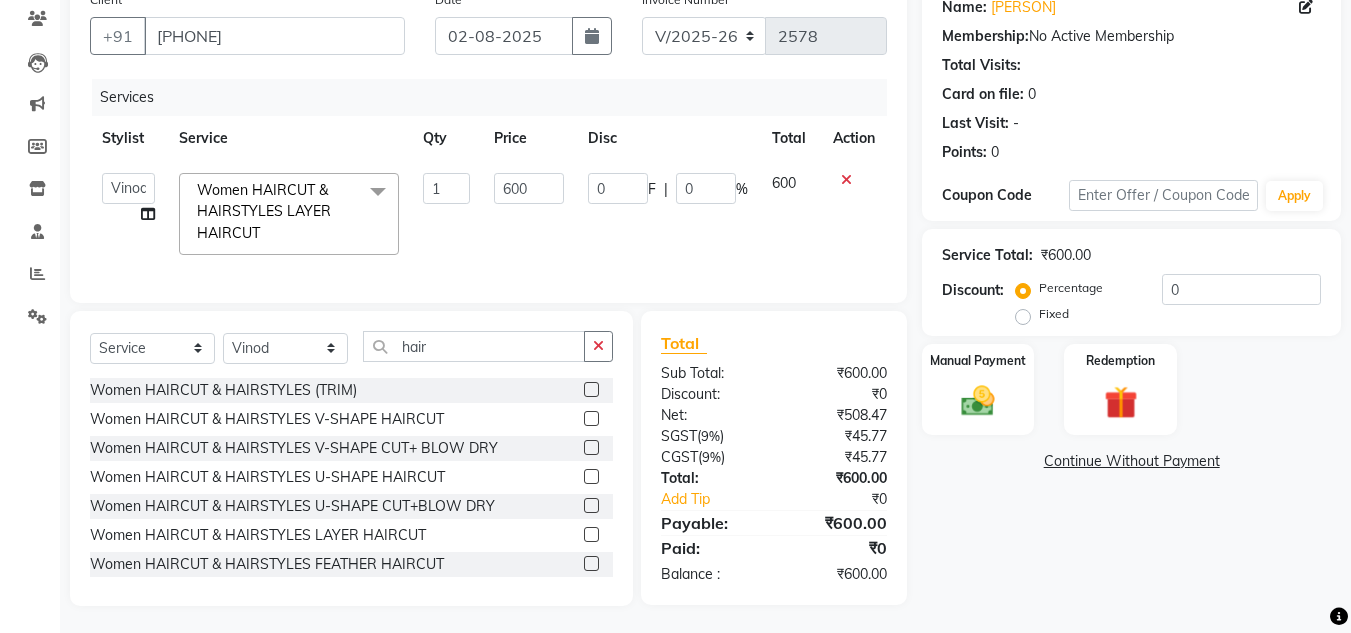 scroll, scrollTop: 187, scrollLeft: 0, axis: vertical 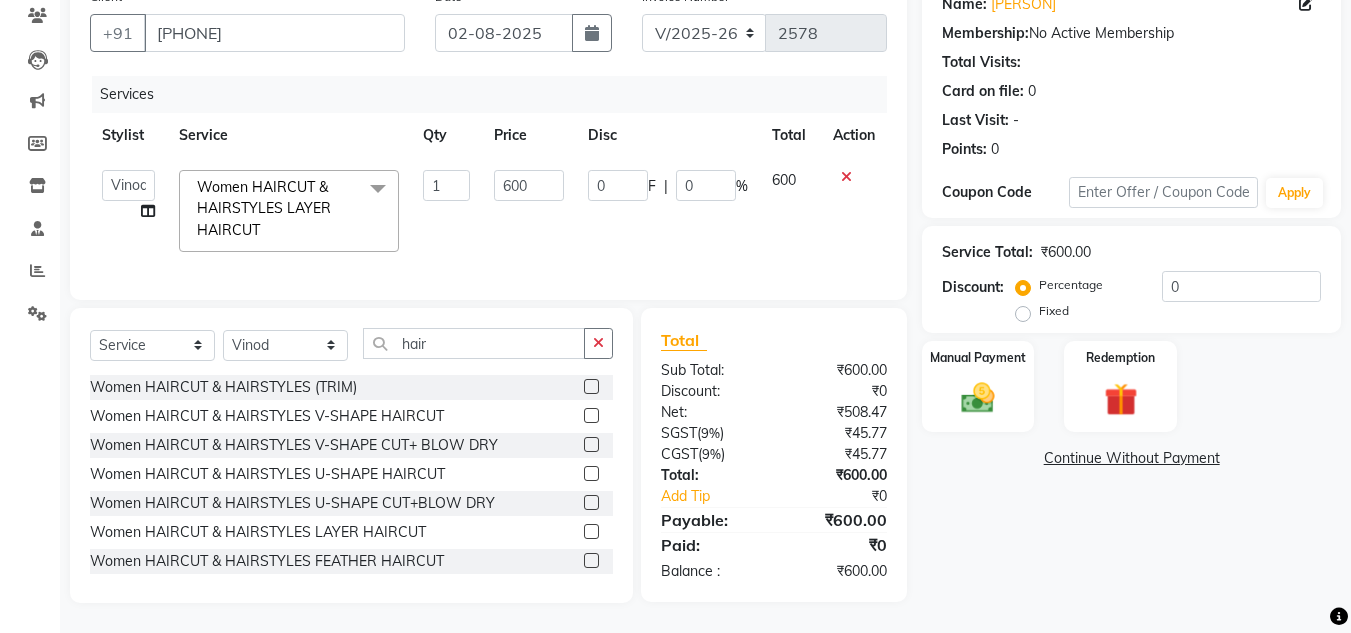 click on "Discount:" 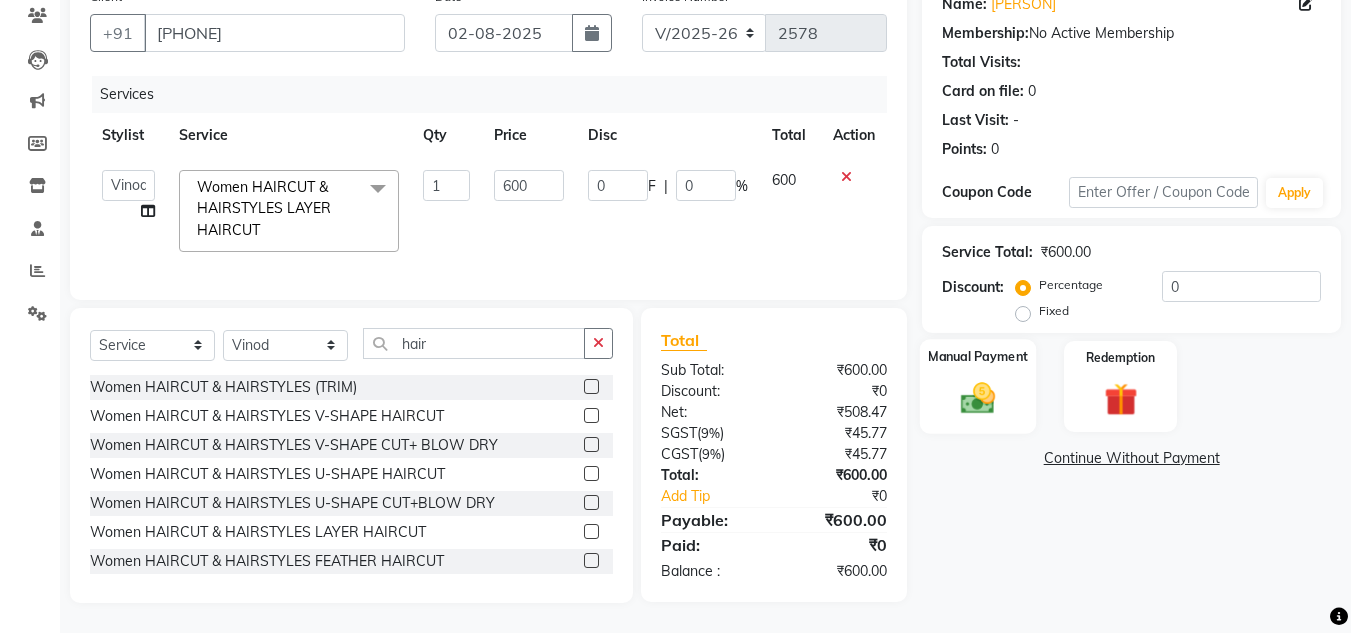 click 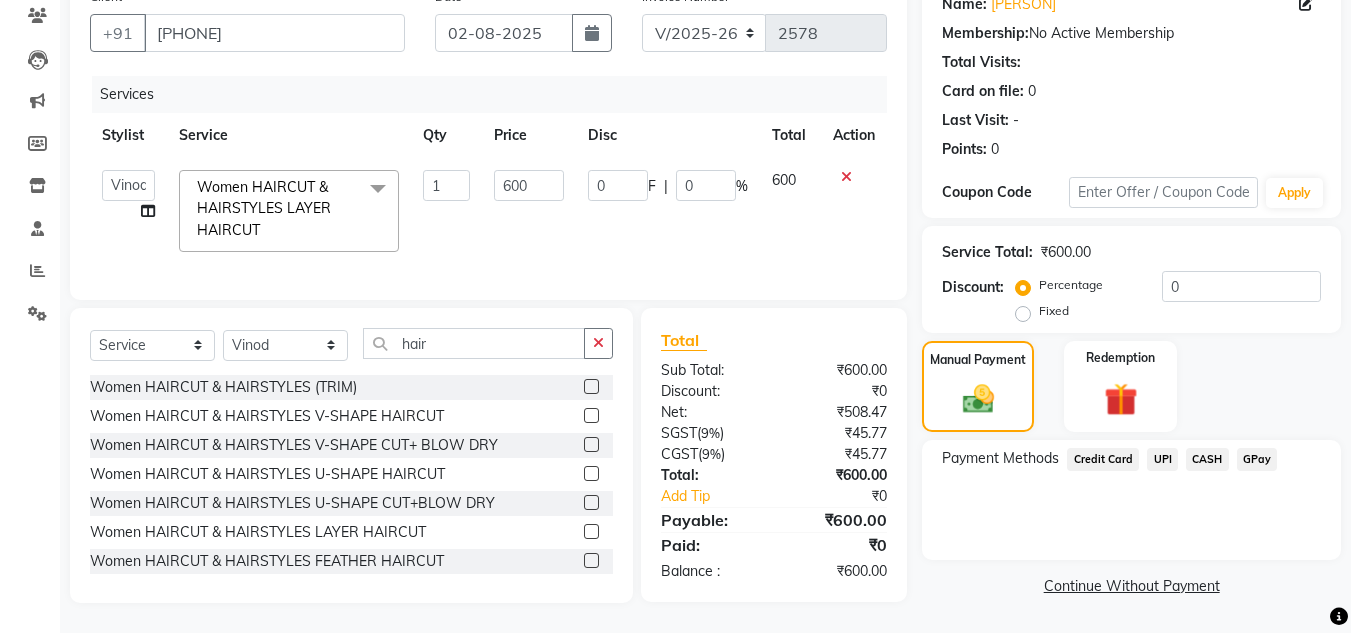 click on "UPI" 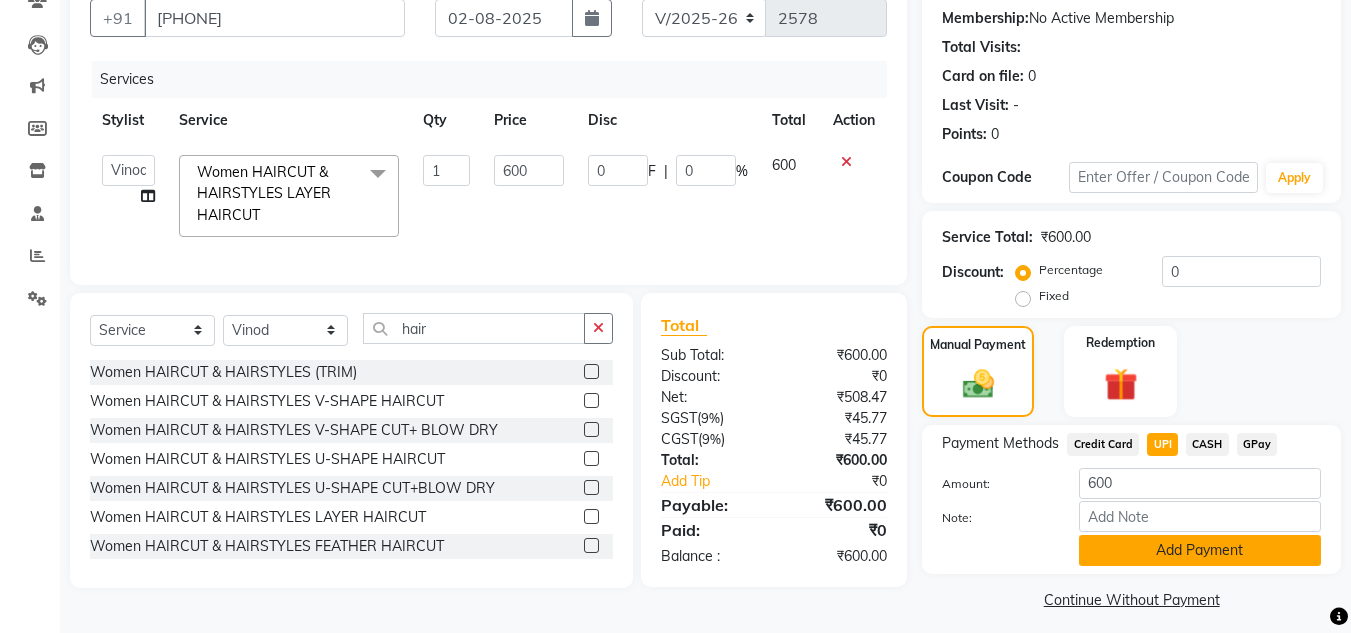 click on "Add Payment" 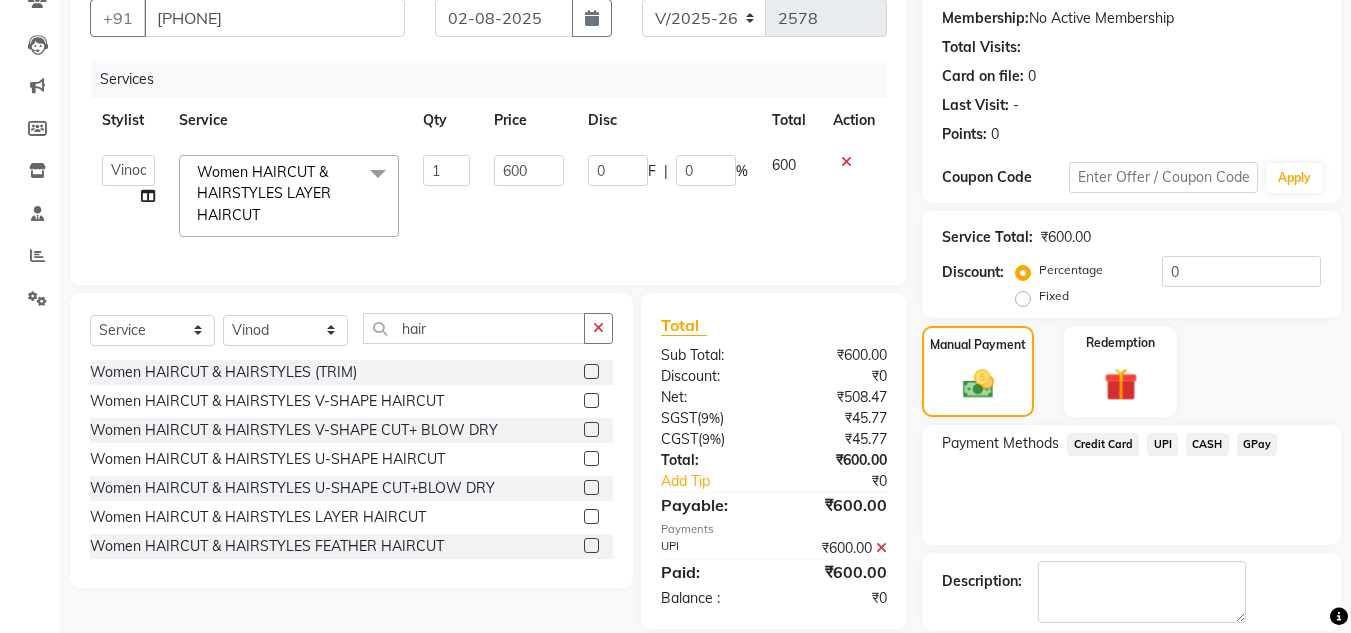 click on "Payment Methods  Credit Card   UPI   CASH   GPay" 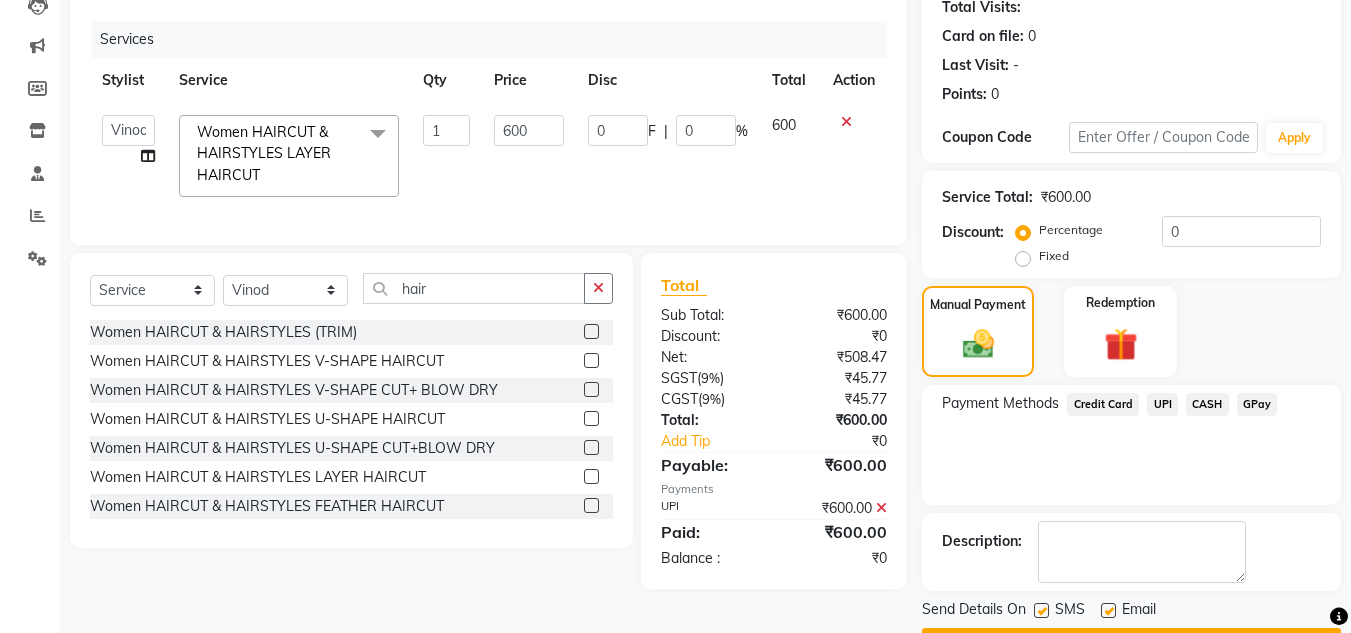 scroll, scrollTop: 283, scrollLeft: 0, axis: vertical 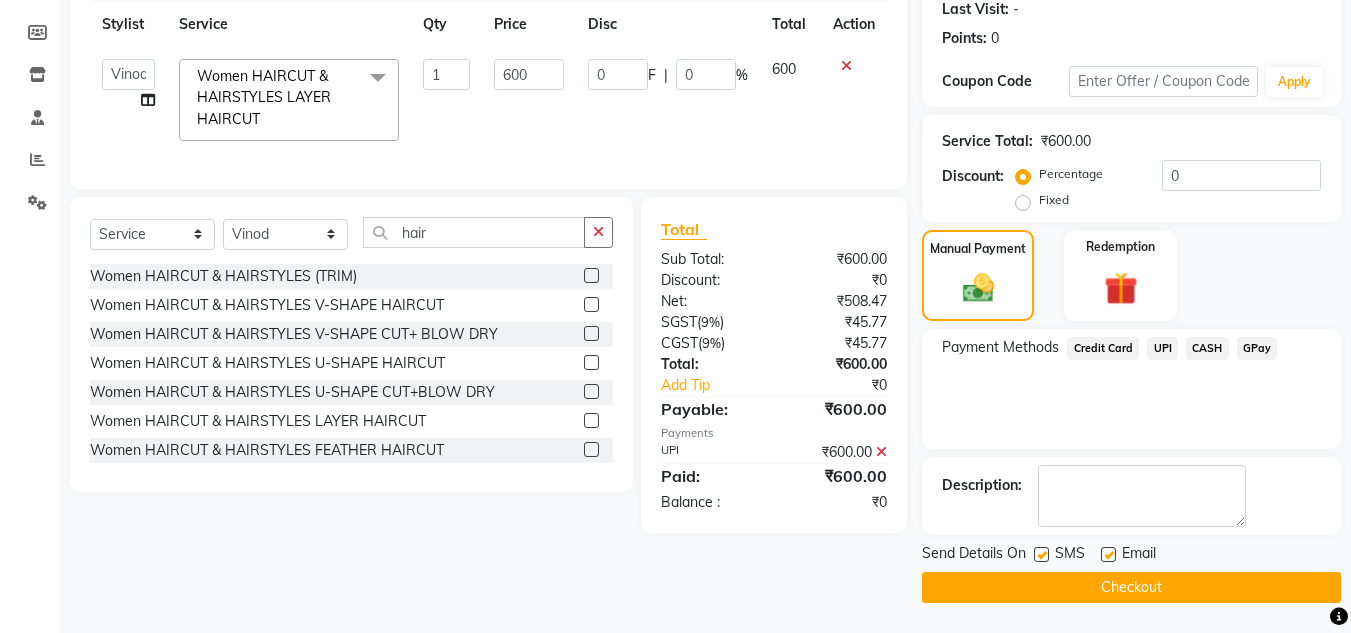 click on "UPI" 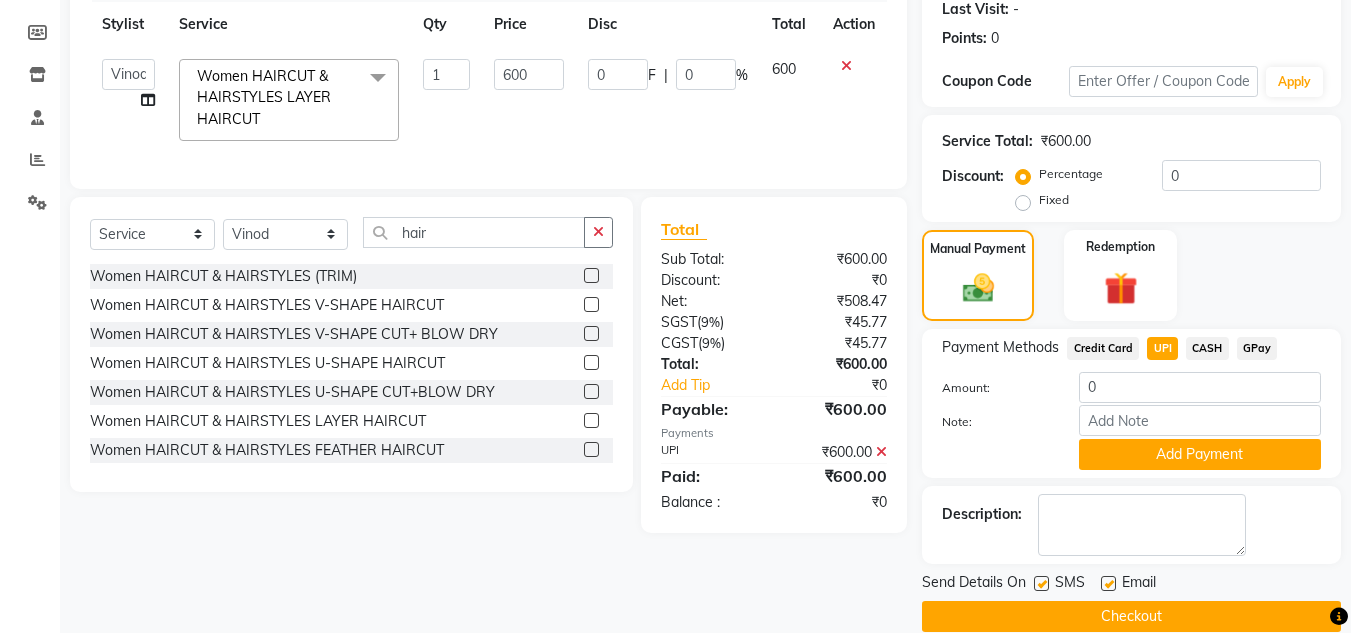 click on "CASH" 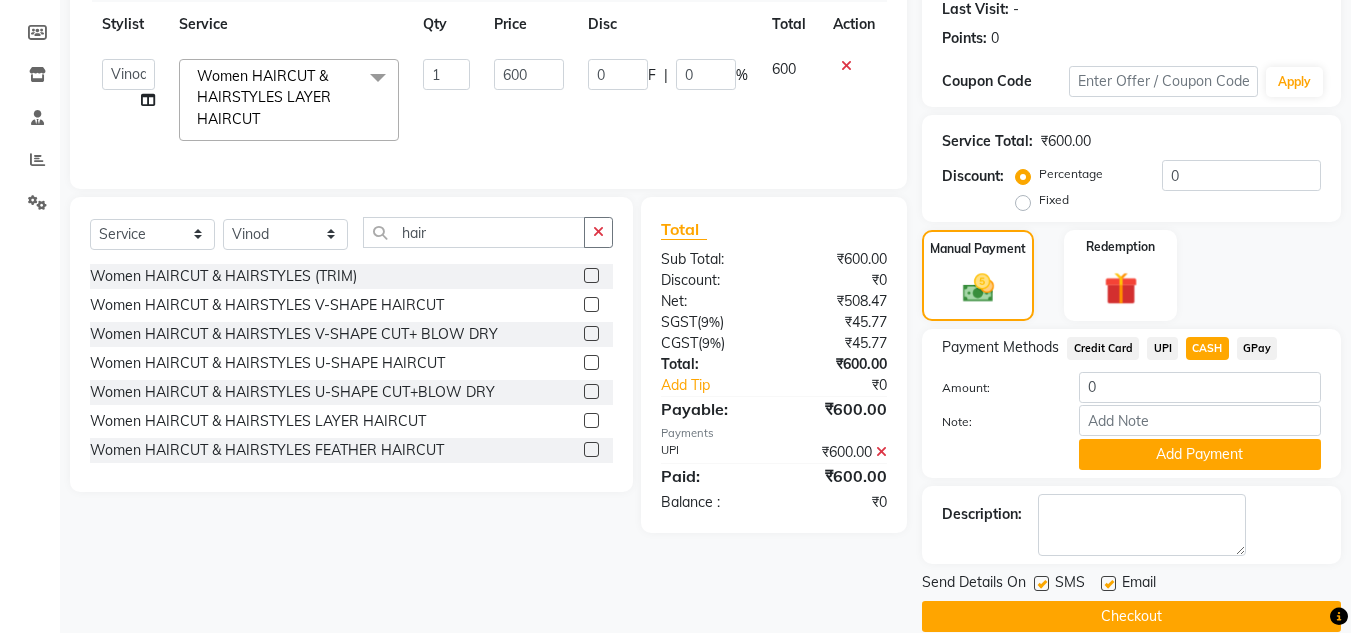 click 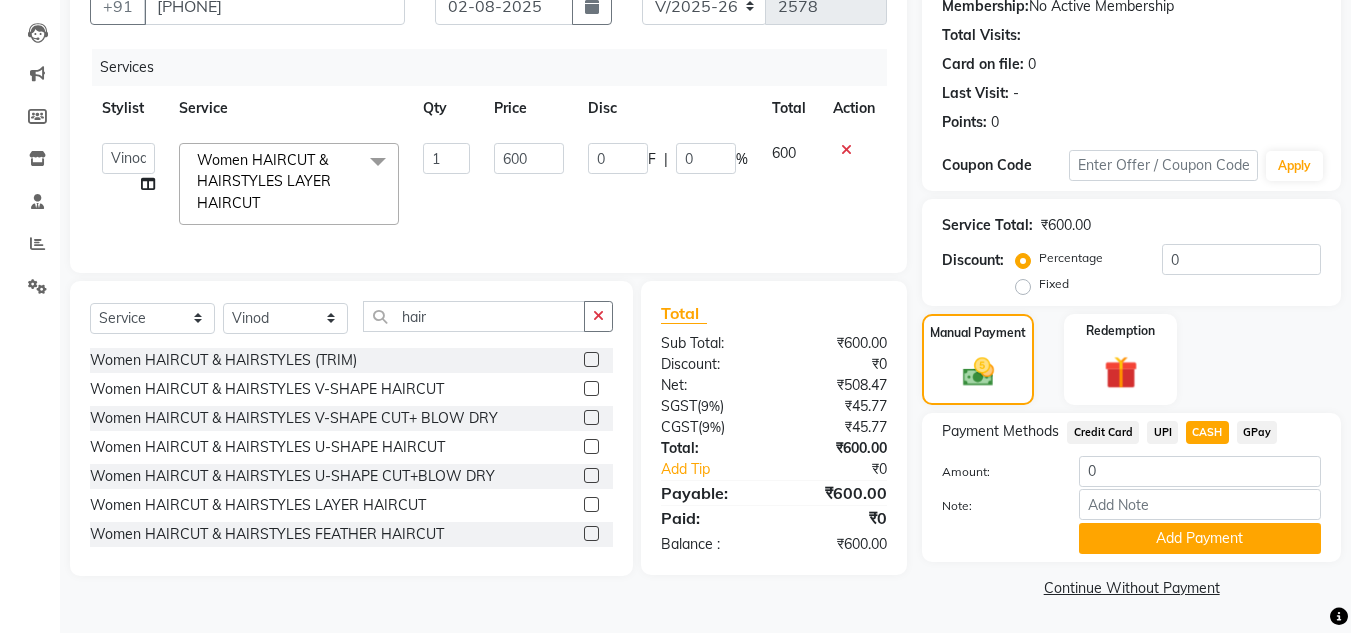 scroll, scrollTop: 199, scrollLeft: 0, axis: vertical 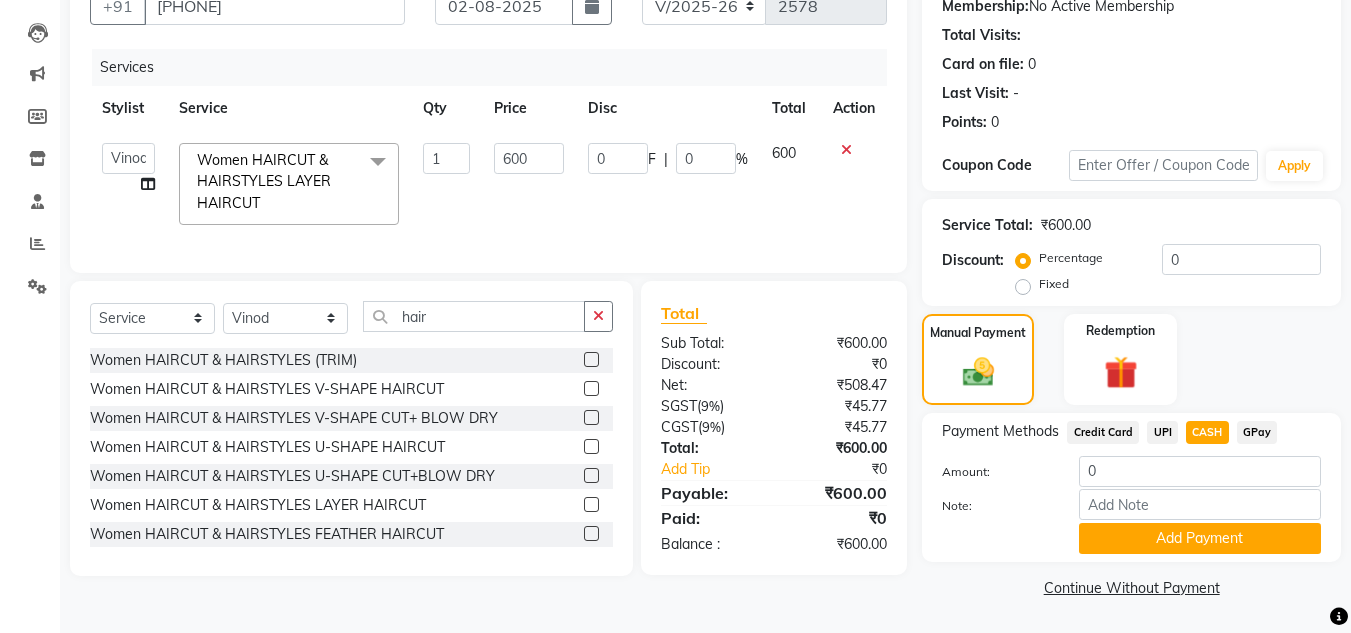 click on "UPI" 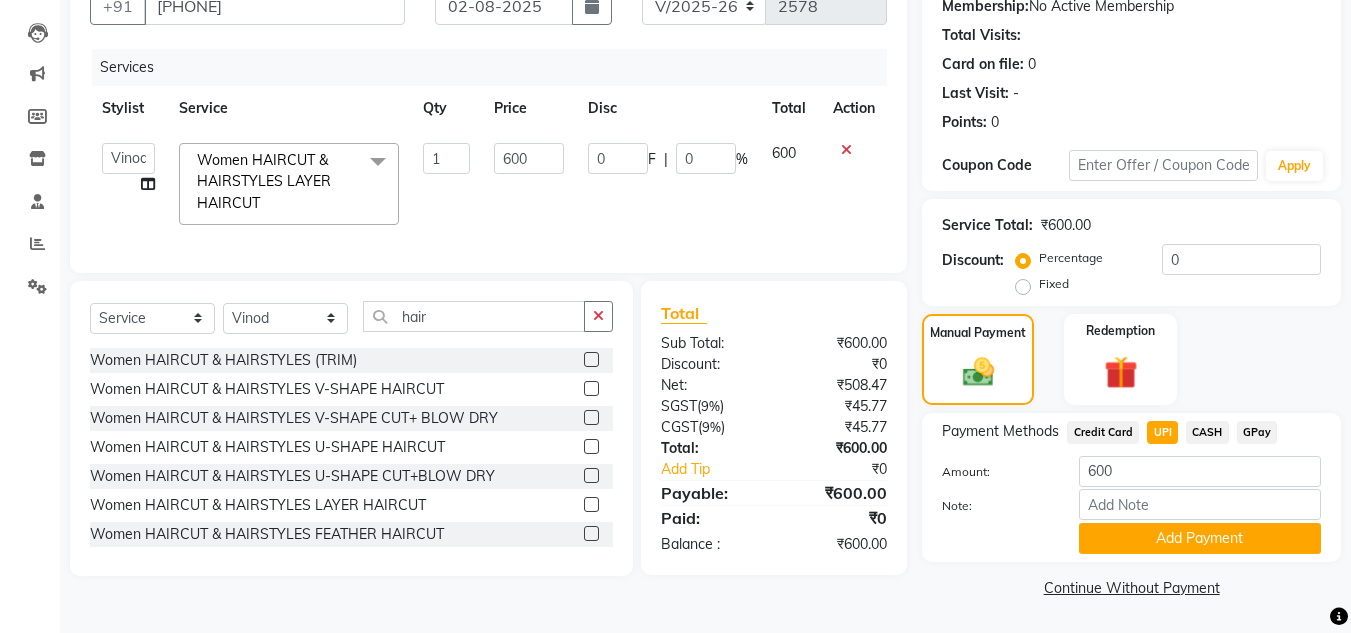 click on "CASH" 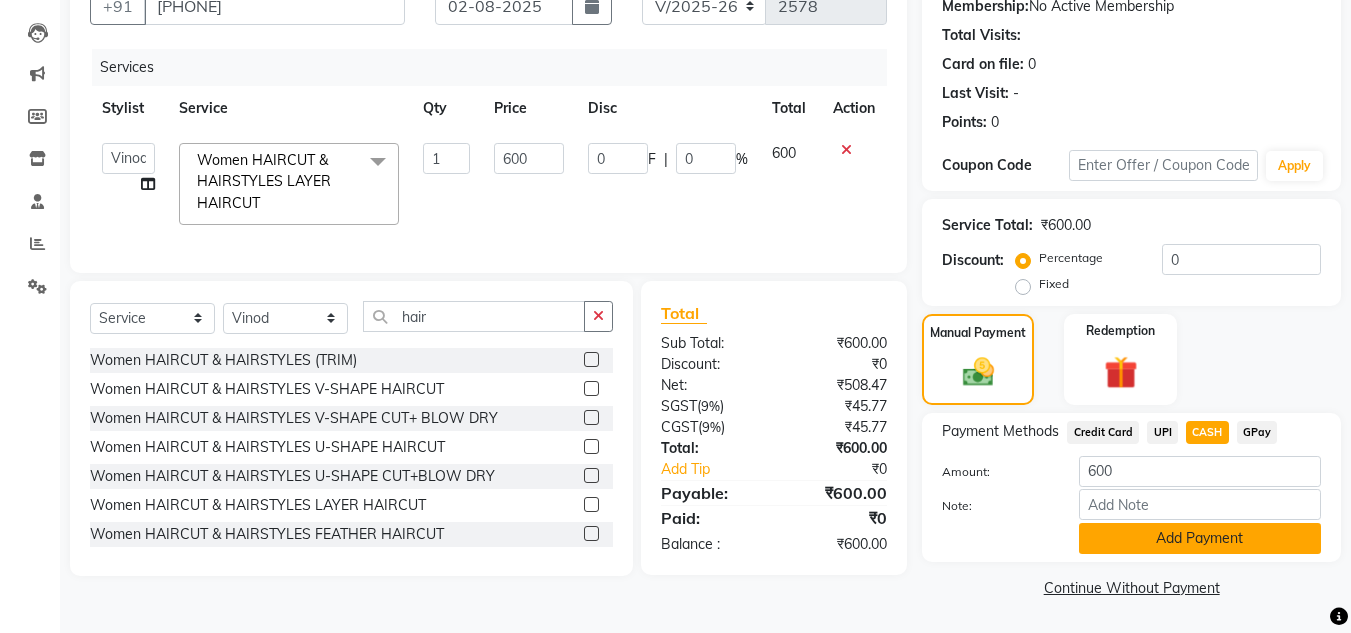 click on "Add Payment" 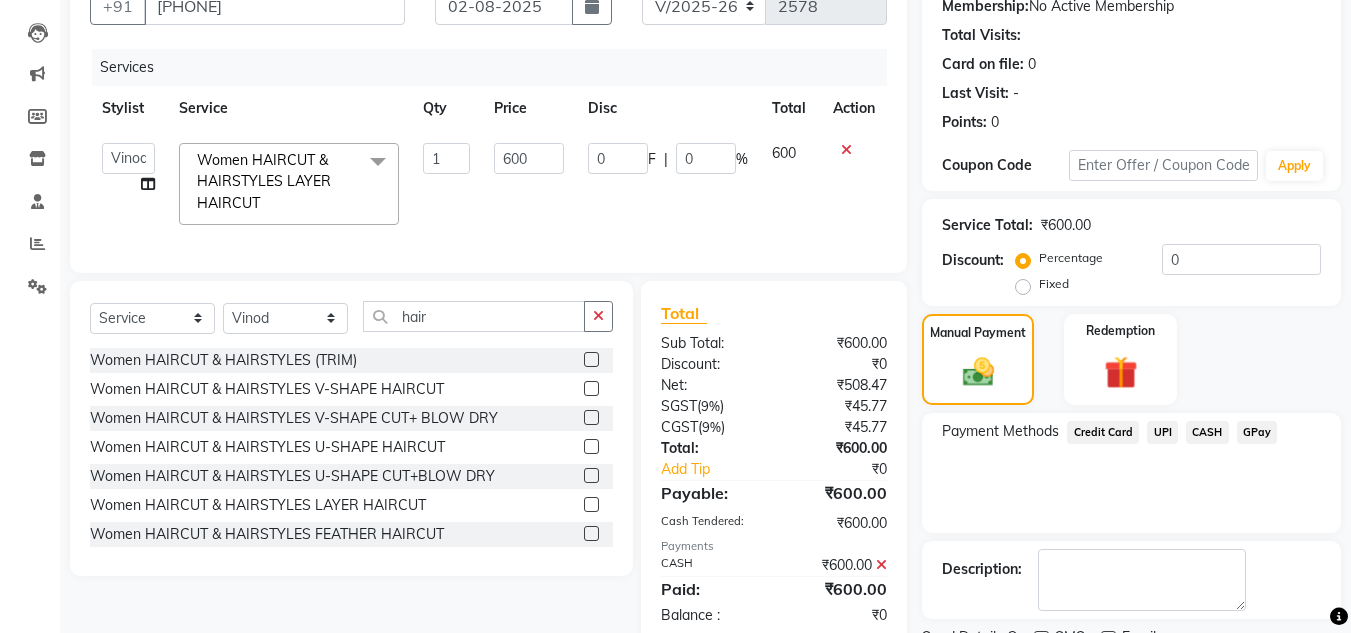click on "Payment Methods  Credit Card   UPI   CASH   GPay" 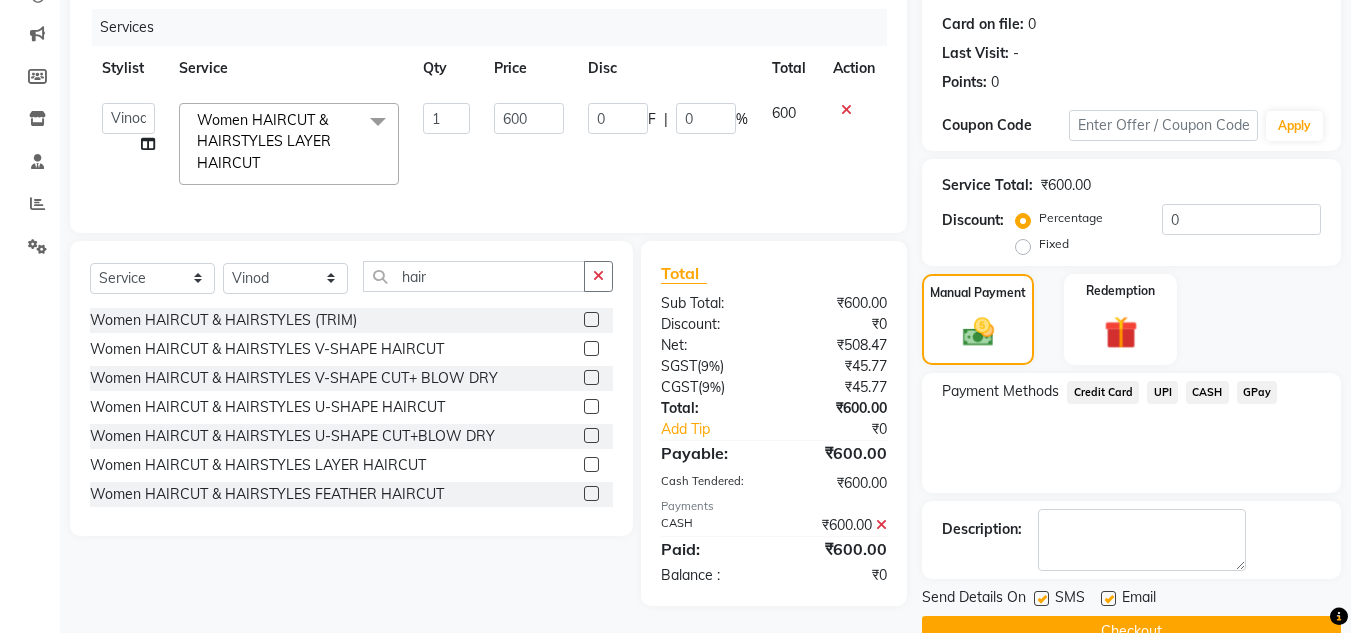 scroll, scrollTop: 283, scrollLeft: 0, axis: vertical 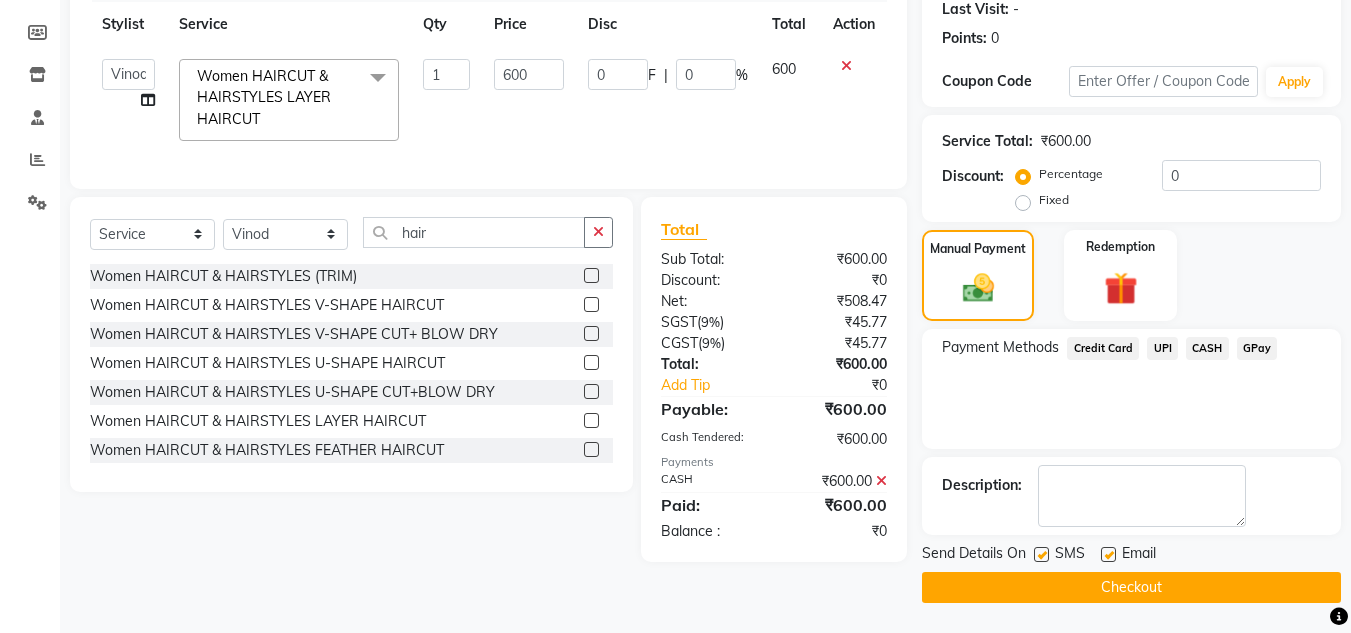 click on "Checkout" 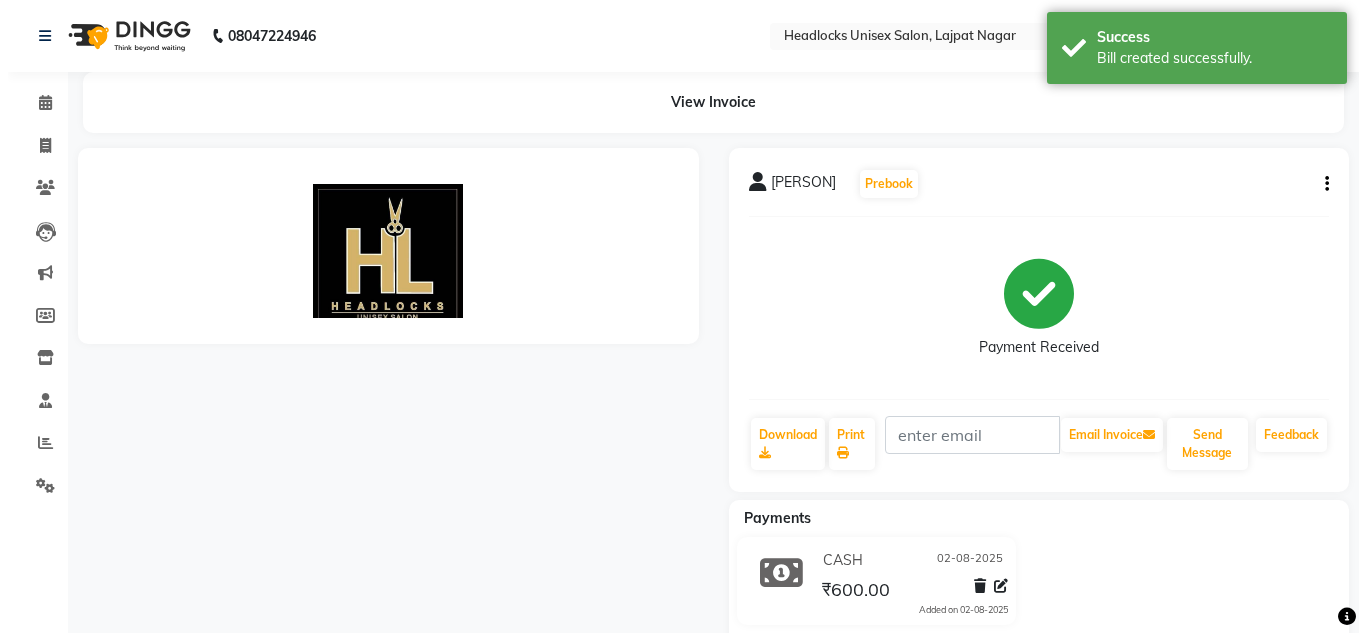 scroll, scrollTop: 0, scrollLeft: 0, axis: both 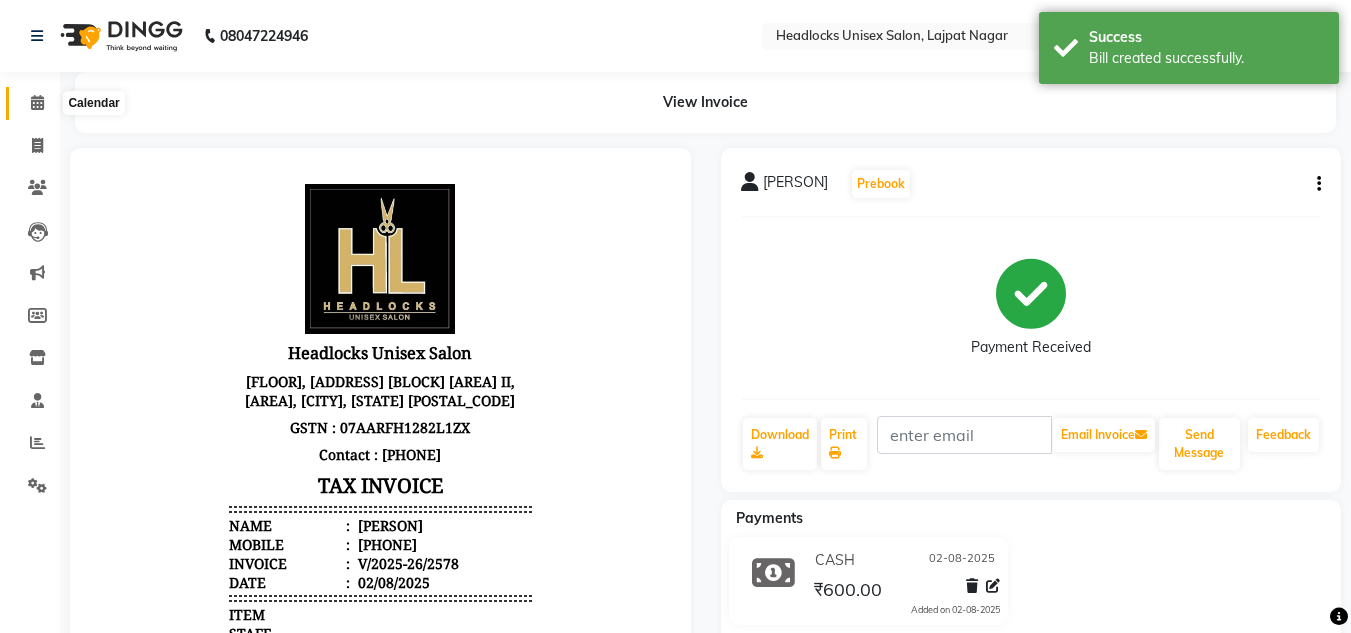 click 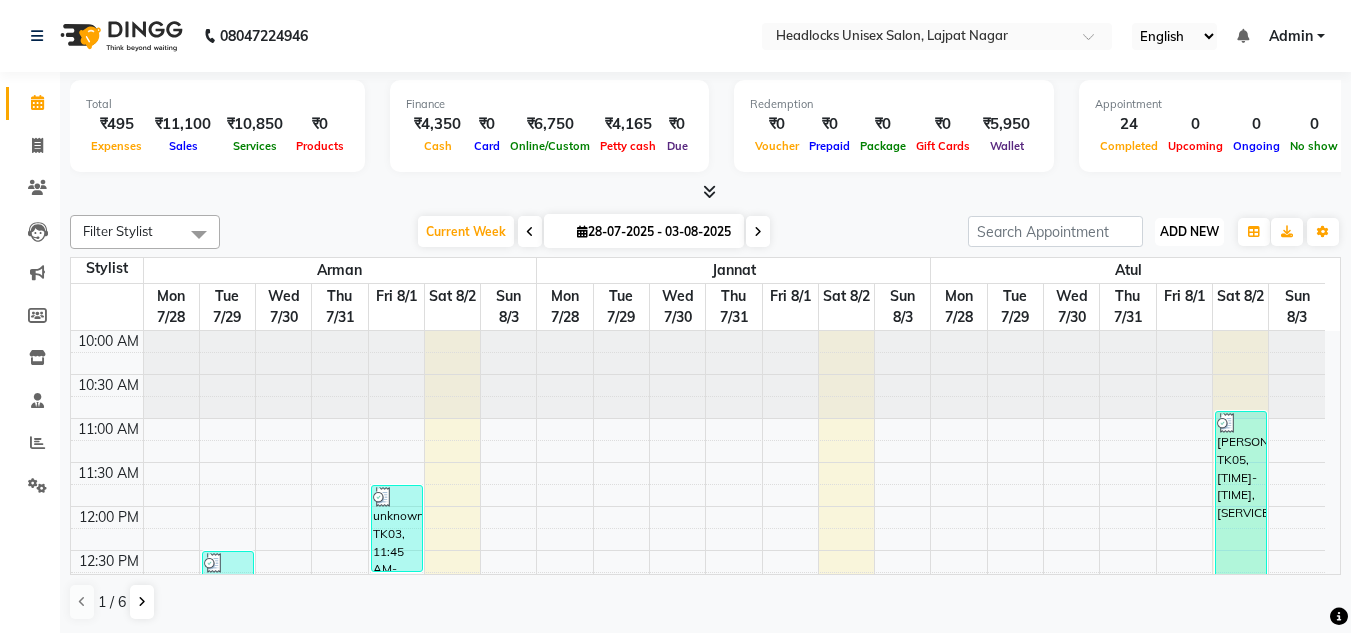 click on "ADD NEW" at bounding box center (1189, 231) 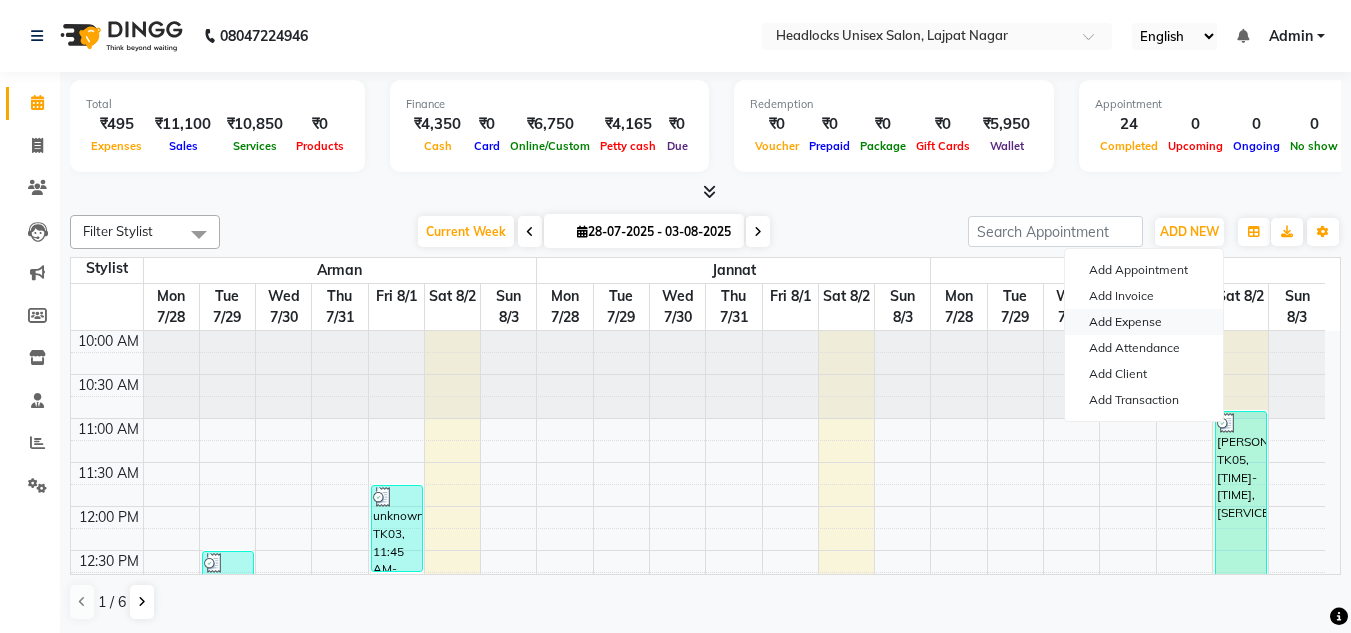 click on "Add Expense" at bounding box center (1144, 322) 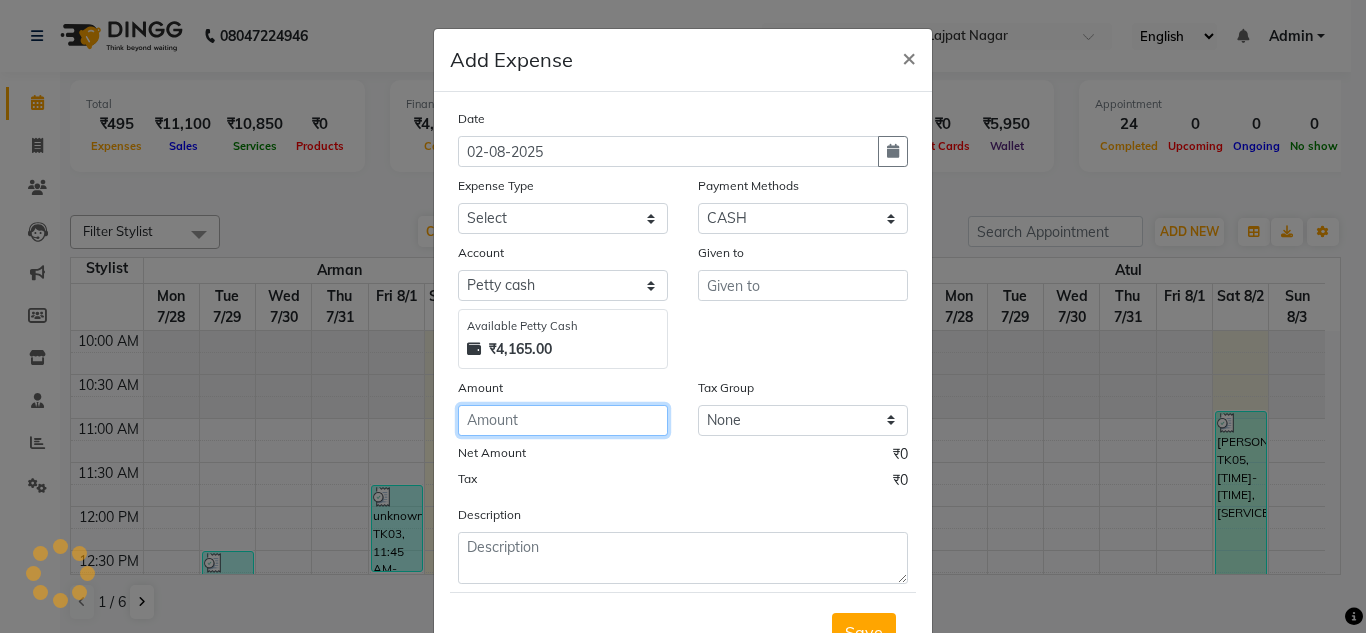 click 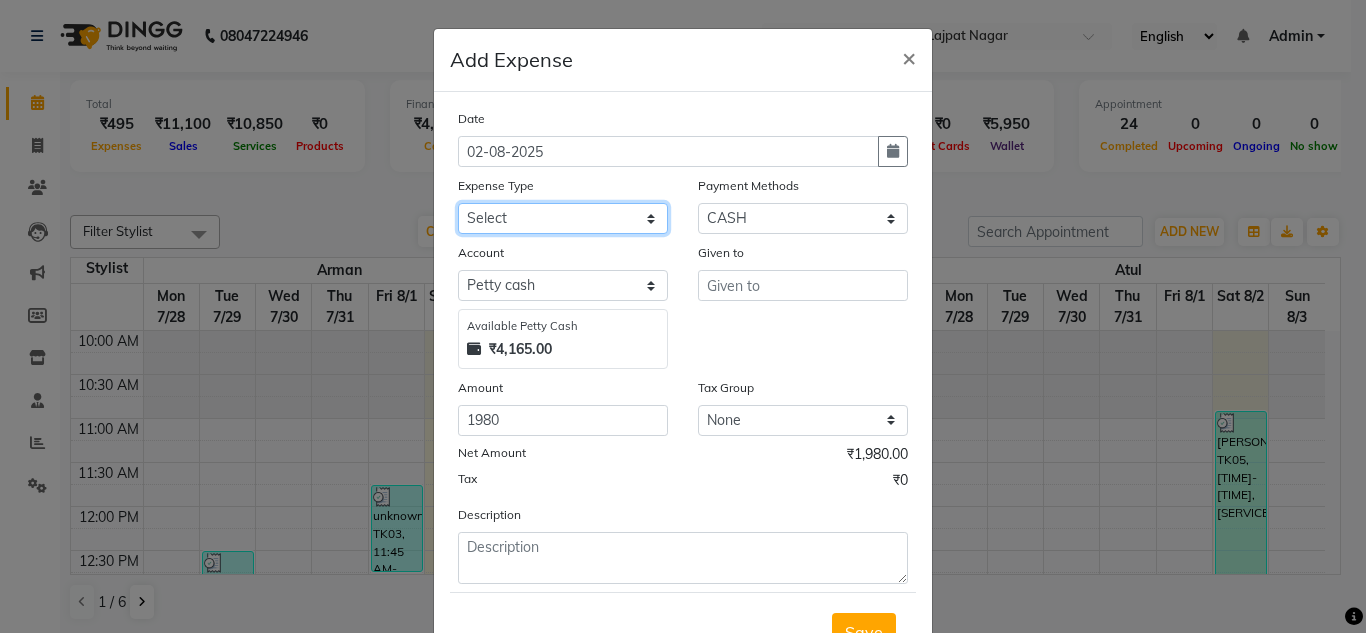 click on "Select Advance Salary Bank charges Car maintenance  Cash transfer to bank Cash transfer to hub charity client food Client Snacks Clinical charges coffee Equipment Fuel Govt fee Incentive Insurance International purchase Loan Repayment Maintenance maintenance Marketing milk Miscellaneous MRA night convence oil Other Pantry pentary item Product product incentive Rent Salary Staff Snacks sugar Tax tea Tea & Refreshment tip urgent stock Utilities water bottles" 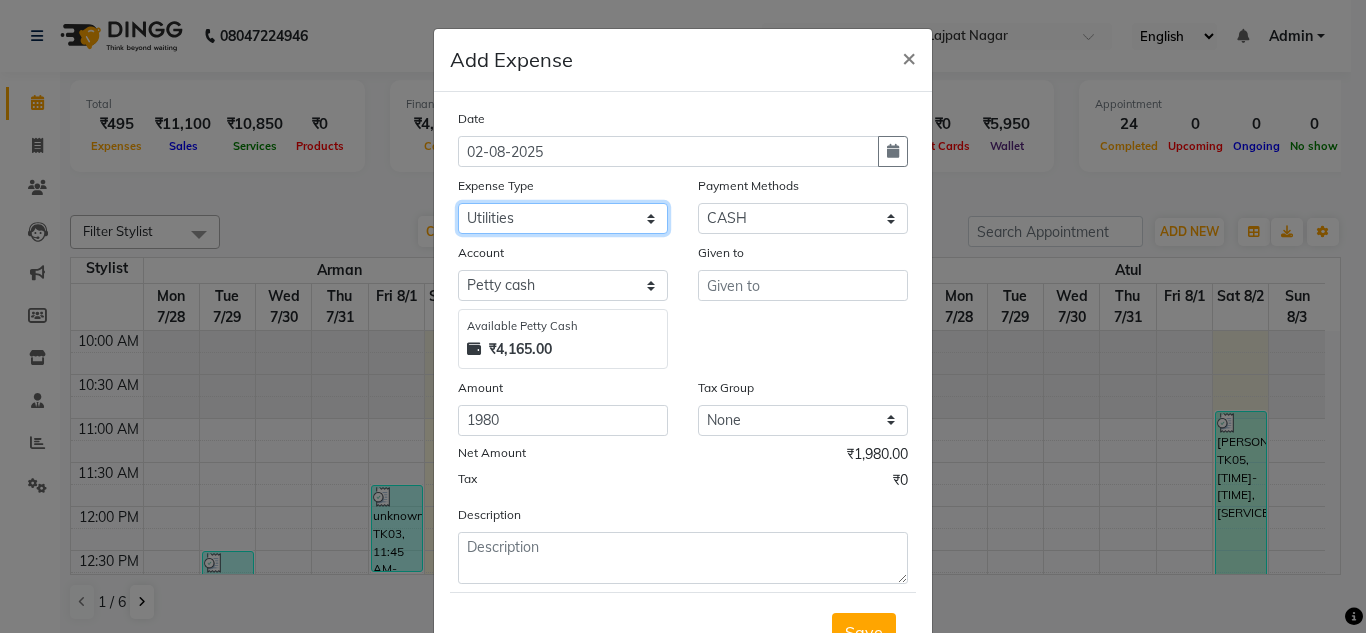 click on "Select Advance Salary Bank charges Car maintenance  Cash transfer to bank Cash transfer to hub charity client food Client Snacks Clinical charges coffee Equipment Fuel Govt fee Incentive Insurance International purchase Loan Repayment Maintenance maintenance Marketing milk Miscellaneous MRA night convence oil Other Pantry pentary item Product product incentive Rent Salary Staff Snacks sugar Tax tea Tea & Refreshment tip urgent stock Utilities water bottles" 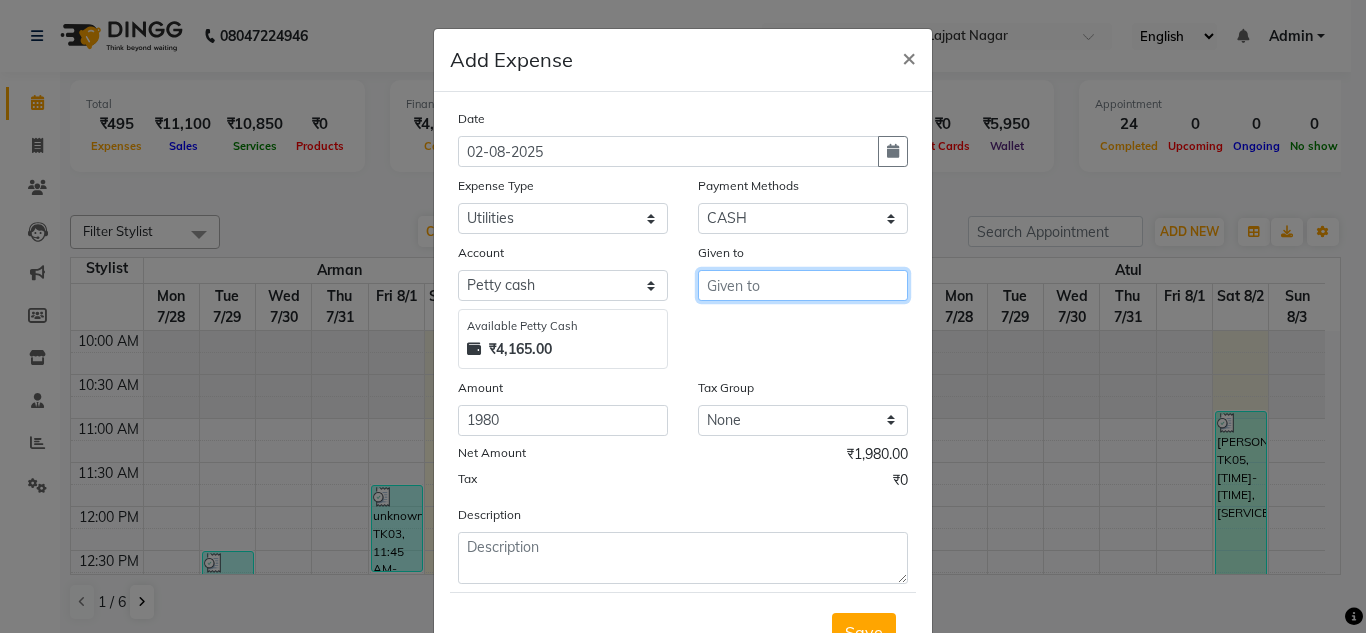 click at bounding box center (803, 285) 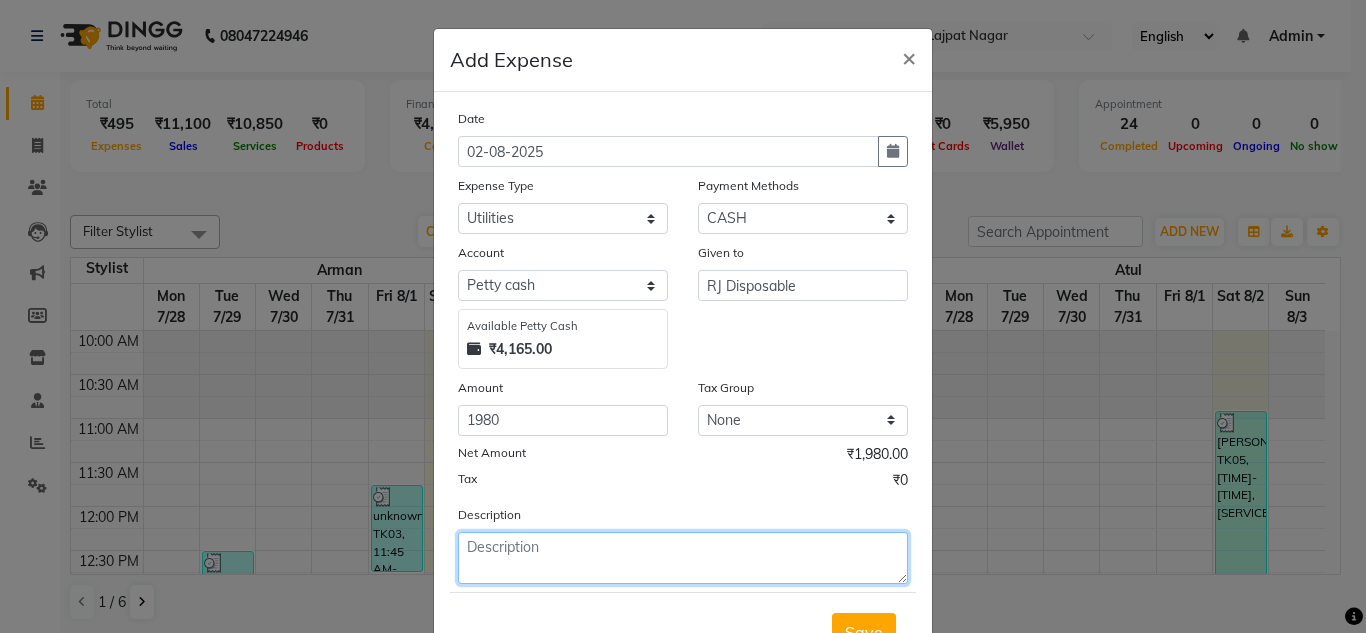 click 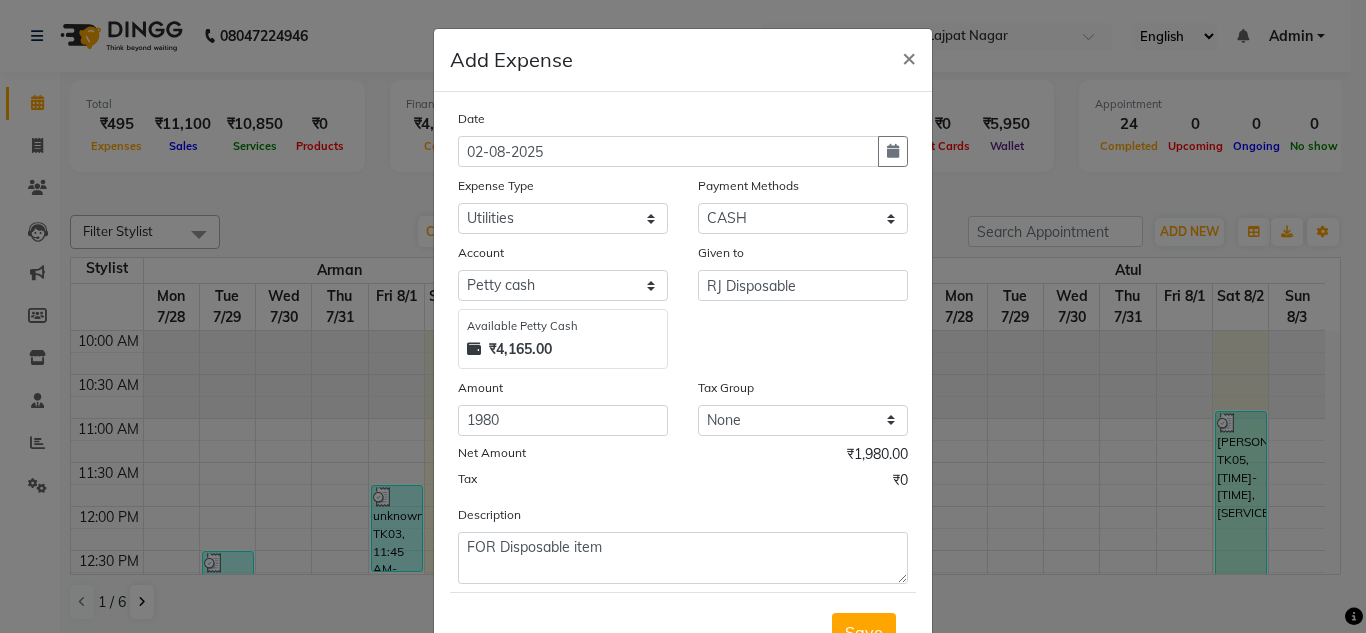 click on "Net Amount ₹1,980.00" 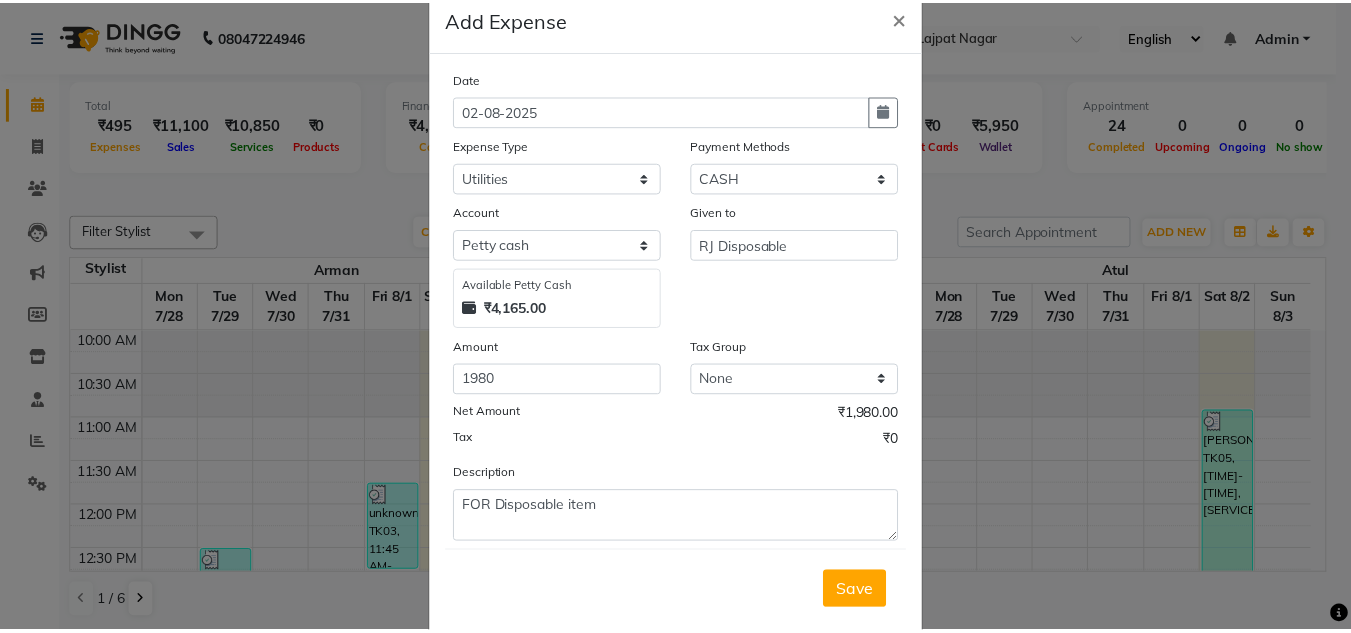 scroll, scrollTop: 83, scrollLeft: 0, axis: vertical 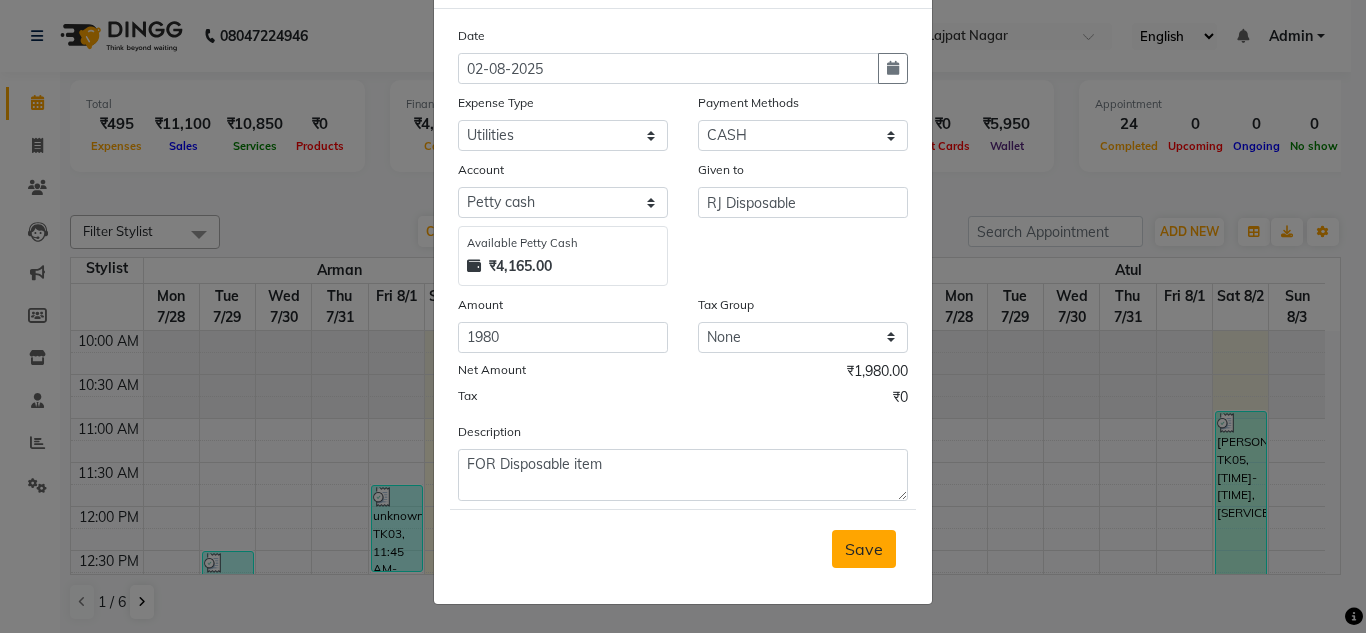 click on "Save" at bounding box center [864, 549] 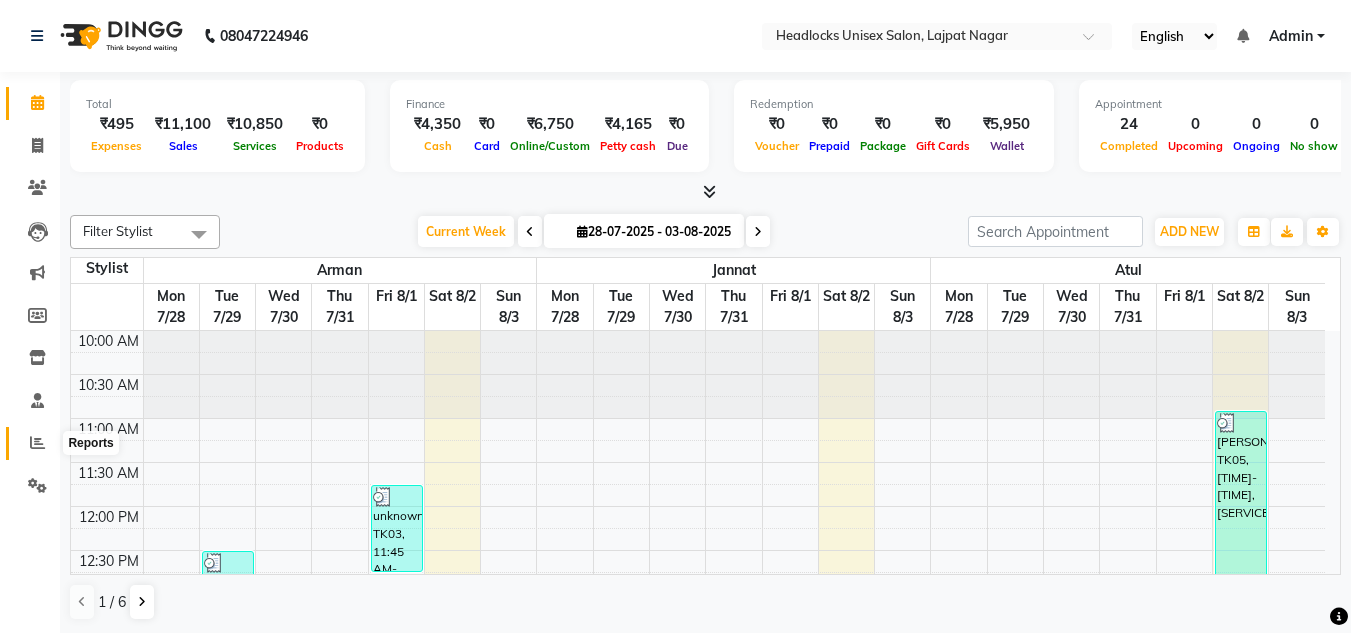 click 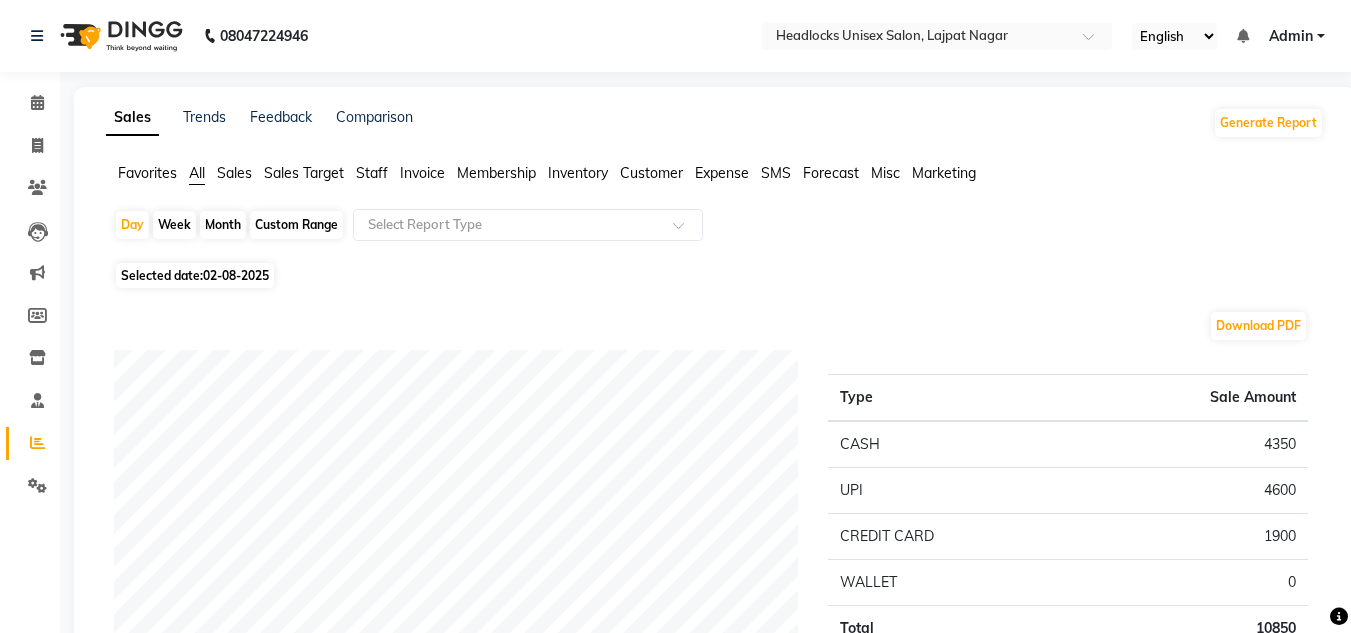 click on "Month" 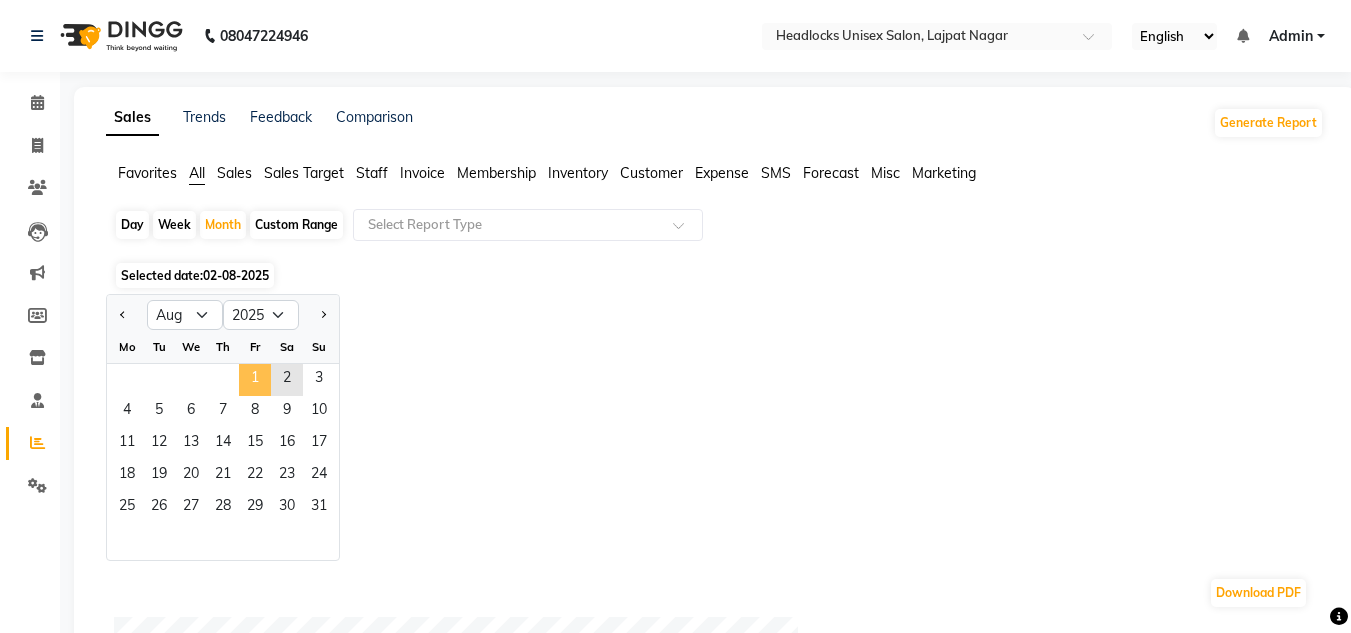 click on "1" 